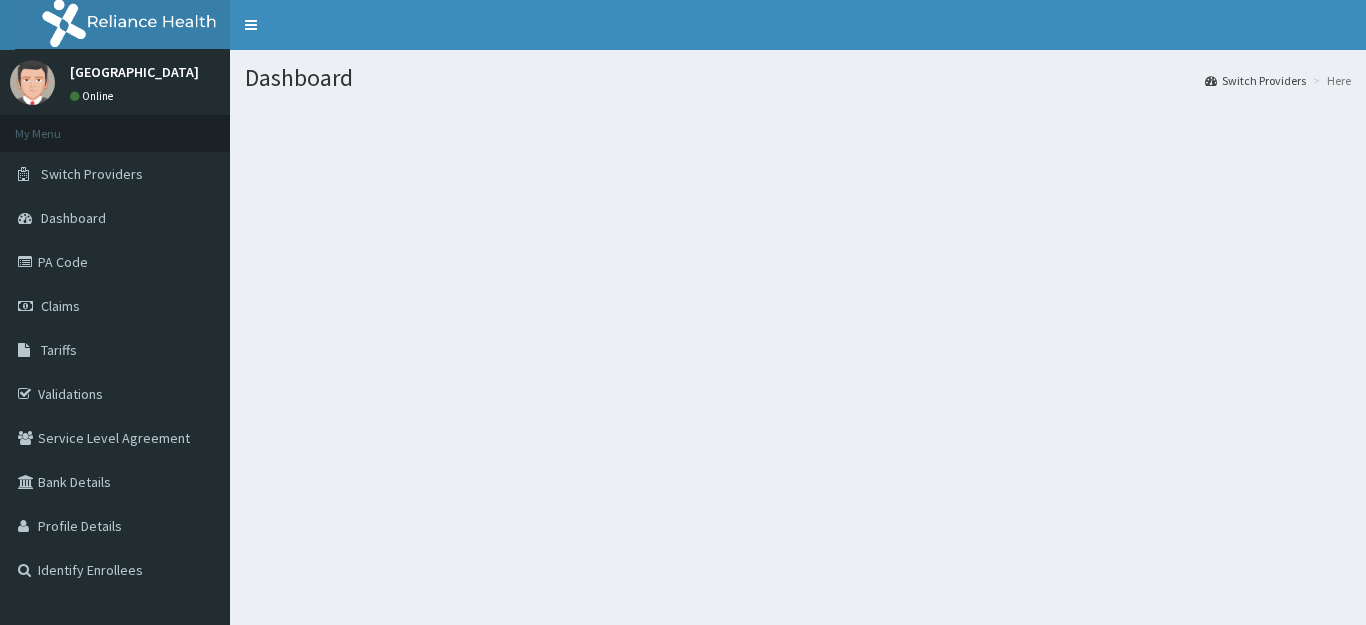 scroll, scrollTop: 0, scrollLeft: 0, axis: both 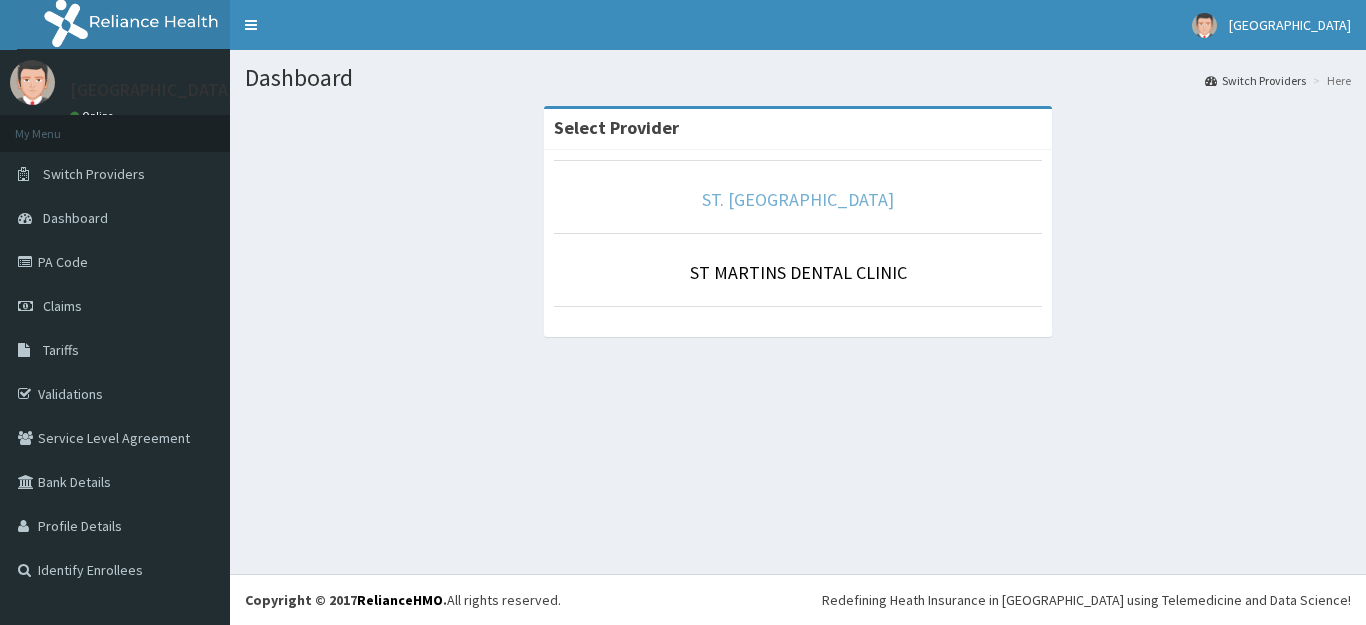 click on "ST. [GEOGRAPHIC_DATA]" at bounding box center (798, 199) 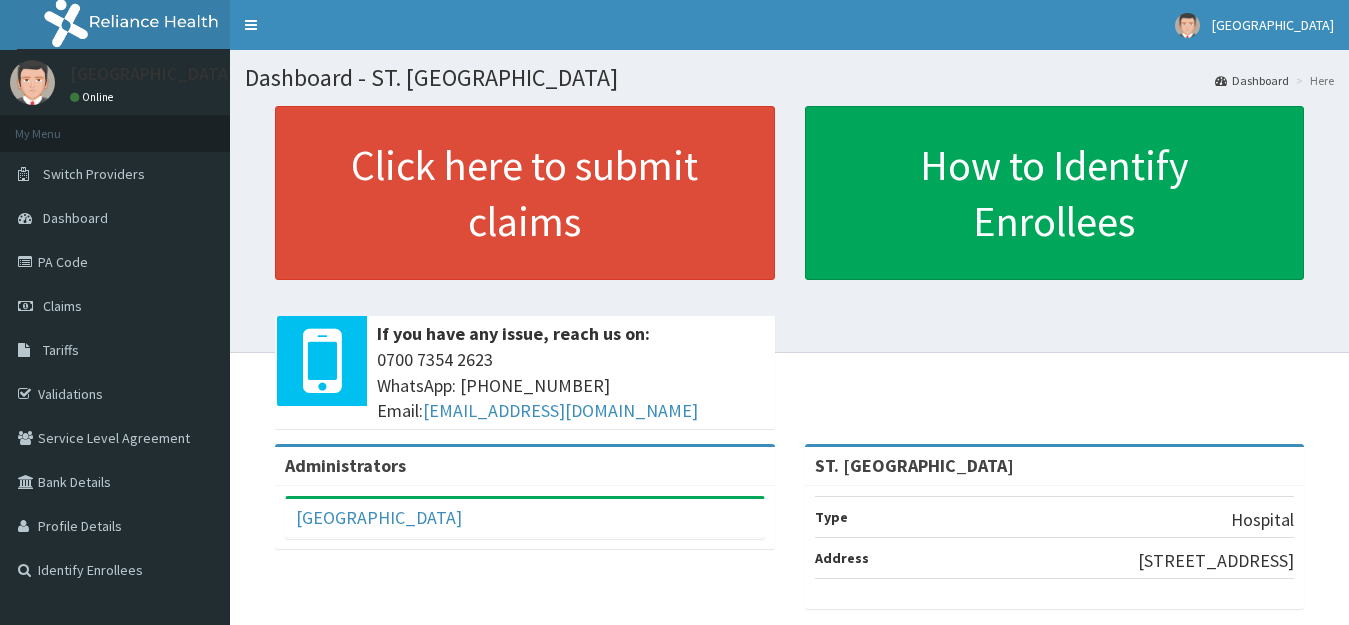 scroll, scrollTop: 0, scrollLeft: 0, axis: both 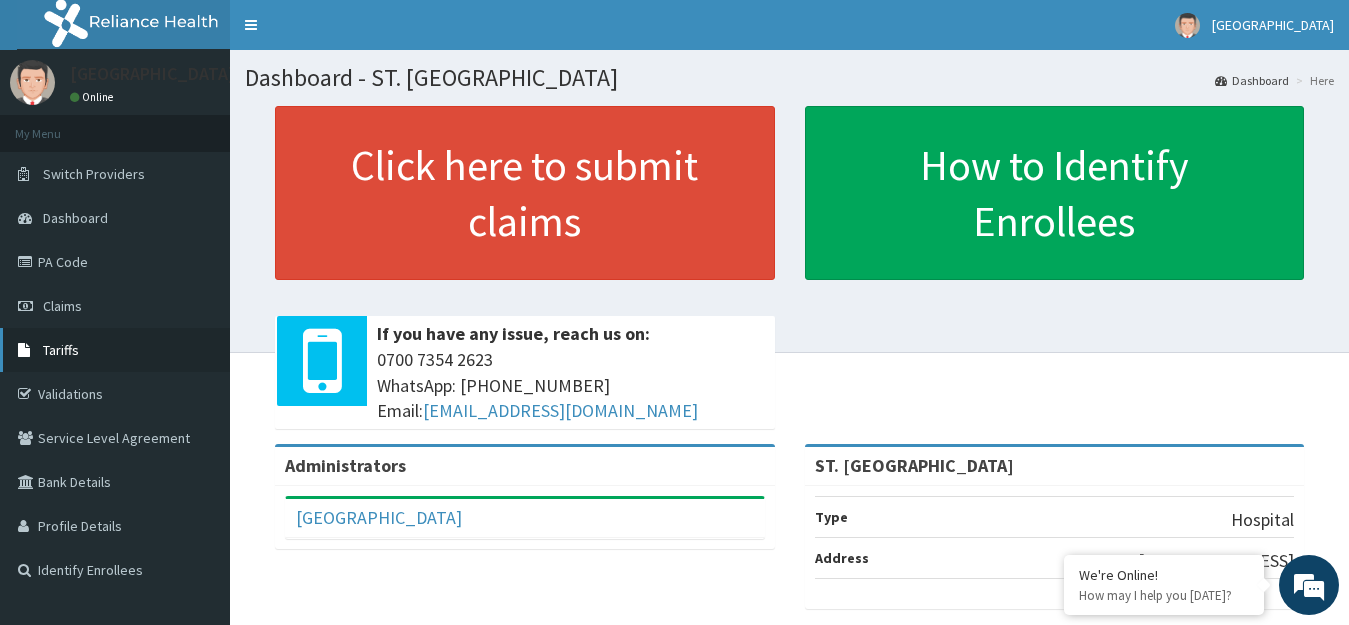 click on "Tariffs" at bounding box center [61, 350] 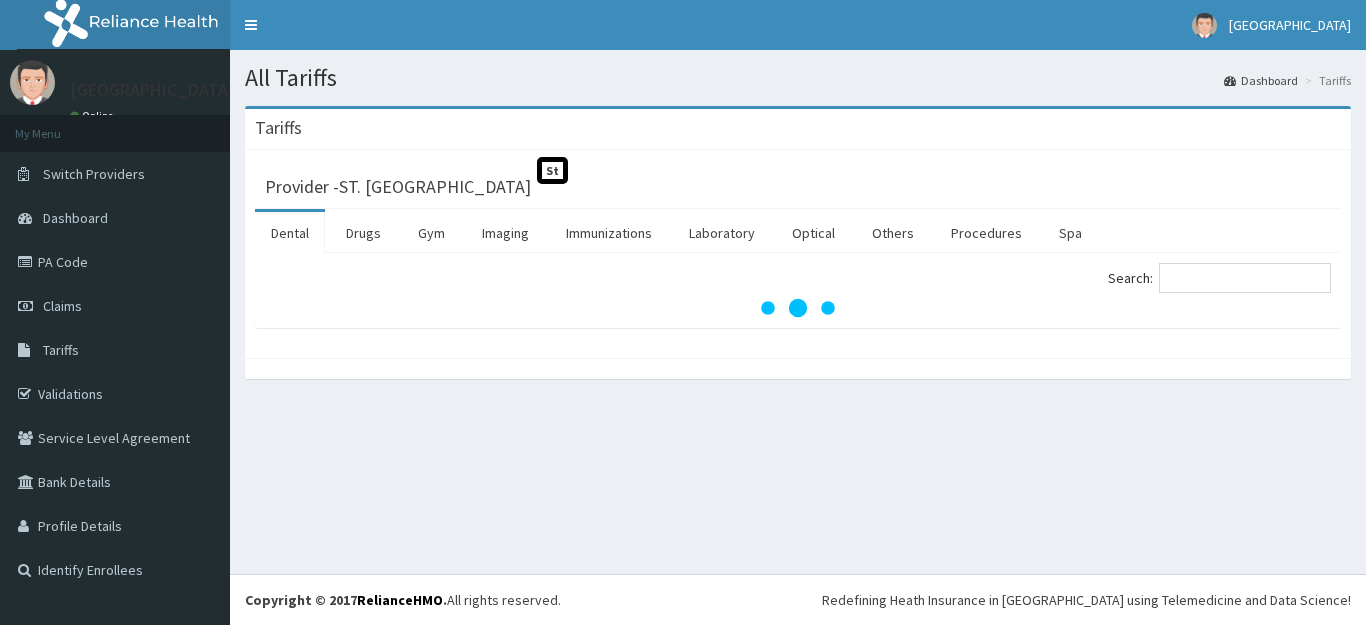 scroll, scrollTop: 0, scrollLeft: 0, axis: both 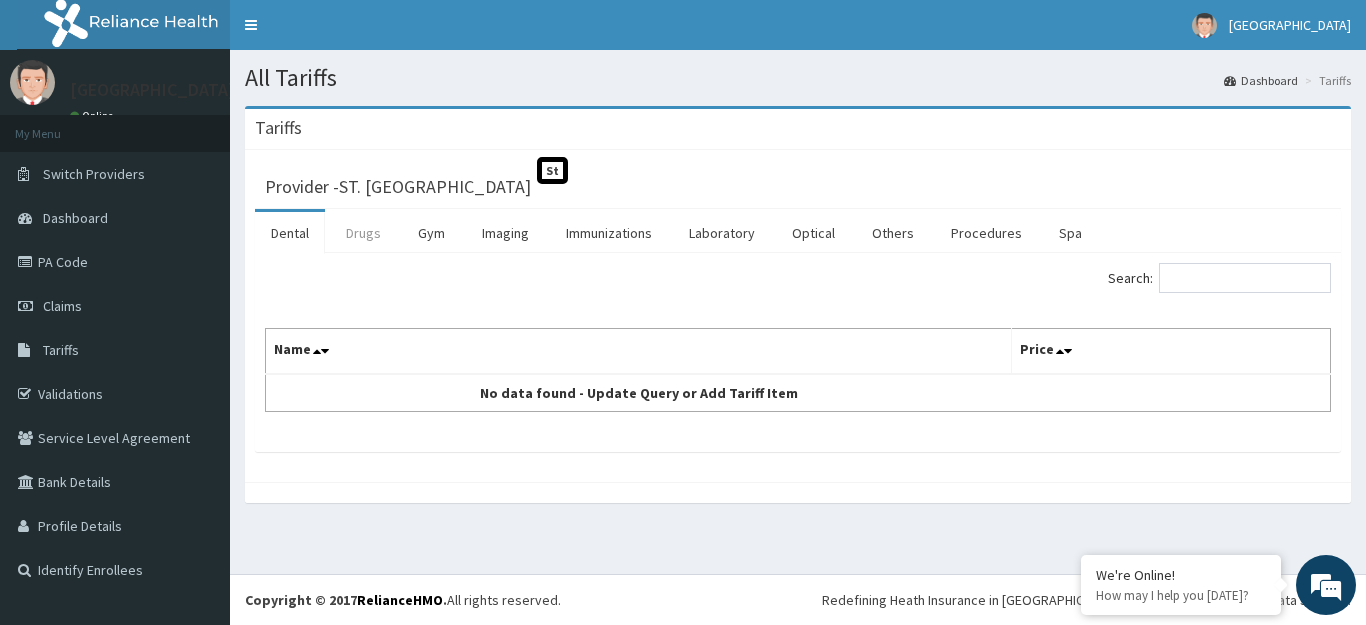 click on "Drugs" at bounding box center [363, 233] 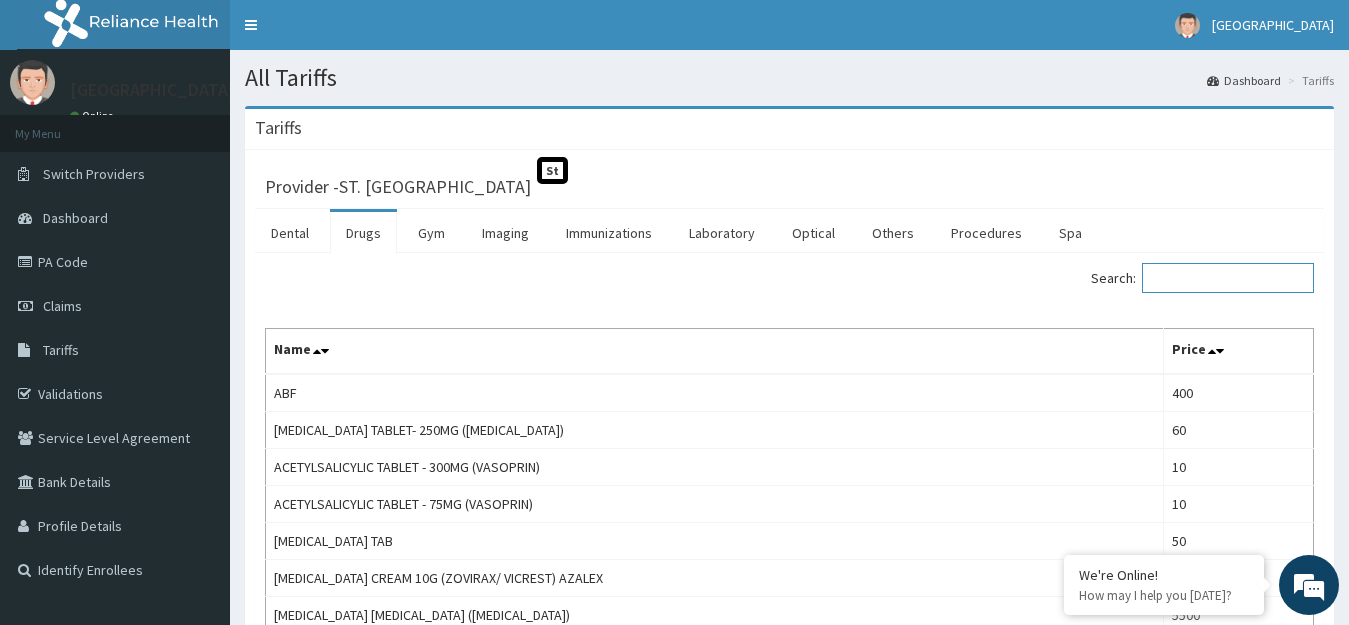 click on "Search:" at bounding box center (1228, 278) 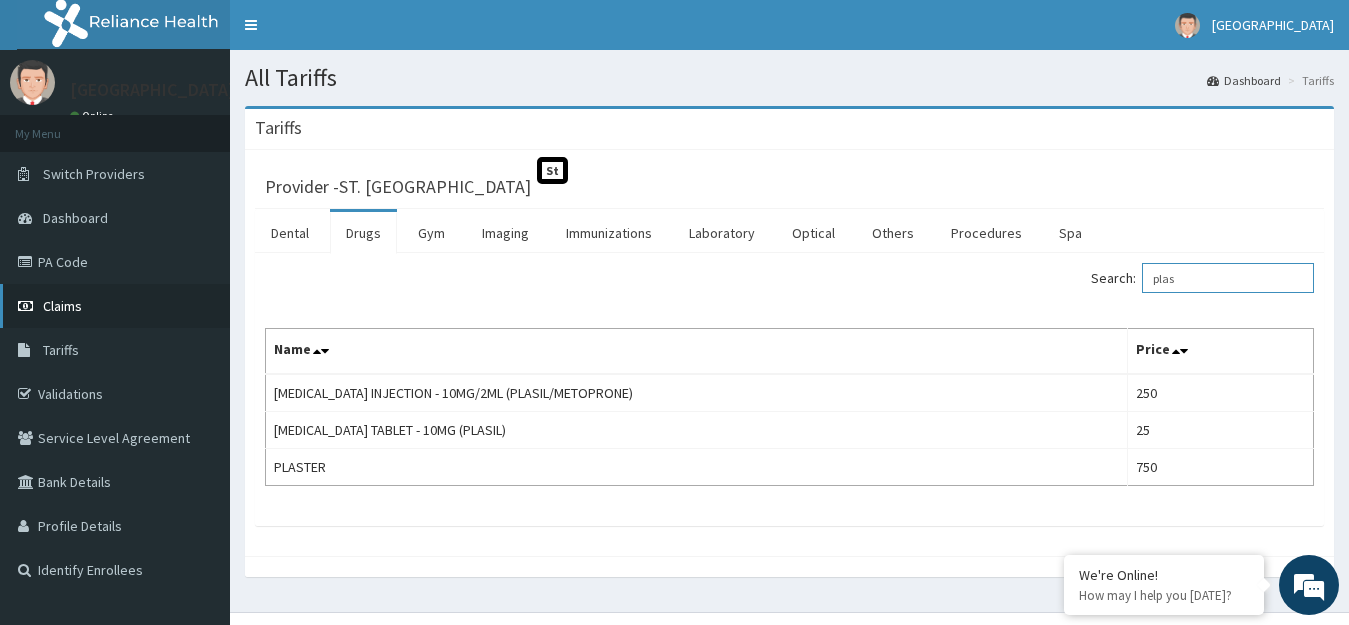 type on "plas" 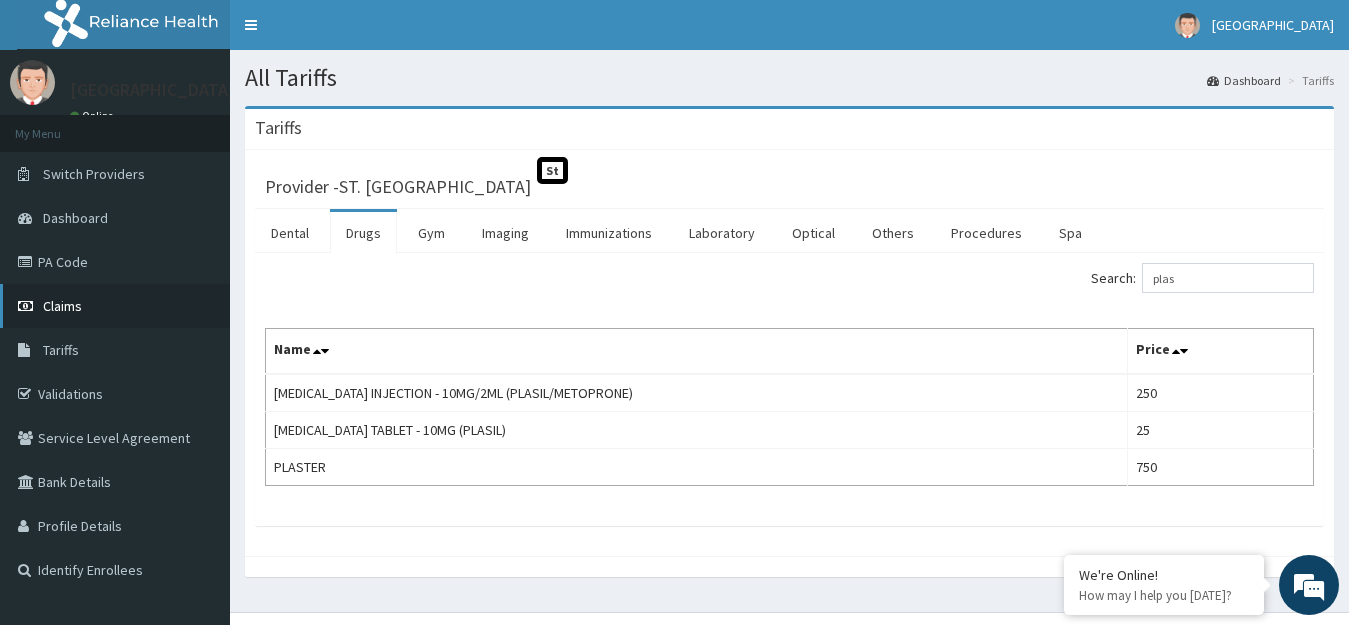 click on "Claims" at bounding box center (62, 306) 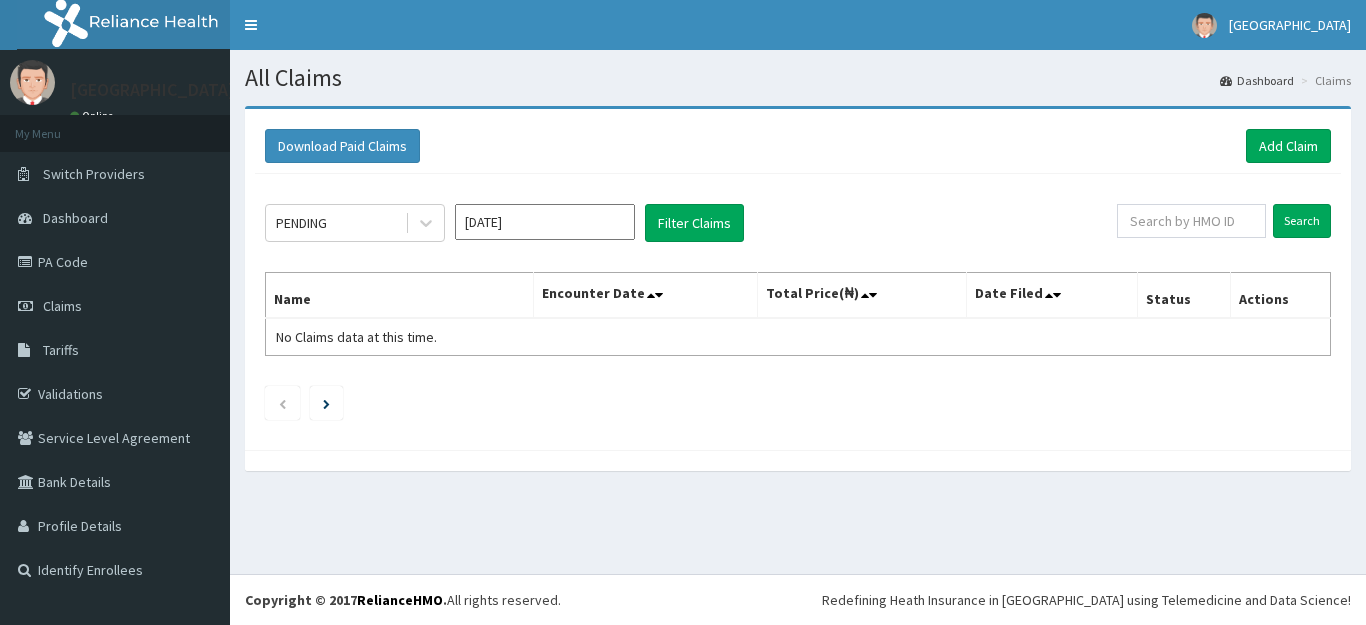 scroll, scrollTop: 0, scrollLeft: 0, axis: both 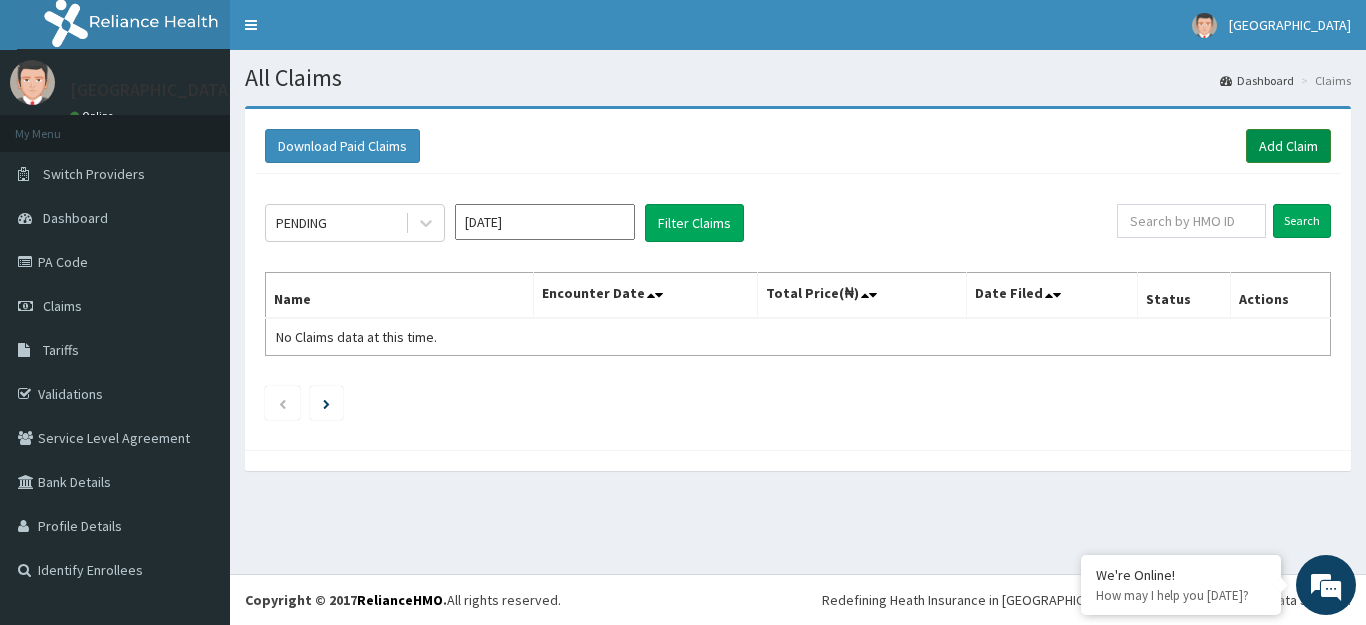 click on "Add Claim" at bounding box center [1288, 146] 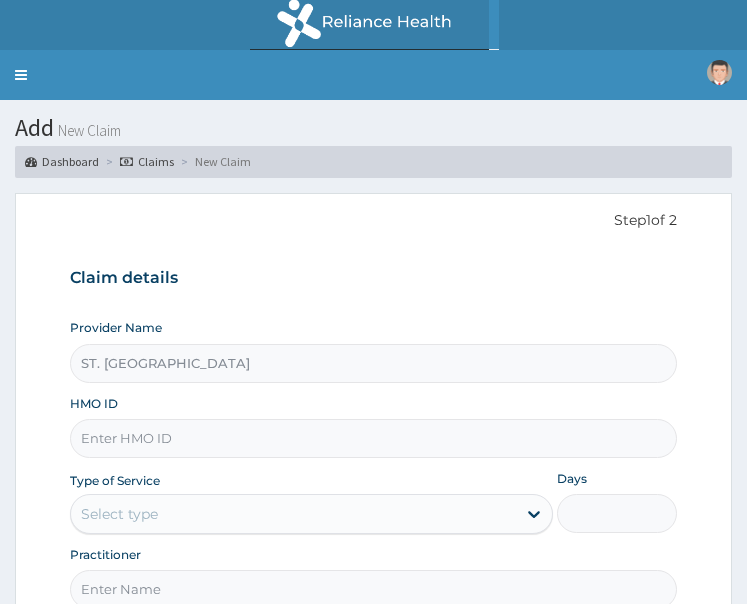 scroll, scrollTop: 0, scrollLeft: 0, axis: both 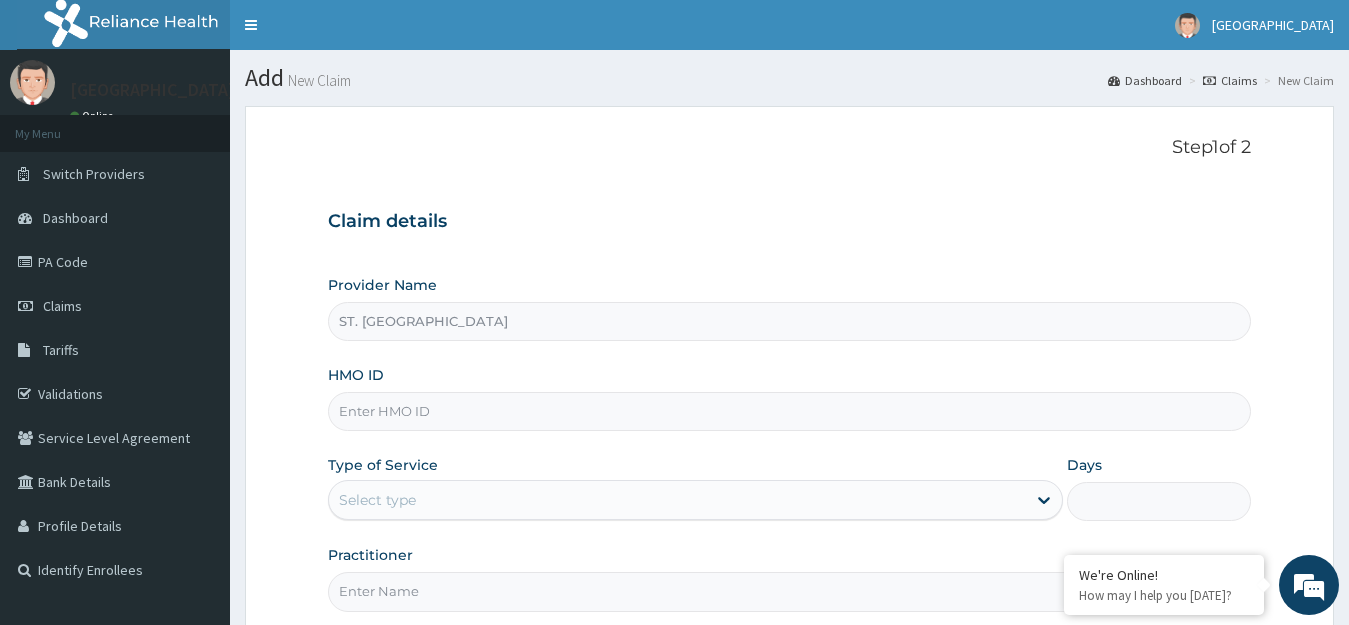 click on "HMO ID" at bounding box center [790, 411] 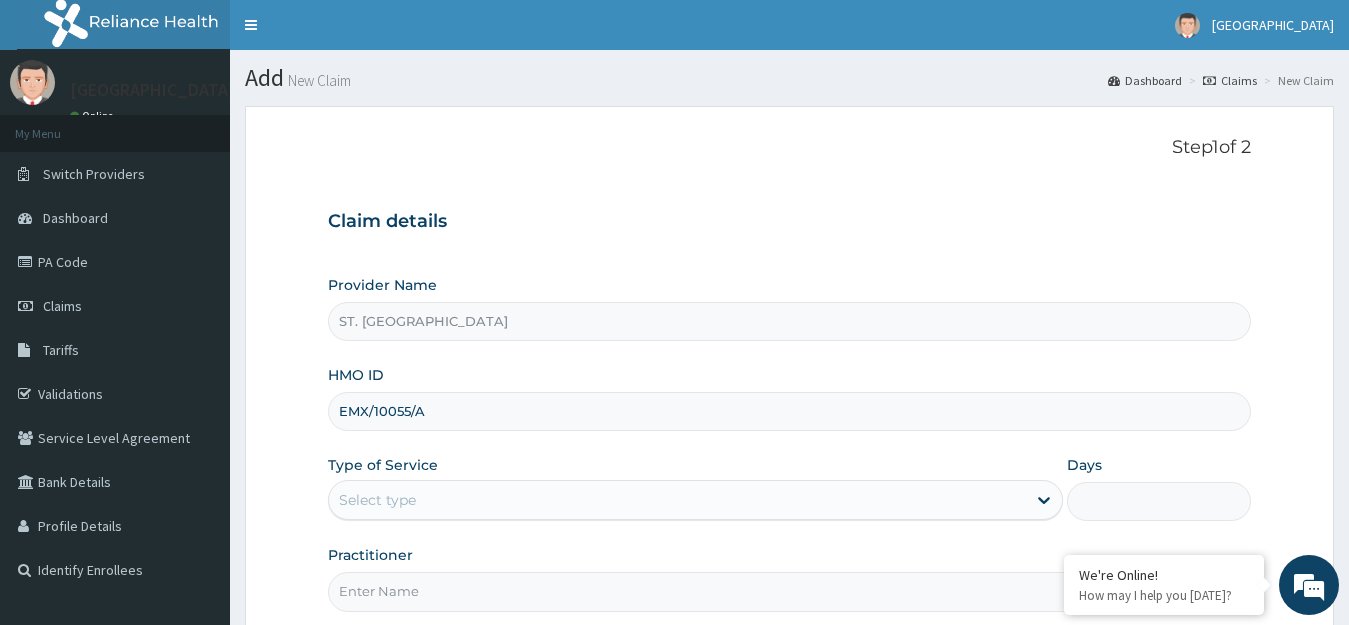 scroll, scrollTop: 197, scrollLeft: 0, axis: vertical 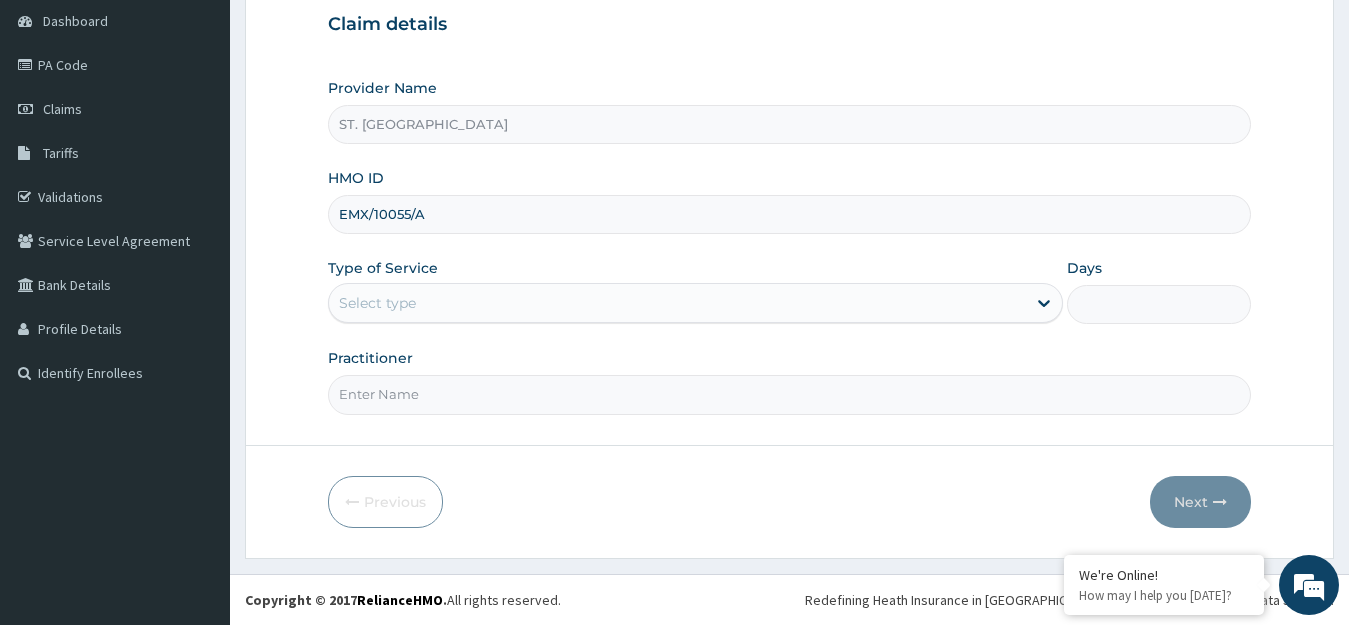 type on "EMX/10055/A" 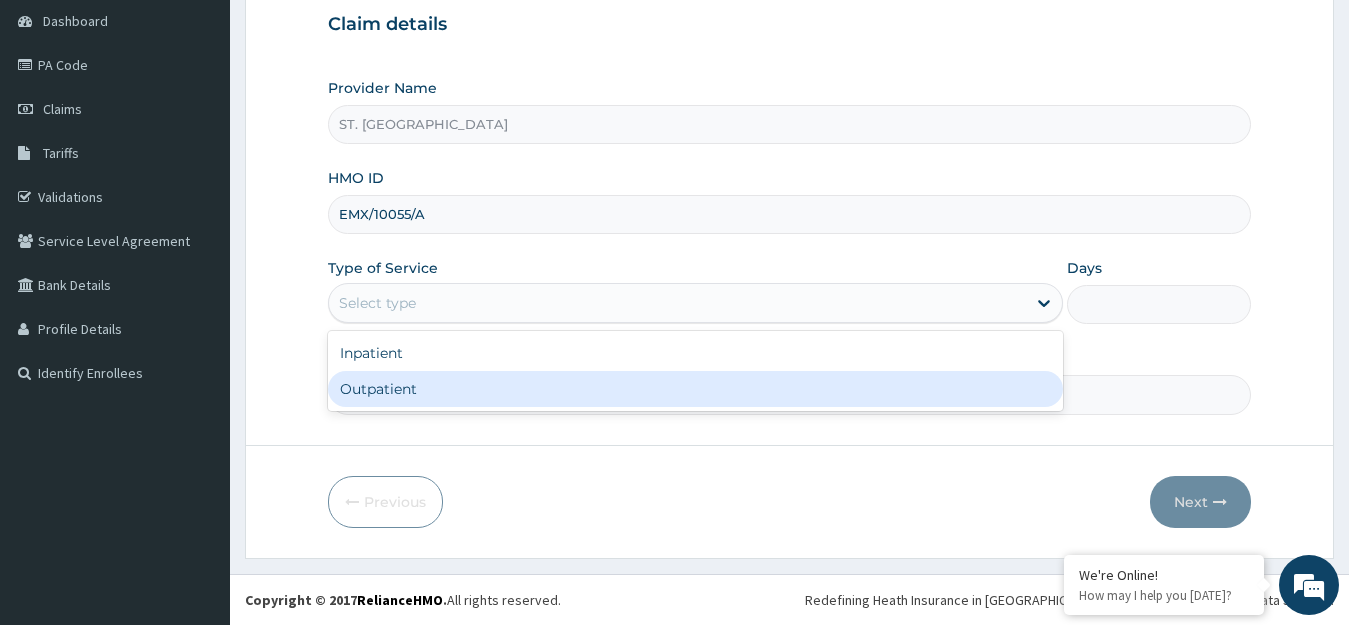 click on "Outpatient" at bounding box center [696, 389] 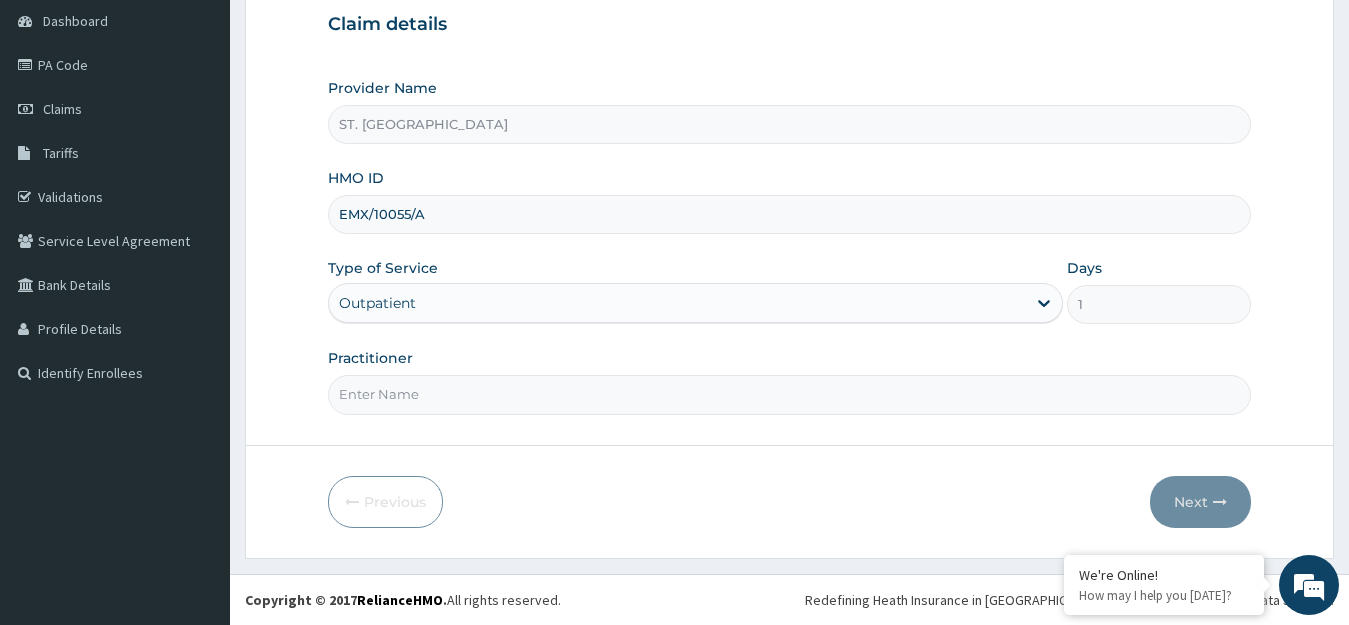 click on "Practitioner" at bounding box center [790, 394] 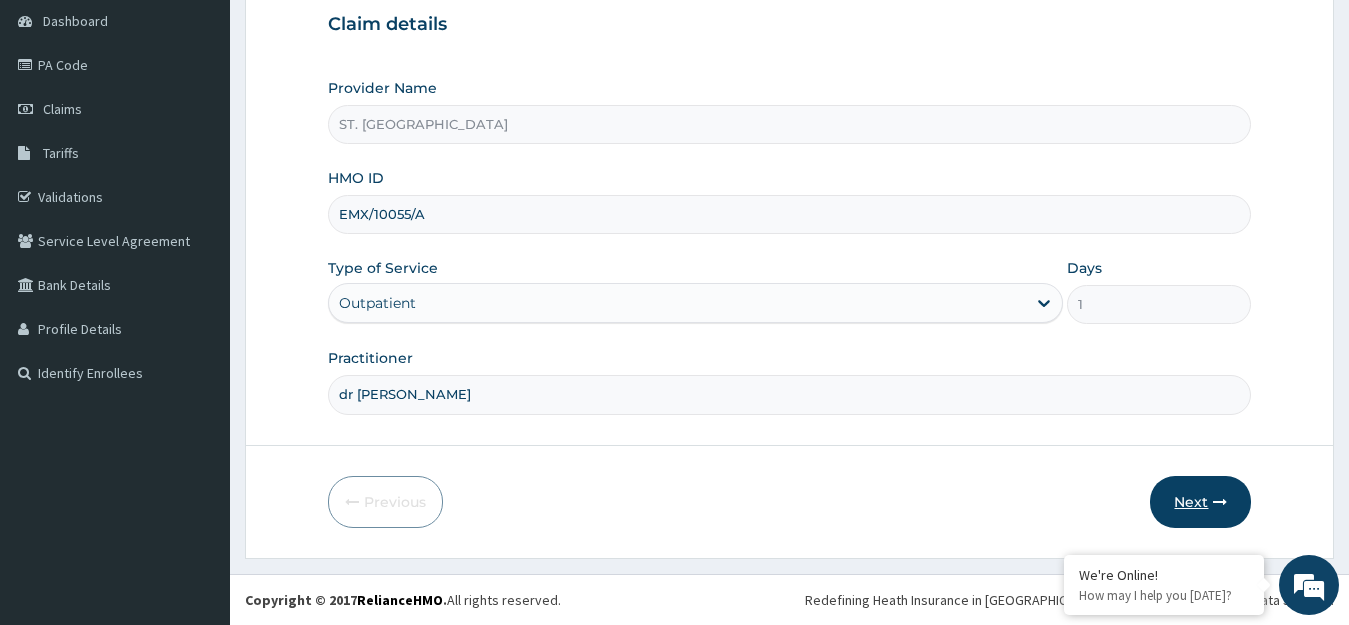 type on "dr ovunda" 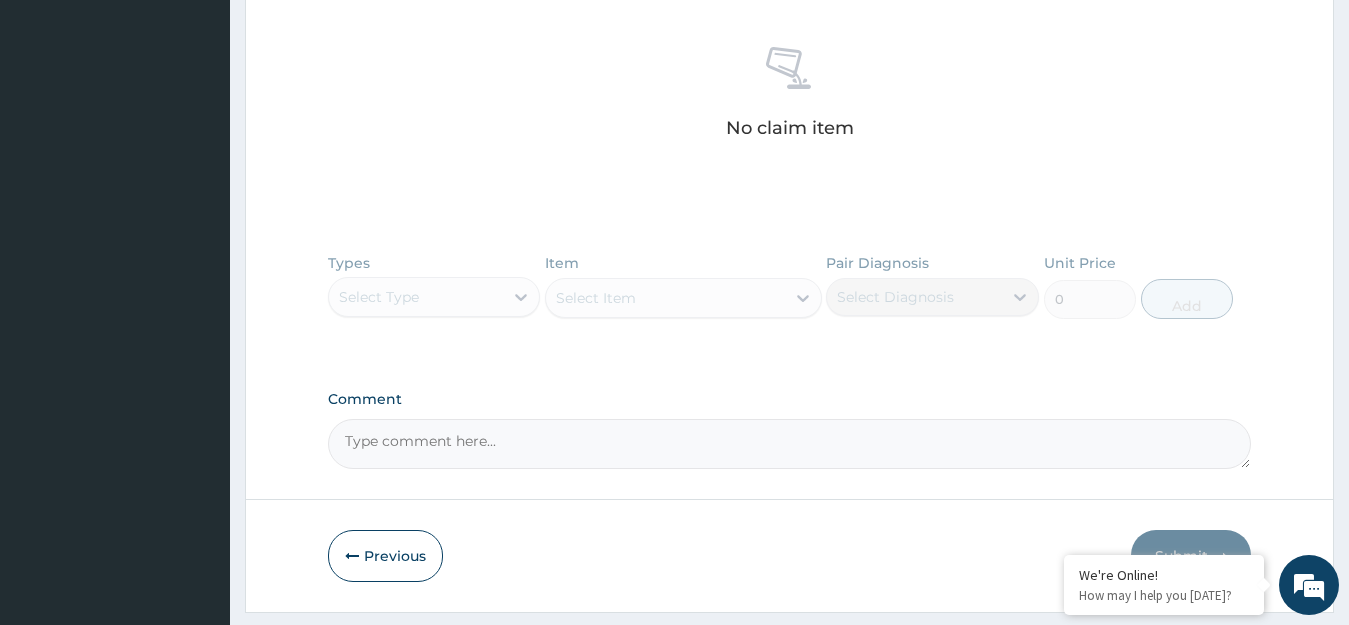 scroll, scrollTop: 811, scrollLeft: 0, axis: vertical 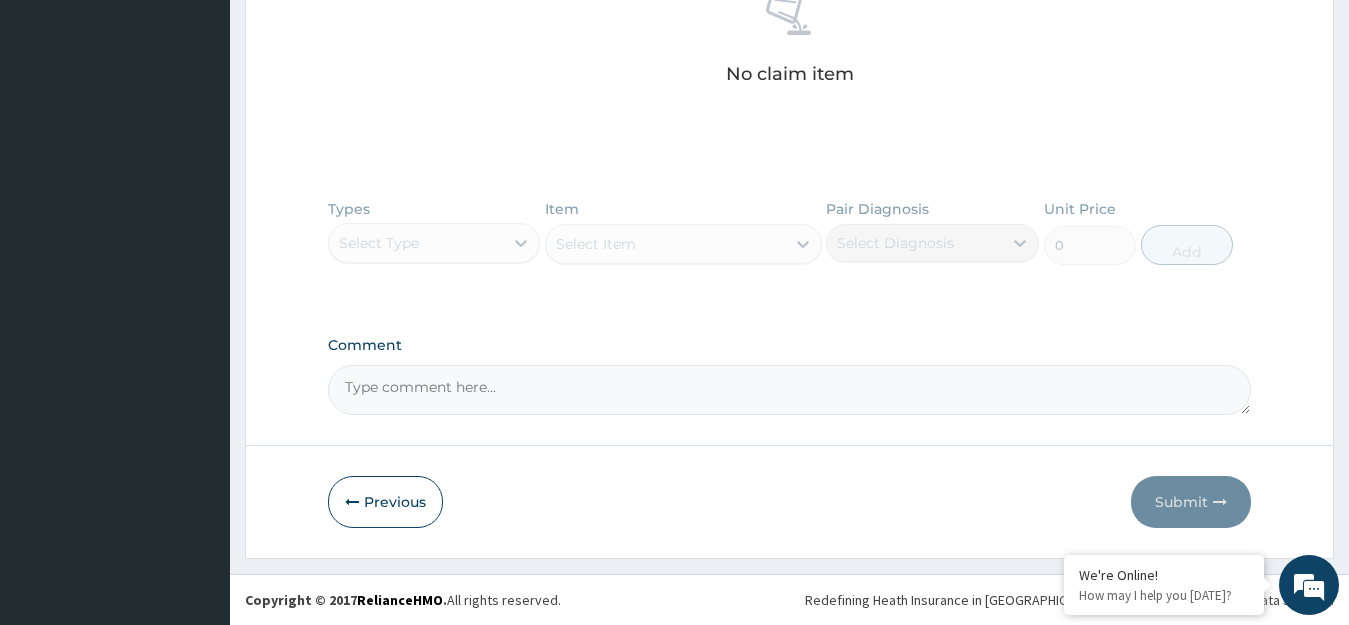 paste on "PA/A34ECD" 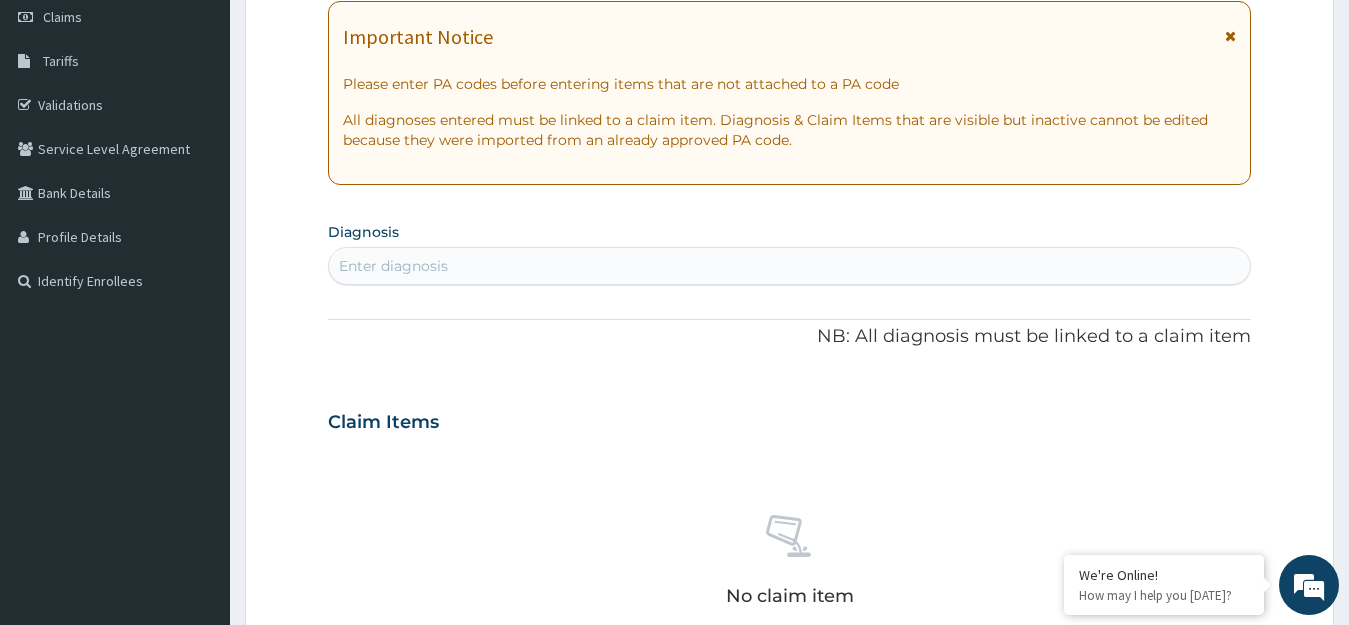 scroll, scrollTop: 11, scrollLeft: 0, axis: vertical 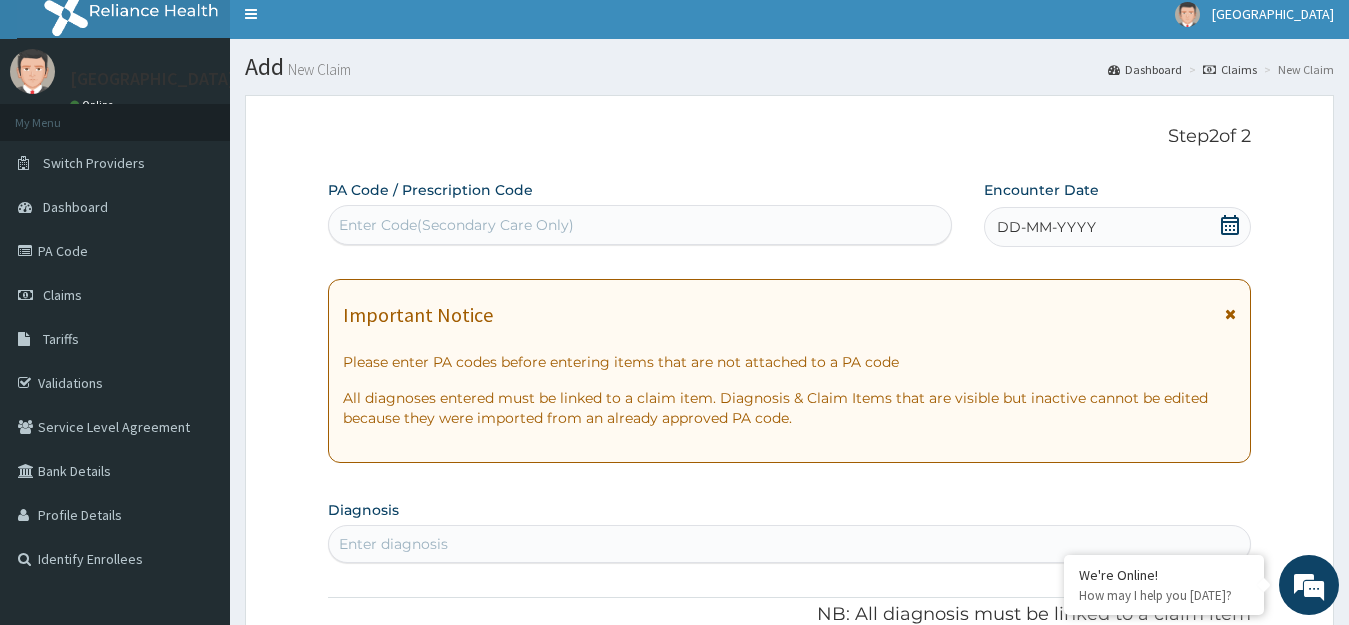 type on "PA/A34ECD" 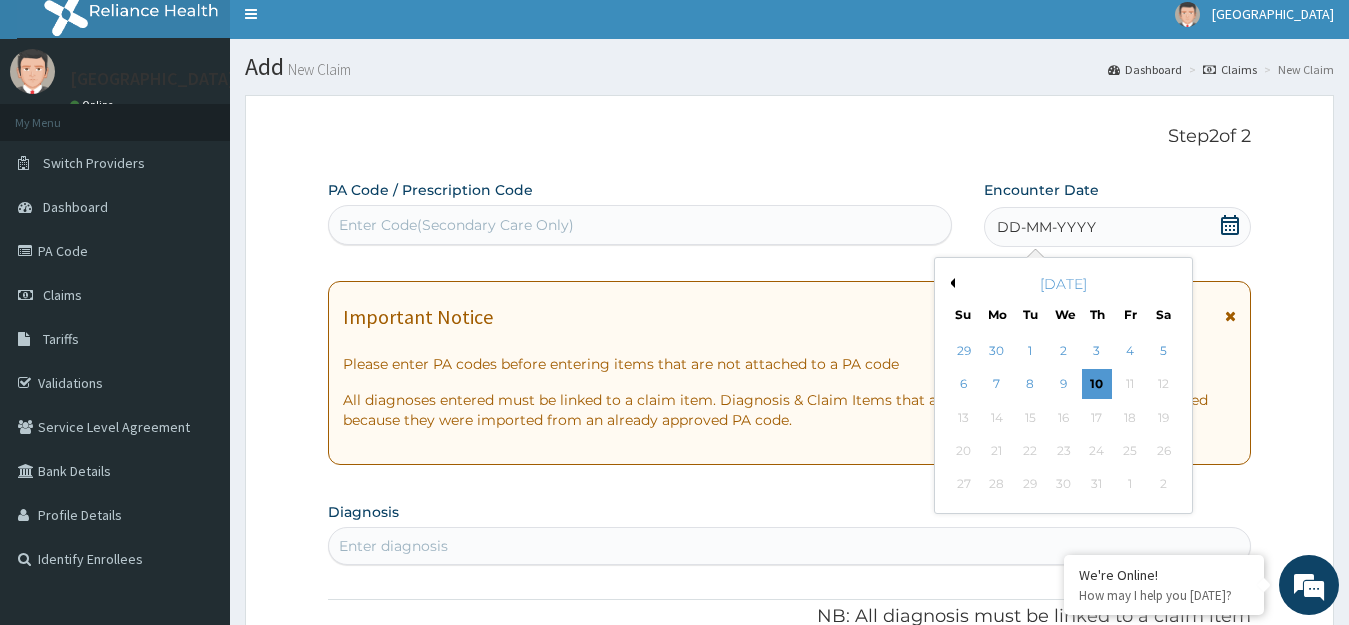 click on "8" at bounding box center [1030, 385] 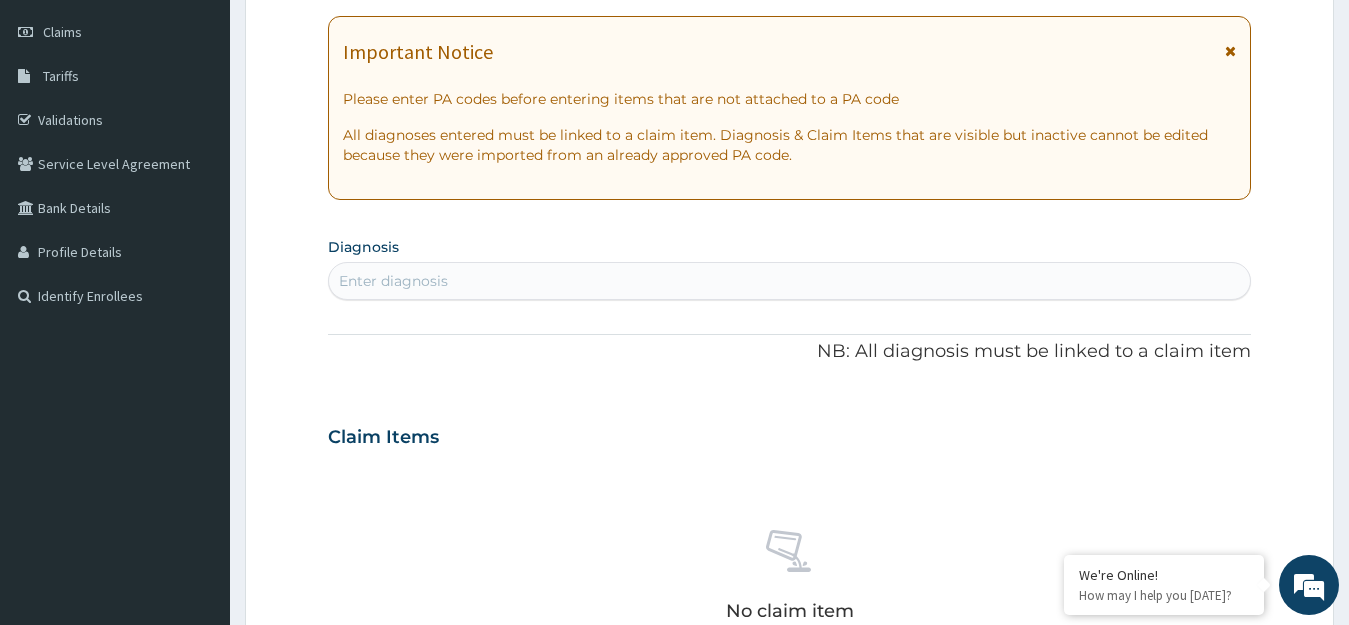 scroll, scrollTop: 311, scrollLeft: 0, axis: vertical 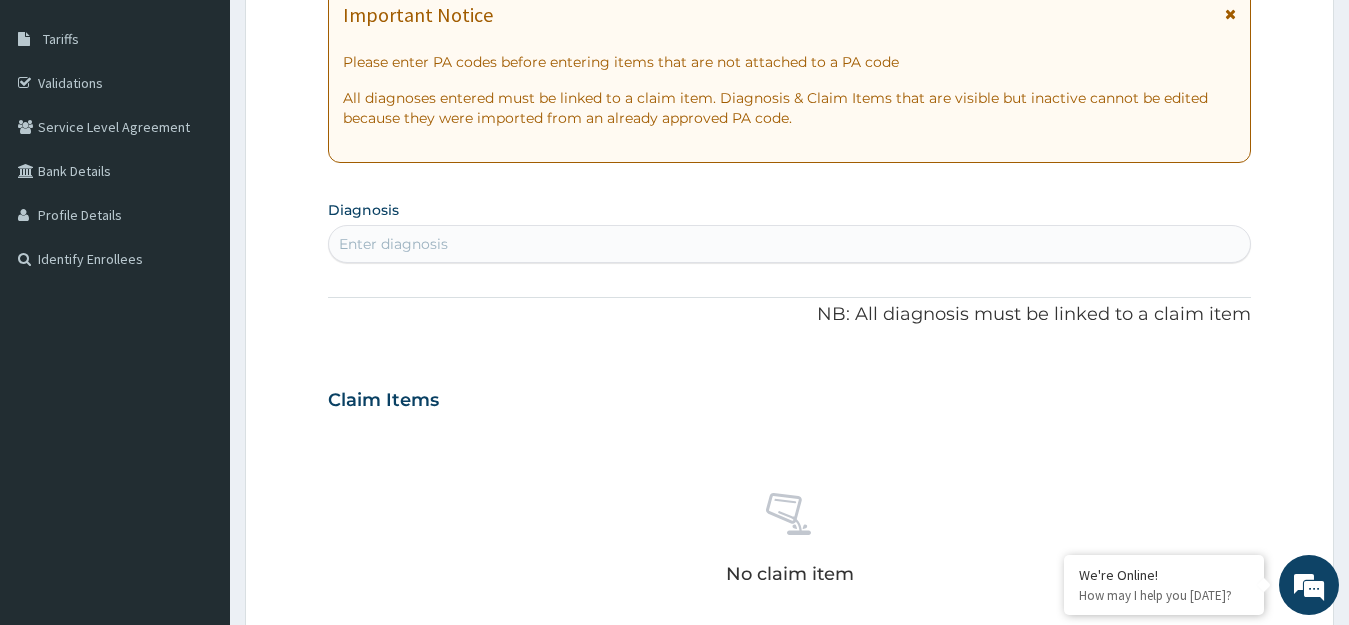 click on "Enter diagnosis" at bounding box center [790, 244] 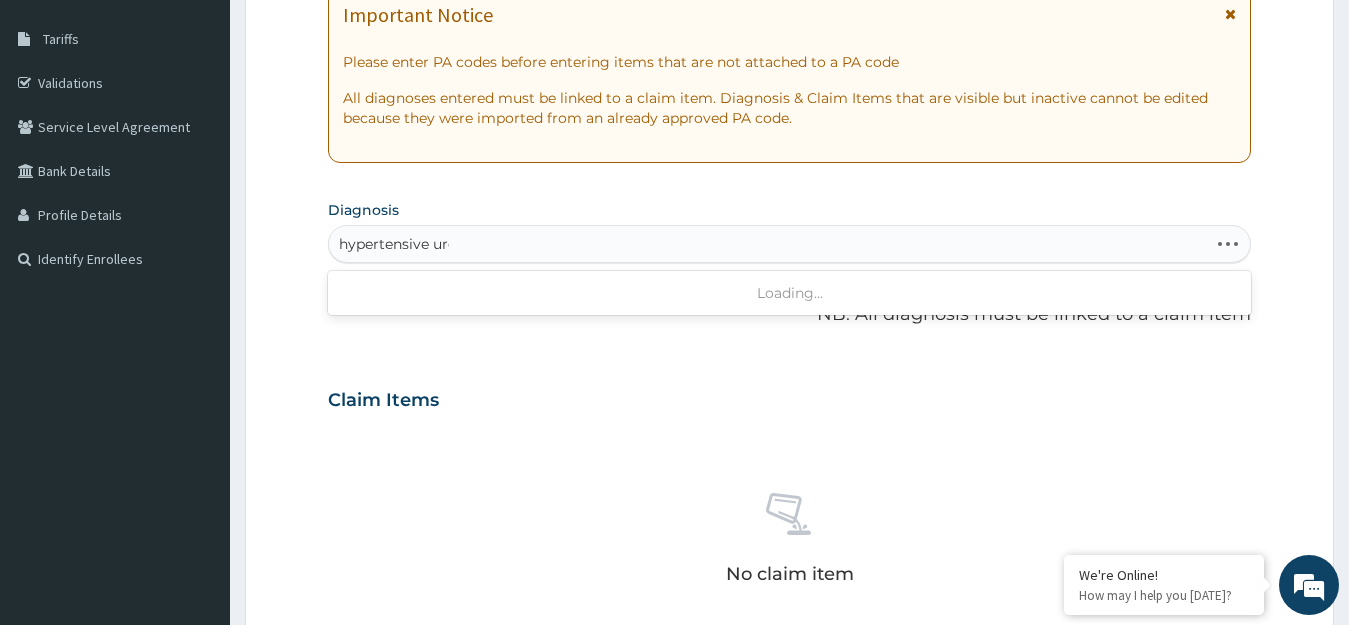 type on "hypertensive urge" 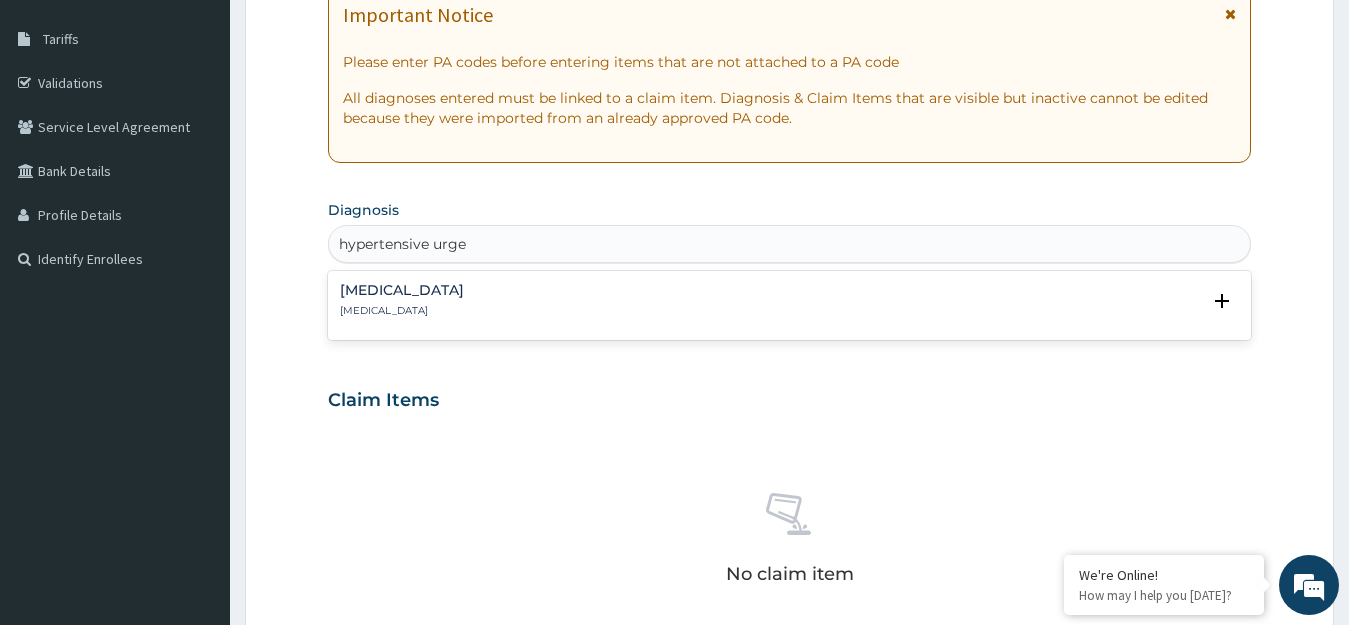 click on "Hypertensive urgency" at bounding box center (402, 311) 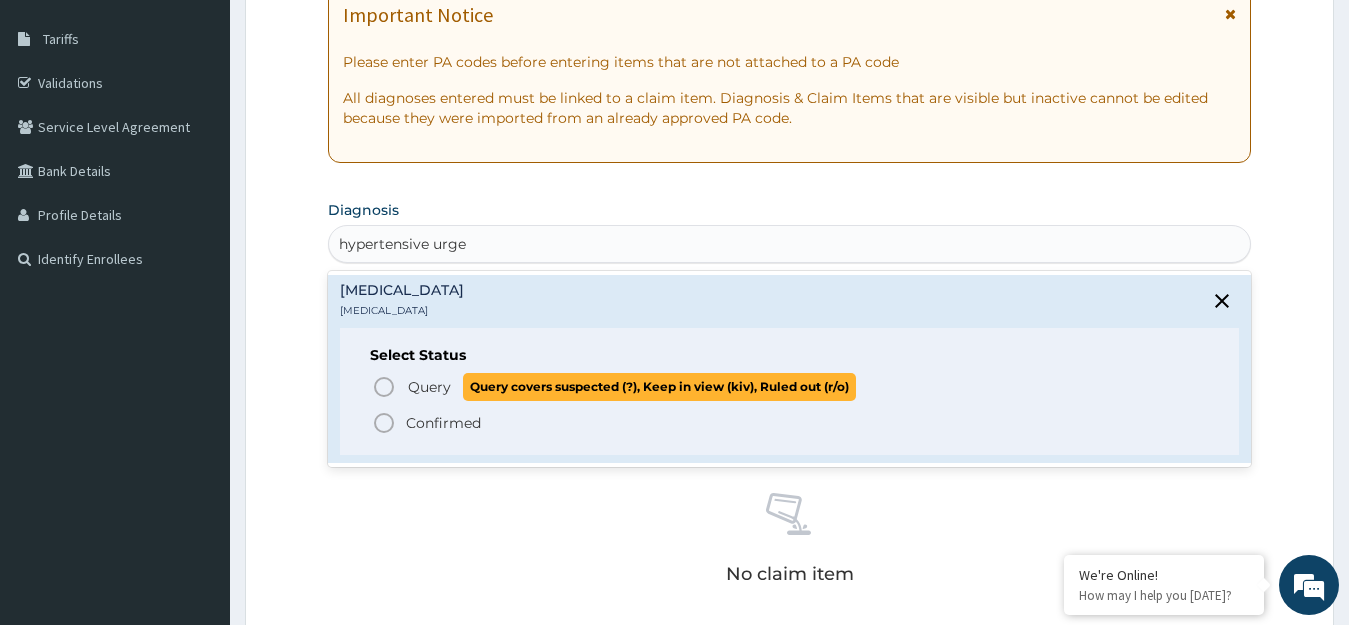 drag, startPoint x: 387, startPoint y: 384, endPoint x: 469, endPoint y: 375, distance: 82.492424 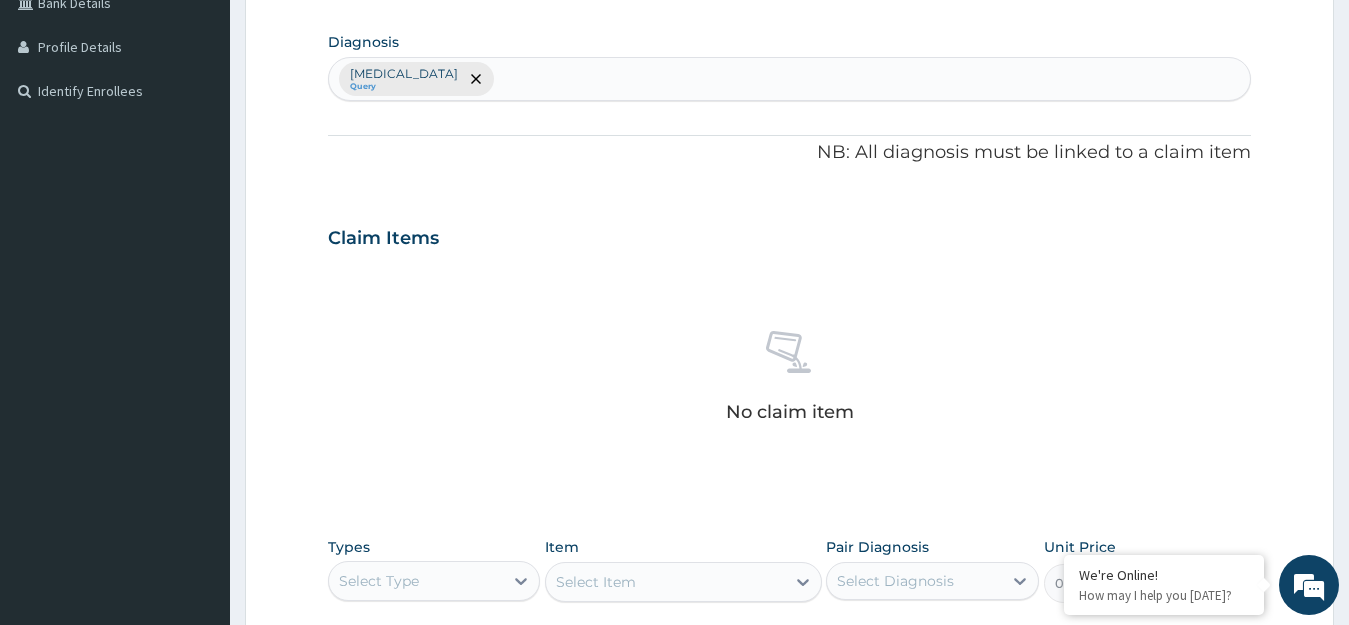 scroll, scrollTop: 811, scrollLeft: 0, axis: vertical 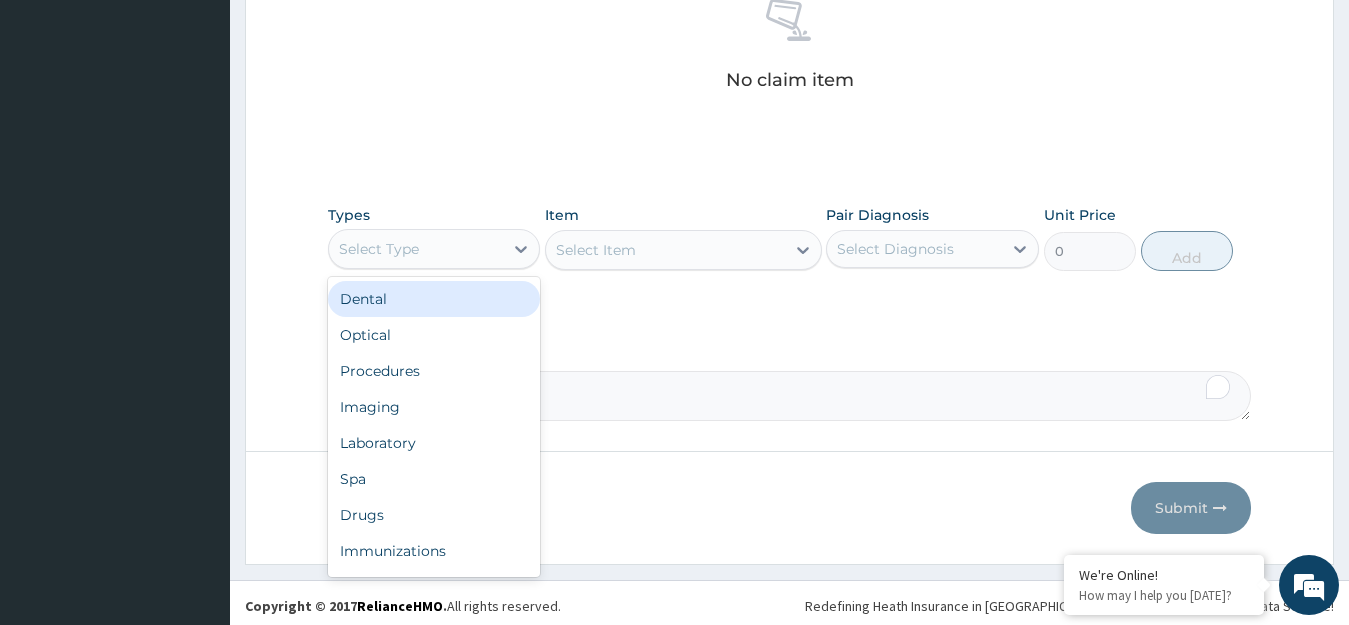 drag, startPoint x: 499, startPoint y: 245, endPoint x: 472, endPoint y: 345, distance: 103.58089 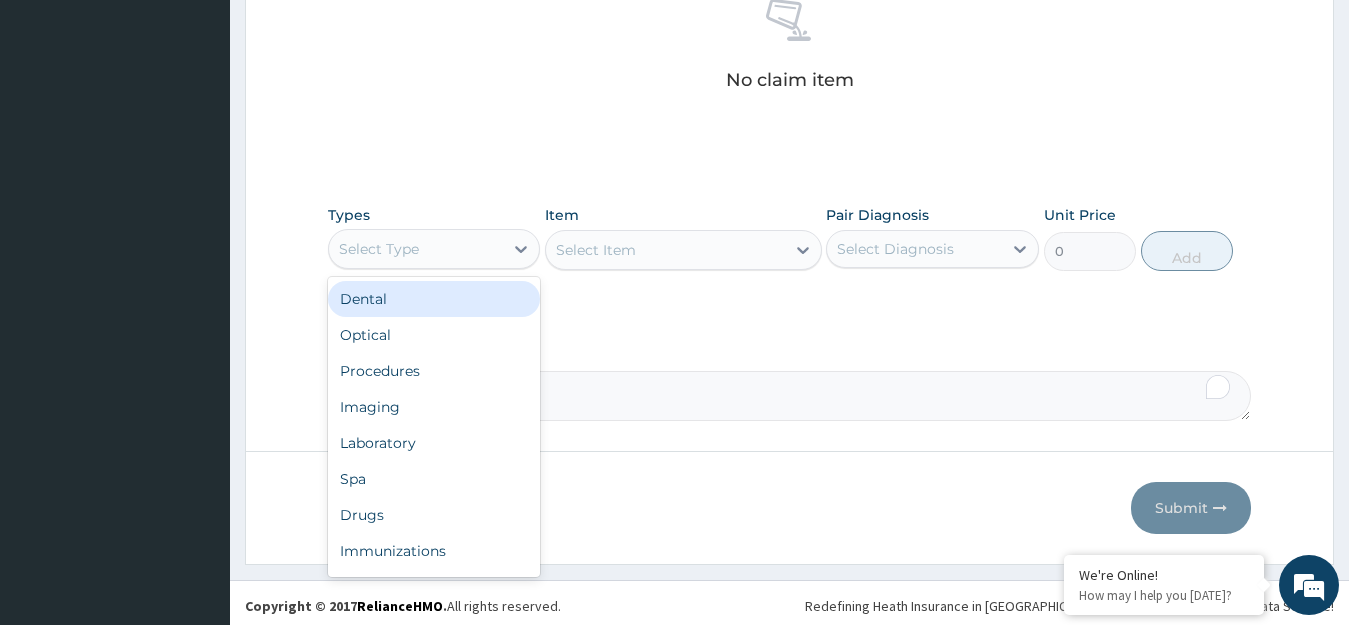 click on "Select Type" at bounding box center (416, 249) 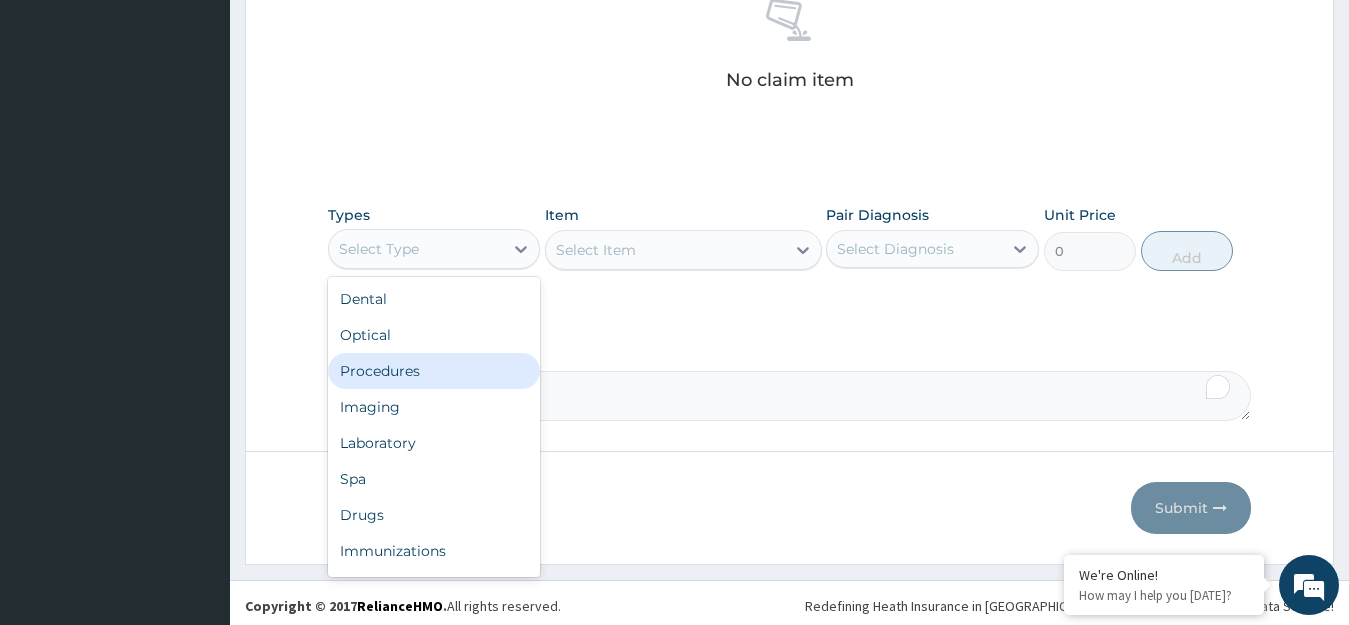 click on "Procedures" at bounding box center [434, 371] 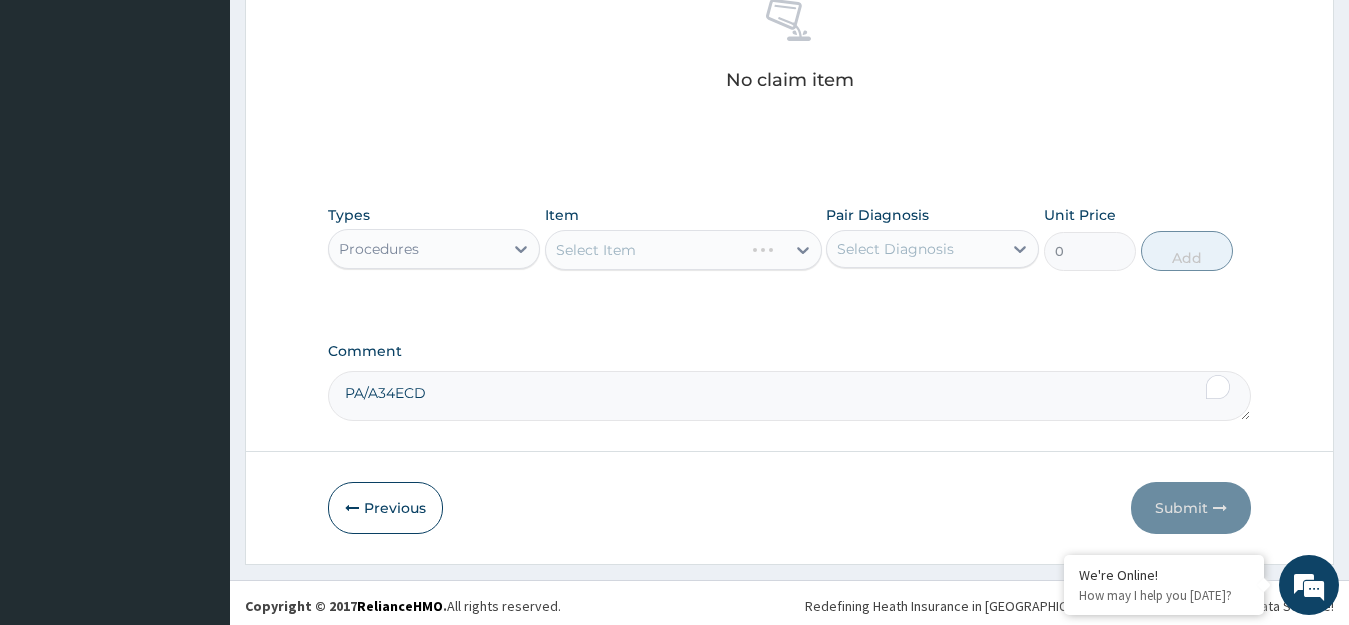 click on "Select Diagnosis" at bounding box center [895, 249] 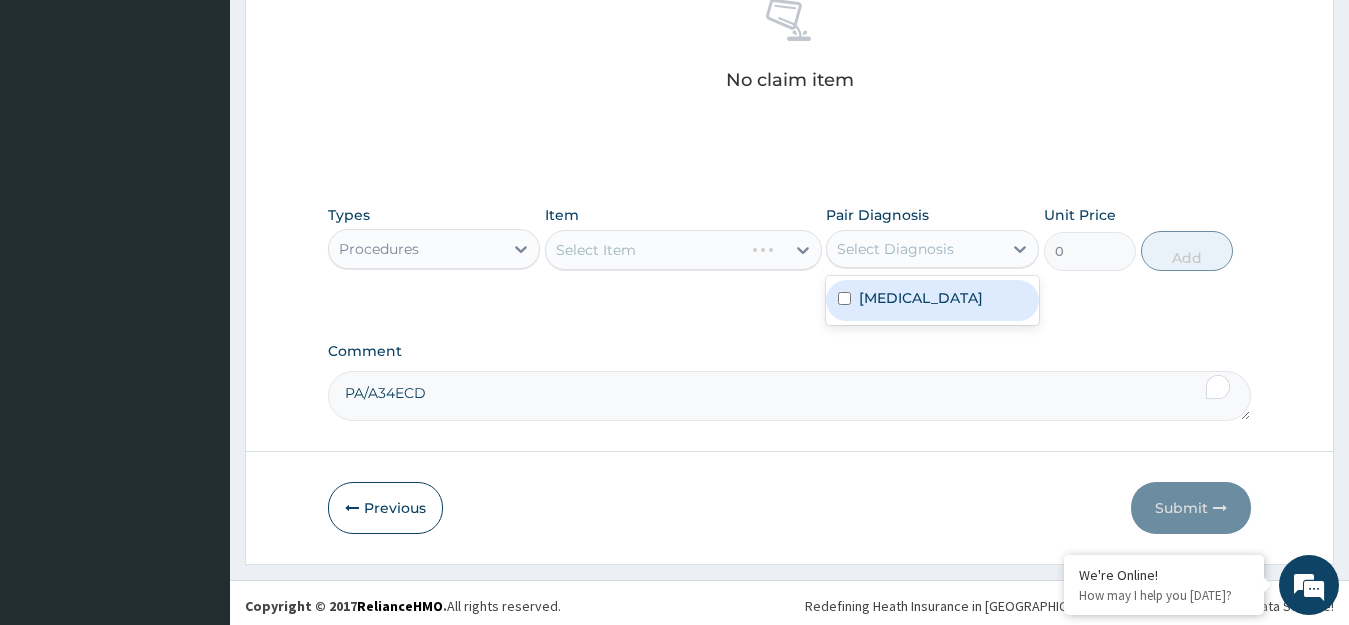 click on "Hypertensive urgency" at bounding box center (921, 298) 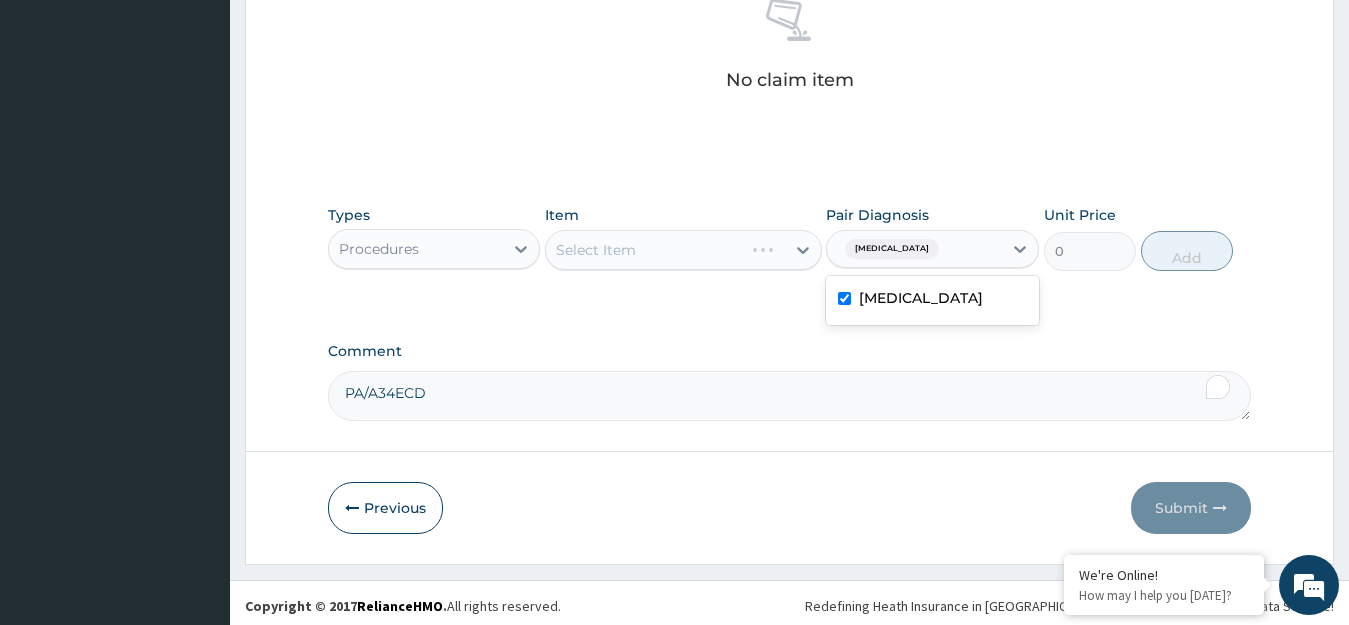 checkbox on "true" 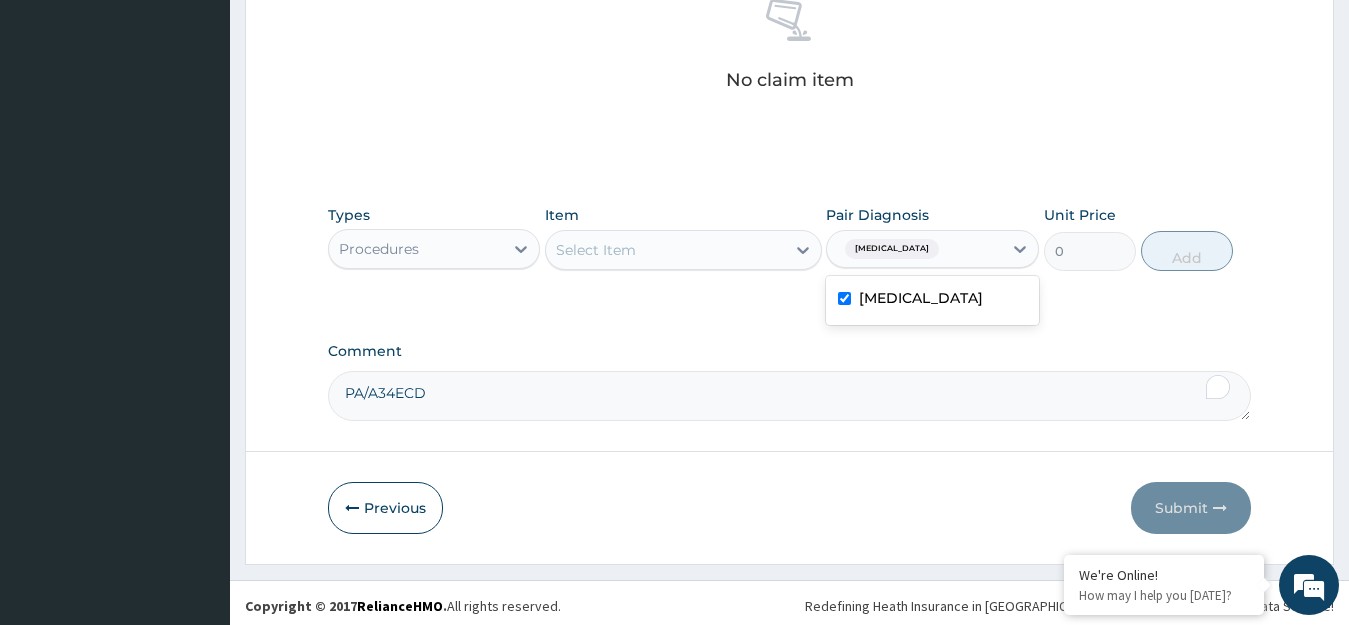 click on "Select Item" at bounding box center (665, 250) 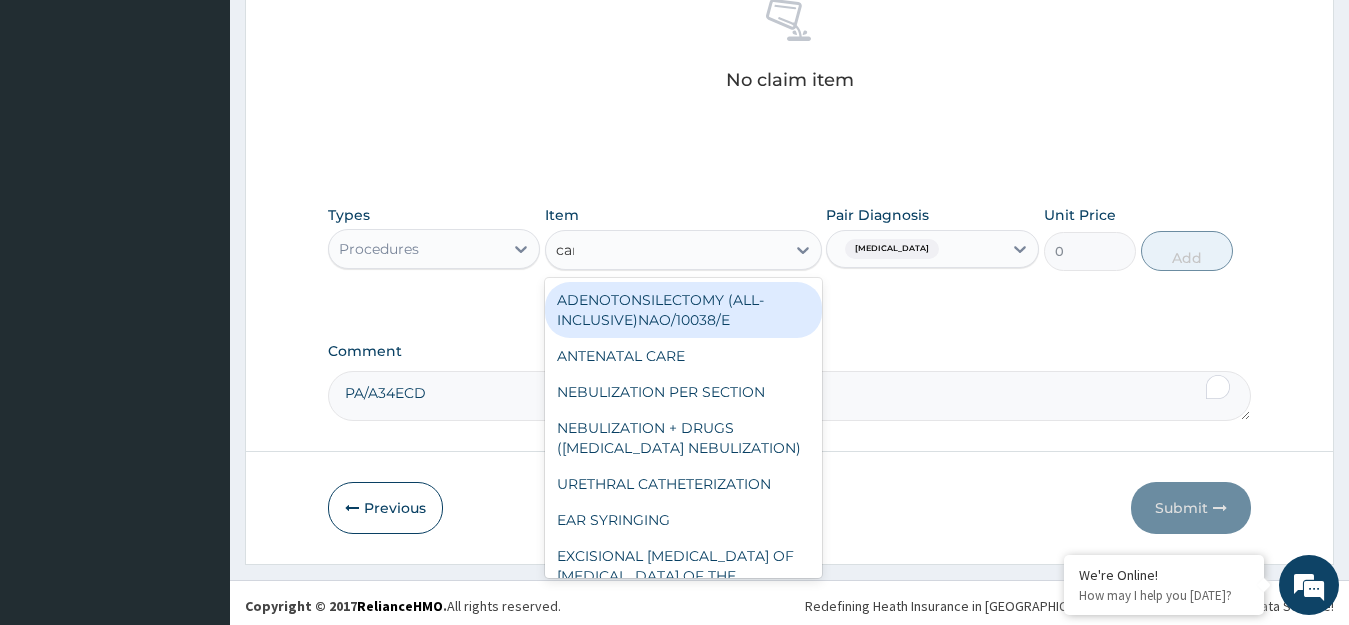 type on "card" 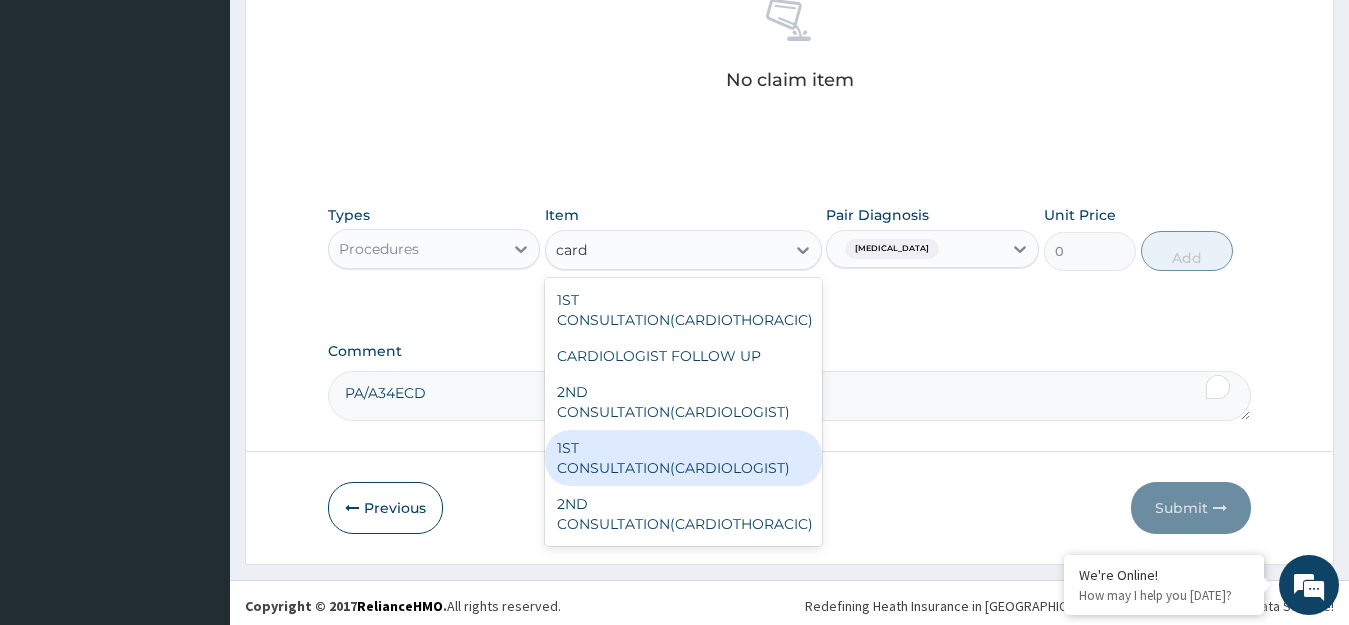 click on "1ST CONSULTATION(CARDIOLOGIST)" at bounding box center (683, 458) 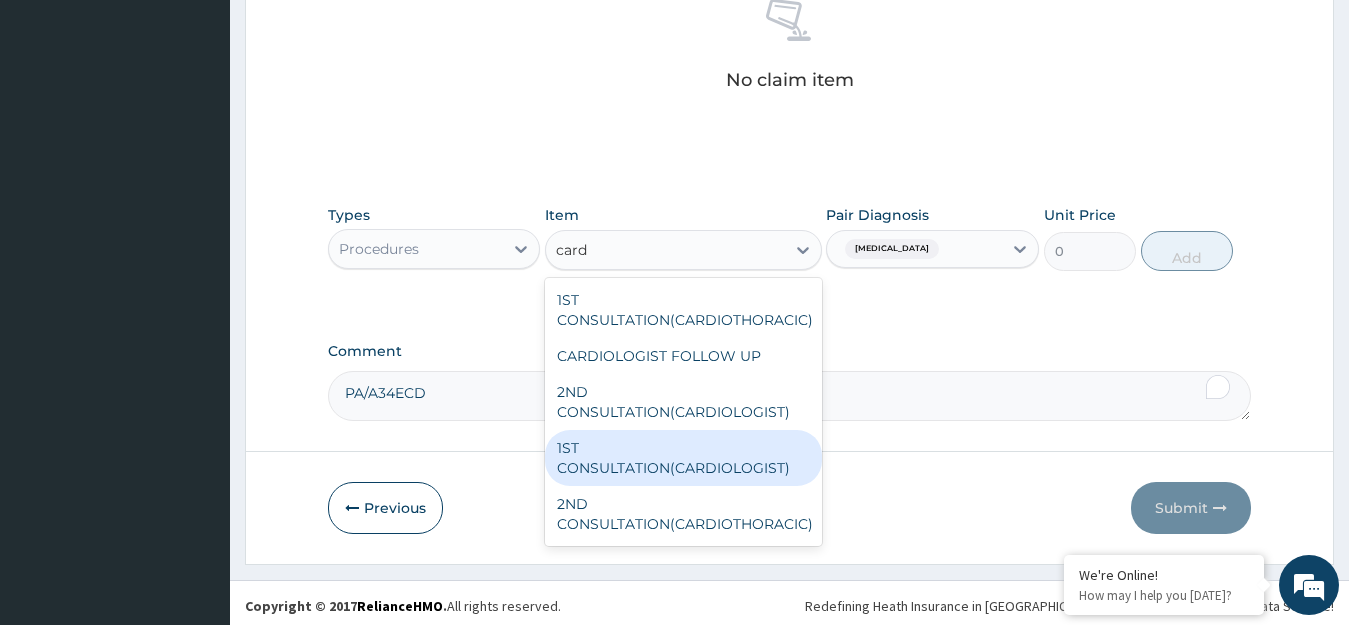 type 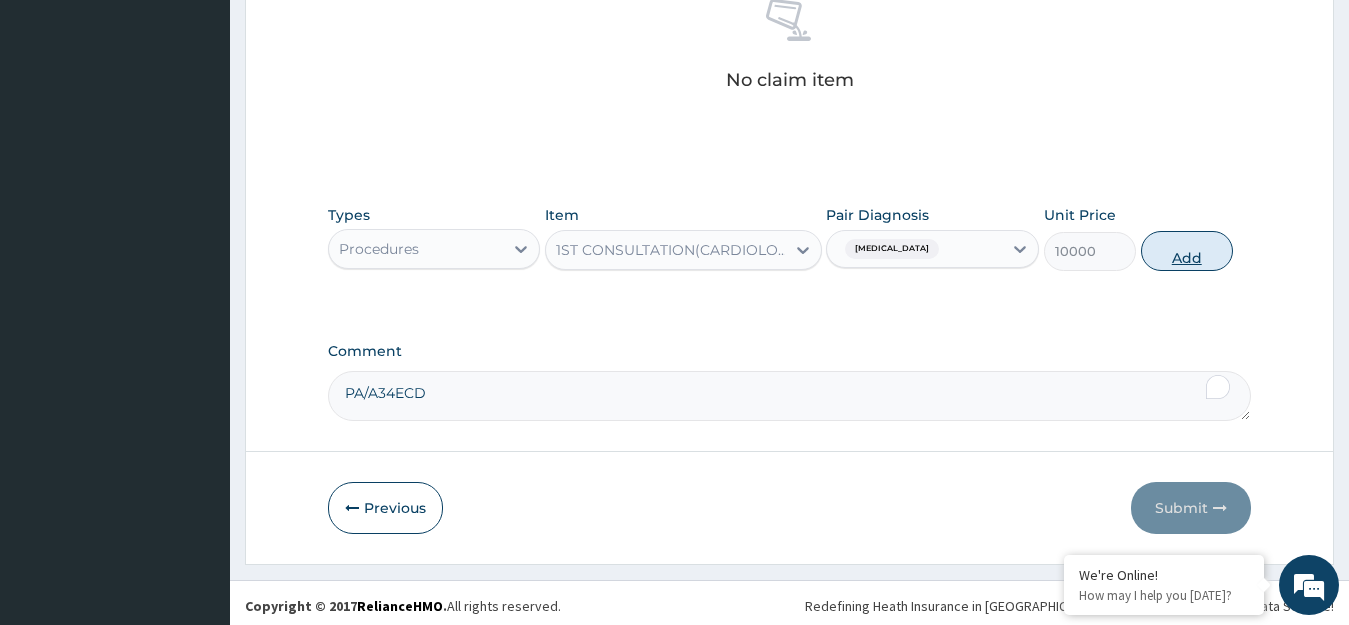 click on "Add" at bounding box center (1187, 251) 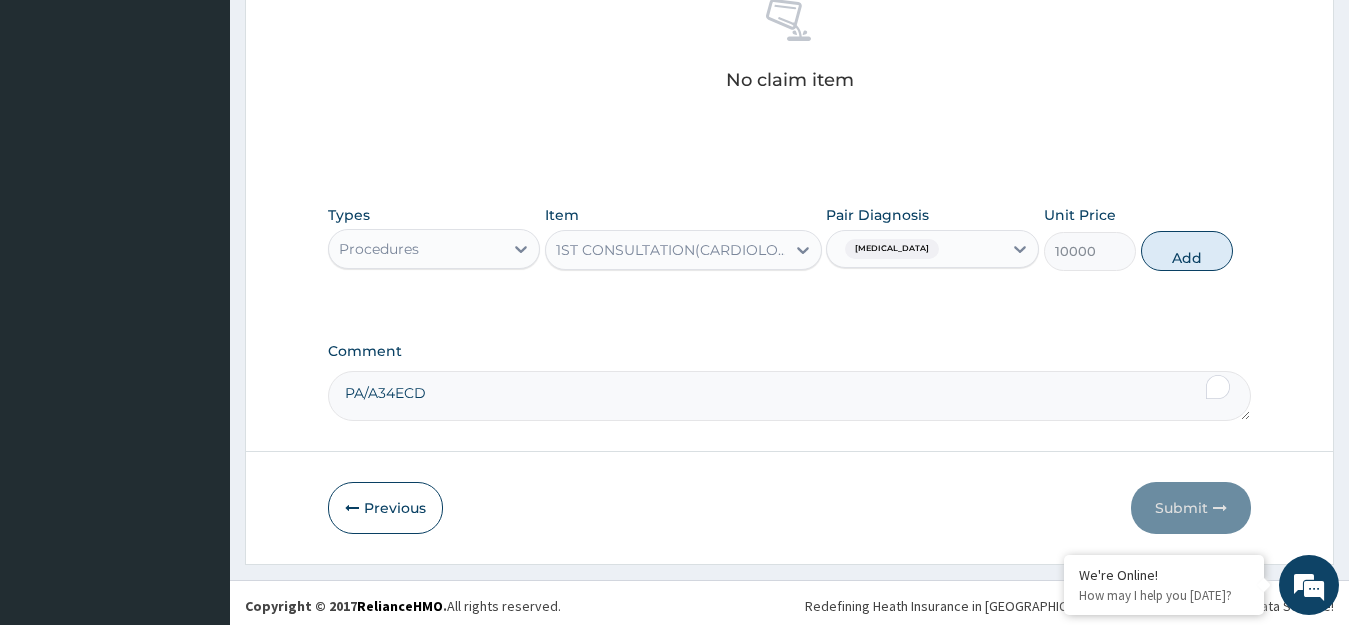 type on "0" 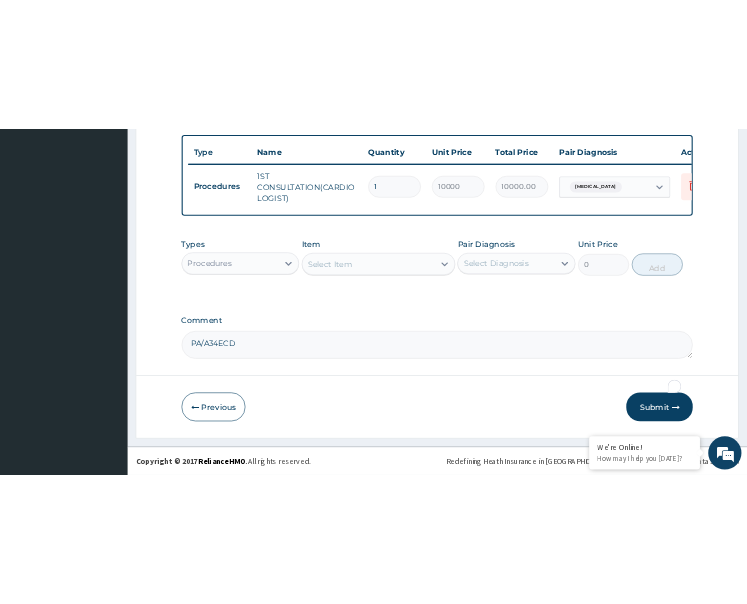 scroll, scrollTop: 750, scrollLeft: 0, axis: vertical 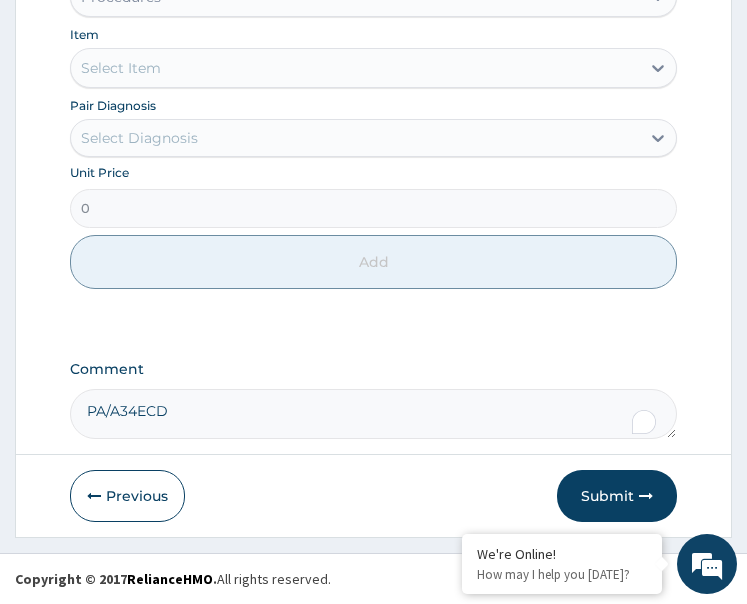 click on "PA/A34ECD" at bounding box center [374, 414] 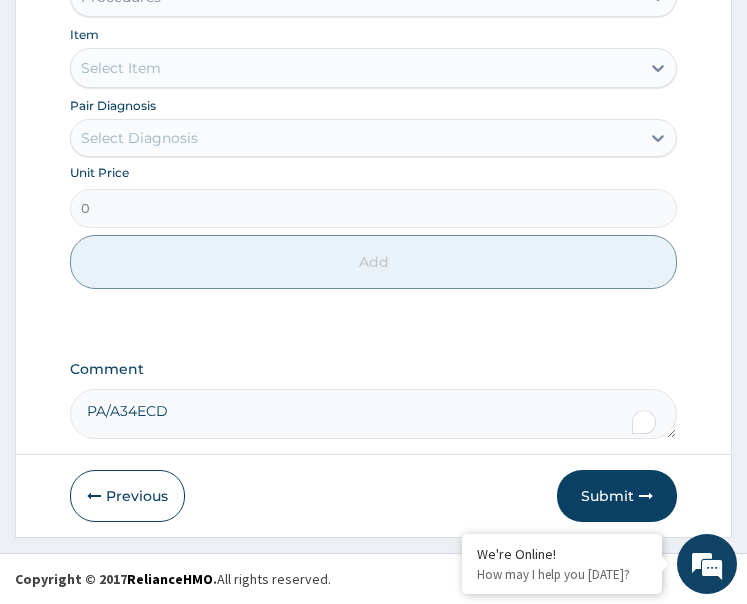 paste on "PA/902FD2" 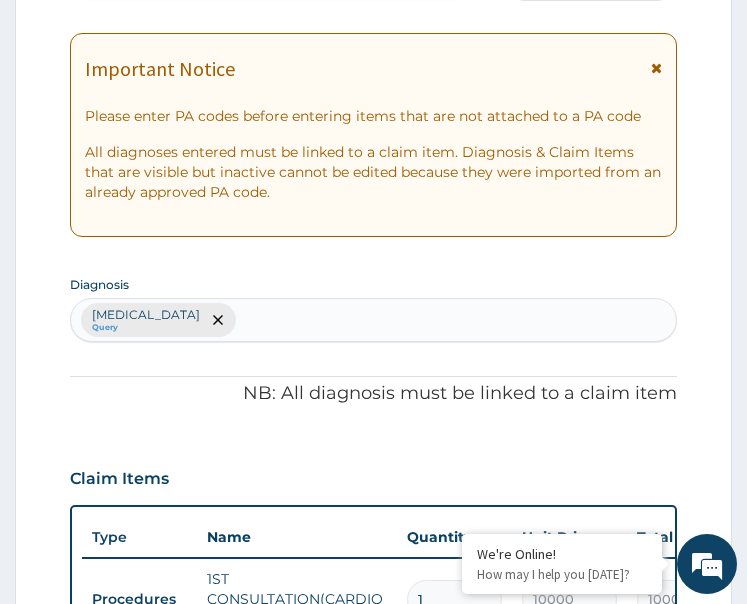 scroll, scrollTop: 268, scrollLeft: 0, axis: vertical 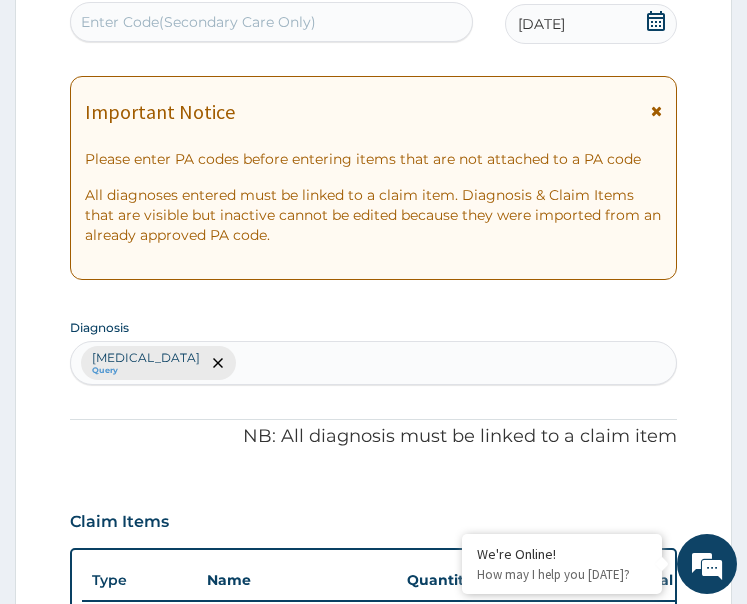 type on "PA/A34ECD  PA/902FD2" 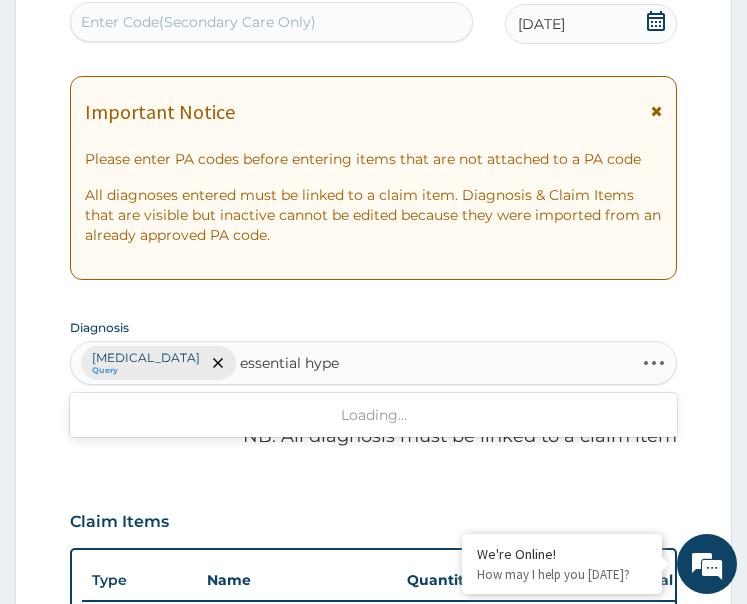 type on "essential hyper" 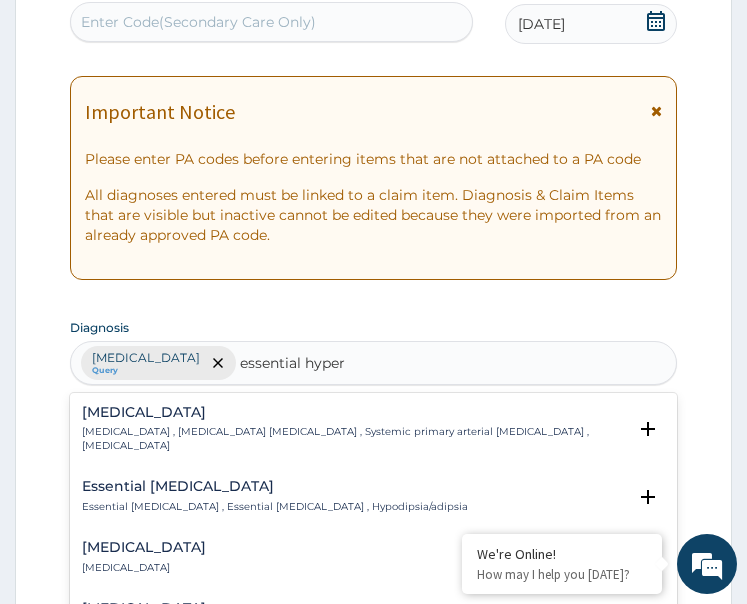 click on "Essential hypertension , Idiopathic hypertension , Systemic primary arterial hypertension , Primary hypertension" at bounding box center [354, 439] 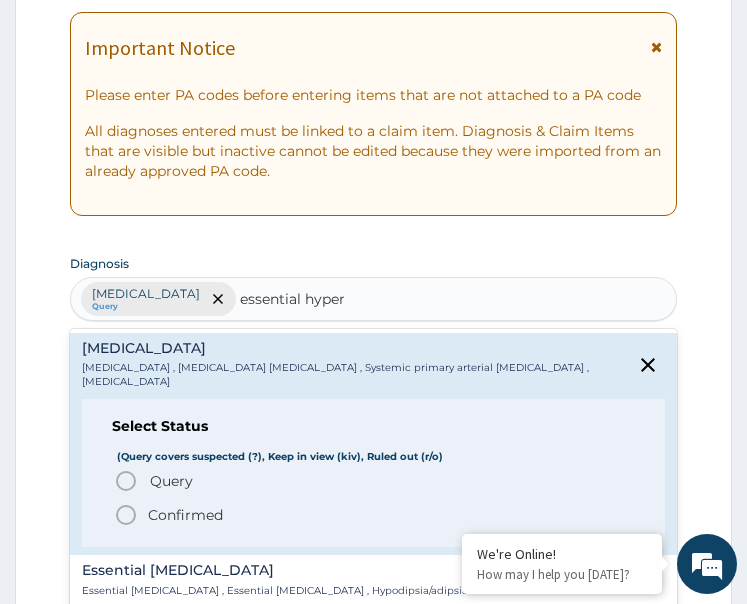 scroll, scrollTop: 368, scrollLeft: 0, axis: vertical 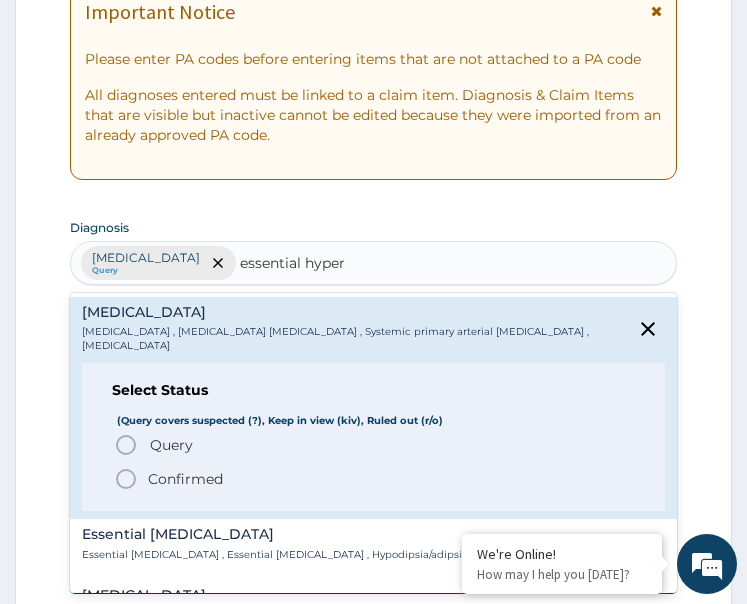 click on "Confirmed" at bounding box center [375, 479] 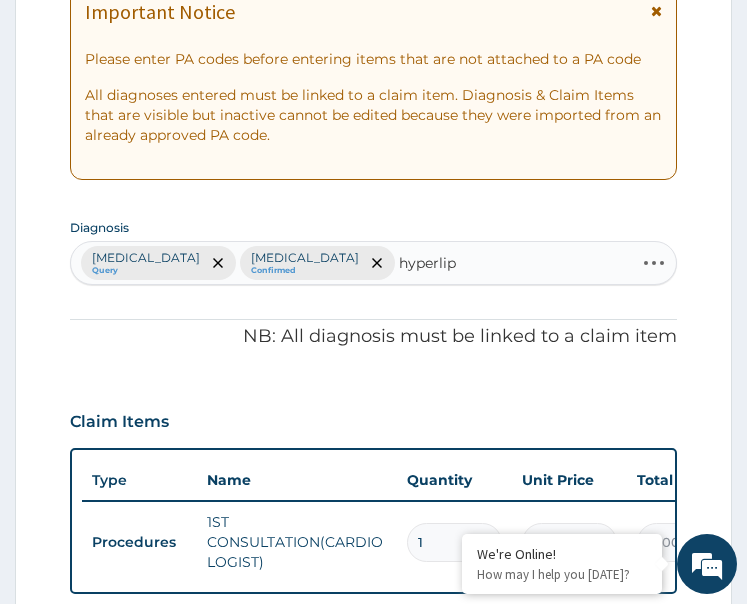 type on "hyperlipi" 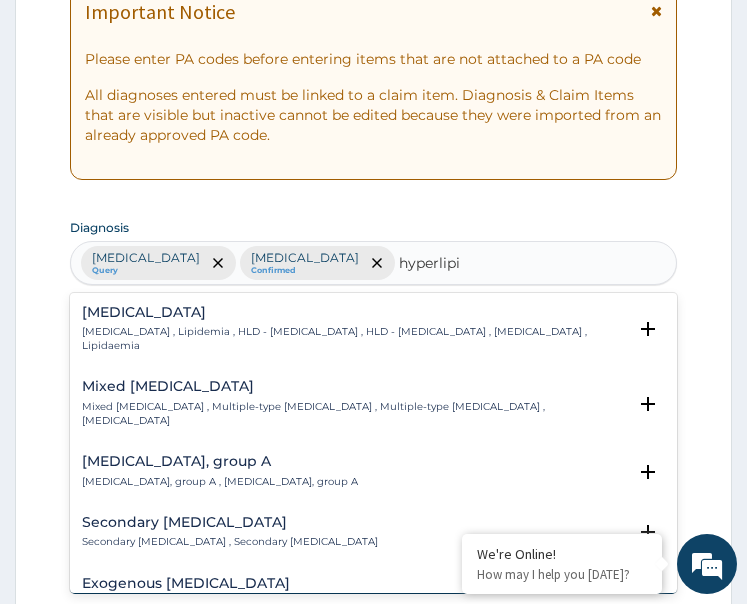 click on "Hyperlipidemia , Lipidemia , HLD - Hyperlipidemia , HLD - Hyperlipidaemia , Hyperlipidaemia , Lipidaemia" at bounding box center [354, 339] 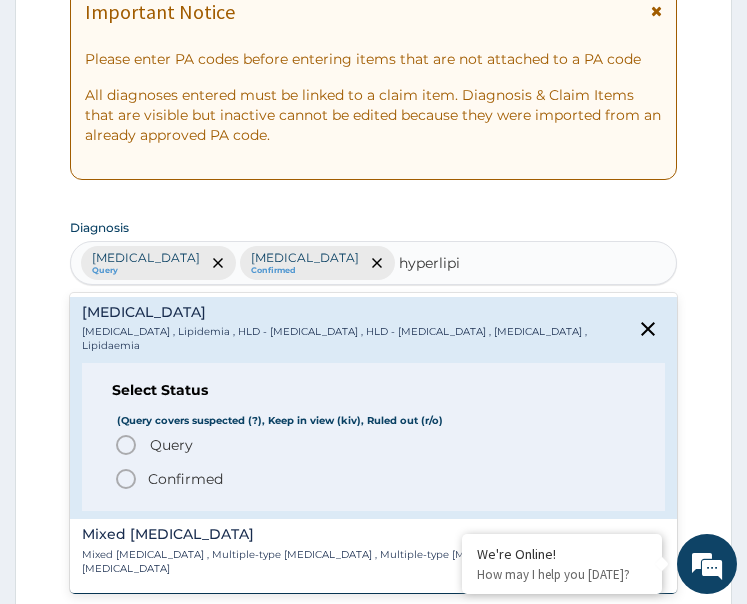 click 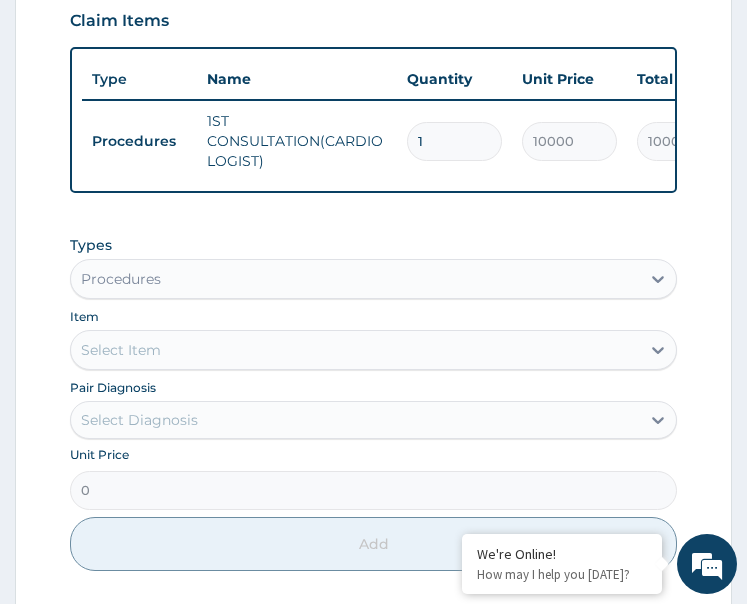 scroll, scrollTop: 968, scrollLeft: 0, axis: vertical 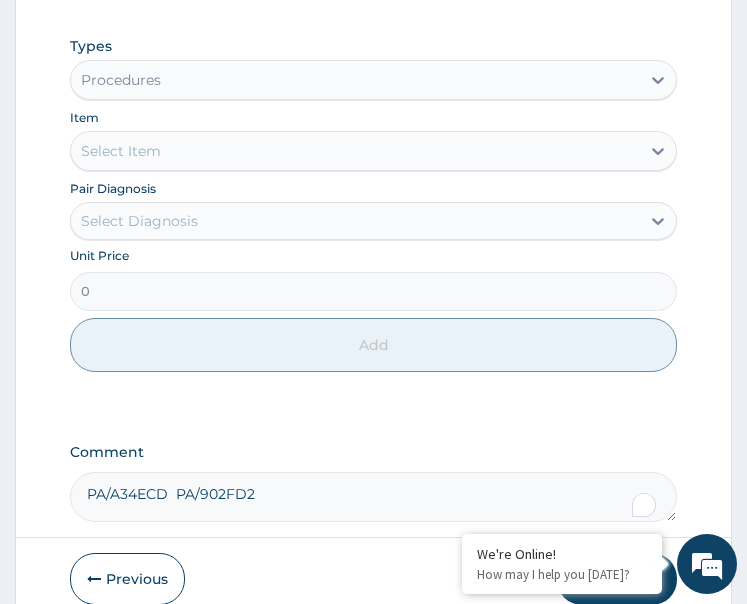 click on "Procedures" at bounding box center (356, 80) 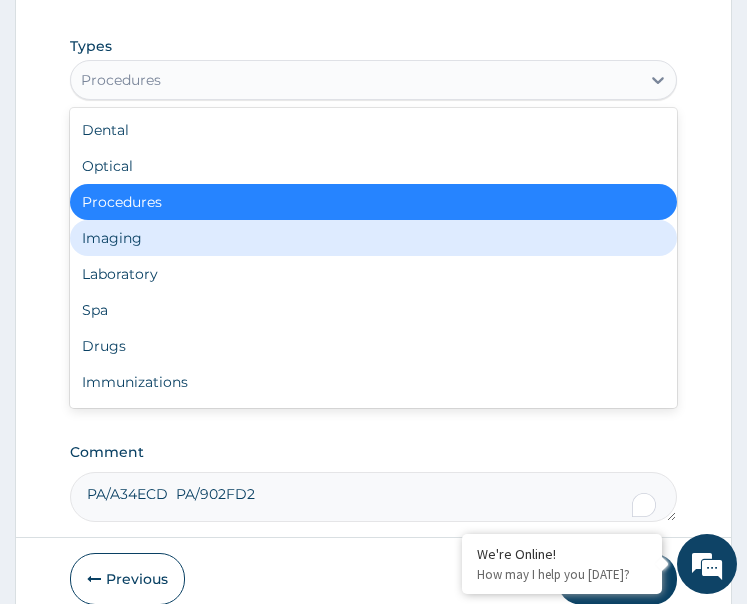 click on "Imaging" at bounding box center (374, 238) 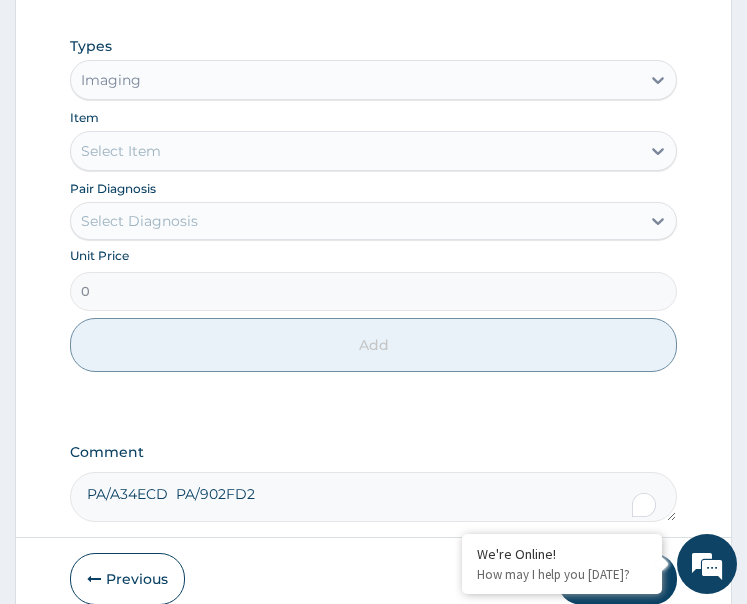 click on "Select Diagnosis" at bounding box center (139, 221) 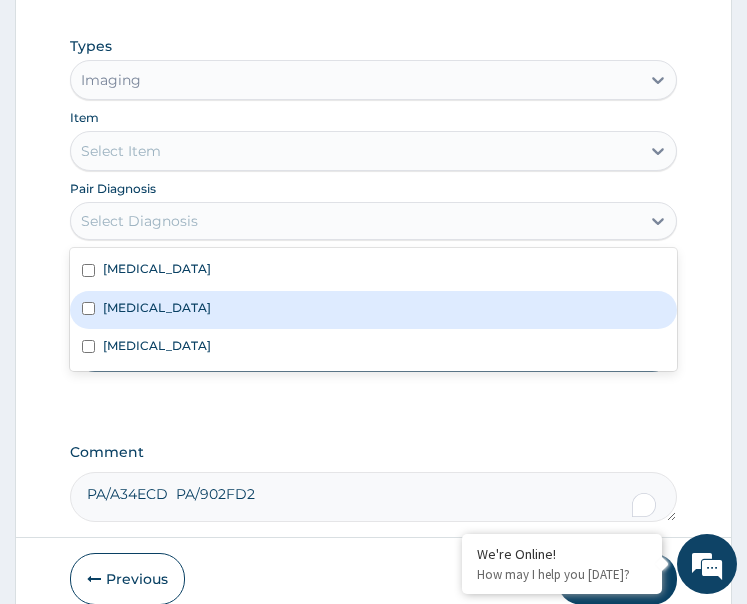 click on "Essential hypertension" at bounding box center (157, 307) 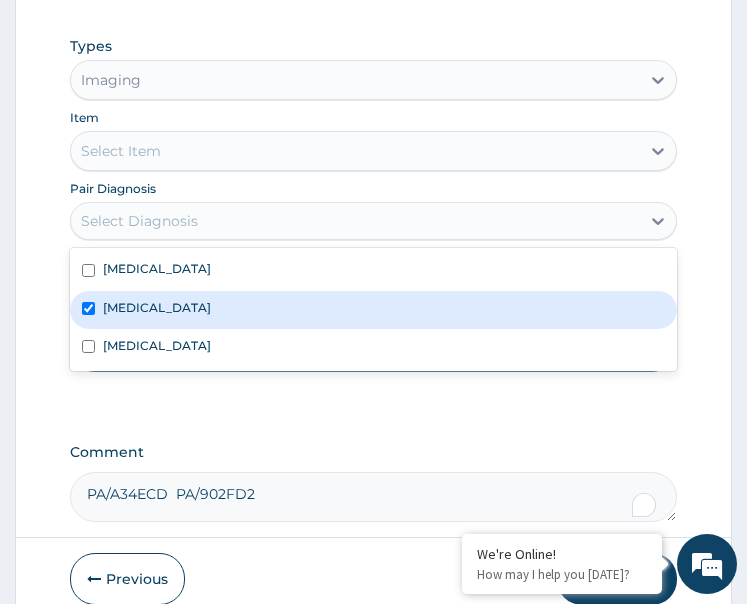 checkbox on "true" 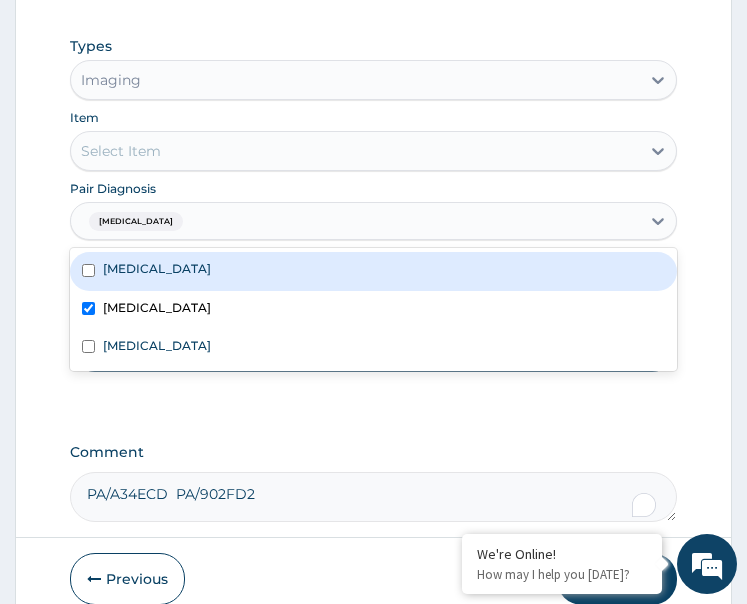 click on "Hypertensive urgency" at bounding box center (157, 268) 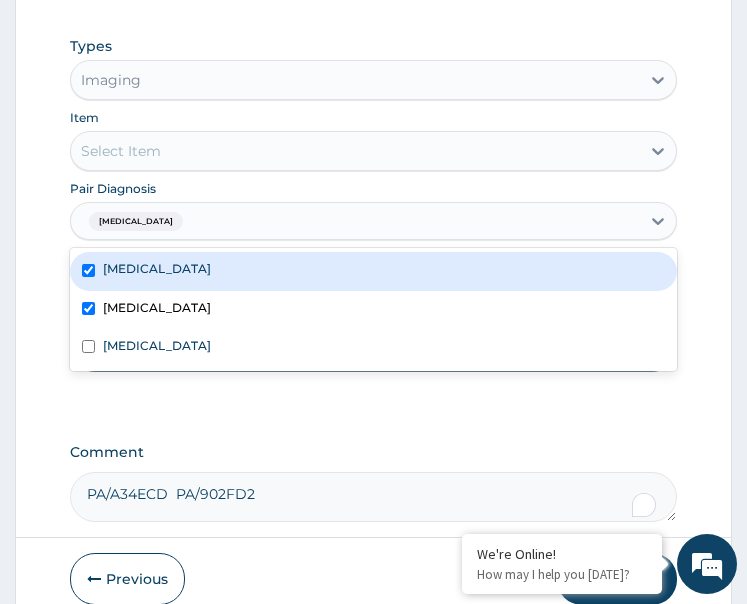 checkbox on "true" 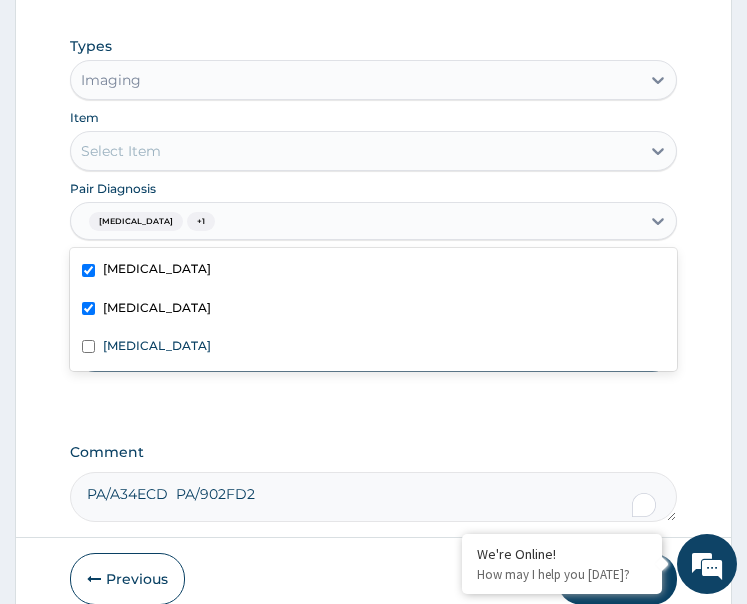 click on "Select Item" at bounding box center (356, 151) 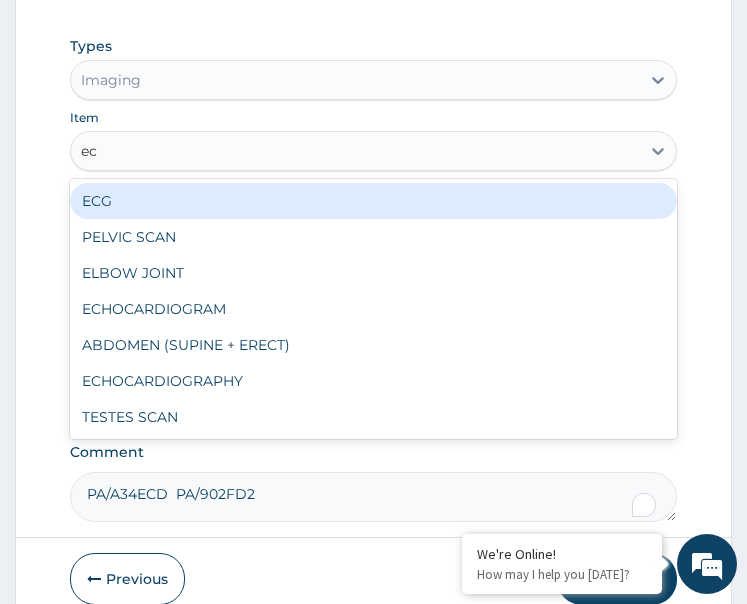 type on "ecg" 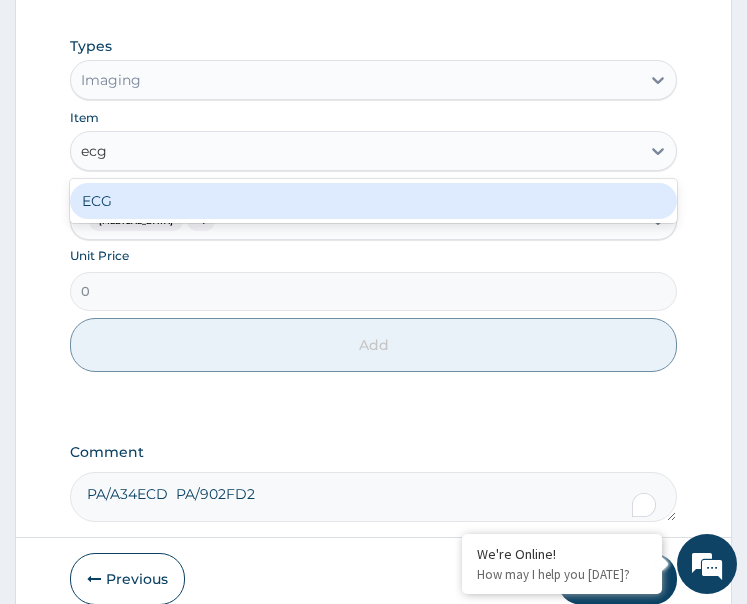 type 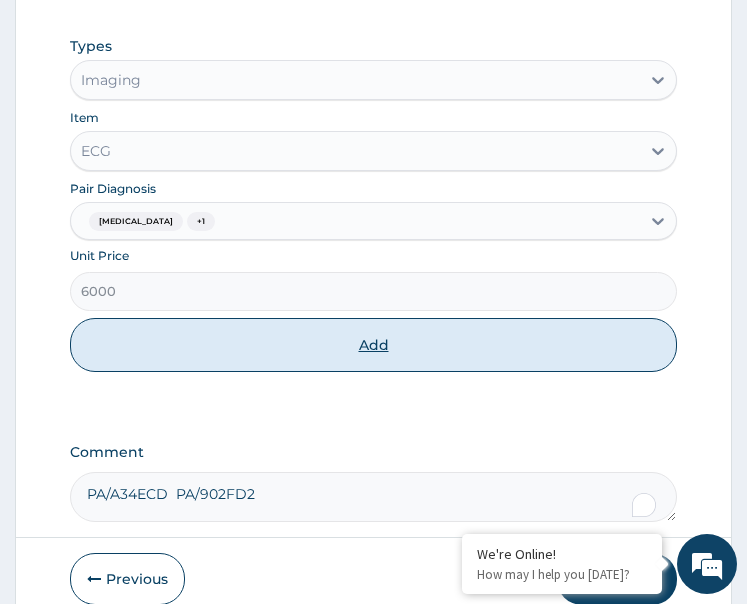 click on "Add" at bounding box center (374, 345) 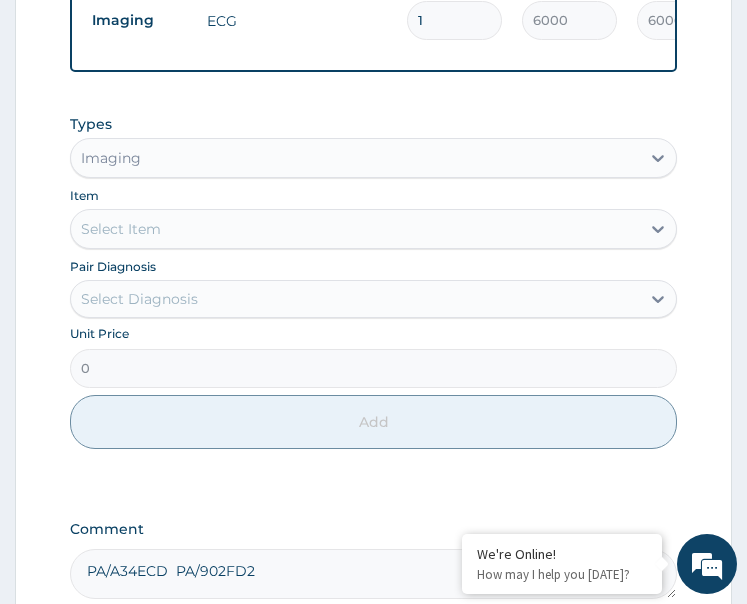 click on "Imaging" at bounding box center (356, 158) 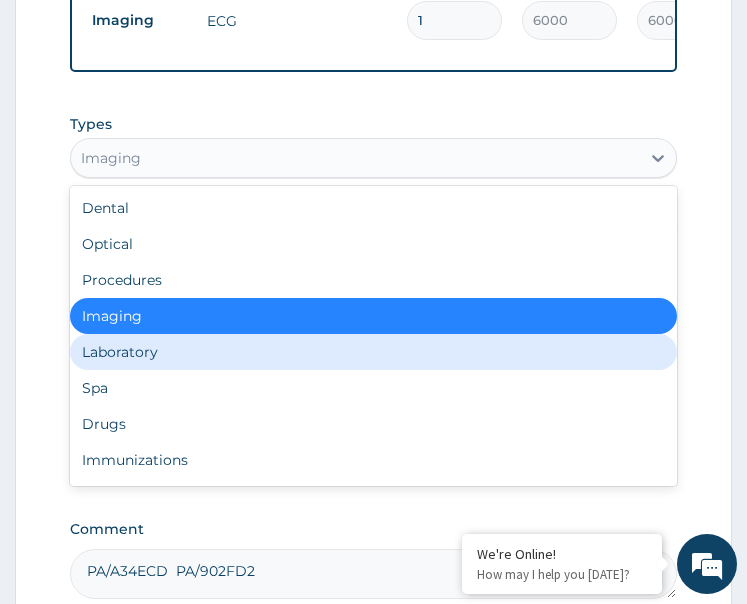 click on "Laboratory" at bounding box center (374, 352) 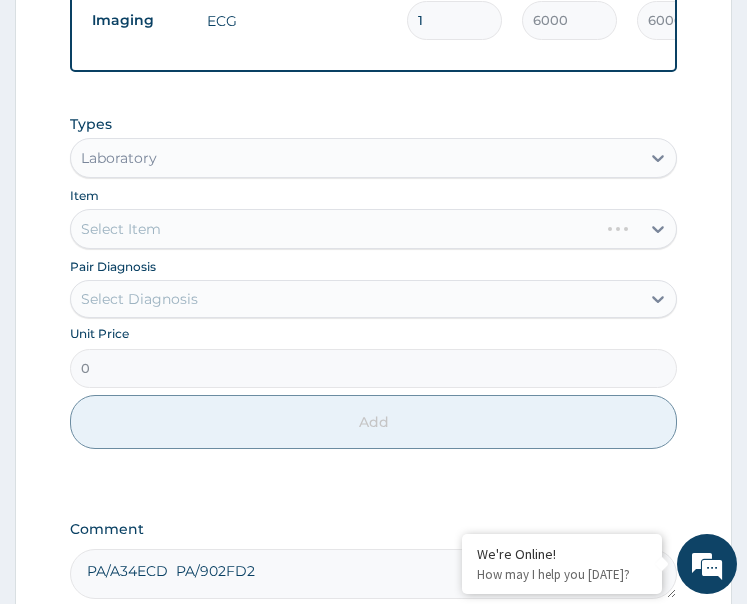 click on "Select Diagnosis" at bounding box center [356, 299] 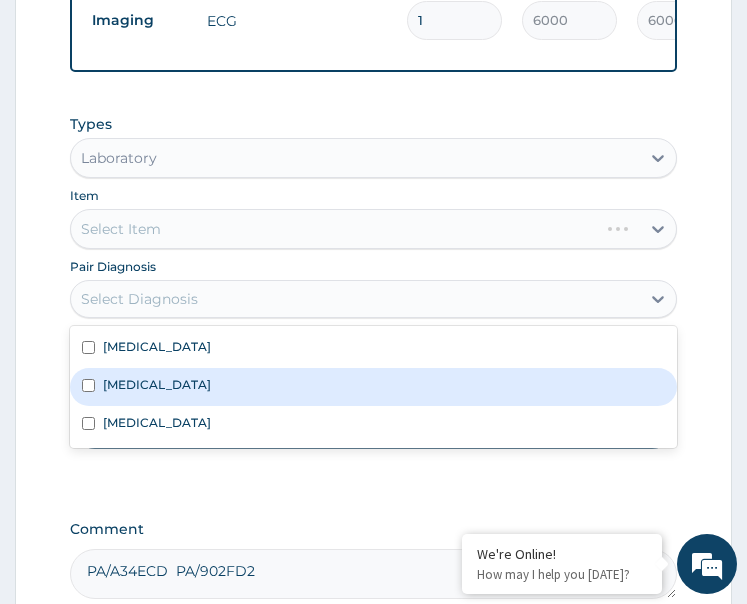click on "Essential hypertension" at bounding box center (157, 384) 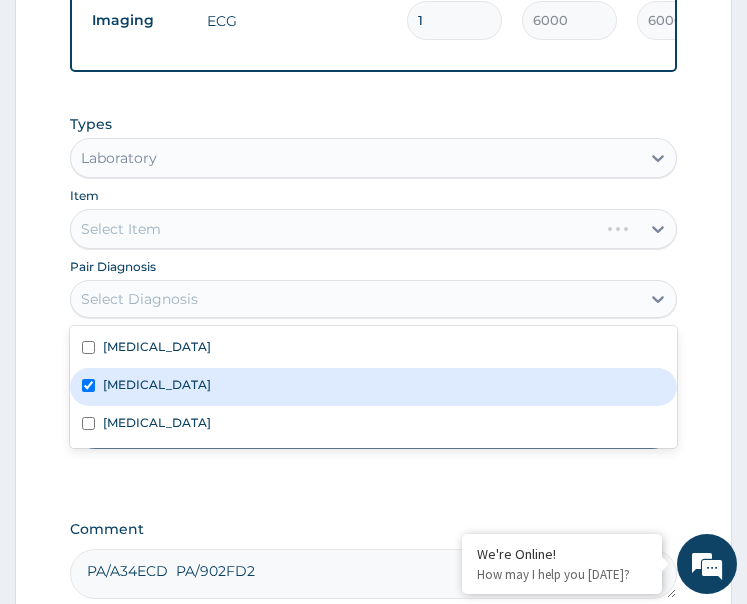 checkbox on "true" 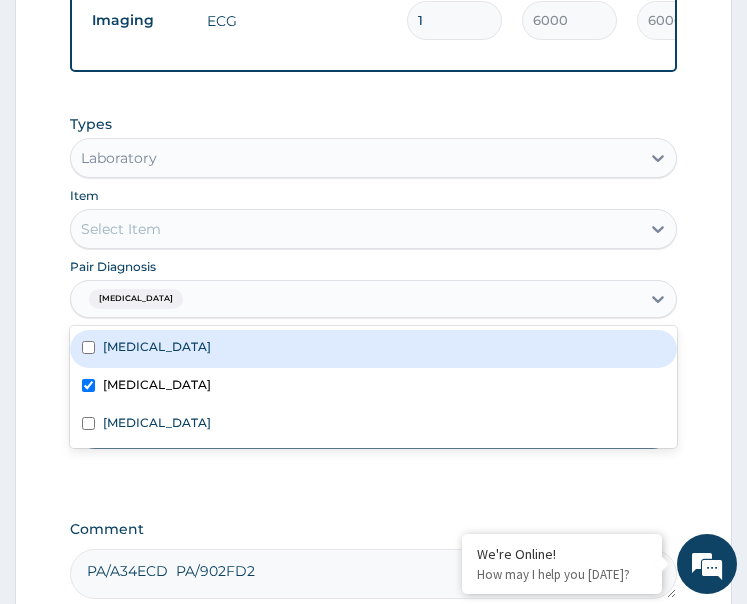 click on "Select Item" at bounding box center [356, 229] 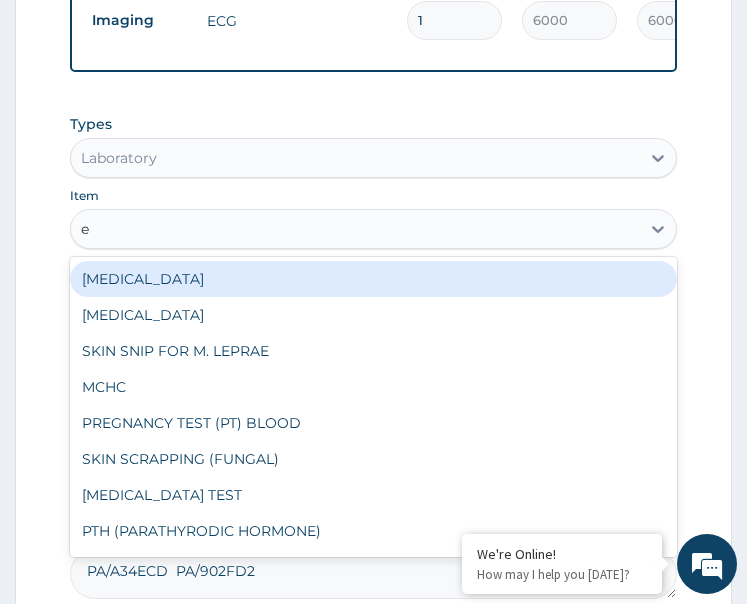 type on "e/" 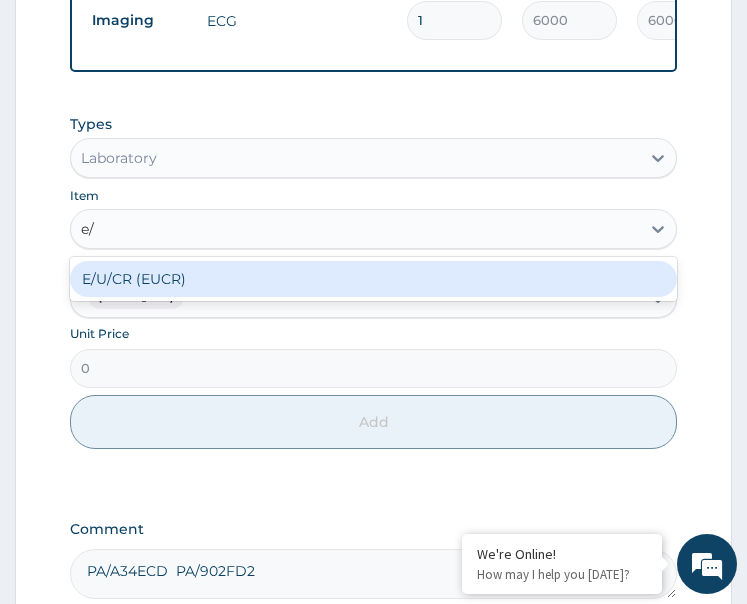 type 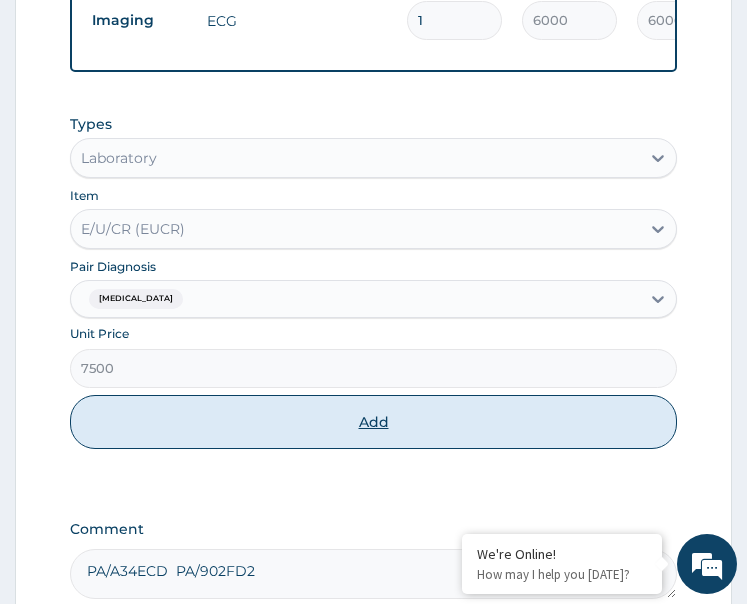 click on "Add" at bounding box center [374, 422] 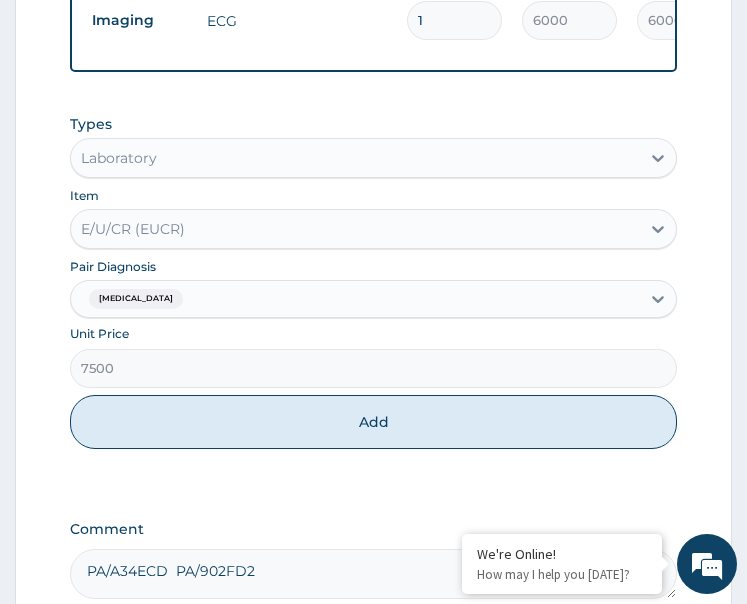 type on "0" 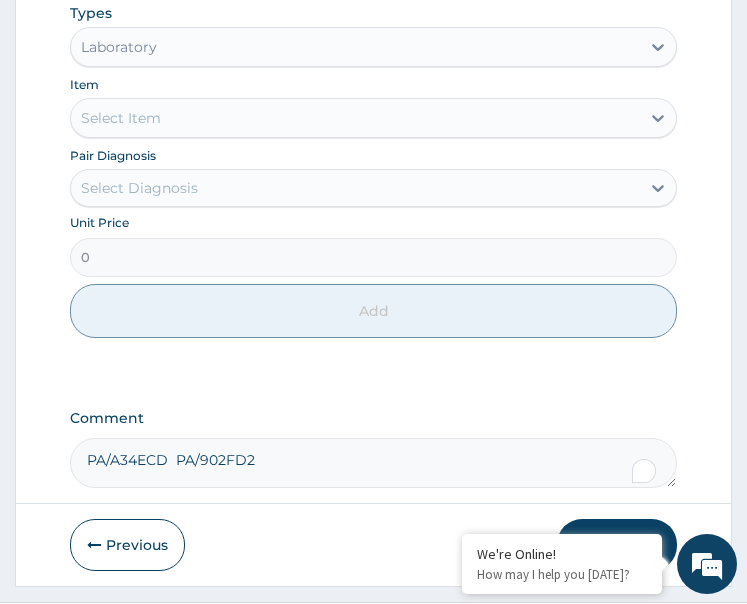 scroll, scrollTop: 1168, scrollLeft: 0, axis: vertical 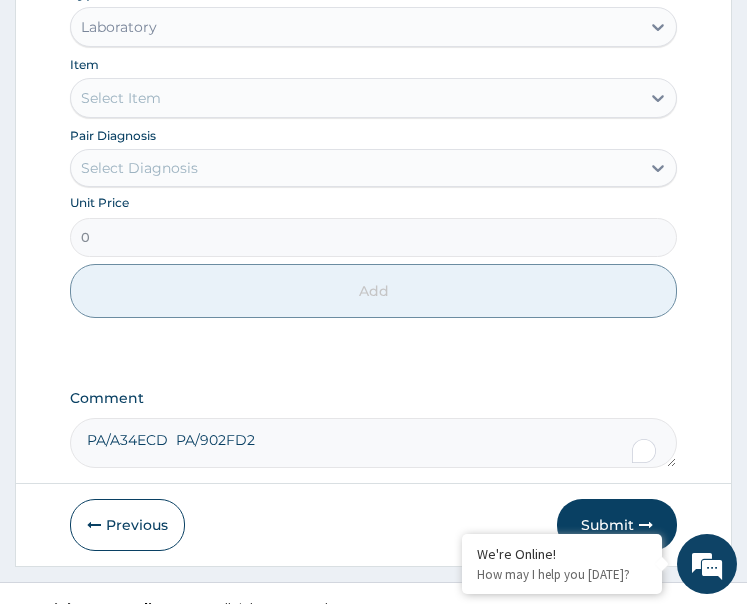 click on "Select Diagnosis" at bounding box center [139, 168] 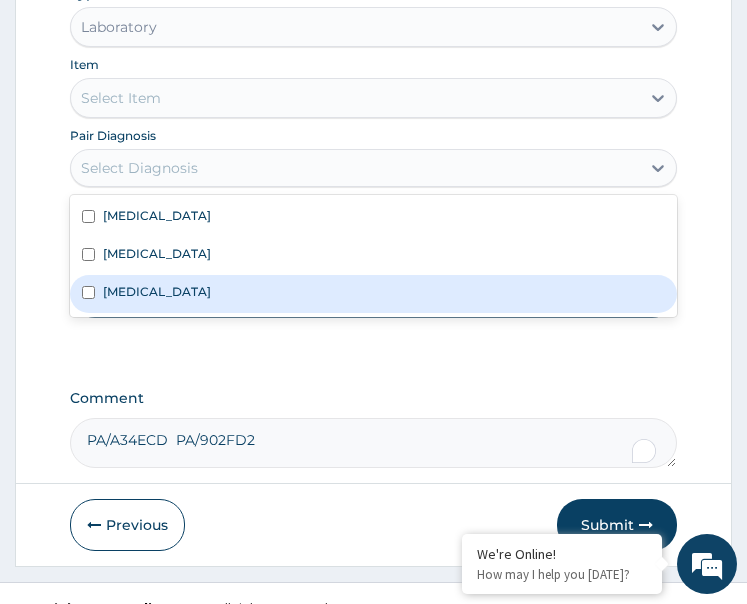 click on "Hyperlipidemia" at bounding box center (374, 294) 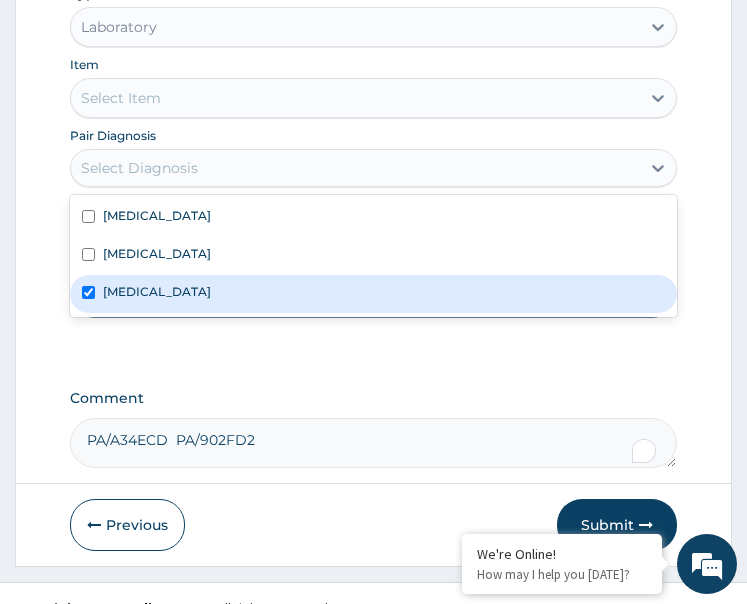 checkbox on "true" 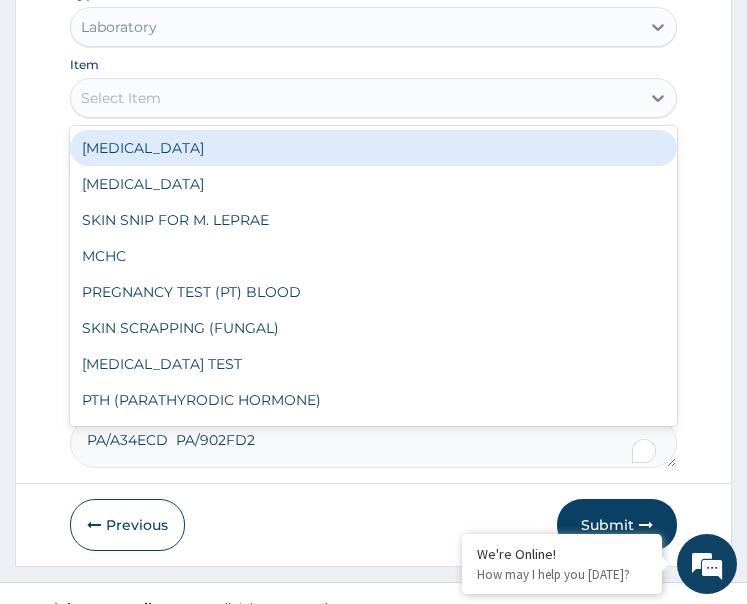 click on "Select Item" at bounding box center (356, 98) 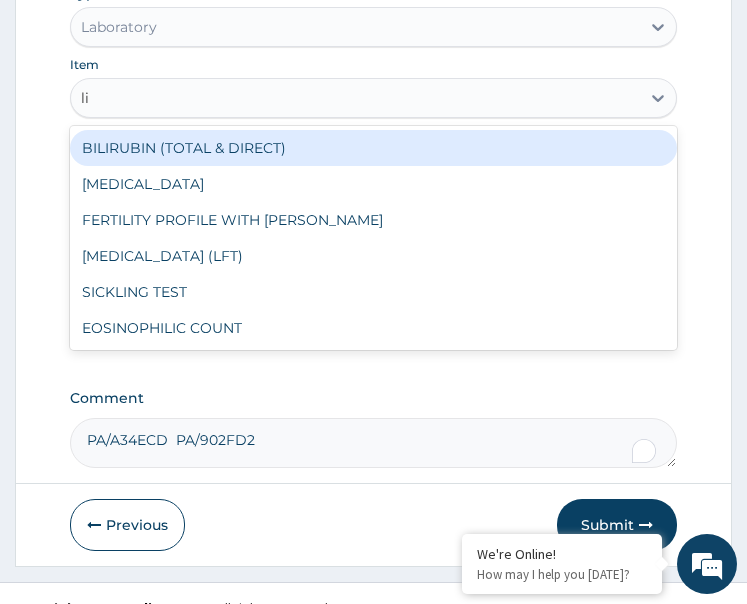 type on "lip" 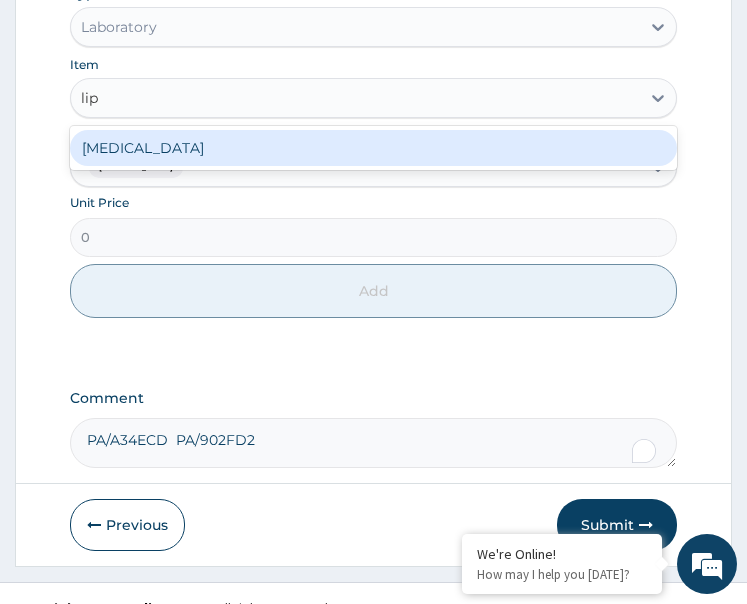 type 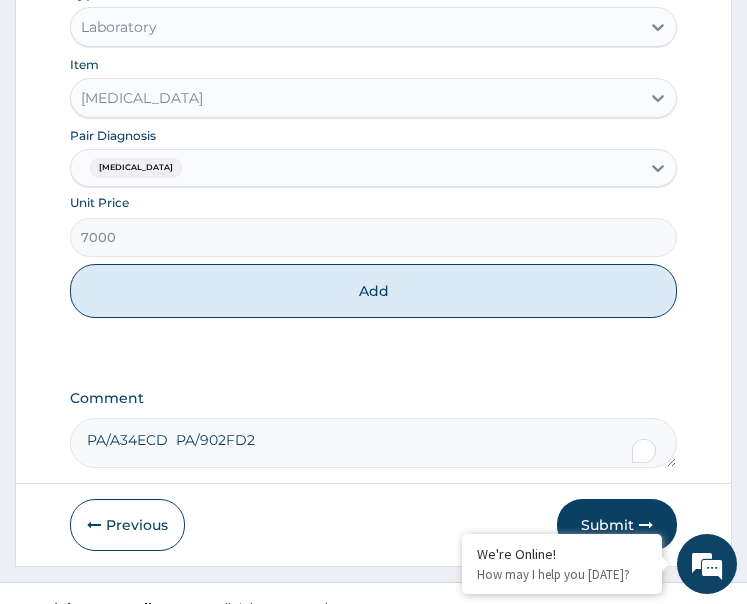 click on "Add" at bounding box center [374, 291] 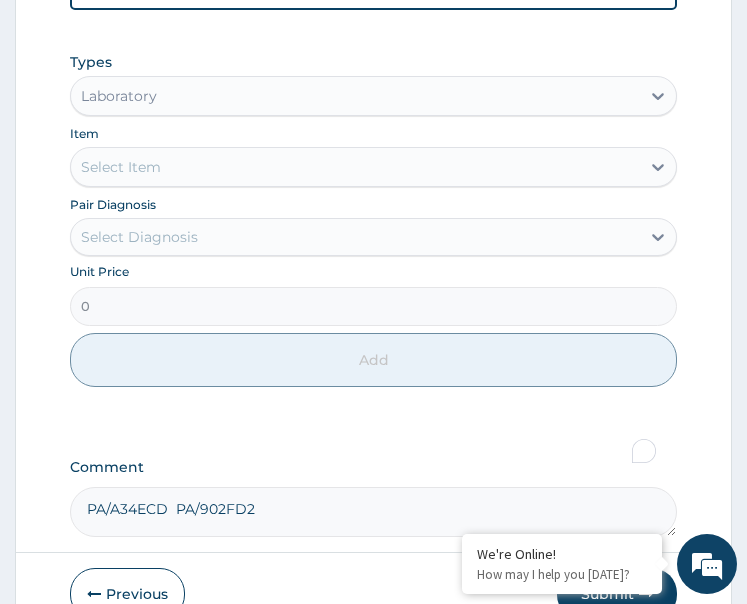 scroll, scrollTop: 829, scrollLeft: 0, axis: vertical 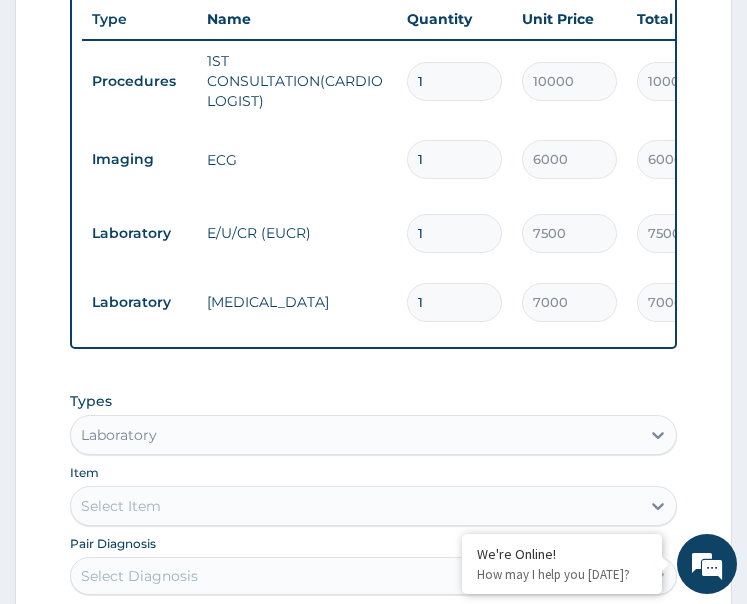click on "Types Laboratory Item Select Item Pair Diagnosis Select Diagnosis Unit Price 0 Add" at bounding box center [374, 559] 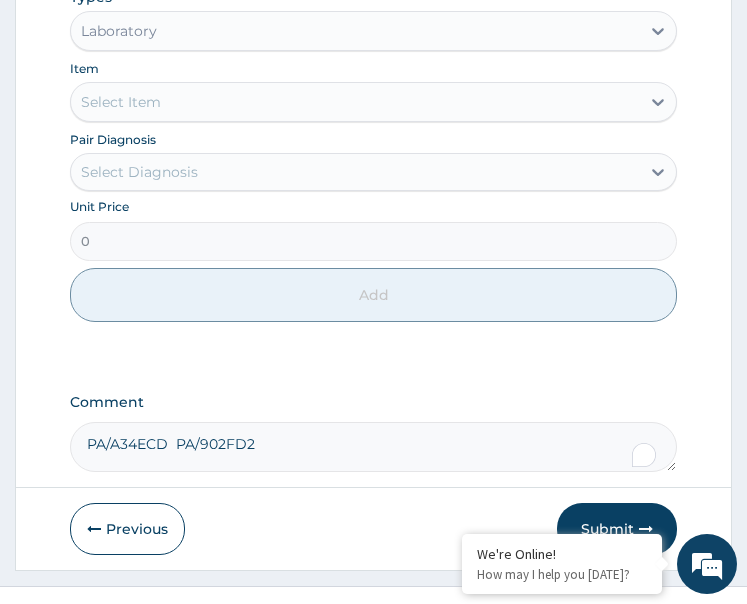 scroll, scrollTop: 1283, scrollLeft: 0, axis: vertical 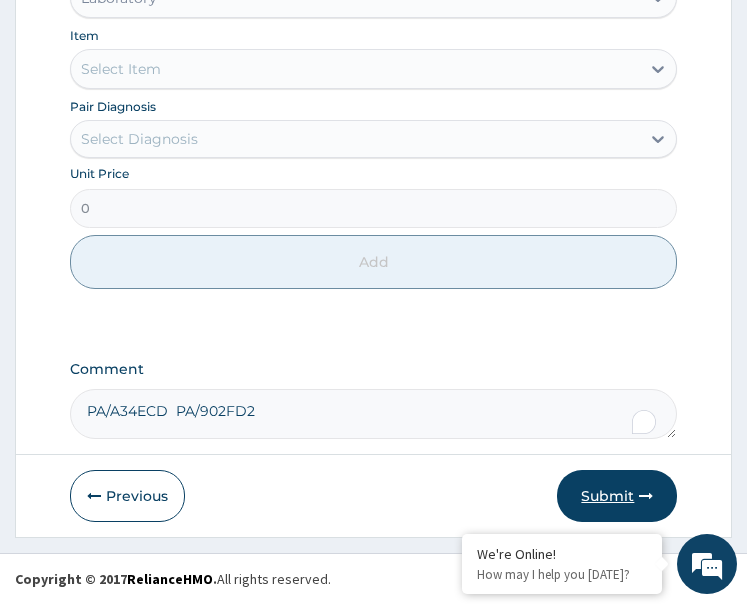 click on "Submit" at bounding box center (617, 496) 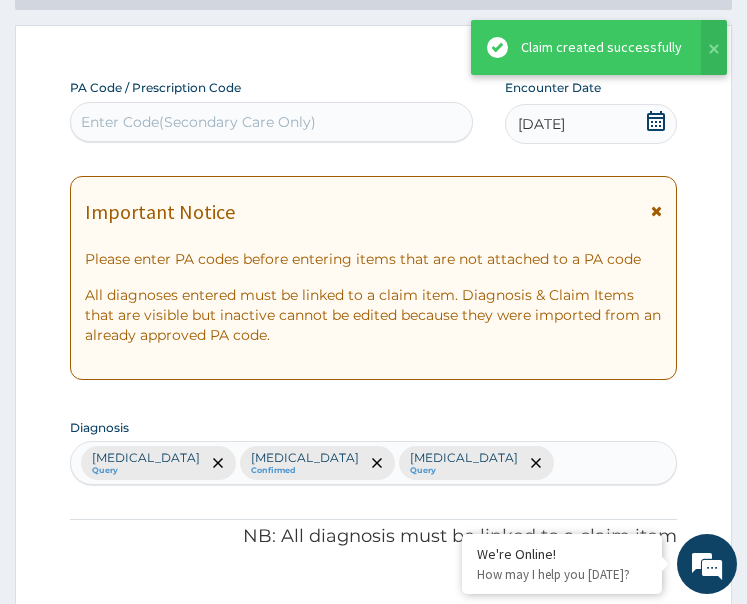 scroll, scrollTop: 1283, scrollLeft: 0, axis: vertical 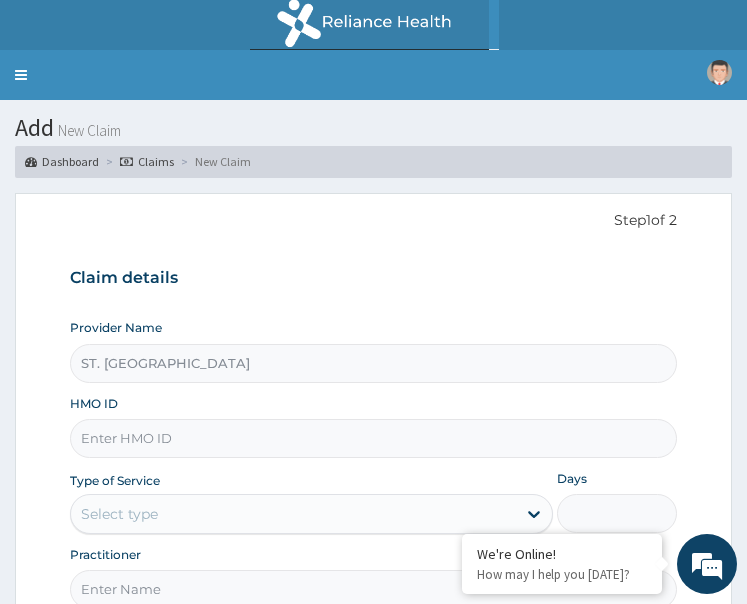 paste on "PMM/10001/A" 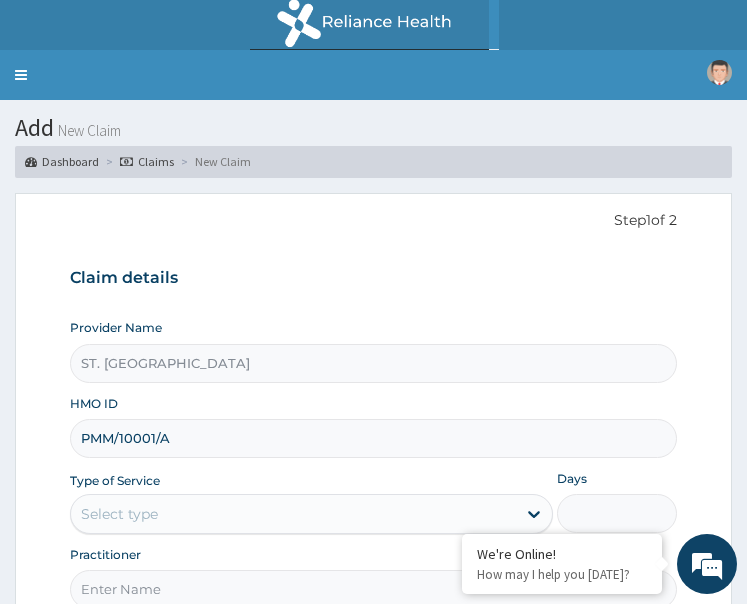 scroll, scrollTop: 193, scrollLeft: 0, axis: vertical 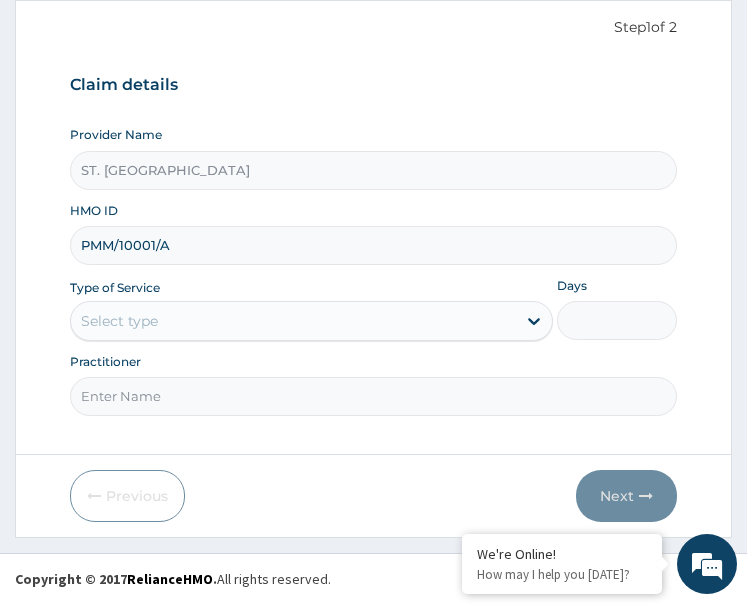 type on "PMM/10001/A" 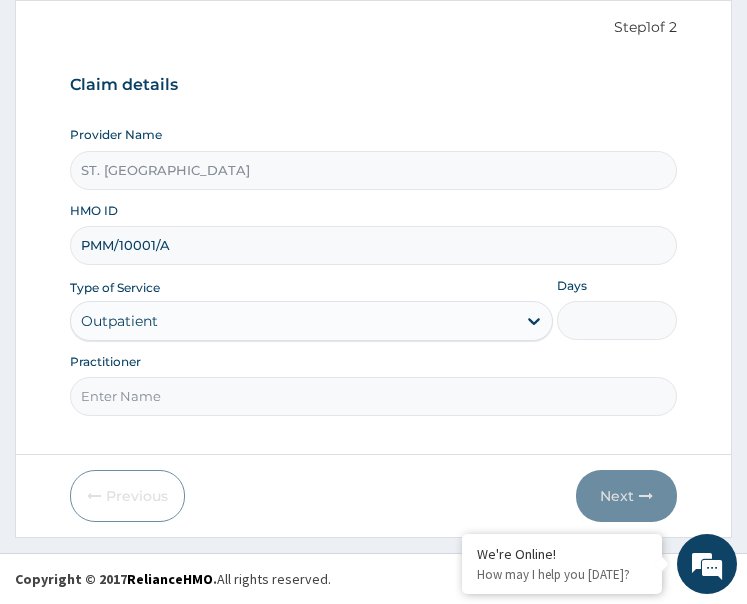 type on "1" 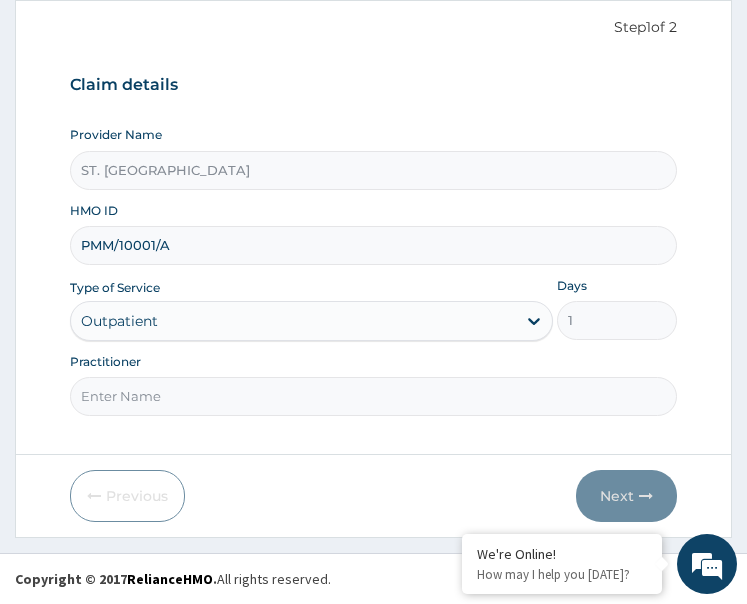 click on "Practitioner" at bounding box center [374, 396] 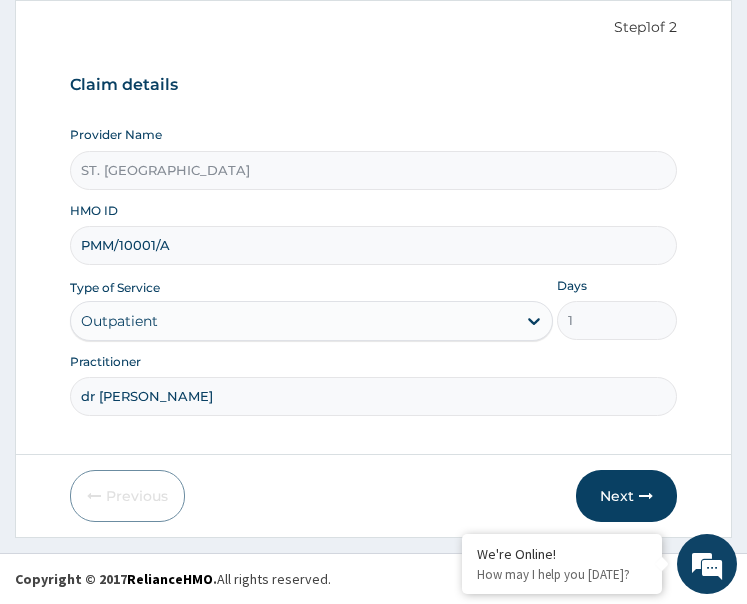type on "dr [PERSON_NAME]" 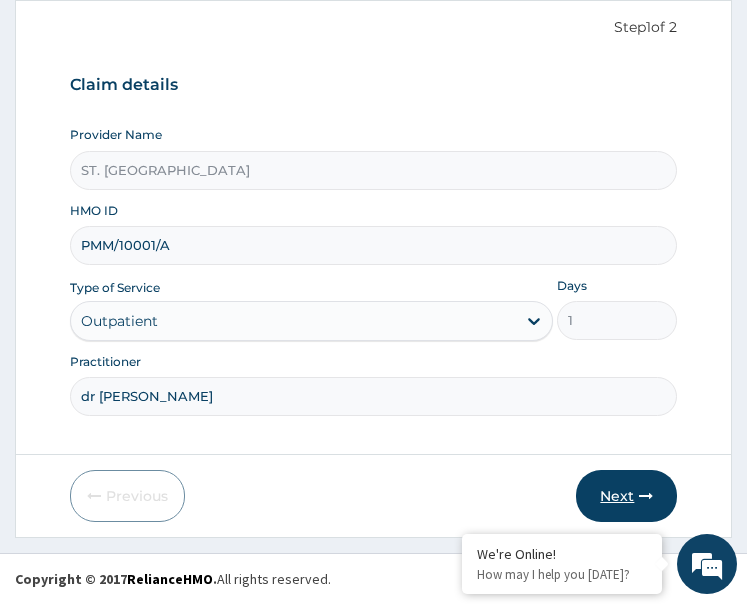 click on "Next" at bounding box center (626, 496) 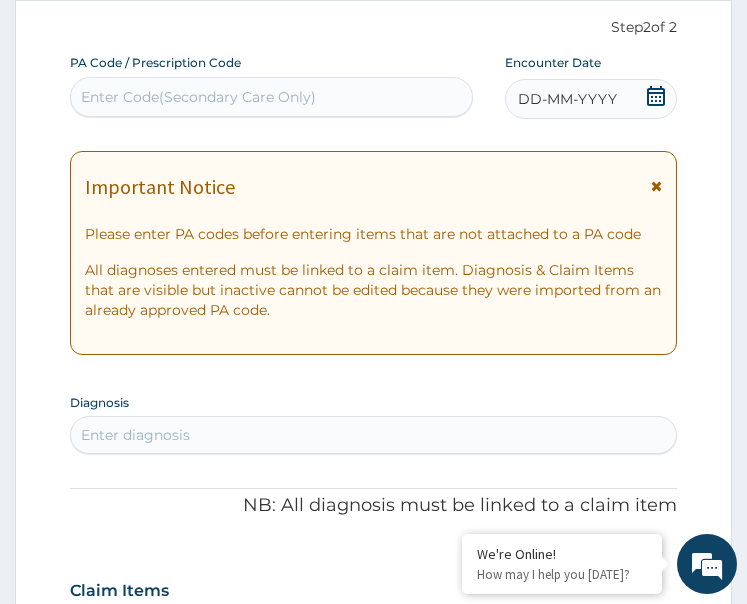 click on "DD-MM-YYYY" at bounding box center (591, 99) 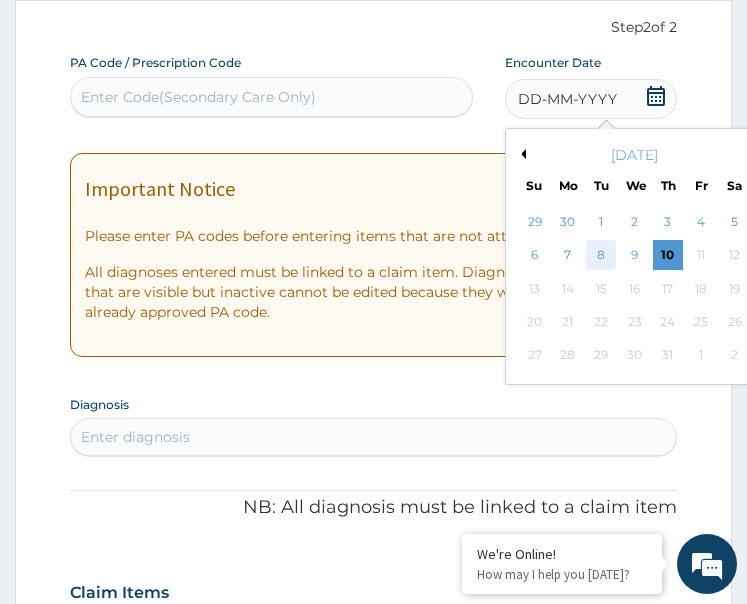 drag, startPoint x: 604, startPoint y: 253, endPoint x: 588, endPoint y: 277, distance: 28.84441 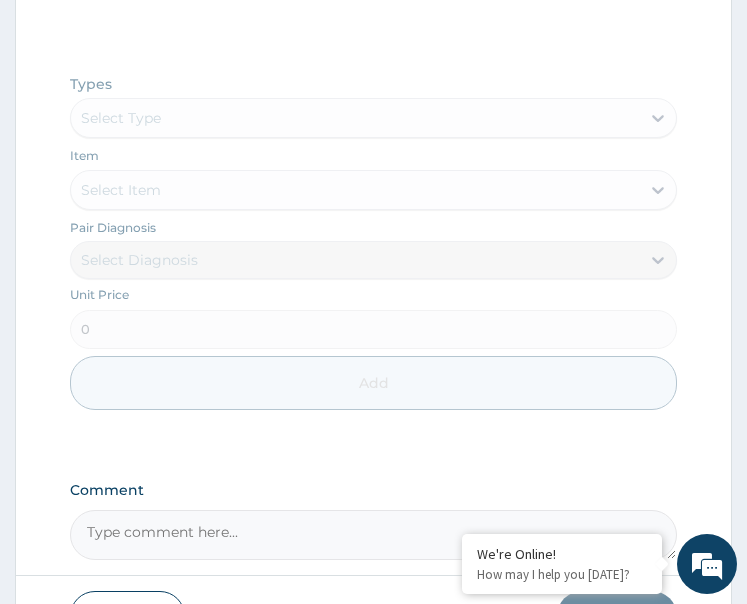 scroll, scrollTop: 1129, scrollLeft: 0, axis: vertical 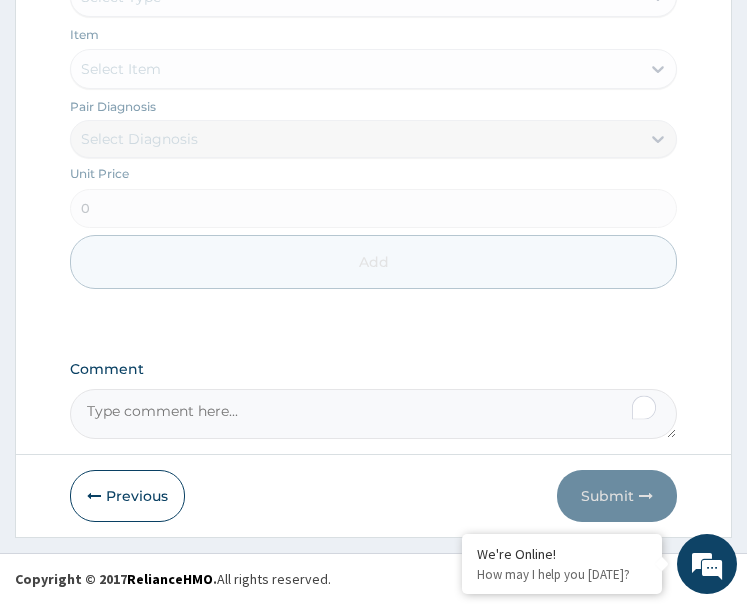 paste on "PA/2E7782" 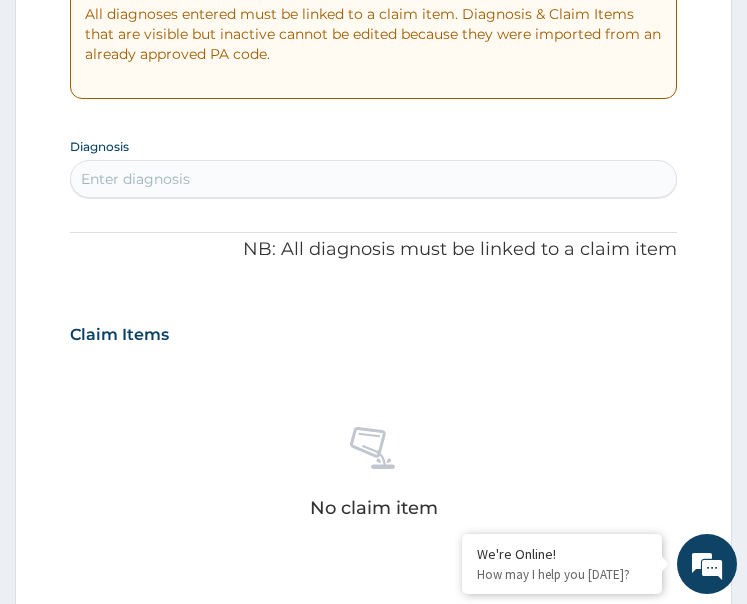 scroll, scrollTop: 429, scrollLeft: 0, axis: vertical 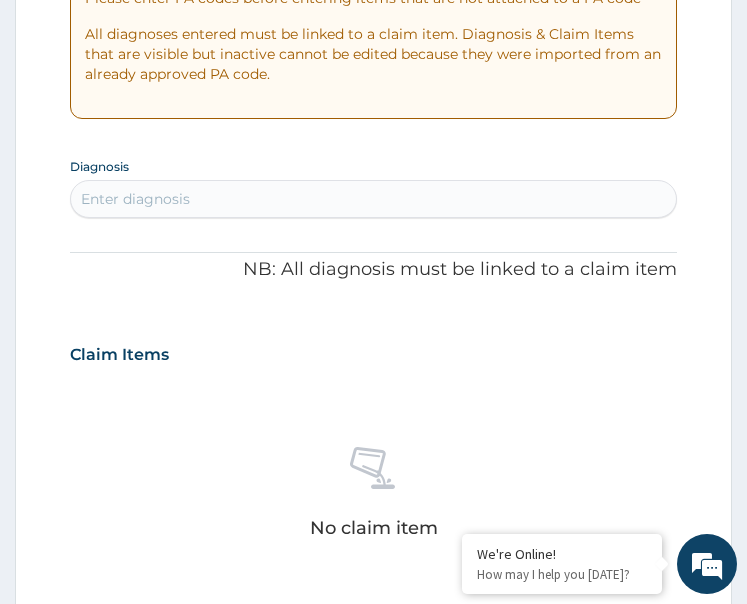type on "PA/2E7782" 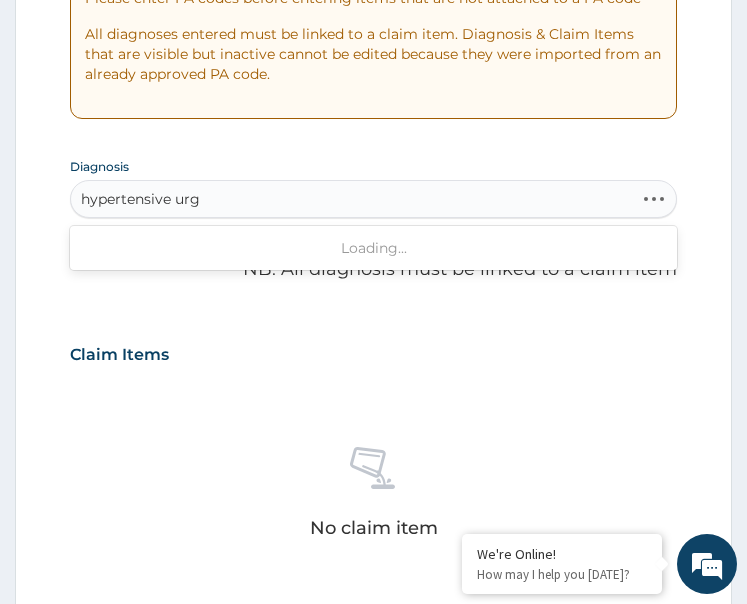type on "hypertensive urge" 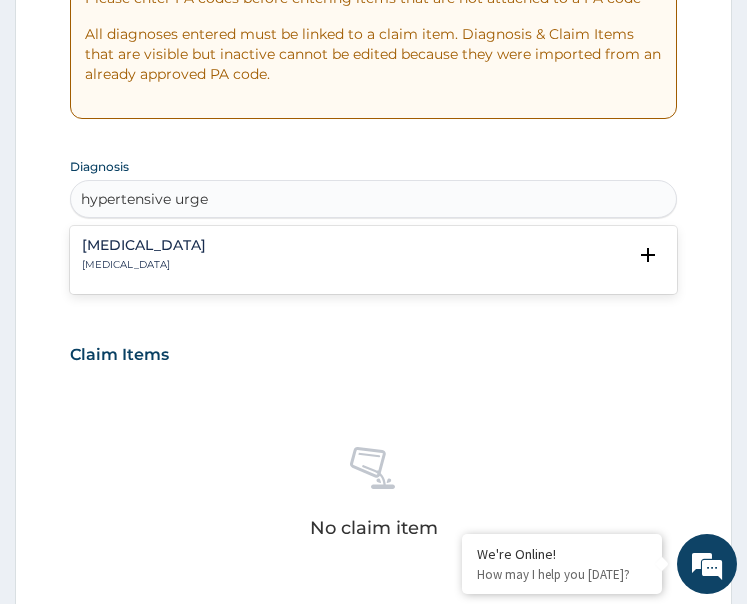 click on "Hypertensive urgency" at bounding box center (144, 265) 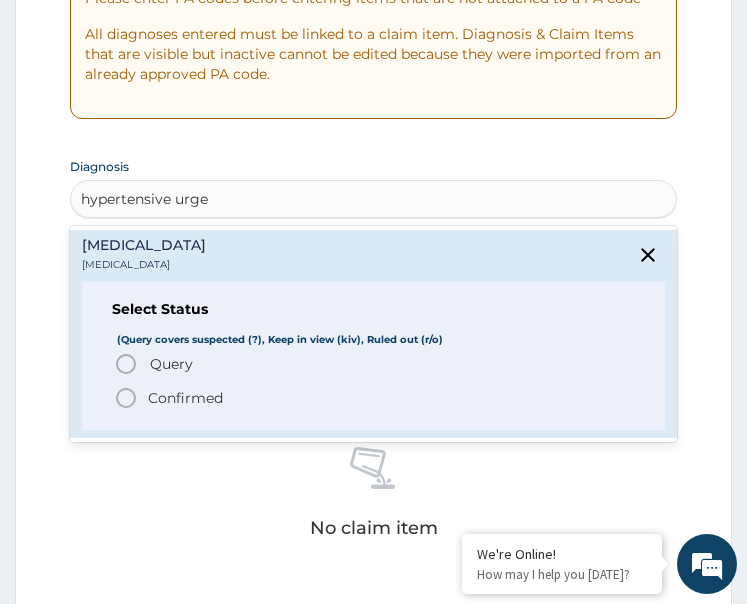 click 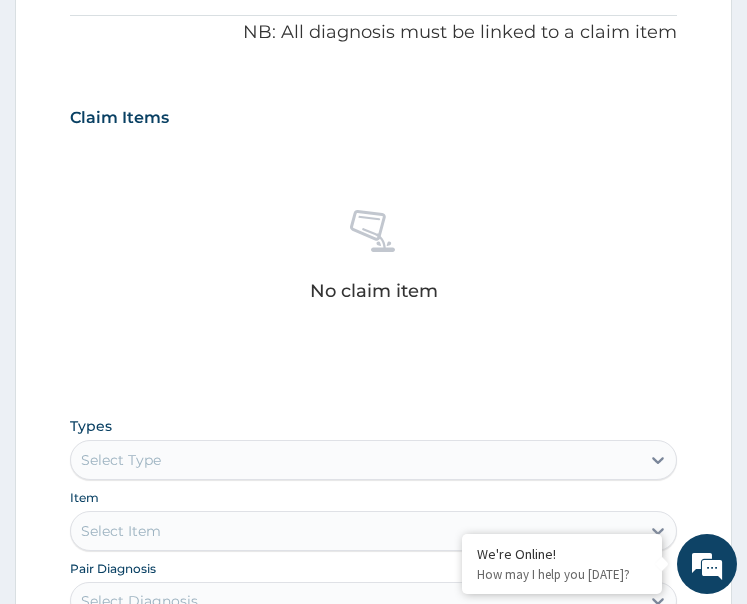 scroll, scrollTop: 929, scrollLeft: 0, axis: vertical 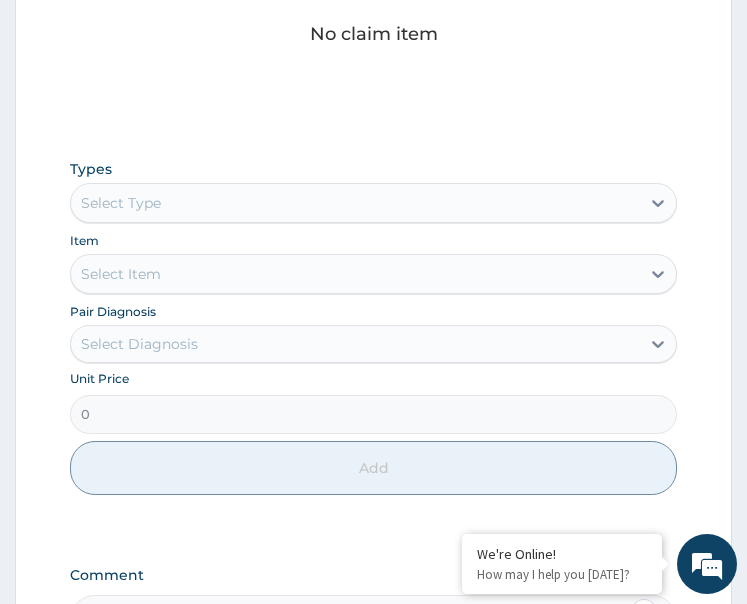 click on "Select Type" at bounding box center [356, 203] 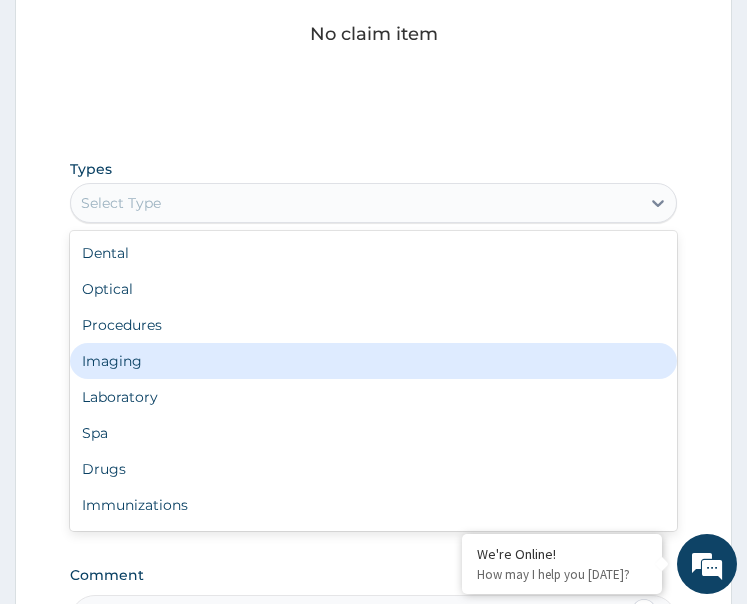 click on "Procedures" at bounding box center [374, 325] 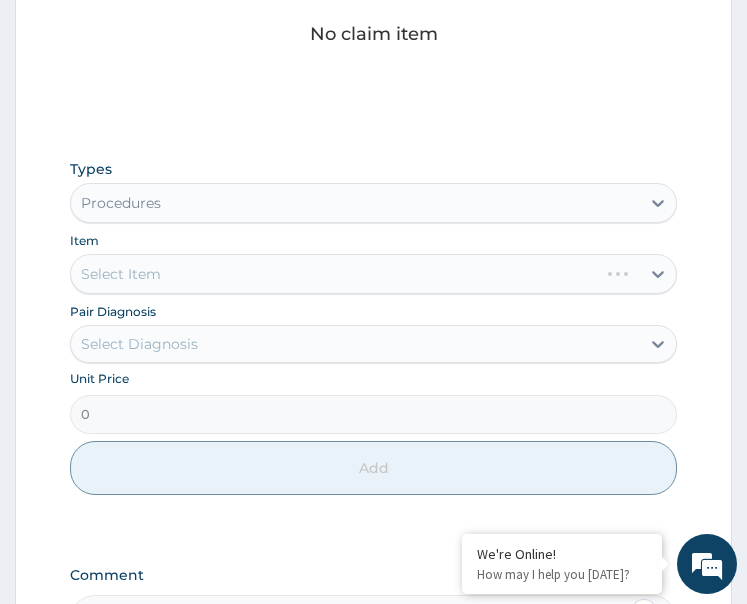 click on "Select Diagnosis" at bounding box center (139, 344) 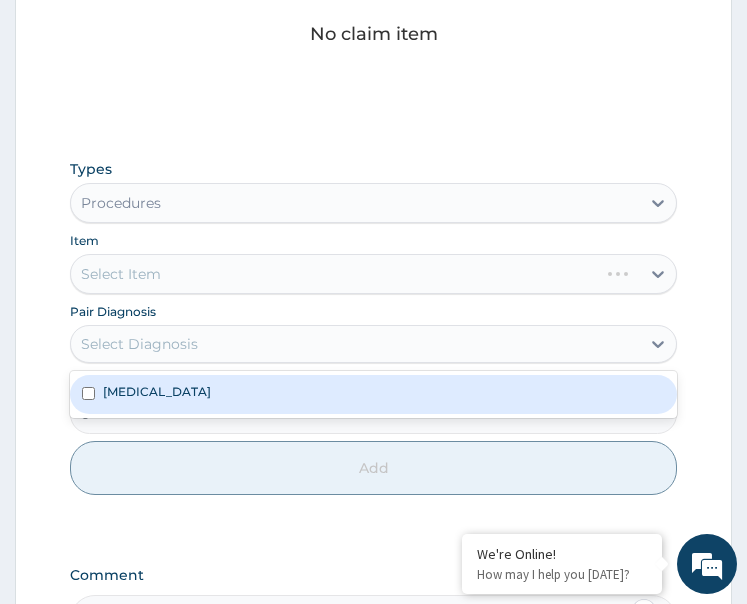 click on "Hypertensive urgency" at bounding box center (157, 391) 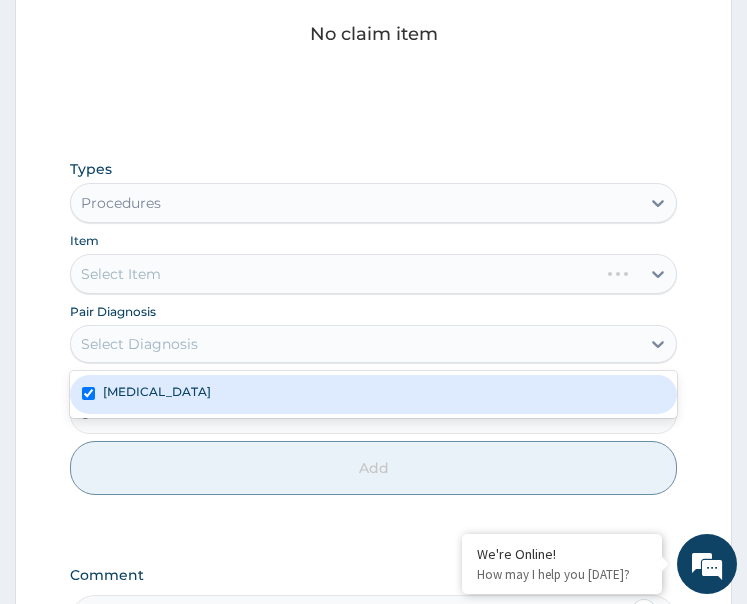checkbox on "true" 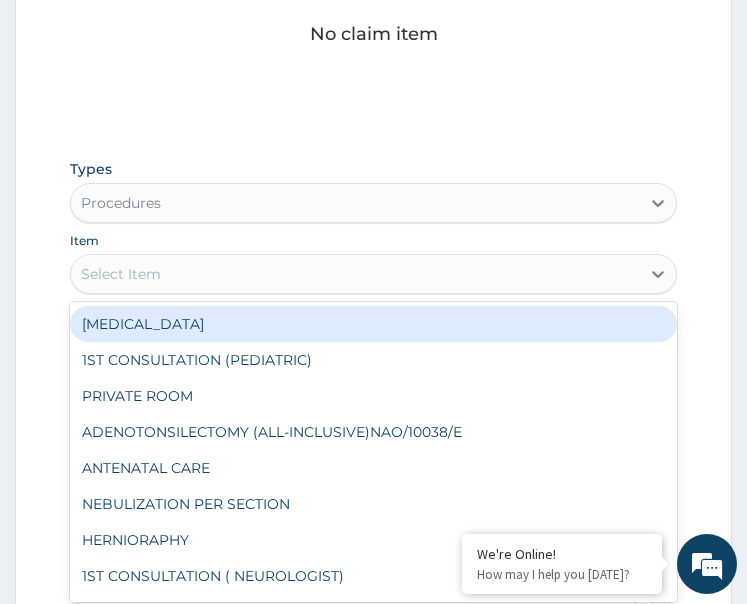 click on "Select Item" at bounding box center [356, 274] 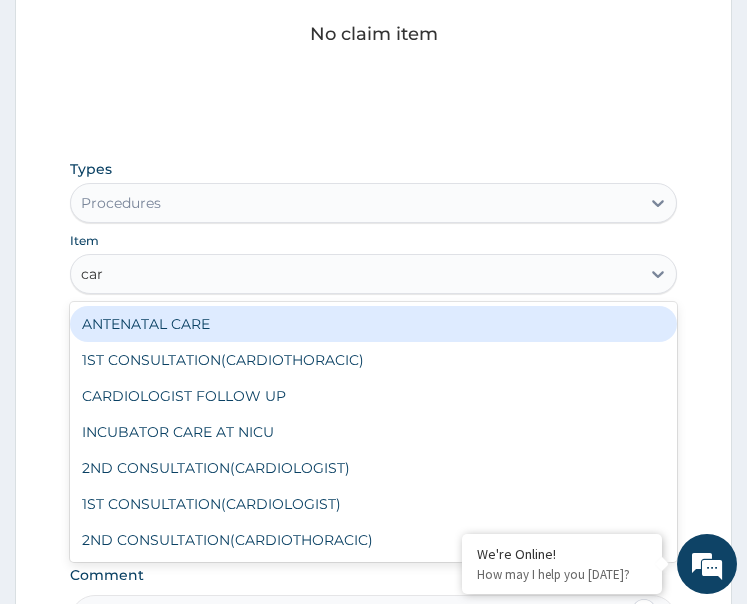 type on "card" 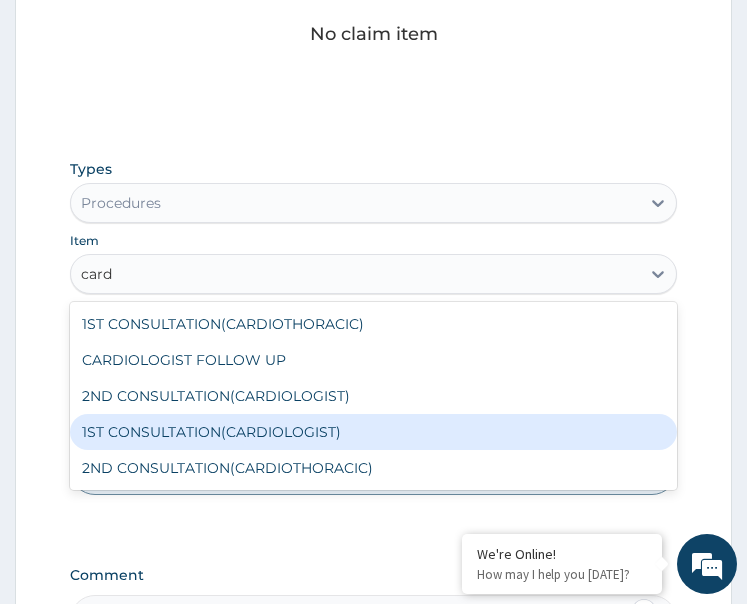 click on "1ST CONSULTATION(CARDIOLOGIST)" at bounding box center [374, 432] 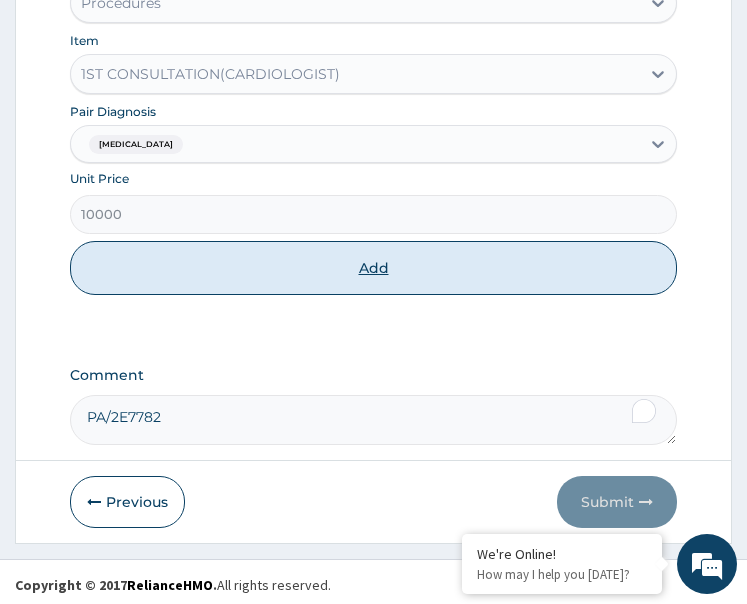 click on "Add" at bounding box center (374, 268) 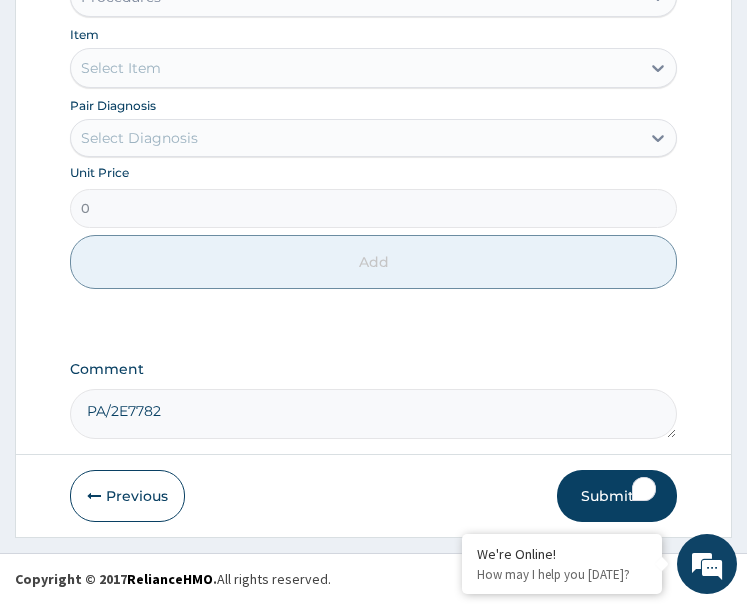 scroll, scrollTop: 608, scrollLeft: 0, axis: vertical 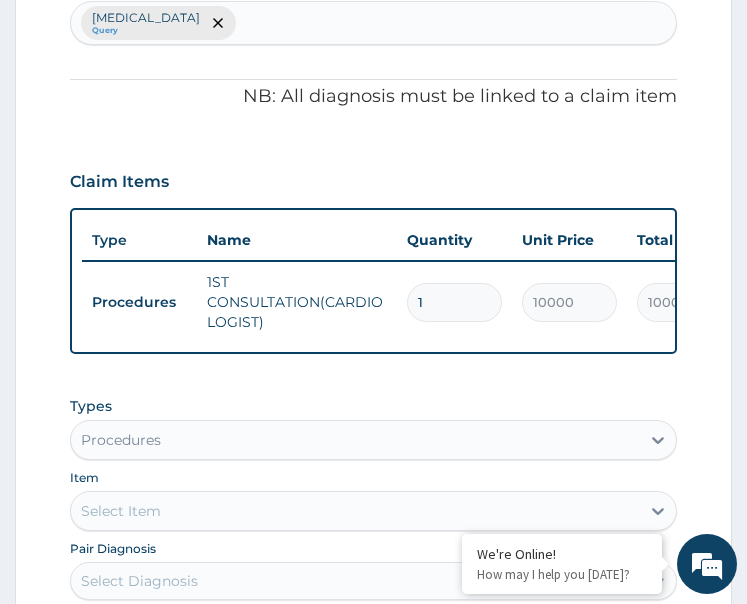 click on "PA Code / Prescription Code Enter Code(Secondary Care Only) Encounter Date 08-07-2025 Important Notice Please enter PA codes before entering items that are not attached to a PA code   All diagnoses entered must be linked to a claim item. Diagnosis & Claim Items that are visible but inactive cannot be edited because they were imported from an already approved PA code. Diagnosis Hypertensive urgency Query NB: All diagnosis must be linked to a claim item Claim Items Type Name Quantity Unit Price Total Price Pair Diagnosis Actions Procedures 1ST CONSULTATION(CARDIOLOGIST) 1 10000 10000.00 Hypertensive urgency Delete Types Procedures Item Select Item Pair Diagnosis Select Diagnosis Unit Price 0 Add Comment PA/2E7782" at bounding box center (374, 260) 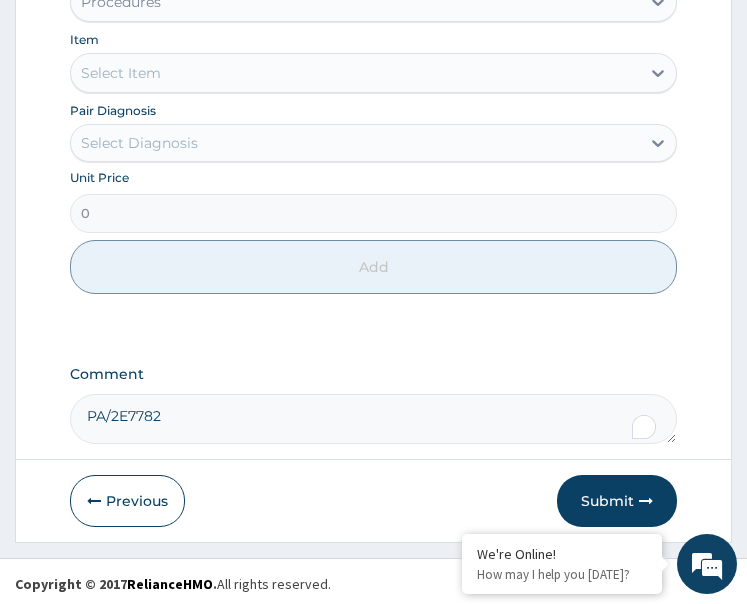 scroll, scrollTop: 1068, scrollLeft: 0, axis: vertical 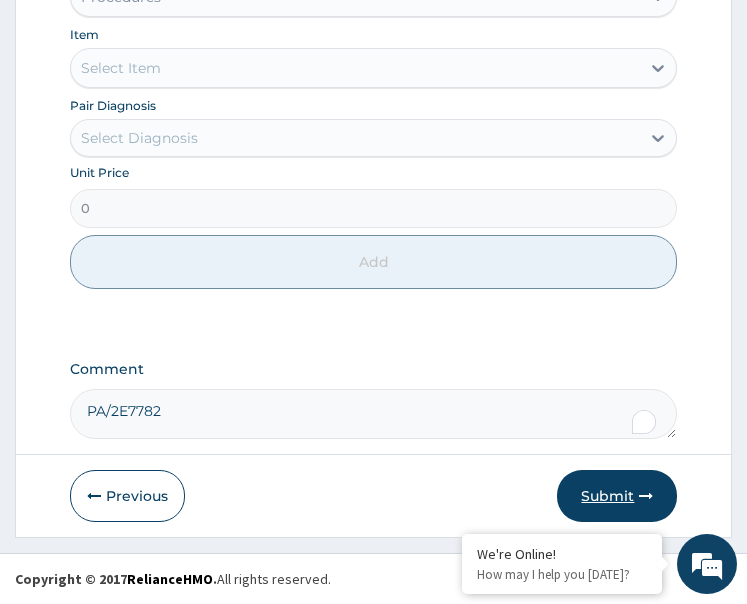 click on "Submit" at bounding box center (617, 496) 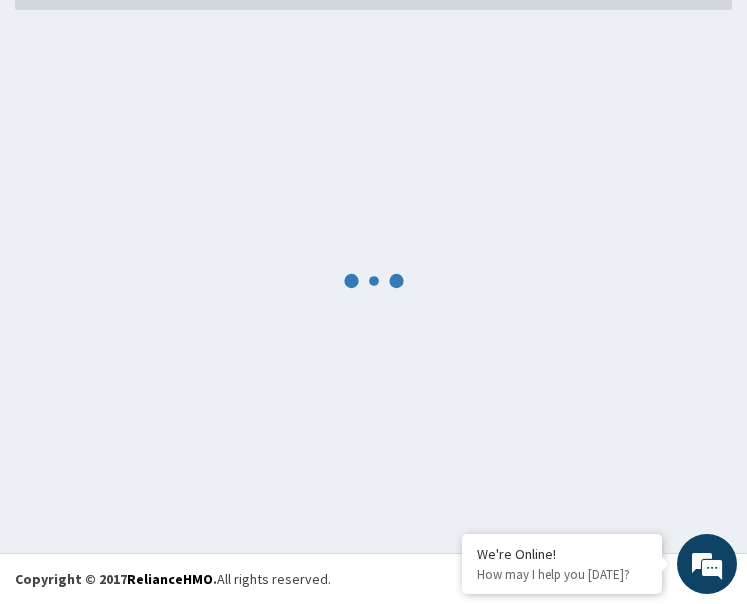scroll, scrollTop: 1068, scrollLeft: 0, axis: vertical 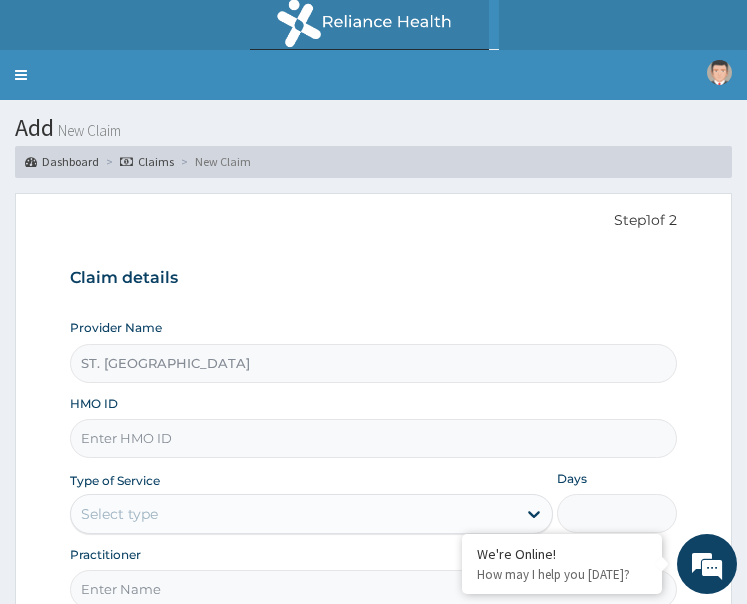 paste on "AOM/10176/A" 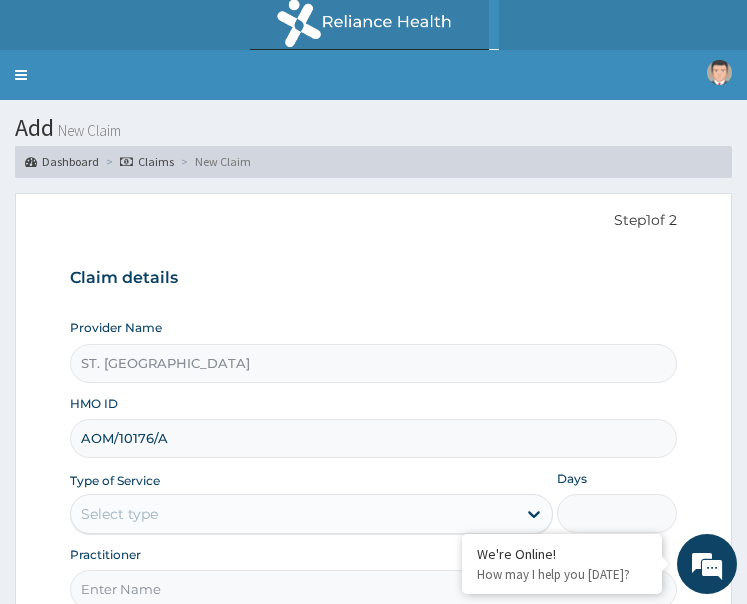 scroll, scrollTop: 0, scrollLeft: 0, axis: both 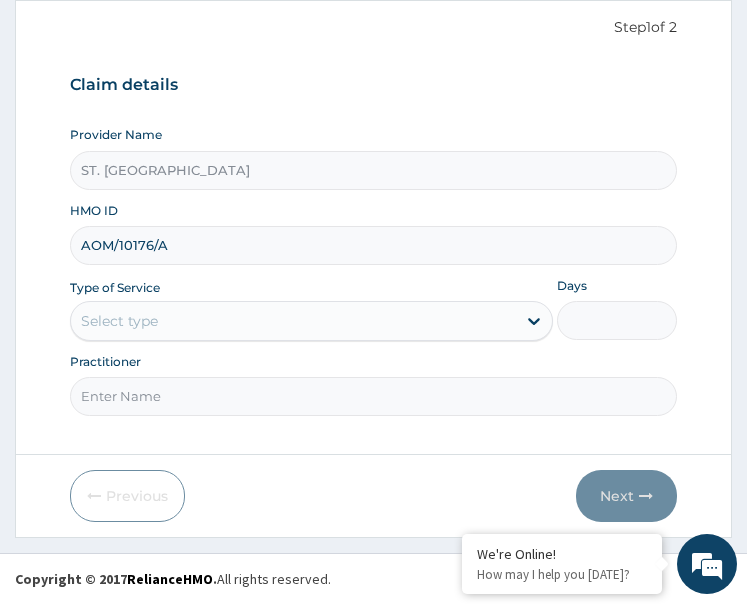 type on "AOM/10176/A" 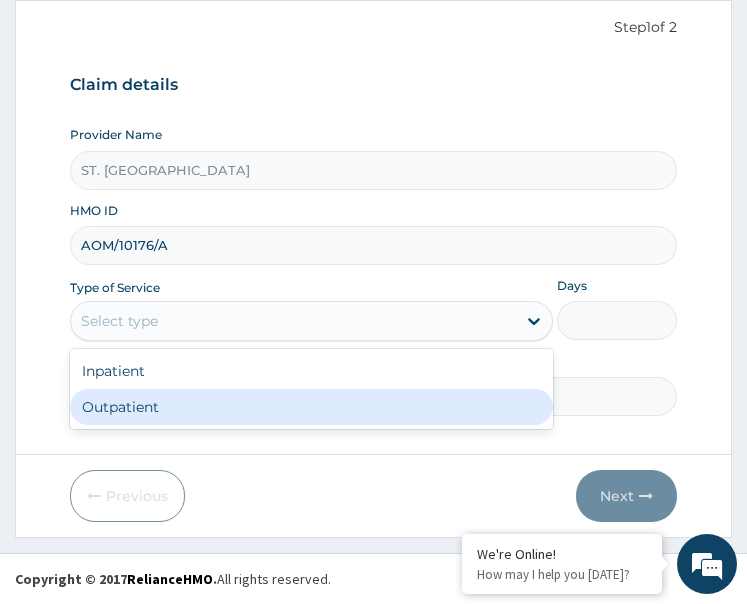click on "Outpatient" at bounding box center (311, 407) 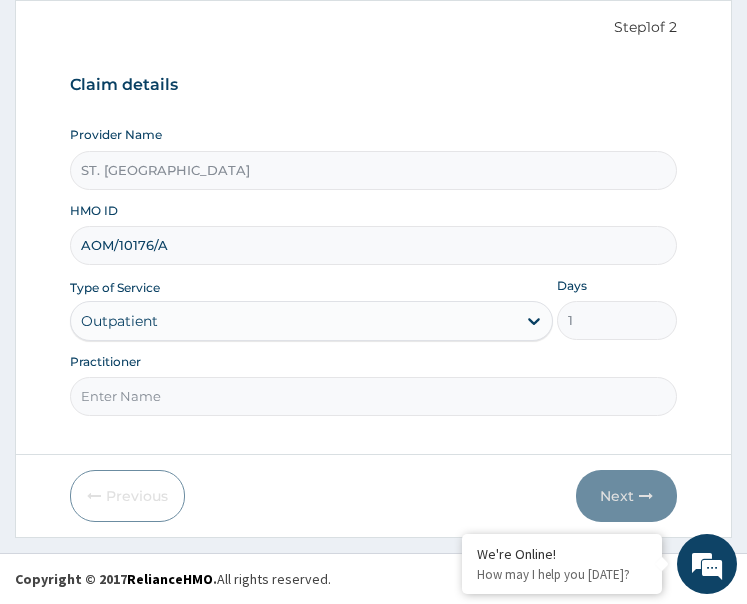 click on "Practitioner" at bounding box center [374, 396] 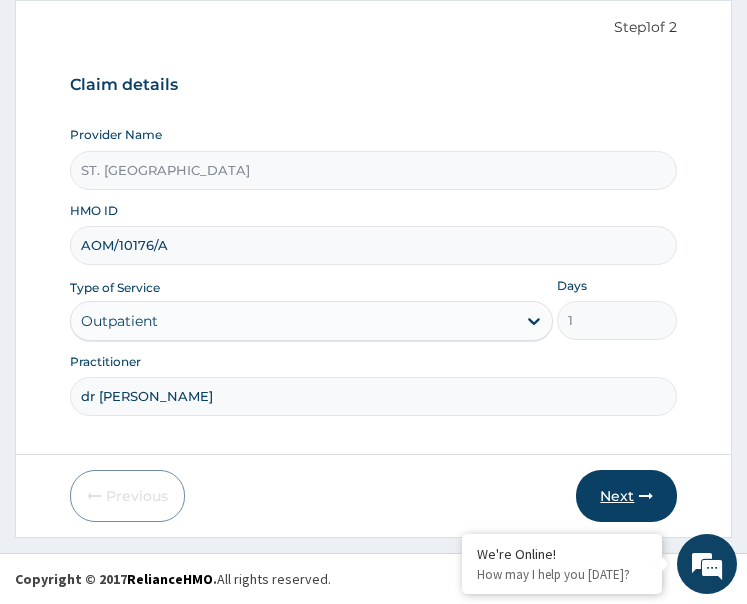 type on "dr ovunda" 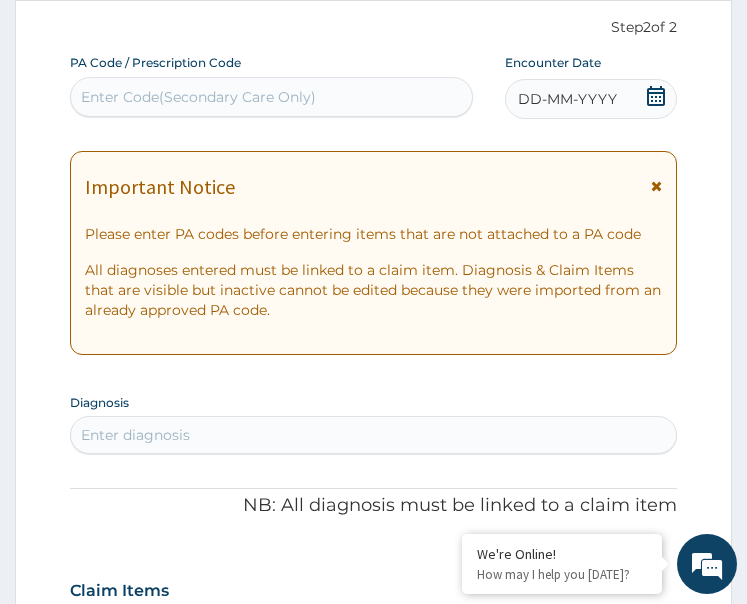 click on "DD-MM-YYYY" at bounding box center [567, 99] 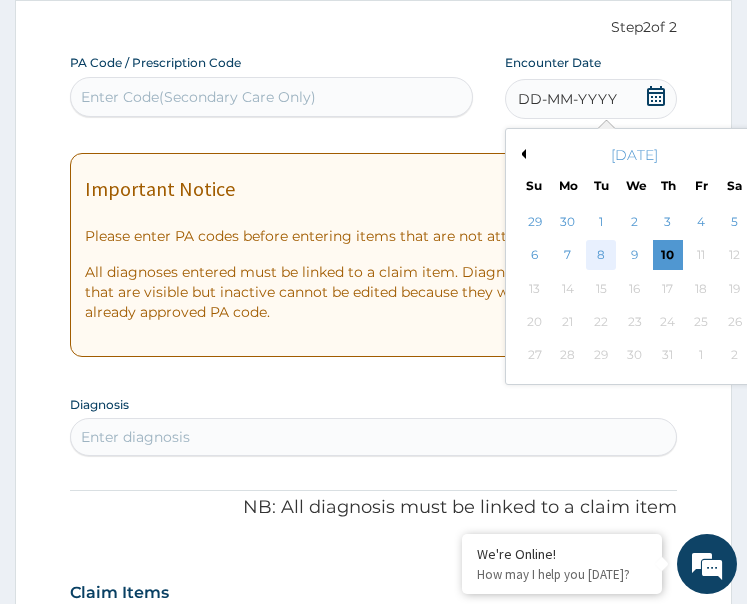 click on "8" at bounding box center (601, 256) 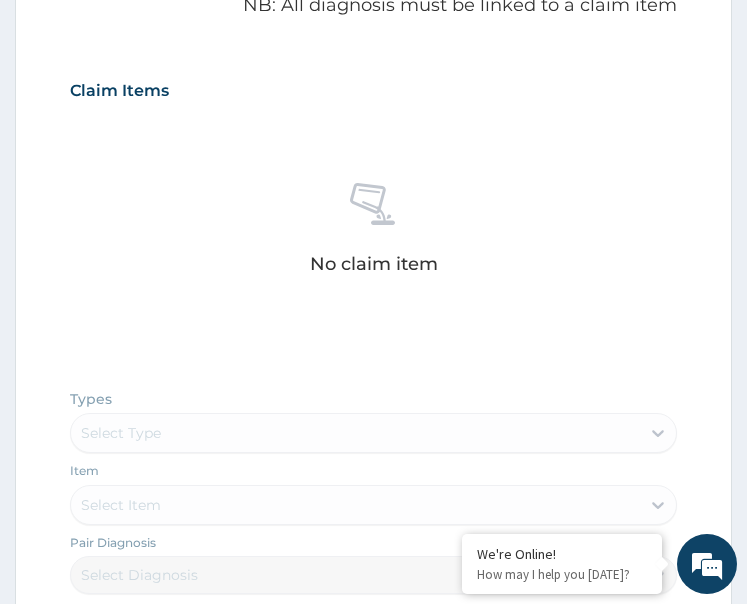 scroll, scrollTop: 1093, scrollLeft: 0, axis: vertical 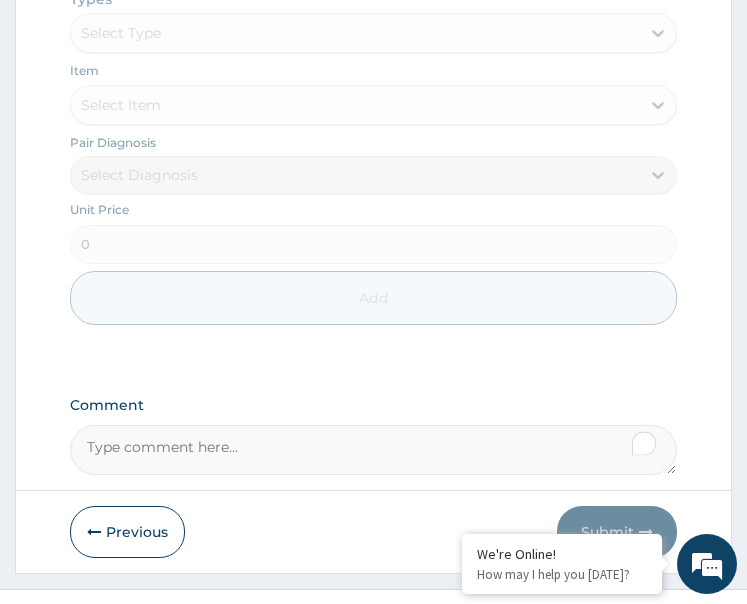 paste on "PA/28F2F1" 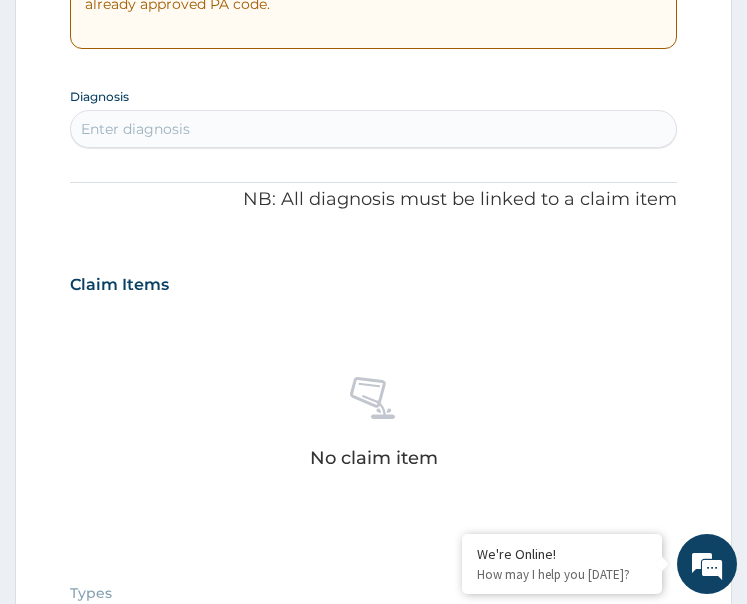 scroll, scrollTop: 493, scrollLeft: 0, axis: vertical 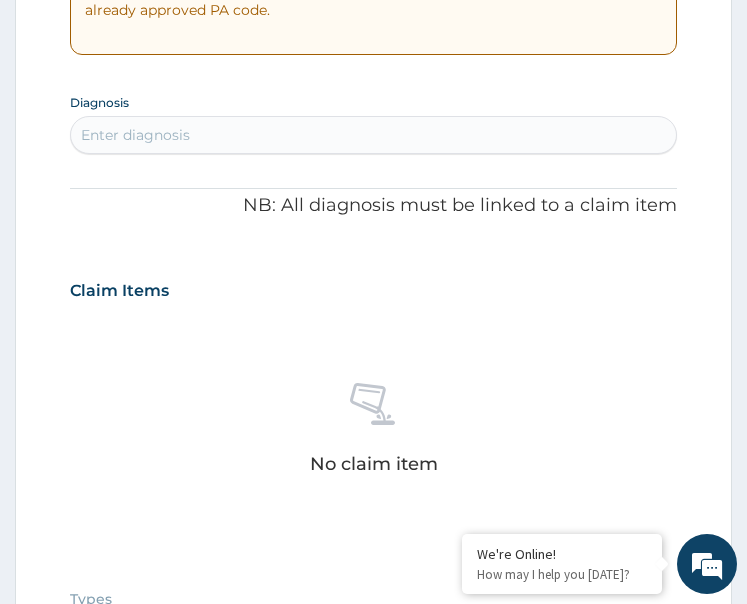 type on "PA/28F2F1" 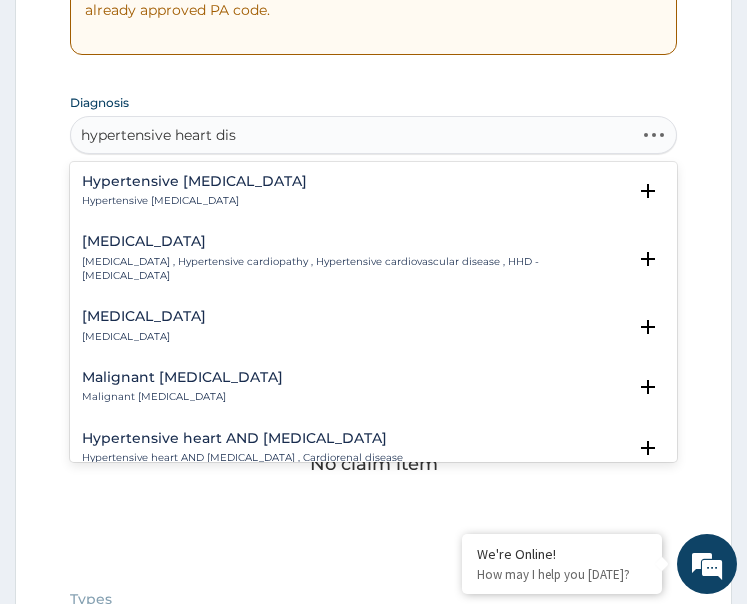type on "hypertensive heart dise" 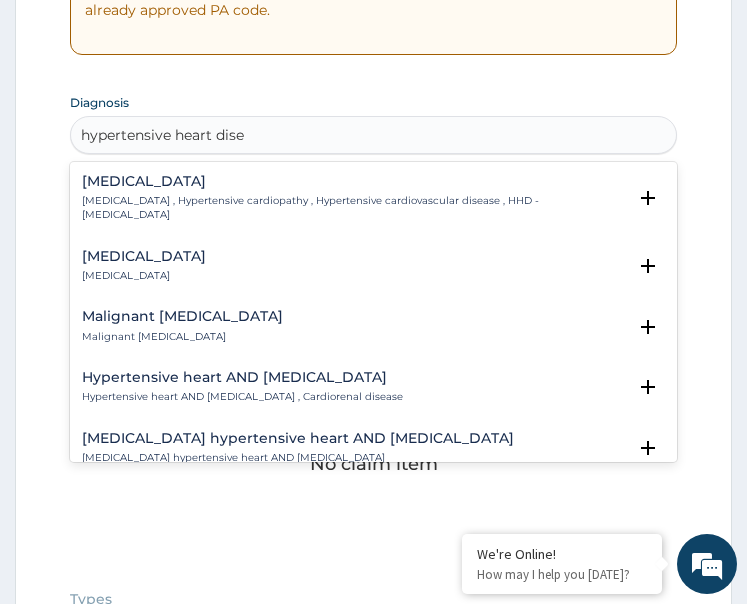 click on "Hypertensive heart disease Hypertensive heart disease , Hypertensive cardiopathy , Hypertensive cardiovascular disease , HHD - hypertensive heart disease" at bounding box center [354, 198] 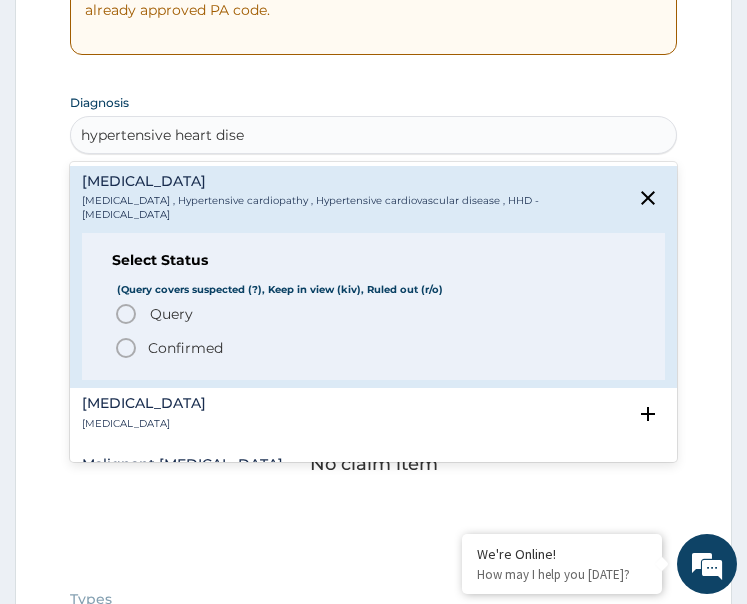 click 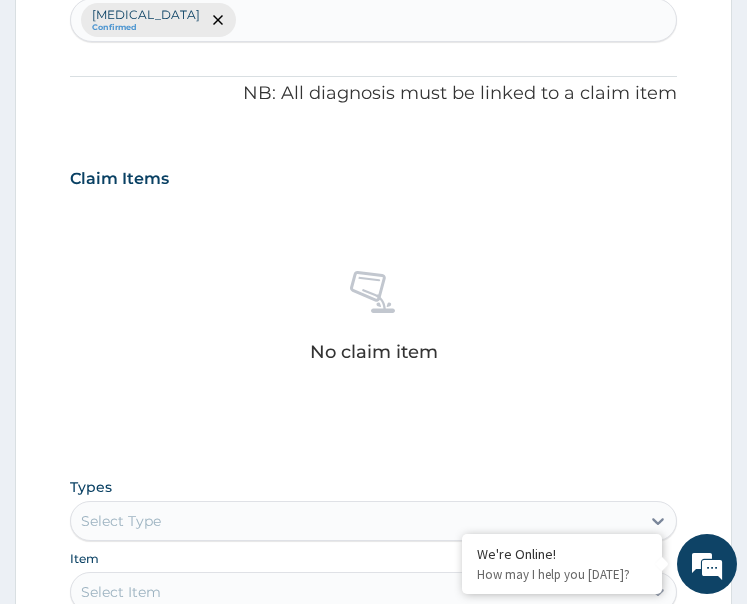 scroll, scrollTop: 893, scrollLeft: 0, axis: vertical 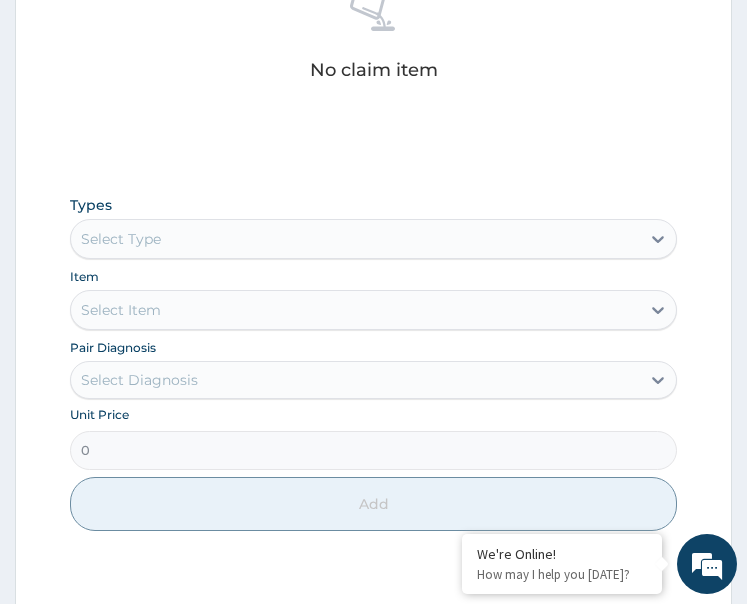click on "Select Type" at bounding box center (356, 239) 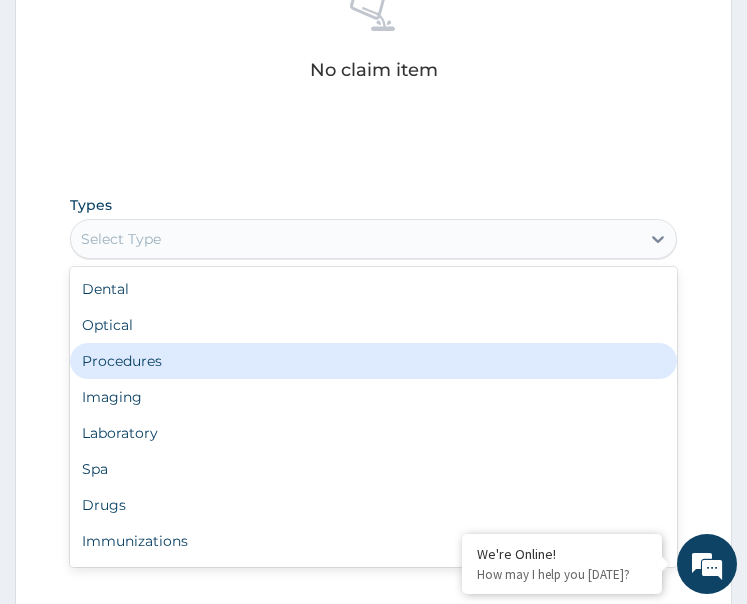 click on "Procedures" at bounding box center [374, 361] 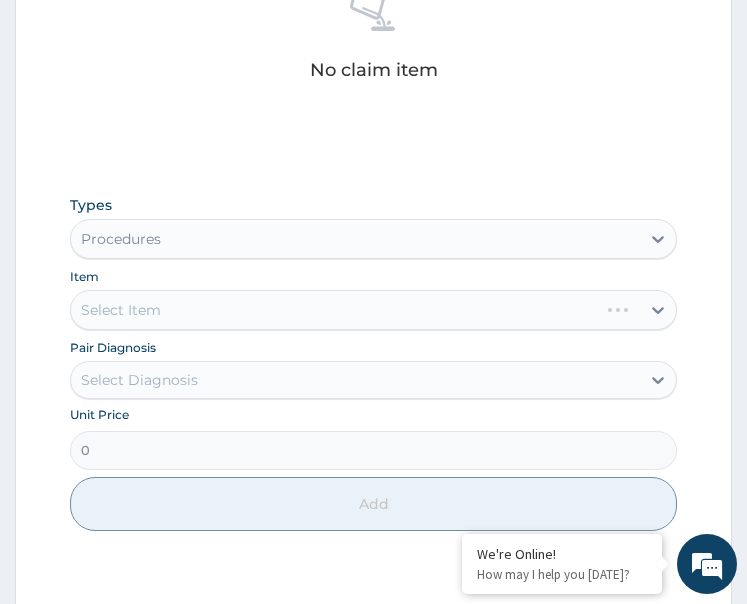 click on "Select Diagnosis" at bounding box center (356, 380) 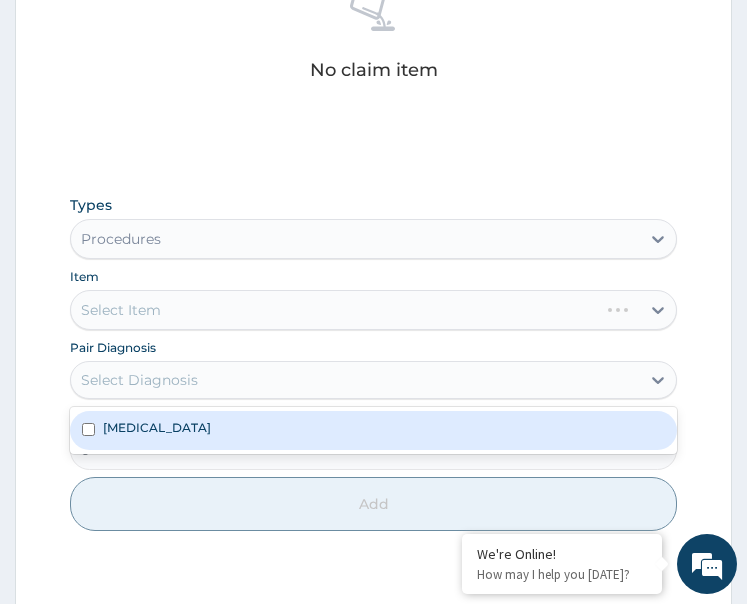 click on "Hypertensive heart disease" at bounding box center (157, 427) 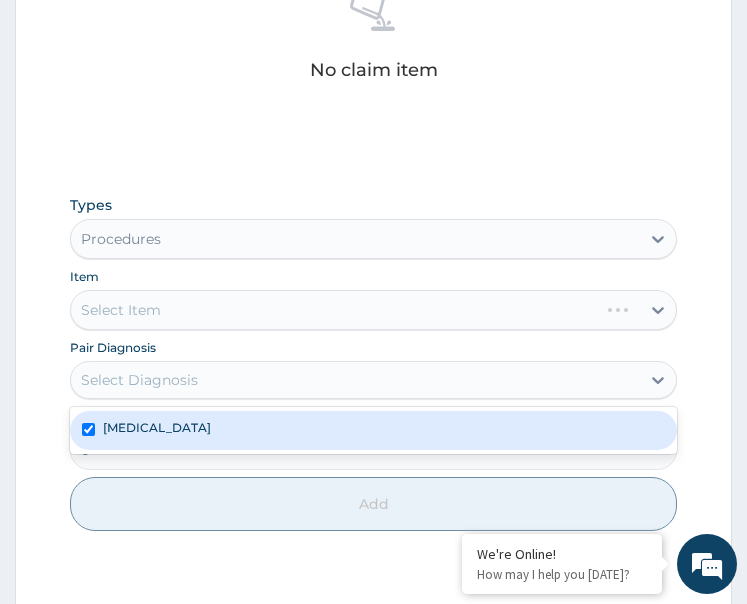 checkbox on "true" 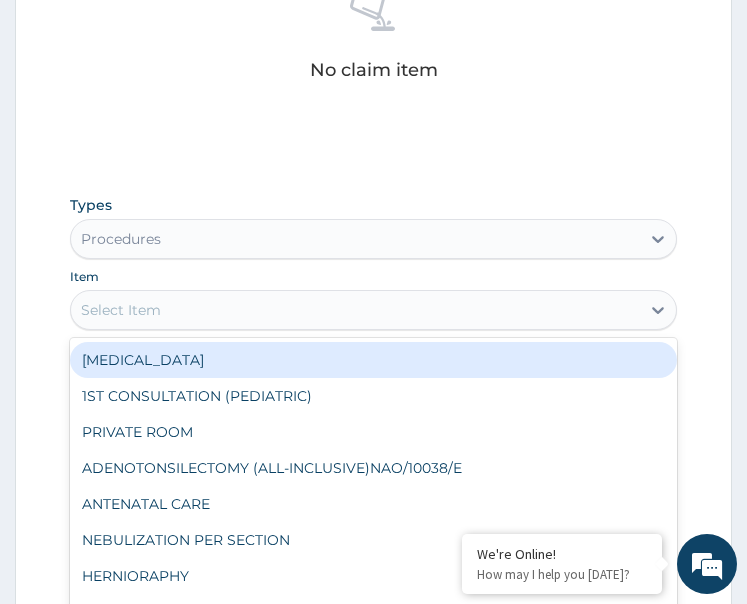 click on "Select Item" at bounding box center [356, 310] 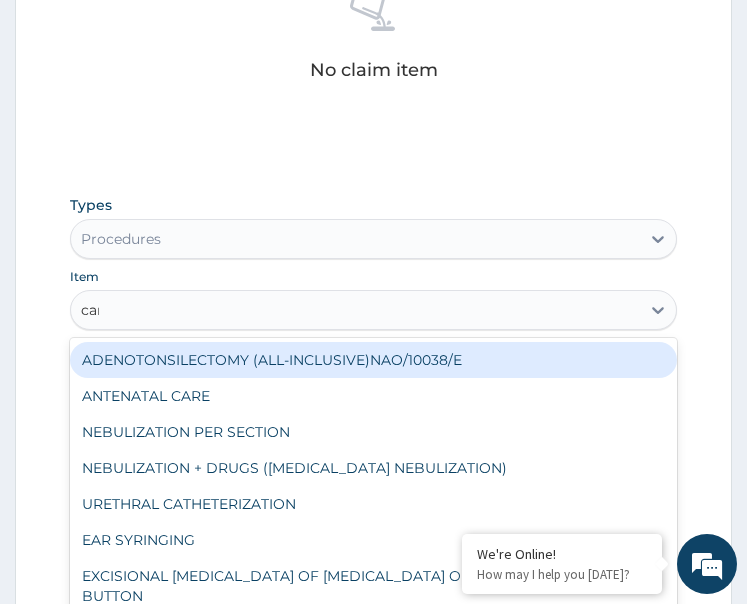 type on "card" 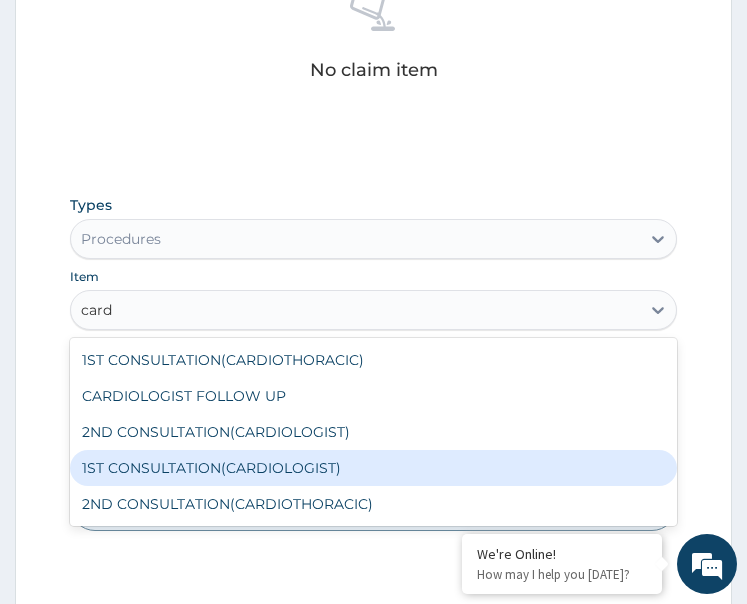 click on "1ST CONSULTATION(CARDIOLOGIST)" at bounding box center (374, 468) 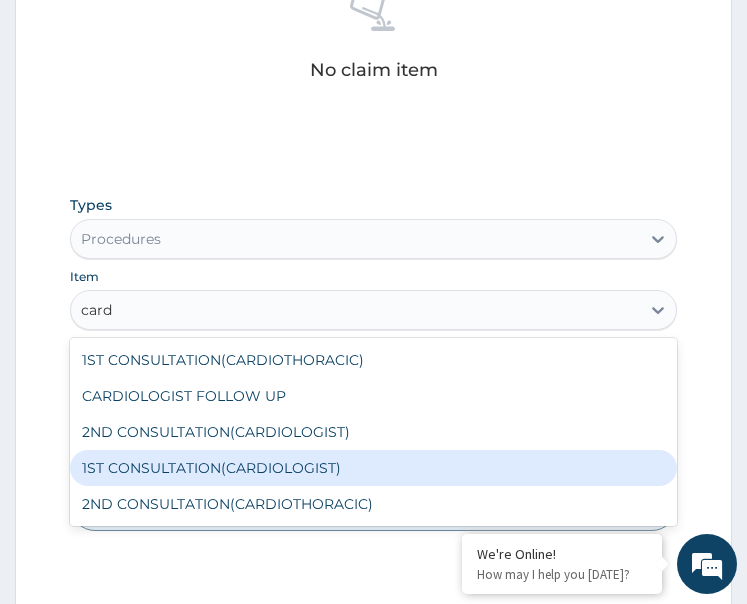 type 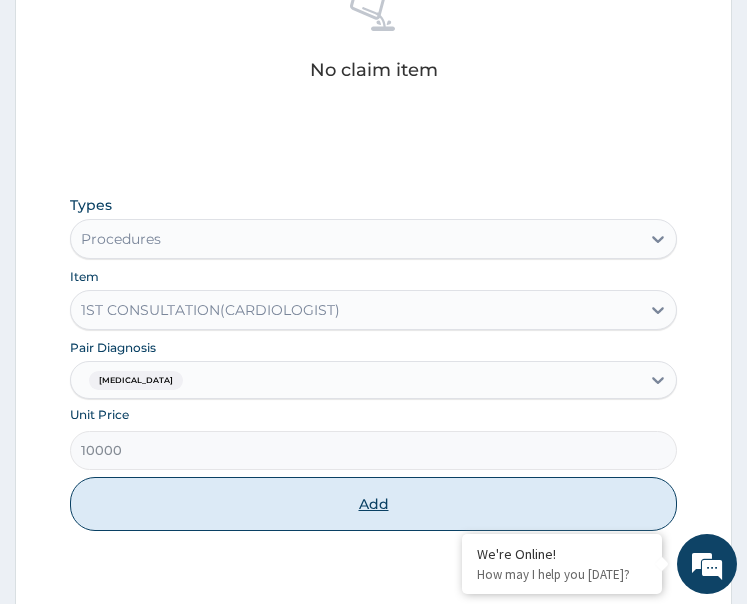 click on "Add" at bounding box center (374, 504) 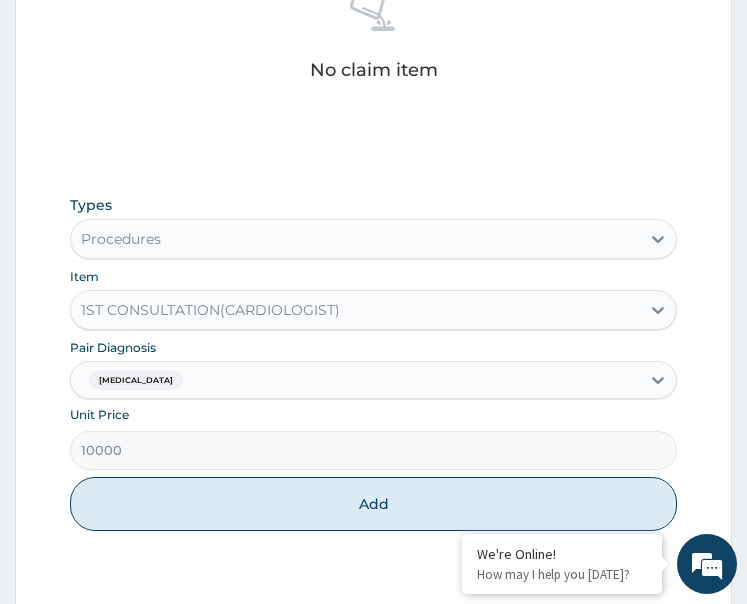 type on "0" 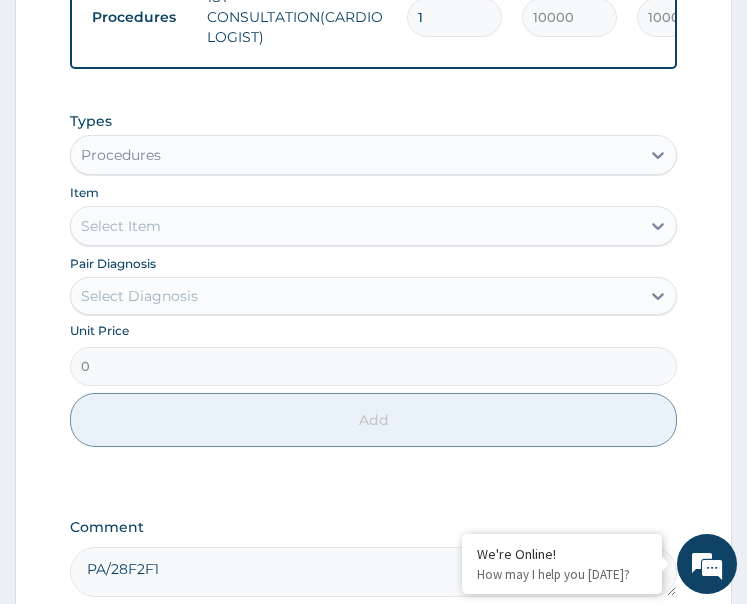 scroll, scrollTop: 890, scrollLeft: 0, axis: vertical 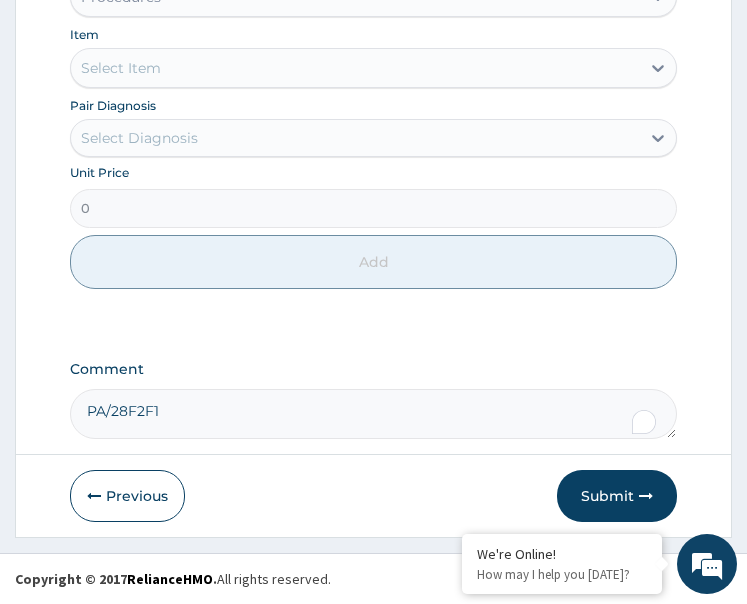 click on "PA/28F2F1" at bounding box center [374, 414] 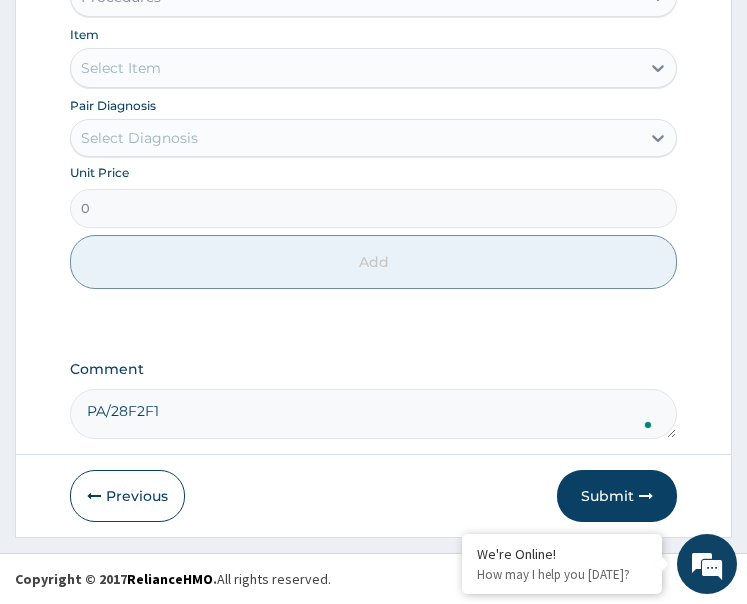 paste on "PA/0269D7" 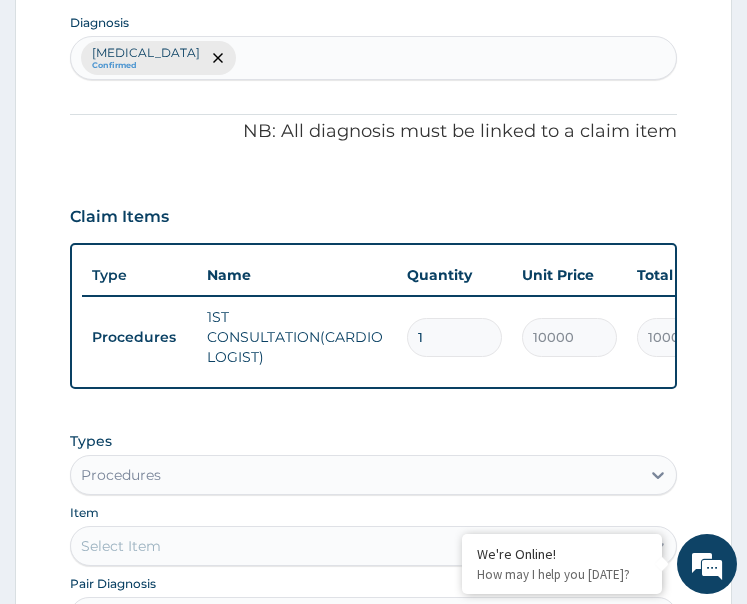 scroll, scrollTop: 468, scrollLeft: 0, axis: vertical 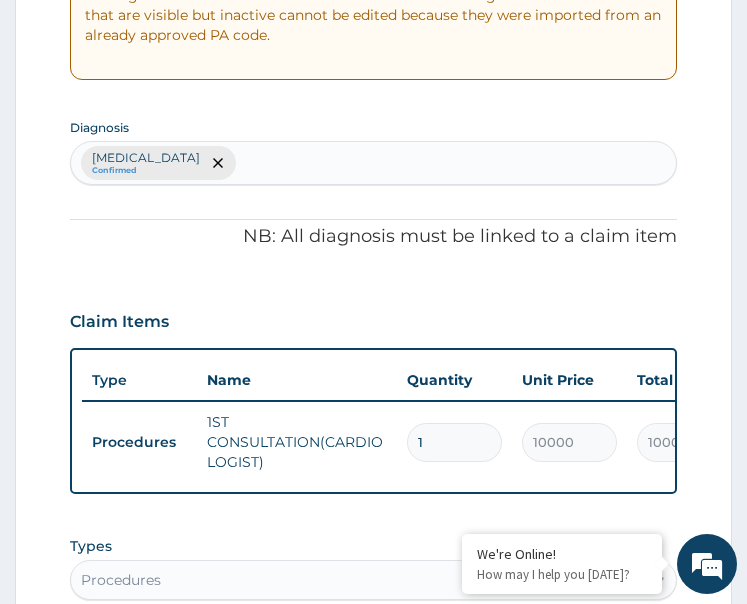 type on "PA/28F2F1  PA/0269D7" 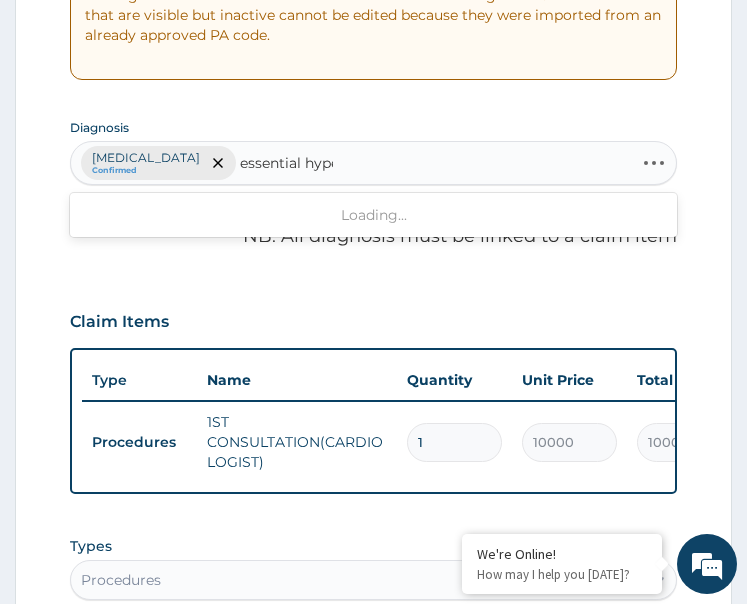 type on "essential hyper" 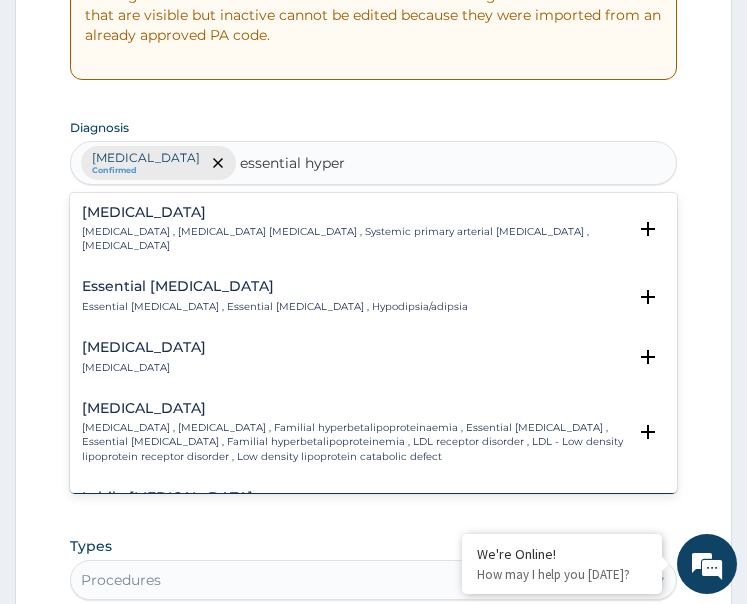 click on "Essential hypertension Essential hypertension , Idiopathic hypertension , Systemic primary arterial hypertension , Primary hypertension" at bounding box center [354, 229] 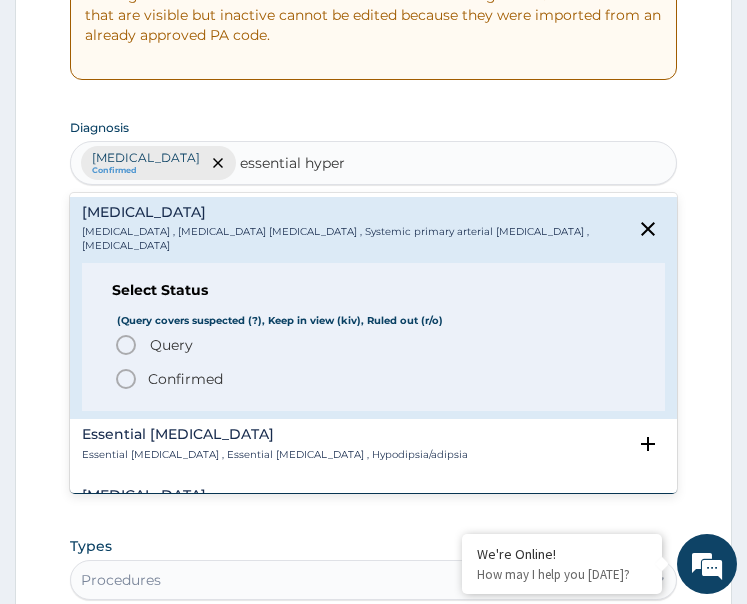 click 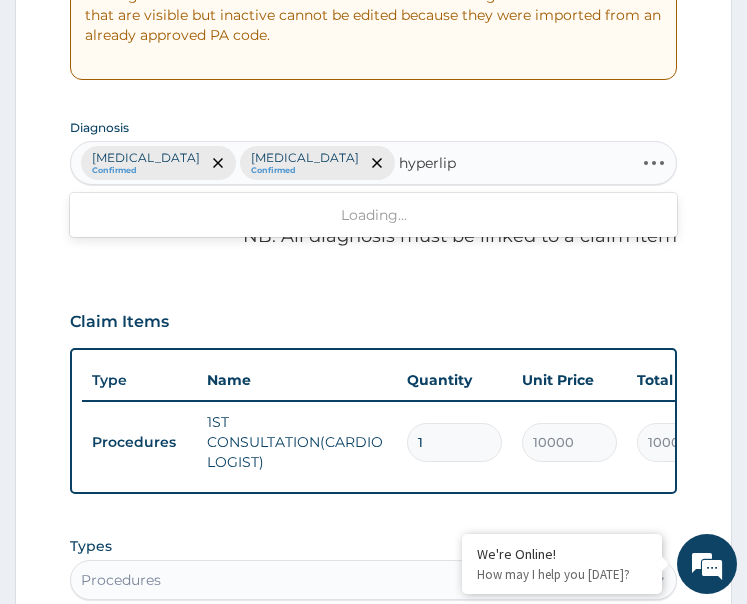 type on "hyperlipi" 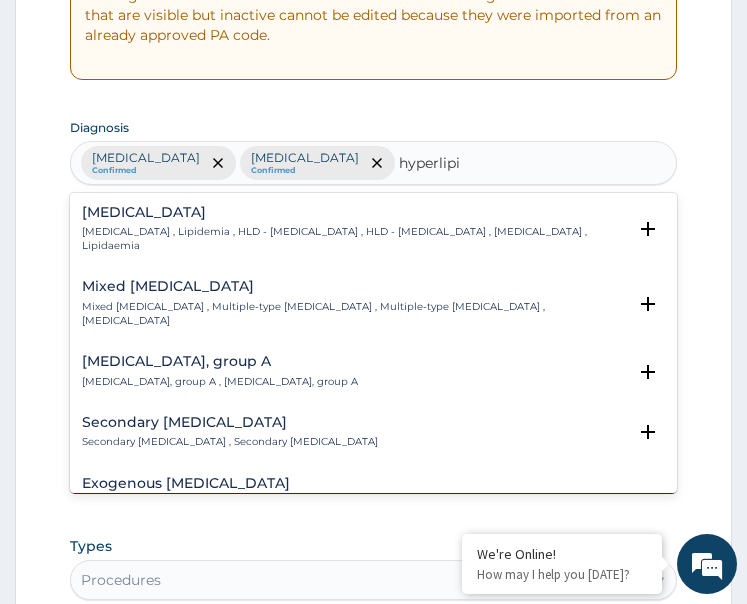 click on "Hyperlipidemia , Lipidemia , HLD - Hyperlipidemia , HLD - Hyperlipidaemia , Hyperlipidaemia , Lipidaemia" at bounding box center (354, 239) 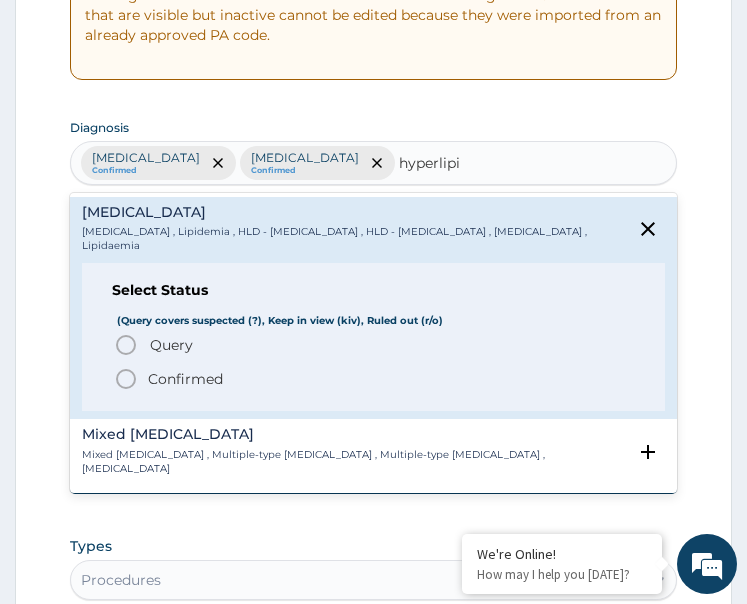 click 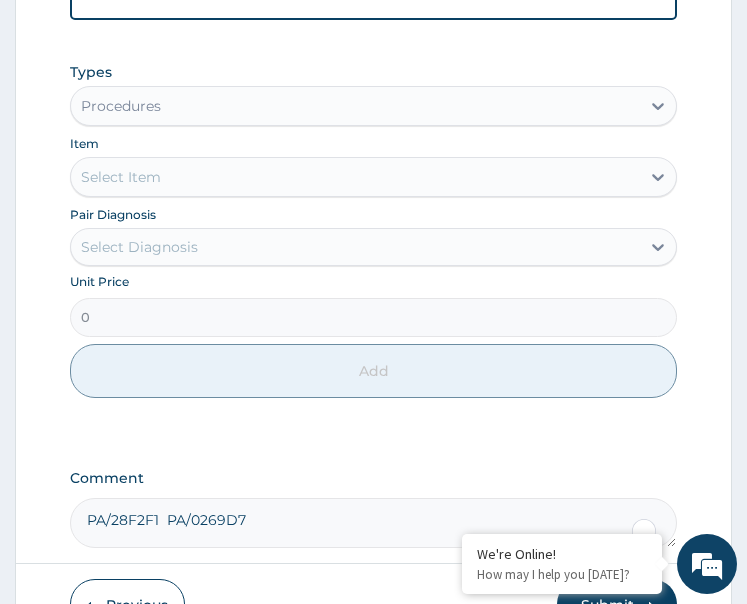 scroll, scrollTop: 1068, scrollLeft: 0, axis: vertical 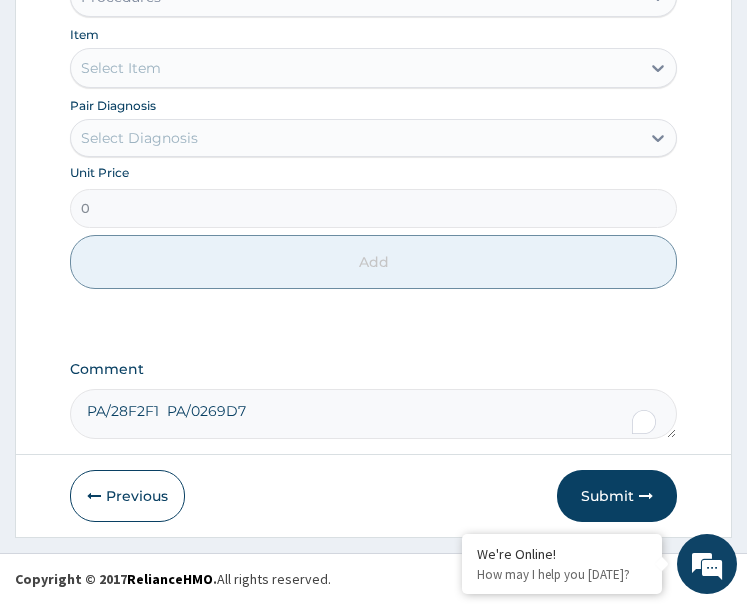 drag, startPoint x: 177, startPoint y: 2, endPoint x: 184, endPoint y: 13, distance: 13.038404 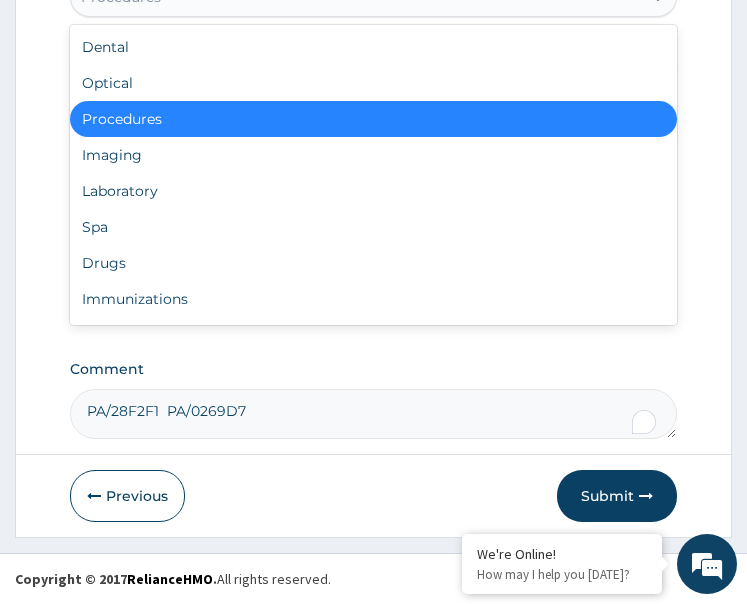 scroll, scrollTop: 1055, scrollLeft: 0, axis: vertical 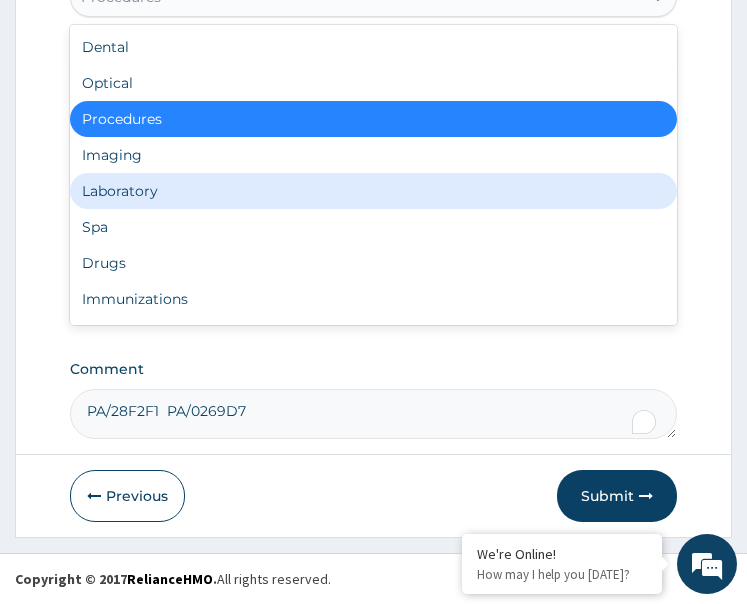 click on "Laboratory" at bounding box center [374, 191] 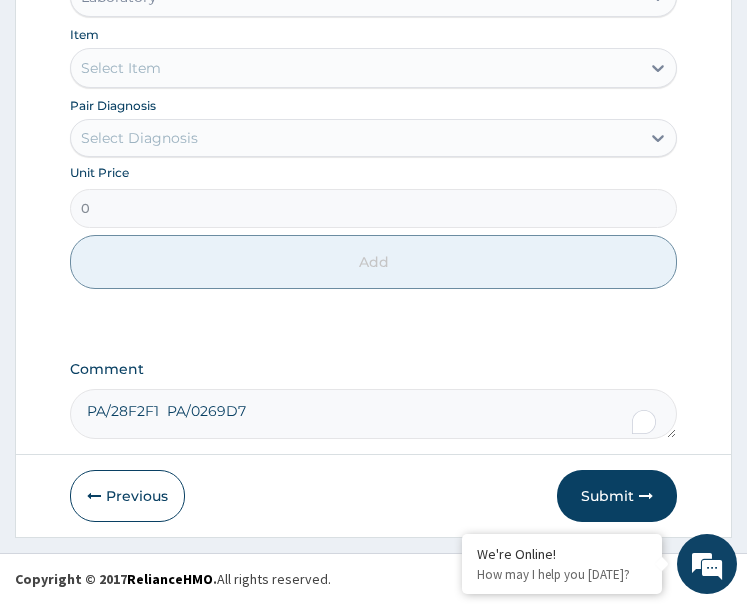click on "Select Diagnosis" at bounding box center (139, 138) 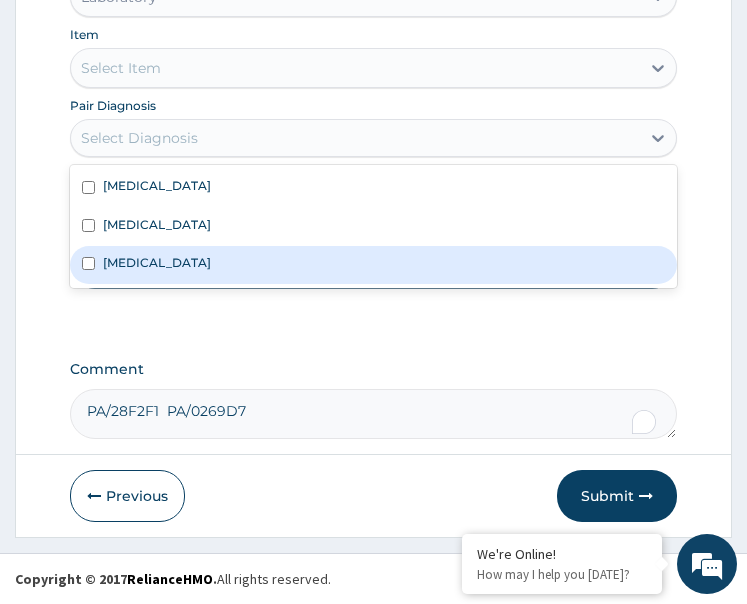 click on "Hyperlipidemia" at bounding box center [157, 262] 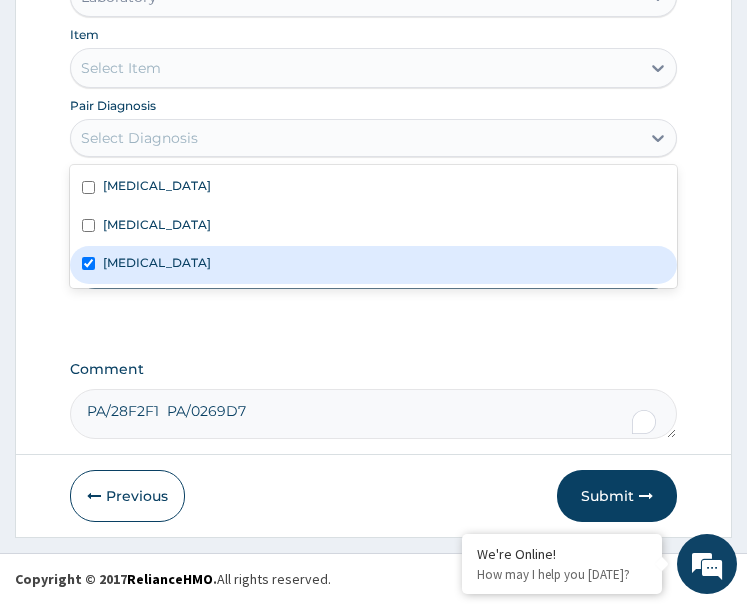checkbox on "true" 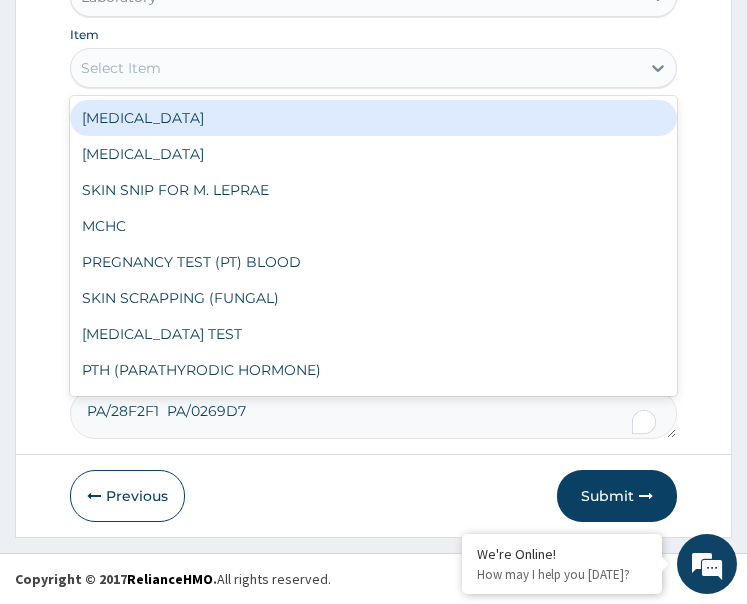 click on "Select Item" at bounding box center (356, 68) 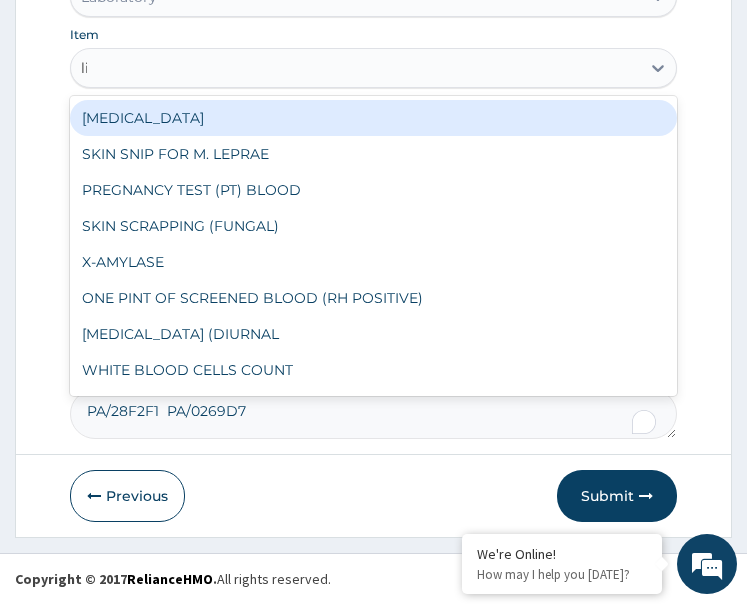 type on "lip" 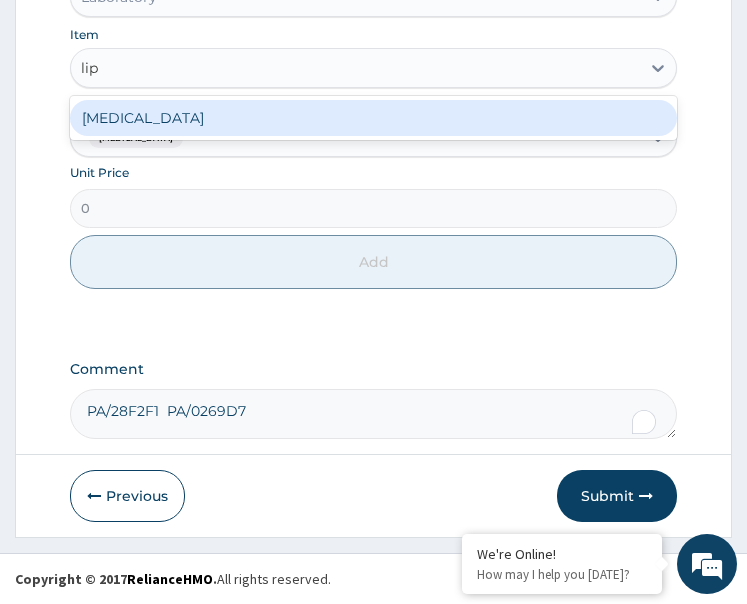 type 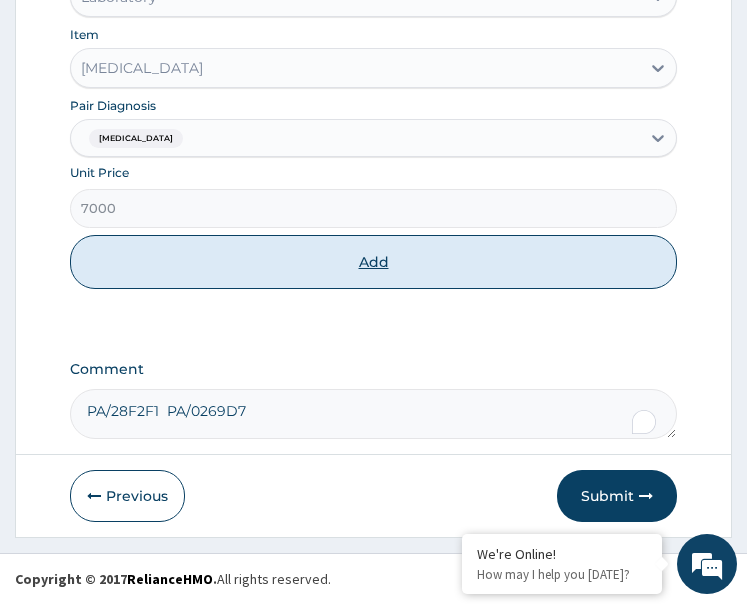 click on "Add" at bounding box center (374, 262) 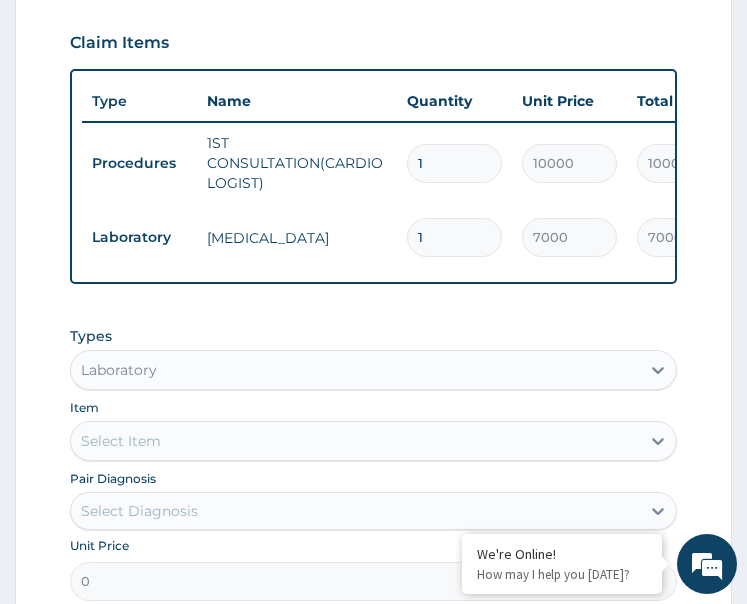 scroll, scrollTop: 782, scrollLeft: 0, axis: vertical 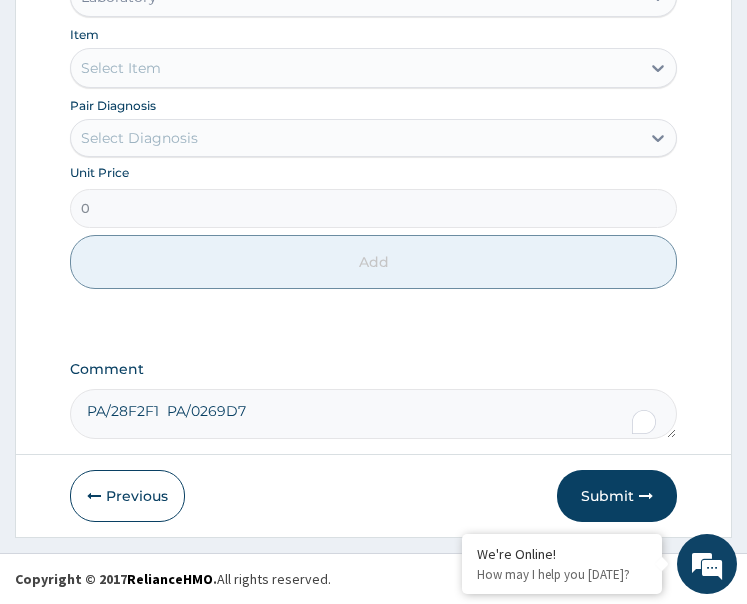 click on "Select Diagnosis" at bounding box center [139, 138] 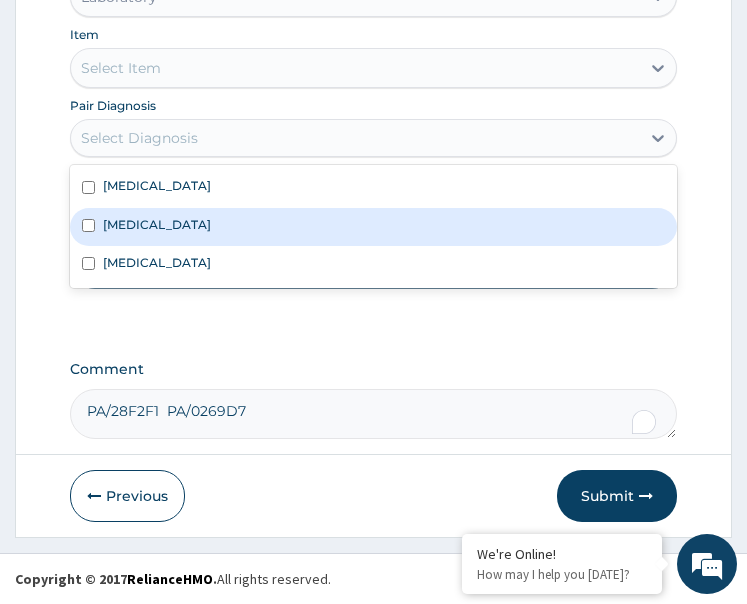 click on "Essential hypertension" at bounding box center (157, 224) 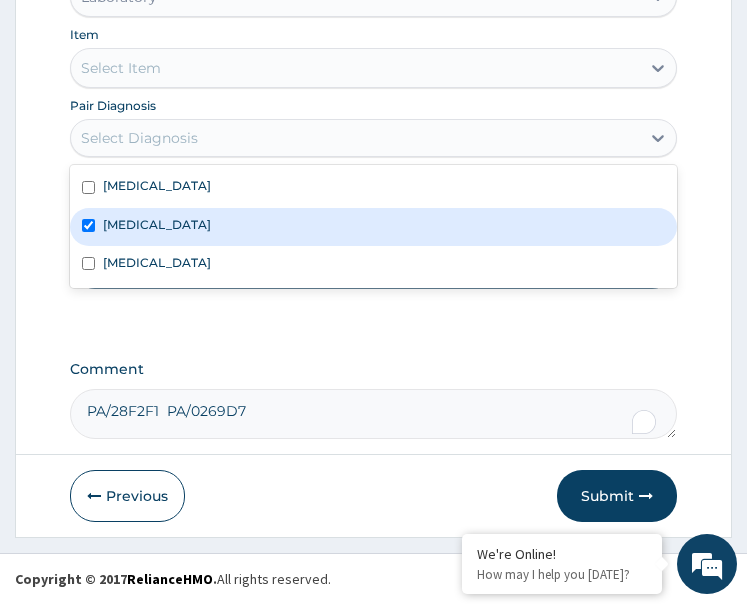 checkbox on "true" 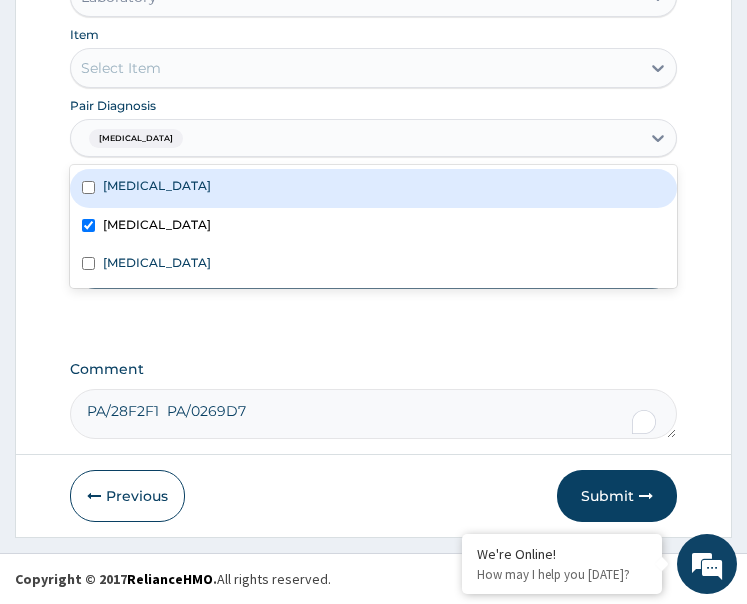 click on "Select Item" at bounding box center [356, 68] 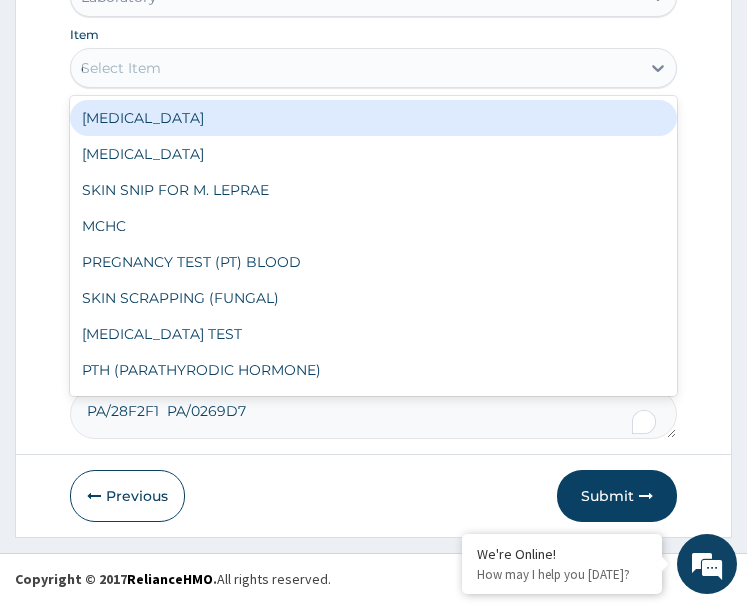 type on "e/" 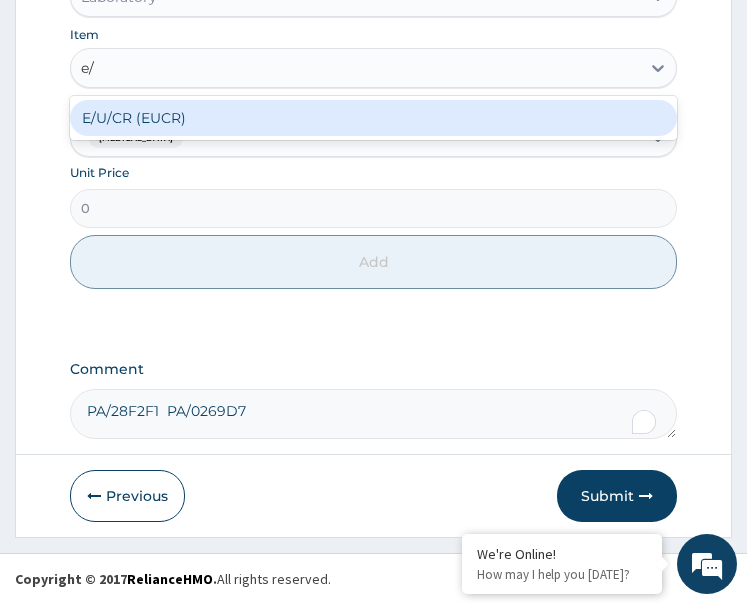 type 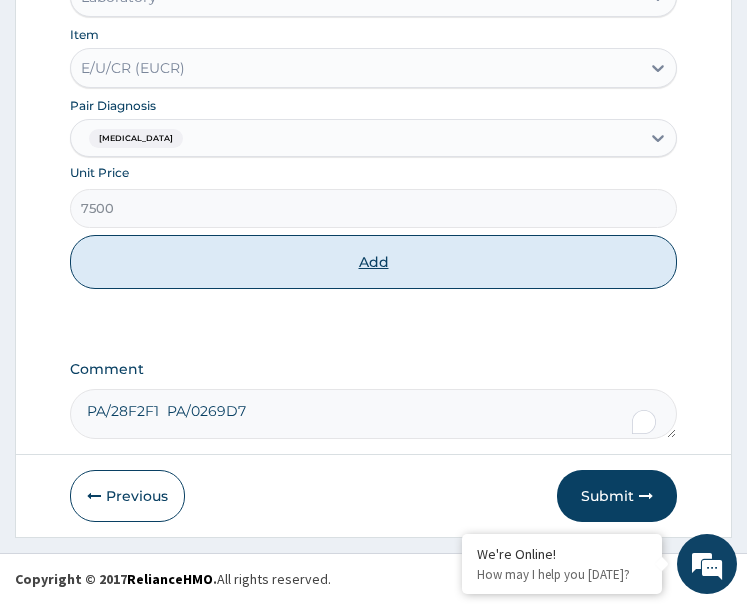 click on "Add" at bounding box center [374, 262] 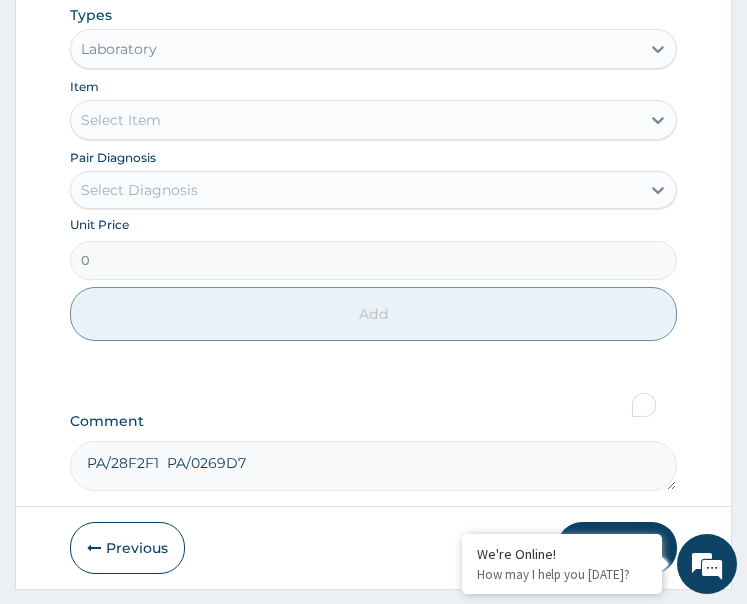 scroll, scrollTop: 751, scrollLeft: 0, axis: vertical 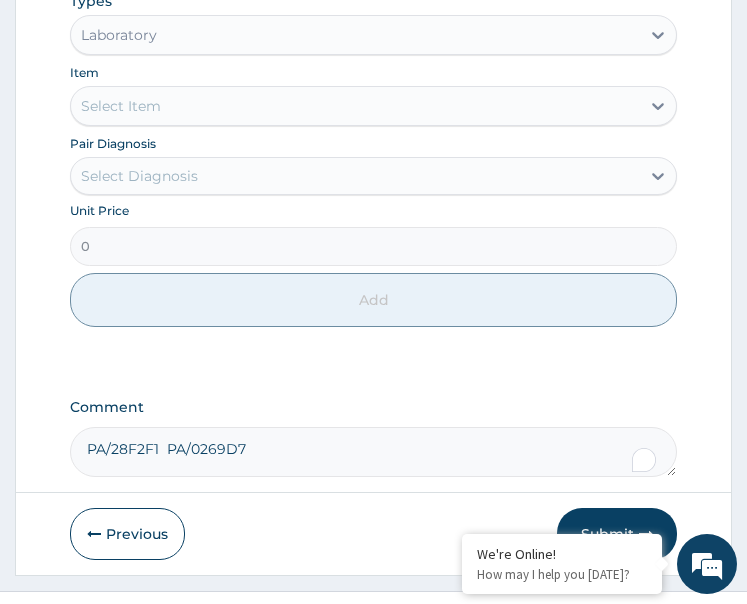 click on "Laboratory" at bounding box center [356, 35] 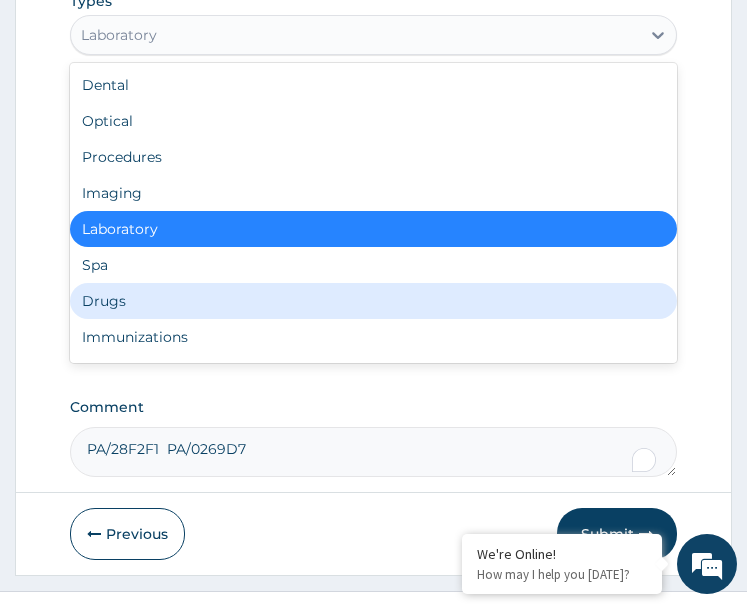 click on "Drugs" at bounding box center [374, 301] 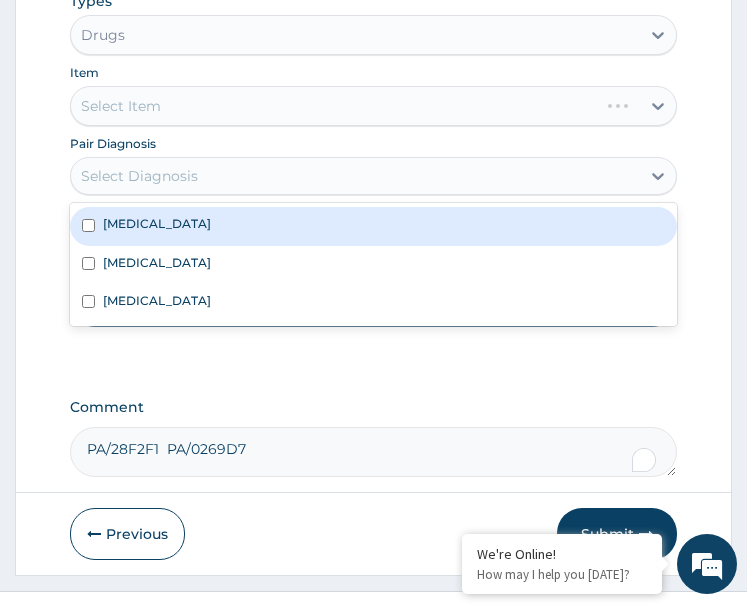 click on "Select Diagnosis" at bounding box center [356, 176] 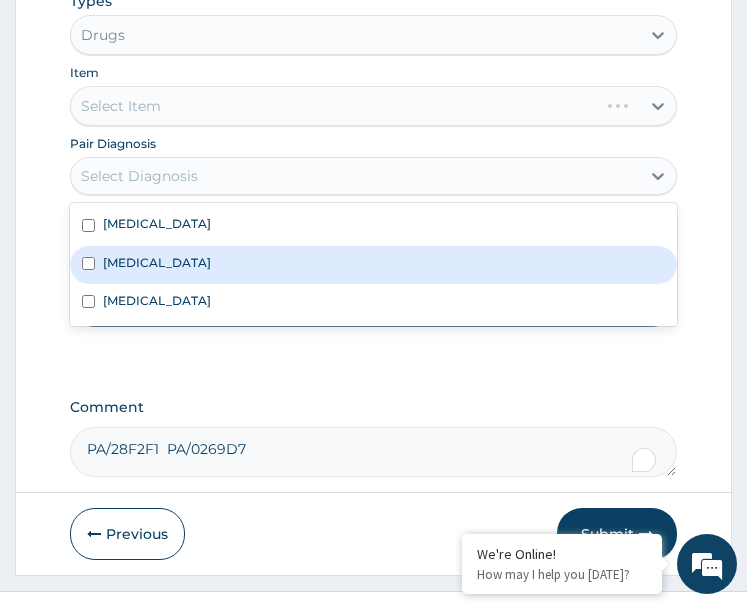 click on "Essential hypertension" at bounding box center (157, 262) 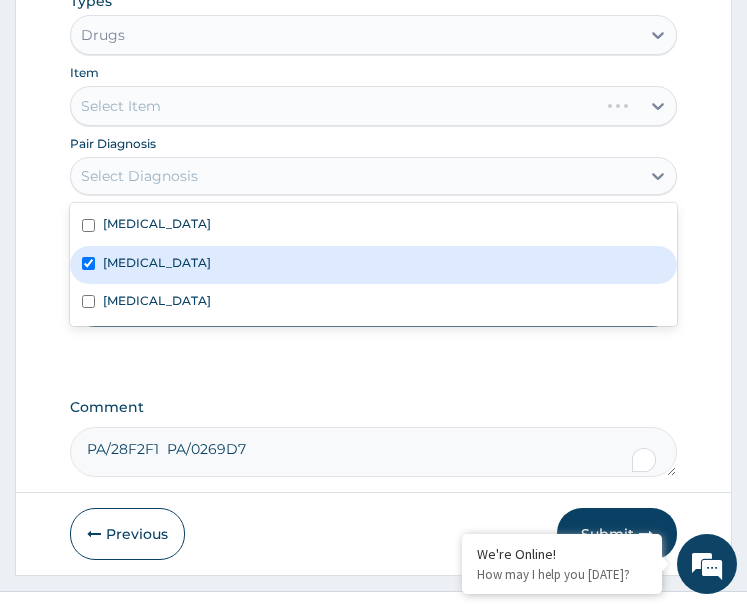 checkbox on "true" 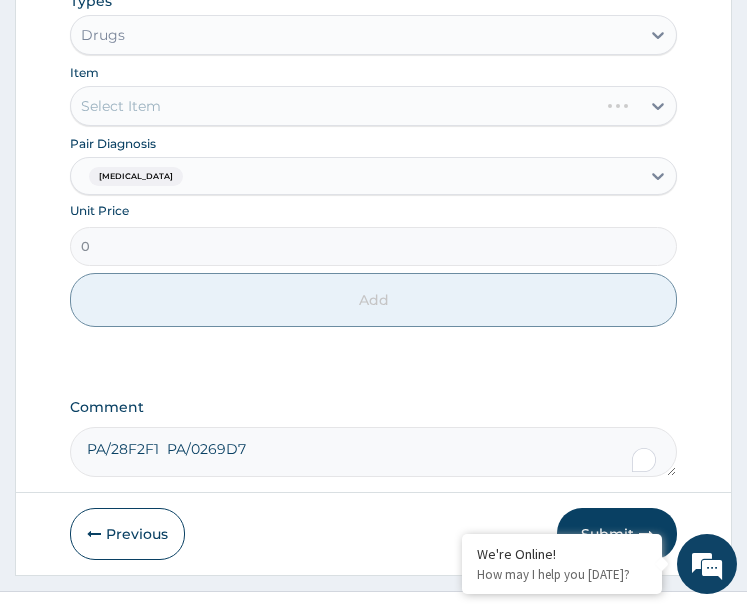 click on "Select Item" at bounding box center (374, 106) 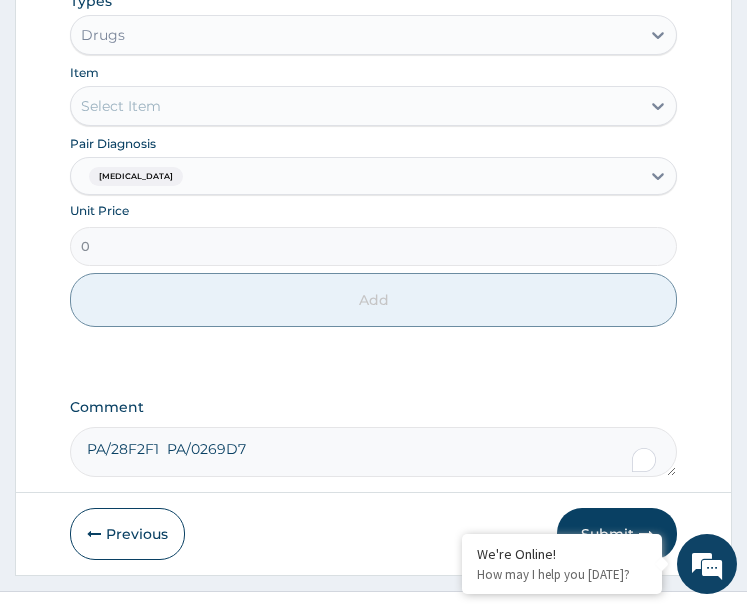 click on "Select Item" at bounding box center [356, 106] 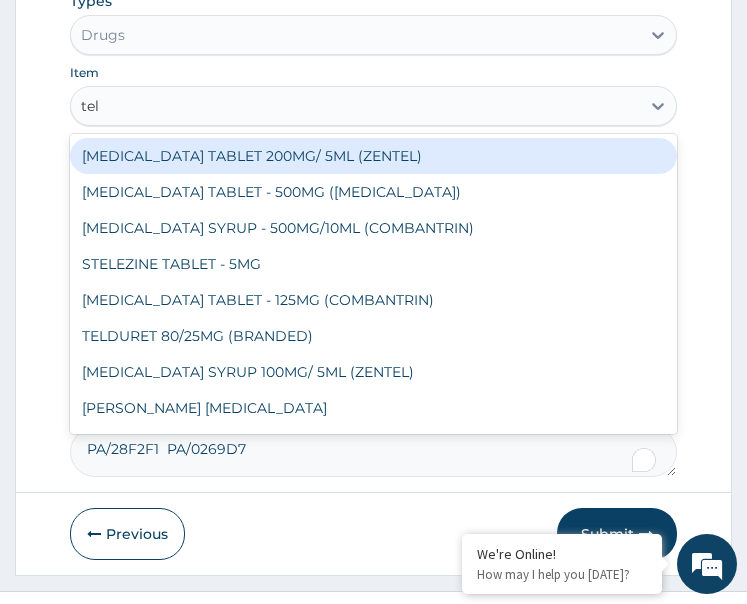 type on "teld" 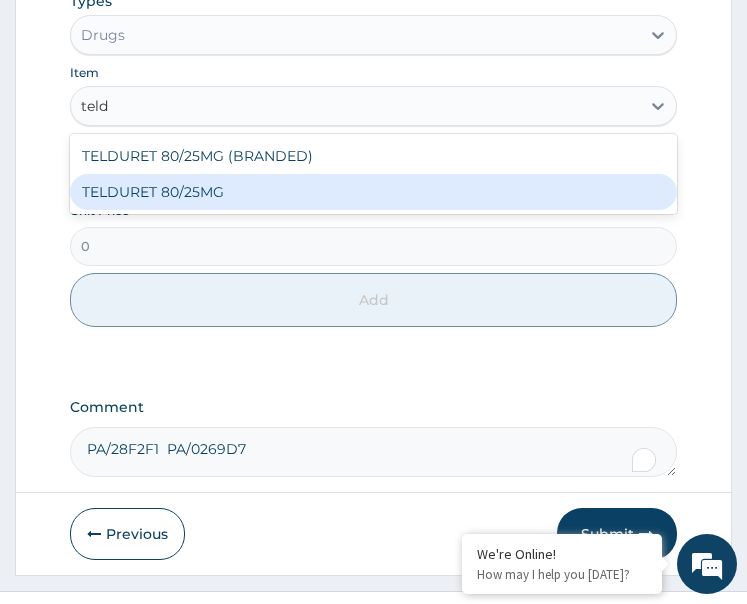 click on "TELDURET 80/25MG" at bounding box center (374, 192) 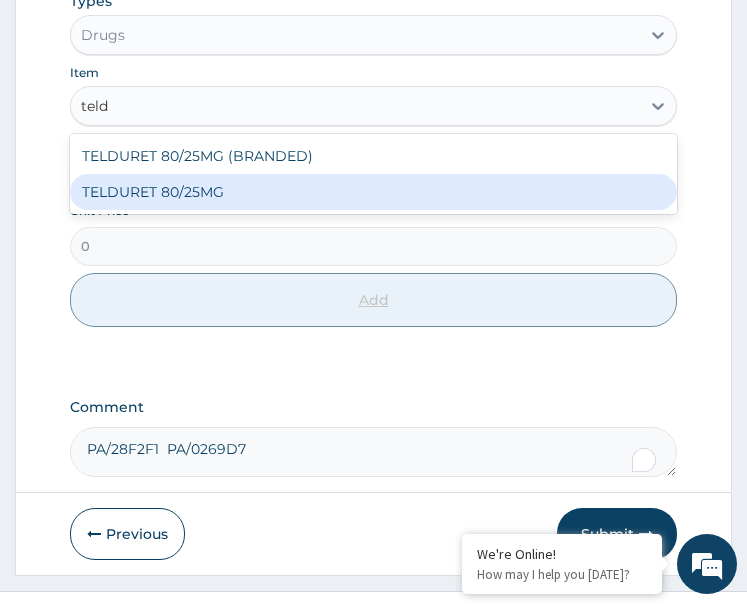 type 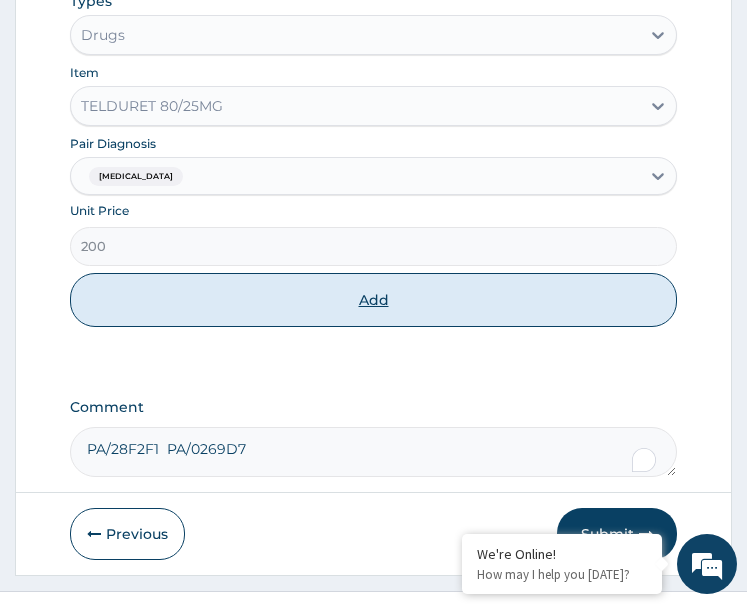 click on "Add" at bounding box center (374, 300) 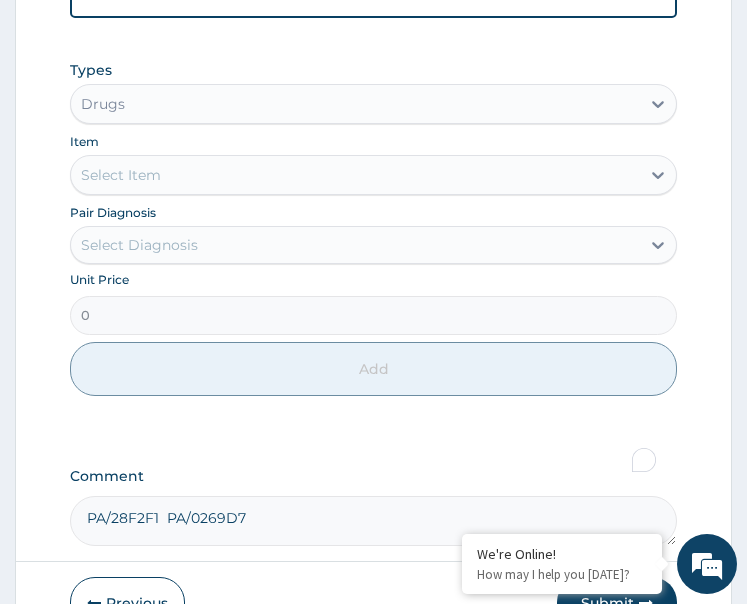 scroll, scrollTop: 820, scrollLeft: 0, axis: vertical 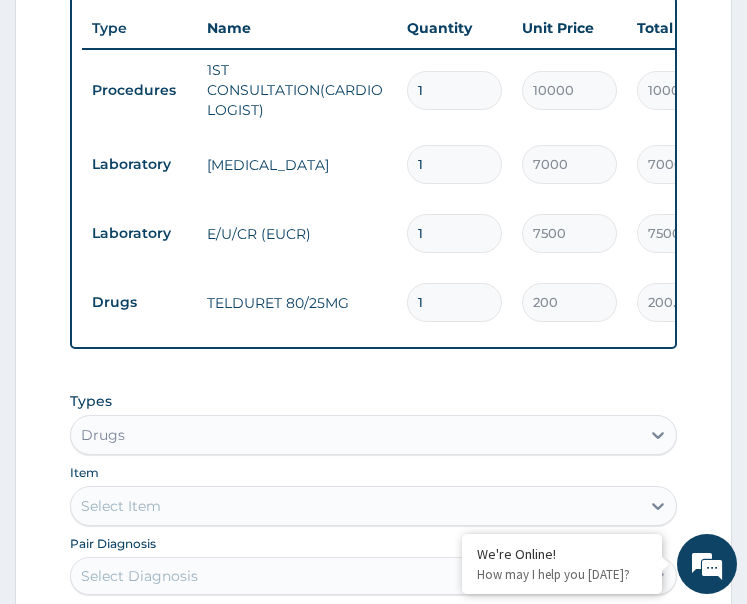 type on "14" 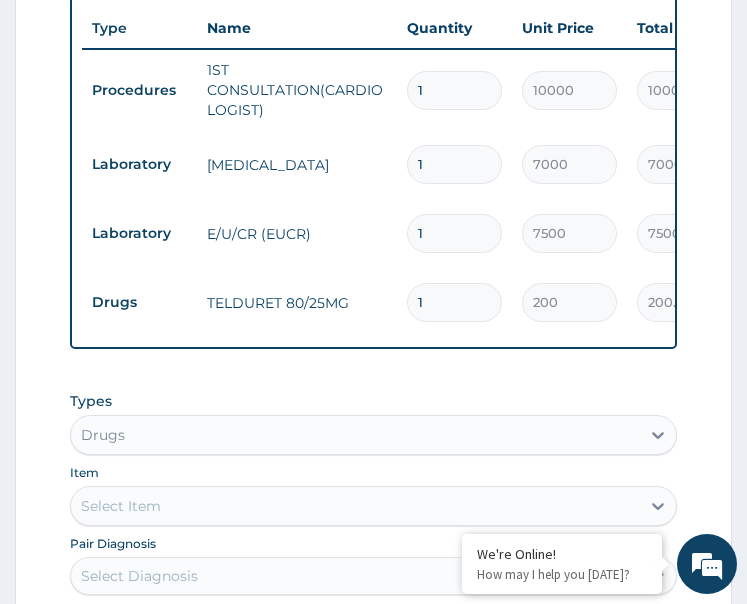 type on "2800.00" 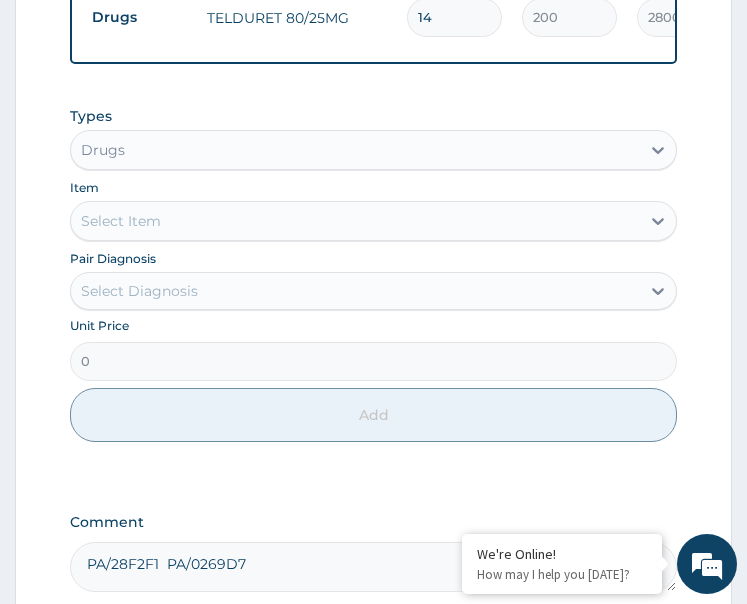 scroll, scrollTop: 1120, scrollLeft: 0, axis: vertical 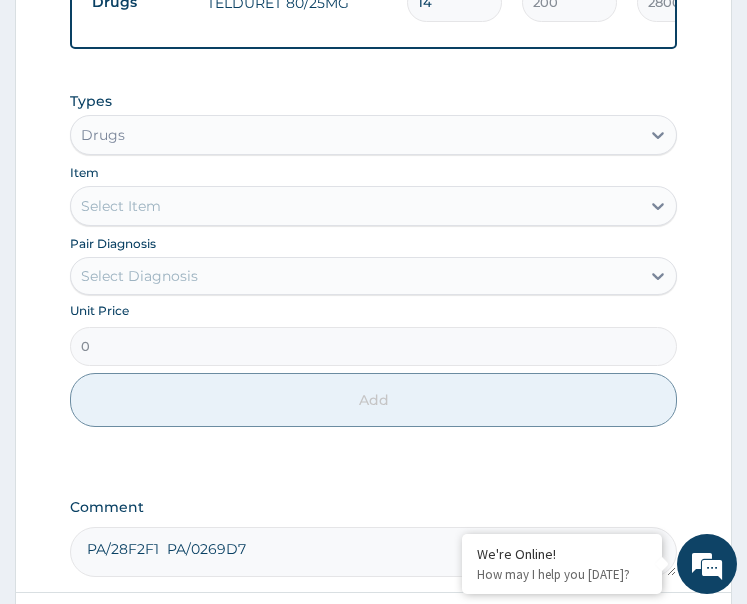 type on "14" 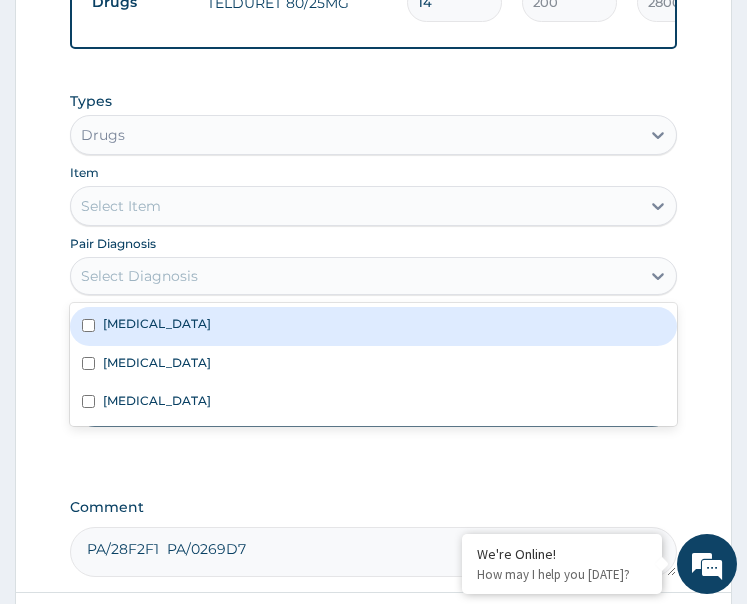 drag, startPoint x: 200, startPoint y: 287, endPoint x: 201, endPoint y: 364, distance: 77.00649 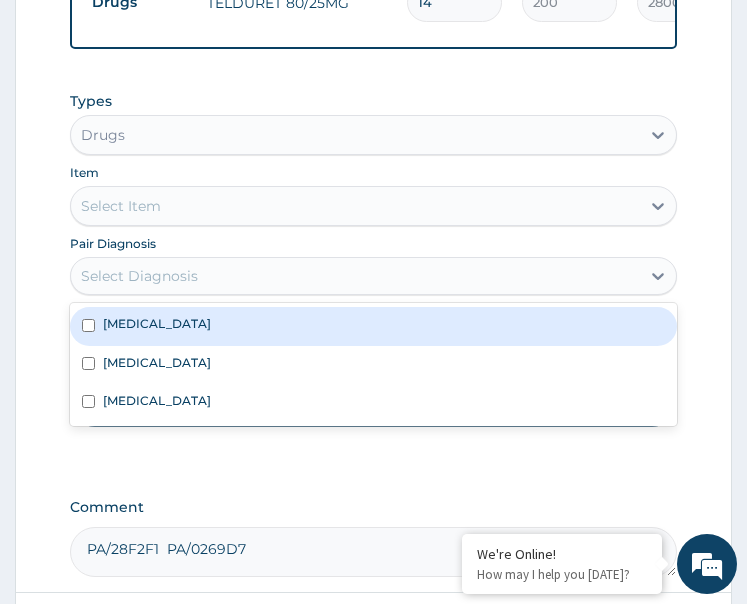 click on "Select Diagnosis" at bounding box center [356, 276] 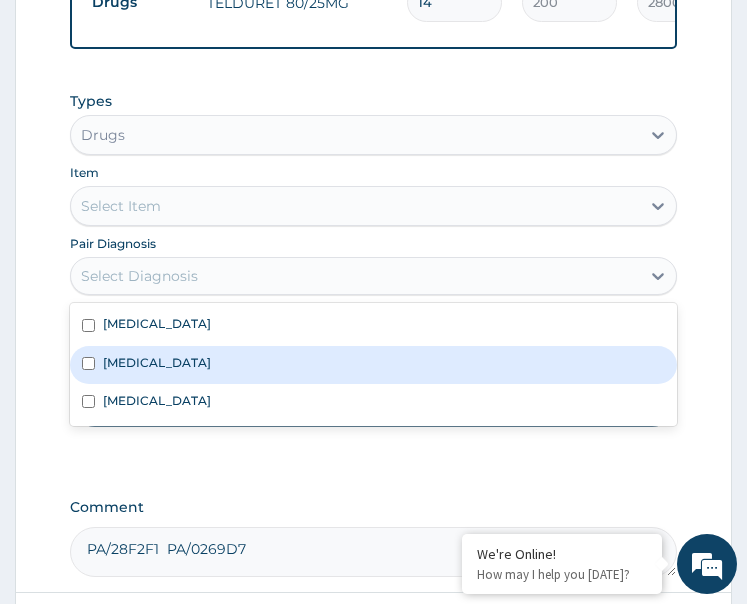 click on "Essential hypertension" at bounding box center (157, 362) 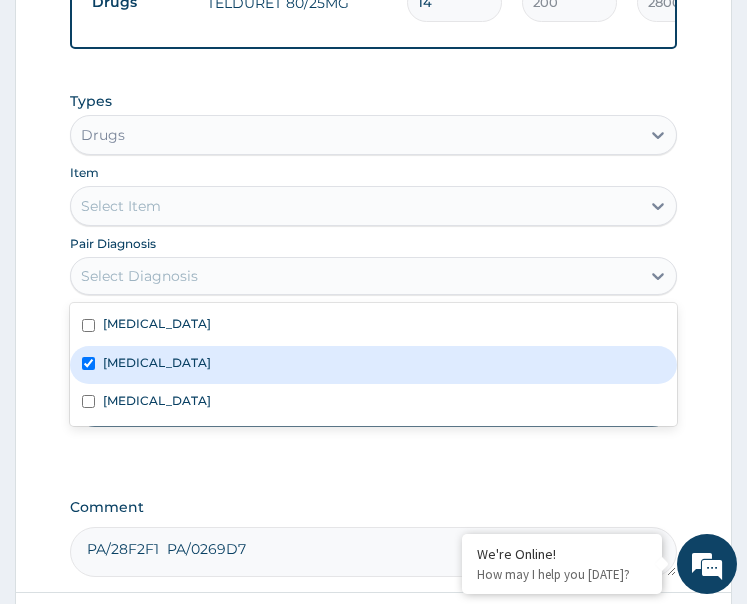 checkbox on "true" 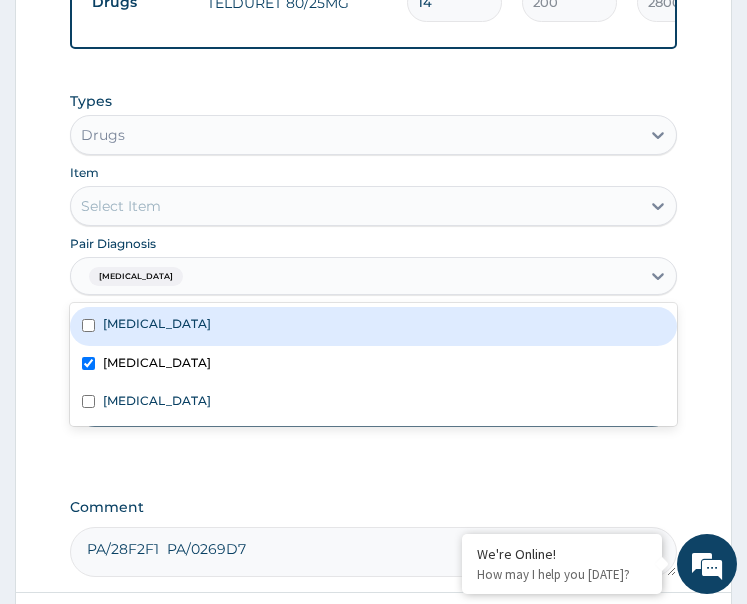 click on "Select Item" at bounding box center [356, 206] 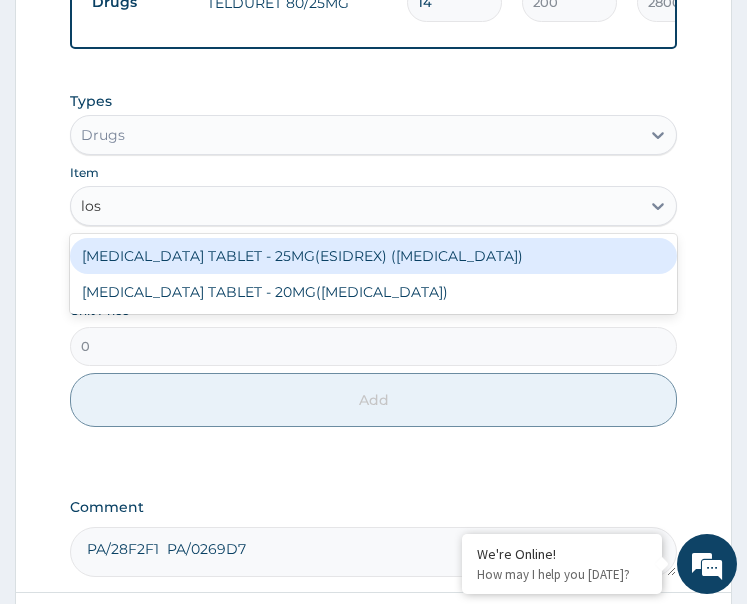 type on "losa" 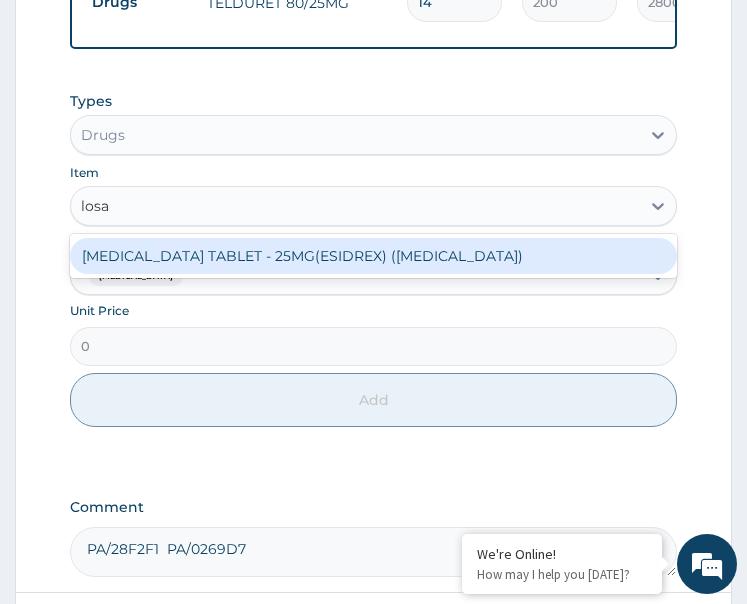 click on "[MEDICAL_DATA] TABLET - 25MG(ESIDREX) ([MEDICAL_DATA])" at bounding box center [374, 256] 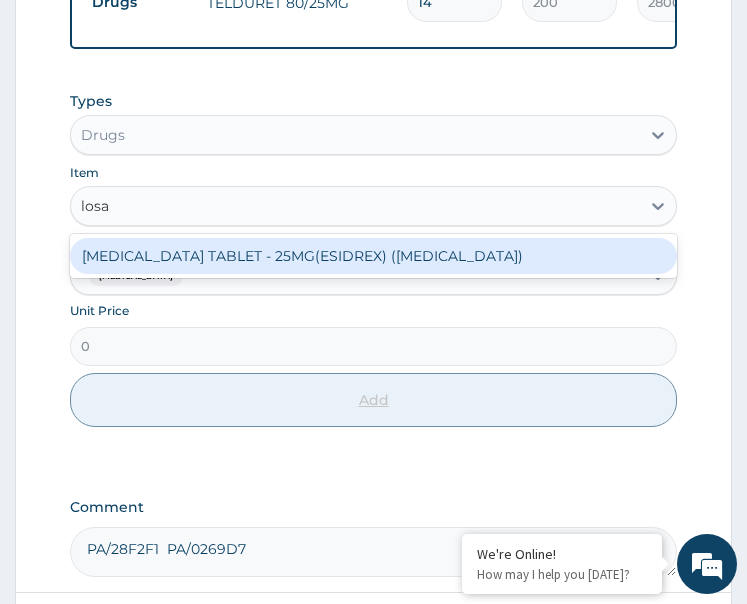 type 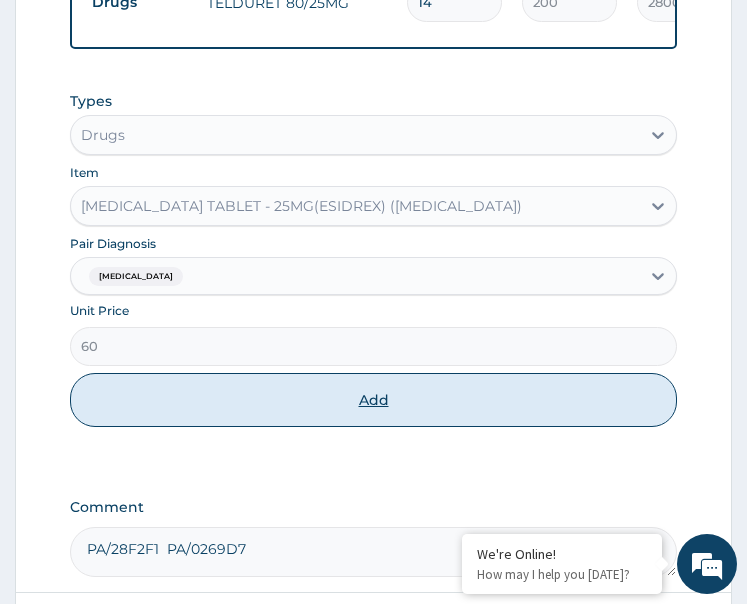 click on "Add" at bounding box center (374, 400) 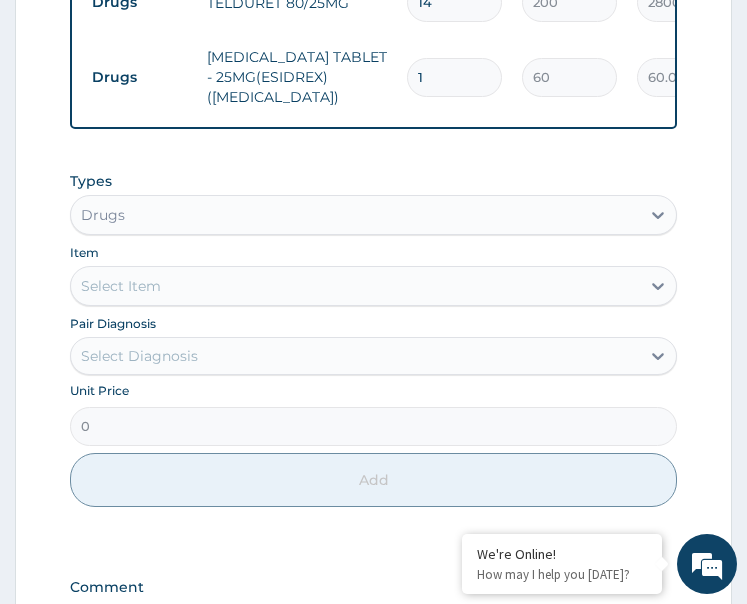 type on "14" 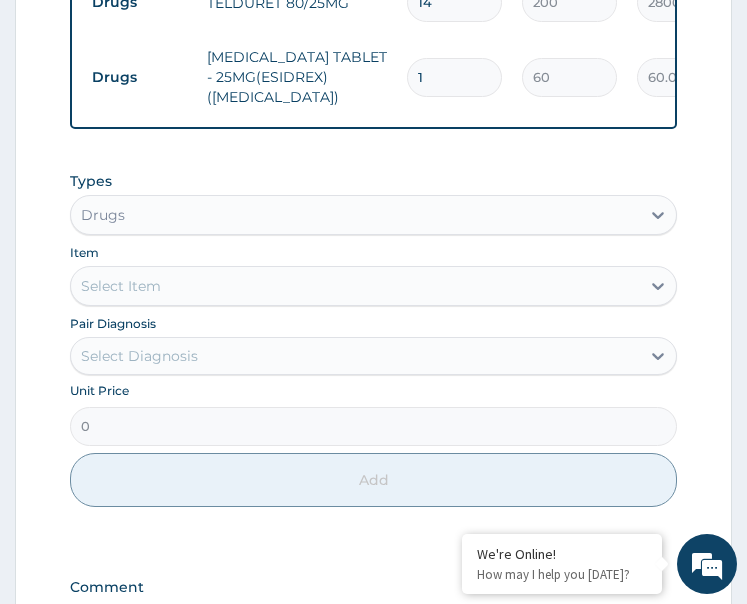 type on "840.00" 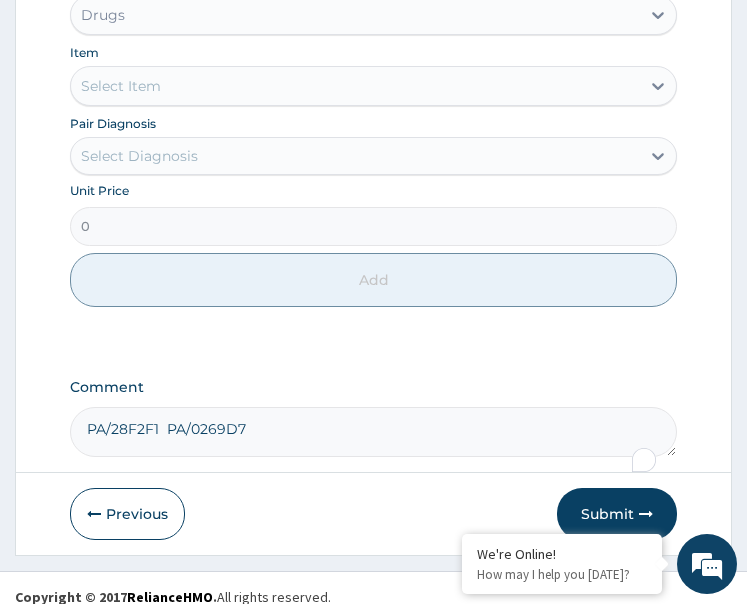 type on "14" 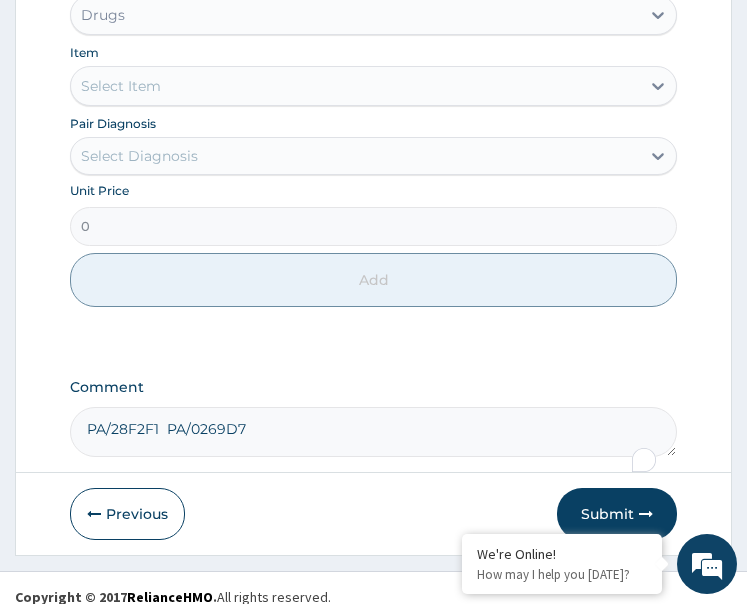 click on "PA Code / Prescription Code Enter Code(Secondary Care Only) Encounter Date 08-07-2025 Important Notice Please enter PA codes before entering items that are not attached to a PA code   All diagnoses entered must be linked to a claim item. Diagnosis & Claim Items that are visible but inactive cannot be edited because they were imported from an already approved PA code. Diagnosis Hypertensive heart disease Confirmed Essential hypertension Confirmed Hyperlipidemia Query NB: All diagnosis must be linked to a claim item Claim Items Type Name Quantity Unit Price Total Price Pair Diagnosis Actions Procedures 1ST CONSULTATION(CARDIOLOGIST) 1 10000 10000.00 Hypertensive heart disease Delete Laboratory LIPID PROFILE 1 7000 7000.00 Hyperlipidemia Delete Laboratory E/U/CR (EUCR) 1 7500 7500.00 Essential hypertension Delete Drugs TELDURET 80/25MG 14 200 2800.00 Essential hypertension Delete Drugs HYDROCHLOROTHIAZIDE TABLET - 25MG(ESIDREX) (LOSARTAN) 14 60 840.00 Essential hypertension Delete Types Drugs Item Select Item 0" at bounding box center [374, -309] 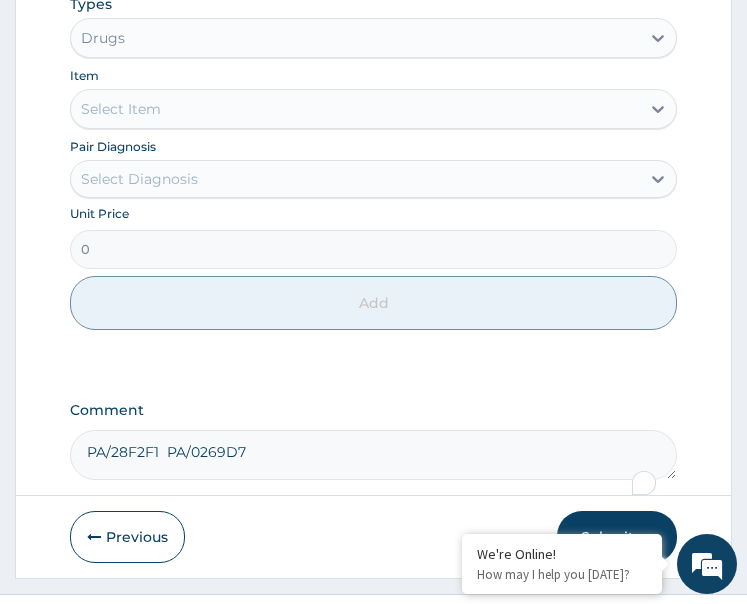 scroll, scrollTop: 1375, scrollLeft: 0, axis: vertical 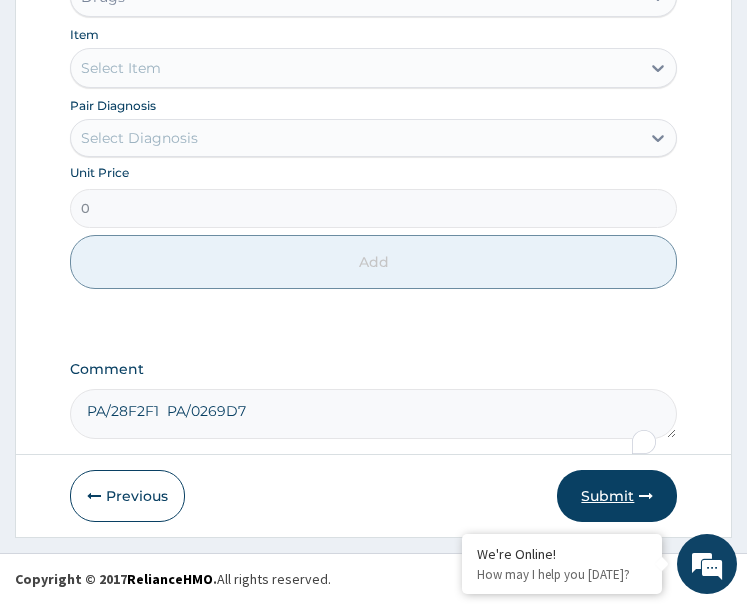 click on "Submit" at bounding box center (617, 496) 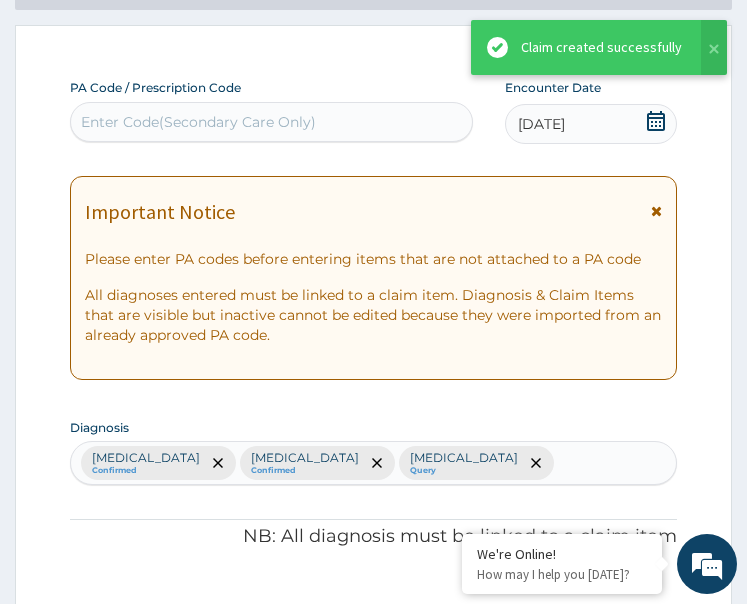scroll, scrollTop: 1375, scrollLeft: 0, axis: vertical 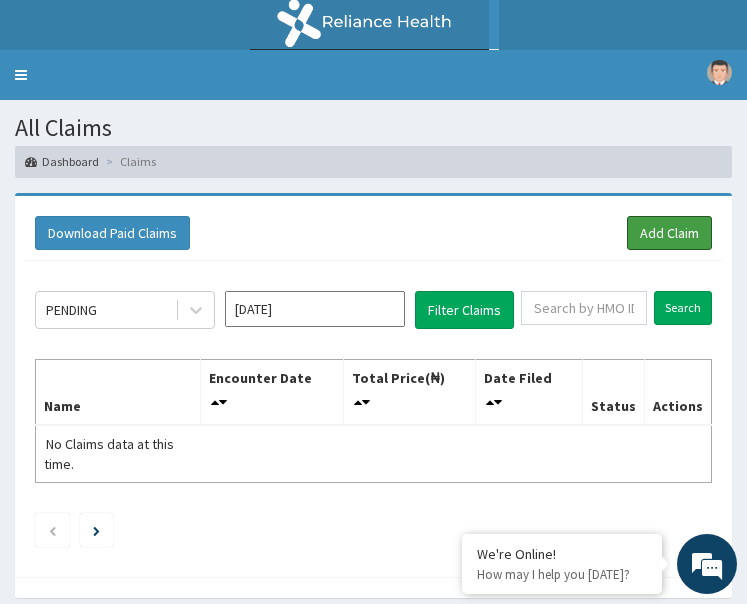 click on "Add Claim" at bounding box center [669, 233] 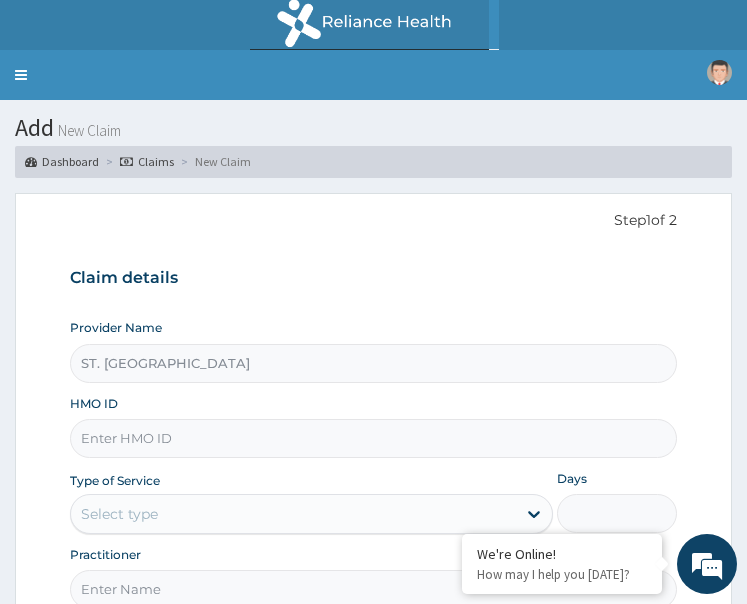 scroll, scrollTop: 0, scrollLeft: 0, axis: both 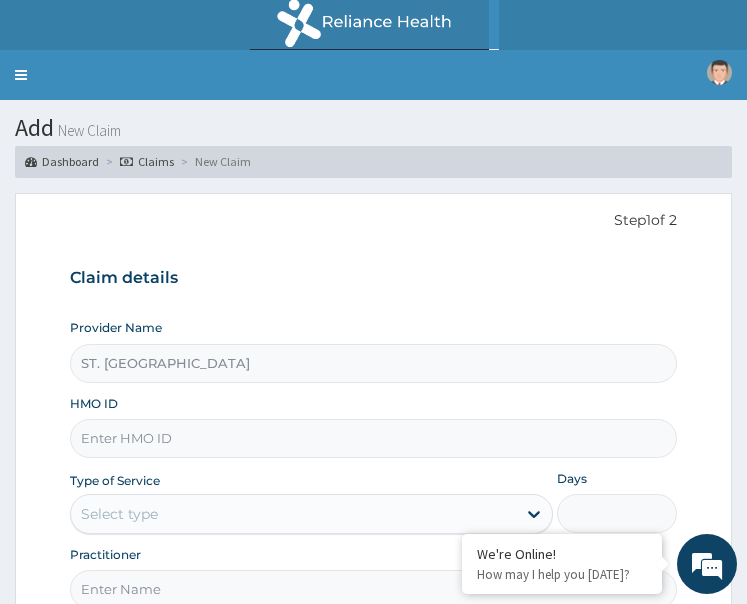 paste on "SFA/10026/A" 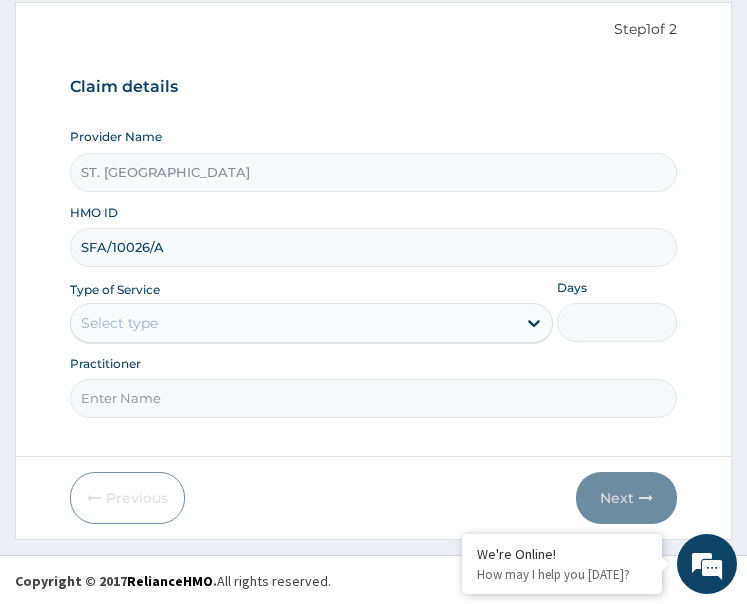 scroll, scrollTop: 193, scrollLeft: 0, axis: vertical 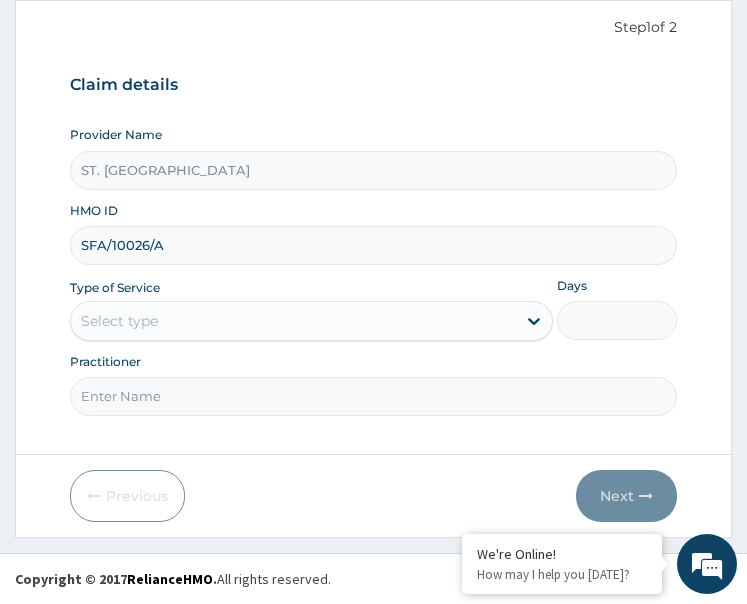 type on "SFA/10026/A" 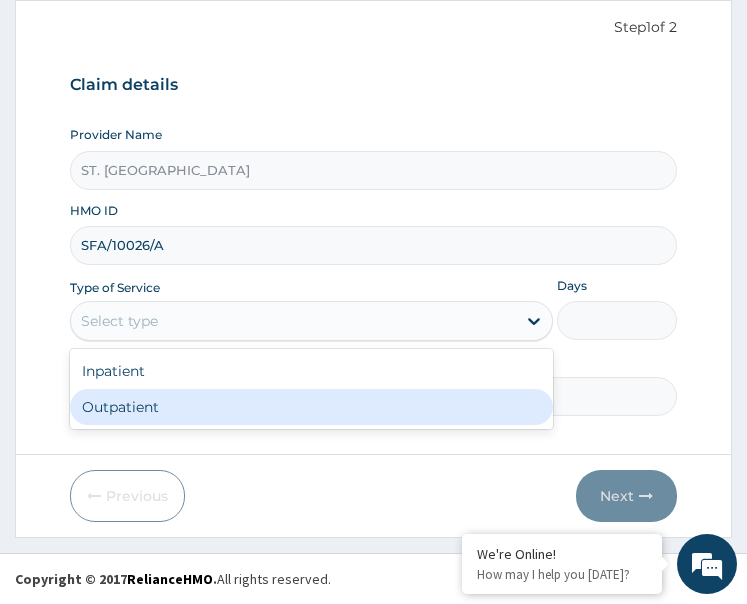 click on "Outpatient" at bounding box center (311, 407) 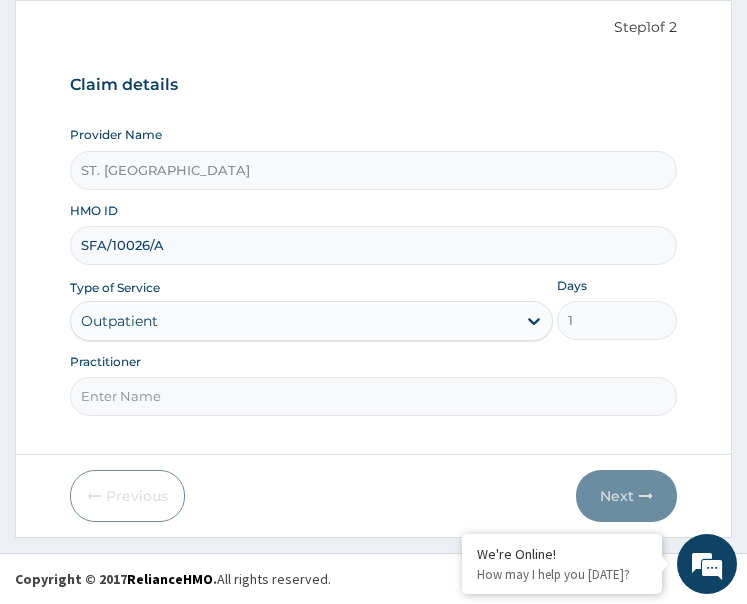 drag, startPoint x: 182, startPoint y: 405, endPoint x: 197, endPoint y: 397, distance: 17 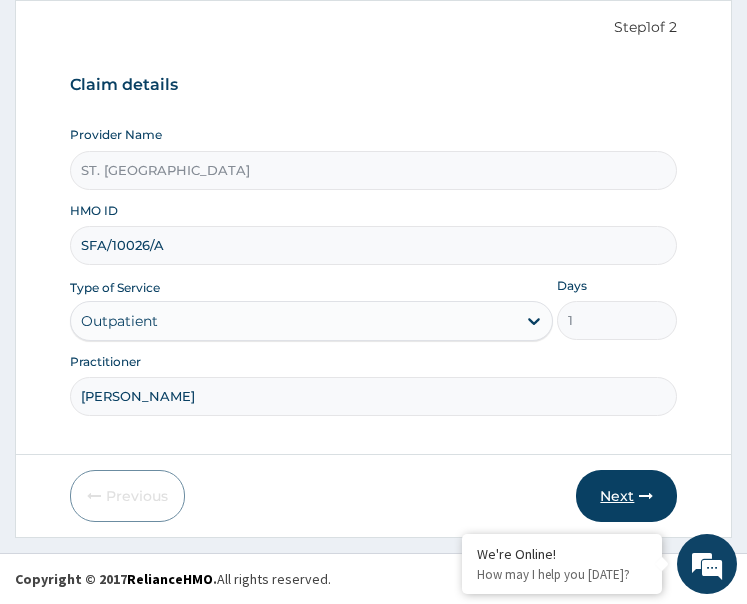 type on "[PERSON_NAME]" 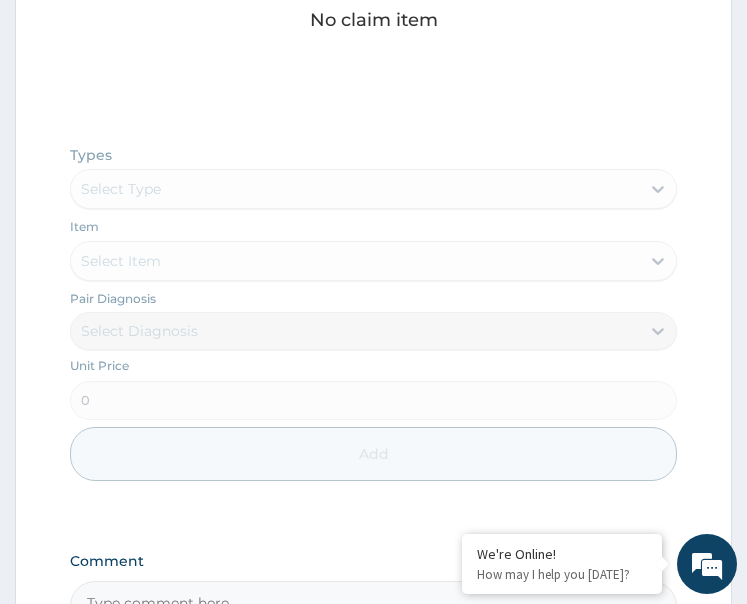 scroll, scrollTop: 1129, scrollLeft: 0, axis: vertical 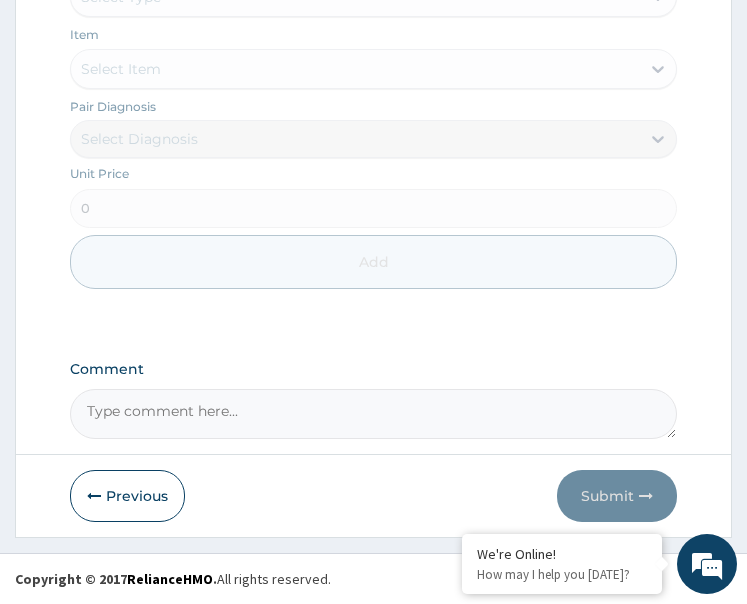 paste on "PA/5B3CA0" 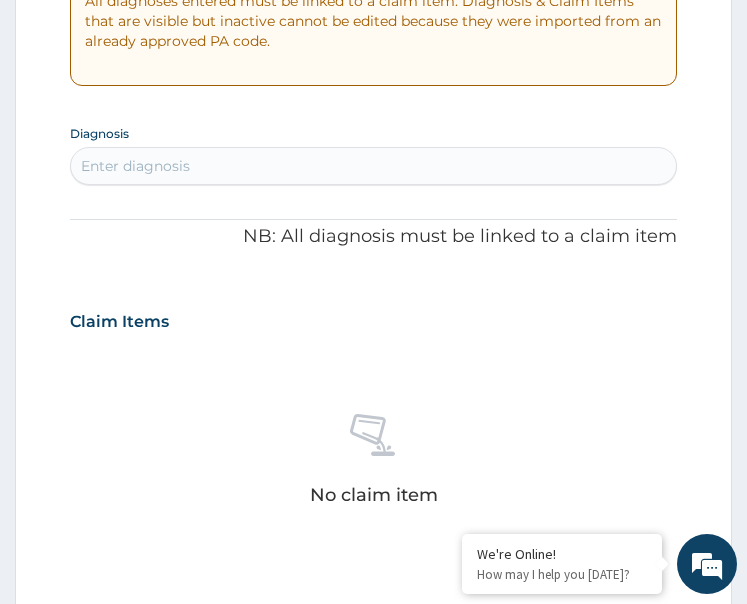 scroll, scrollTop: 429, scrollLeft: 0, axis: vertical 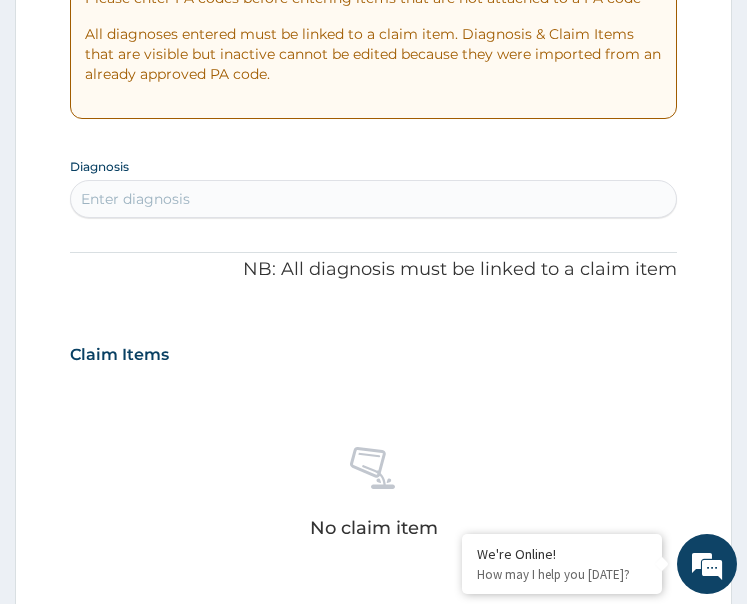 type on "PA/5B3CA0" 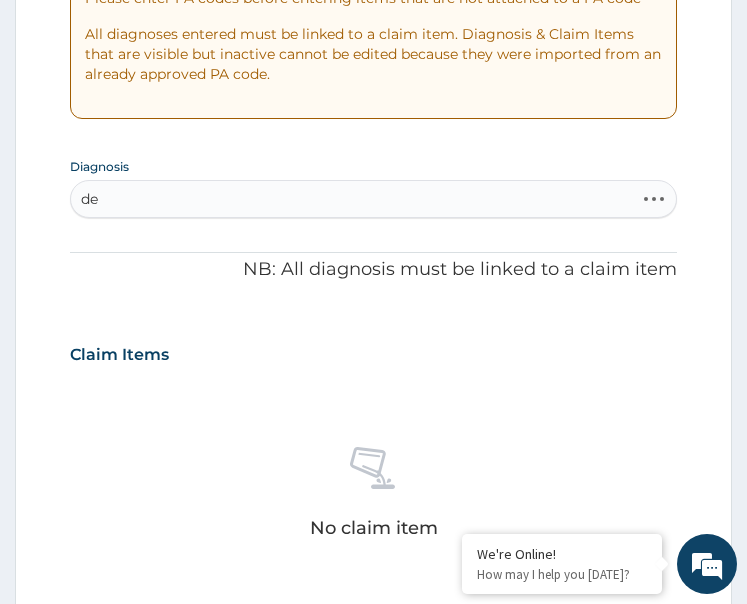 type on "d" 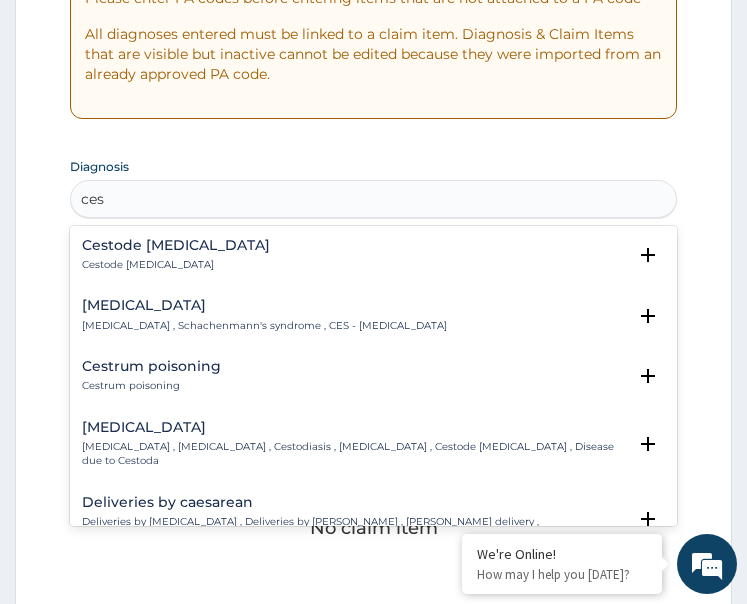 type on "cesa" 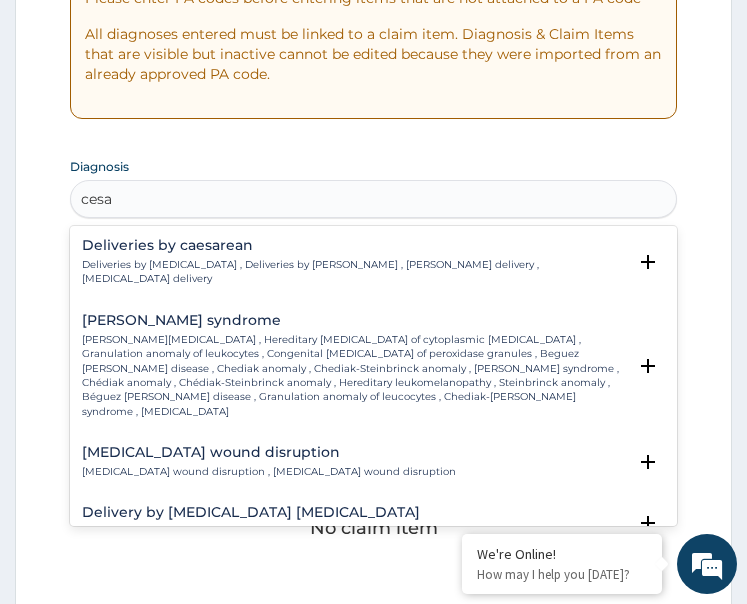 click on "Deliveries by caesarean" at bounding box center (354, 245) 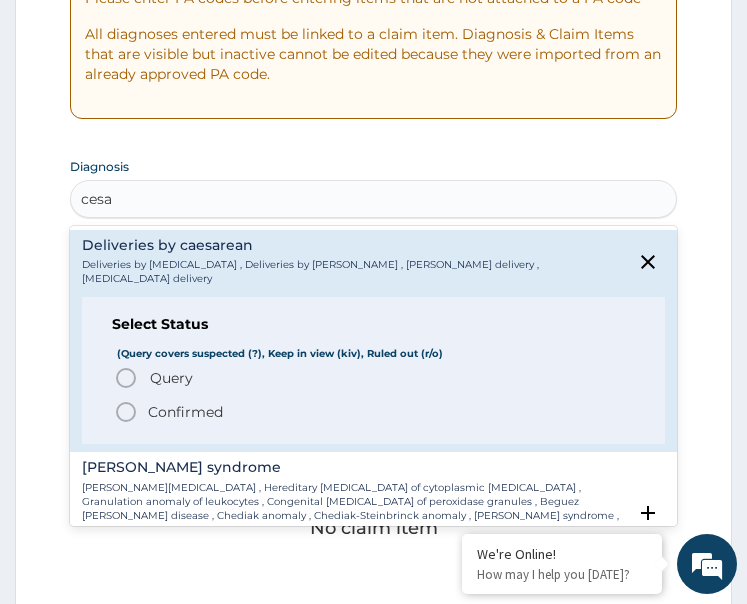 click 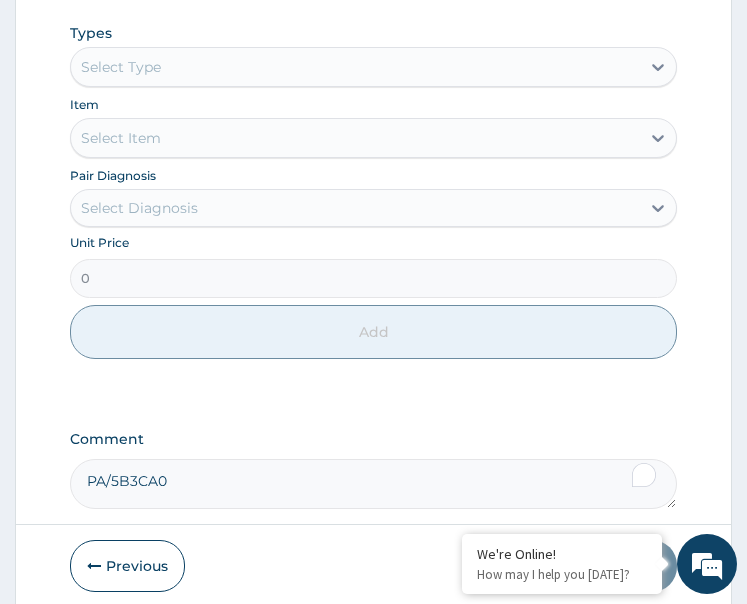 scroll, scrollTop: 1029, scrollLeft: 0, axis: vertical 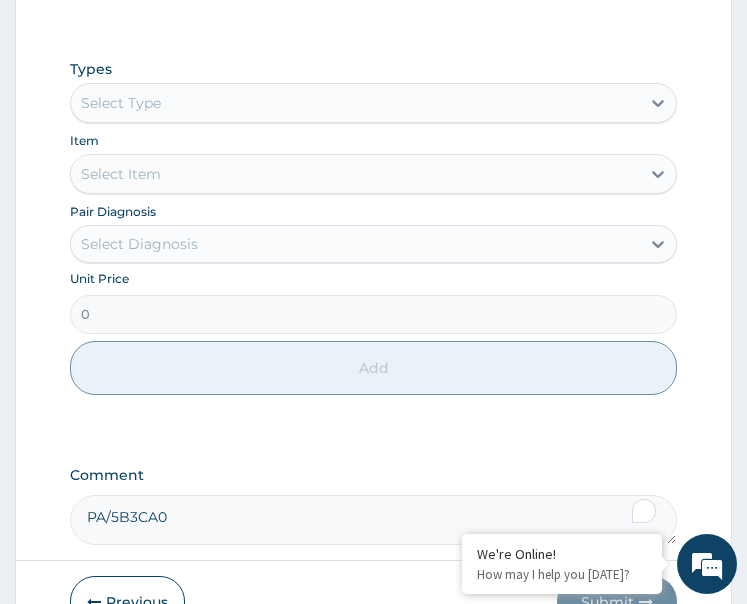 click on "Select Type" at bounding box center [356, 103] 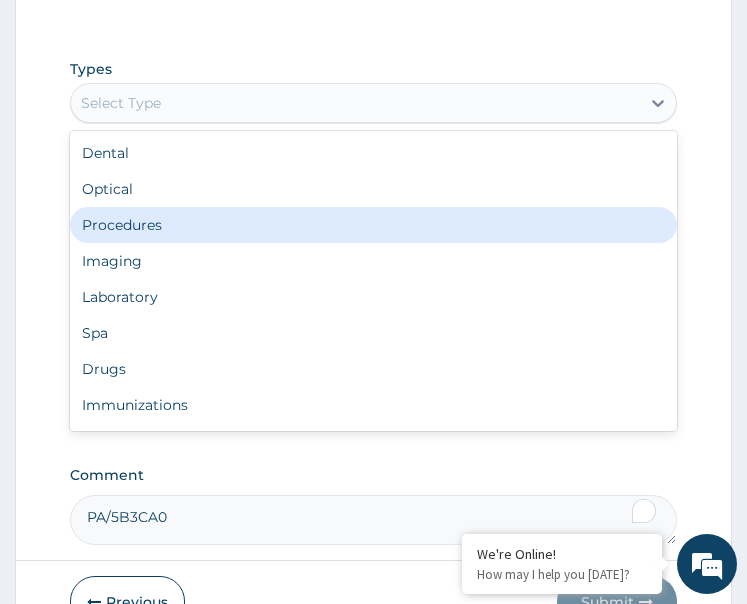 click on "Procedures" at bounding box center (374, 225) 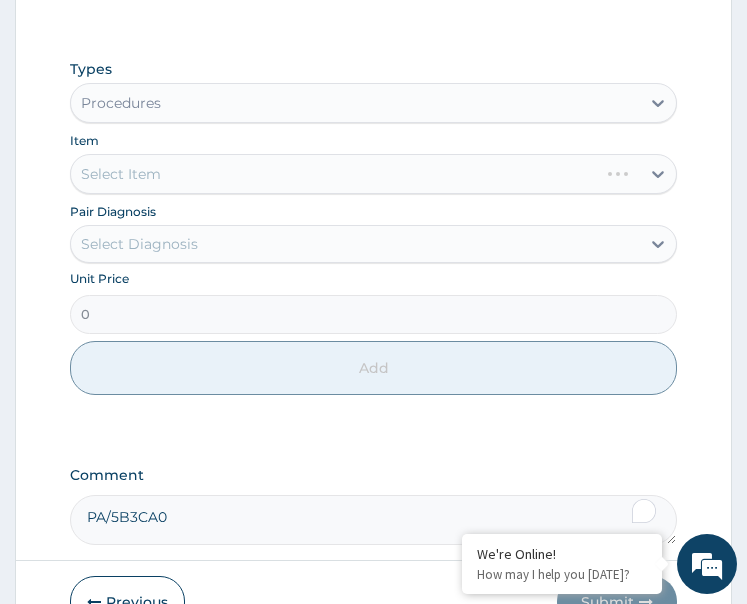 click on "Select Diagnosis" at bounding box center (356, 244) 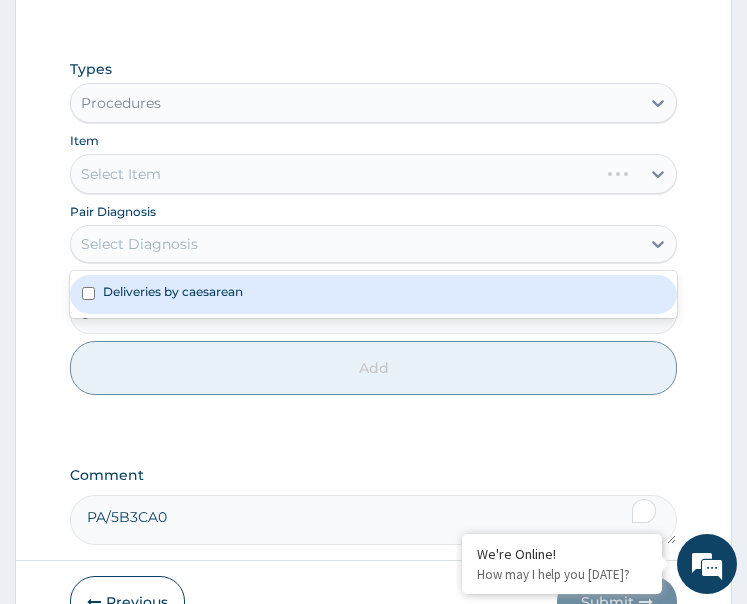click on "Deliveries by caesarean" at bounding box center (173, 291) 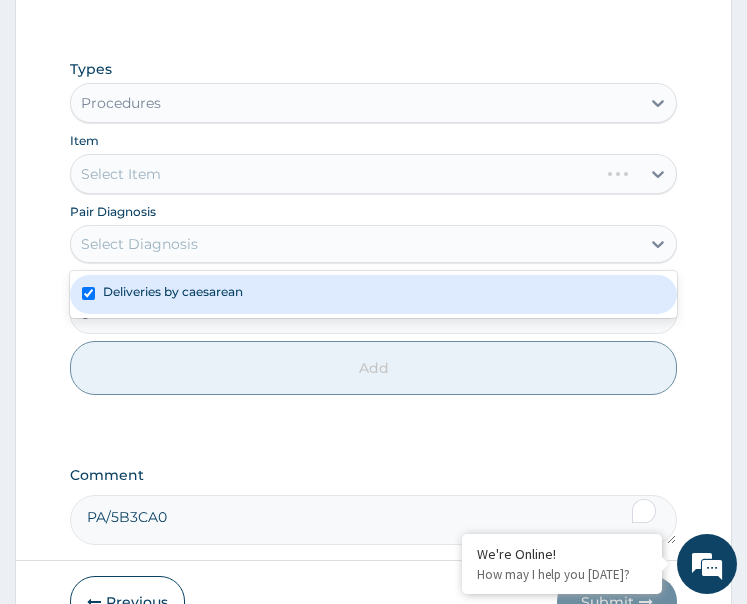 checkbox on "true" 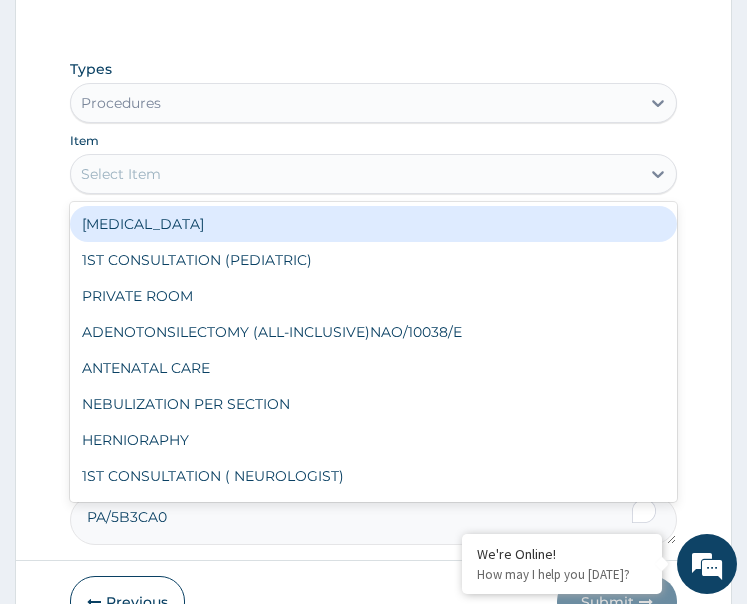 click on "Select Item" at bounding box center (356, 174) 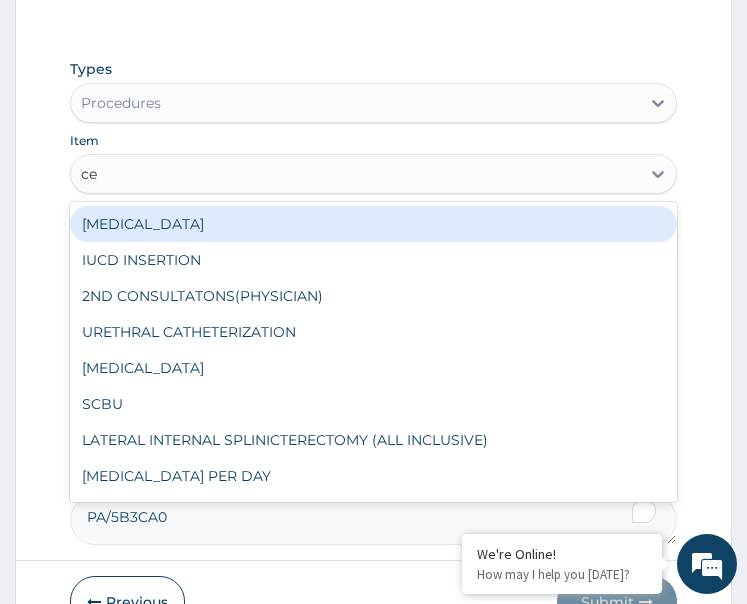 type on "ces" 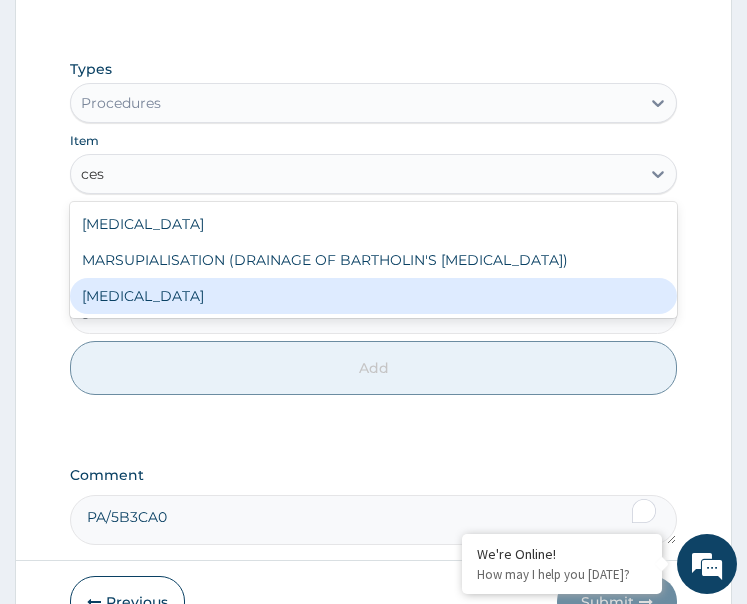 click on "CESAREAN SECTION" at bounding box center [374, 296] 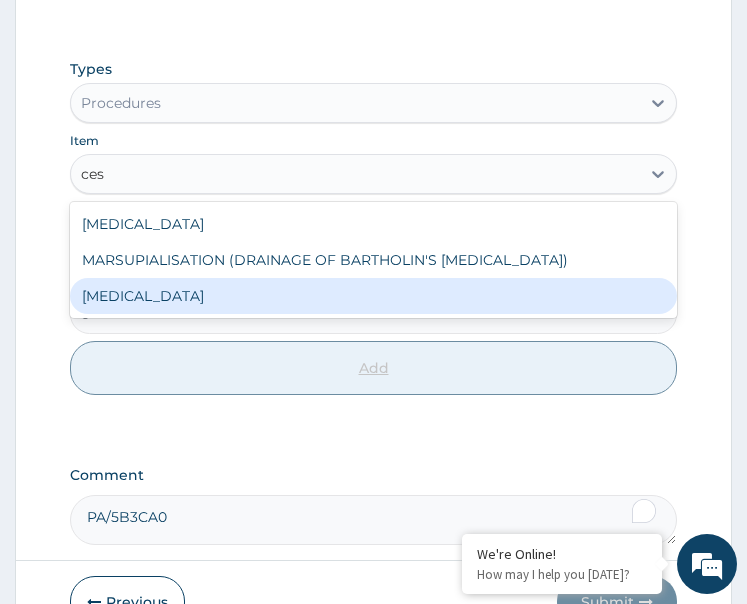 type 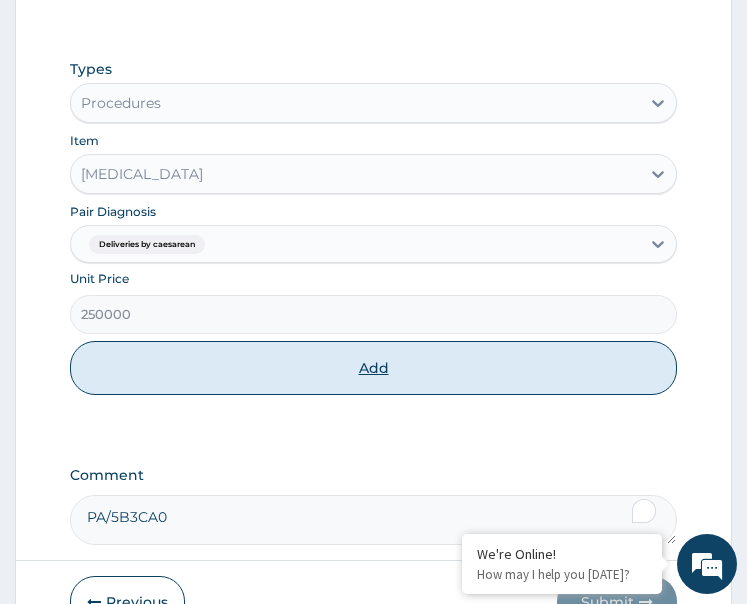 click on "Add" at bounding box center [374, 368] 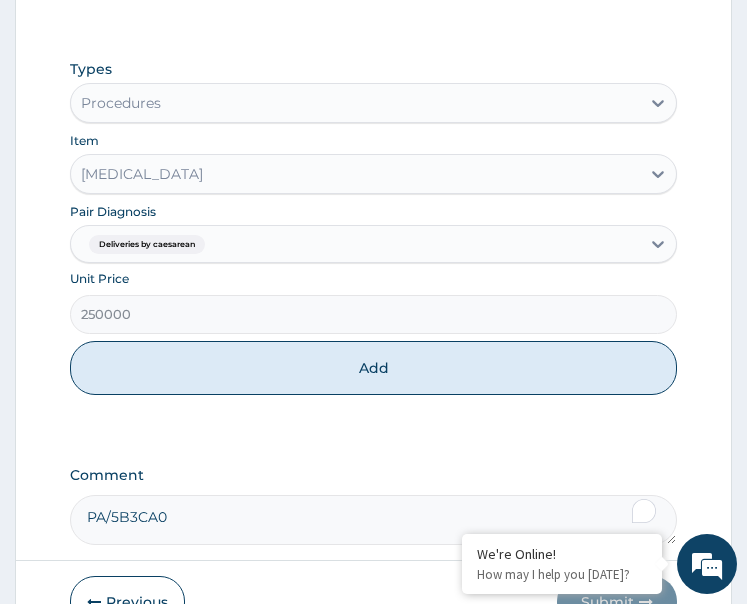 type on "0" 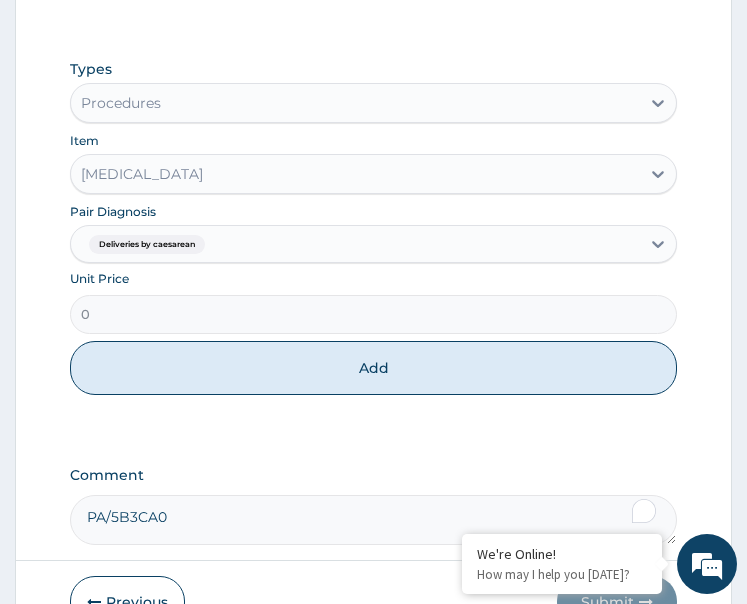 scroll, scrollTop: 602, scrollLeft: 0, axis: vertical 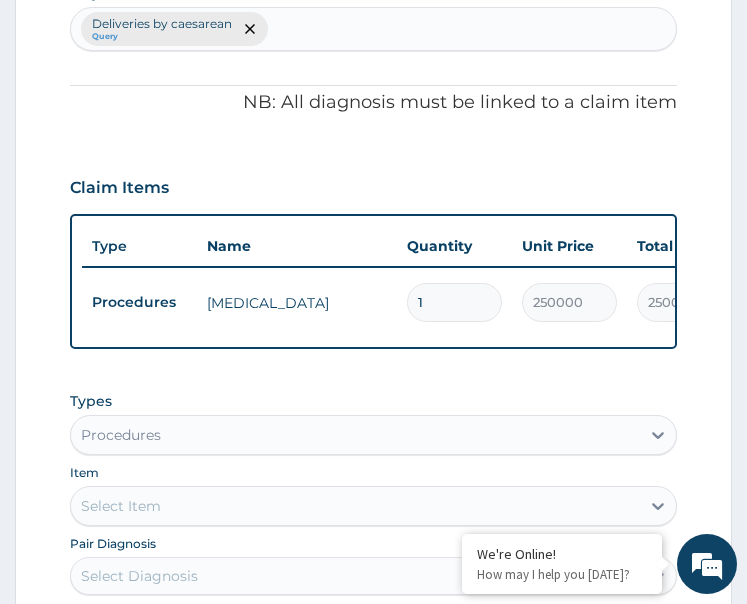 click on "Types Procedures" at bounding box center [374, 423] 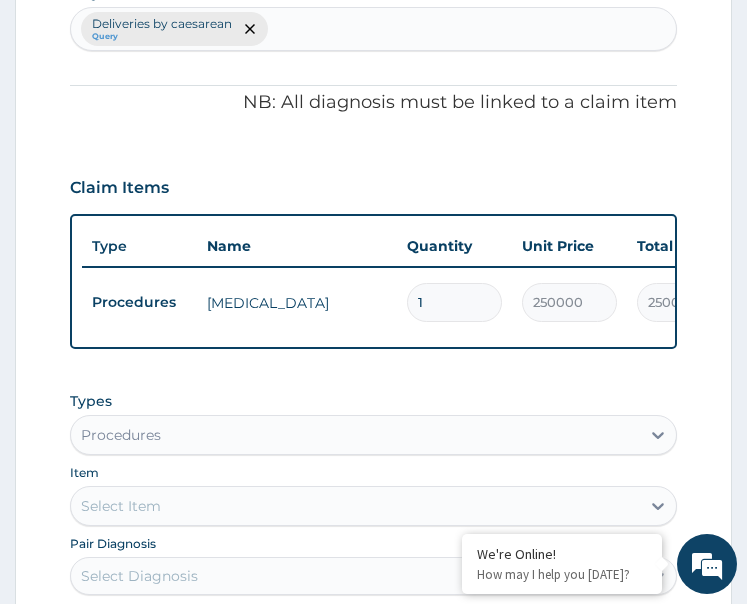 click on "Types Procedures" at bounding box center (374, 423) 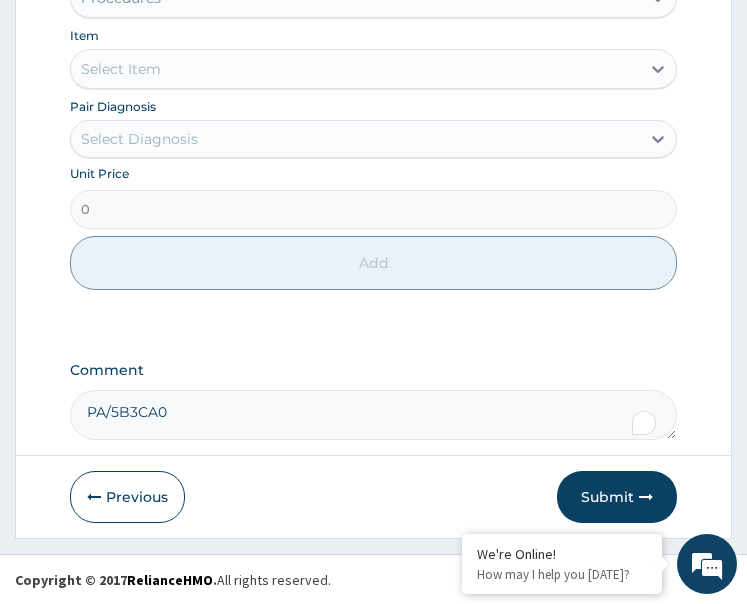scroll, scrollTop: 1057, scrollLeft: 0, axis: vertical 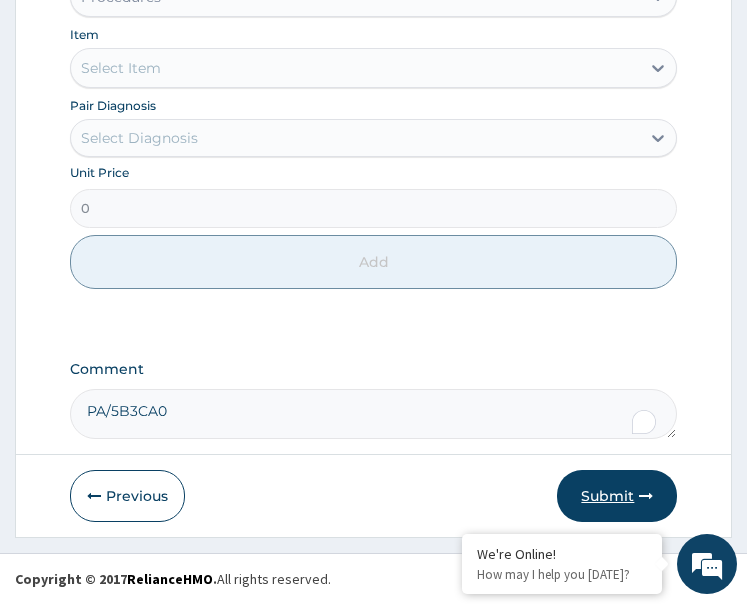 click on "Submit" at bounding box center [617, 496] 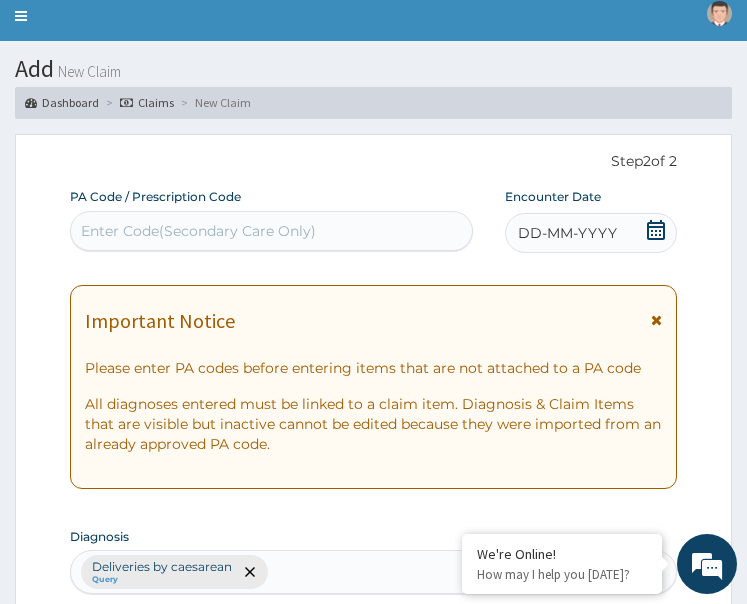 scroll, scrollTop: 57, scrollLeft: 0, axis: vertical 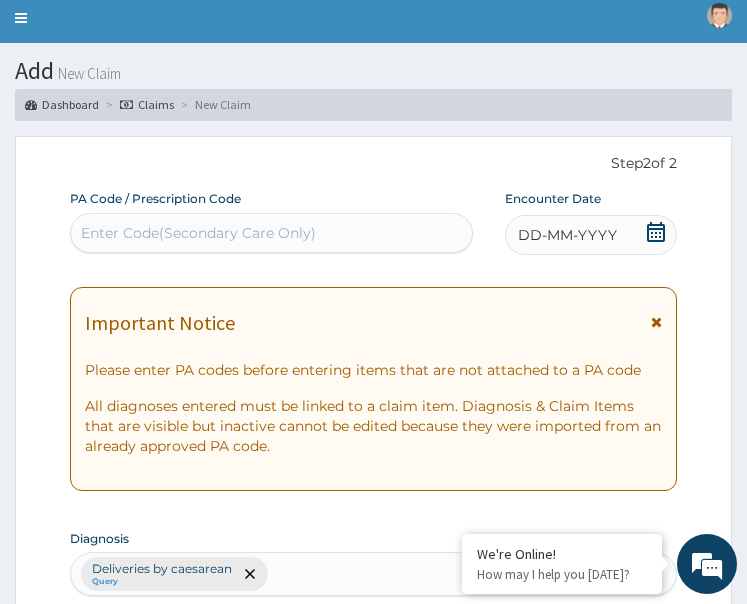 click on "DD-MM-YYYY" at bounding box center (567, 235) 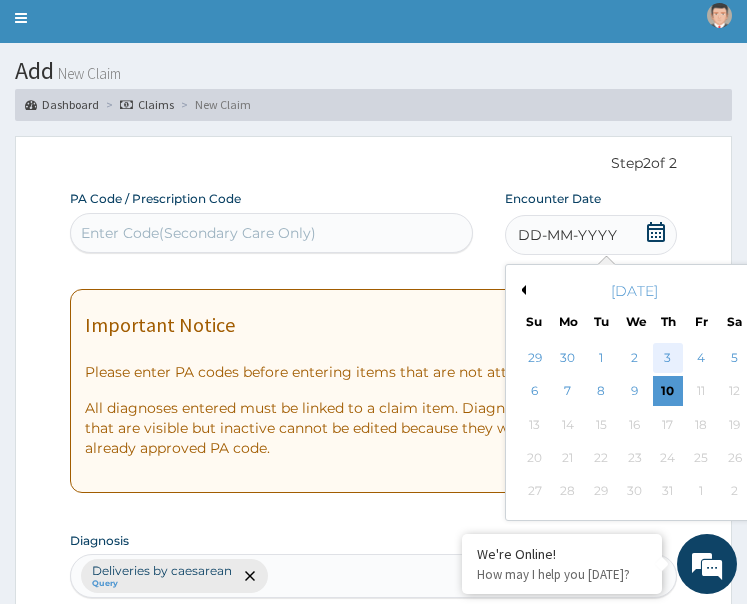 click on "3" at bounding box center (668, 358) 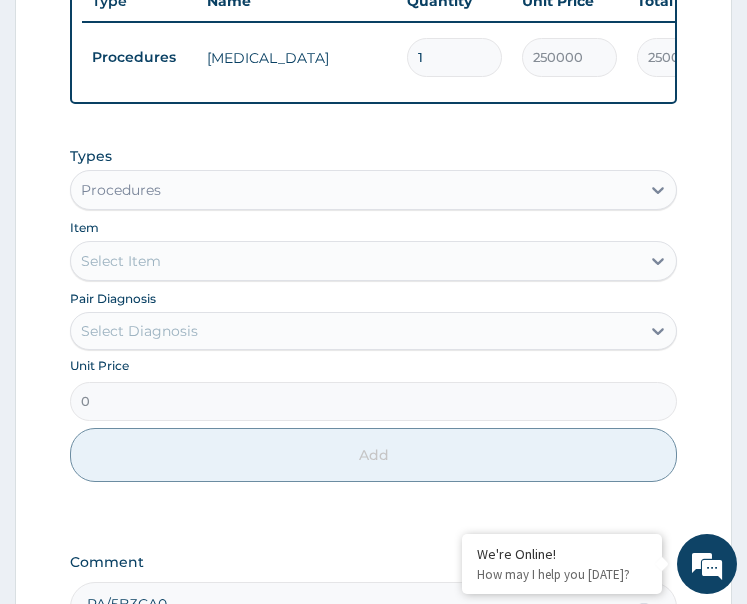scroll, scrollTop: 1057, scrollLeft: 0, axis: vertical 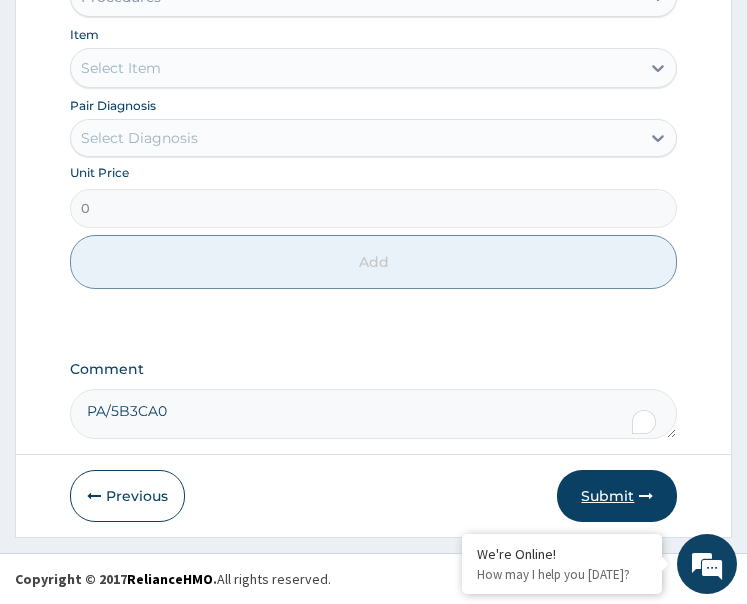 click on "Submit" at bounding box center (617, 496) 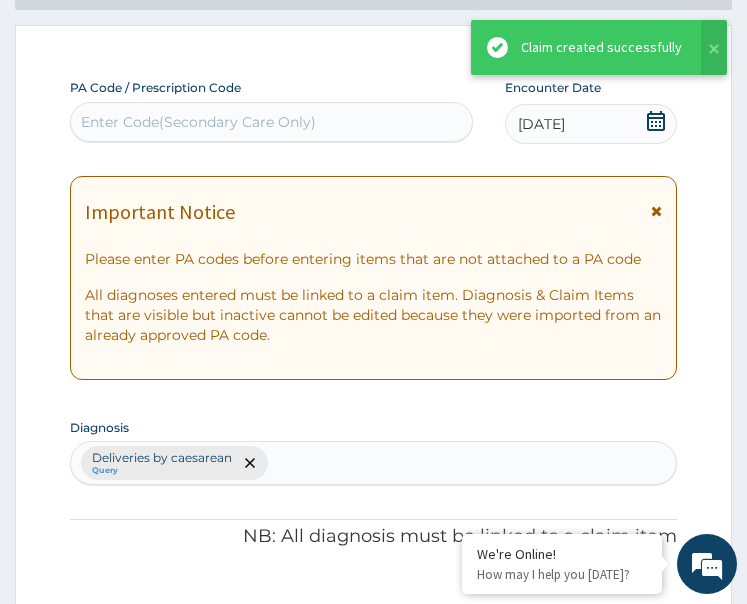 scroll, scrollTop: 1057, scrollLeft: 0, axis: vertical 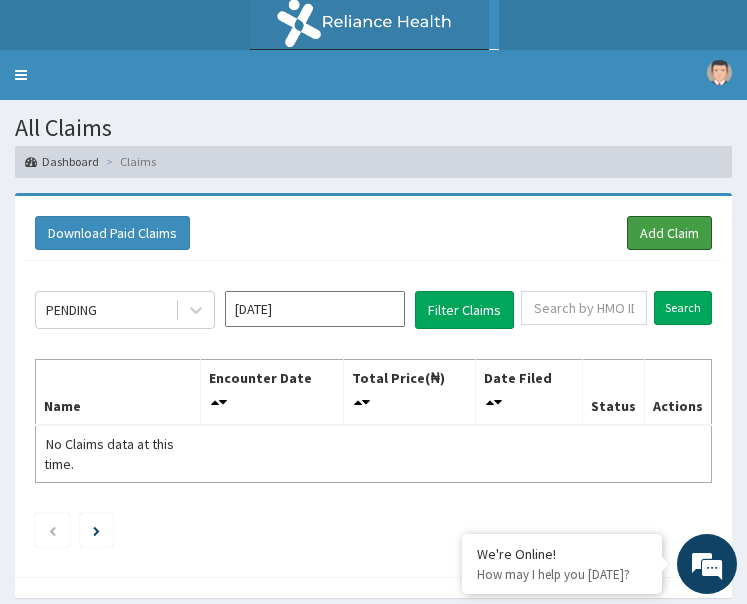 click on "Add Claim" at bounding box center [669, 233] 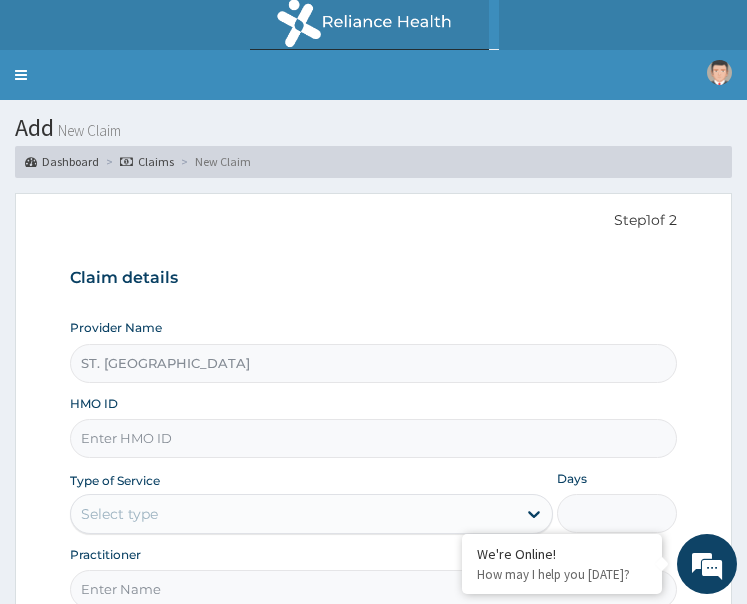 scroll, scrollTop: 0, scrollLeft: 0, axis: both 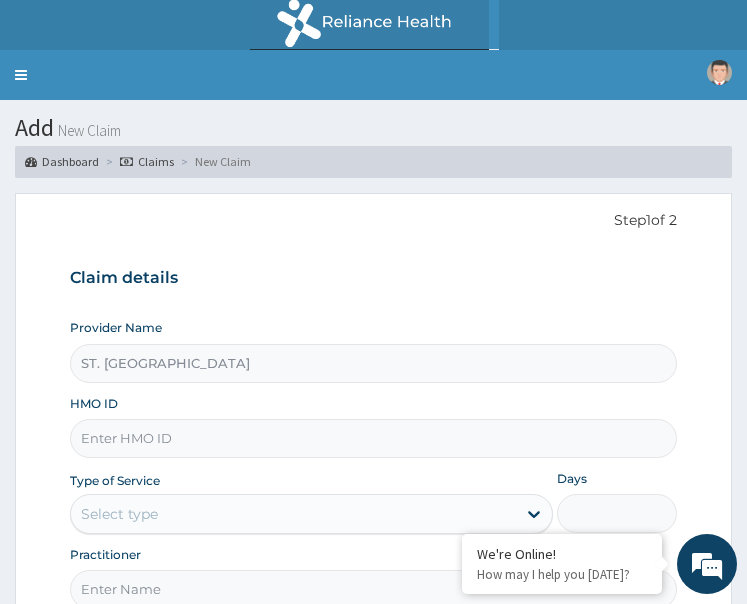 paste on "TSE/10063/B" 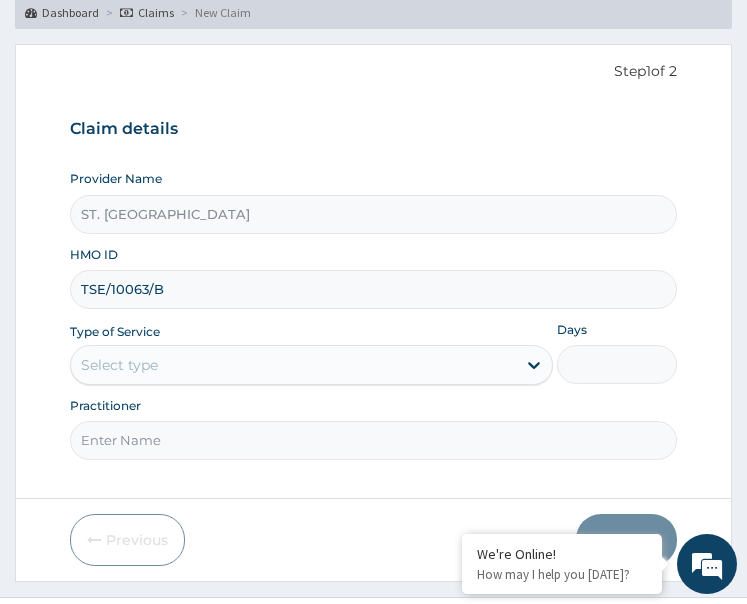 type on "TSE/10063/B" 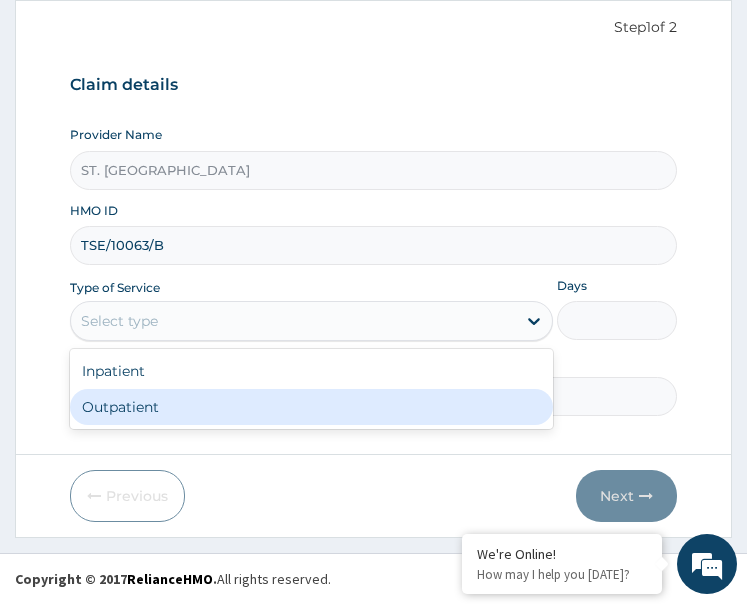 click on "Outpatient" at bounding box center [311, 407] 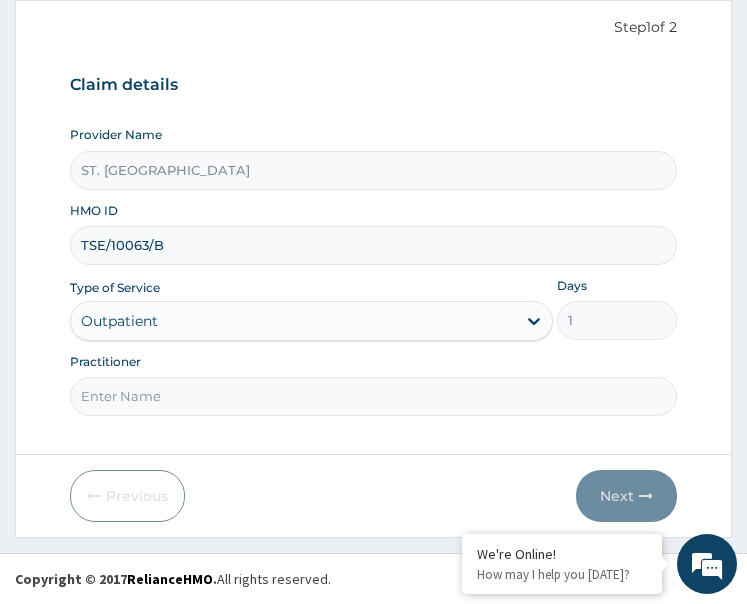 click on "Practitioner" at bounding box center [374, 396] 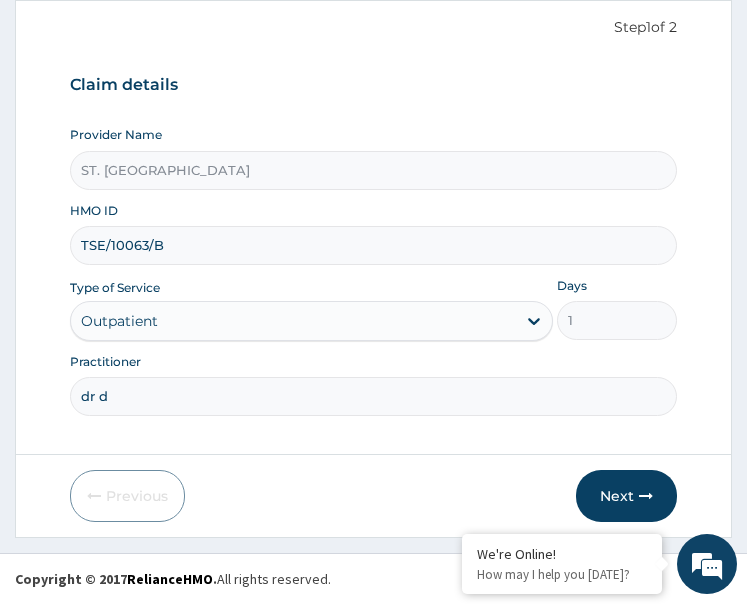 type on "[PERSON_NAME]" 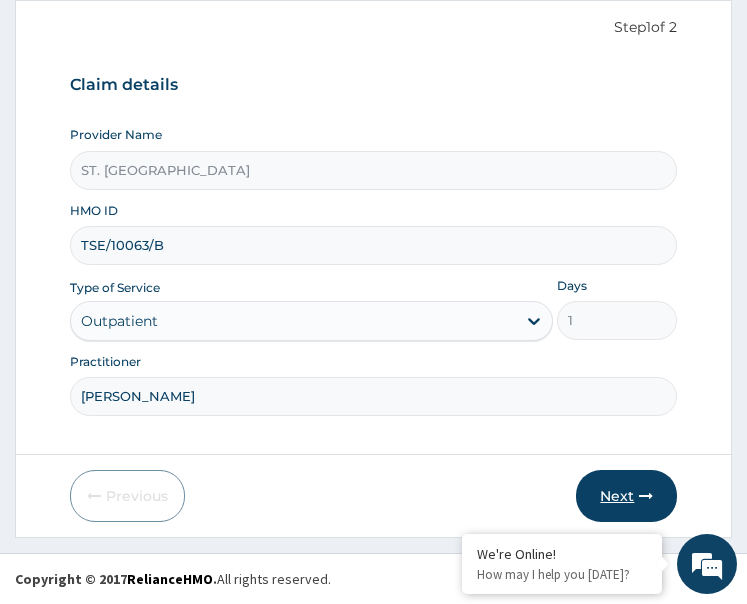 click on "Next" at bounding box center (626, 496) 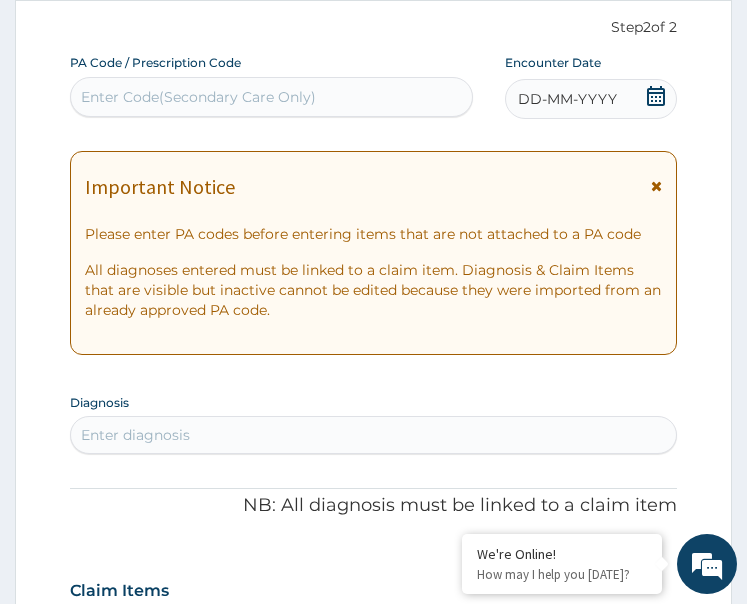 click on "DD-MM-YYYY" at bounding box center (591, 99) 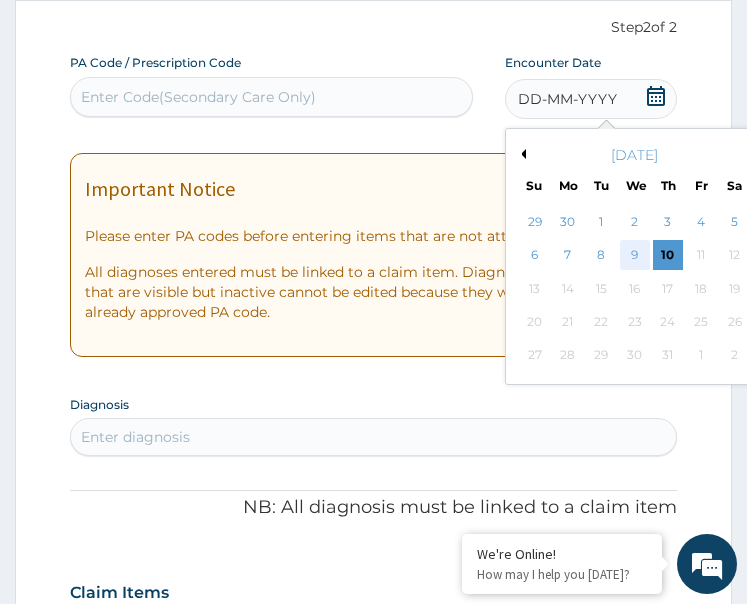 click on "9" at bounding box center (634, 256) 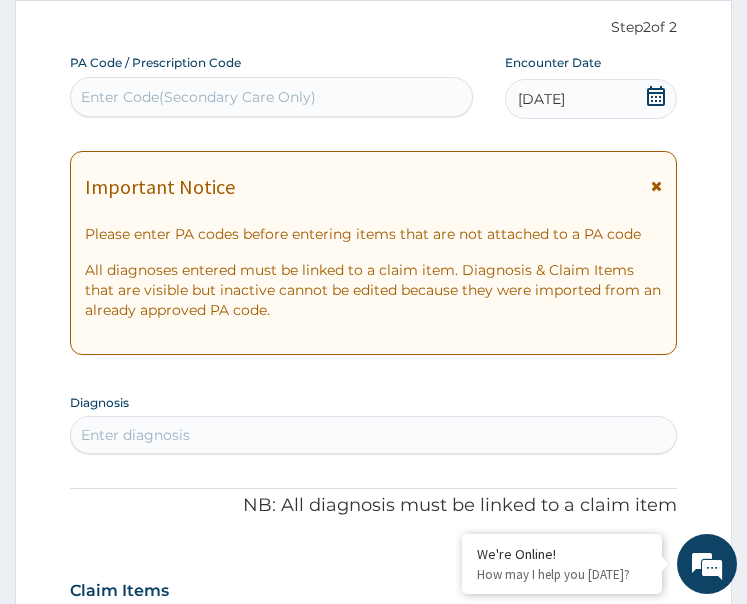 scroll, scrollTop: 493, scrollLeft: 0, axis: vertical 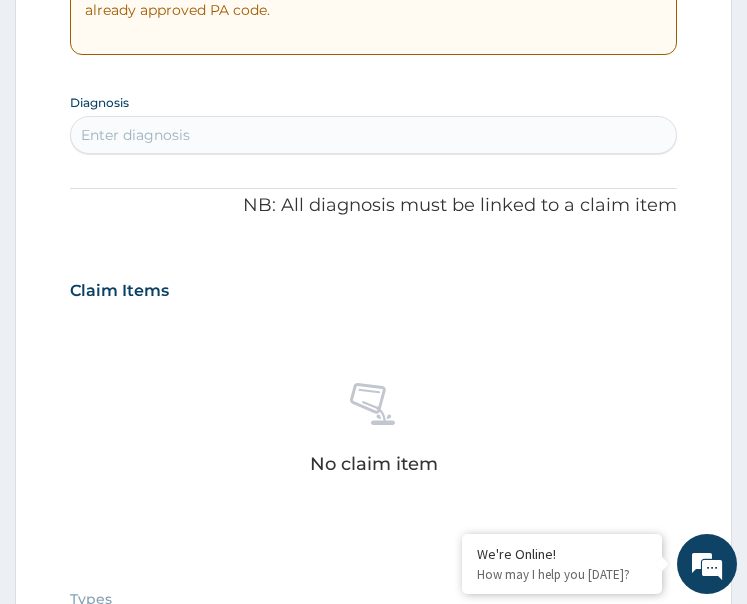 click on "Enter diagnosis" at bounding box center (374, 135) 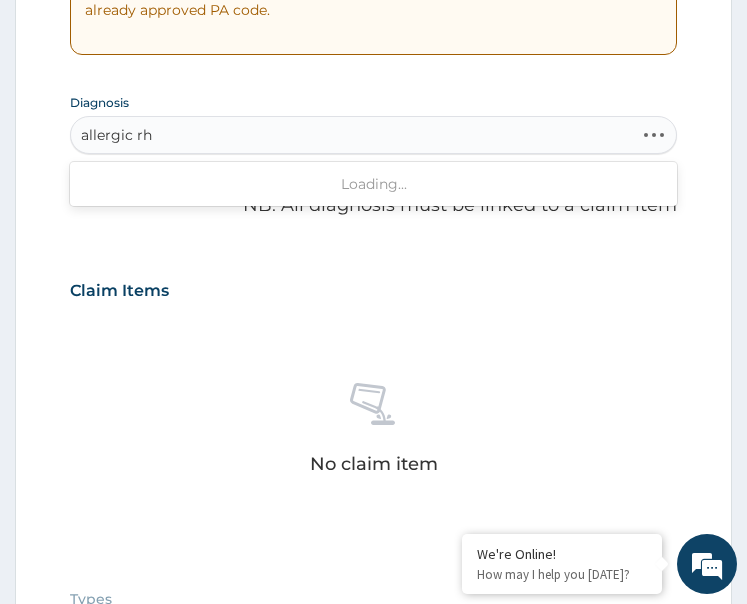 type on "allergic rhi" 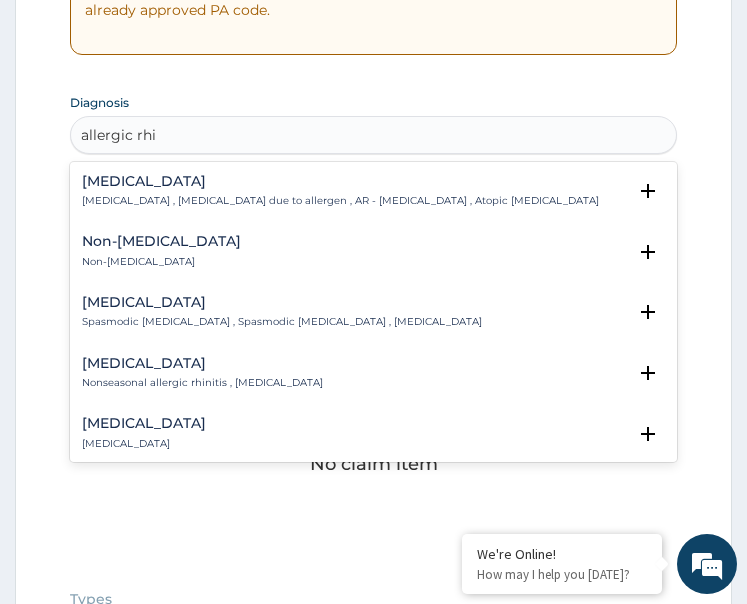 click on "Allergic rhinitis" at bounding box center [340, 181] 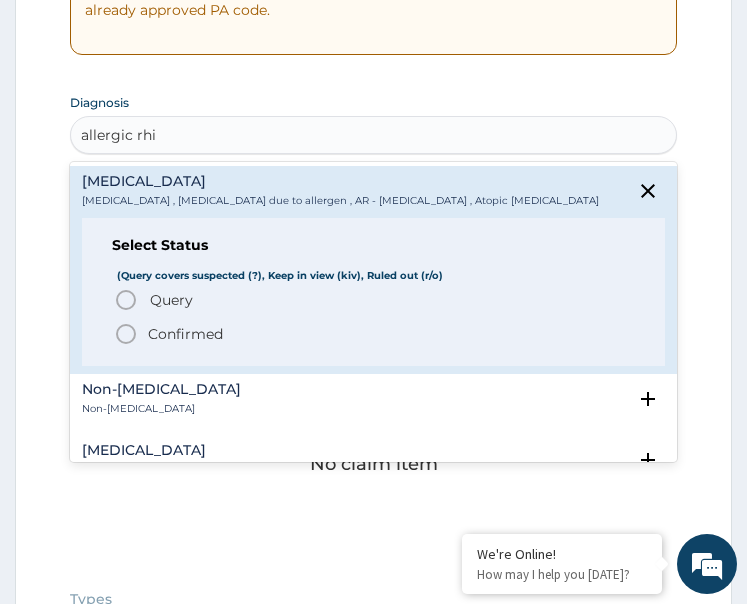 click 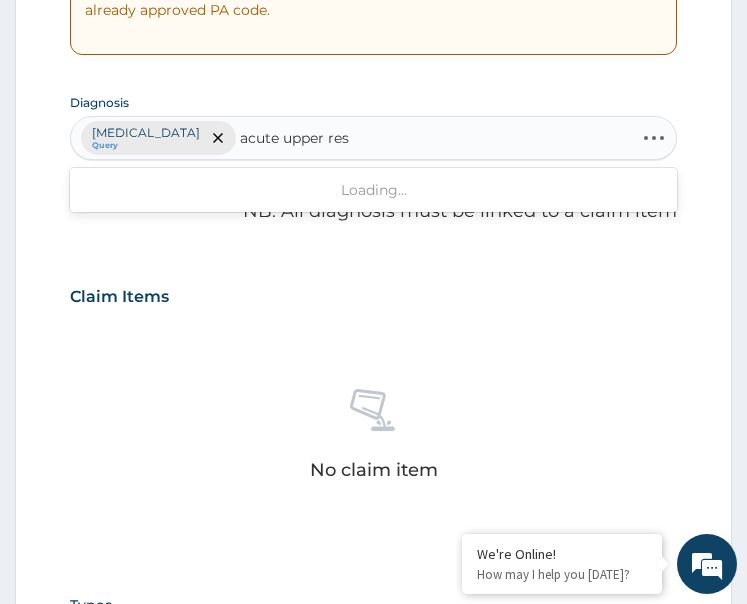 type on "acute upper resp" 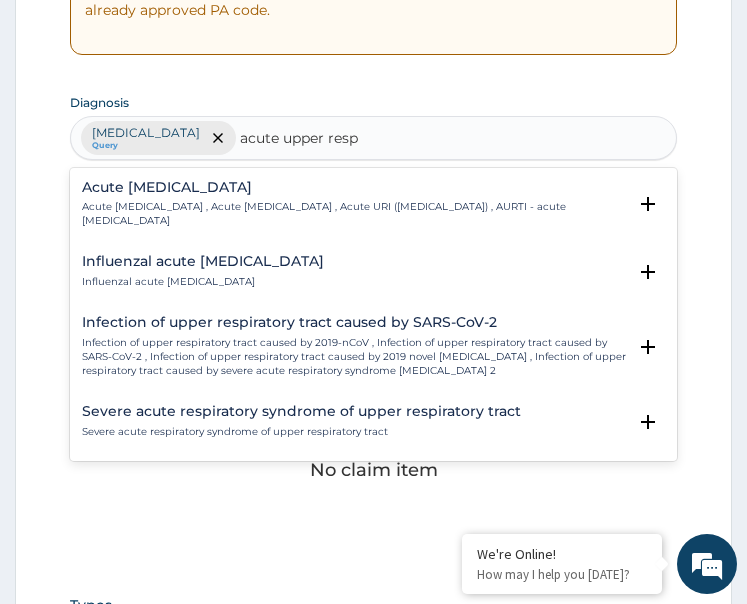 click on "Acute upper respiratory infection , Acute upper respiratory tract infection , Acute URI (upper respiratory infection) , AURTI - acute upper respiratory tract infection" at bounding box center (354, 214) 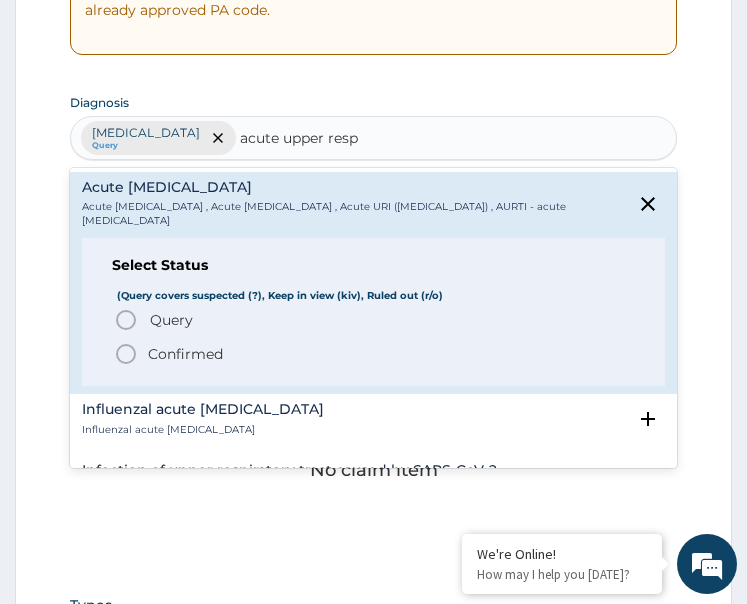 click 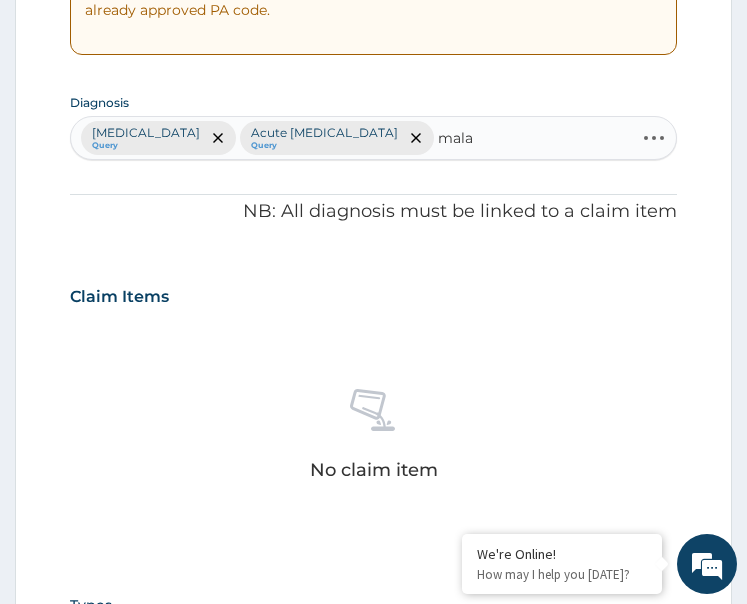 type on "malar" 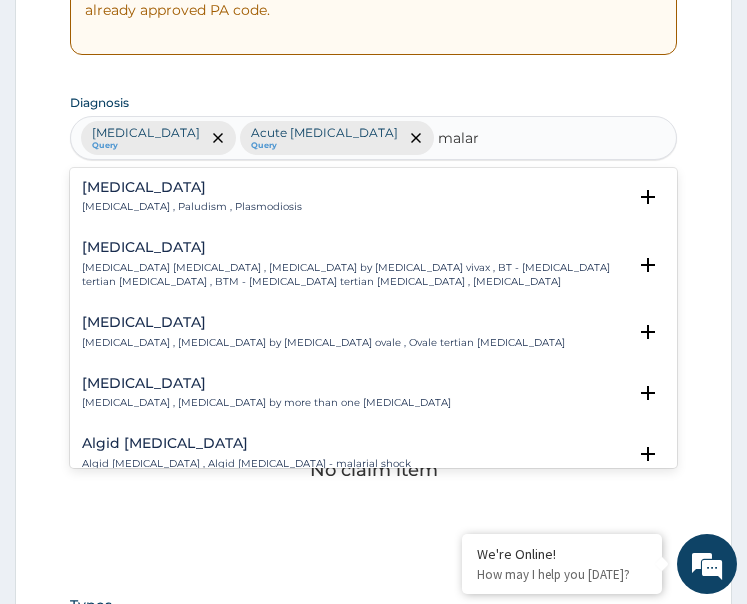 click on "Malaria , Paludism , Plasmodiosis" at bounding box center (192, 207) 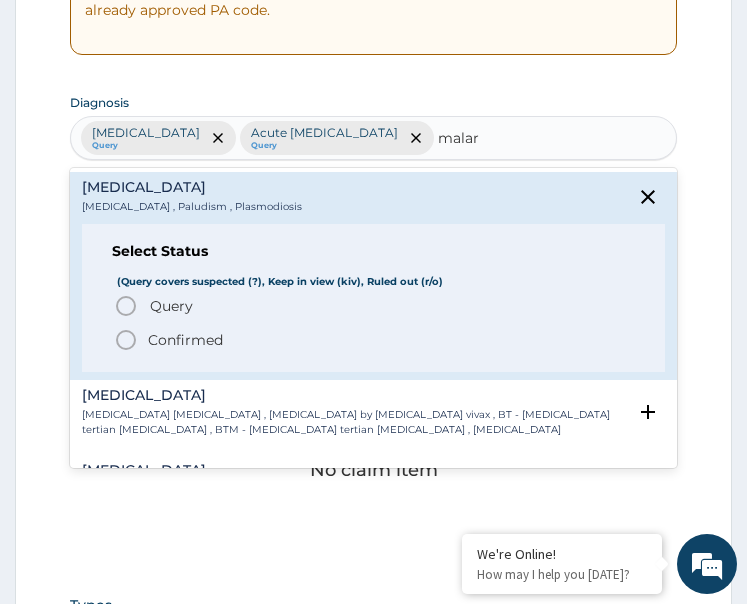 click 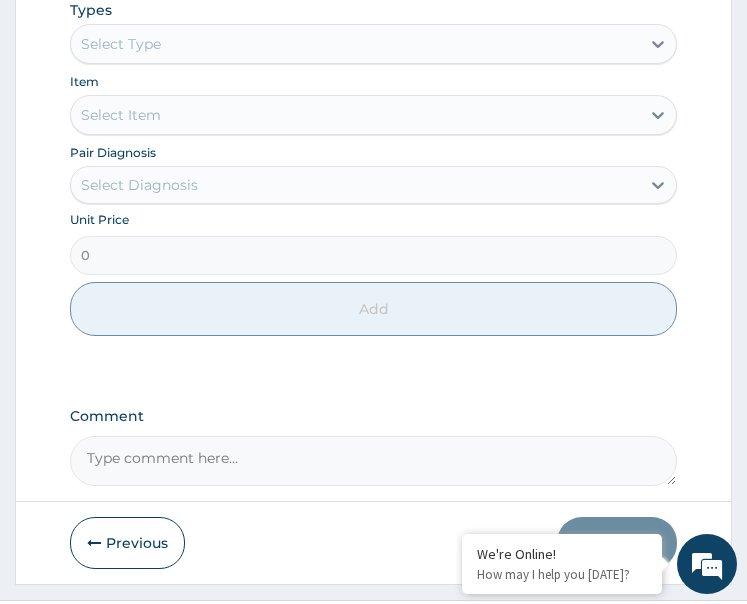 scroll, scrollTop: 1093, scrollLeft: 0, axis: vertical 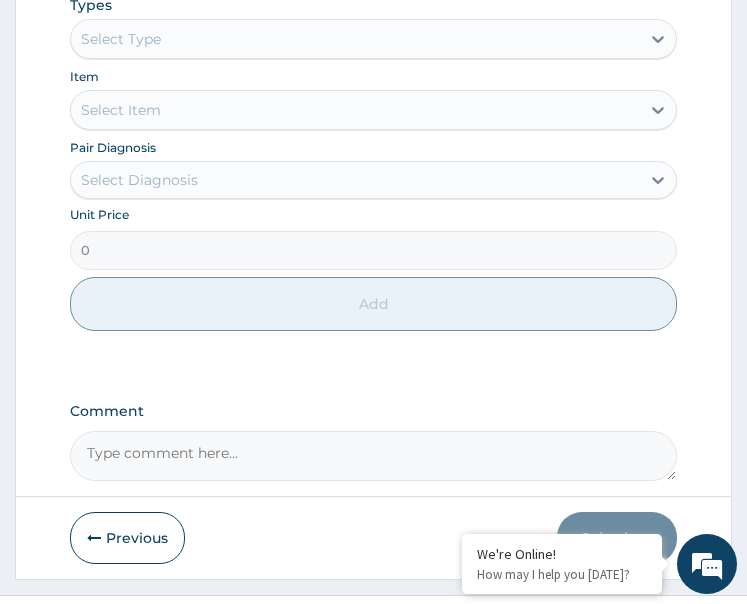 click on "Select Type" at bounding box center [356, 39] 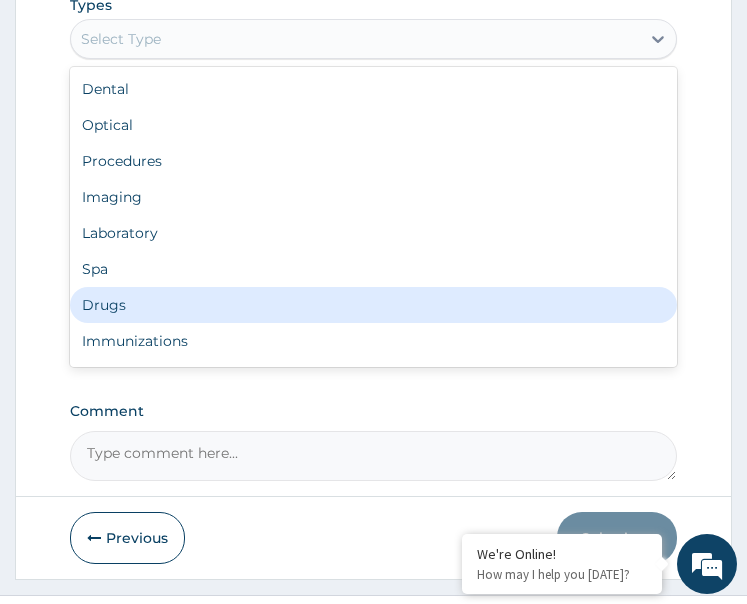 click on "Drugs" at bounding box center (374, 305) 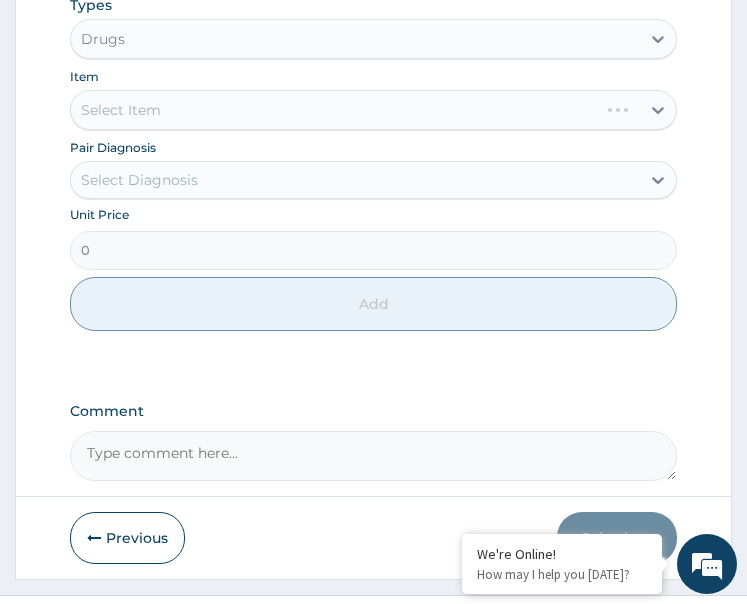 click on "Select Diagnosis" at bounding box center [139, 180] 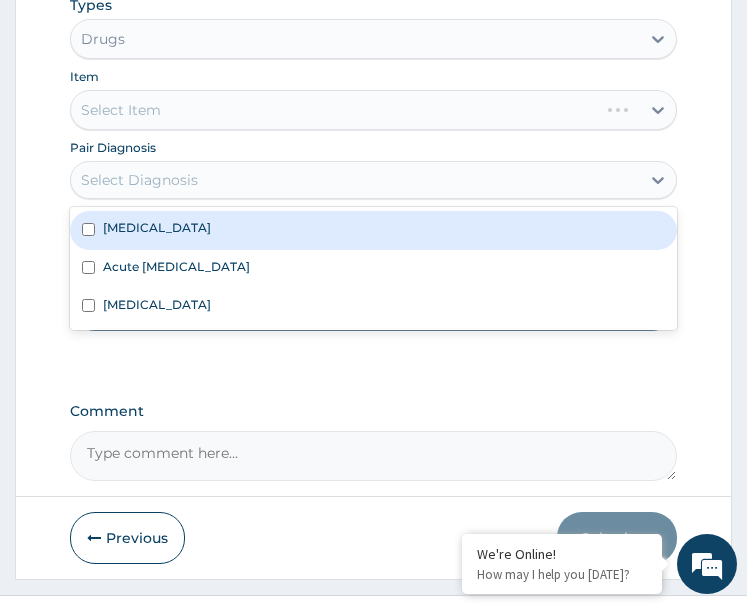 click on "Allergic rhinitis" at bounding box center (157, 227) 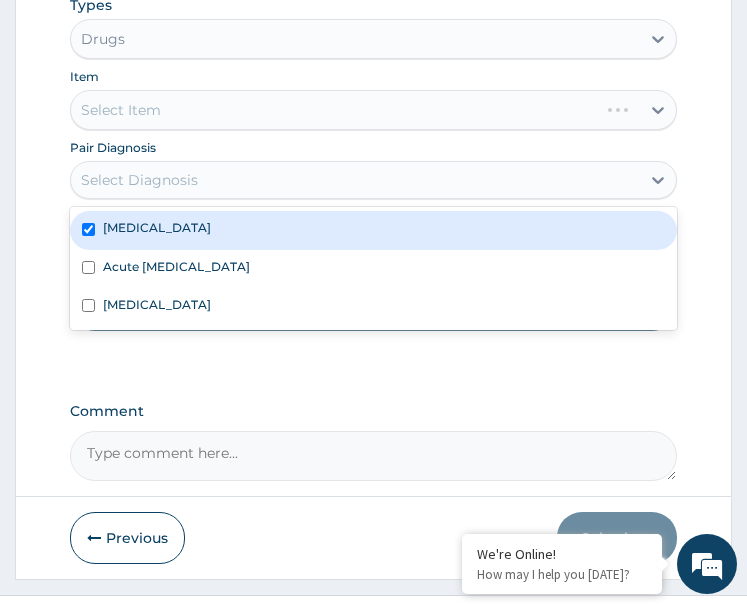 checkbox on "true" 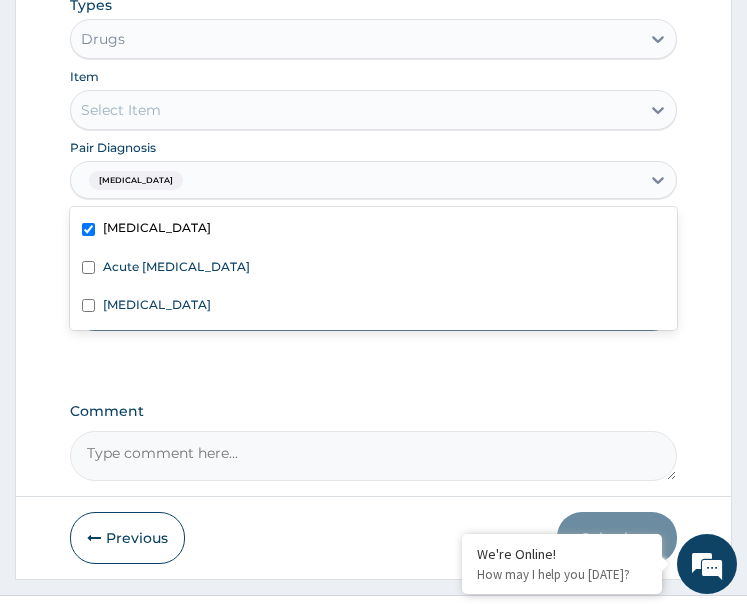click on "Select Item" at bounding box center [356, 110] 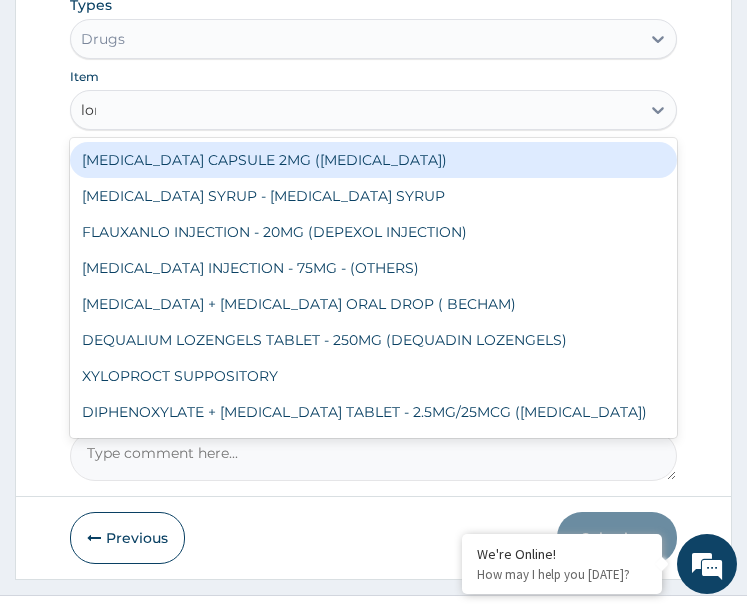 type on "lora" 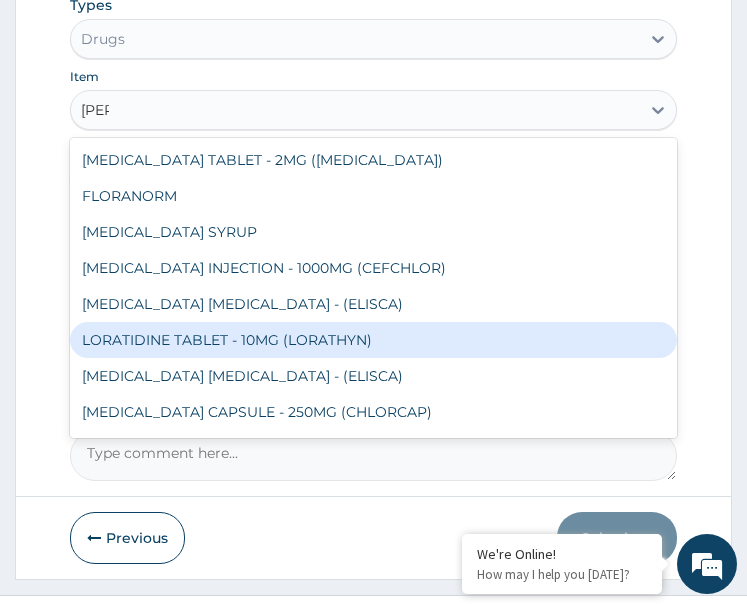 click on "LORATIDINE TABLET - 10MG (LORATHYN)" at bounding box center (374, 340) 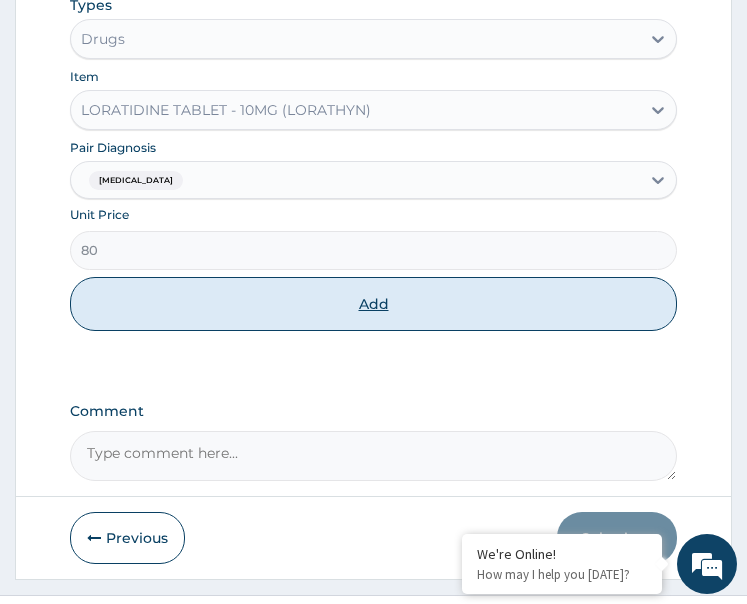 click on "Add" at bounding box center (374, 304) 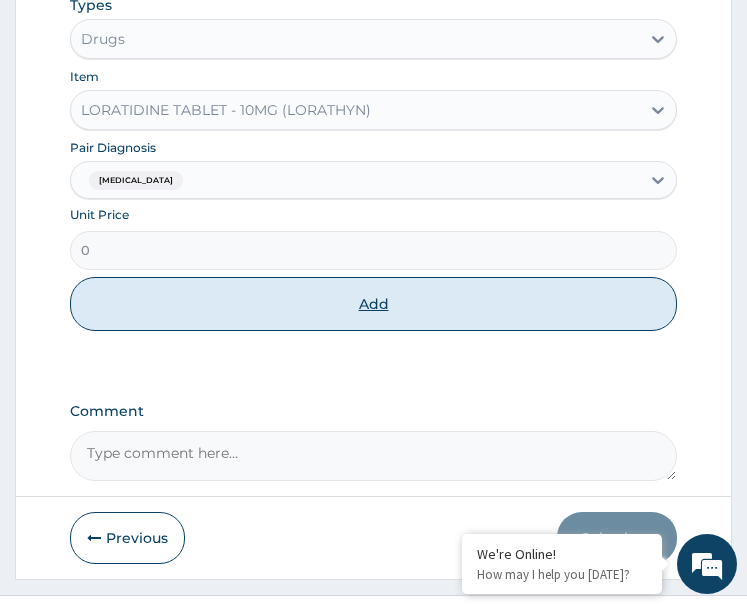 scroll, scrollTop: 602, scrollLeft: 0, axis: vertical 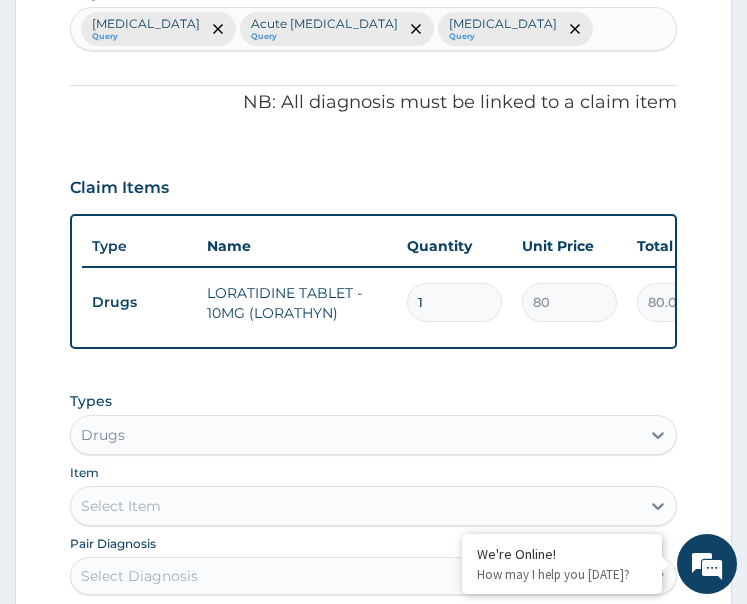 type on "10" 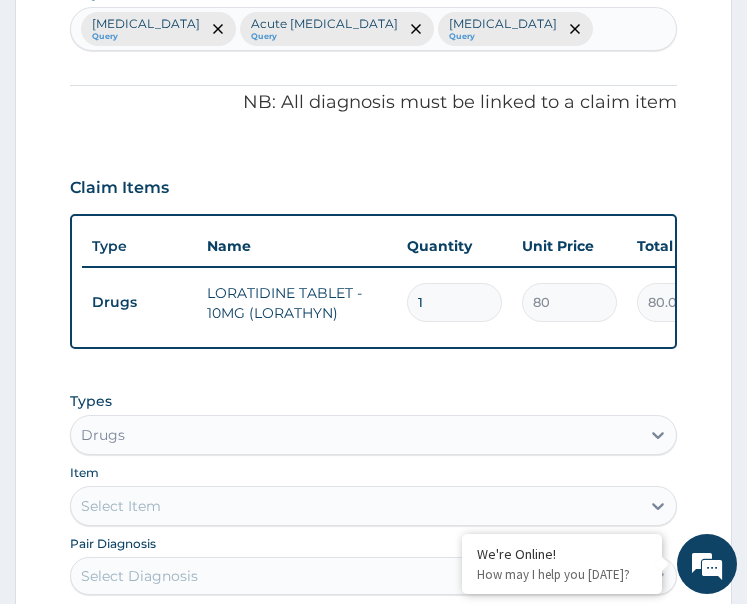 type on "800.00" 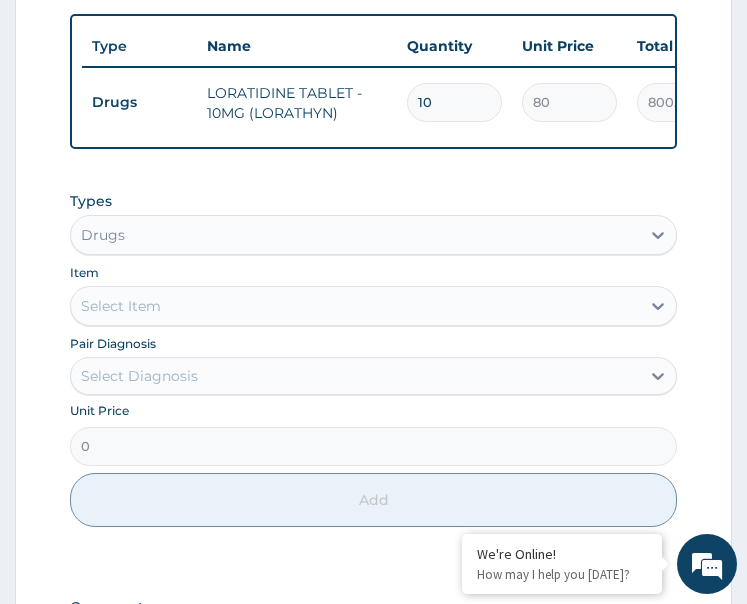 scroll, scrollTop: 902, scrollLeft: 0, axis: vertical 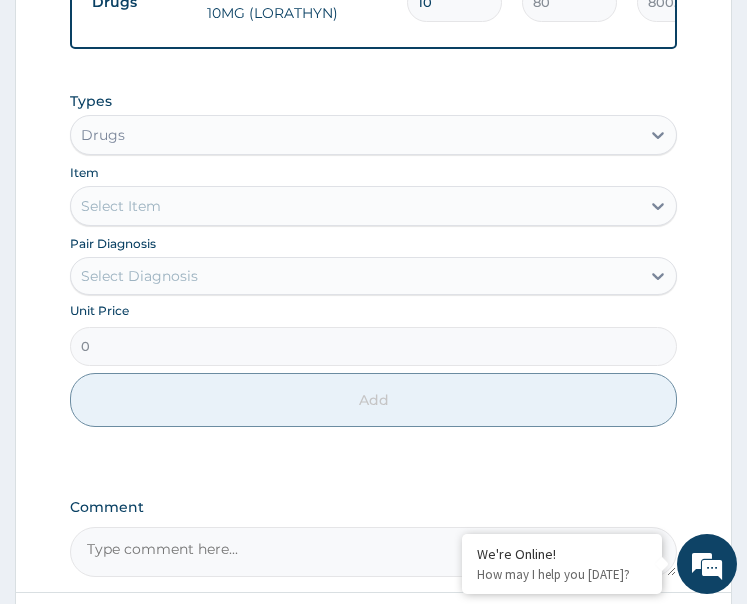 type on "10" 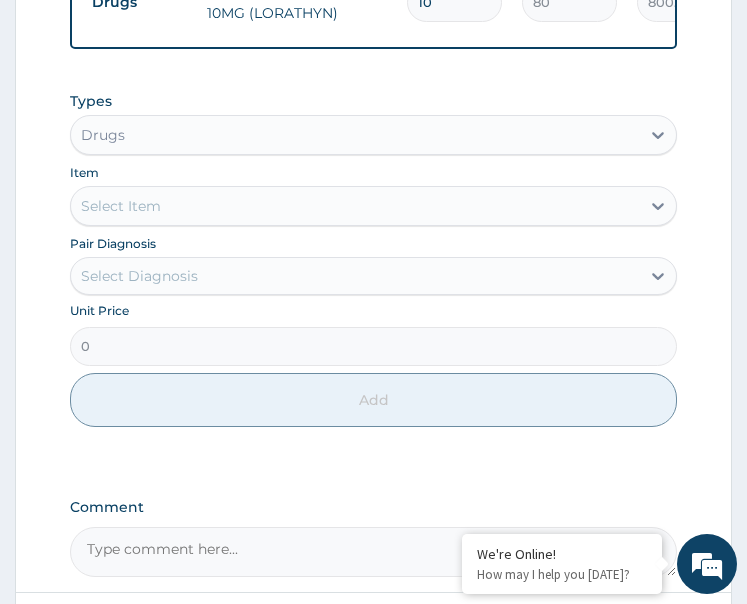 click on "Select Diagnosis" at bounding box center (139, 276) 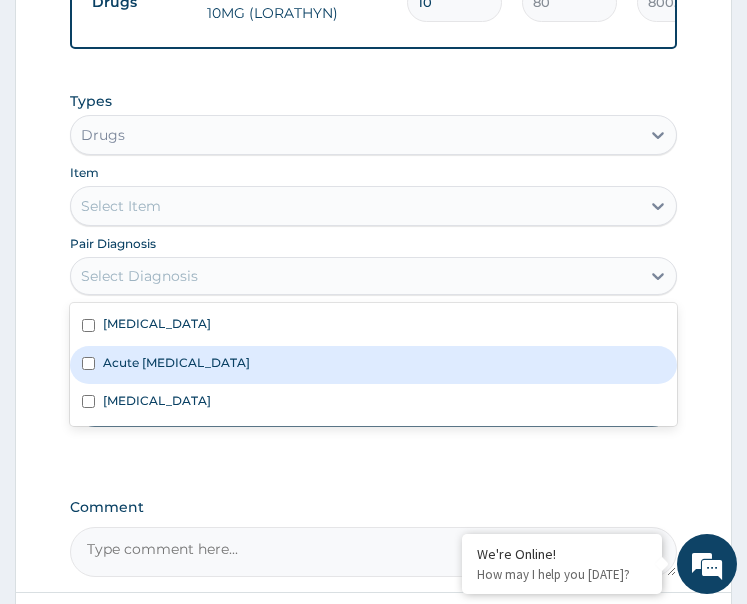 click on "Acute upper respiratory infection" at bounding box center [176, 362] 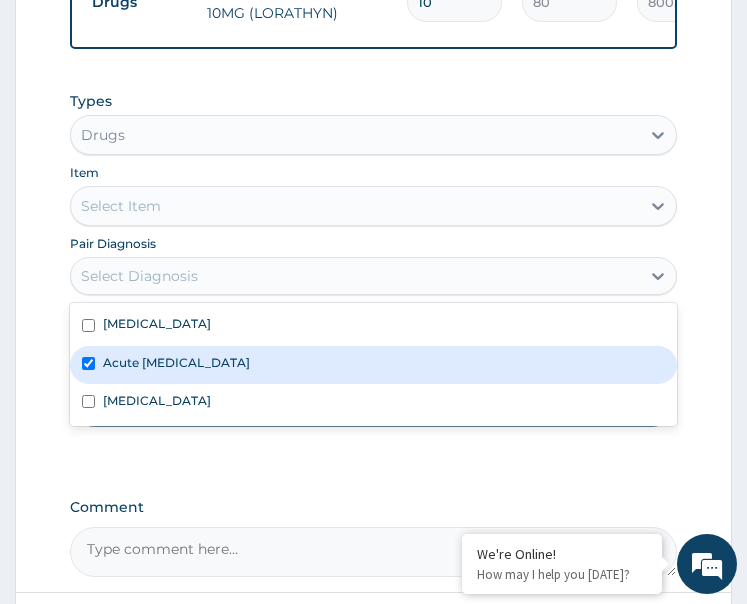 checkbox on "true" 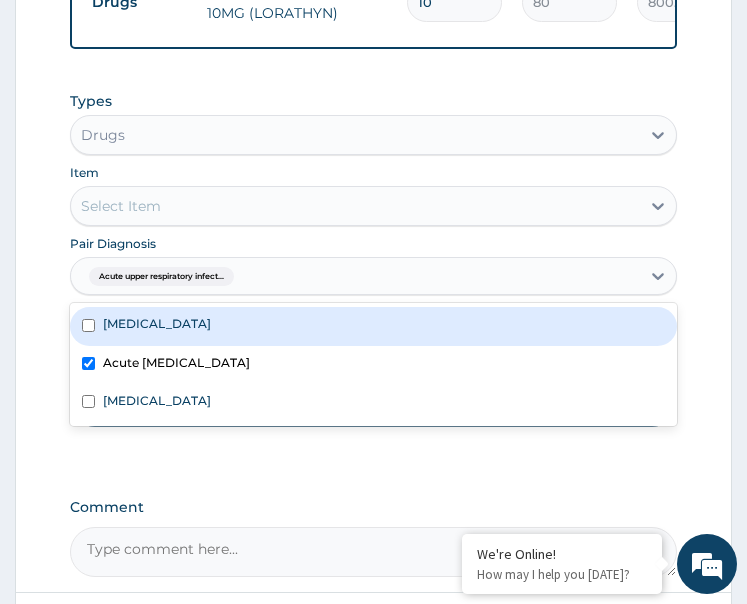 click on "Select Item" at bounding box center [356, 206] 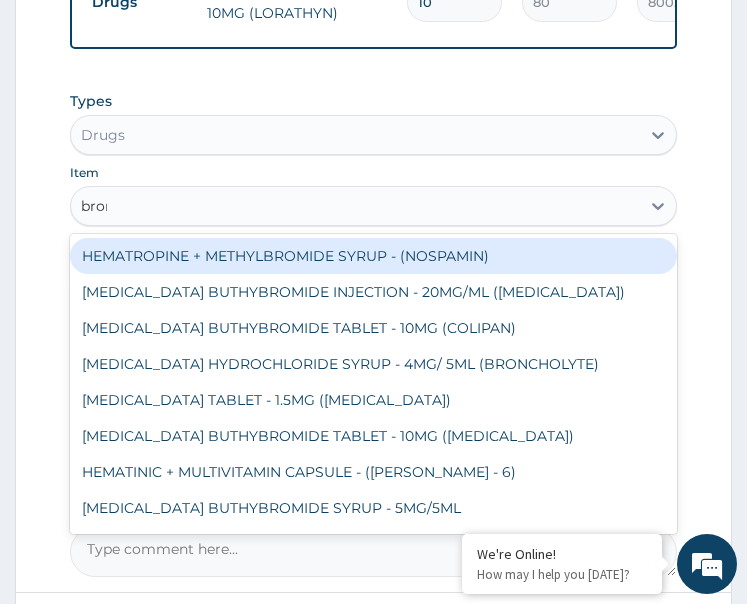 type on "bronc" 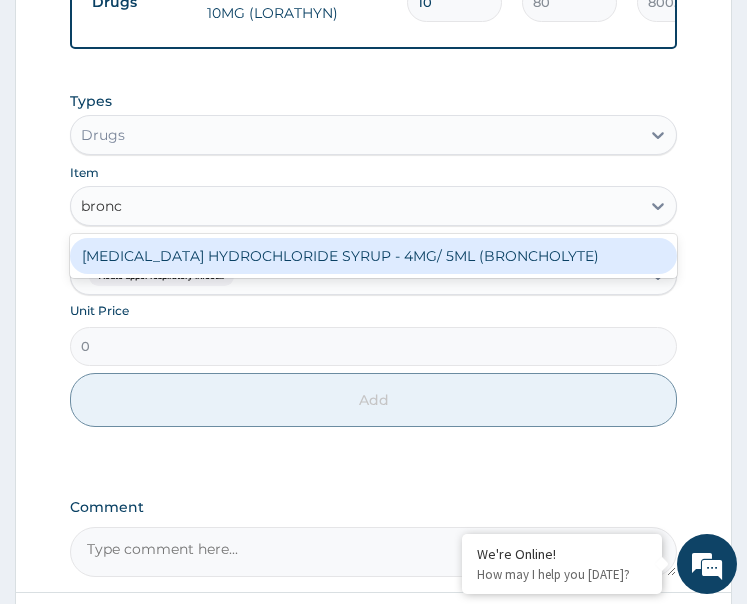 type 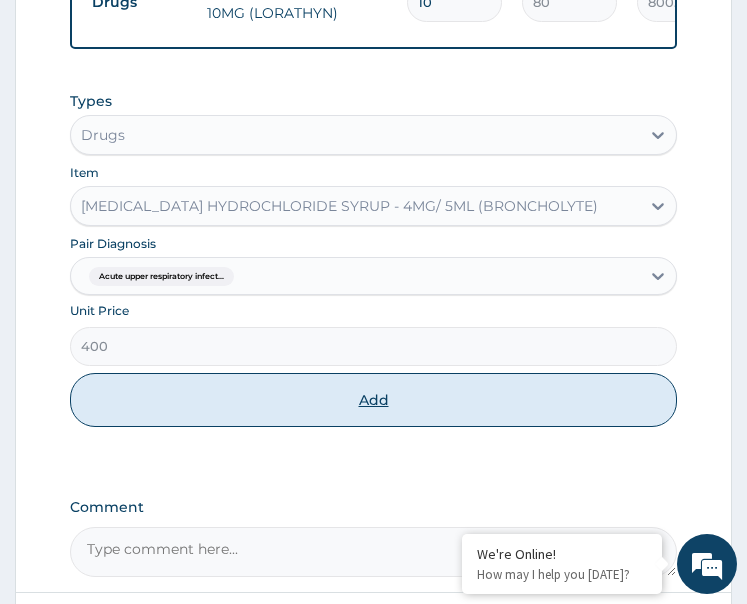 click on "Add" at bounding box center [374, 400] 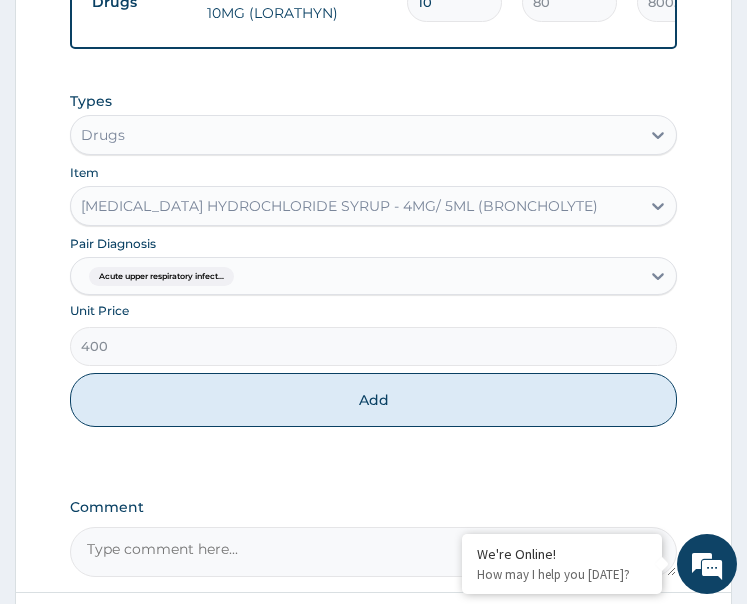 type on "0" 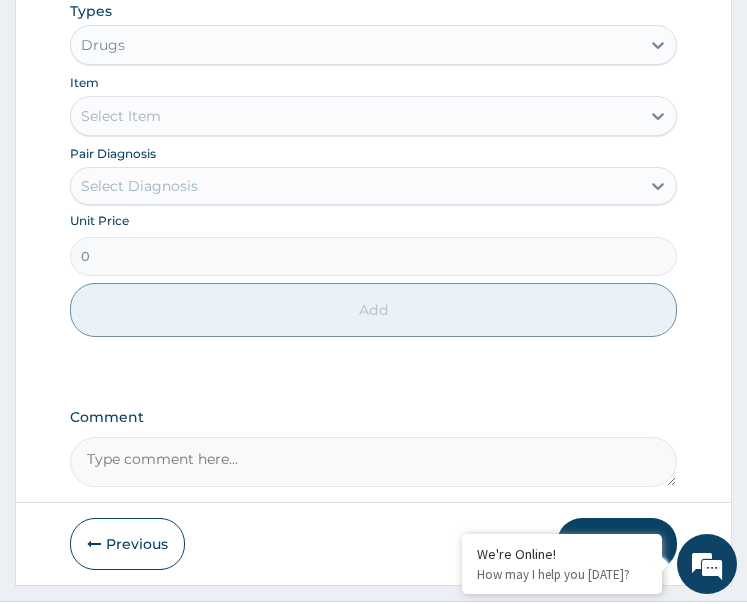 scroll, scrollTop: 1102, scrollLeft: 0, axis: vertical 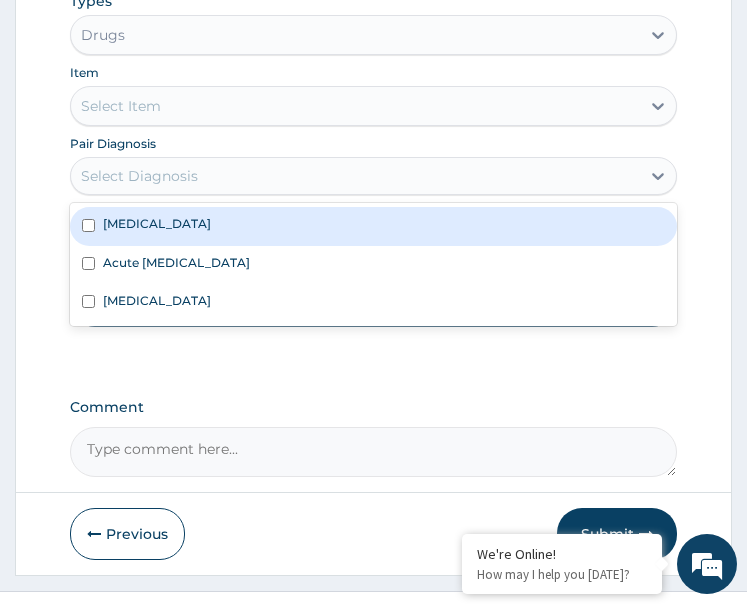 click on "Select Diagnosis" at bounding box center (356, 176) 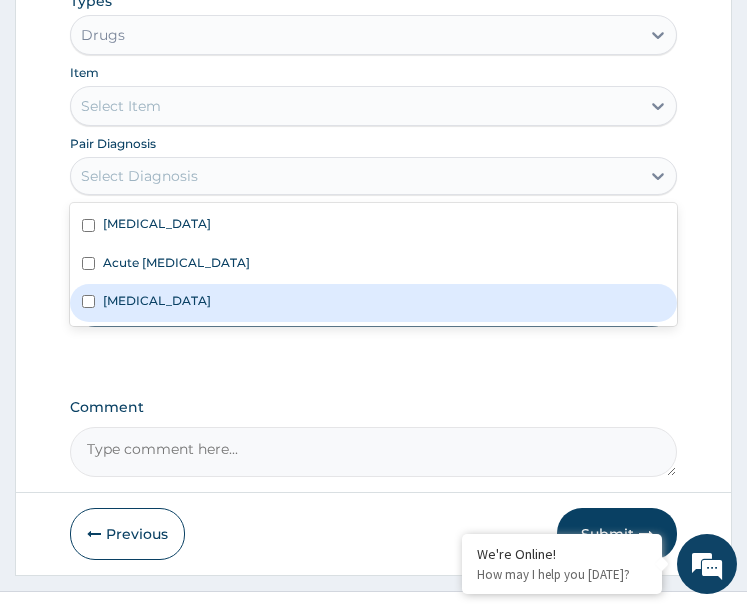 click on "Malaria" at bounding box center [374, 303] 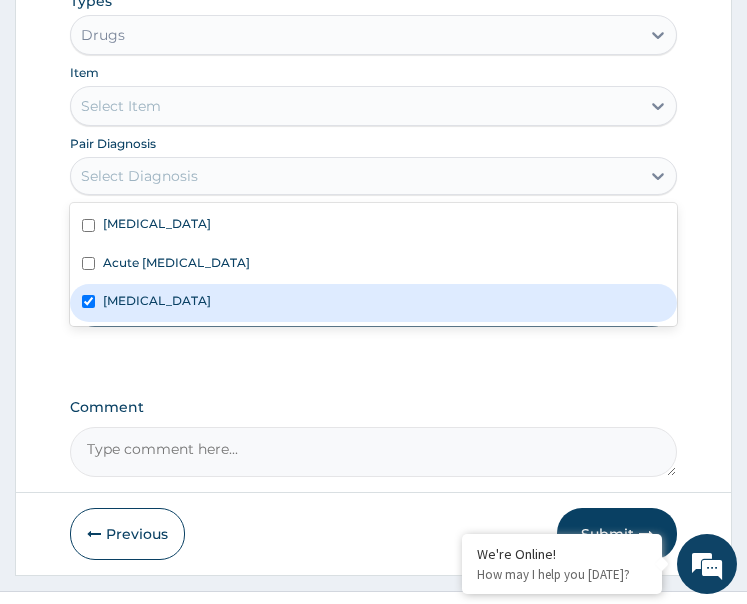 checkbox on "true" 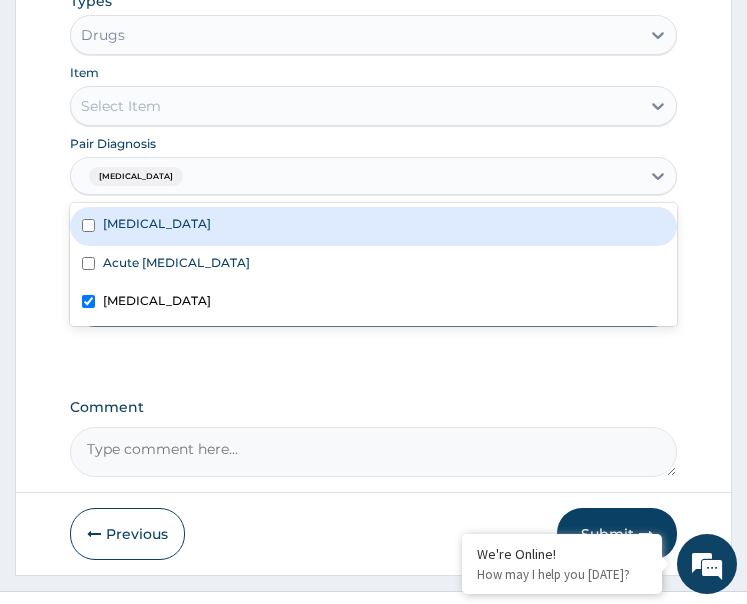 click on "Select Item" at bounding box center (356, 106) 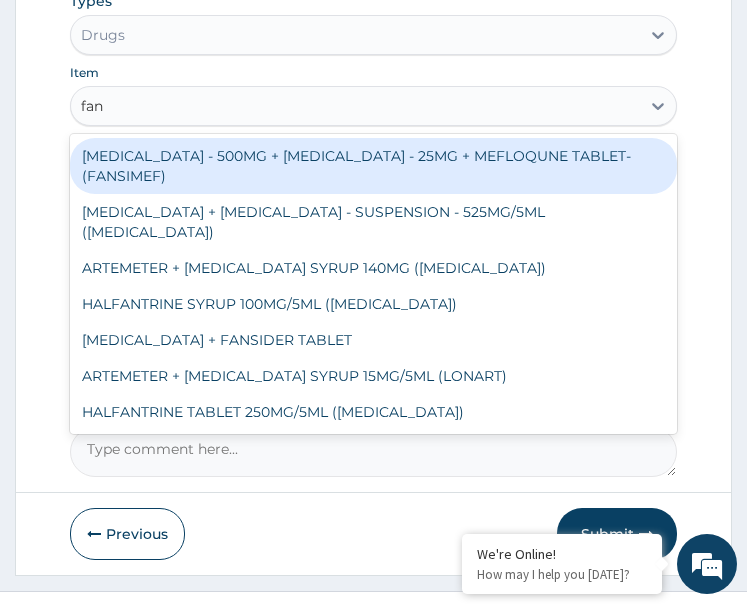 type on "fans" 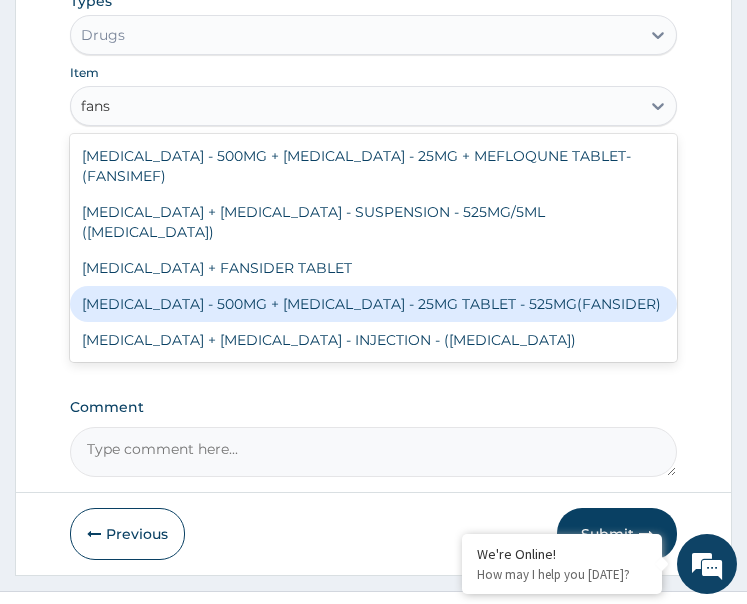 click on "SULFADOXINE - 500MG + PYRIMETHAMINE - 25MG TABLET - 525MG(FANSIDER)" at bounding box center [374, 304] 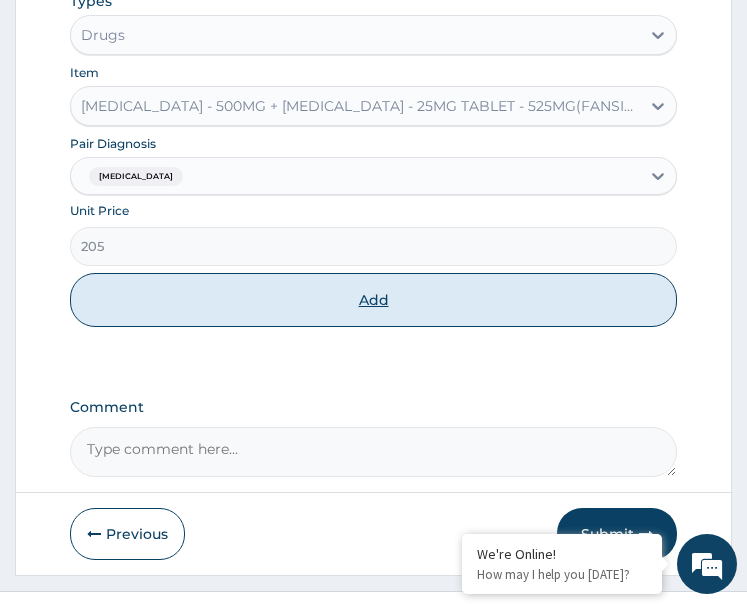 click on "Add" at bounding box center [374, 300] 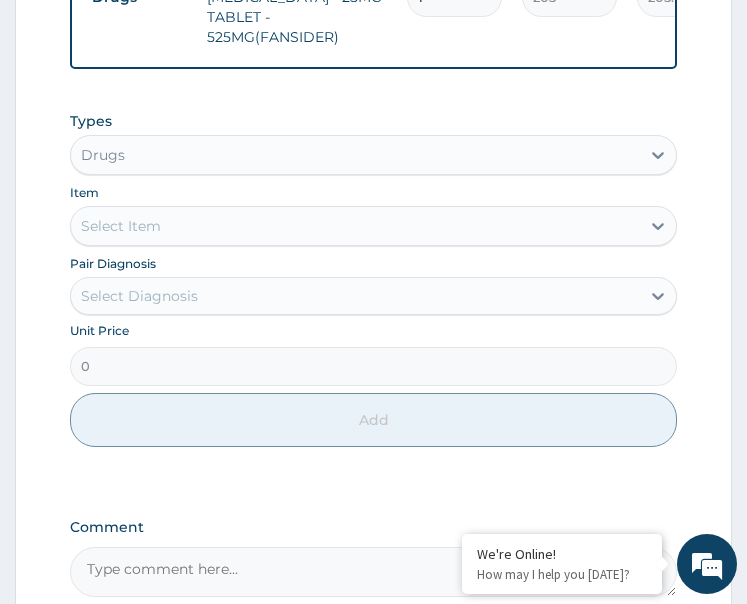 scroll, scrollTop: 787, scrollLeft: 0, axis: vertical 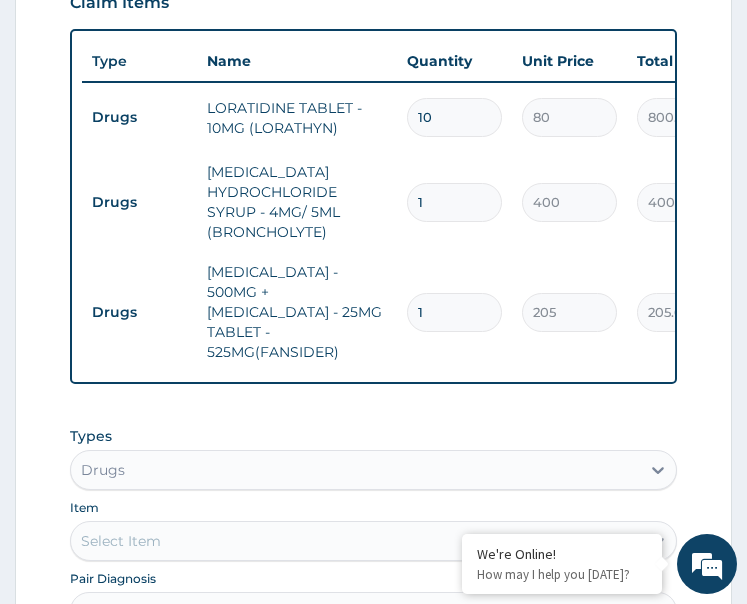 drag, startPoint x: 431, startPoint y: 304, endPoint x: 350, endPoint y: 323, distance: 83.198555 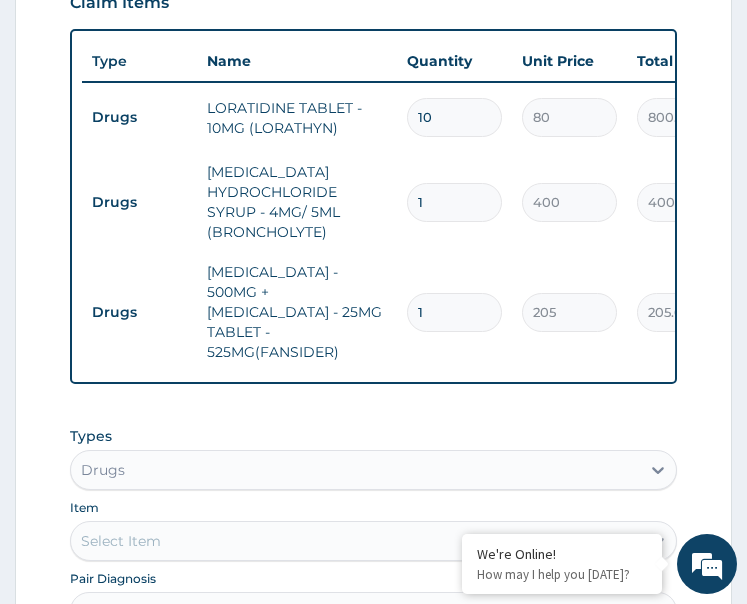 click on "Drugs SULFADOXINE - 500MG + PYRIMETHAMINE - 25MG TABLET - 525MG(FANSIDER) 1 205 205.00 Malaria Delete" at bounding box center (572, 312) 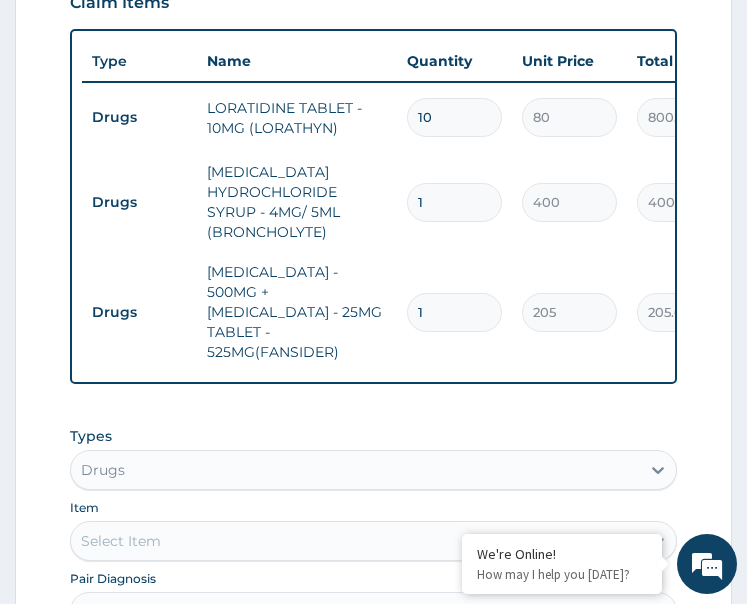 type on "3" 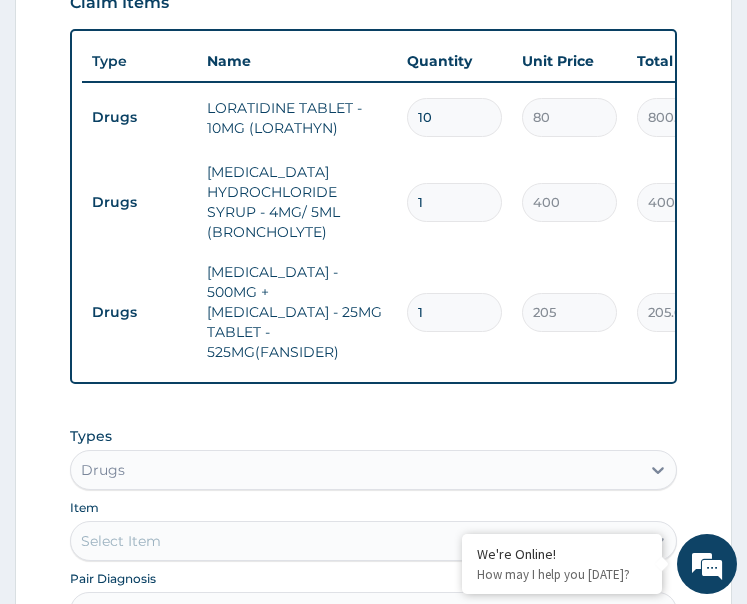 type on "615.00" 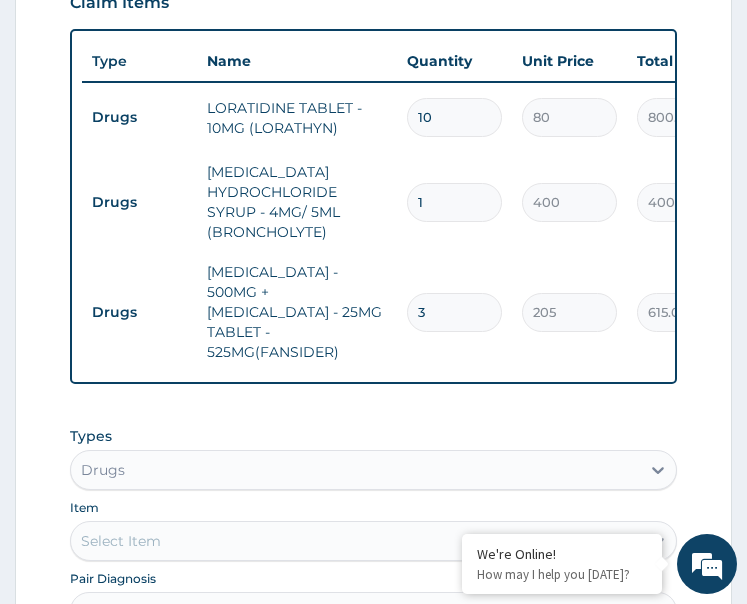 type on "3" 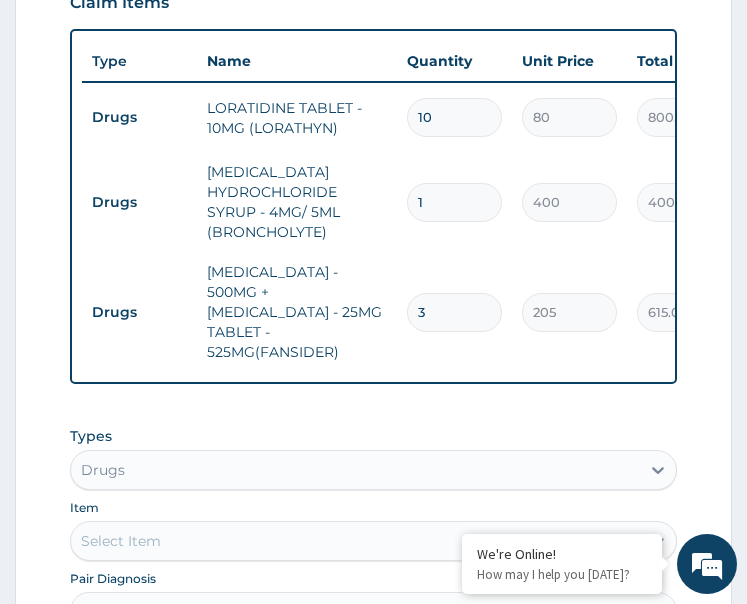 click on "Types Drugs" at bounding box center (374, 458) 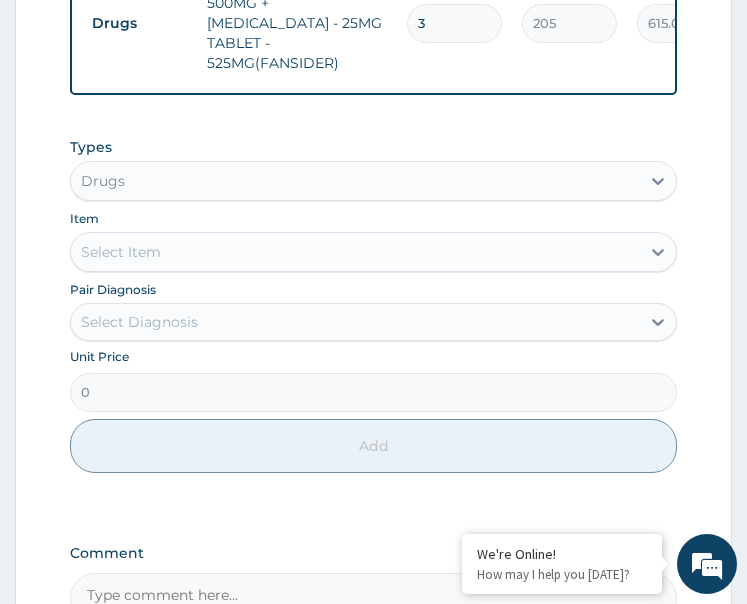 scroll, scrollTop: 1187, scrollLeft: 0, axis: vertical 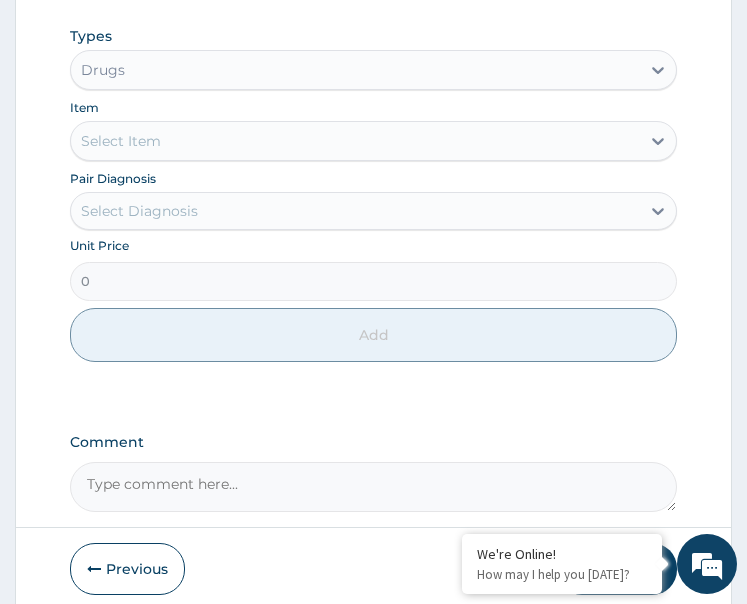 click on "PA Code / Prescription Code Enter Code(Secondary Care Only) Encounter Date 09-07-2025 Important Notice Please enter PA codes before entering items that are not attached to a PA code   All diagnoses entered must be linked to a claim item. Diagnosis & Claim Items that are visible but inactive cannot be edited because they were imported from an already approved PA code. Diagnosis Allergic rhinitis Query Acute upper respiratory infection Query Malaria Query NB: All diagnosis must be linked to a claim item Claim Items Type Name Quantity Unit Price Total Price Pair Diagnosis Actions Drugs LORATIDINE TABLET - 10MG (LORATHYN) 10 80 800.00 Allergic rhinitis Delete Drugs BROMHEXINE HYDROCHLORIDE SYRUP - 4MG/ 5ML (BRONCHOLYTE) 1 400 400.00 Acute upper respiratory infect... Delete Drugs SULFADOXINE - 500MG + PYRIMETHAMINE - 25MG TABLET - 525MG(FANSIDER) 3 205 615.00 Malaria Delete Types Drugs Item Select Item Pair Diagnosis Select Diagnosis Unit Price 0 Add Comment" at bounding box center (374, -215) 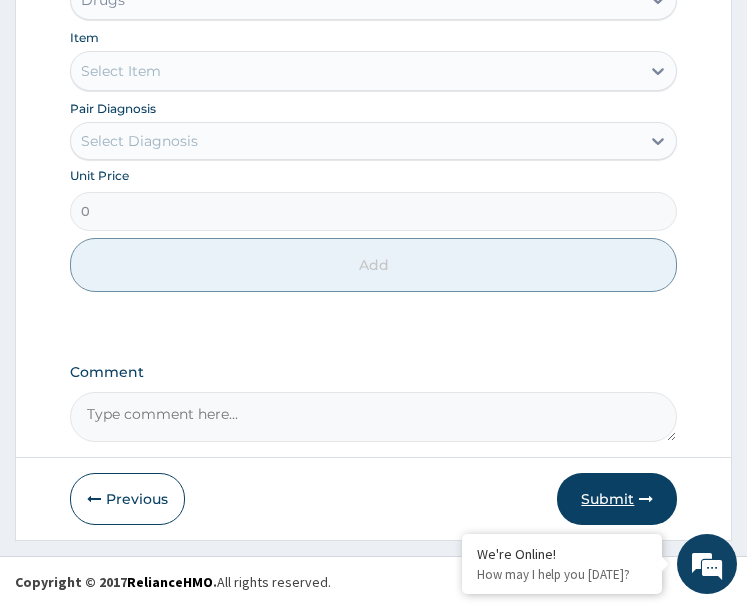click on "Submit" at bounding box center [617, 499] 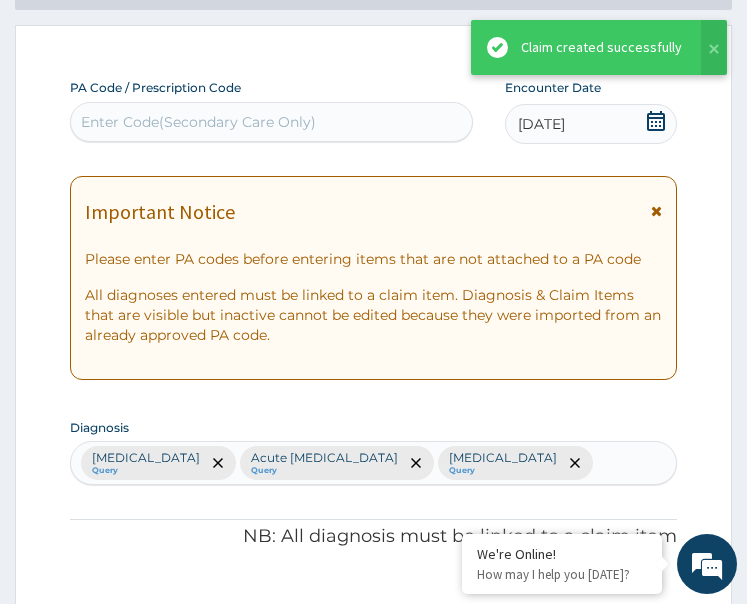 scroll, scrollTop: 1257, scrollLeft: 0, axis: vertical 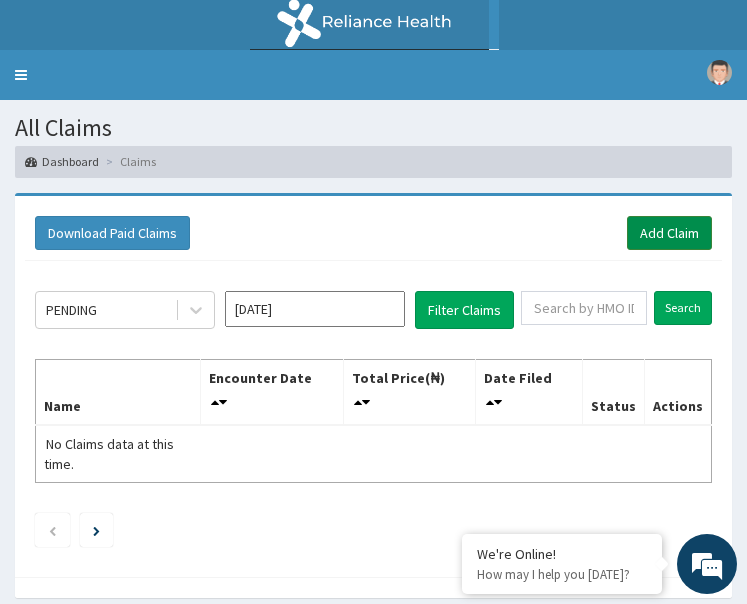 click on "Add Claim" at bounding box center (669, 233) 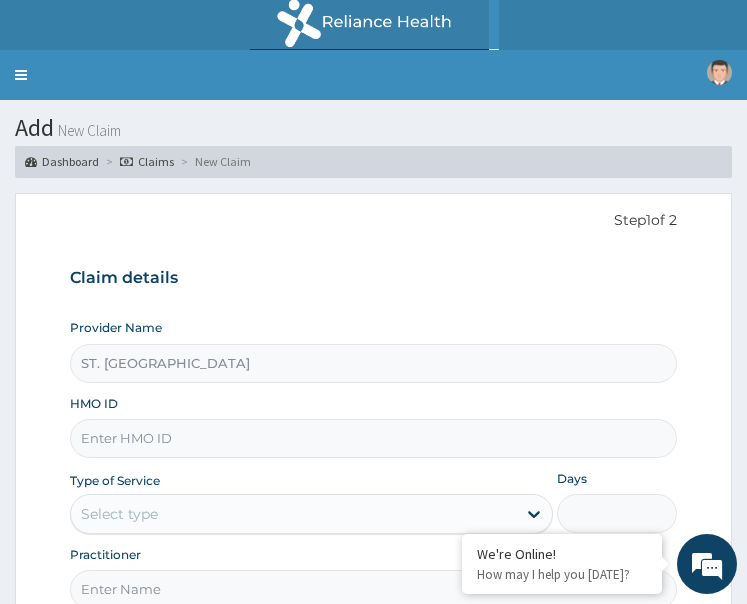 scroll, scrollTop: 0, scrollLeft: 0, axis: both 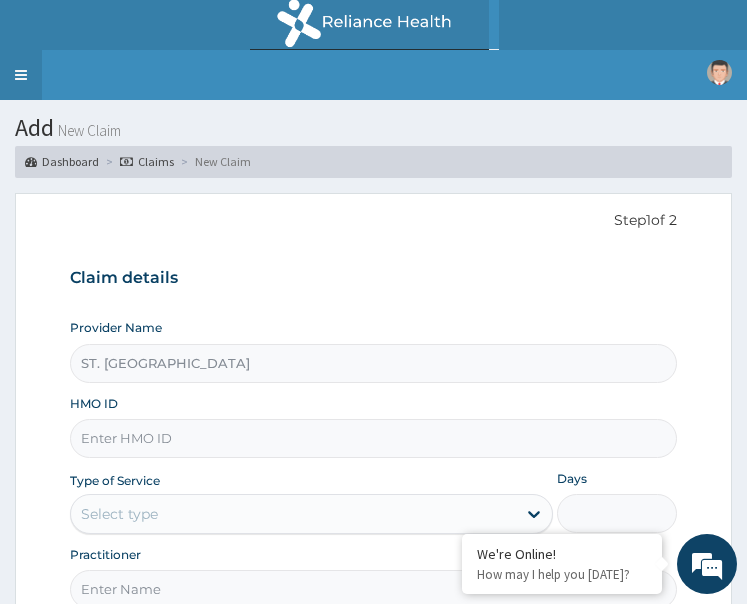 click on "Toggle navigation" at bounding box center (21, 75) 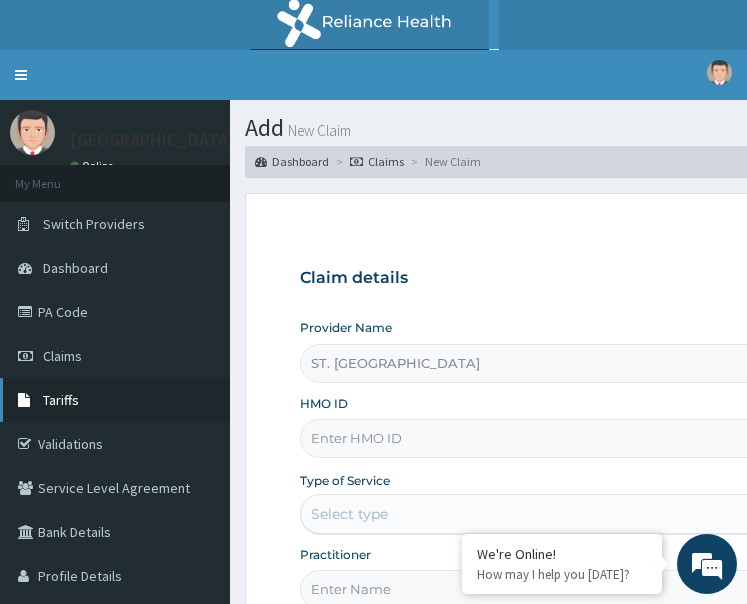 drag, startPoint x: 78, startPoint y: 440, endPoint x: 178, endPoint y: 408, distance: 104.99524 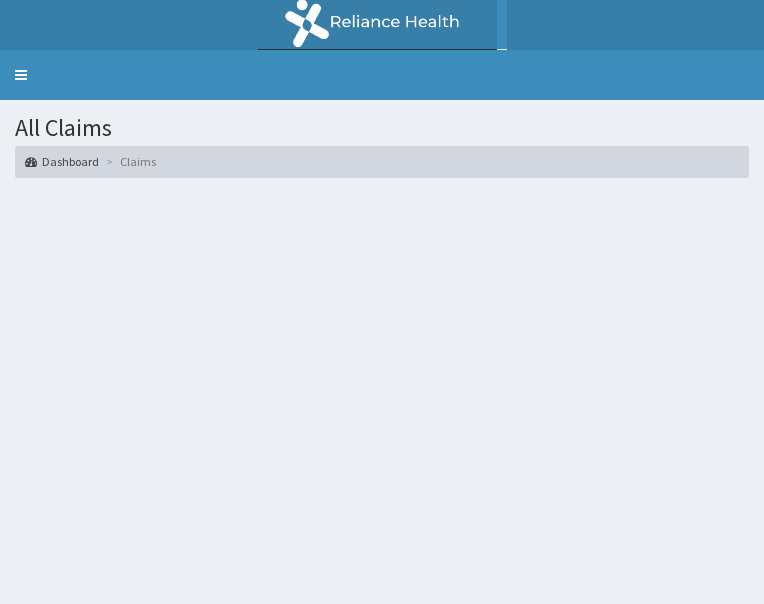 scroll, scrollTop: 0, scrollLeft: 0, axis: both 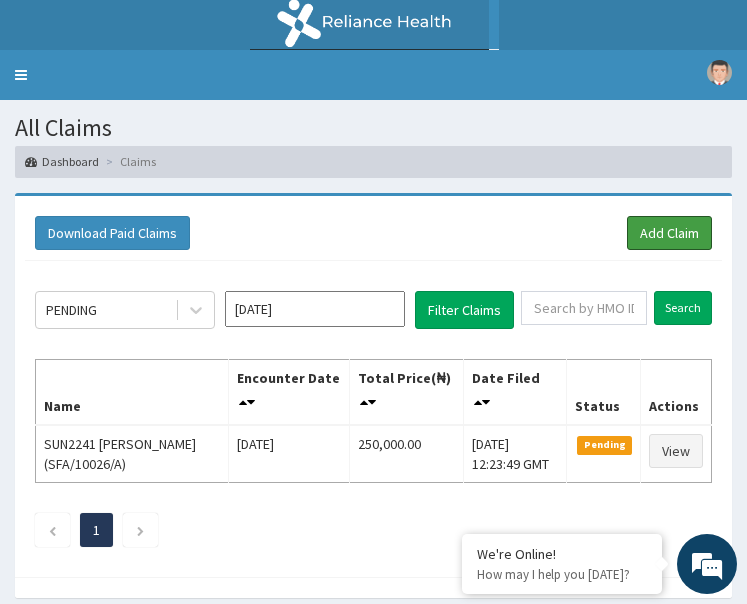 drag, startPoint x: 660, startPoint y: 240, endPoint x: 504, endPoint y: 189, distance: 164.12495 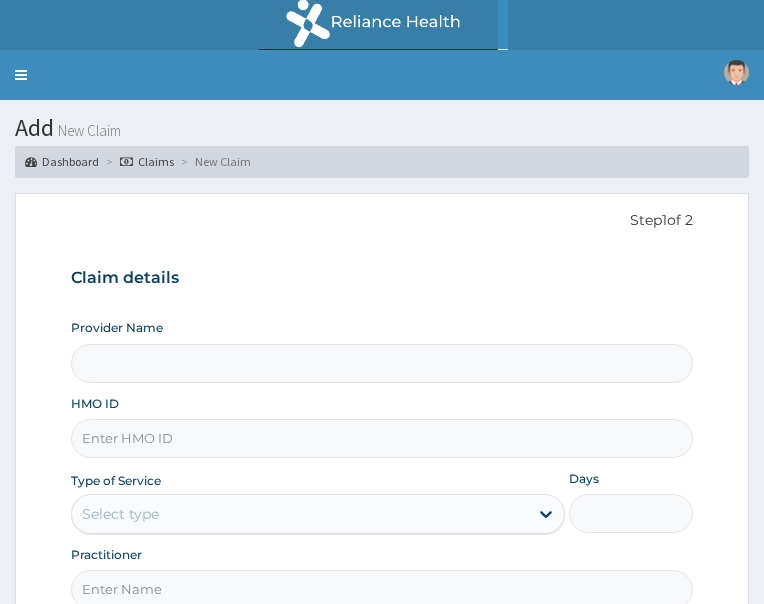 type on "ST. [GEOGRAPHIC_DATA]" 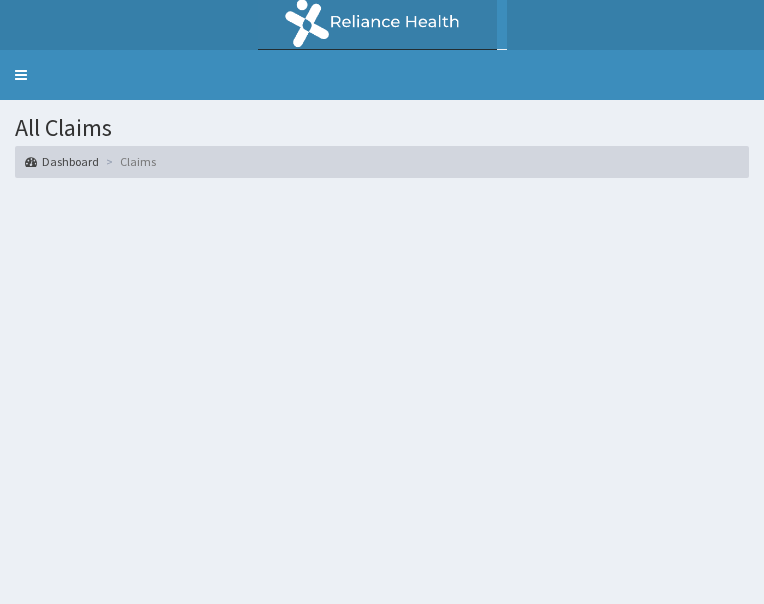 scroll, scrollTop: 0, scrollLeft: 0, axis: both 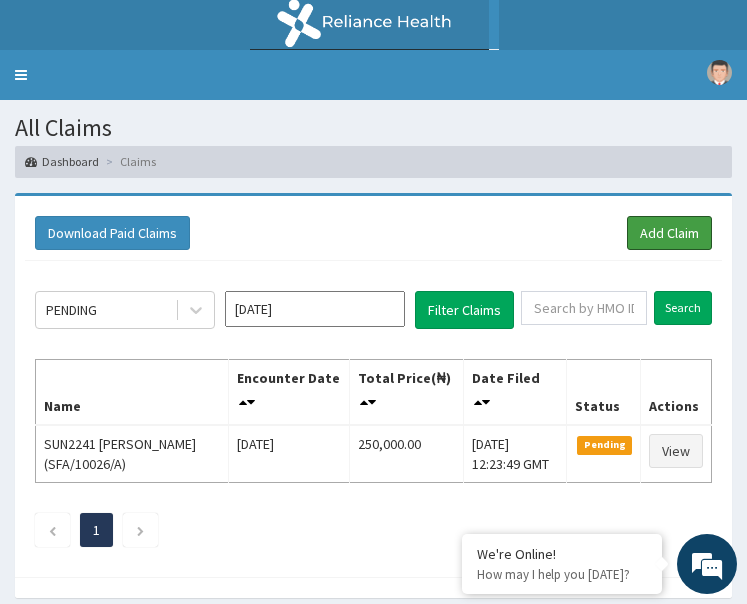 click on "Add Claim" at bounding box center [669, 233] 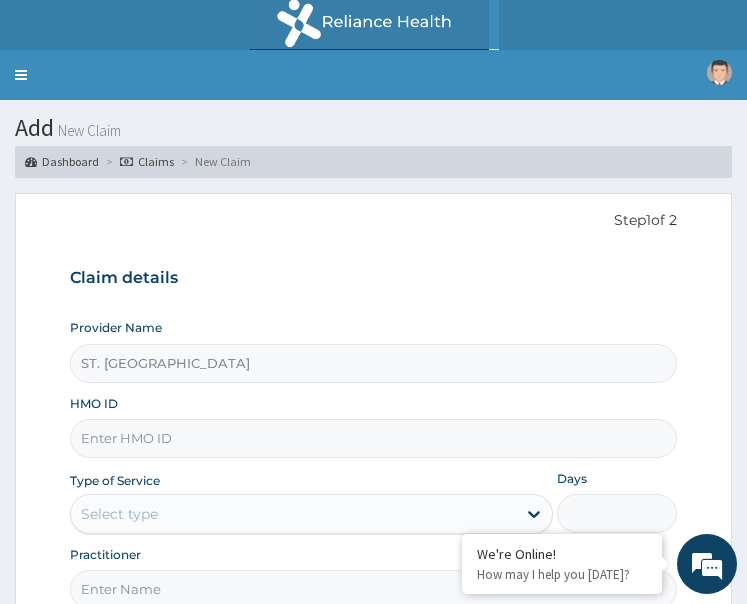 scroll, scrollTop: 0, scrollLeft: 0, axis: both 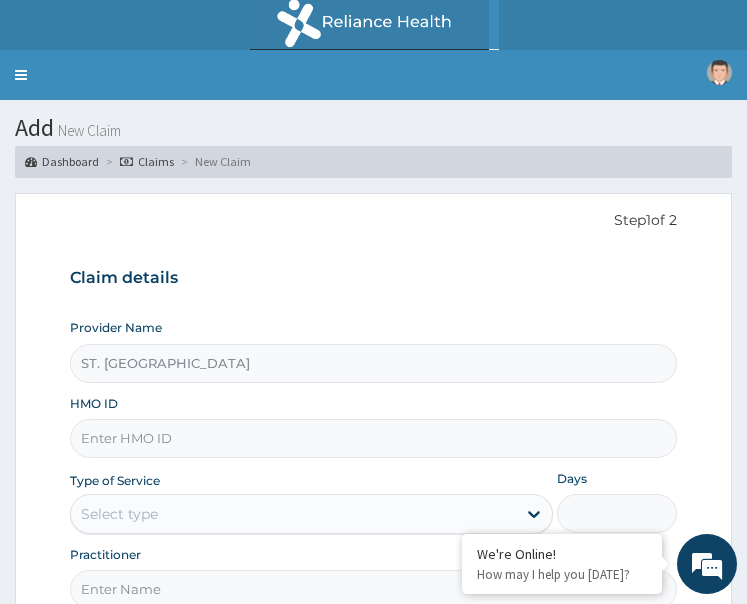 paste on "ERM/10184/B" 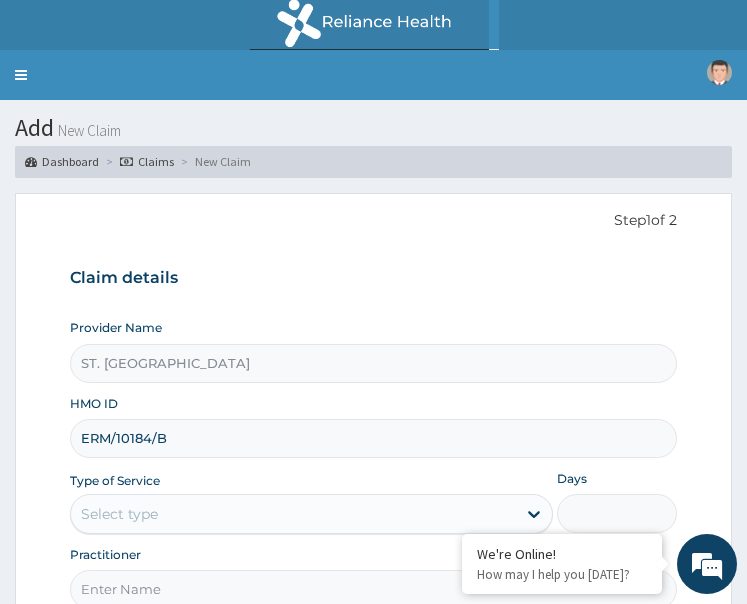 scroll, scrollTop: 193, scrollLeft: 0, axis: vertical 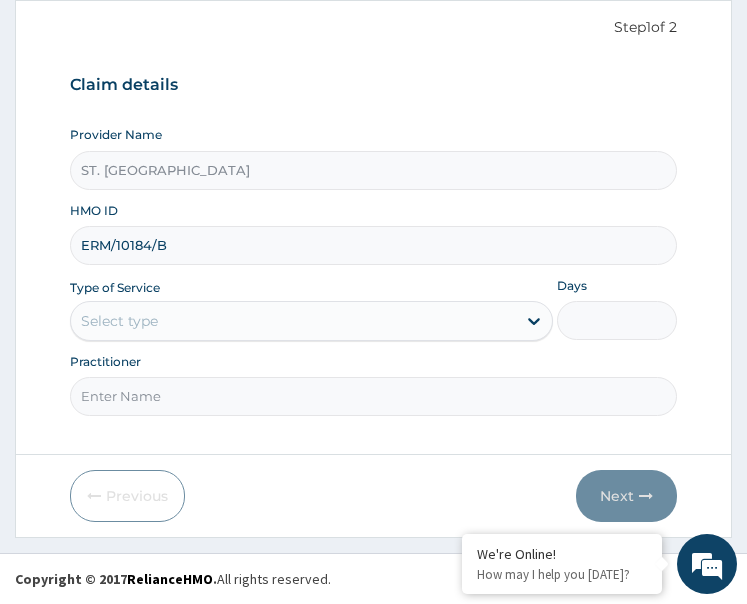 type on "ERM/10184/B" 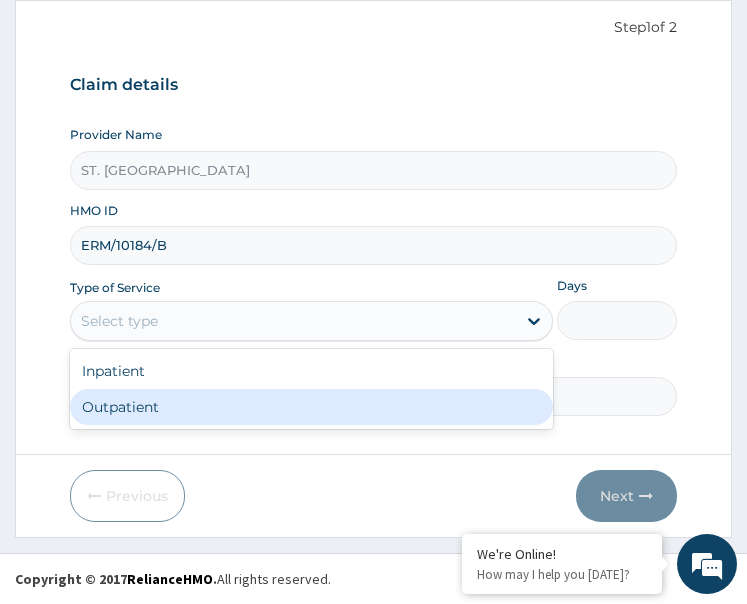 click on "Outpatient" at bounding box center [311, 407] 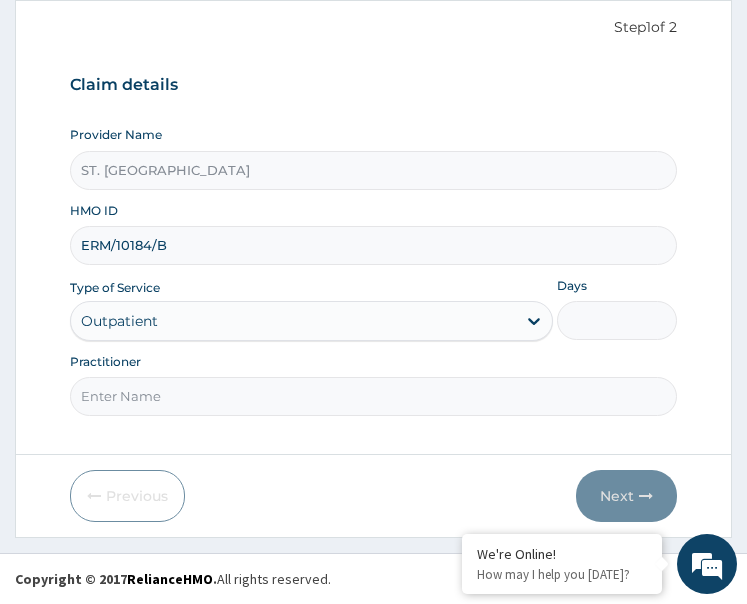 type on "1" 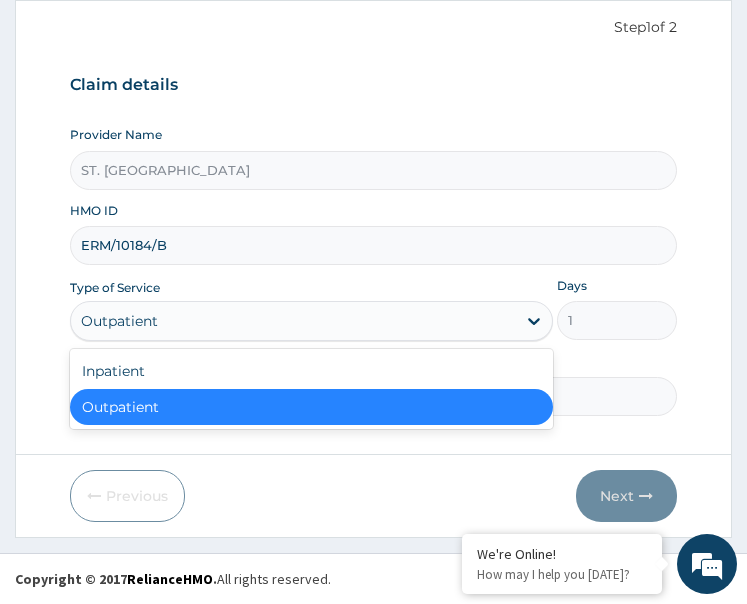 click on "Outpatient" at bounding box center (293, 321) 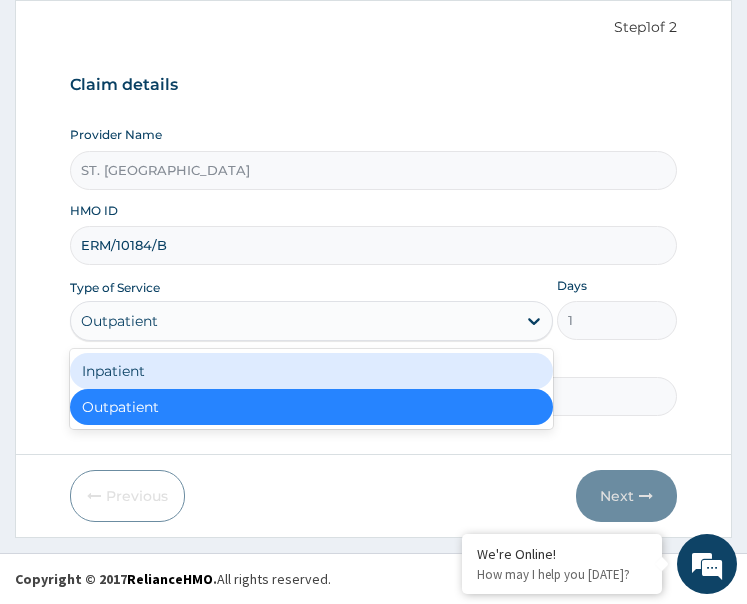 click on "Inpatient" at bounding box center (311, 371) 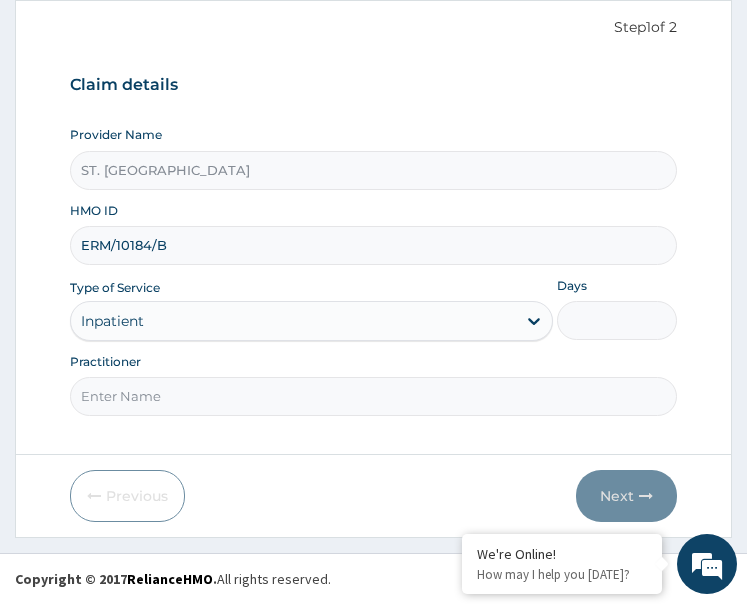 click on "Days" at bounding box center [617, 320] 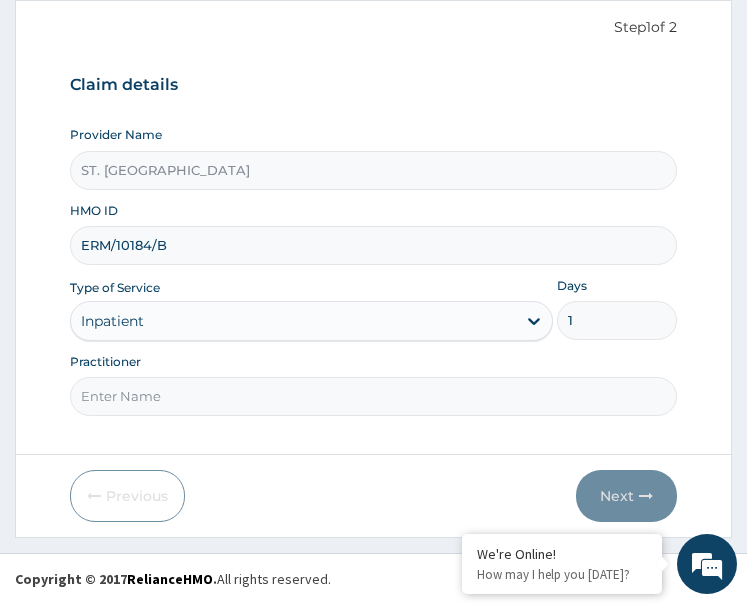 type on "1" 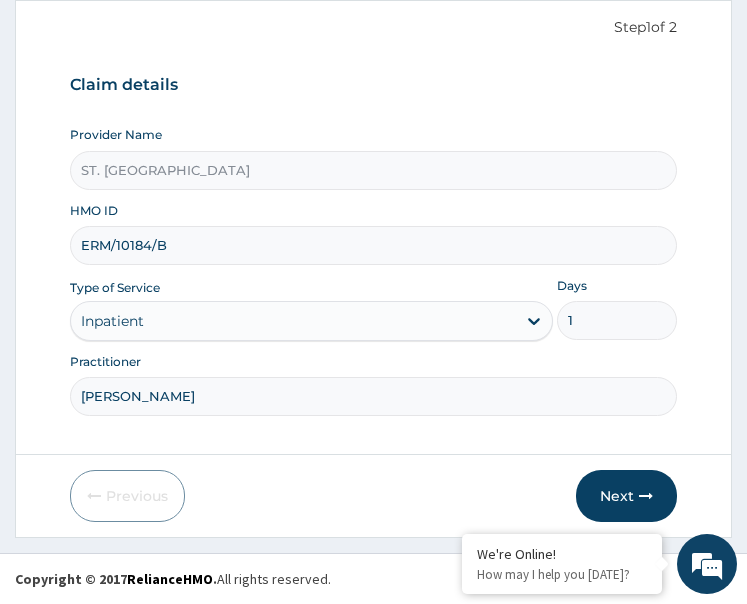 type on "[PERSON_NAME]" 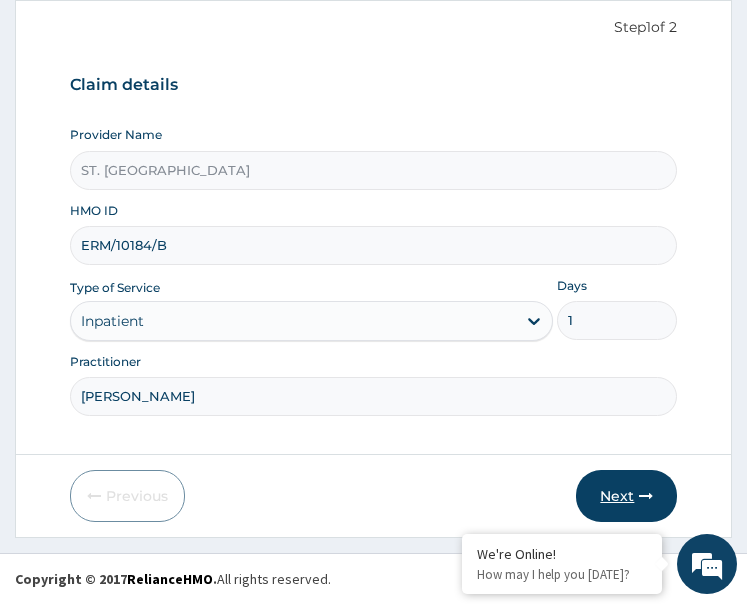 click at bounding box center [646, 496] 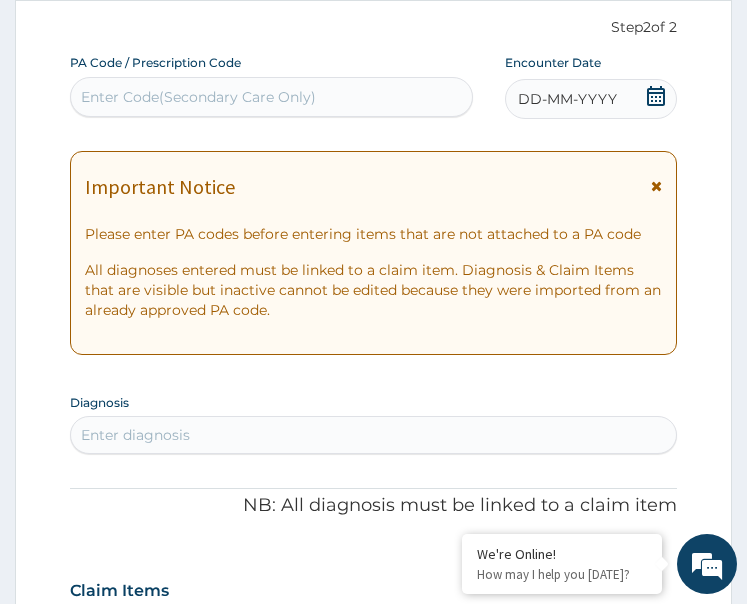 click on "DD-MM-YYYY" at bounding box center (591, 99) 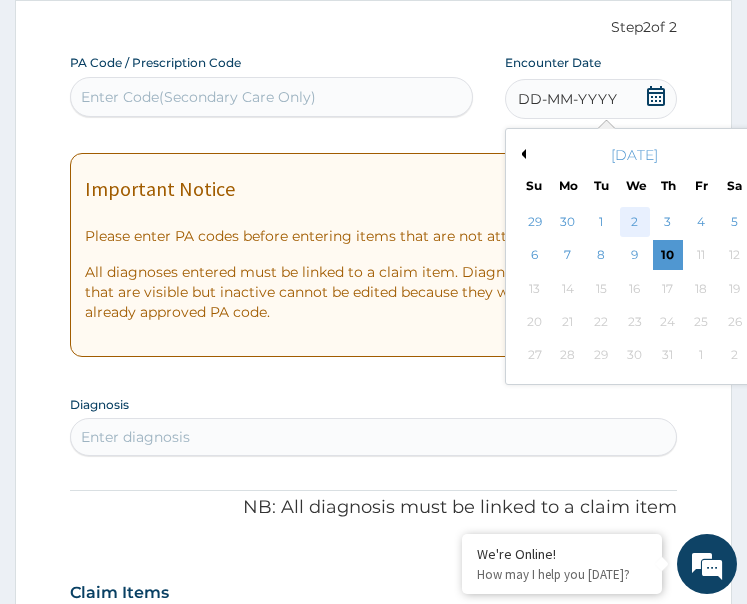 click on "2" at bounding box center (634, 222) 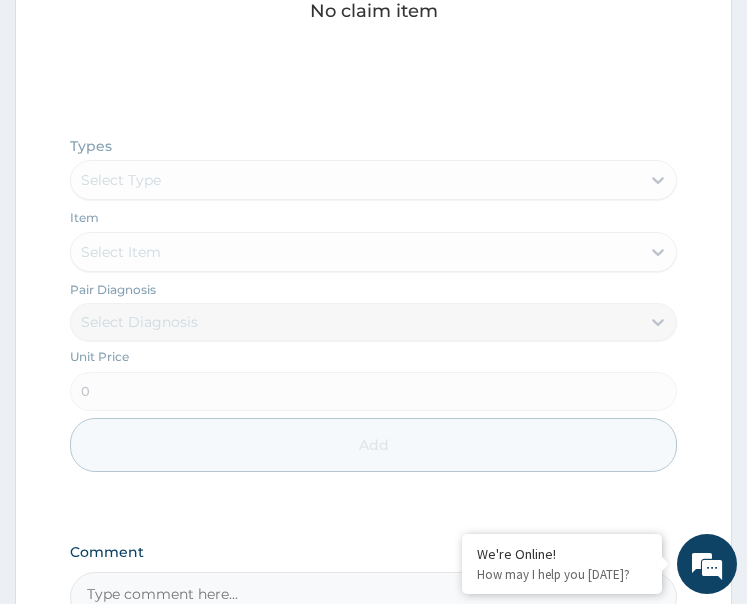 scroll, scrollTop: 1129, scrollLeft: 0, axis: vertical 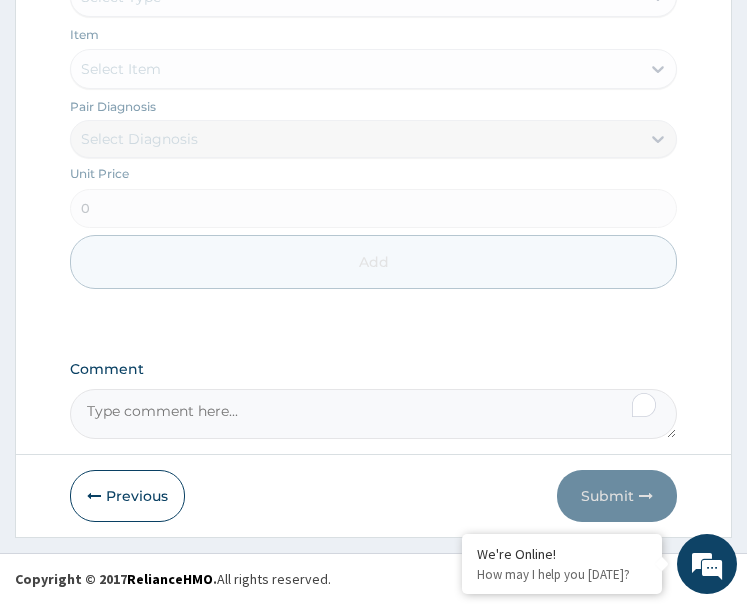 paste on "PA/342450" 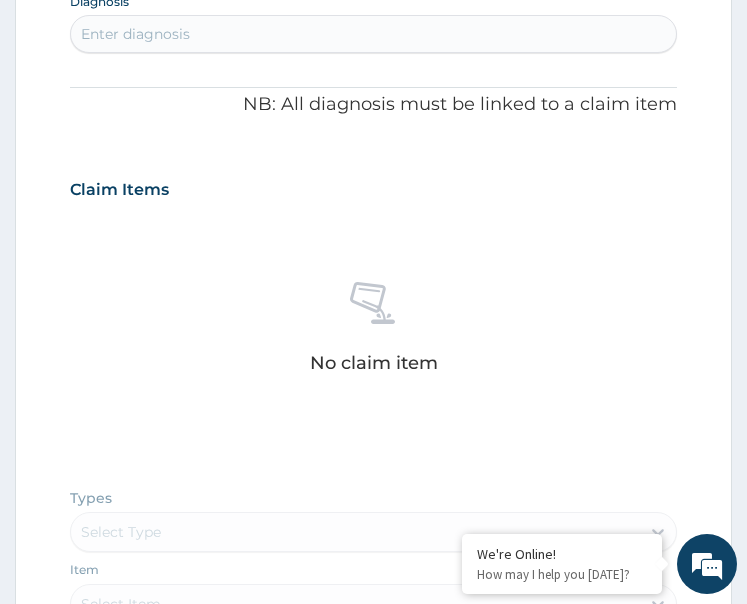 scroll, scrollTop: 529, scrollLeft: 0, axis: vertical 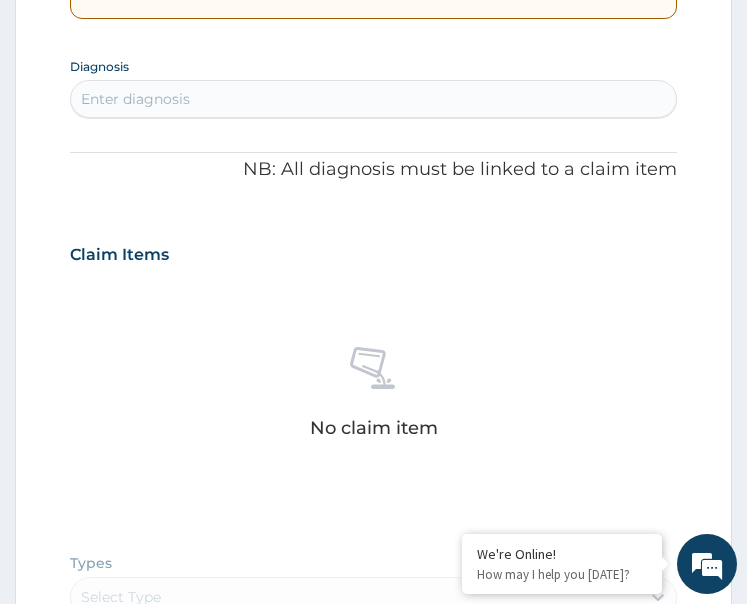 type on "PA/342450" 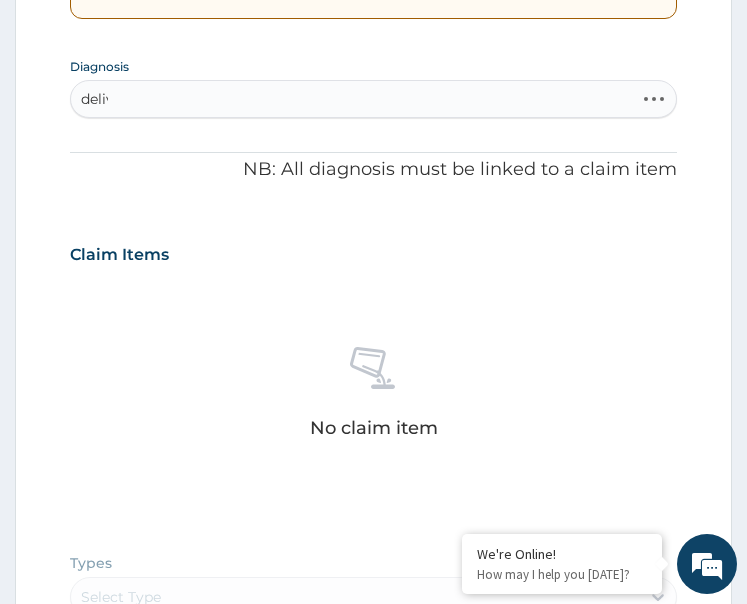 type on "delive" 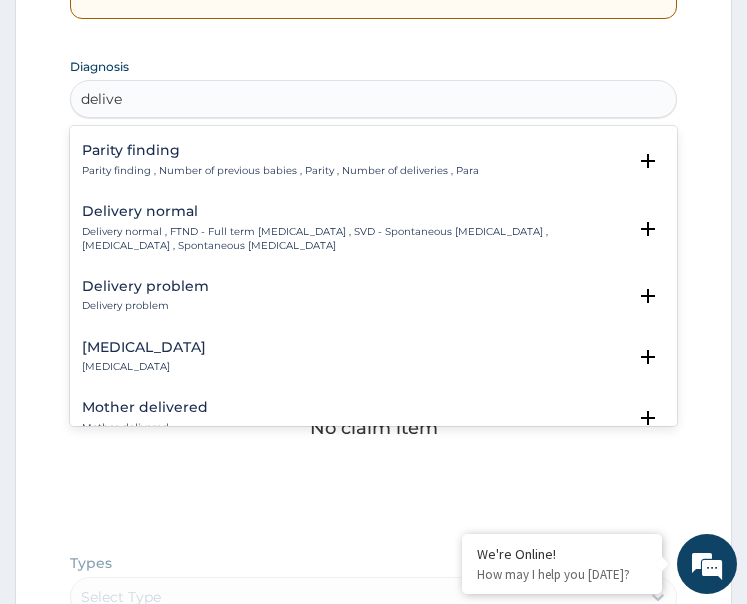 scroll, scrollTop: 300, scrollLeft: 0, axis: vertical 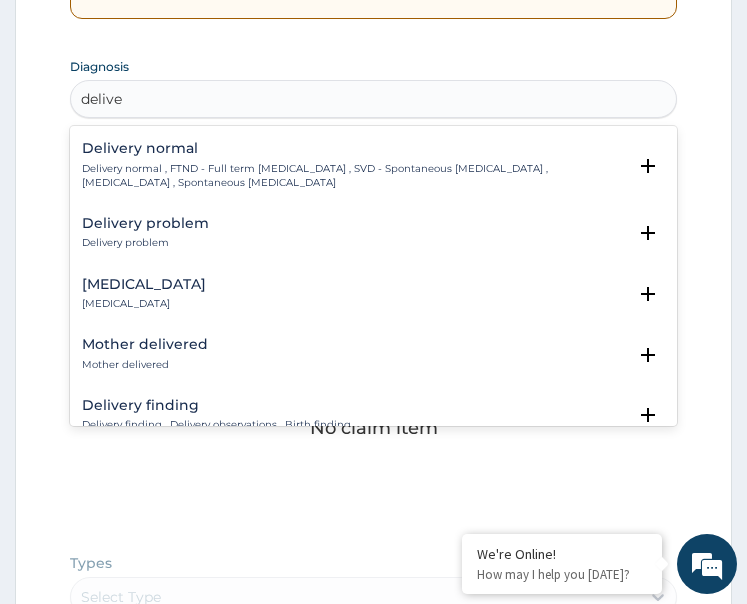 click on "Delivery normal , FTND - Full term normal delivery , SVD - Spontaneous vaginal delivery , Normal delivery , Spontaneous vaginal delivery" at bounding box center (354, 176) 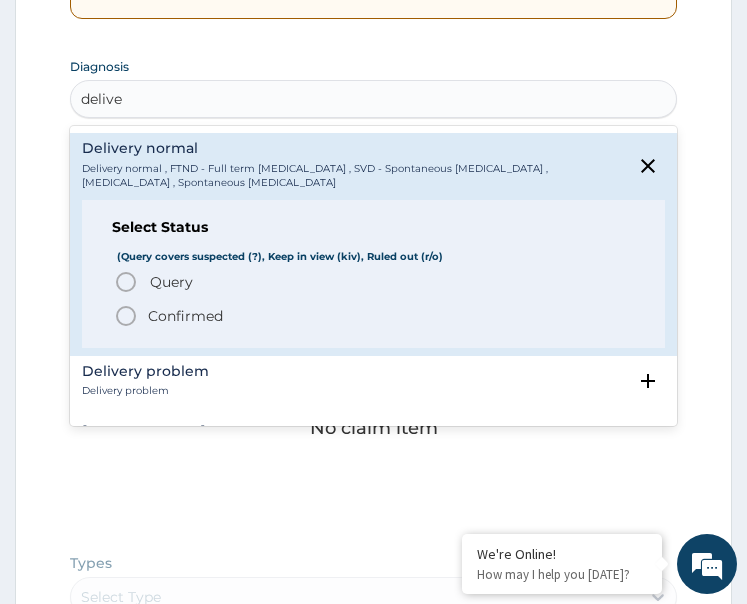 click 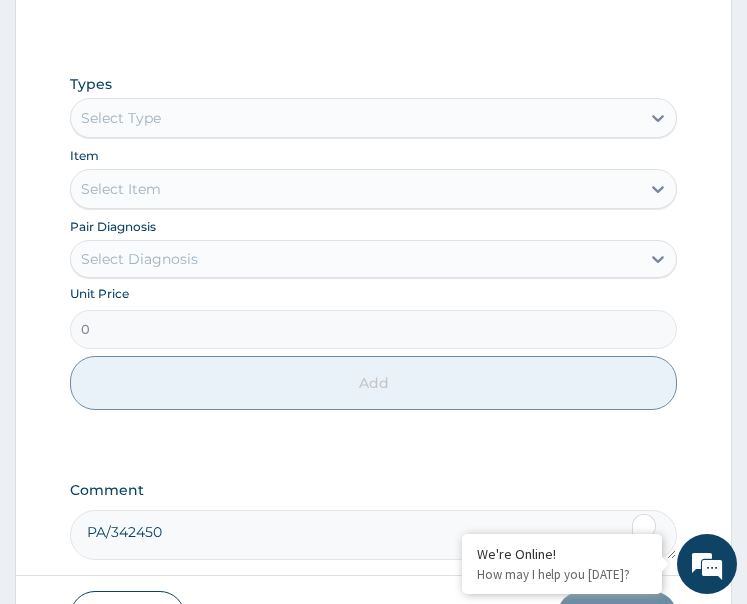 scroll, scrollTop: 1029, scrollLeft: 0, axis: vertical 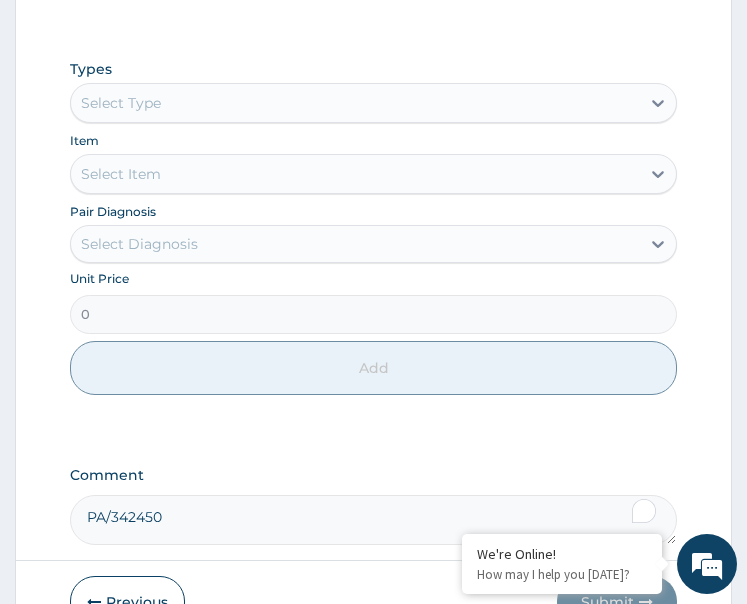 drag, startPoint x: 232, startPoint y: 88, endPoint x: 239, endPoint y: 130, distance: 42.579338 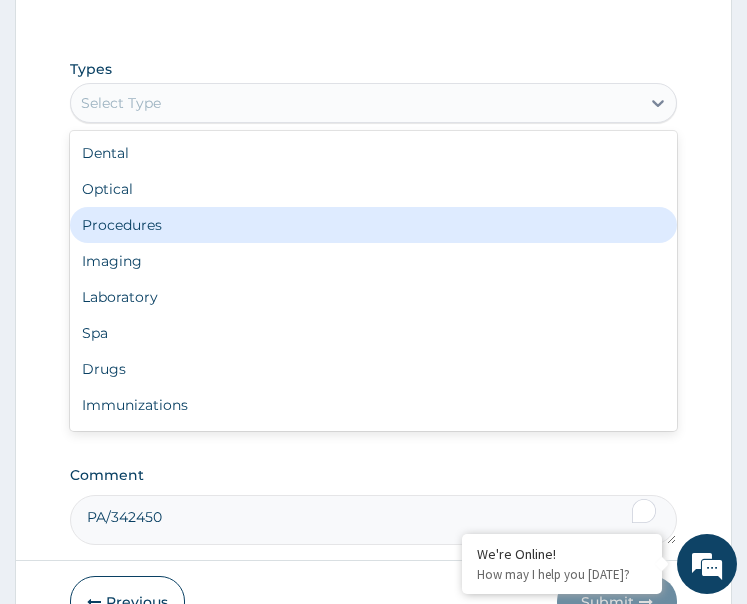 click on "Procedures" at bounding box center (374, 225) 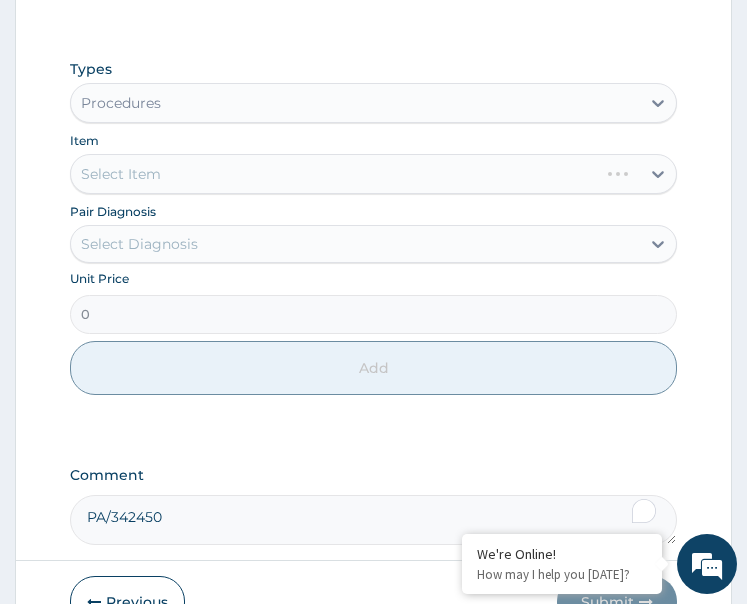 click on "Select Diagnosis" at bounding box center (139, 244) 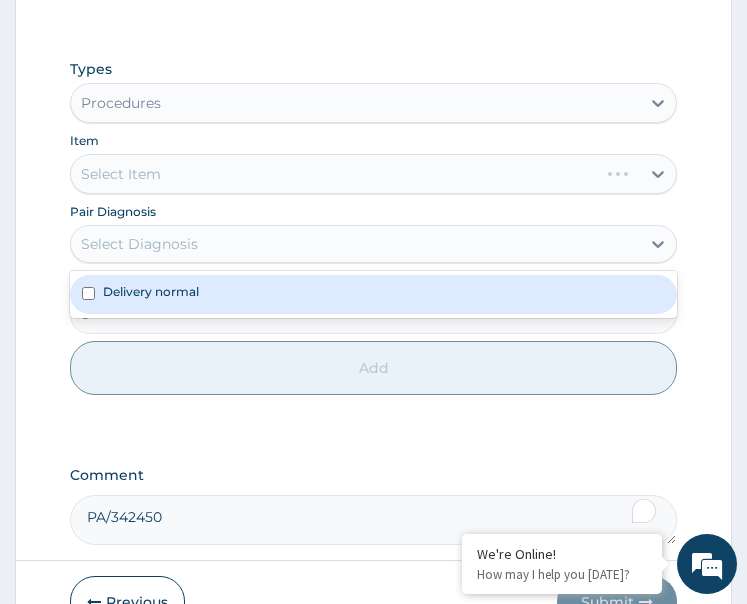 click on "Delivery normal" at bounding box center (374, 294) 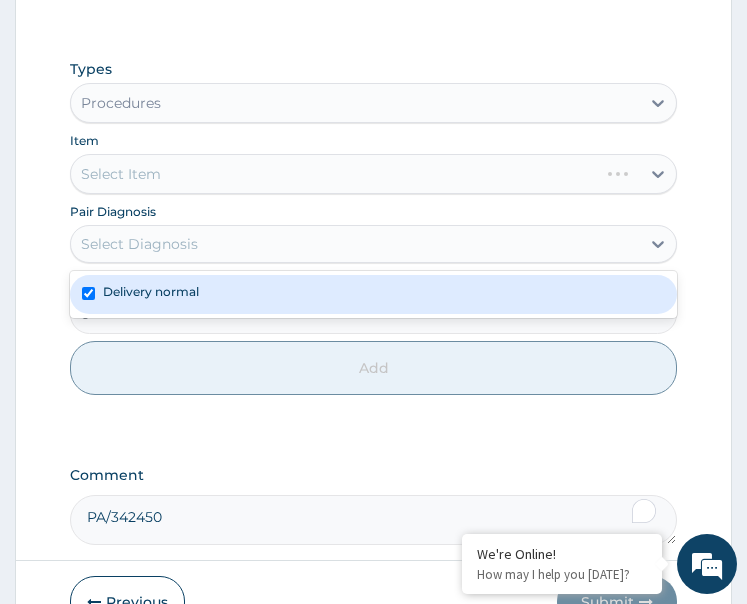 checkbox on "true" 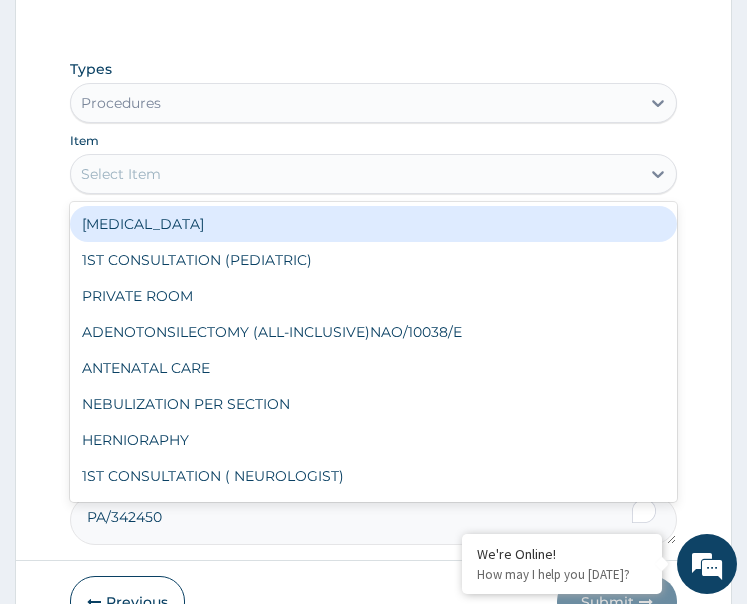 click on "Select Item" at bounding box center [356, 174] 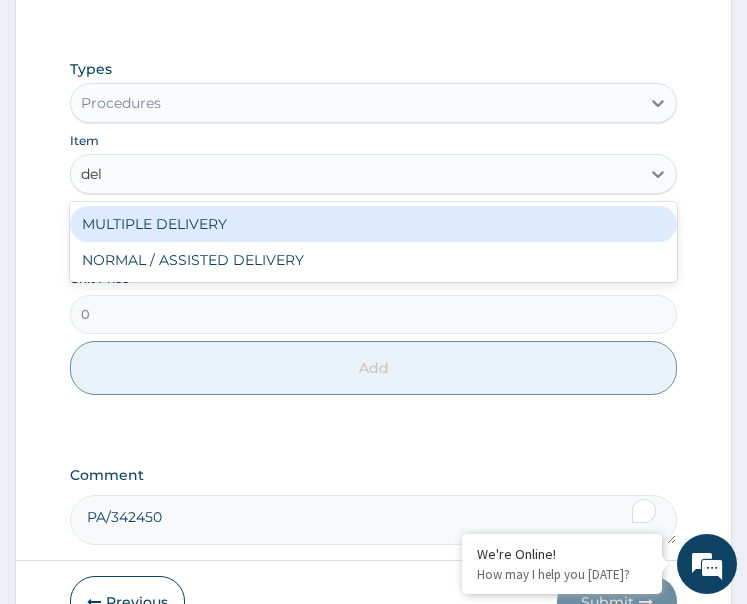 type on "deli" 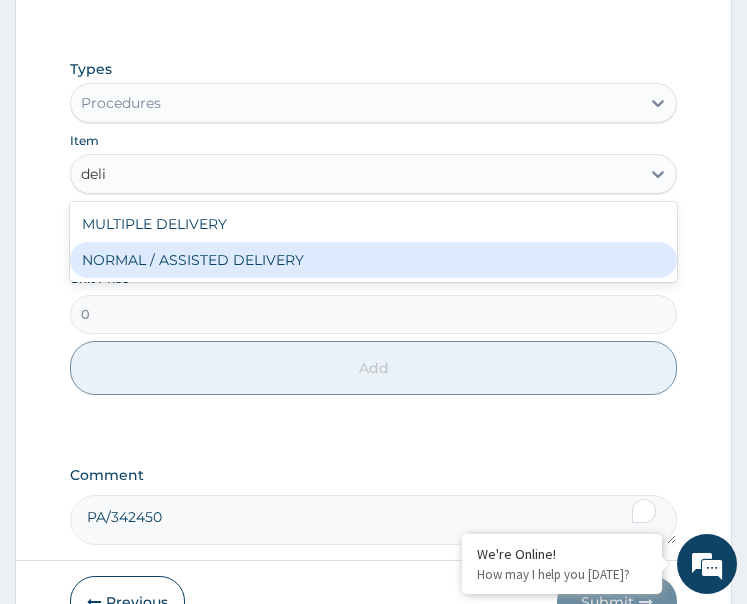 click on "NORMAL / ASSISTED DELIVERY" at bounding box center (374, 260) 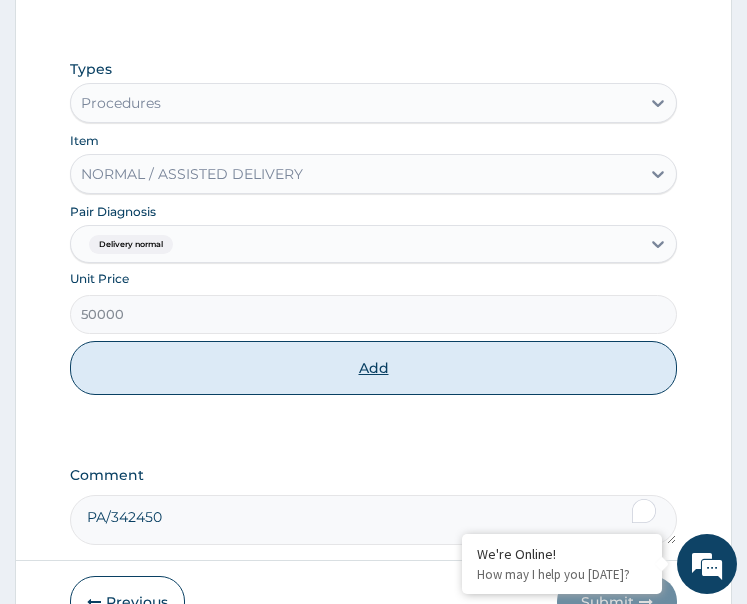 click on "Add" at bounding box center [374, 368] 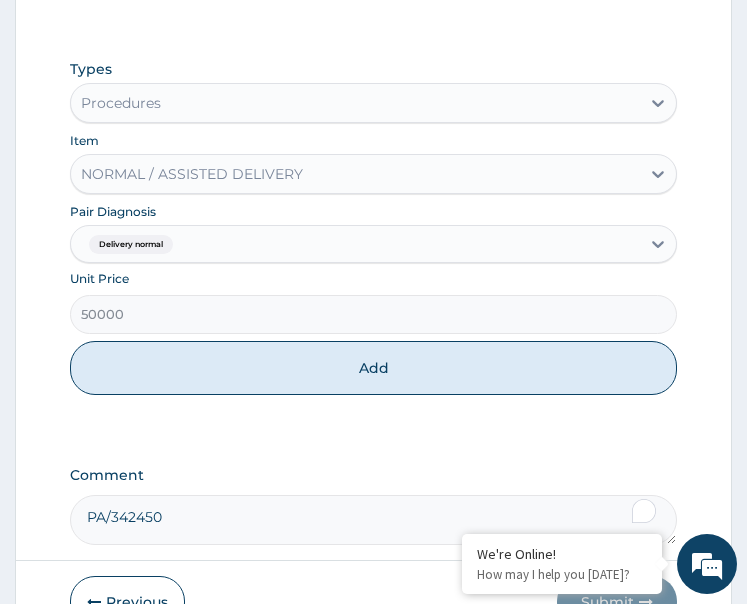 type on "0" 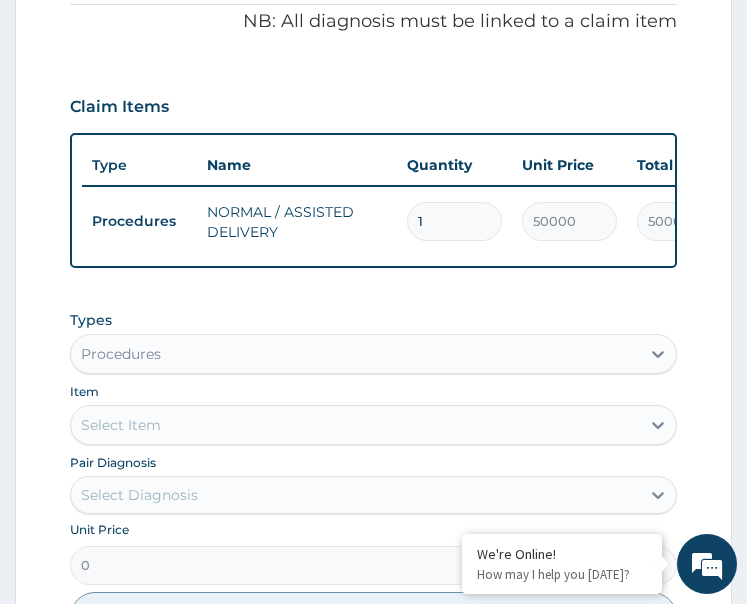 scroll, scrollTop: 802, scrollLeft: 0, axis: vertical 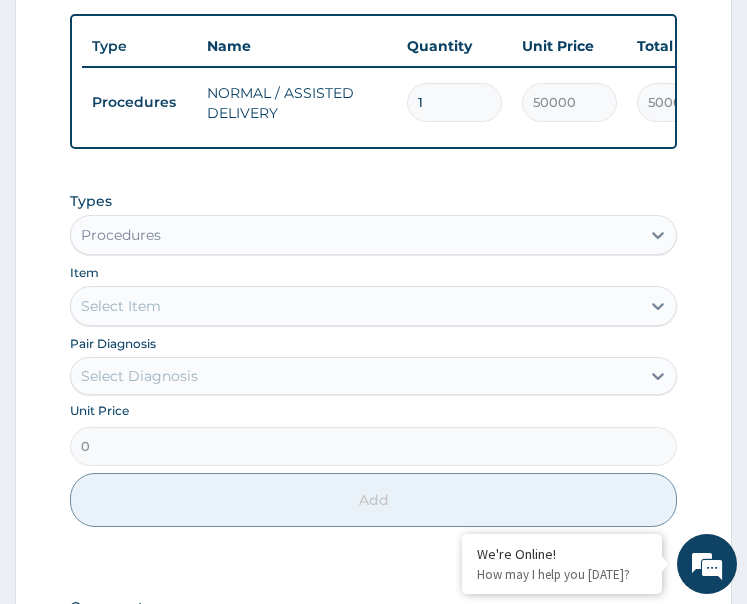 click on "Types Procedures" at bounding box center [374, 223] 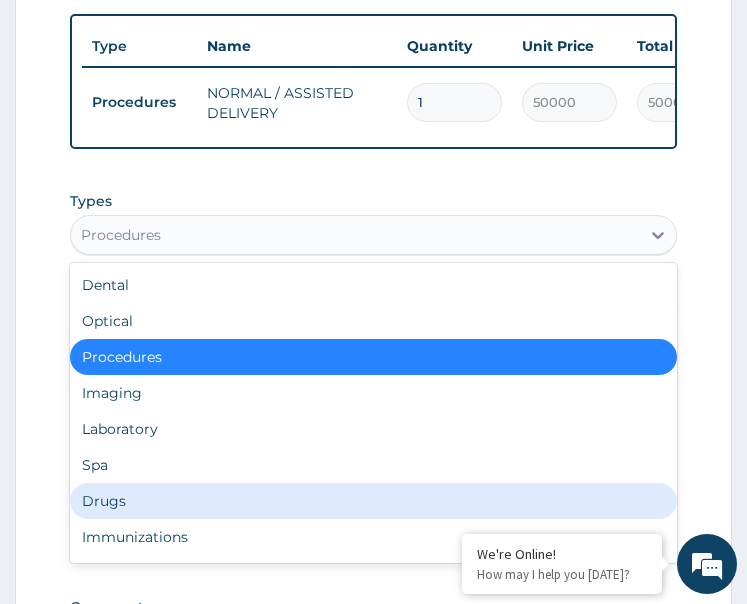 click on "Drugs" at bounding box center [374, 501] 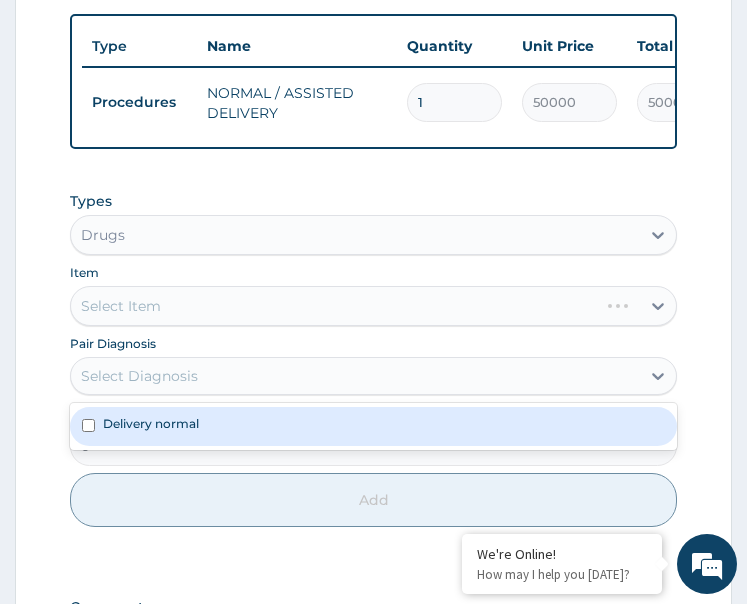 click on "Select Diagnosis" at bounding box center [139, 376] 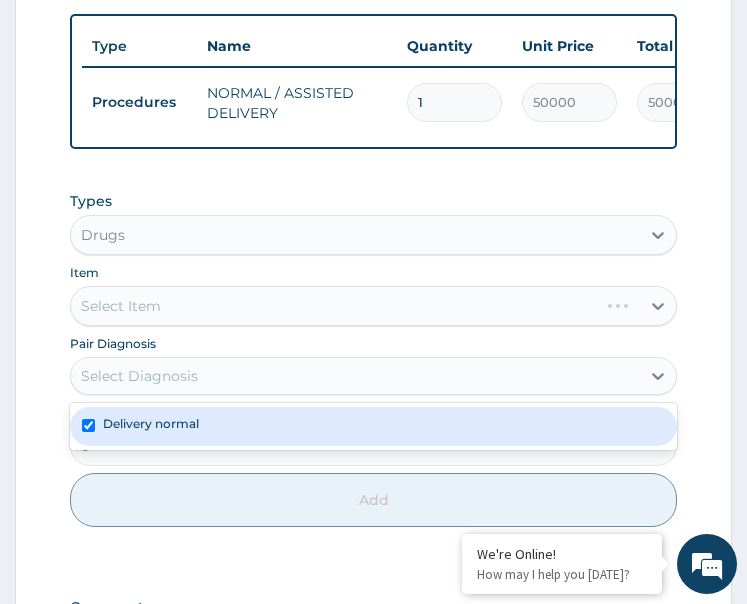 checkbox on "true" 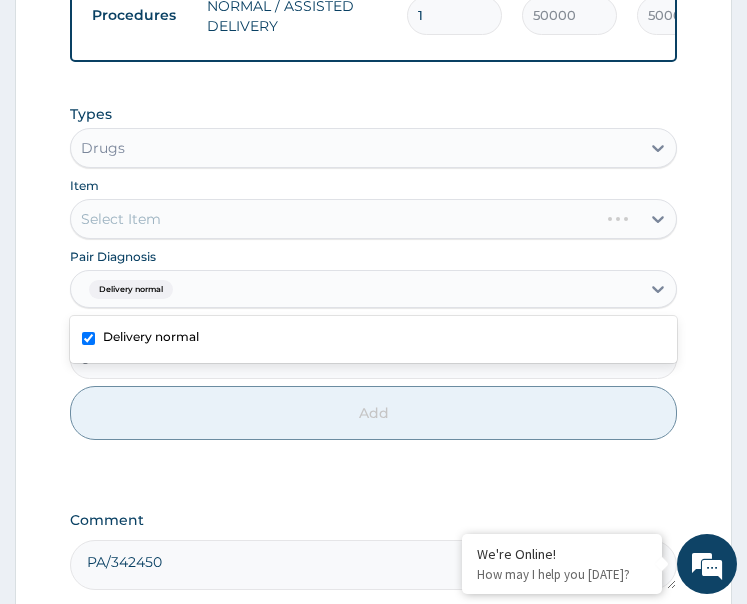scroll, scrollTop: 902, scrollLeft: 0, axis: vertical 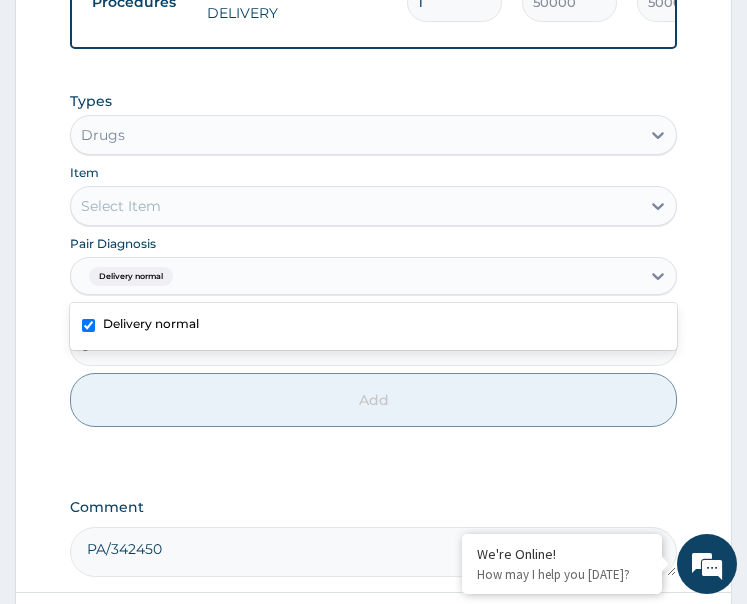 click on "Select Item" at bounding box center (356, 206) 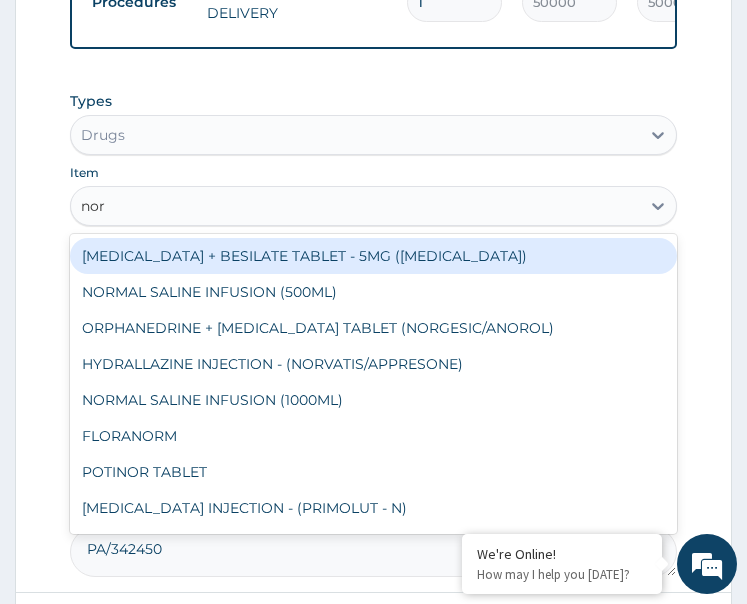 type on "norm" 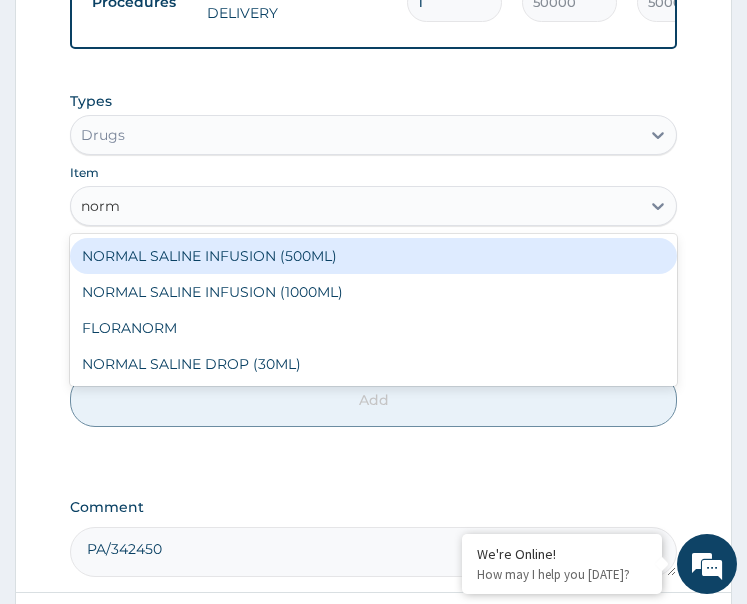 click on "NORMAL SALINE INFUSION (500ML)" at bounding box center [374, 256] 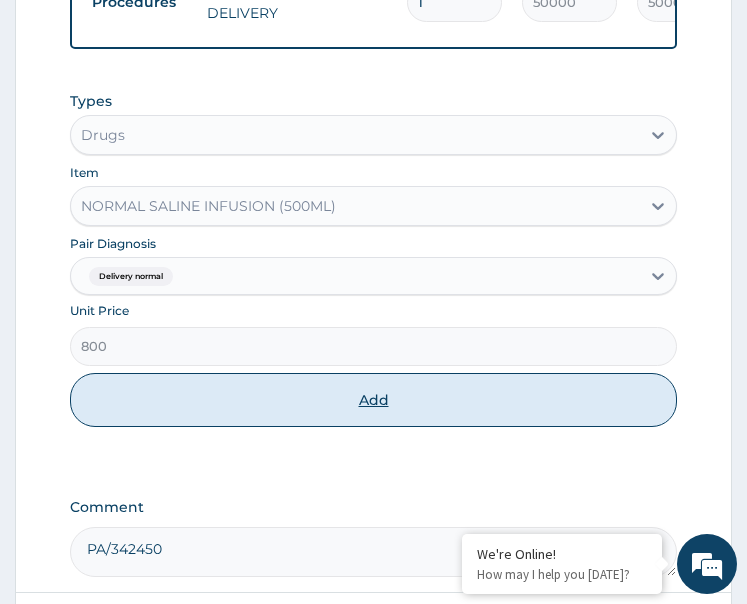 click on "Add" at bounding box center (374, 400) 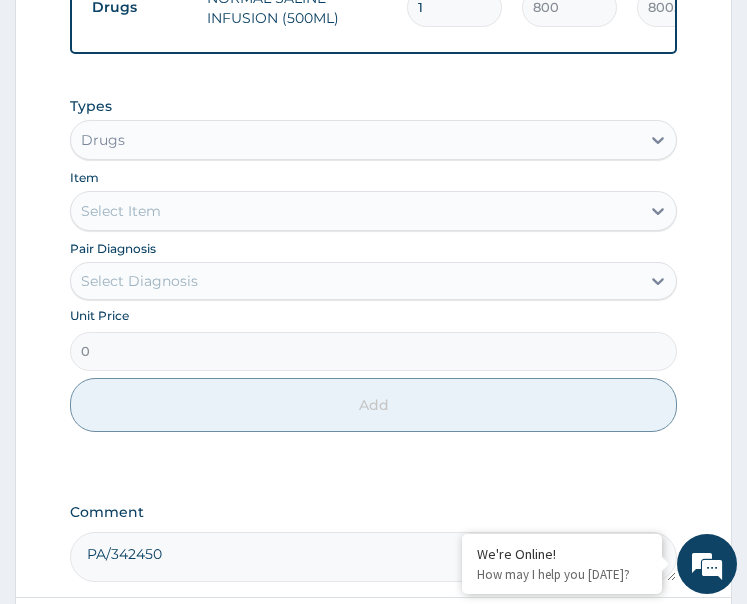 scroll, scrollTop: 1002, scrollLeft: 0, axis: vertical 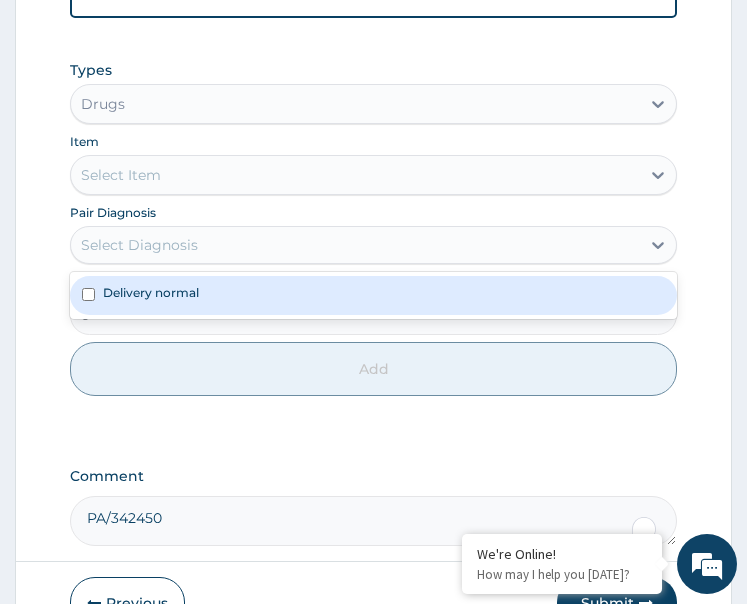 click on "Select Diagnosis" at bounding box center (356, 245) 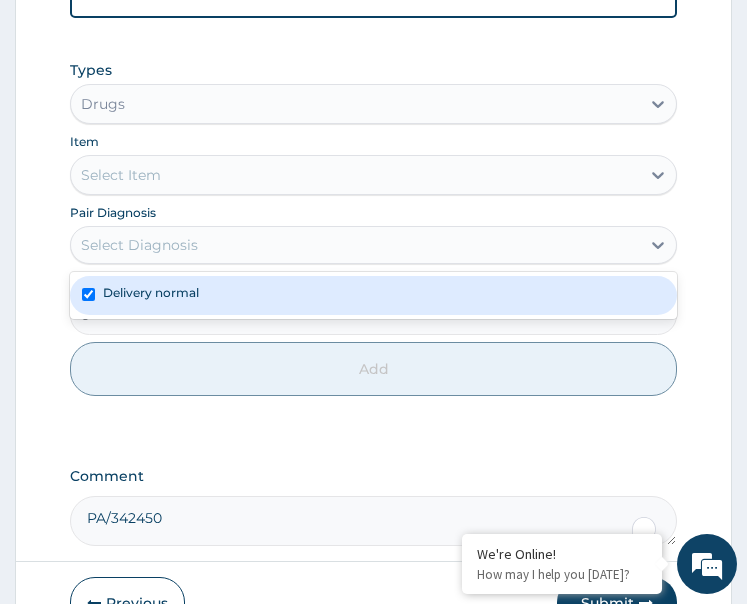 checkbox on "true" 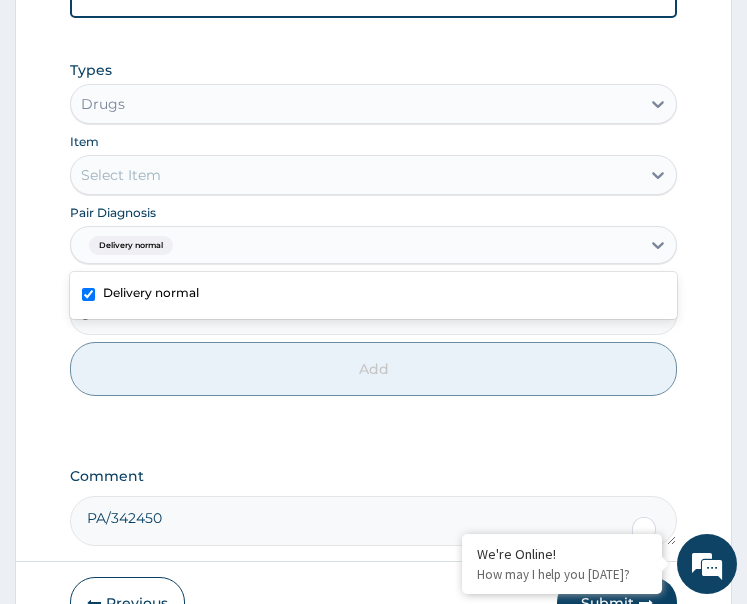 click on "Item Select Item" at bounding box center [374, 163] 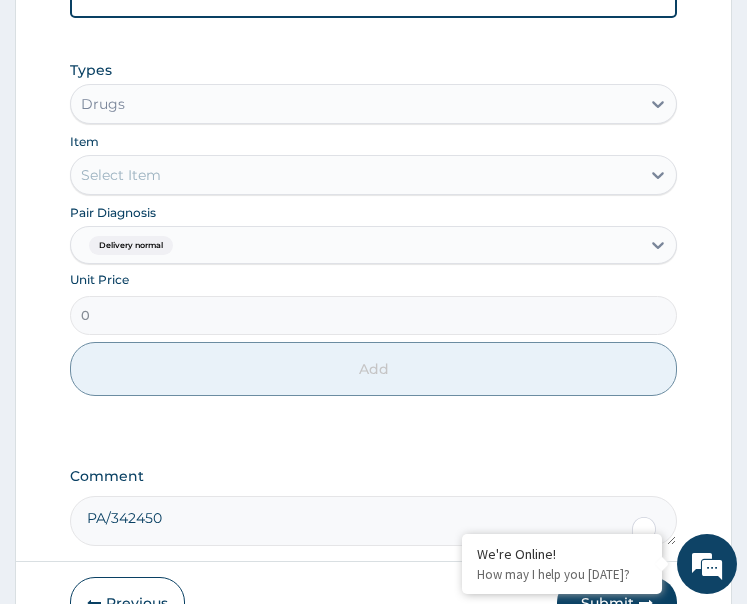 click on "Select Item" at bounding box center [356, 175] 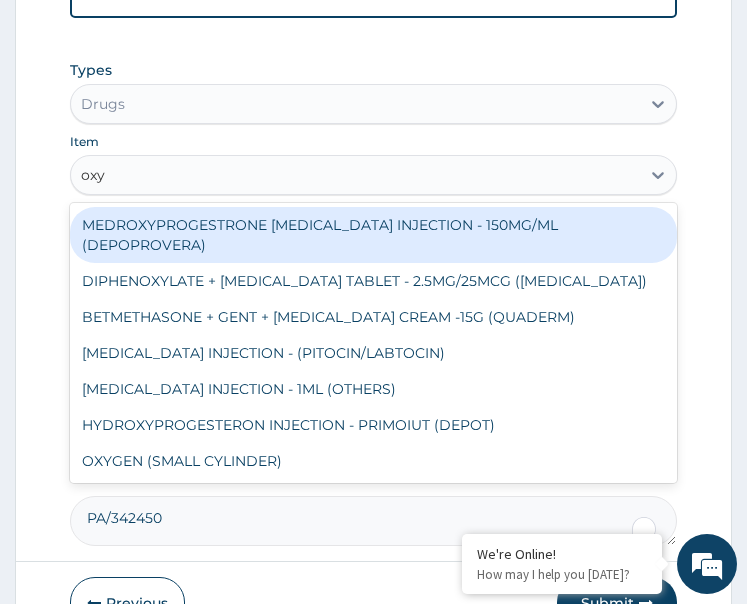 type on "oxyt" 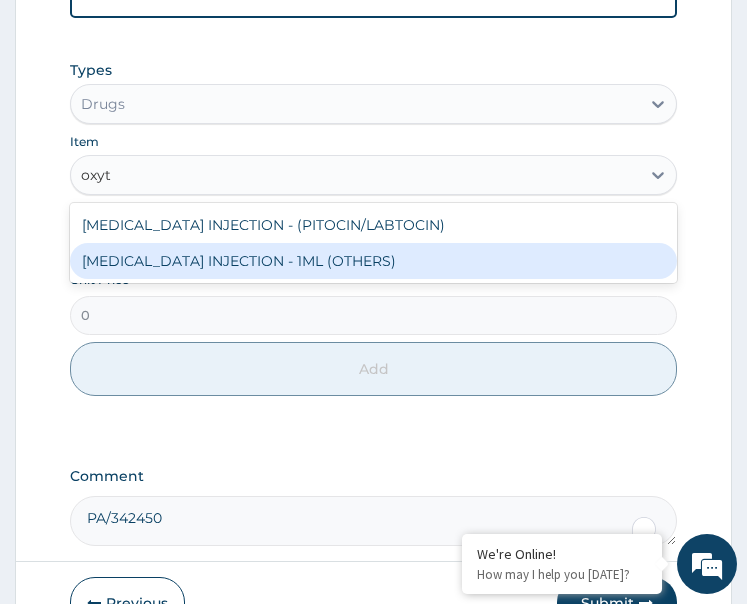 click on "OXYTOCIN INJECTION - 1ML (OTHERS)" at bounding box center (374, 261) 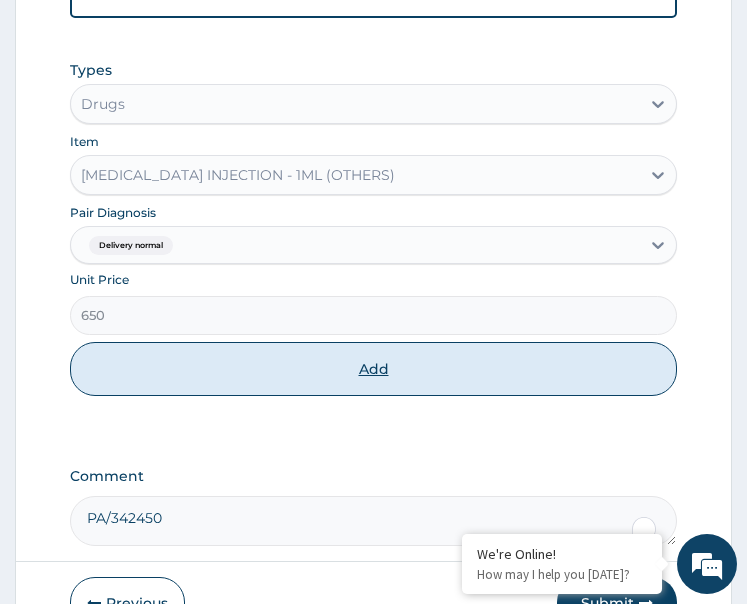 click on "Add" at bounding box center (374, 369) 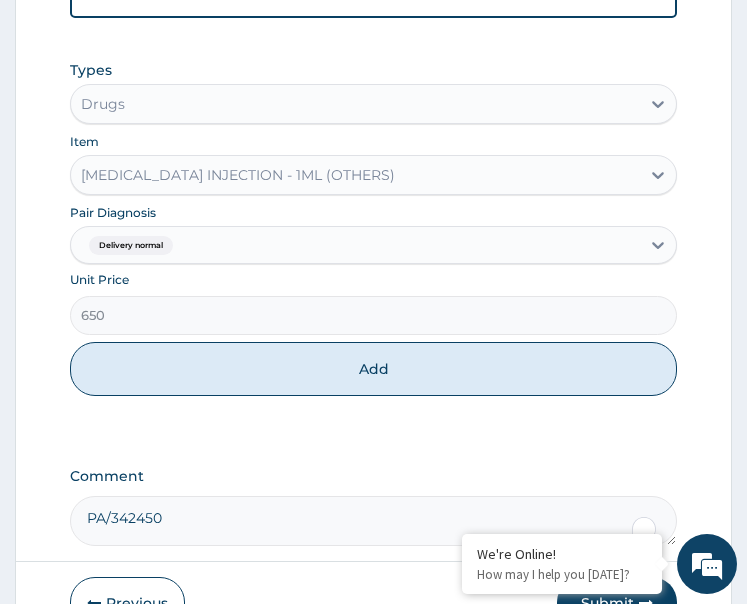 type on "0" 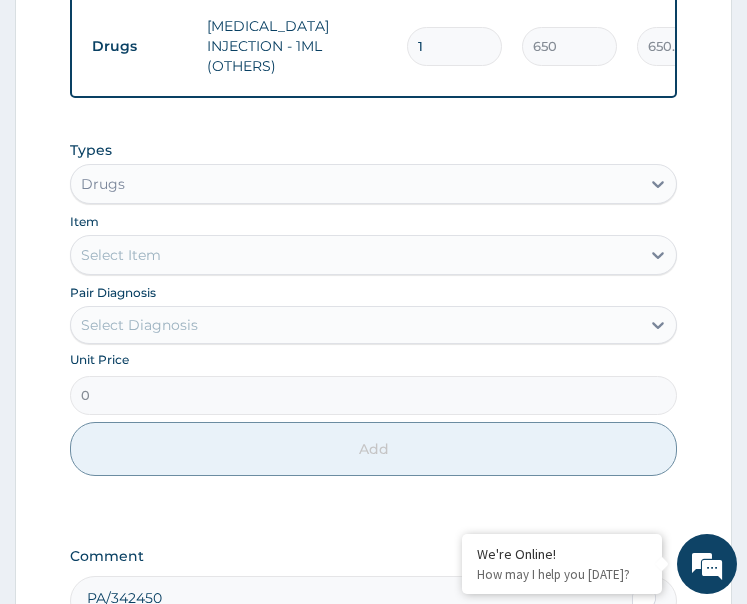 scroll, scrollTop: 1102, scrollLeft: 0, axis: vertical 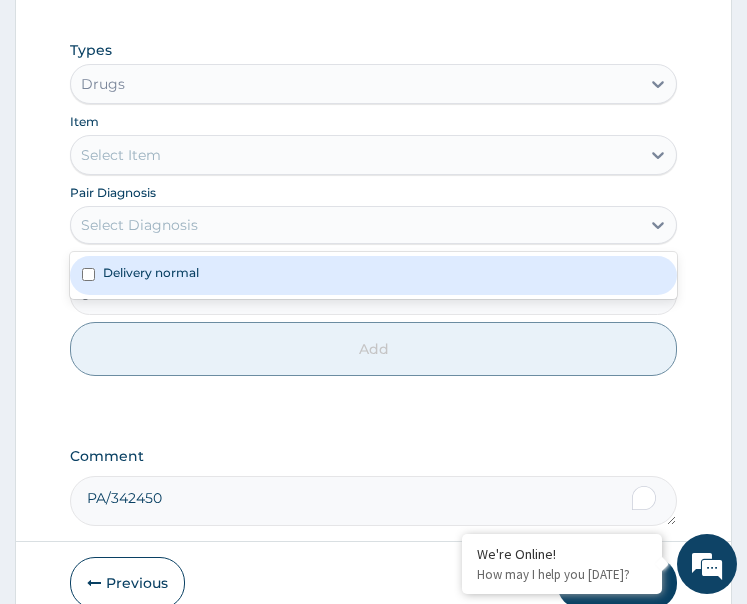 click on "Select Diagnosis" at bounding box center [139, 225] 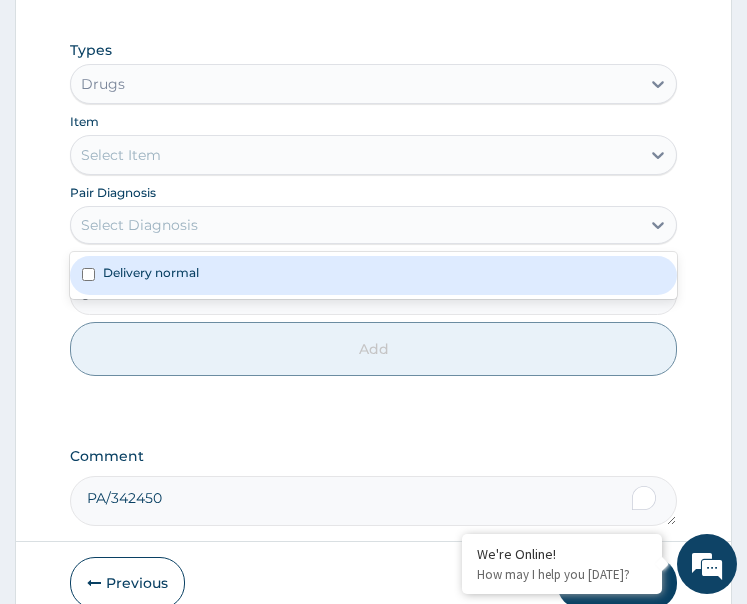 click on "Delivery normal" at bounding box center (374, 275) 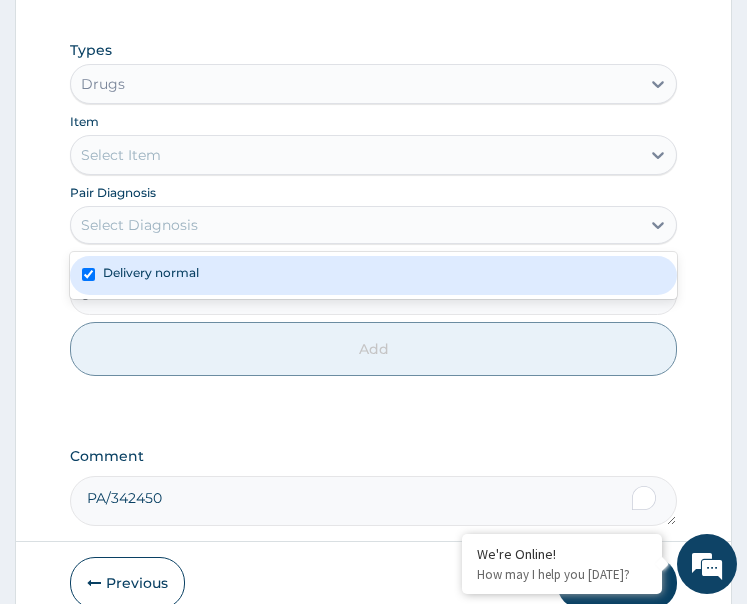 checkbox on "true" 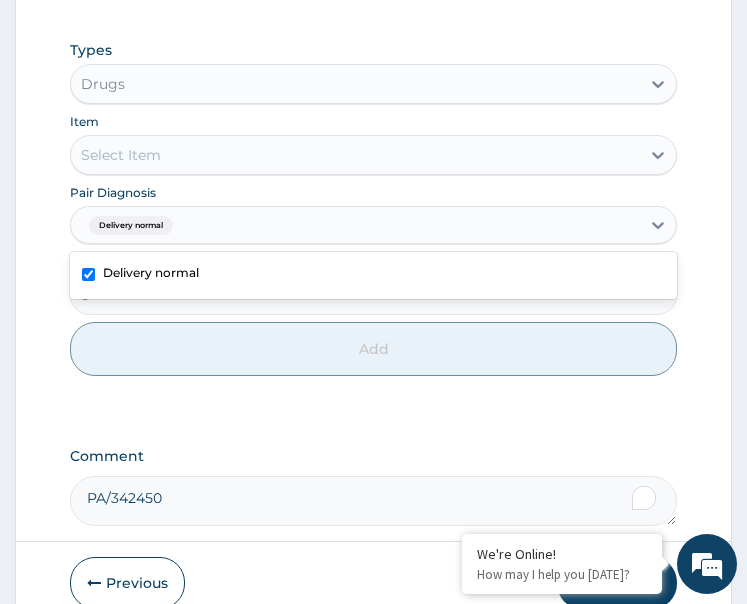 click on "Select Item" at bounding box center (356, 155) 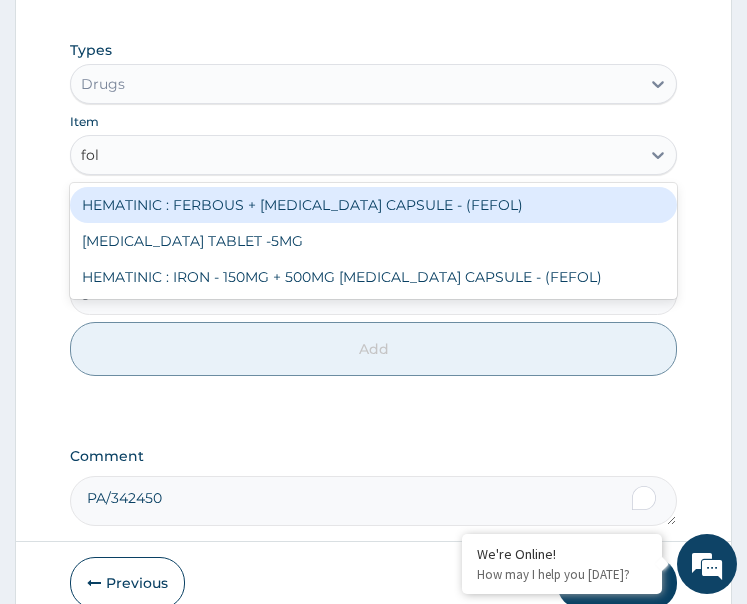type on "foli" 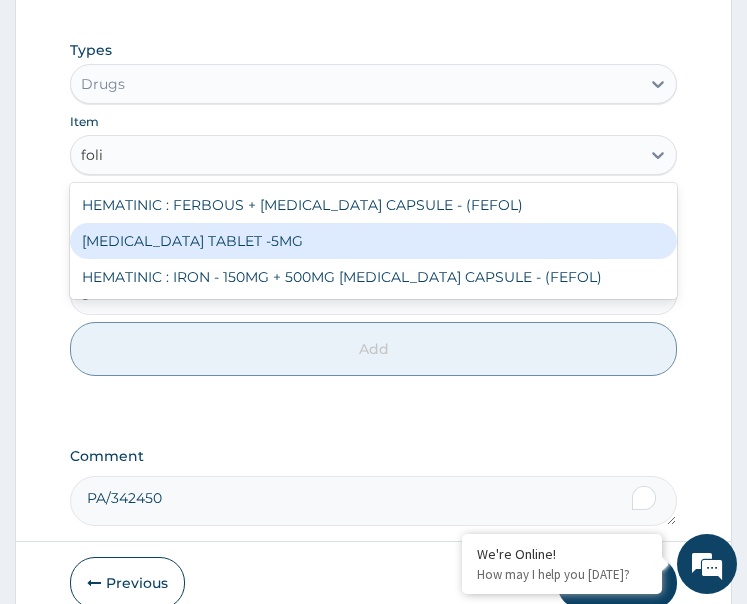 click on "FOLIC ACID TABLET -5MG" at bounding box center [374, 241] 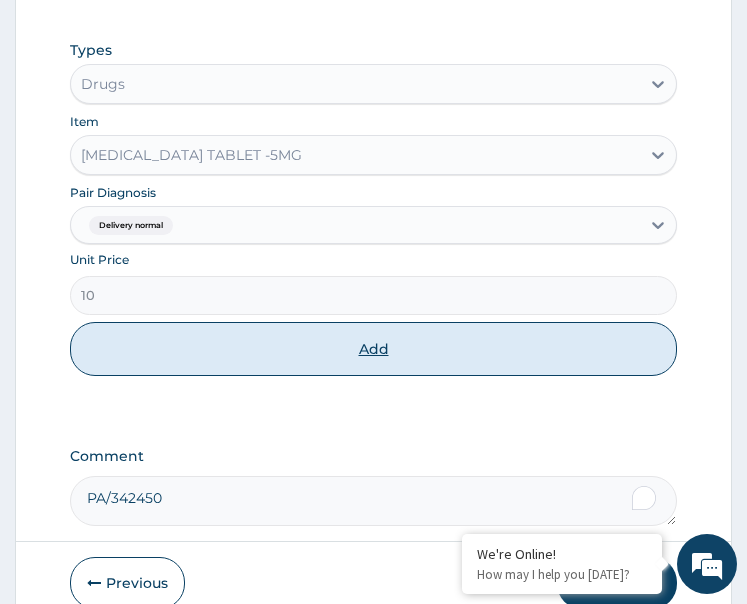 click on "Add" at bounding box center (374, 349) 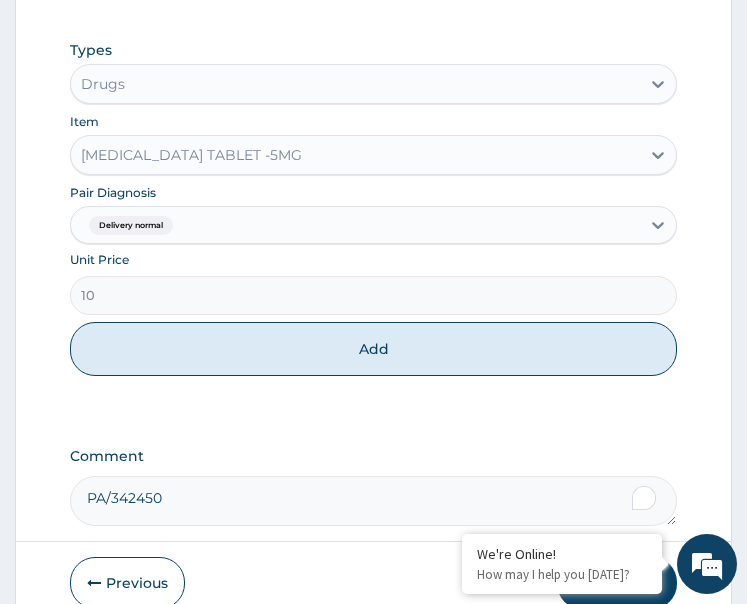 type on "0" 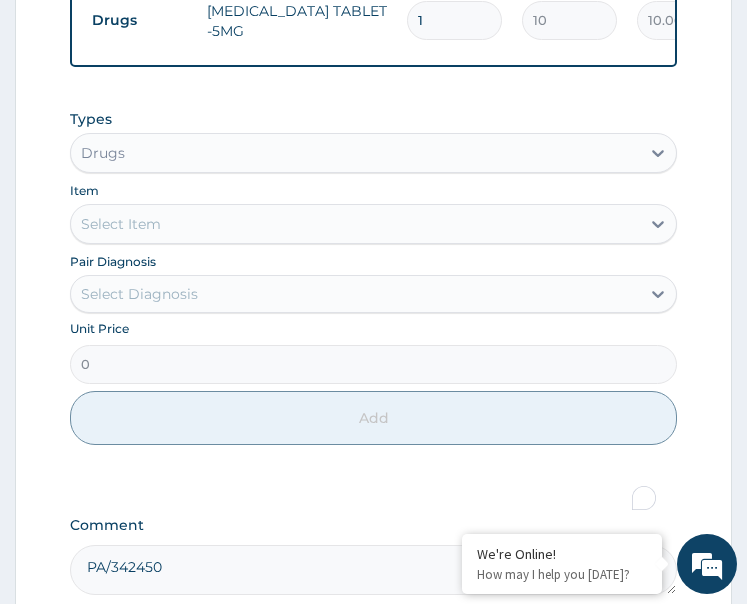 scroll, scrollTop: 1092, scrollLeft: 0, axis: vertical 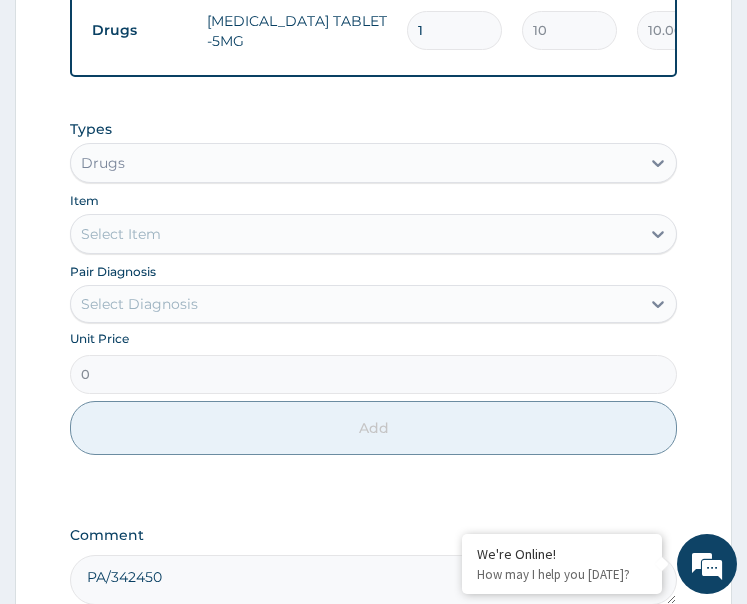 drag, startPoint x: 407, startPoint y: 22, endPoint x: 397, endPoint y: 25, distance: 10.440307 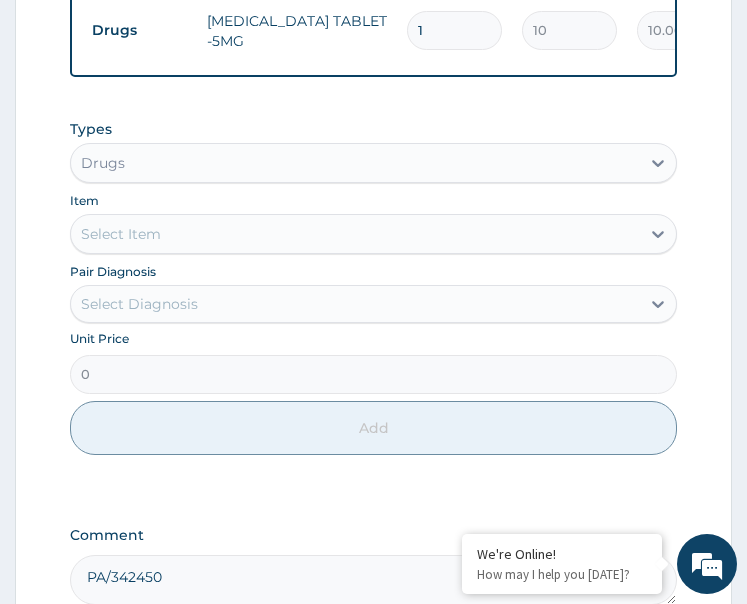 type on "2" 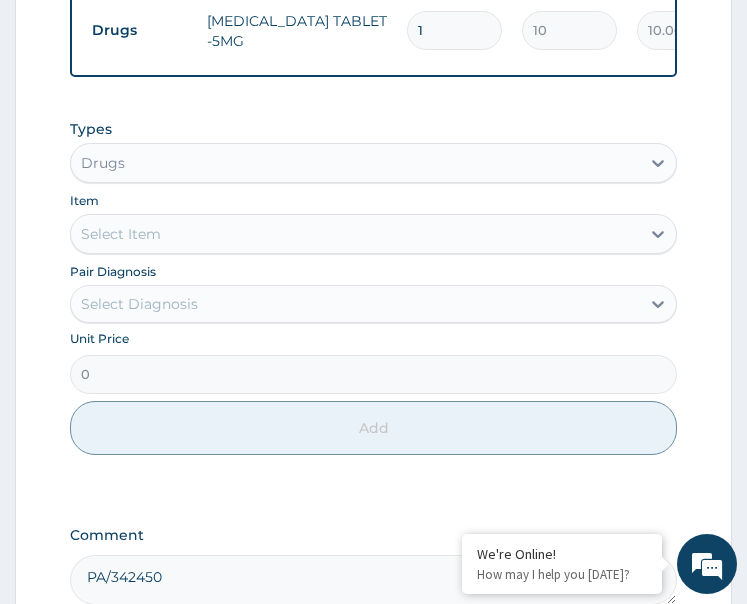 type on "20.00" 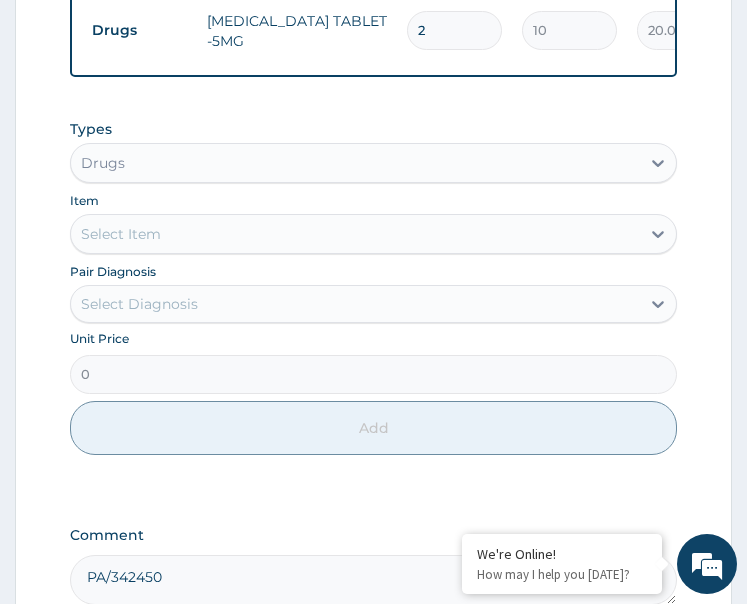 type on "2" 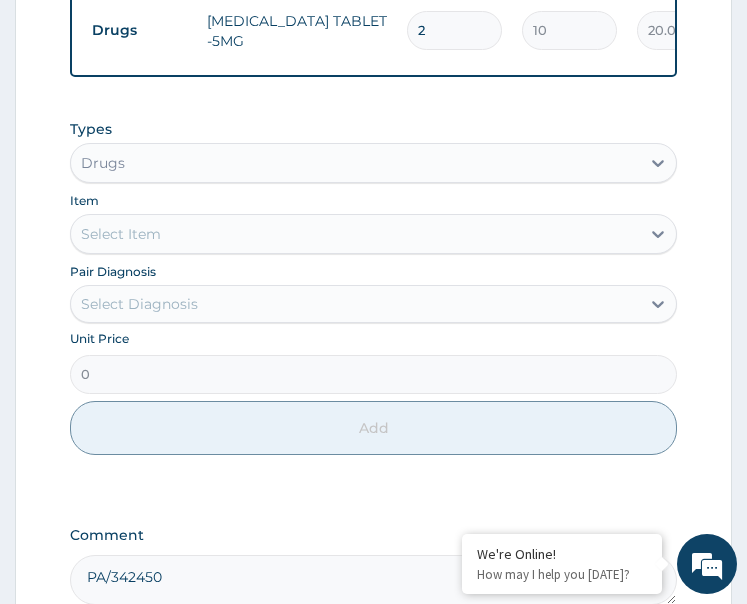 click on "Select Diagnosis" at bounding box center (139, 304) 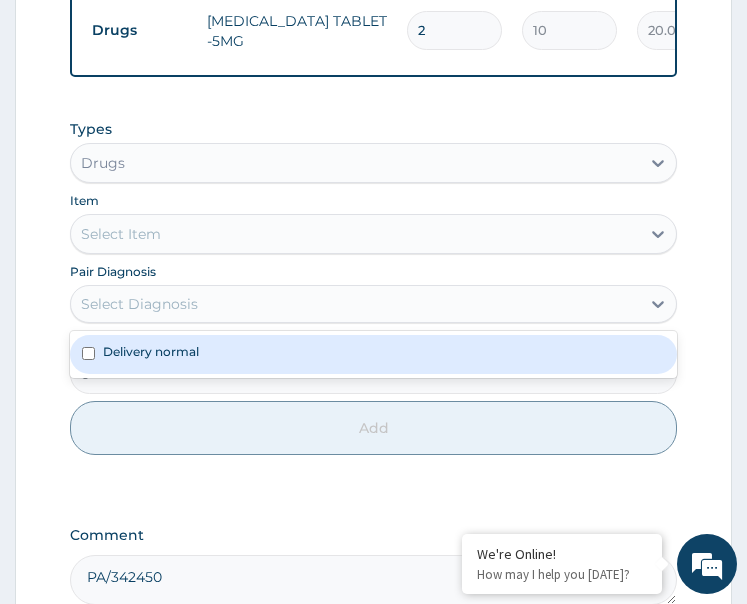 click on "Delivery normal" at bounding box center [374, 354] 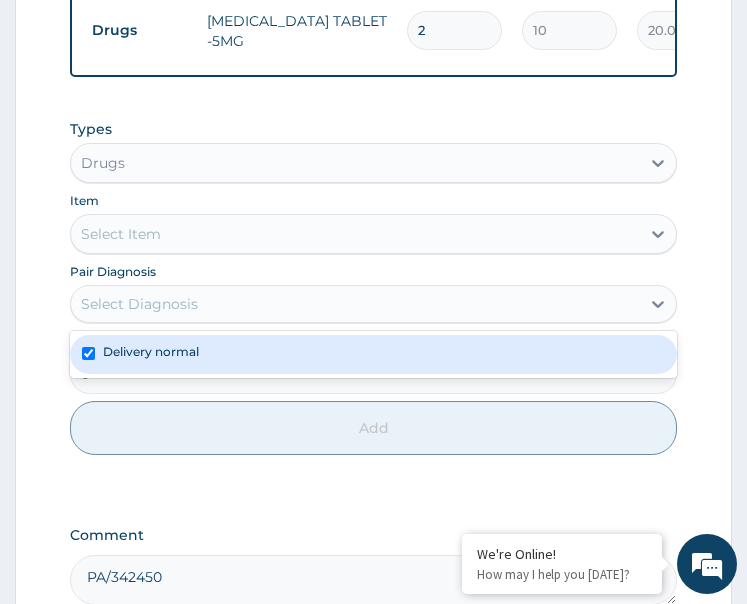 checkbox on "true" 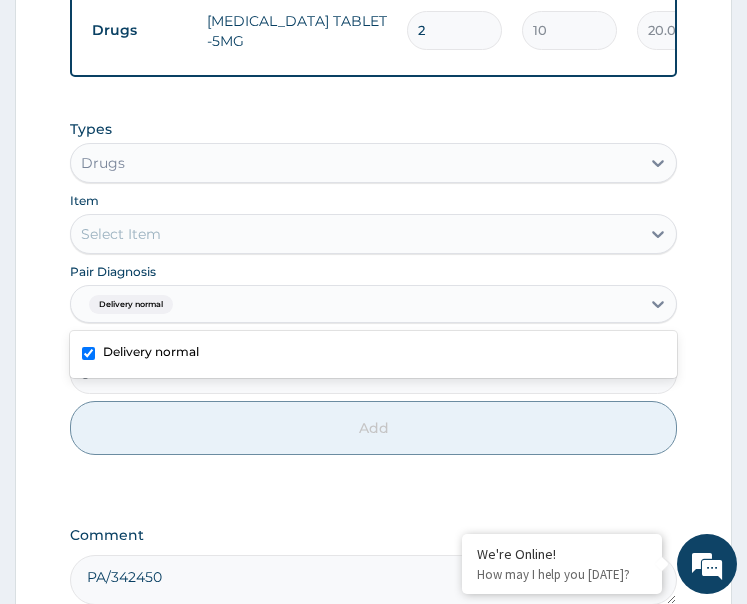 click on "Select Item" at bounding box center [356, 234] 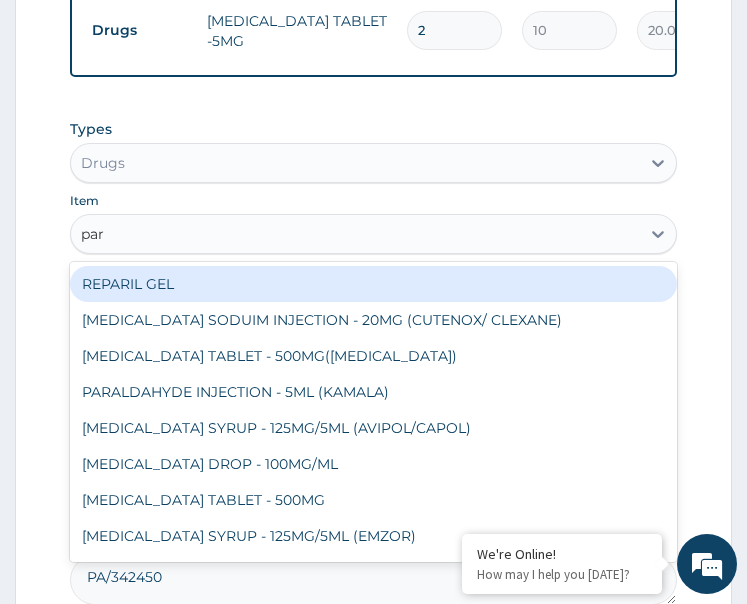 type on "para" 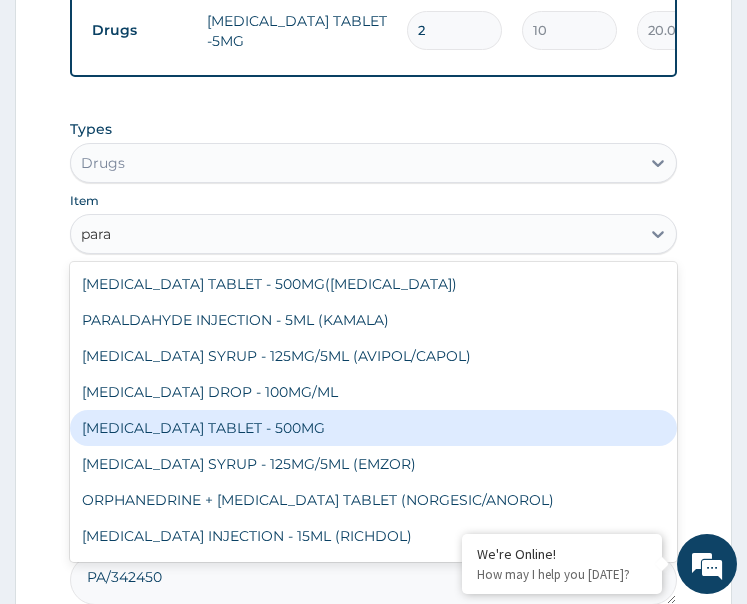click on "PARACETAMOL TABLET - 500MG" at bounding box center [374, 428] 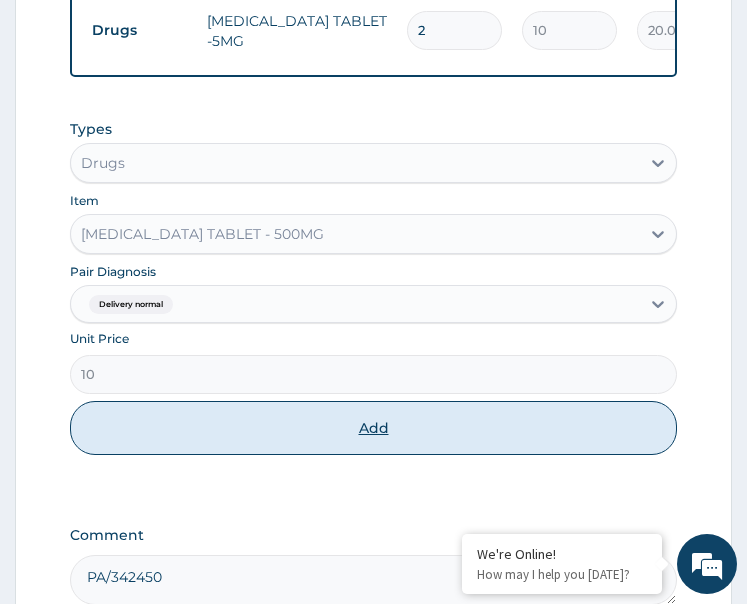 click on "Add" at bounding box center [374, 428] 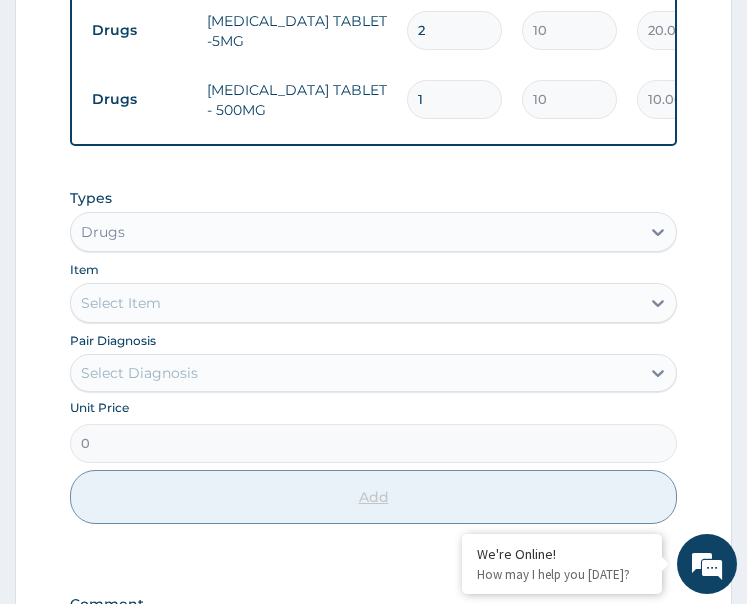 type on "18" 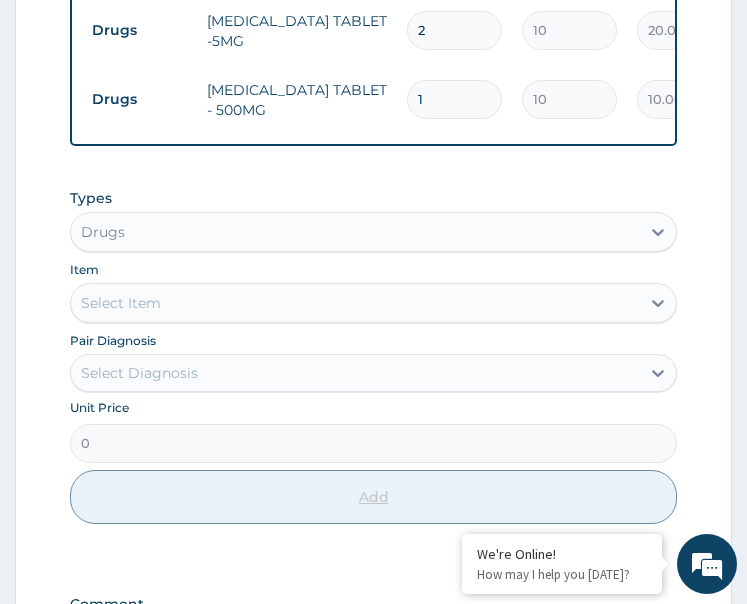 type on "180.00" 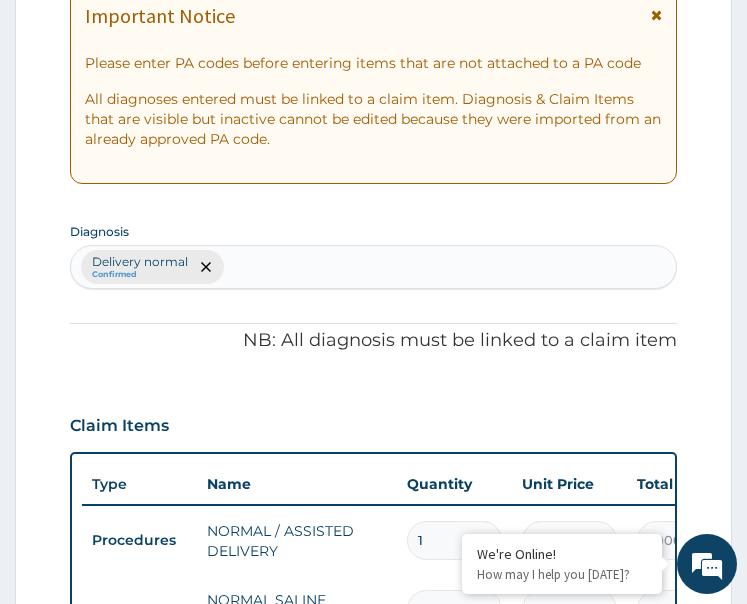 scroll, scrollTop: 292, scrollLeft: 0, axis: vertical 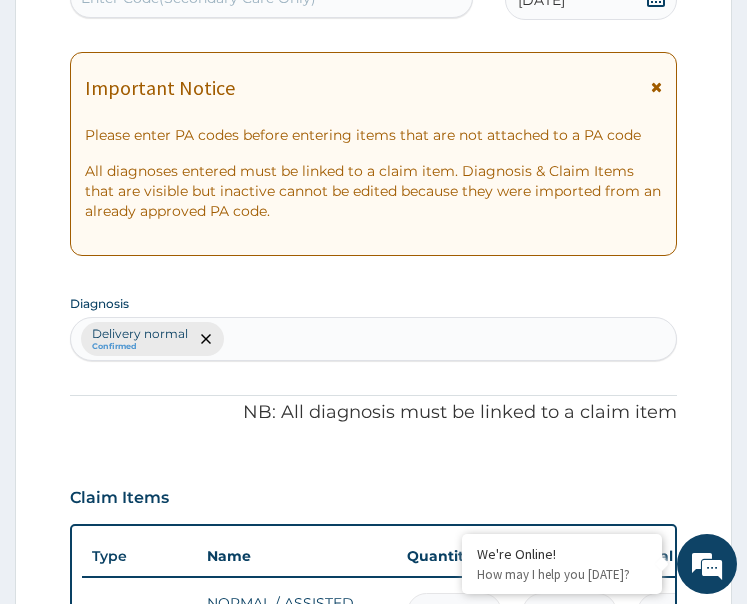 type on "18" 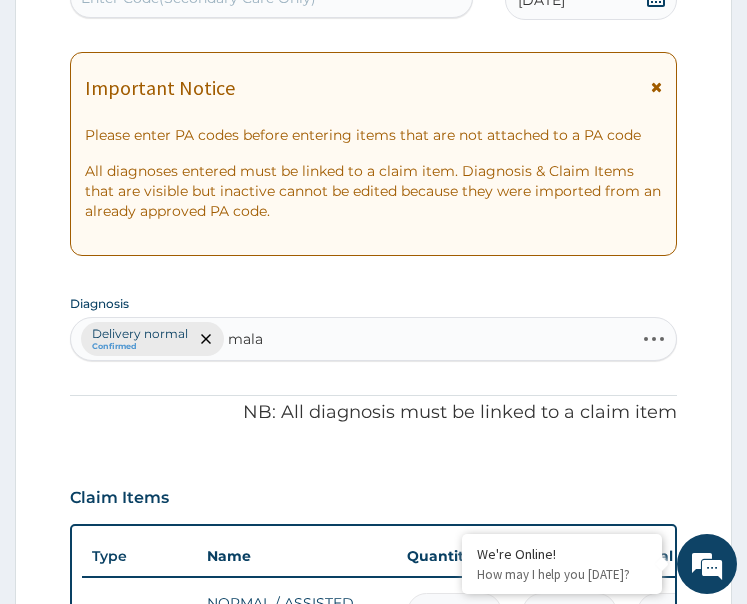 type on "malar" 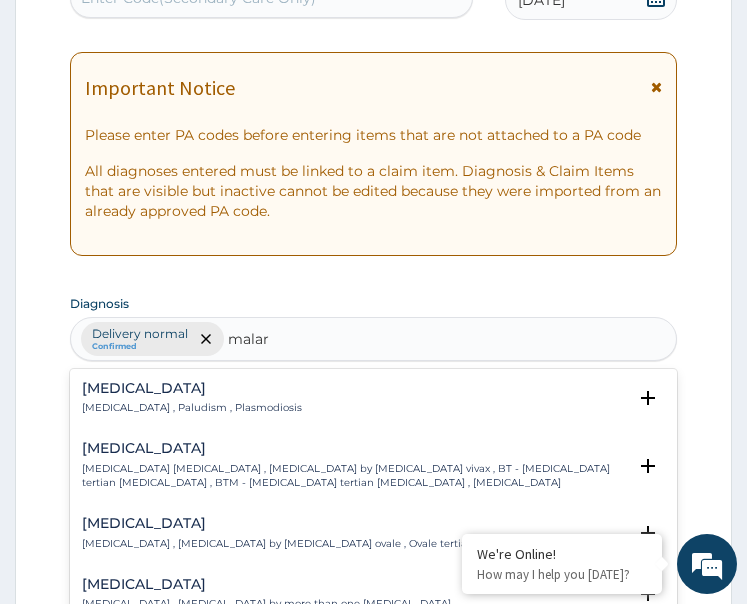 click on "[MEDICAL_DATA]" at bounding box center [192, 388] 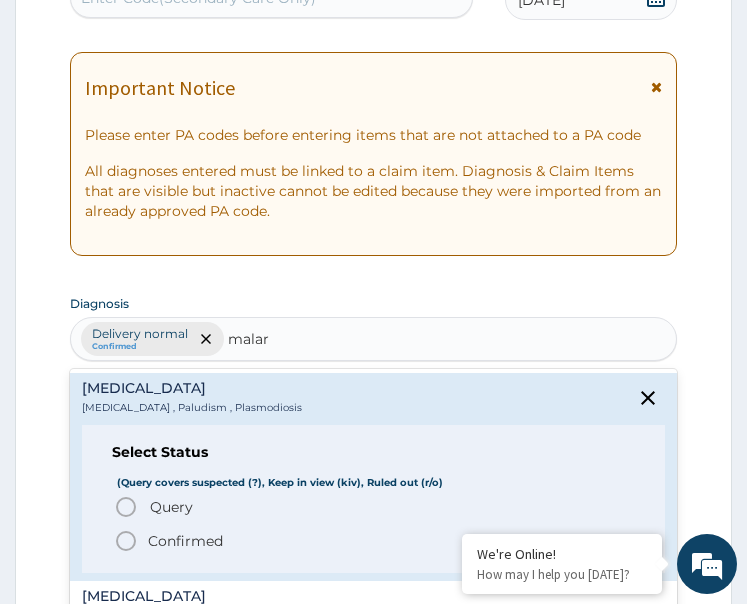 click 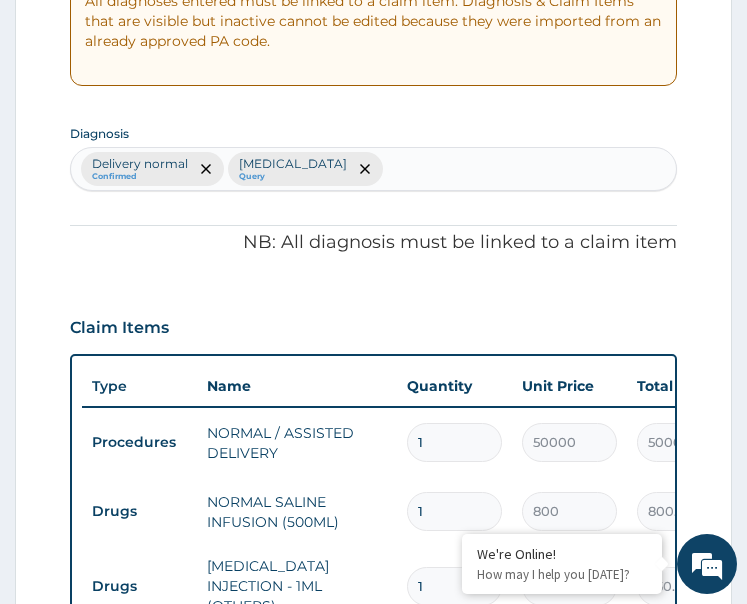 scroll, scrollTop: 792, scrollLeft: 0, axis: vertical 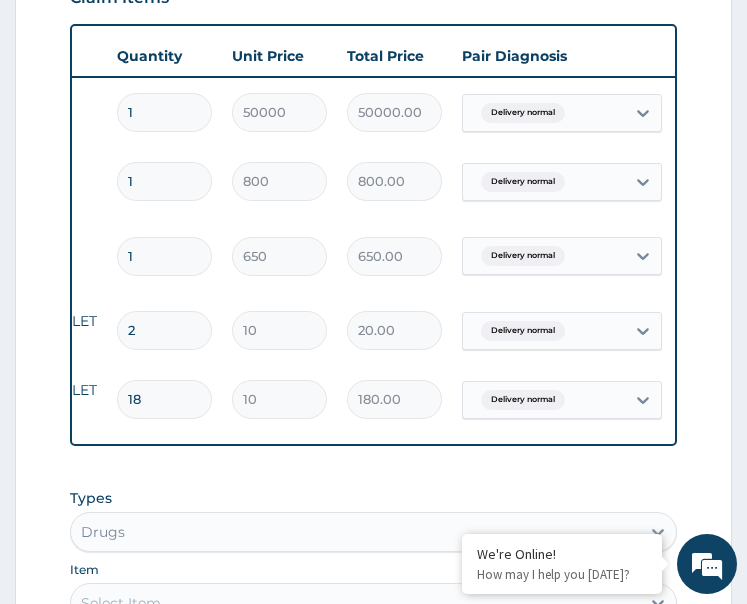click on "Delivery normal" at bounding box center (544, 400) 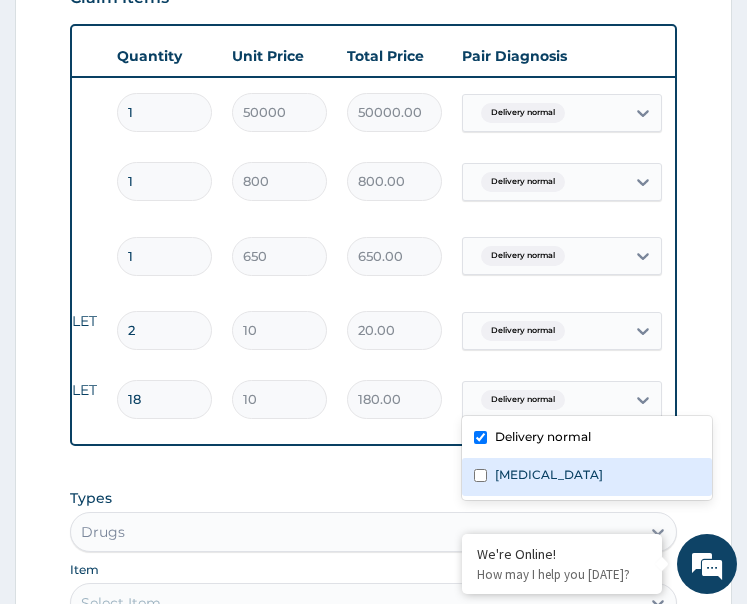 click on "[MEDICAL_DATA]" at bounding box center (549, 474) 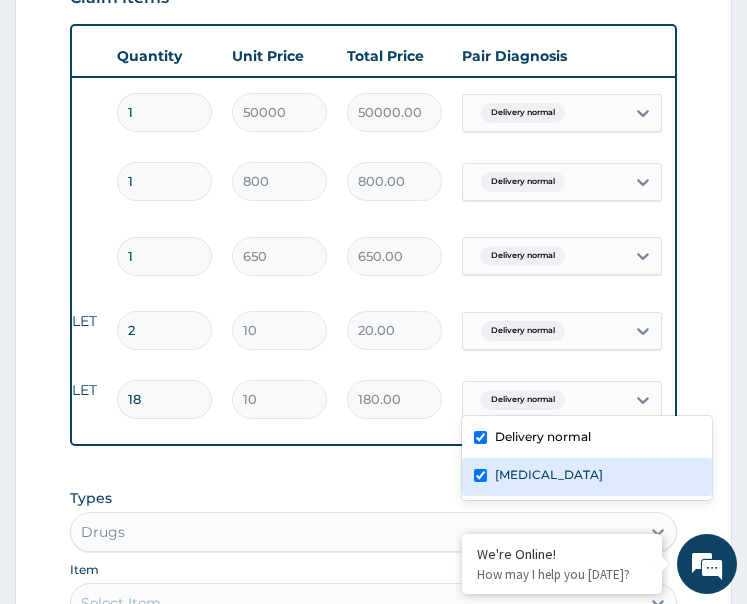 checkbox on "true" 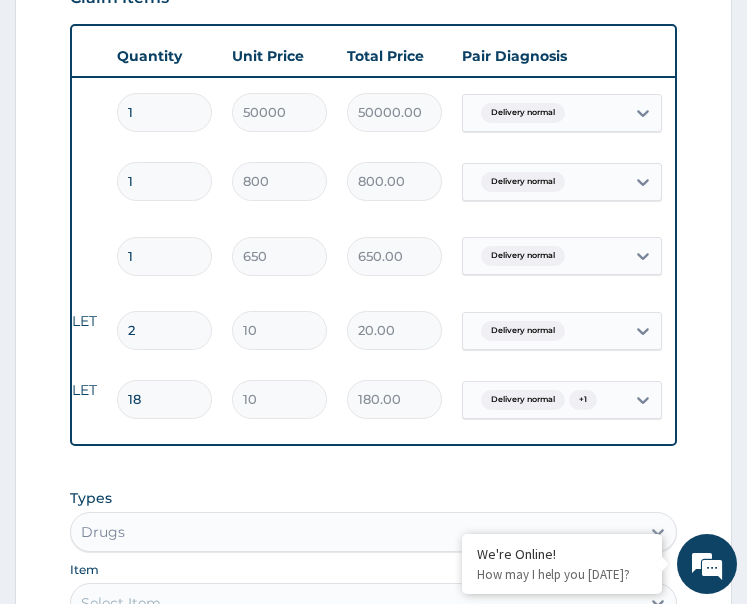 click on "PA Code / Prescription Code Enter Code(Secondary Care Only) Encounter Date 02-07-2025 Important Notice Please enter PA codes before entering items that are not attached to a PA code   All diagnoses entered must be linked to a claim item. Diagnosis & Claim Items that are visible but inactive cannot be edited because they were imported from an already approved PA code. Diagnosis Delivery normal Confirmed Malaria Query NB: All diagnosis must be linked to a claim item Claim Items Type Name Quantity Unit Price Total Price Pair Diagnosis Actions Procedures NORMAL / ASSISTED DELIVERY 1 50000 50000.00 Delivery normal Delete Drugs NORMAL SALINE INFUSION (500ML) 1 800 800.00 Delivery normal Delete Drugs OXYTOCIN INJECTION - 1ML (OTHERS) 1 650 650.00 Delivery normal Delete Drugs FOLIC ACID TABLET -5MG 2 10 20.00 Delivery normal Delete Drugs PARACETAMOL TABLET - 500MG 18 10 180.00 Delivery normal  + 1 Delete Types Drugs Item Select Item Pair Diagnosis Select Diagnosis Unit Price 0 Add Comment PA/342450" at bounding box center [374, 214] 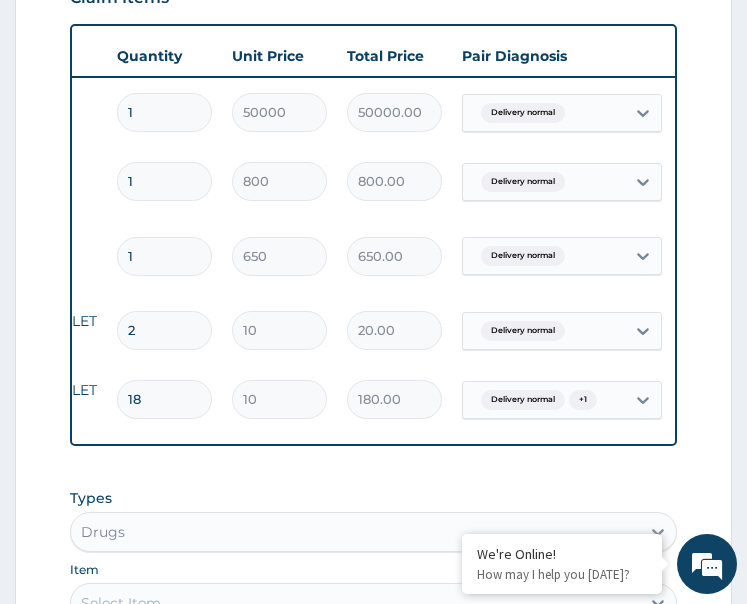 scroll, scrollTop: 0, scrollLeft: 0, axis: both 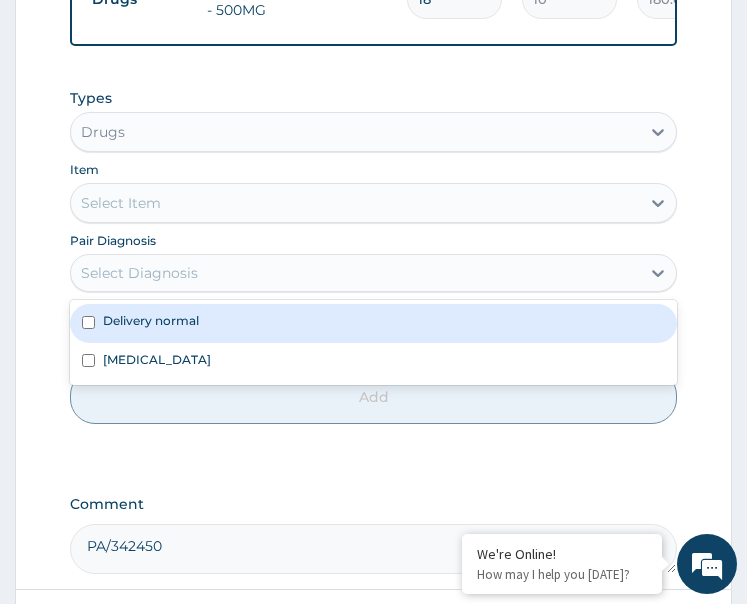click on "Select Diagnosis" at bounding box center [356, 273] 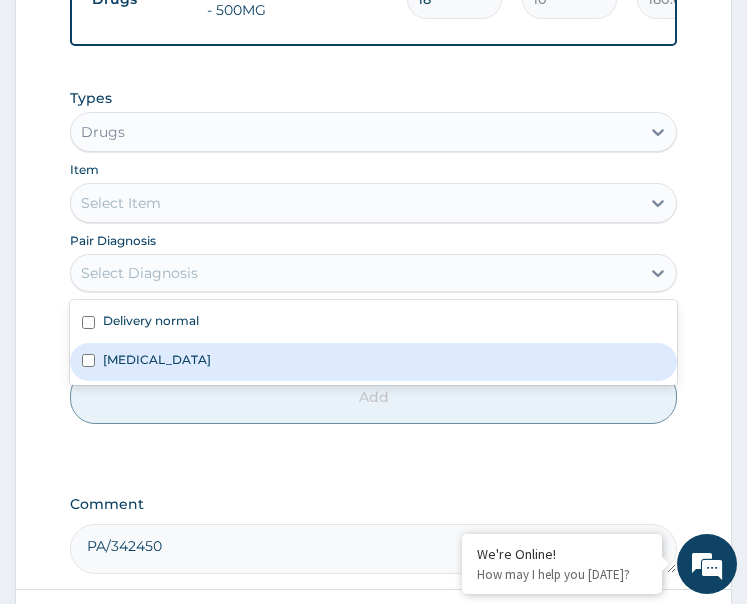 click on "[MEDICAL_DATA]" at bounding box center (374, 362) 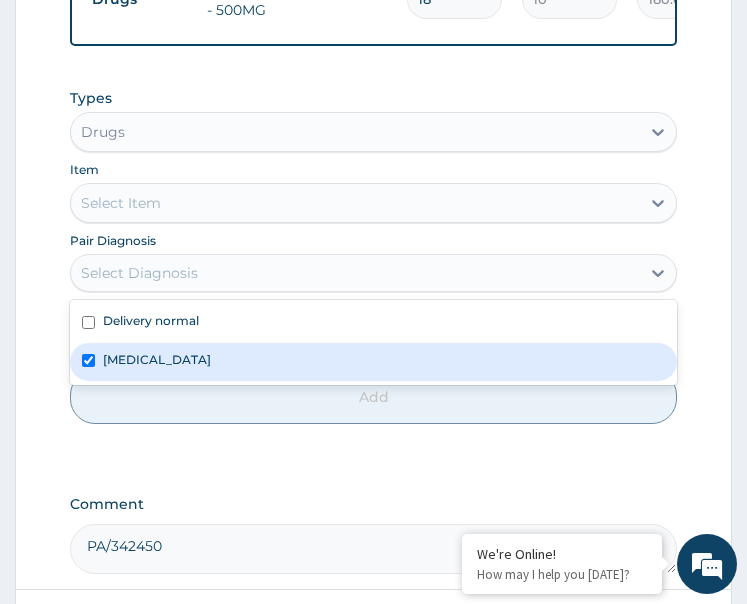 checkbox on "true" 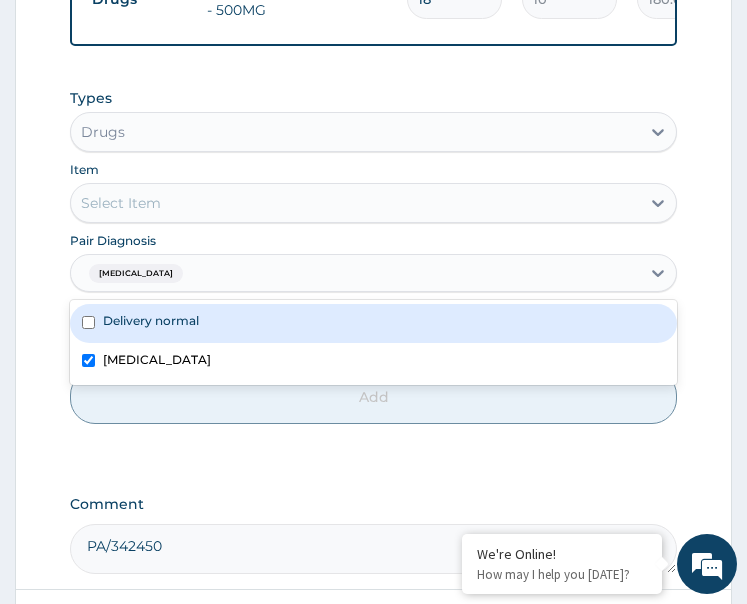click on "Delivery normal" at bounding box center [374, 323] 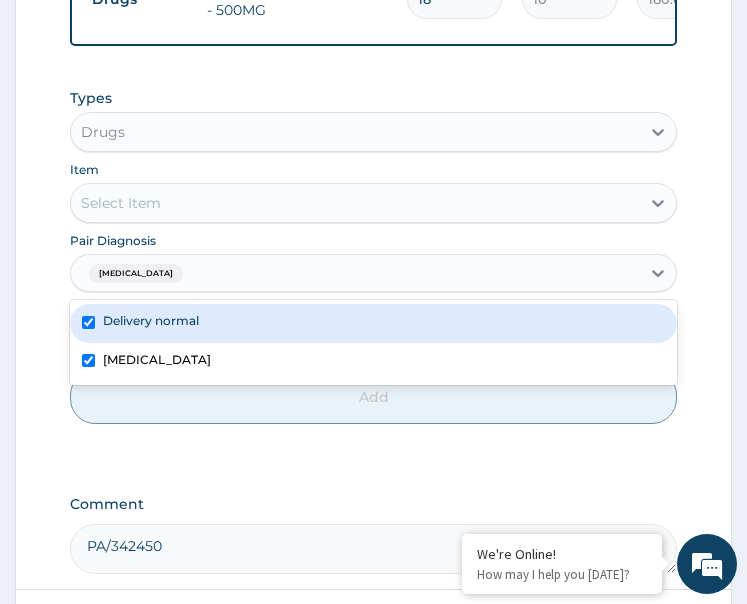 checkbox on "true" 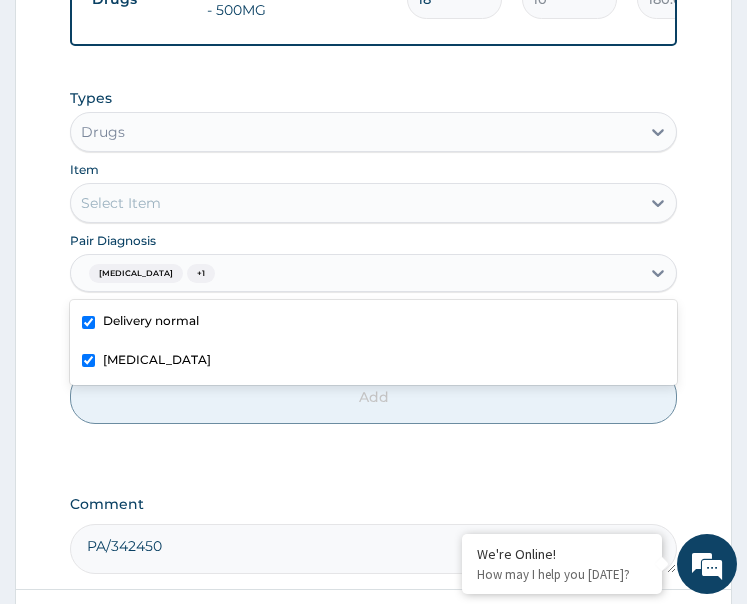 click on "Select Item" at bounding box center [356, 203] 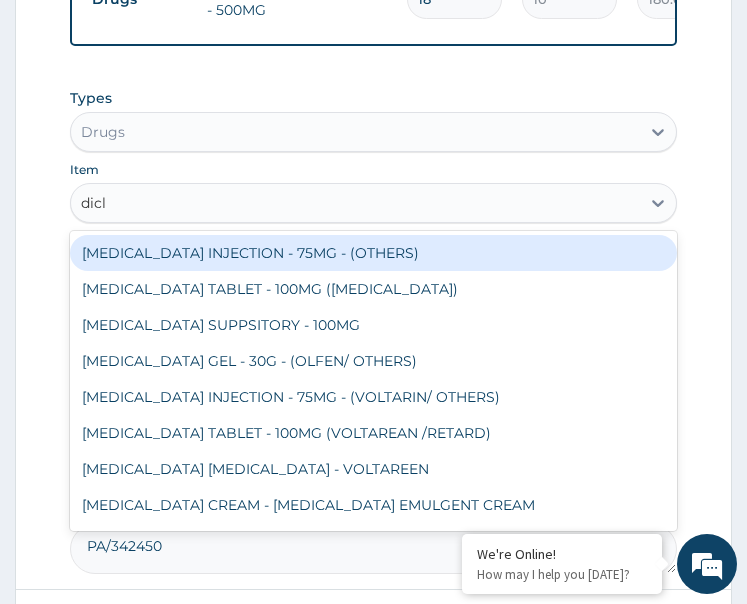 type on "diclo" 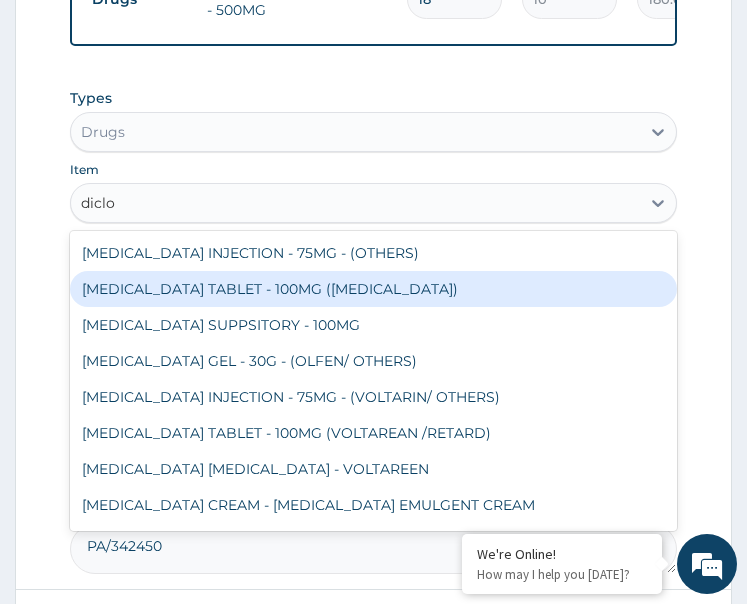 click on "[MEDICAL_DATA] TABLET - 100MG ([MEDICAL_DATA])" at bounding box center (374, 289) 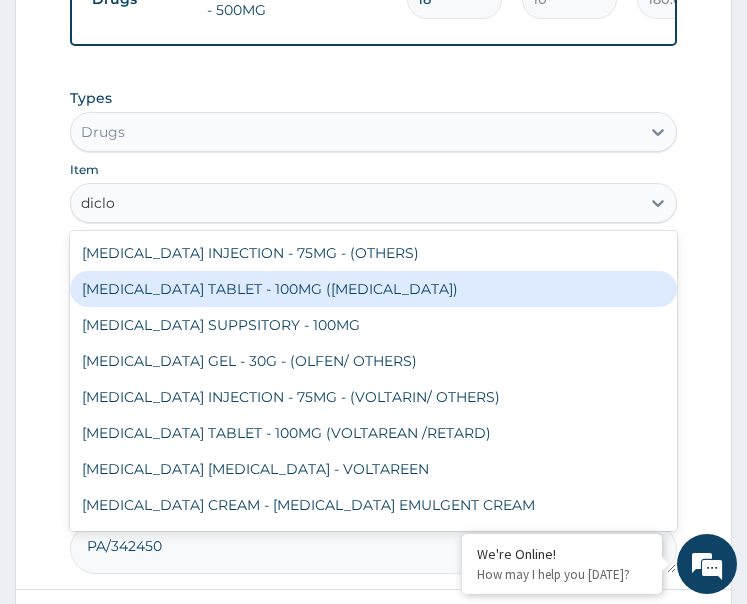 type 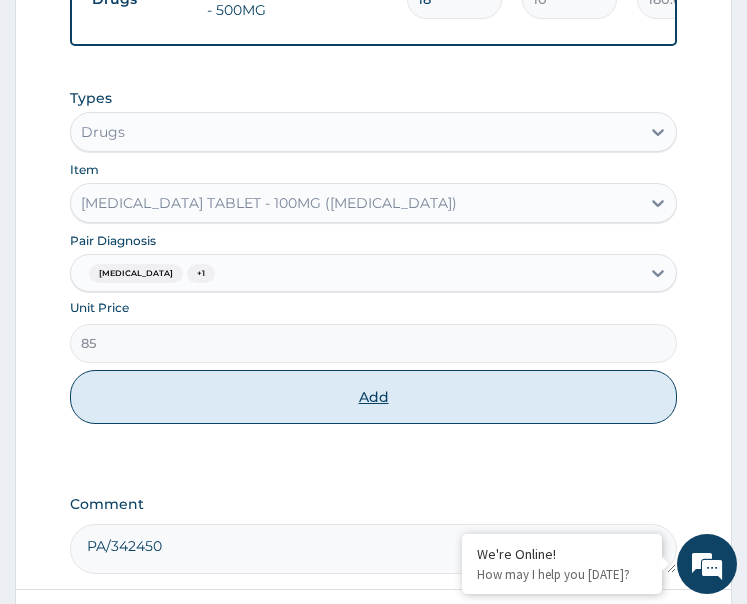 click on "Add" at bounding box center [374, 397] 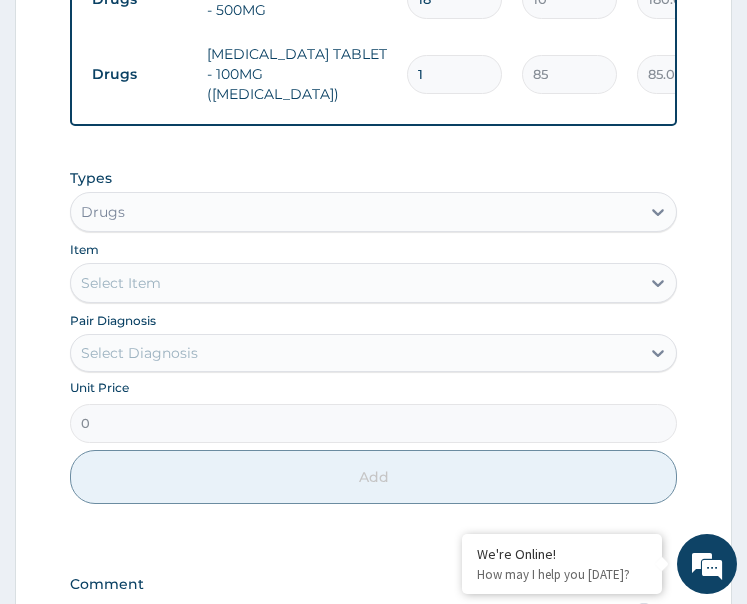 drag, startPoint x: 424, startPoint y: 57, endPoint x: 384, endPoint y: 88, distance: 50.606323 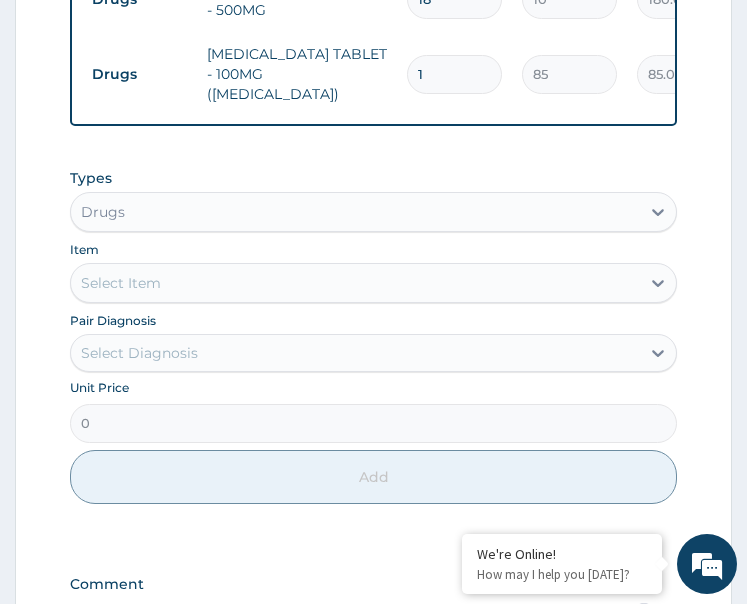 click on "Drugs DICLOFENAC TABLET - 100MG (ACECLOFENAC) 1 85 85.00 Malaria  + 1 Delete" at bounding box center (572, 74) 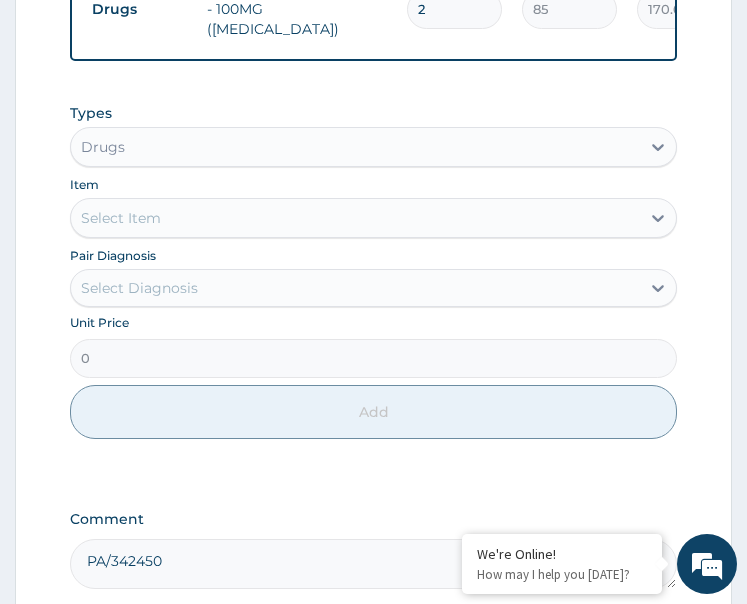 scroll, scrollTop: 1292, scrollLeft: 0, axis: vertical 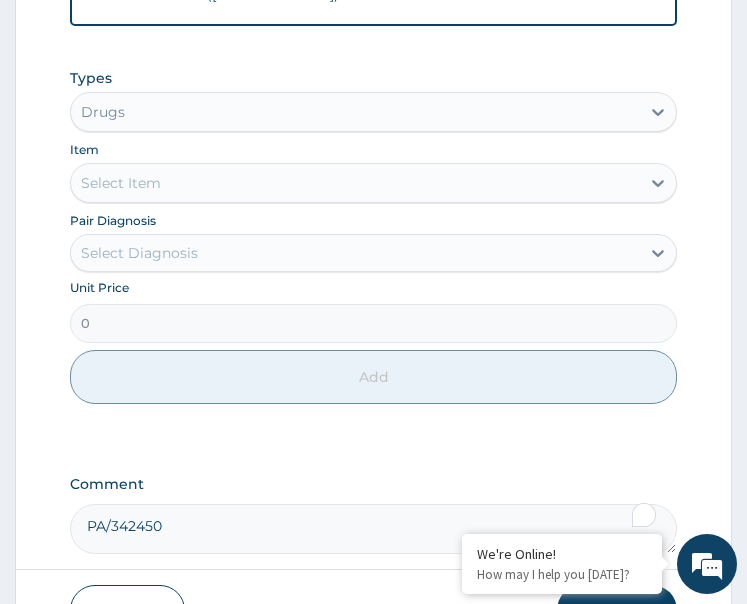 type on "2" 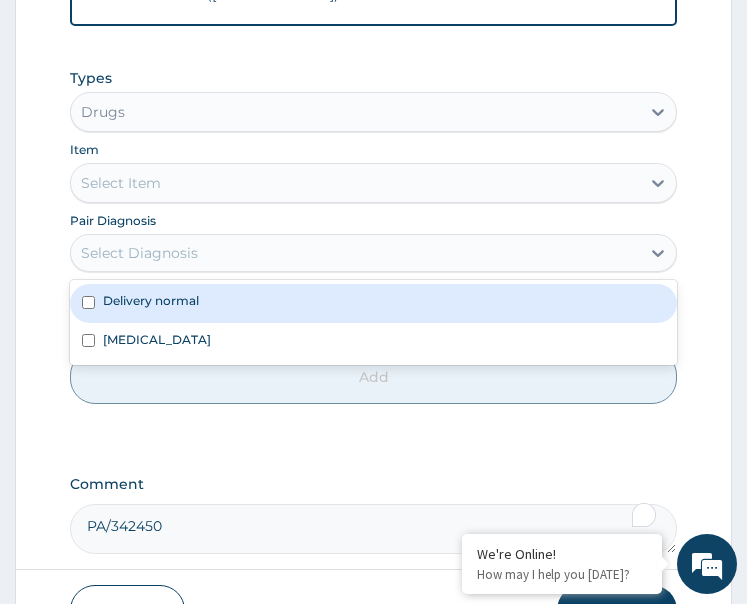 click on "Select Diagnosis" at bounding box center [356, 253] 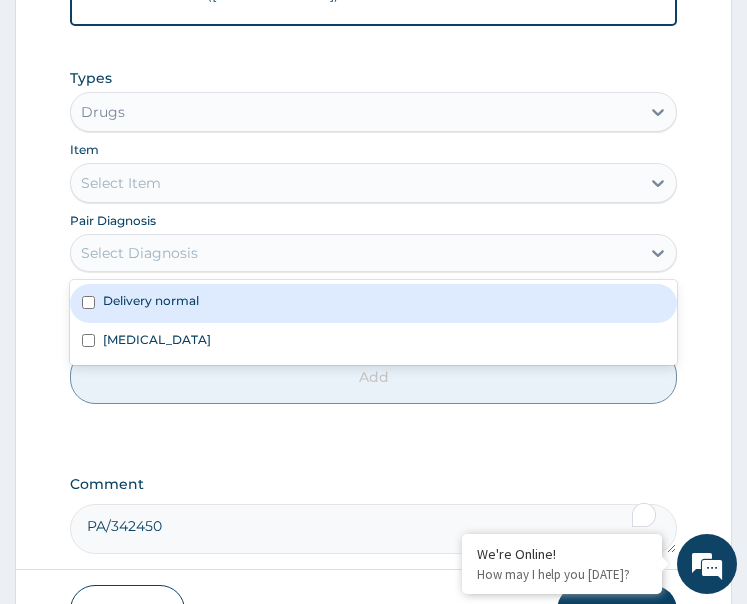click on "Delivery normal" at bounding box center (374, 303) 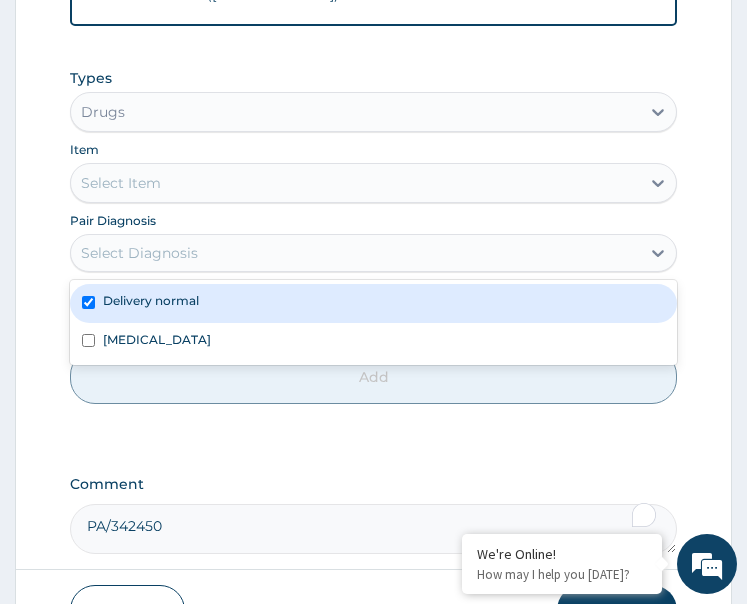 checkbox on "true" 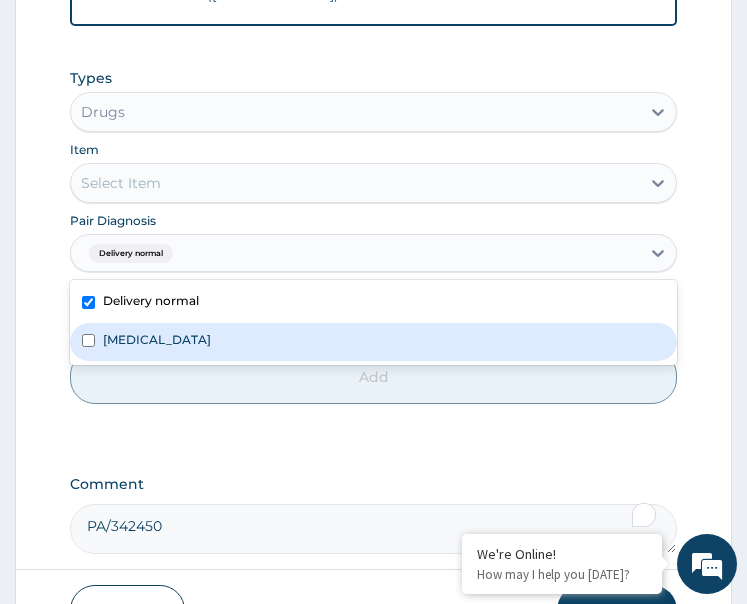 click on "Malaria" at bounding box center (374, 342) 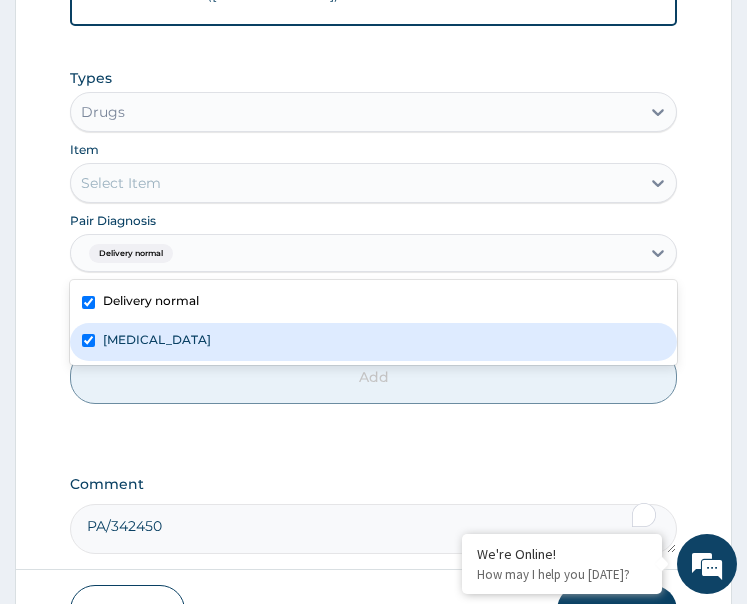 checkbox on "true" 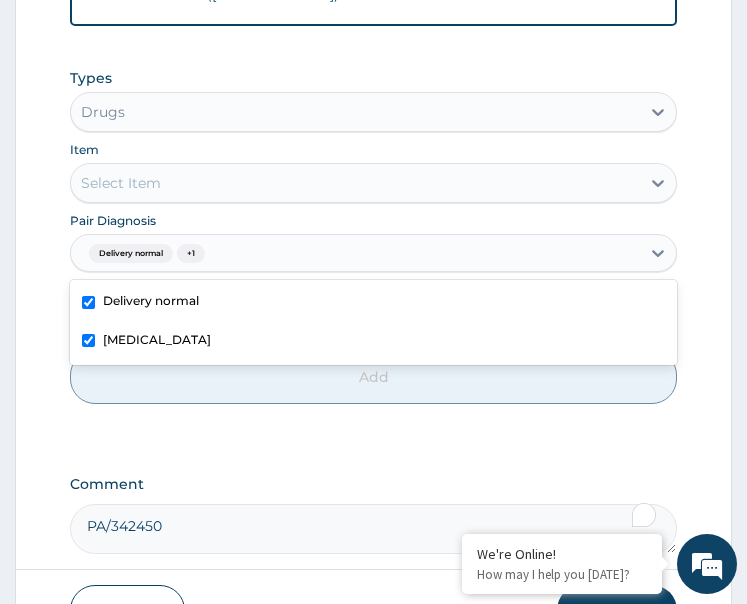 click on "Select Item" at bounding box center [356, 183] 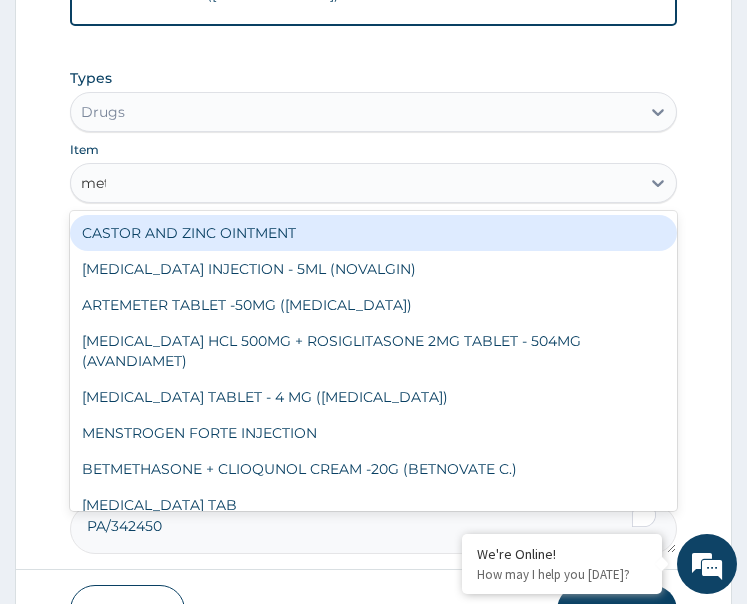 type on "metro" 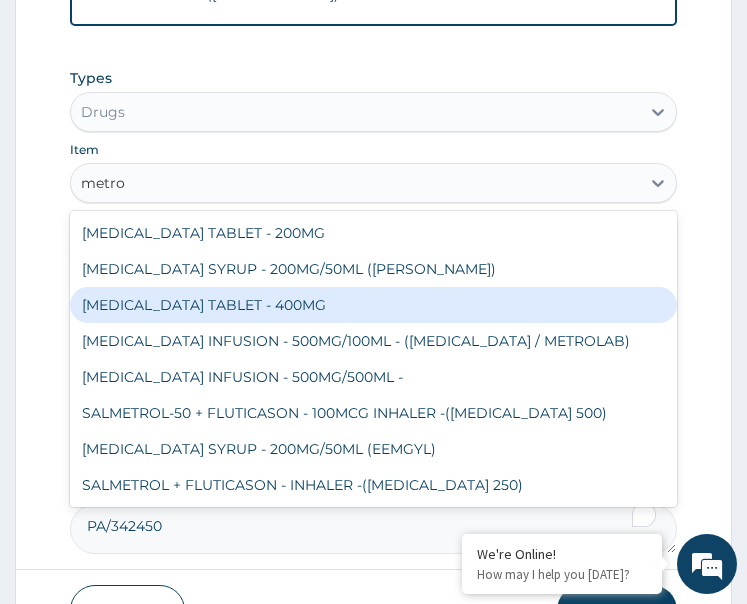 click on "METRONIDAZOLE TABLET - 400MG" at bounding box center [374, 305] 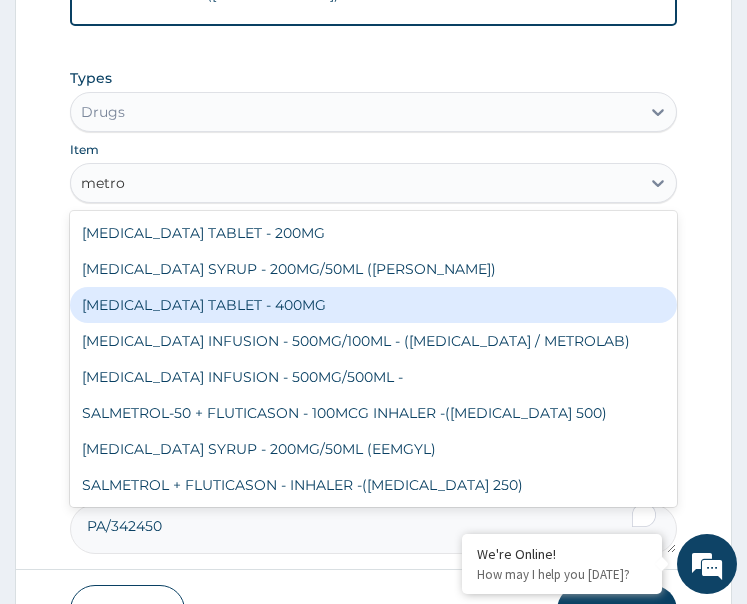 type 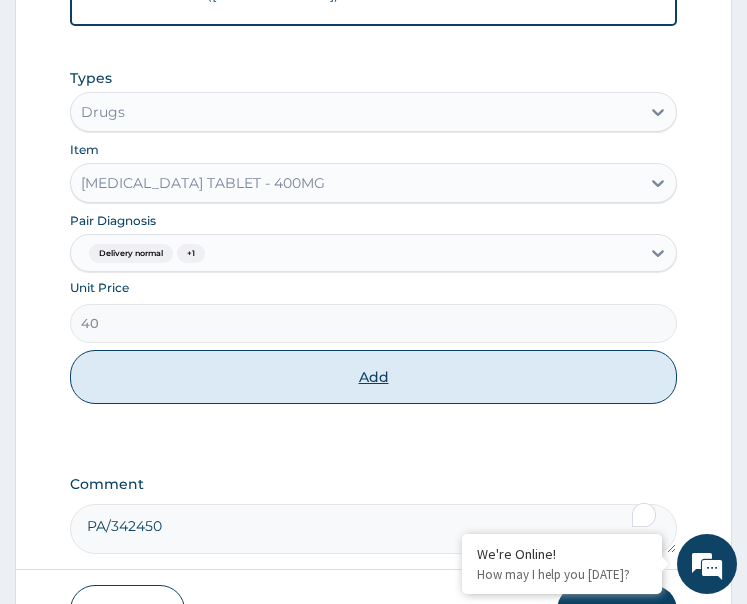 click on "Add" at bounding box center (374, 377) 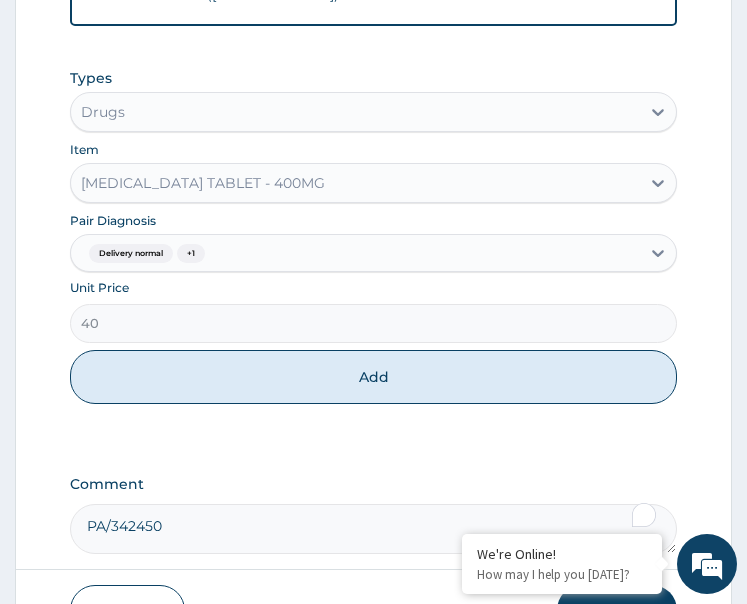 type on "0" 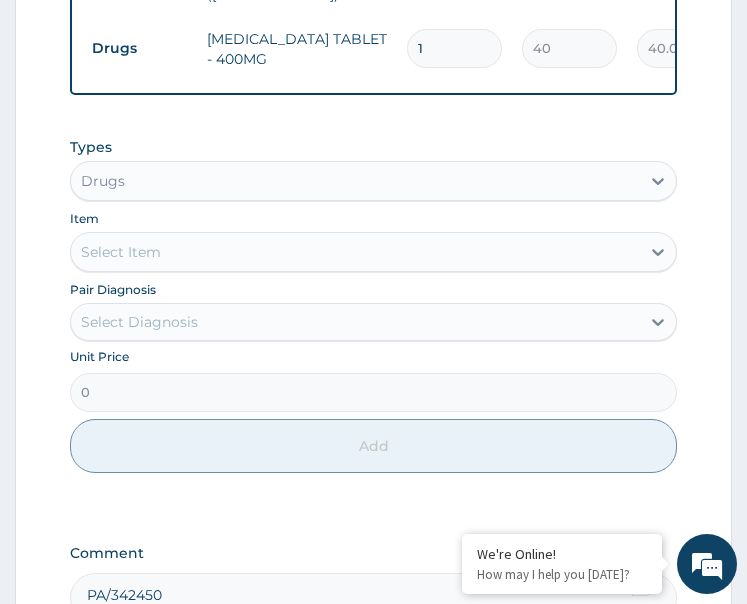 click on "Drugs METRONIDAZOLE TABLET - 400MG 1 40 40.00 Delivery normal  + 1 Delete" at bounding box center [572, 48] 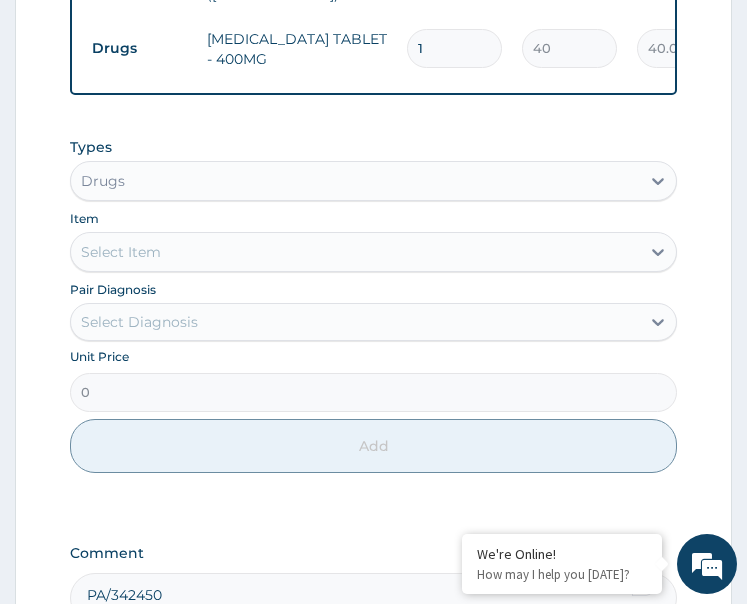 type on "80.00" 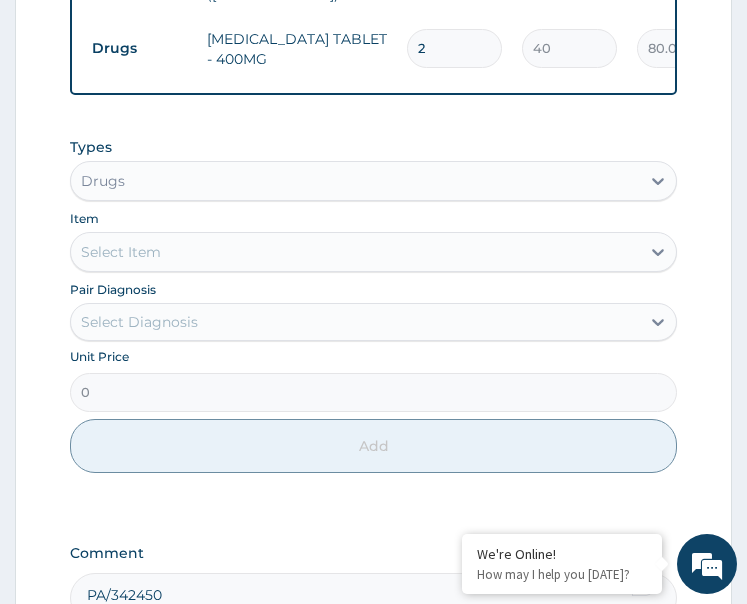 type on "2" 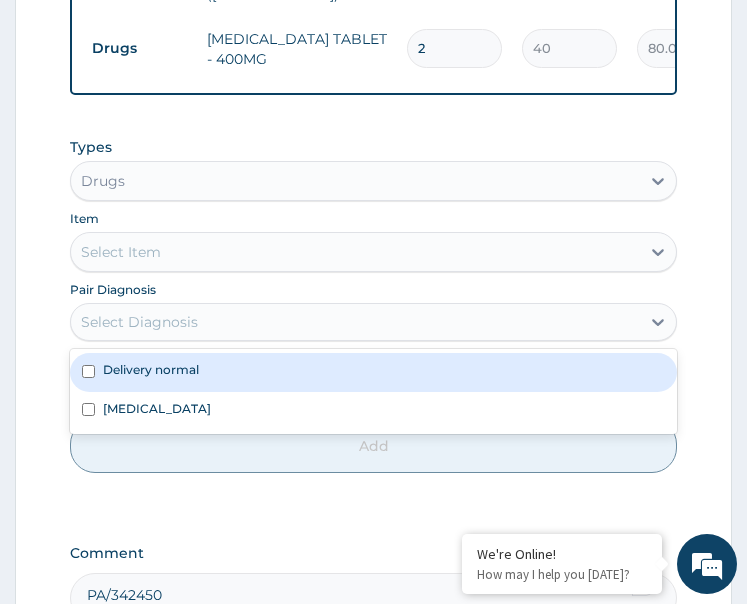 click on "Select Diagnosis" at bounding box center (356, 322) 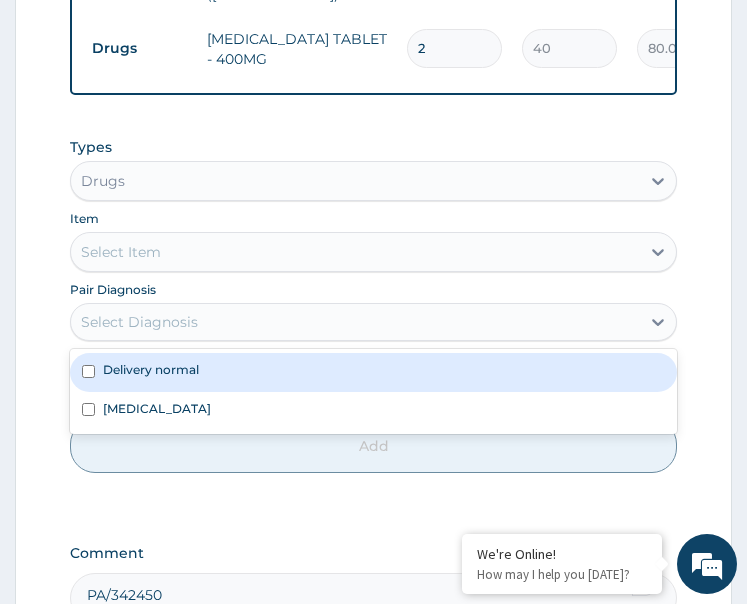 drag, startPoint x: 270, startPoint y: 369, endPoint x: 261, endPoint y: 394, distance: 26.57066 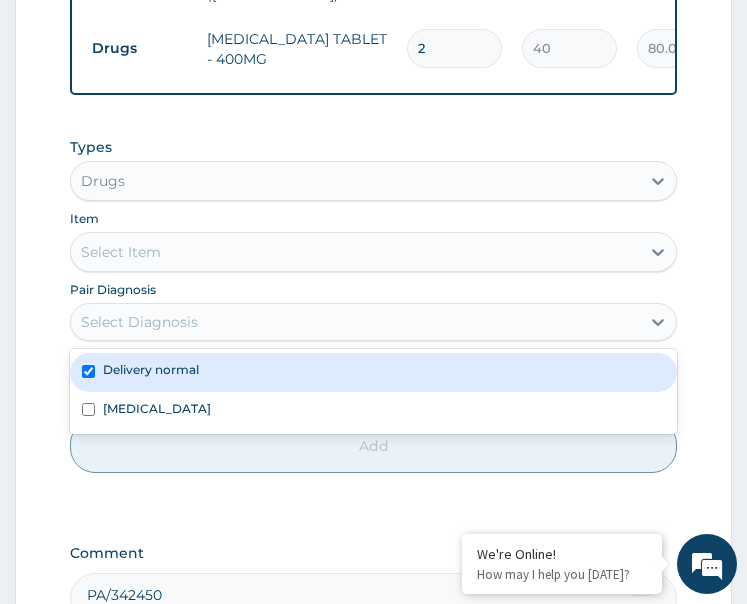 checkbox on "true" 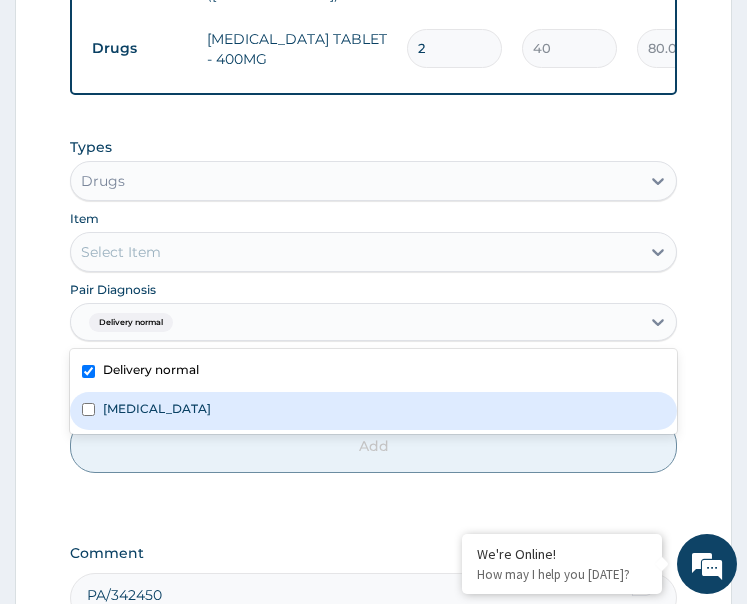 click on "Malaria" at bounding box center [374, 411] 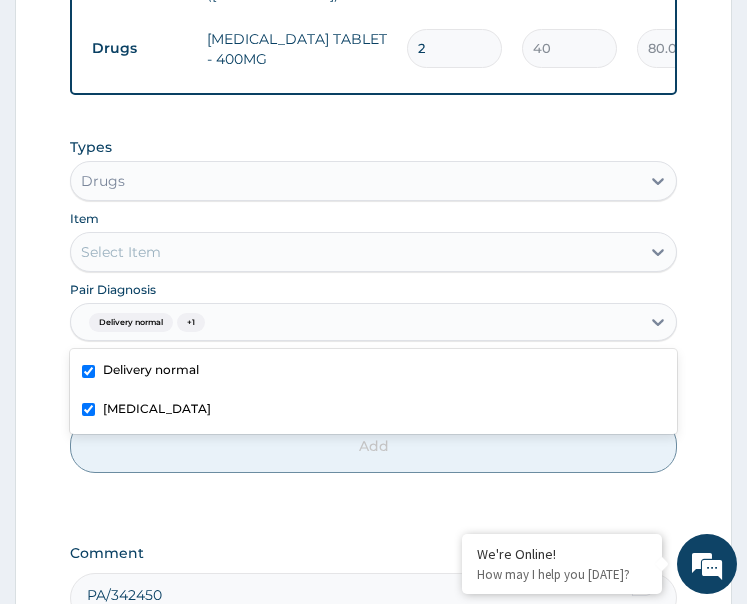 click on "Malaria" at bounding box center [374, 411] 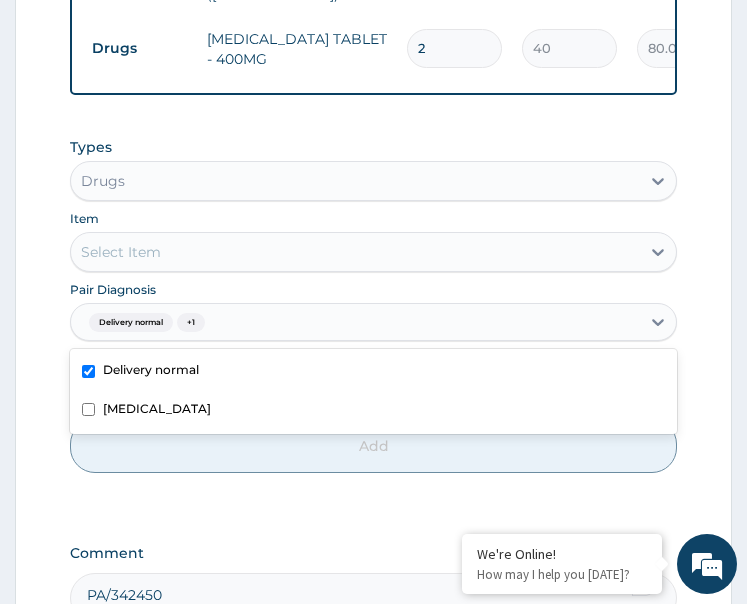 checkbox on "false" 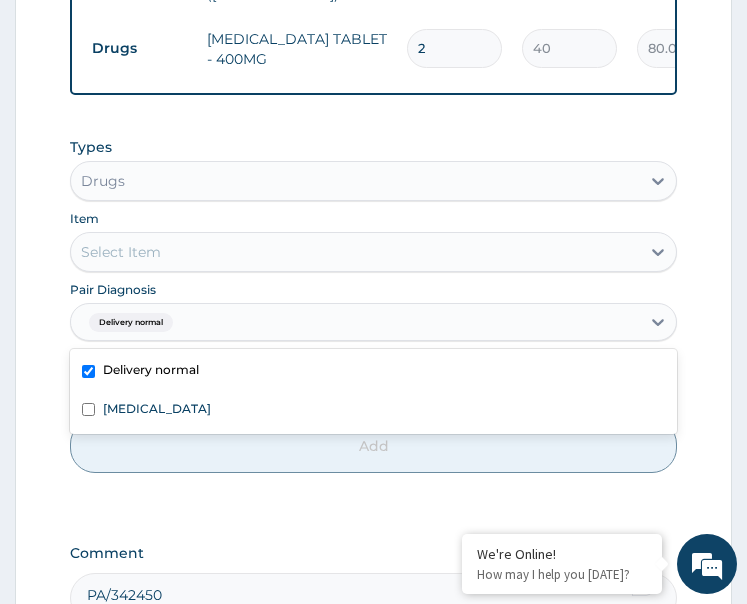 click on "Select Item" at bounding box center [356, 252] 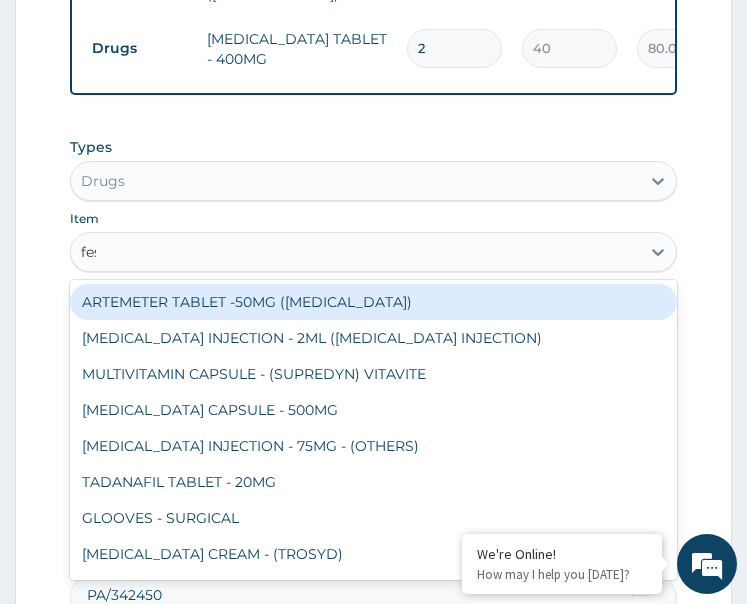 type on "feso" 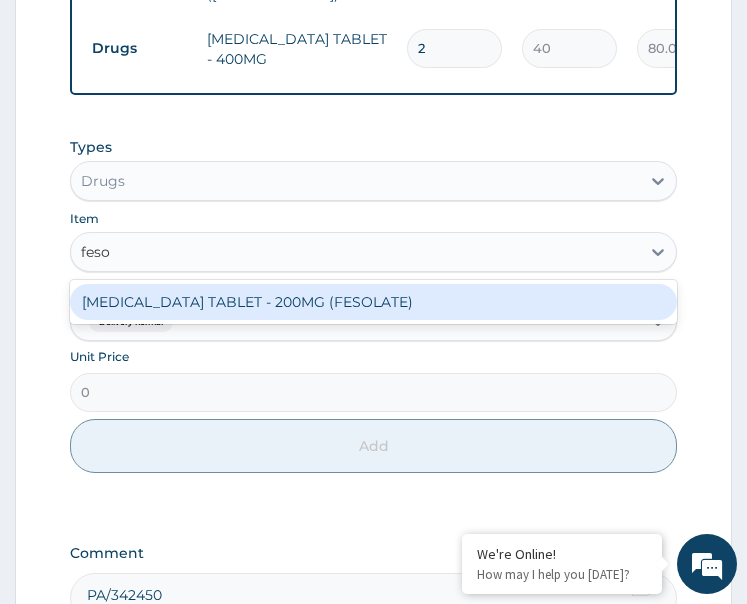 type 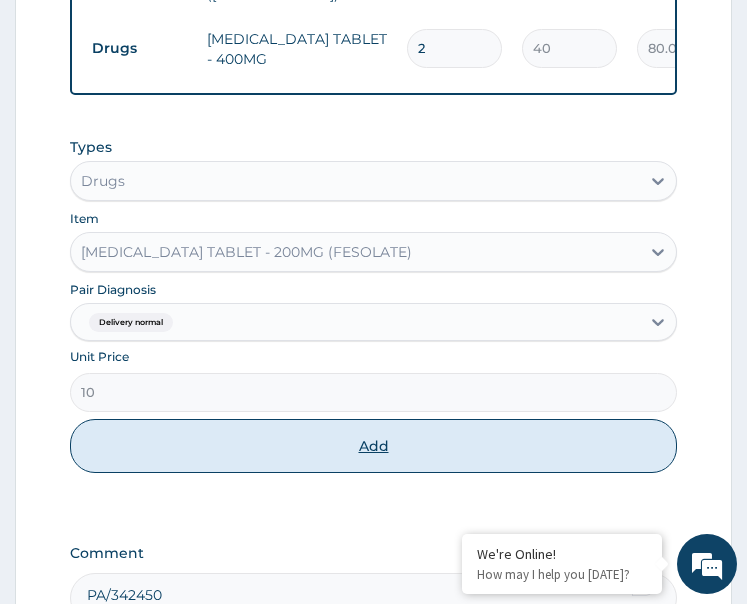 click on "Add" at bounding box center [374, 446] 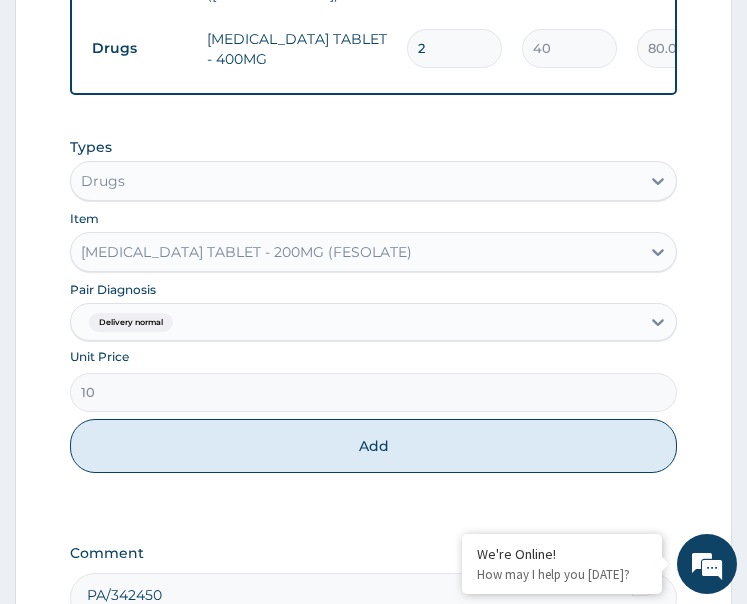 type on "0" 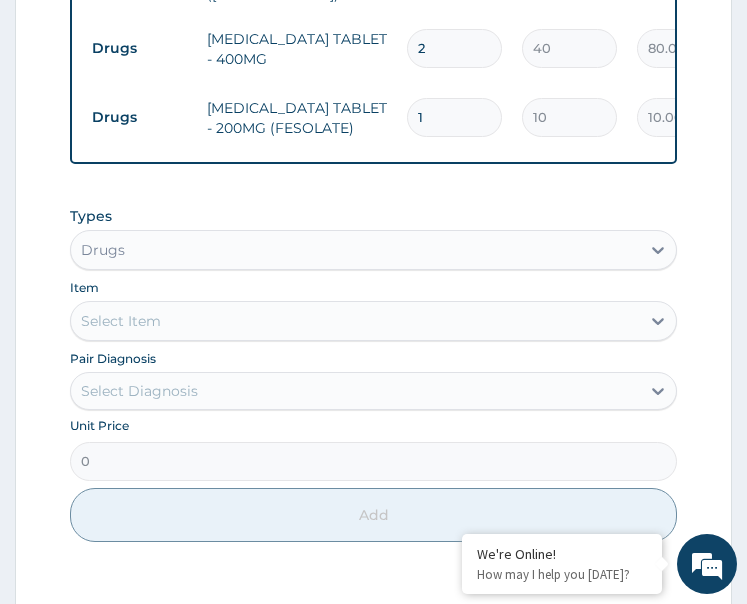 drag, startPoint x: 426, startPoint y: 96, endPoint x: 399, endPoint y: 133, distance: 45.80393 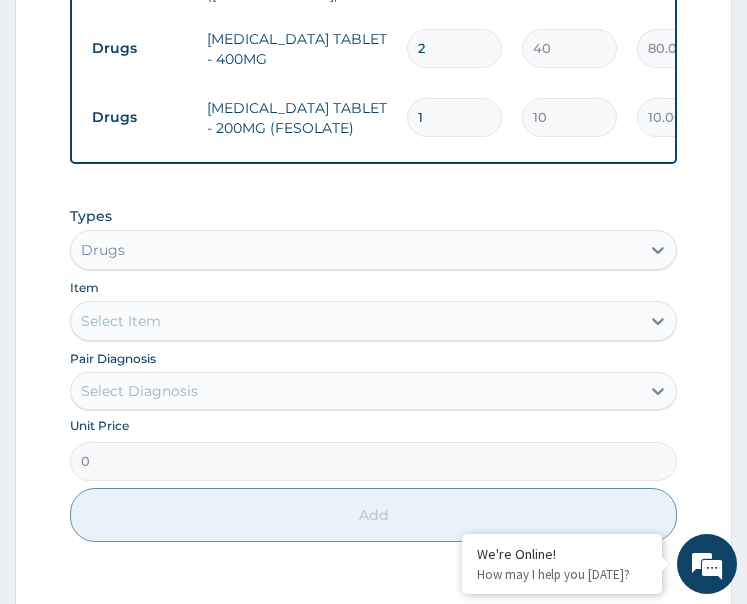 click on "Drugs FERROUS SULPHATE TABLET - 200MG (FESOLATE) 1 10 10.00 Delivery normal Delete" at bounding box center (572, 117) 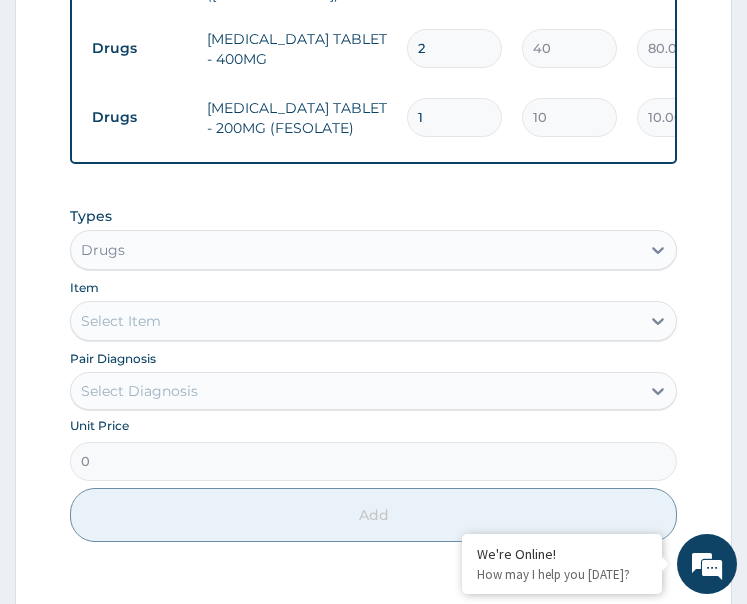 type on "2" 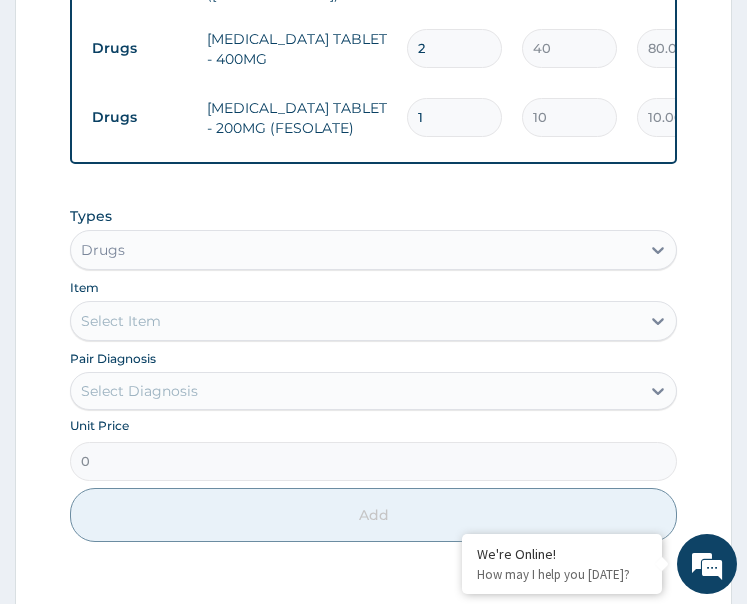 type on "20.00" 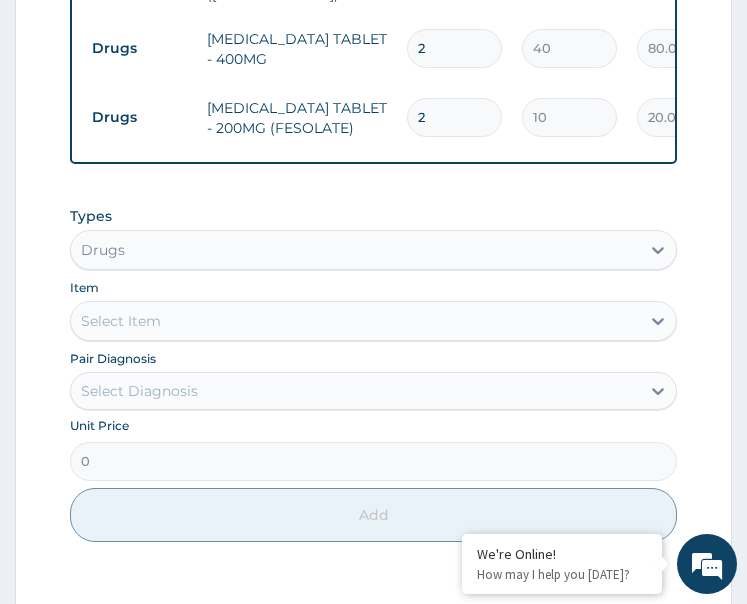 type on "2" 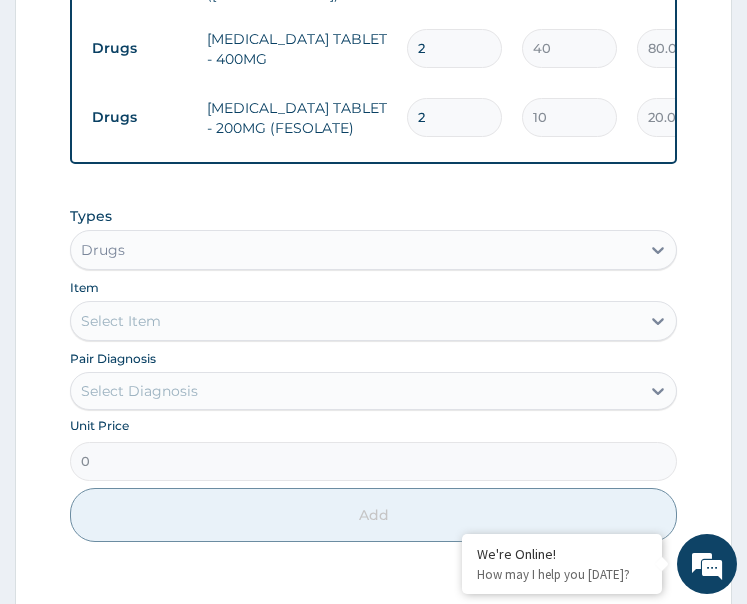 click on "Select Diagnosis" at bounding box center (356, 391) 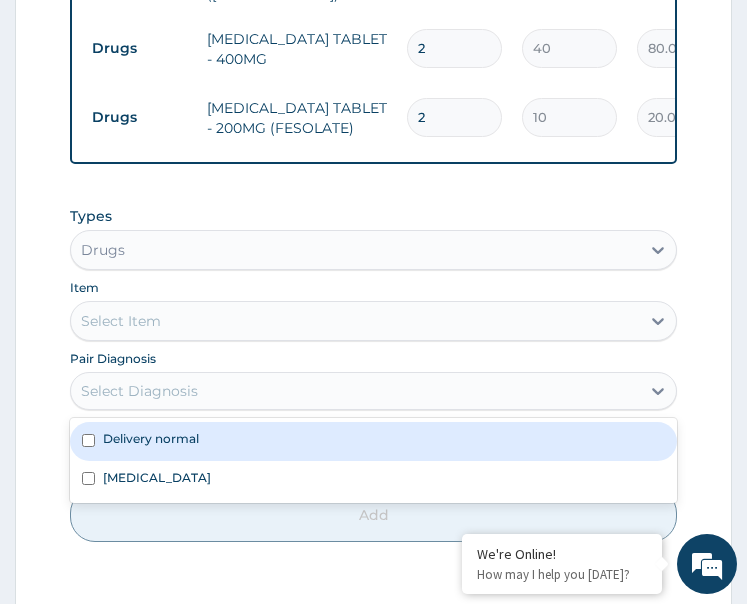 click on "Delivery normal" at bounding box center (374, 441) 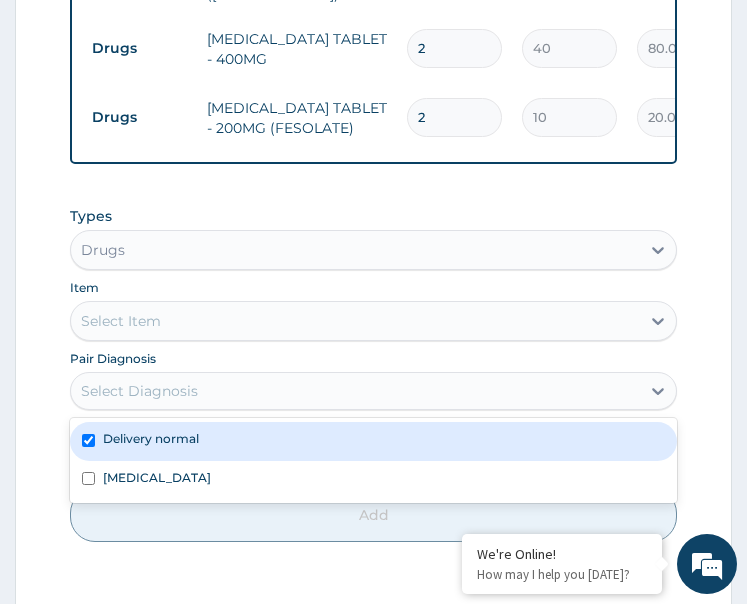 checkbox on "true" 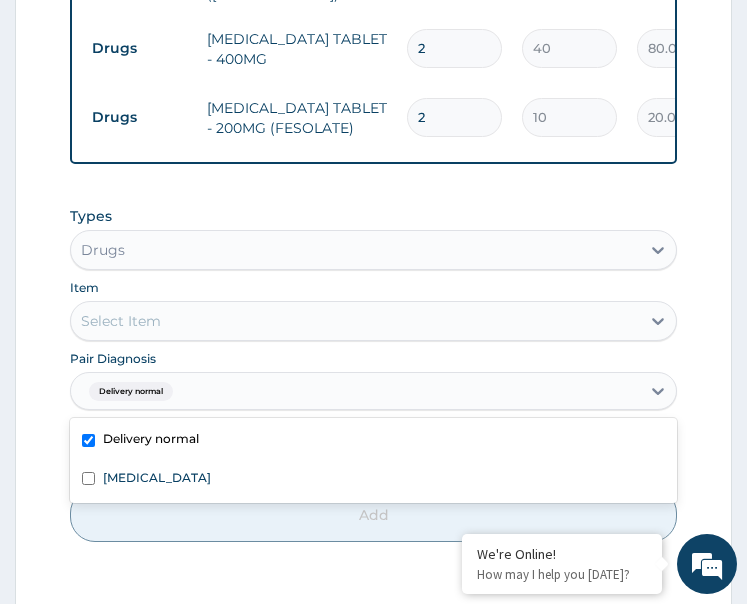 click on "Select Item" at bounding box center (356, 321) 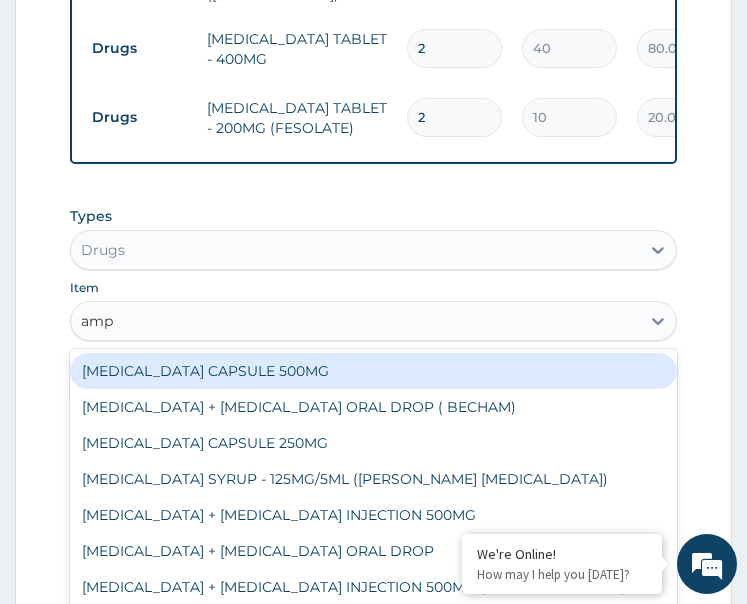 type on "ampi" 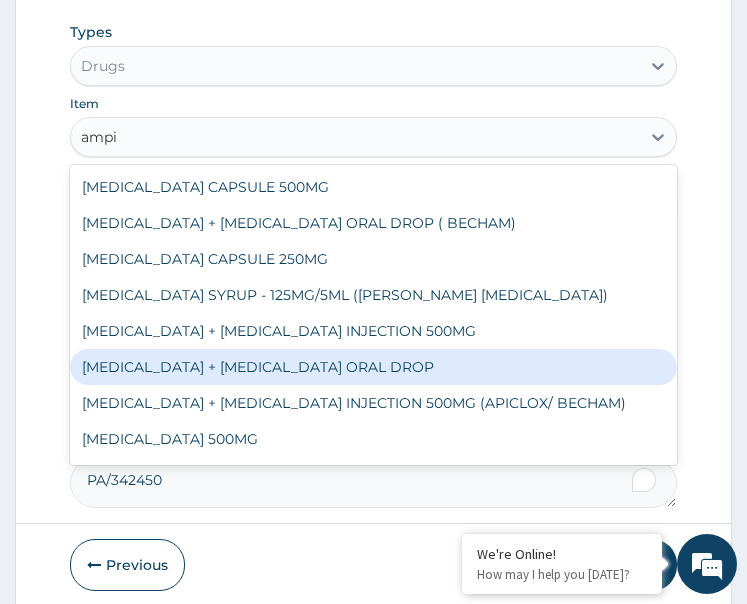 scroll, scrollTop: 1492, scrollLeft: 0, axis: vertical 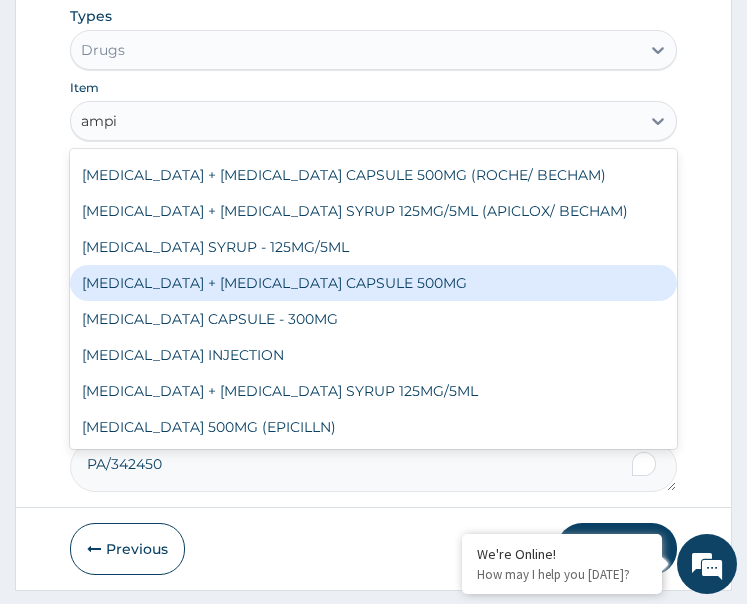 click on "AMPICILLIN + CLOXACILLIN CAPSULE 500MG" at bounding box center [374, 283] 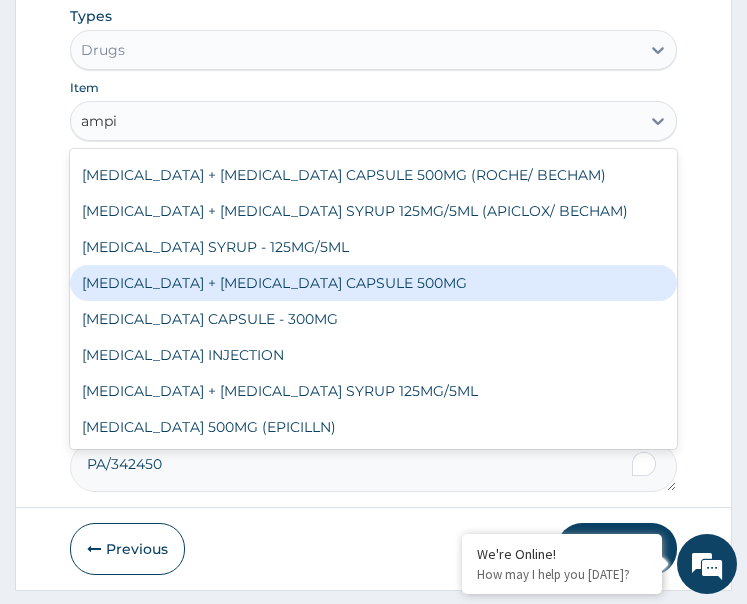 type 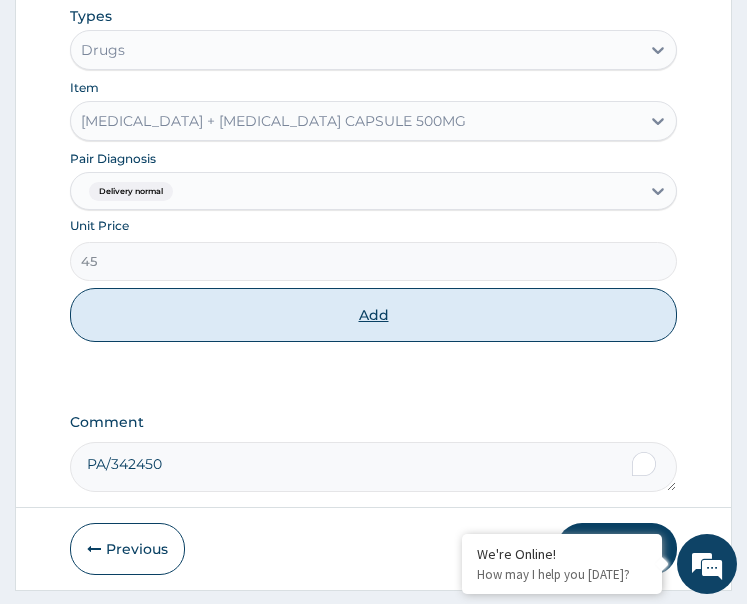 click on "Add" at bounding box center [374, 315] 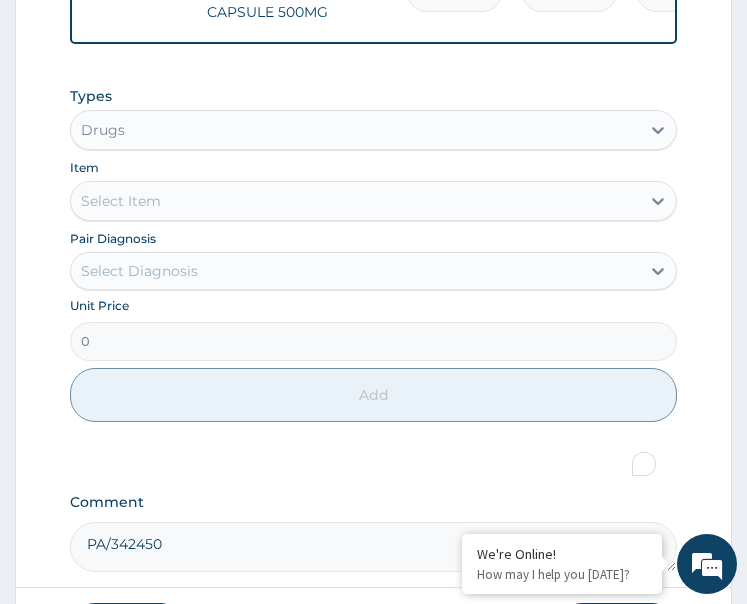 scroll, scrollTop: 1171, scrollLeft: 0, axis: vertical 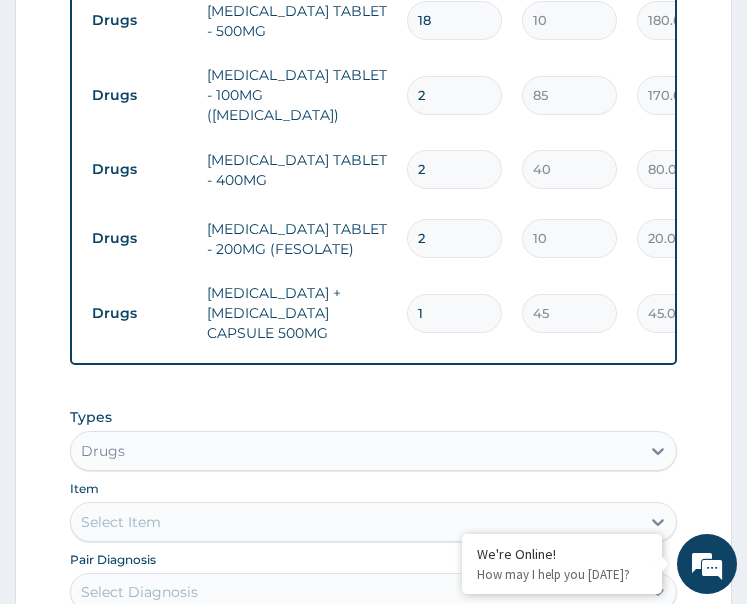 drag, startPoint x: 428, startPoint y: 300, endPoint x: 378, endPoint y: 322, distance: 54.626 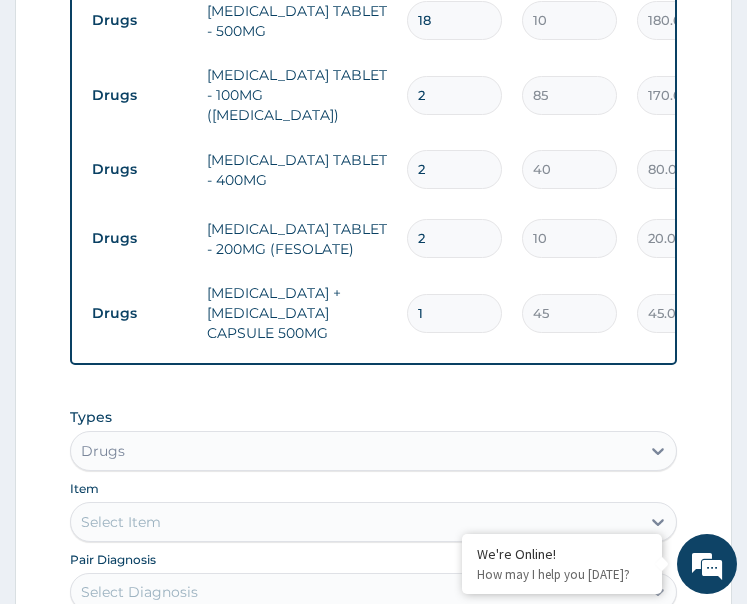 click on "Drugs AMPICILLIN + CLOXACILLIN CAPSULE 500MG 1 45 45.00 Delivery normal Delete" at bounding box center [572, 313] 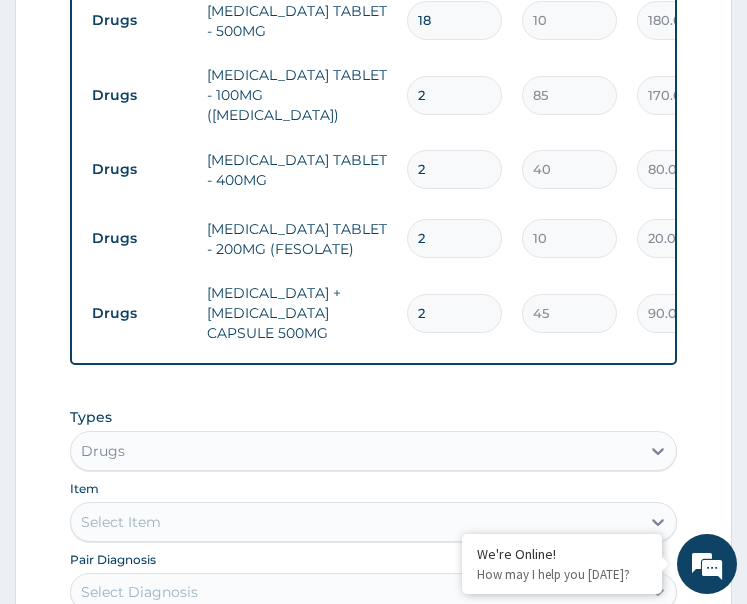scroll, scrollTop: 1471, scrollLeft: 0, axis: vertical 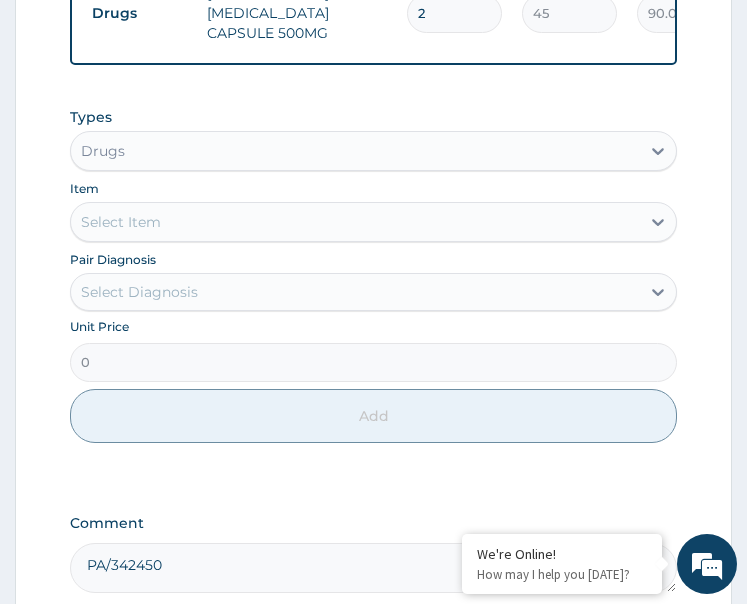 type on "2" 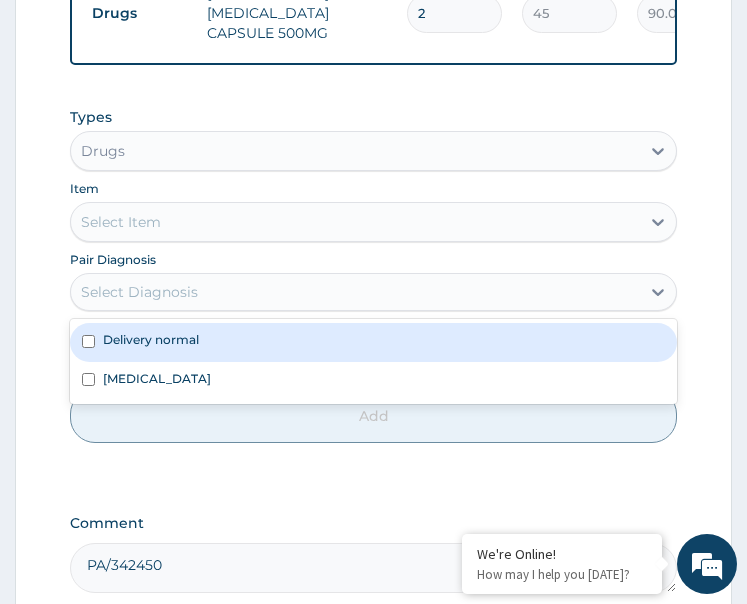 drag, startPoint x: 173, startPoint y: 292, endPoint x: 203, endPoint y: 344, distance: 60.033325 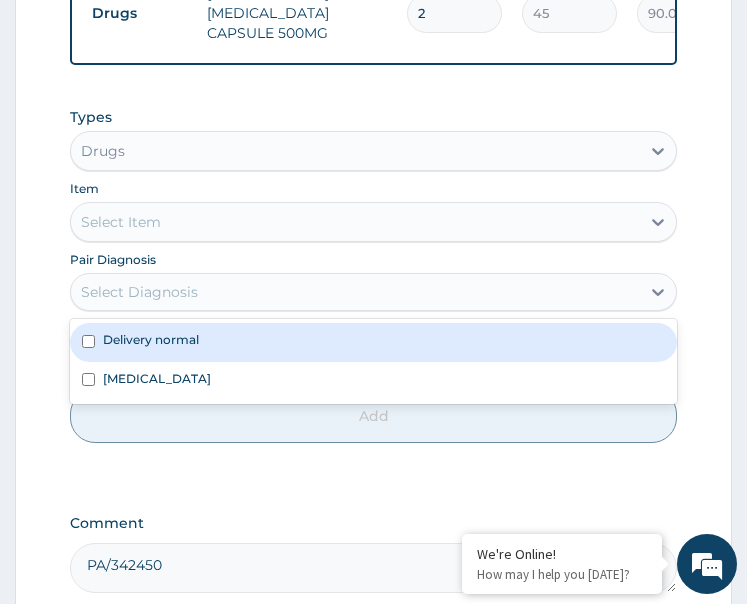 click on "Select Diagnosis" at bounding box center [139, 292] 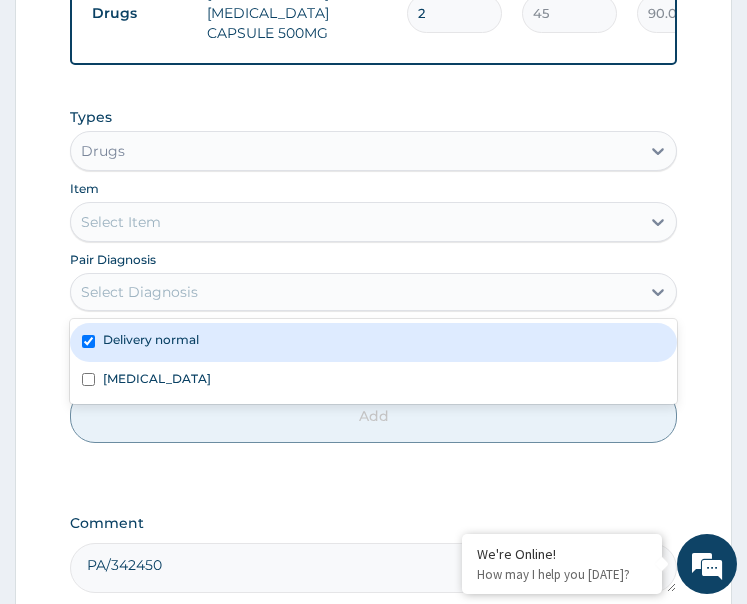 checkbox on "true" 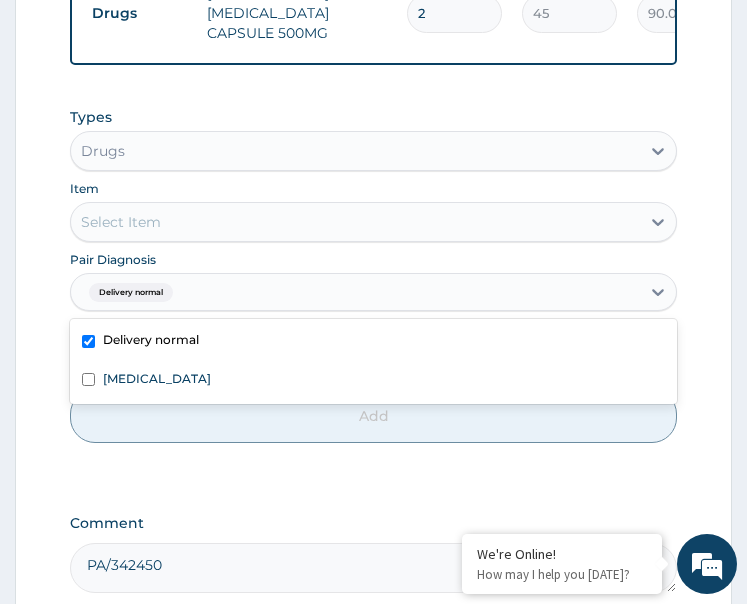 click on "Select Item" at bounding box center [356, 222] 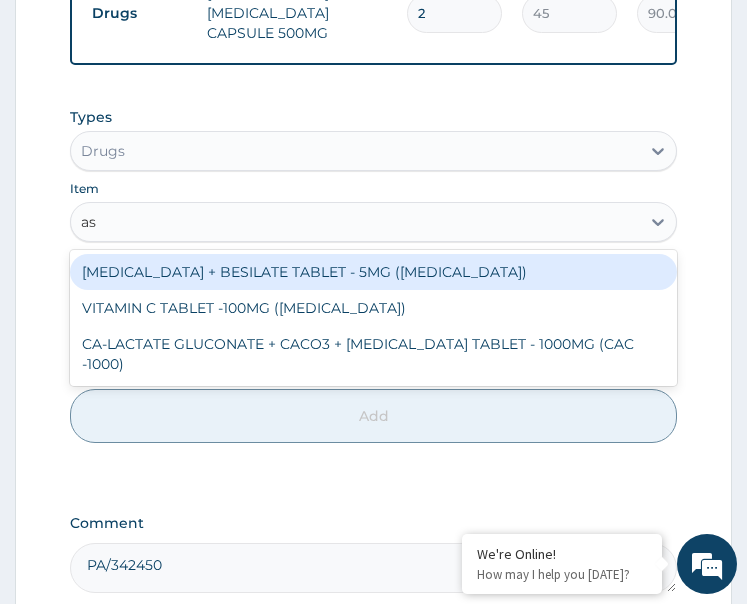 type on "asc" 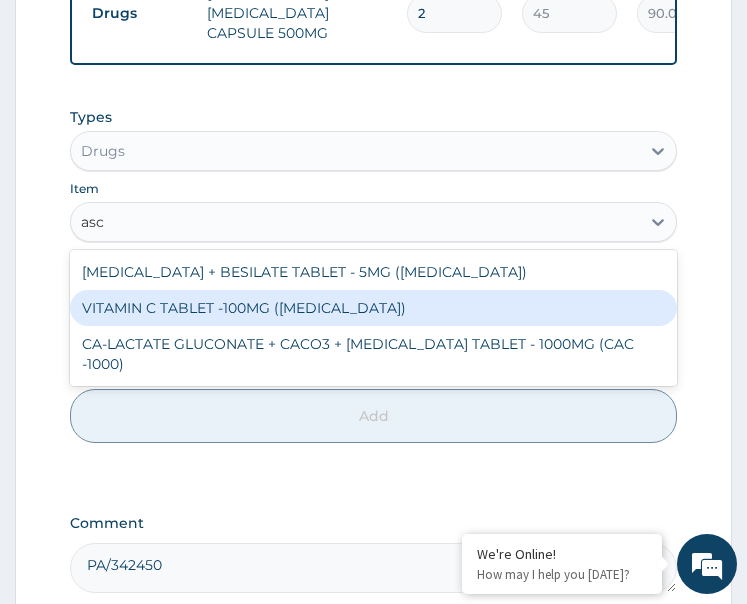 drag, startPoint x: 240, startPoint y: 307, endPoint x: 300, endPoint y: 350, distance: 73.817345 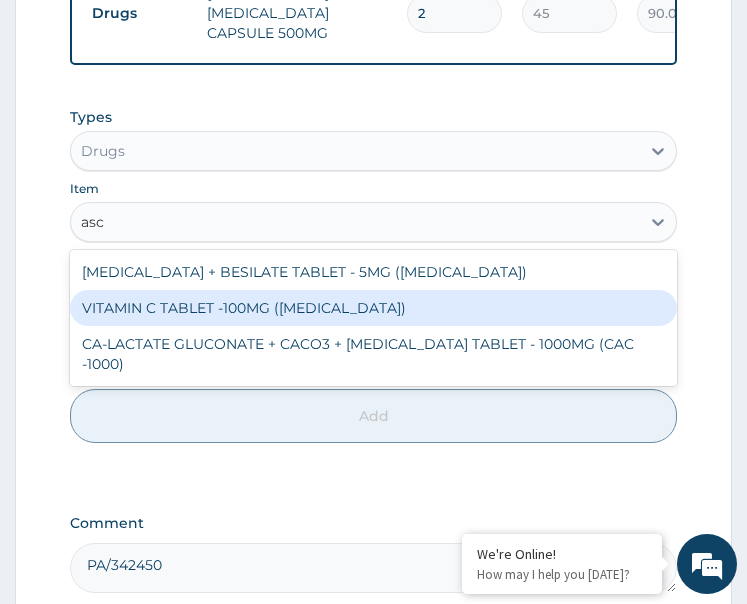click on "VITAMIN C TABLET -100MG (ASCORBIC ACID)" at bounding box center [374, 308] 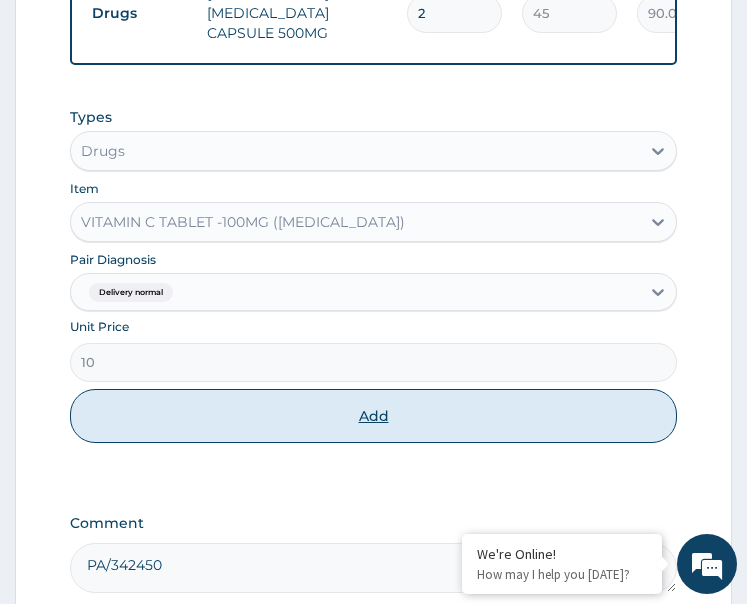 click on "Add" at bounding box center [374, 416] 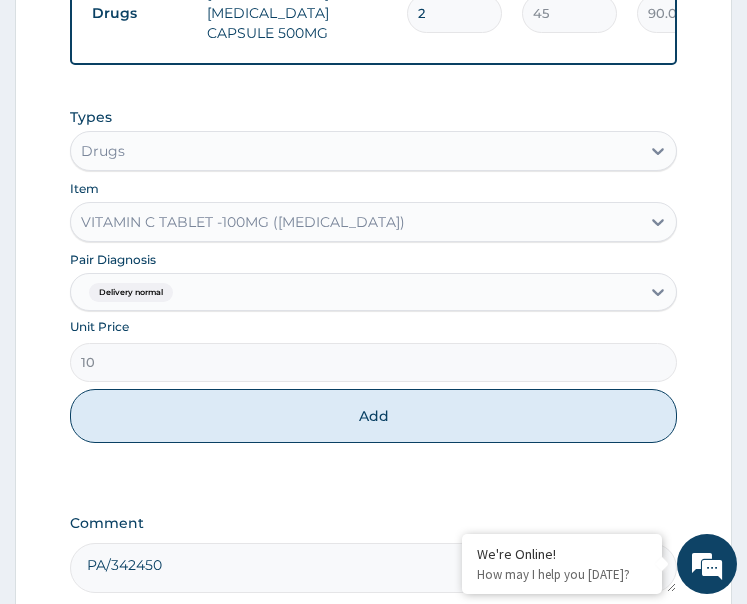 type on "0" 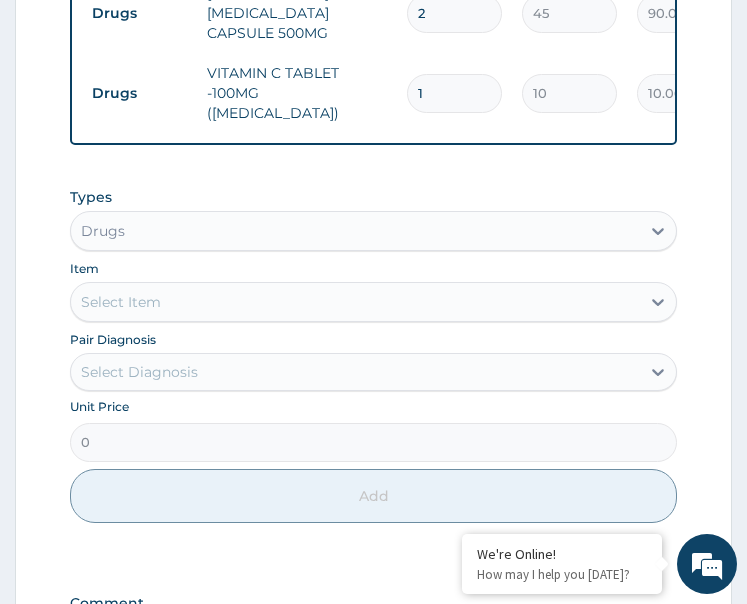 click on "Drugs VITAMIN C TABLET -100MG (ASCORBIC ACID) 1 10 10.00 Delivery normal Delete" at bounding box center [572, 93] 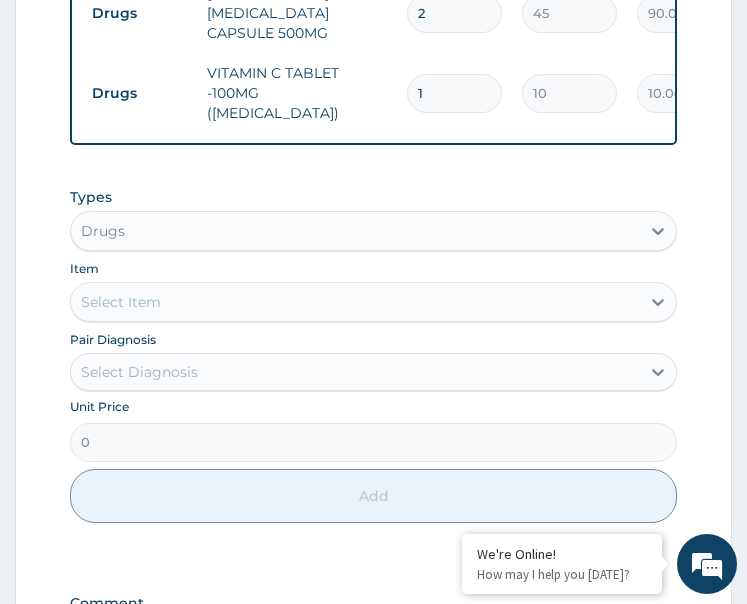 click on "Drugs VITAMIN C TABLET -100MG (ASCORBIC ACID) 1 10 10.00 Delivery normal Delete" at bounding box center [572, 93] 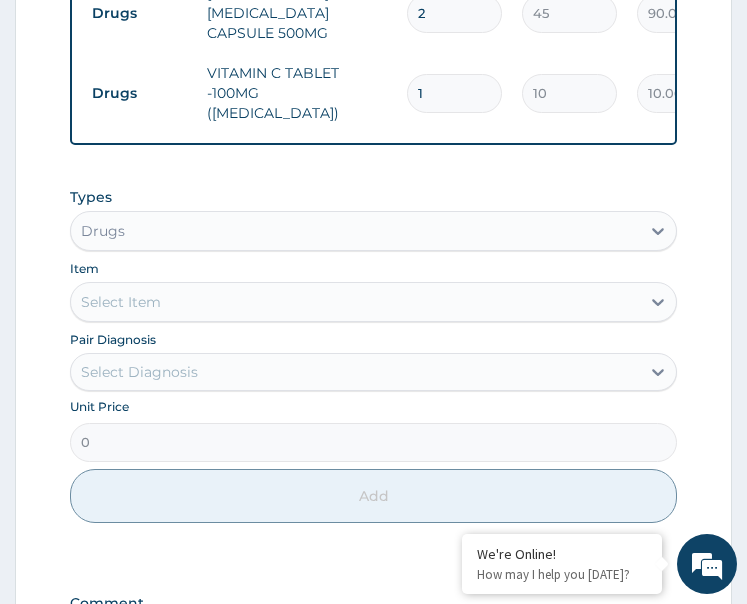 type on "5" 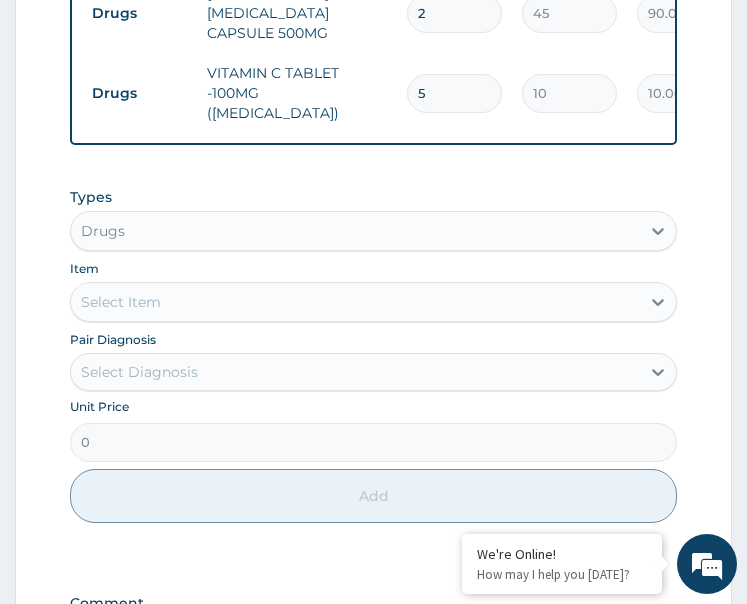 type on "50.00" 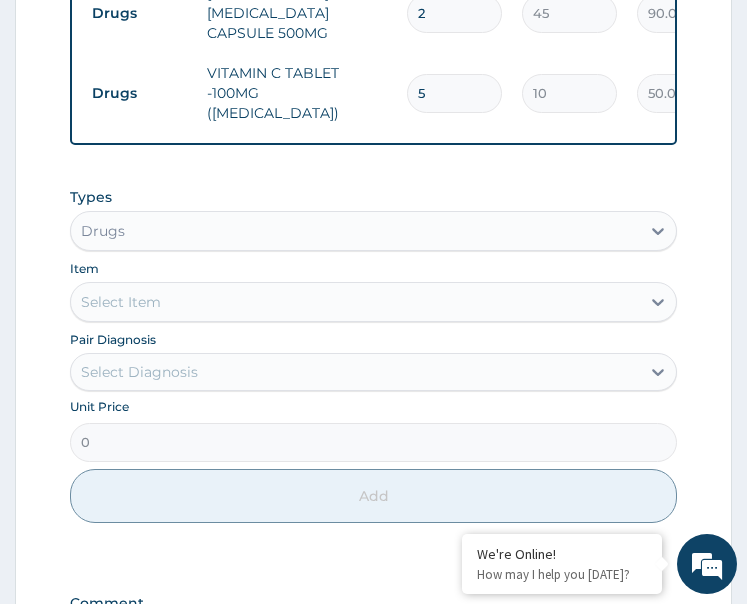 type on "56" 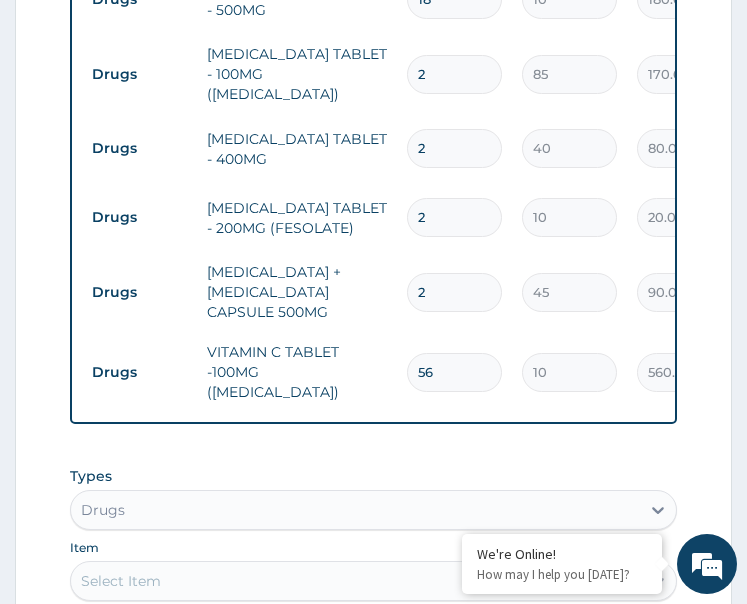 scroll, scrollTop: 1071, scrollLeft: 0, axis: vertical 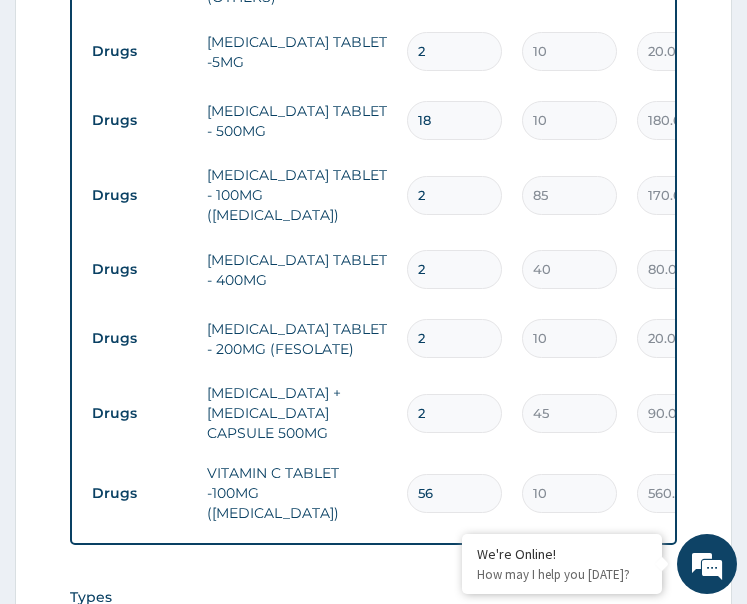 type on "56" 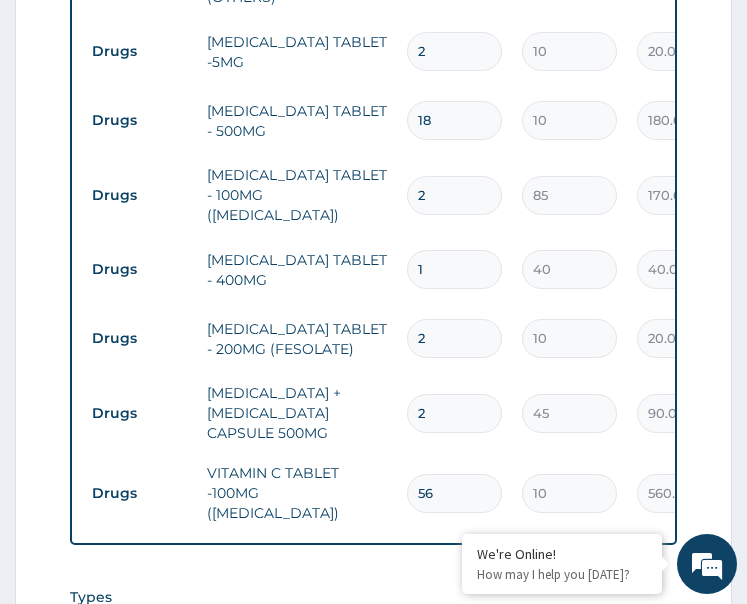 type on "17" 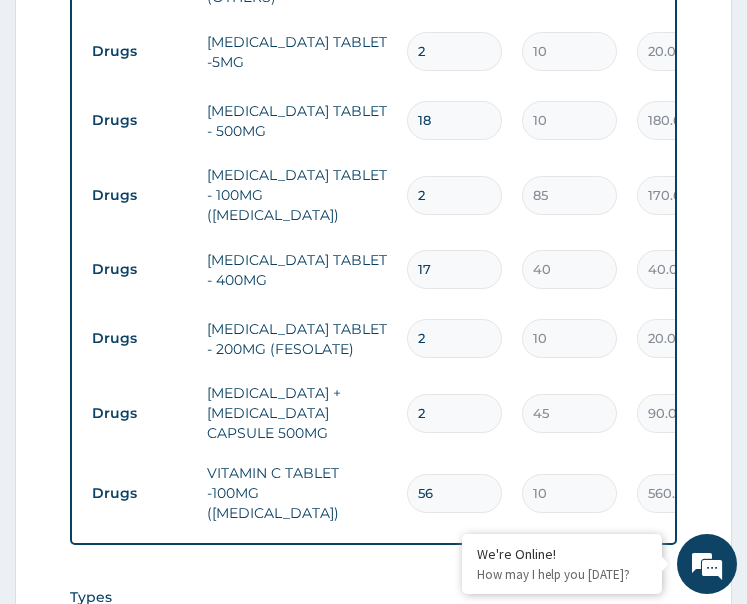 type on "680.00" 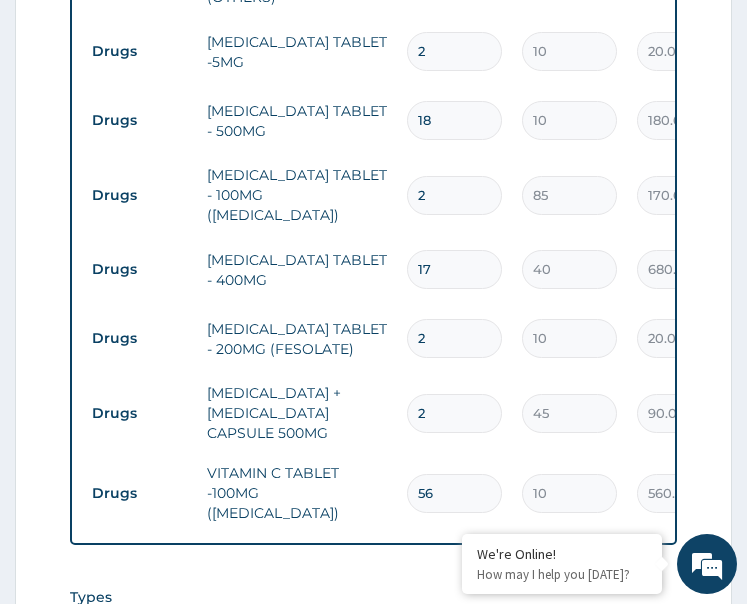 type on "17" 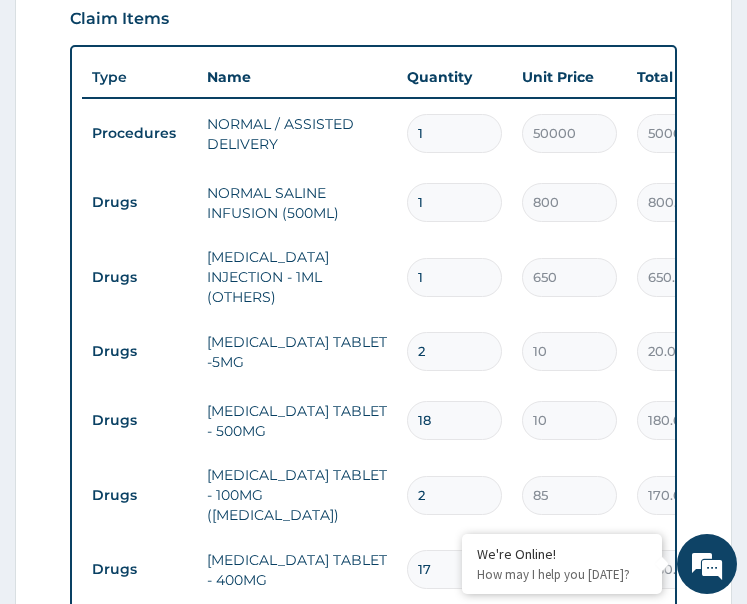 scroll, scrollTop: 971, scrollLeft: 0, axis: vertical 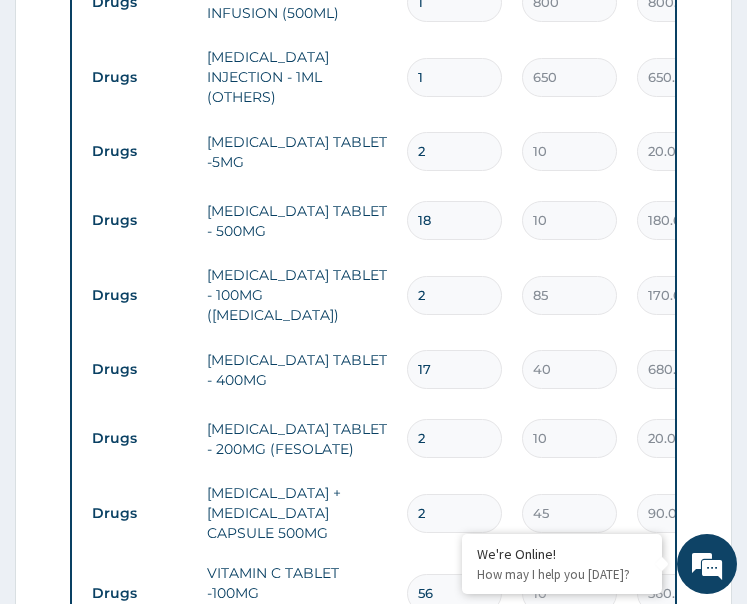 drag, startPoint x: 433, startPoint y: 137, endPoint x: 403, endPoint y: 151, distance: 33.105892 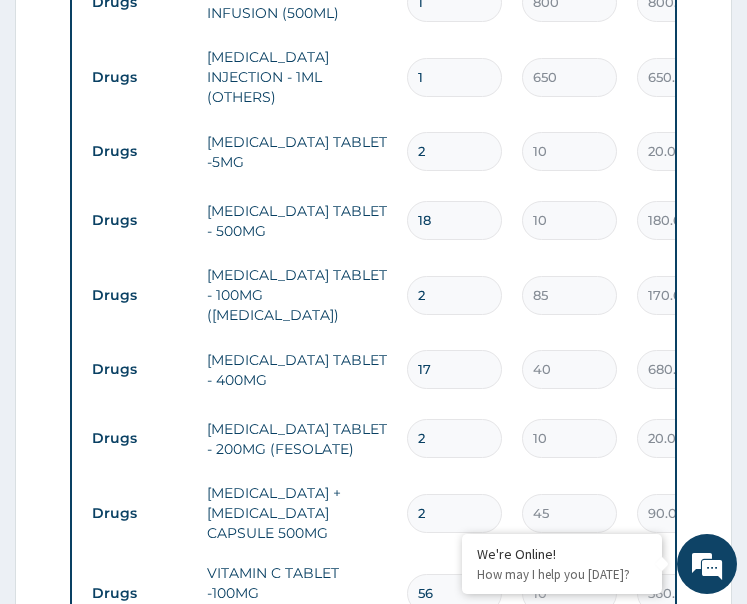 type on "3" 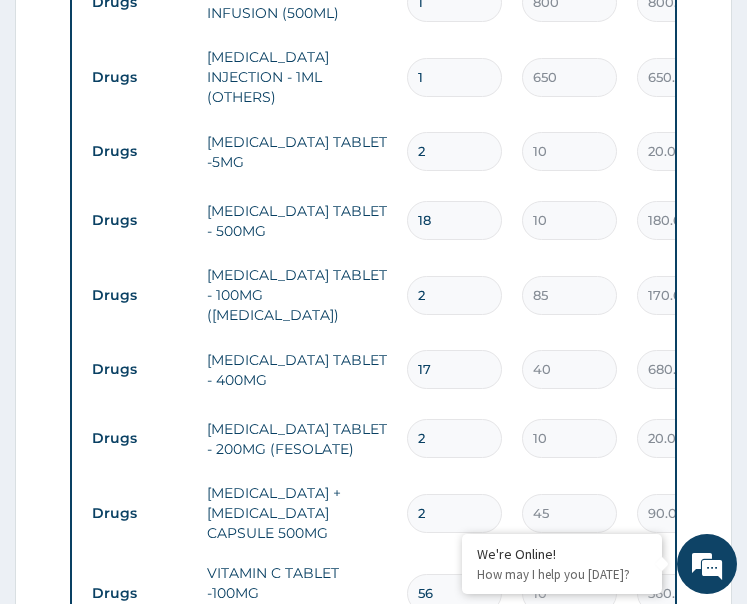 type on "30.00" 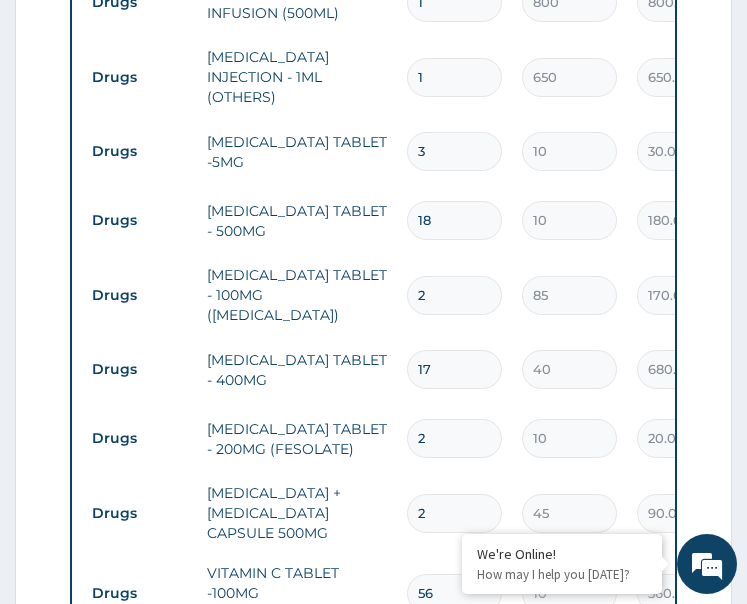 type on "30" 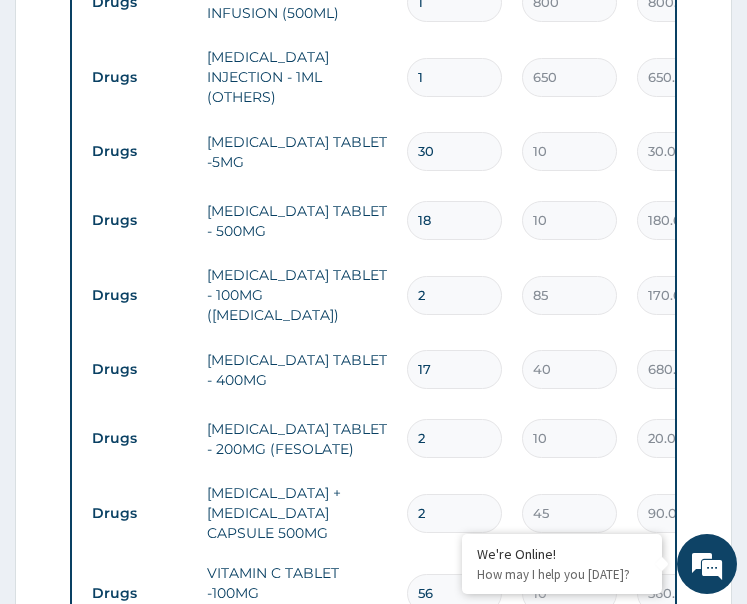 type on "300.00" 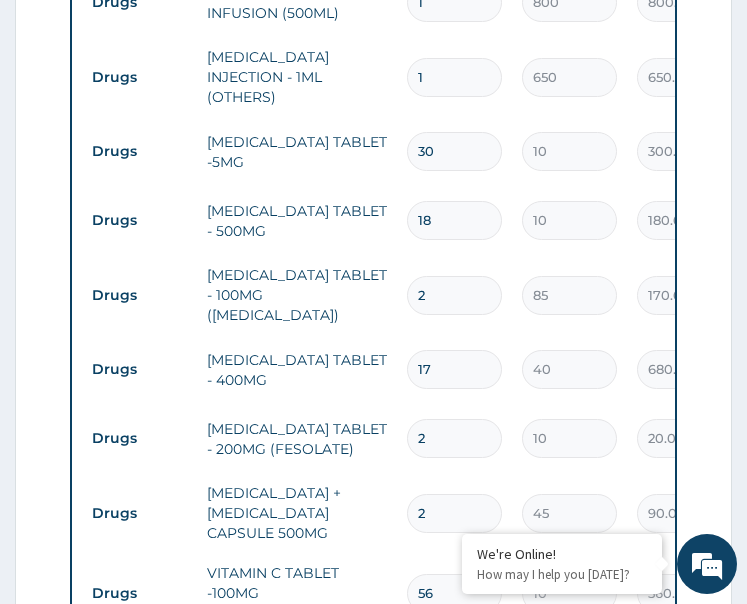 type on "30" 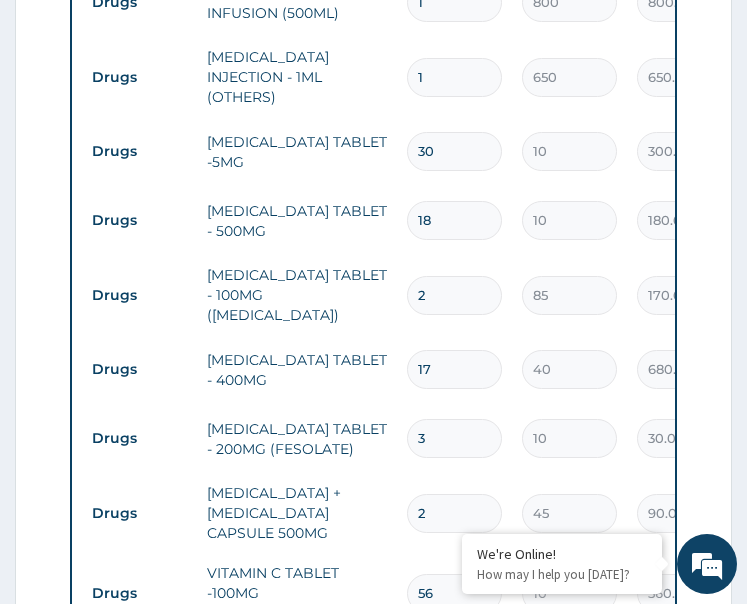 type on "30" 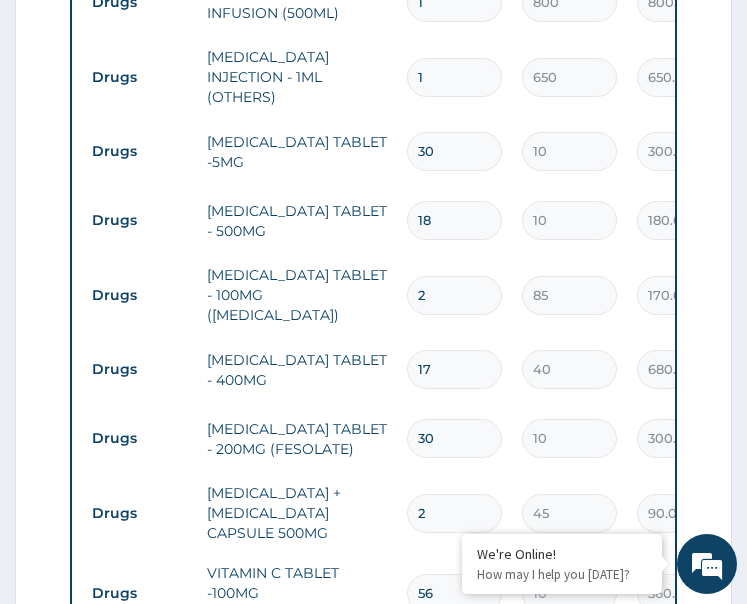 type on "30" 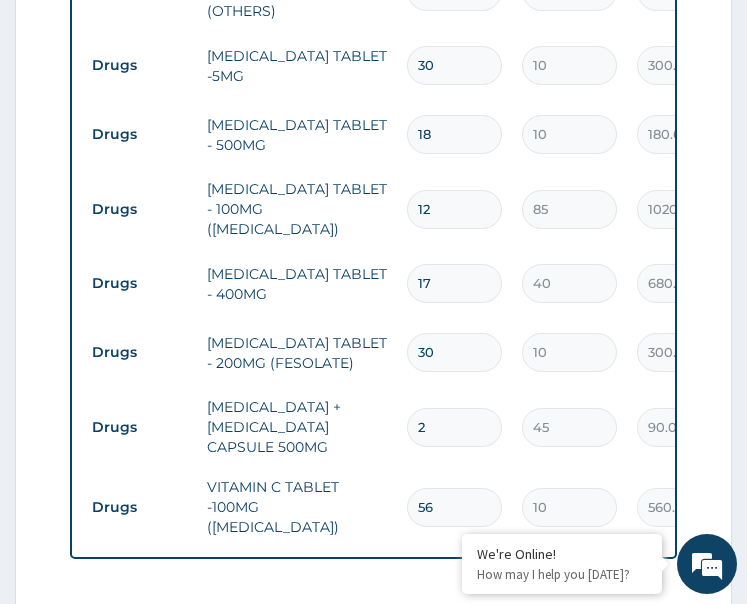 scroll, scrollTop: 1171, scrollLeft: 0, axis: vertical 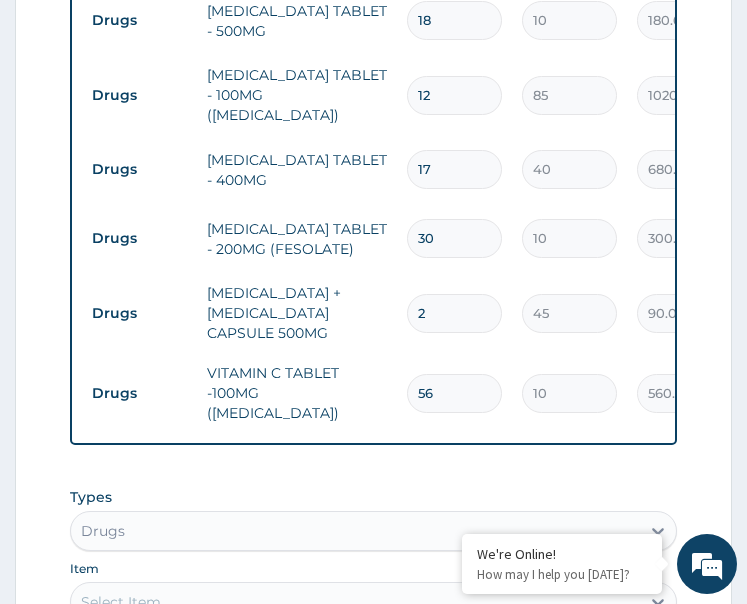 type on "12" 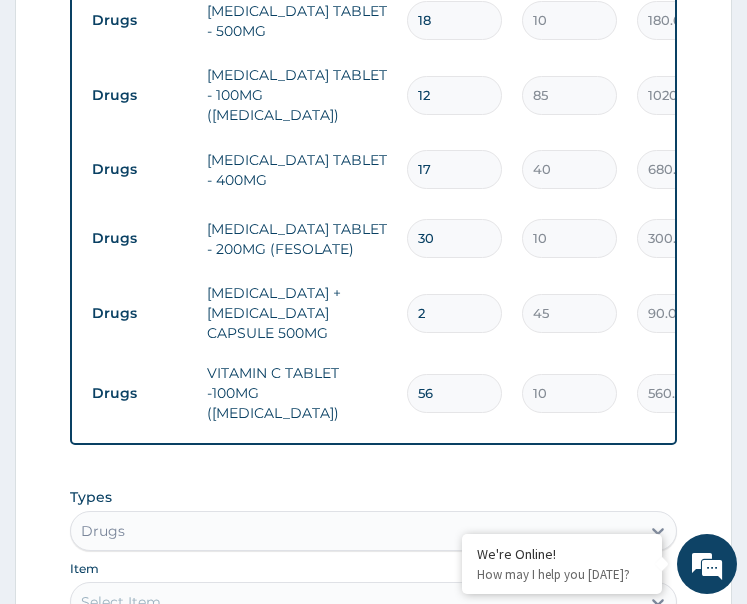 type on "22" 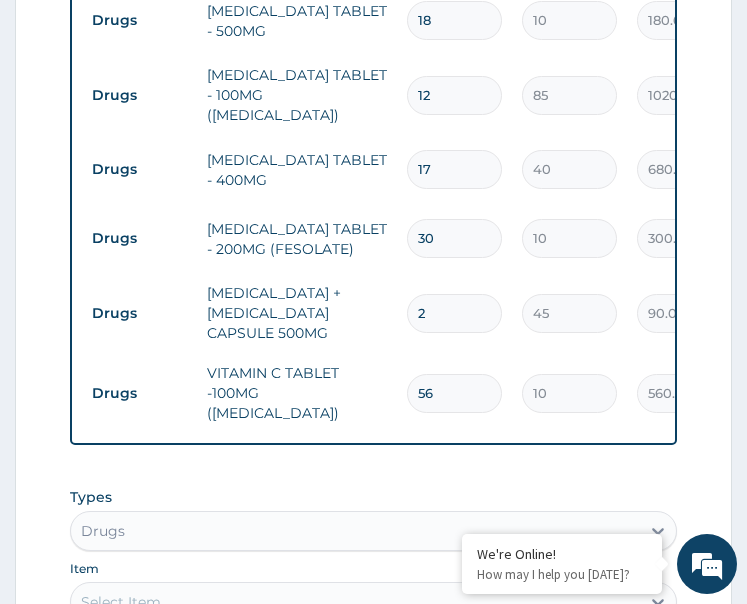 type on "990.00" 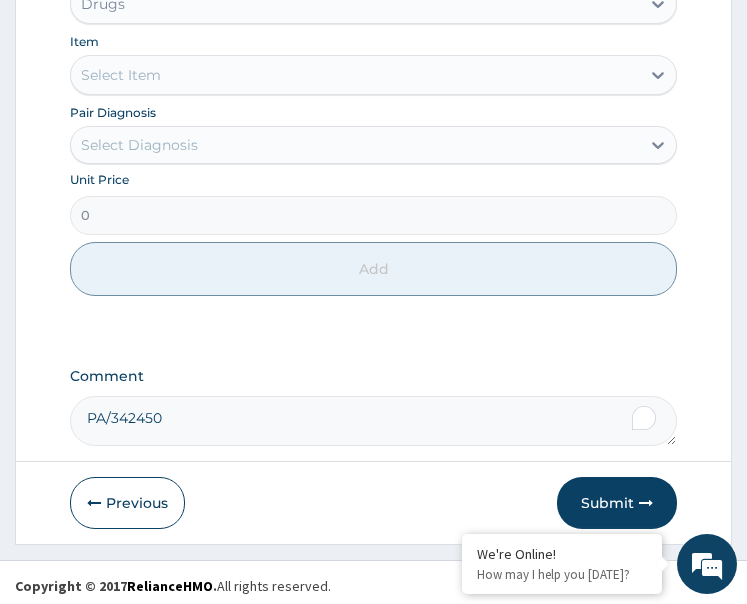 scroll, scrollTop: 1711, scrollLeft: 0, axis: vertical 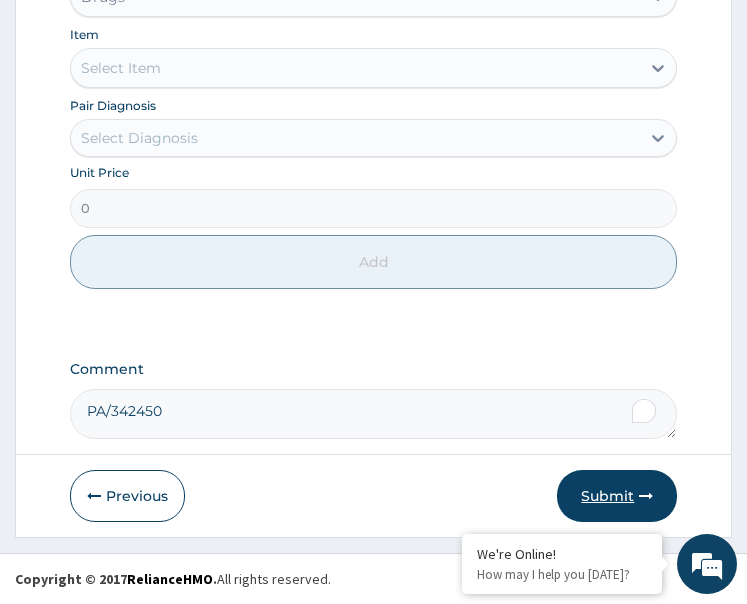 type on "22" 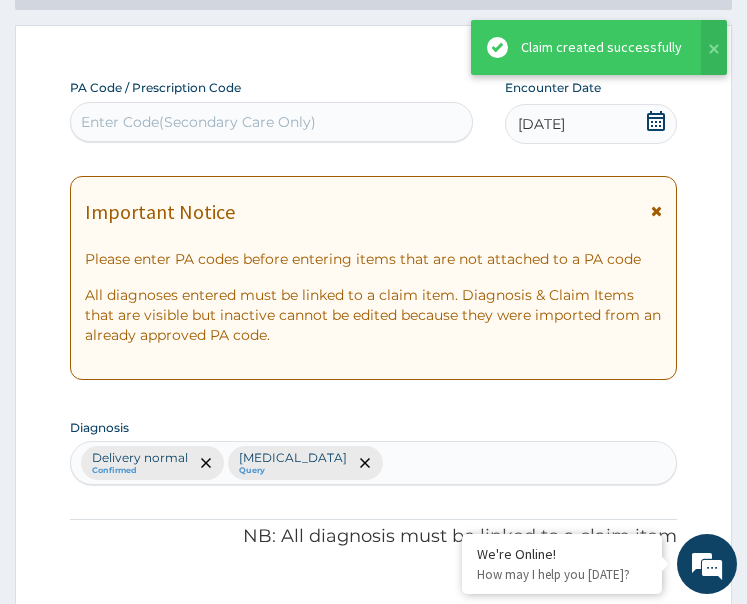 scroll, scrollTop: 1711, scrollLeft: 0, axis: vertical 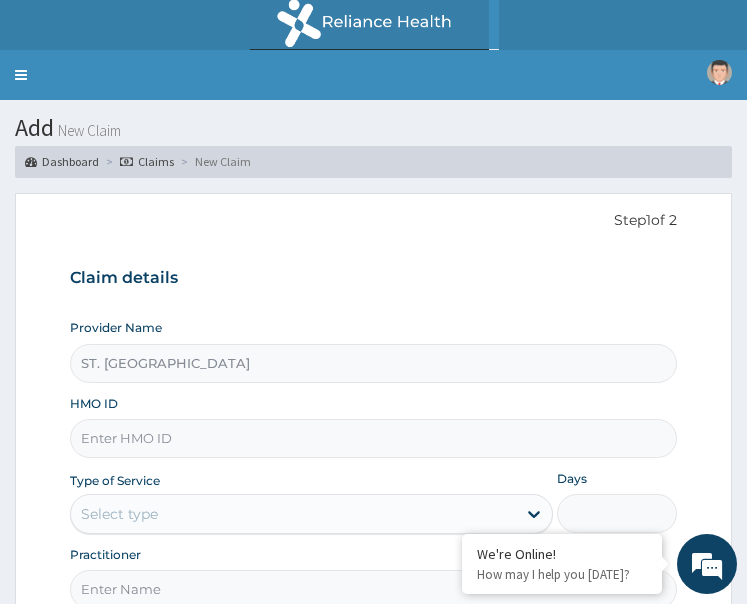 paste on "XIA/10551/A" 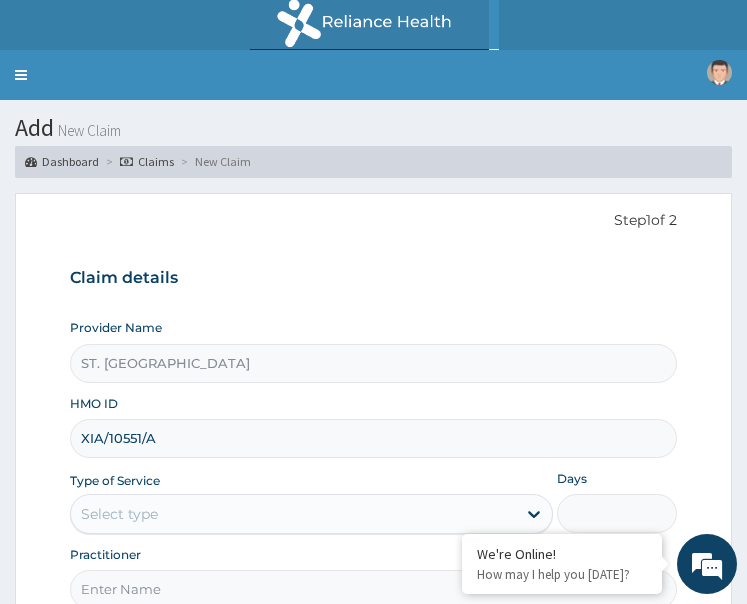 scroll, scrollTop: 193, scrollLeft: 0, axis: vertical 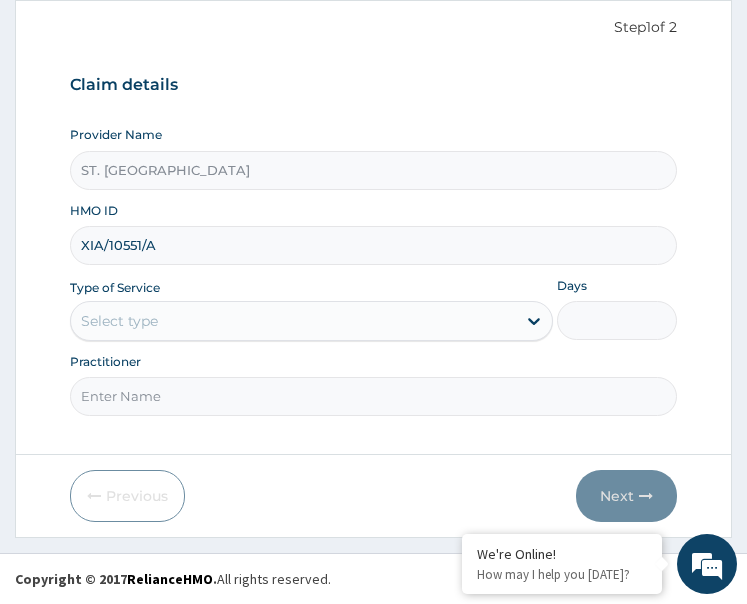 type on "XIA/10551/A" 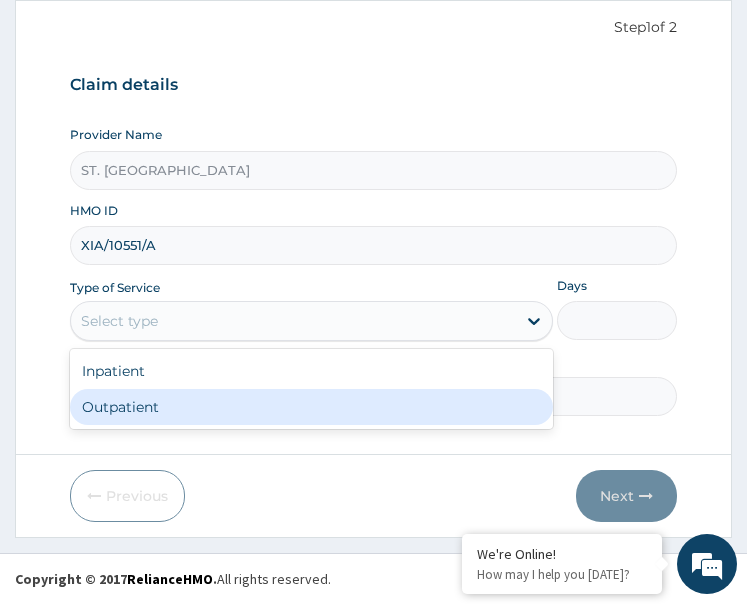 drag, startPoint x: 289, startPoint y: 401, endPoint x: 240, endPoint y: 453, distance: 71.44928 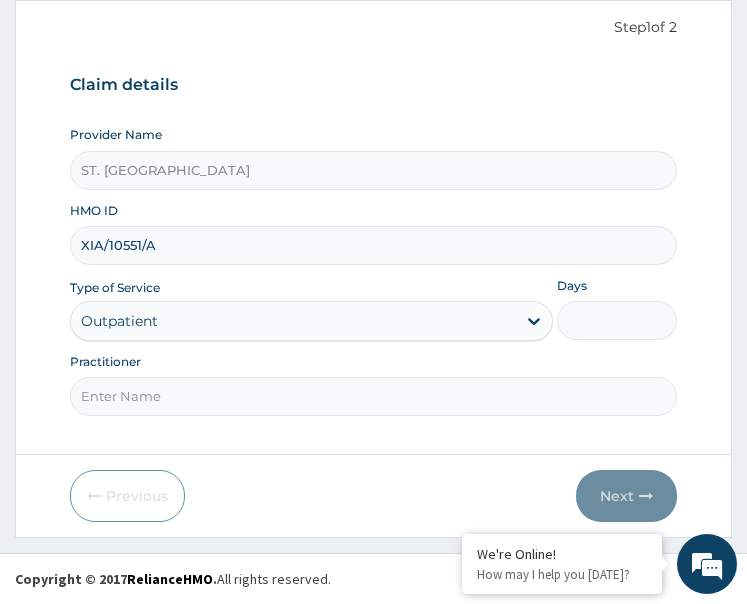 type on "1" 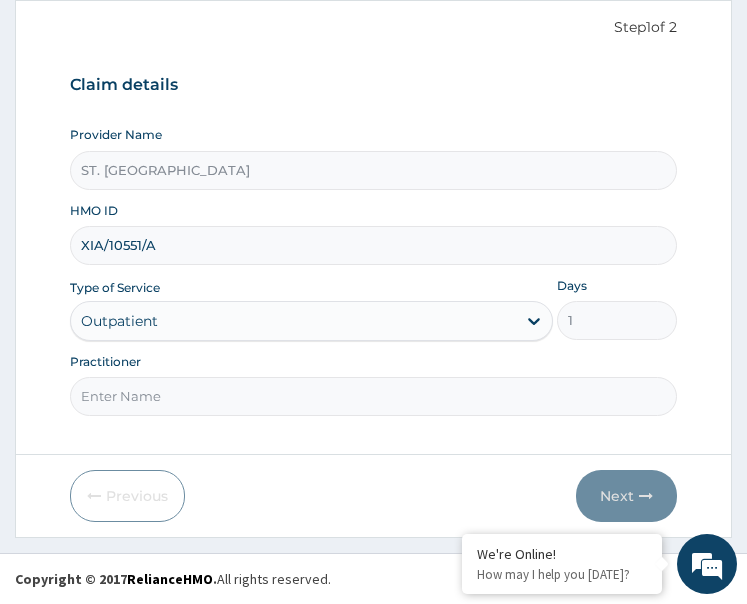 click on "Practitioner" at bounding box center [374, 396] 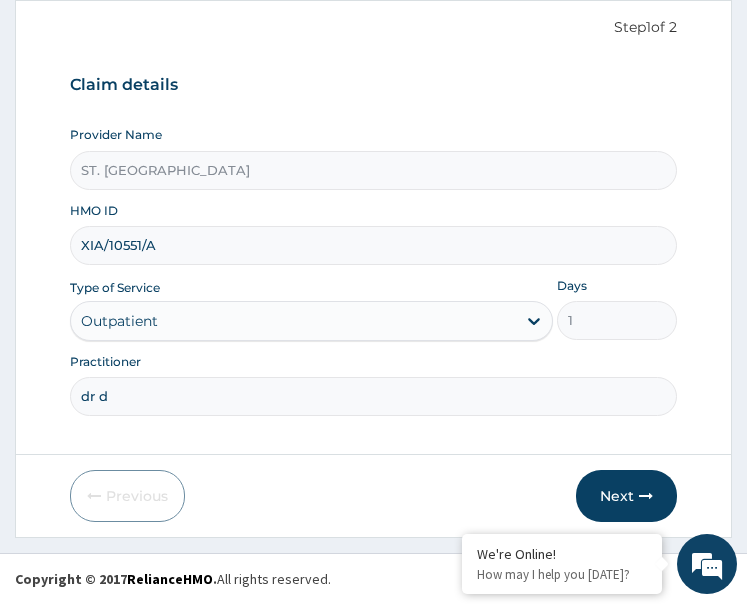 type on "[PERSON_NAME]" 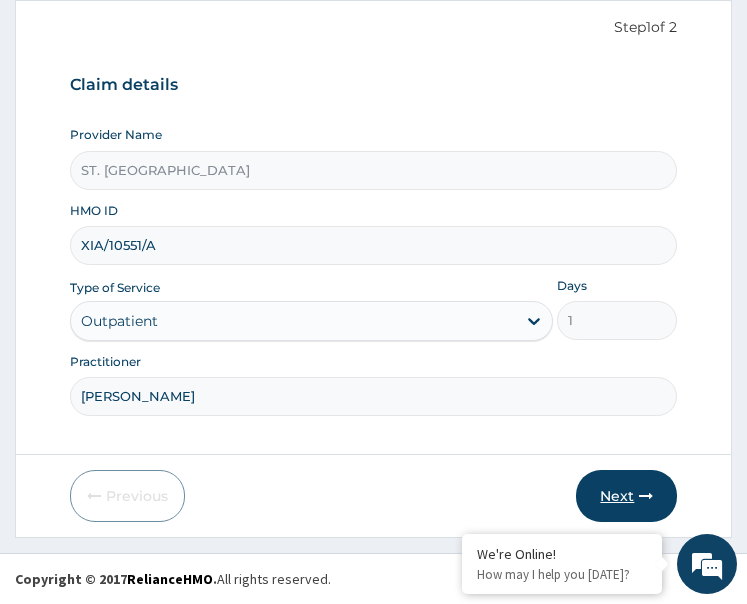 click at bounding box center [646, 496] 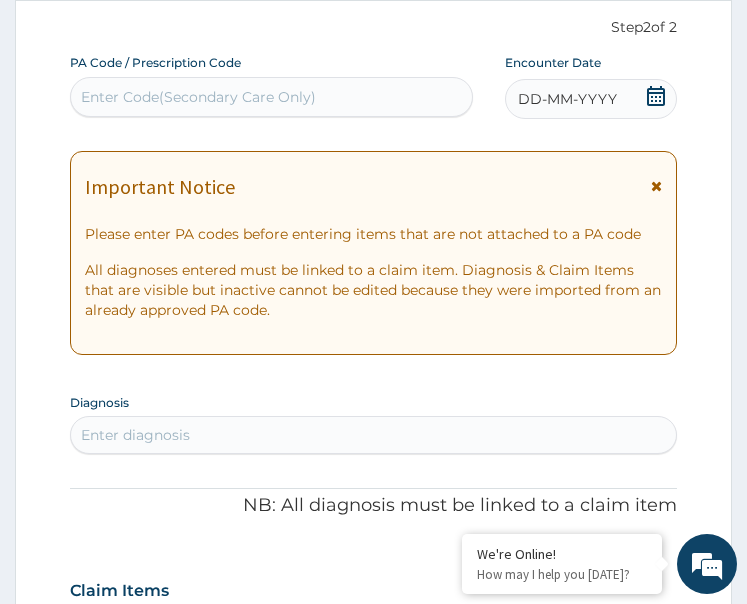 click on "DD-MM-YYYY" at bounding box center (567, 99) 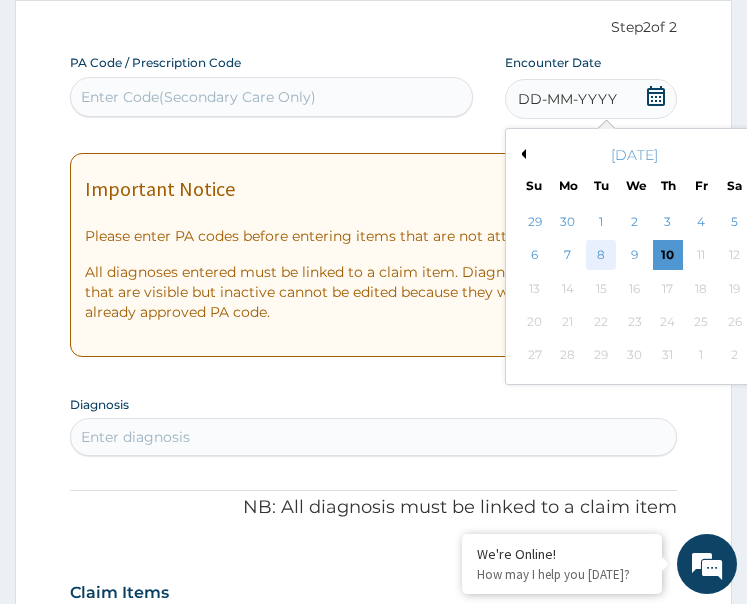 click on "8" at bounding box center [601, 256] 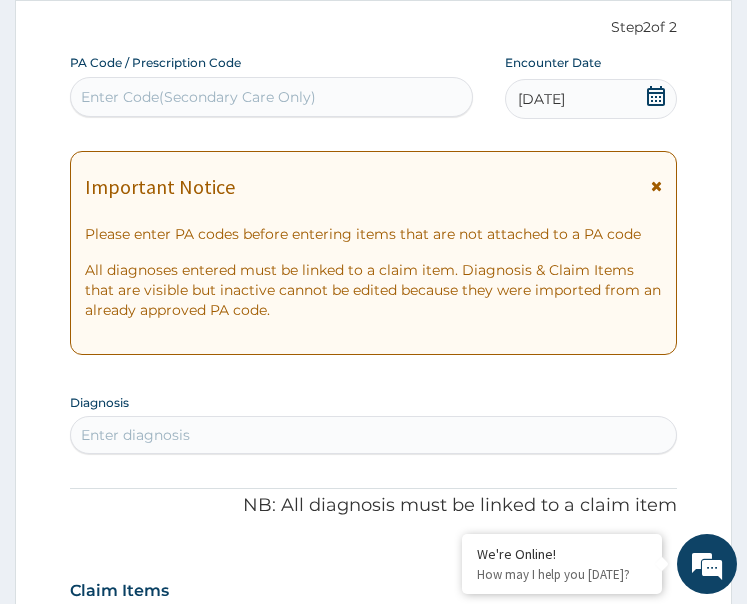 click on "Enter diagnosis" at bounding box center [374, 435] 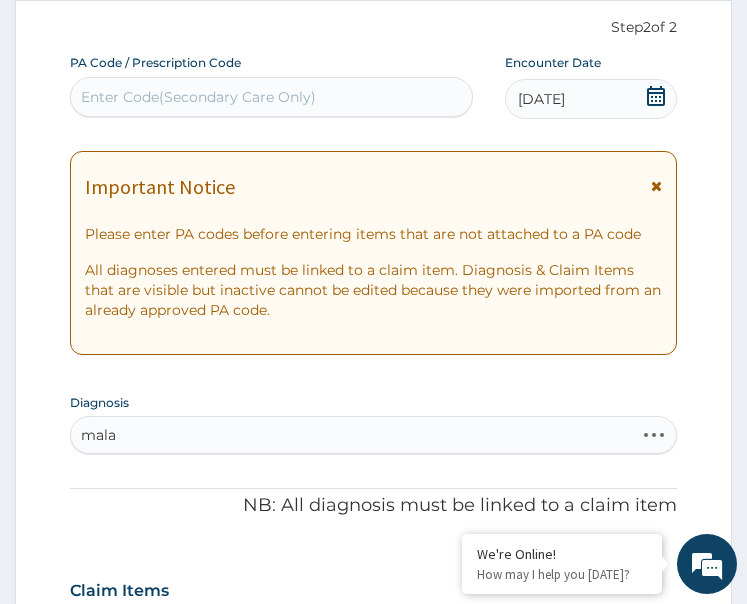 type on "malar" 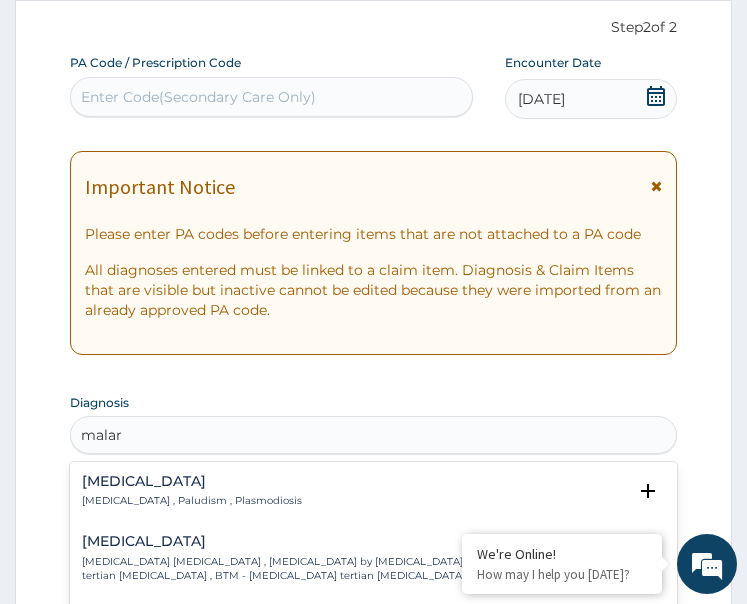 scroll, scrollTop: 393, scrollLeft: 0, axis: vertical 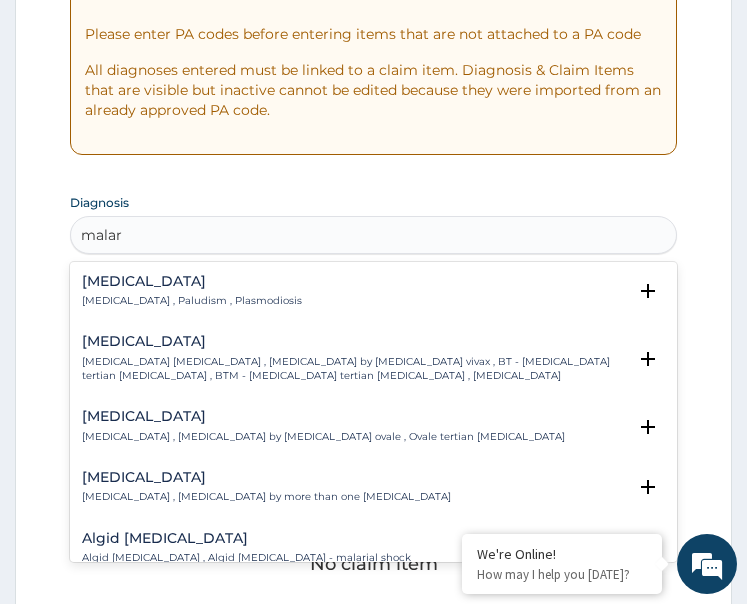click on "[MEDICAL_DATA]" at bounding box center (192, 281) 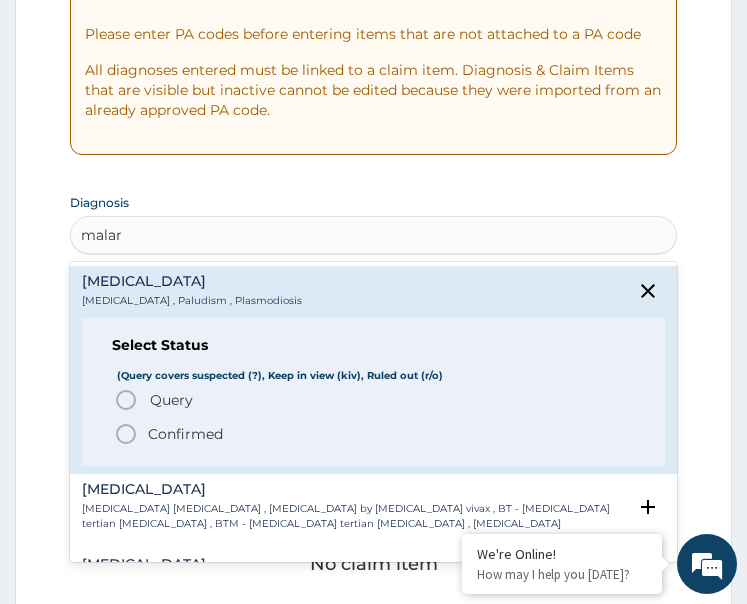 click 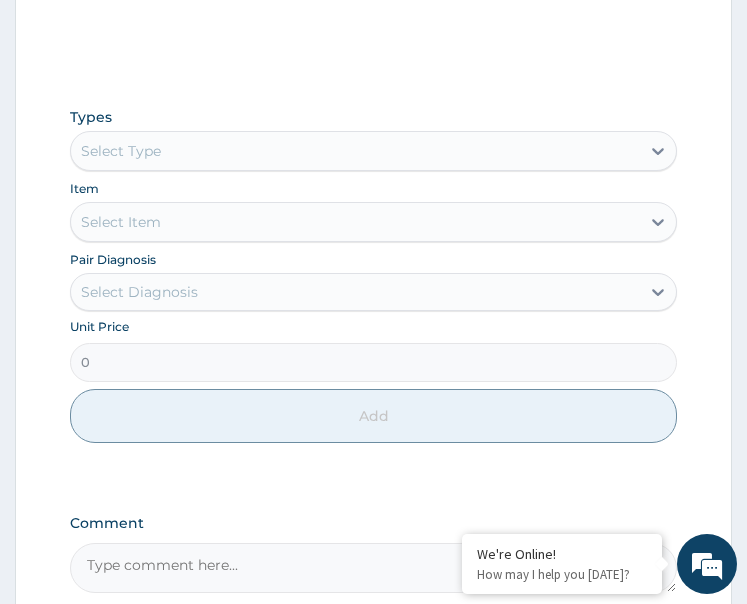 scroll, scrollTop: 993, scrollLeft: 0, axis: vertical 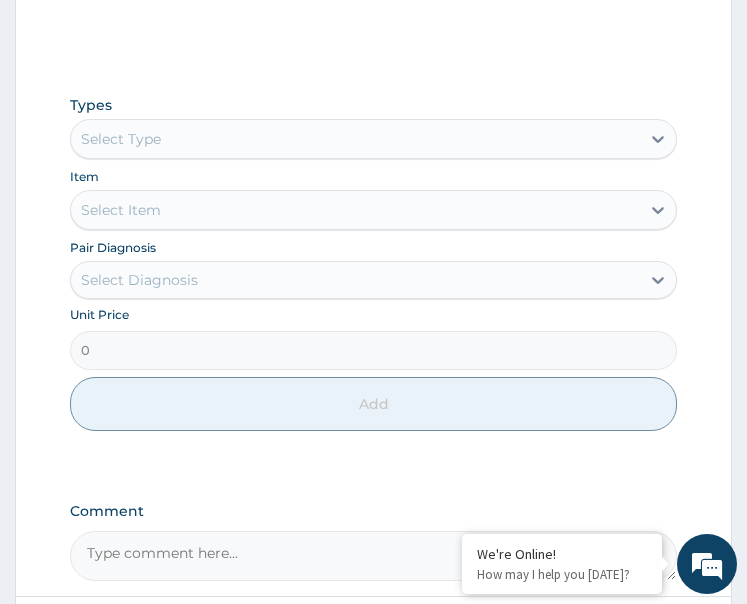 click on "Select Type" at bounding box center (356, 139) 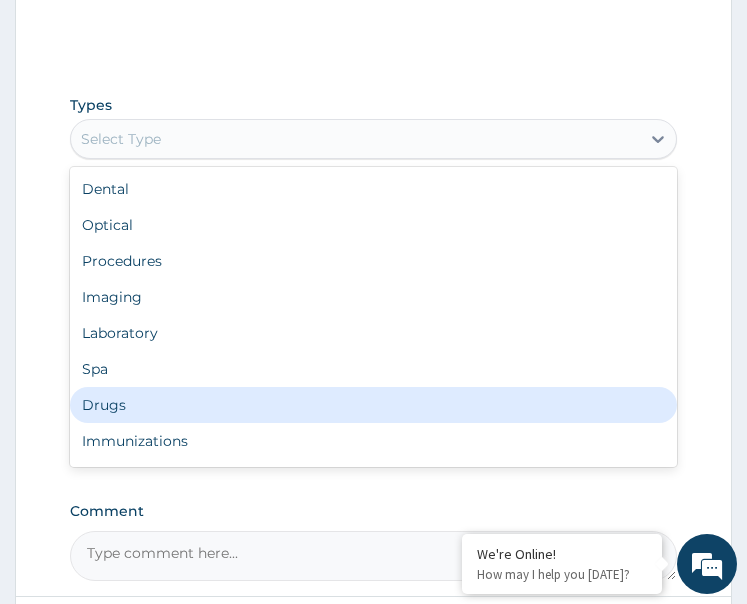 click on "Drugs" at bounding box center [374, 405] 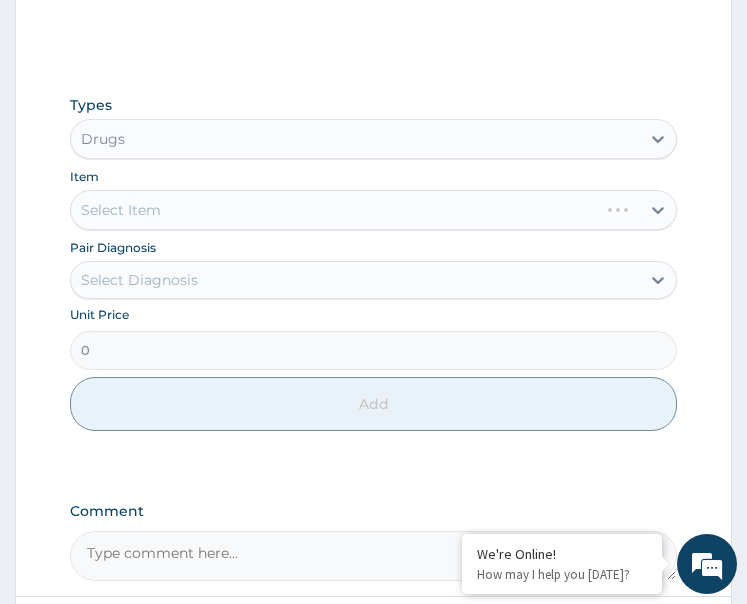 click on "Select Diagnosis" at bounding box center [139, 280] 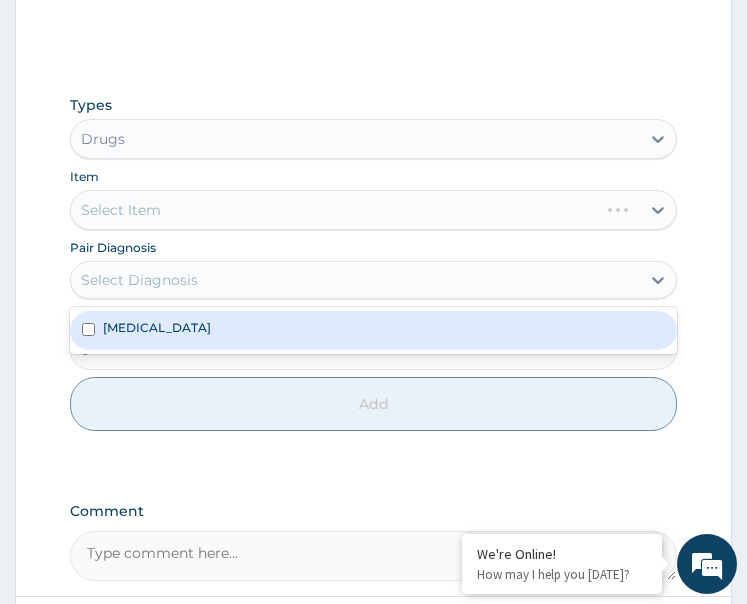 click on "[MEDICAL_DATA]" at bounding box center [374, 330] 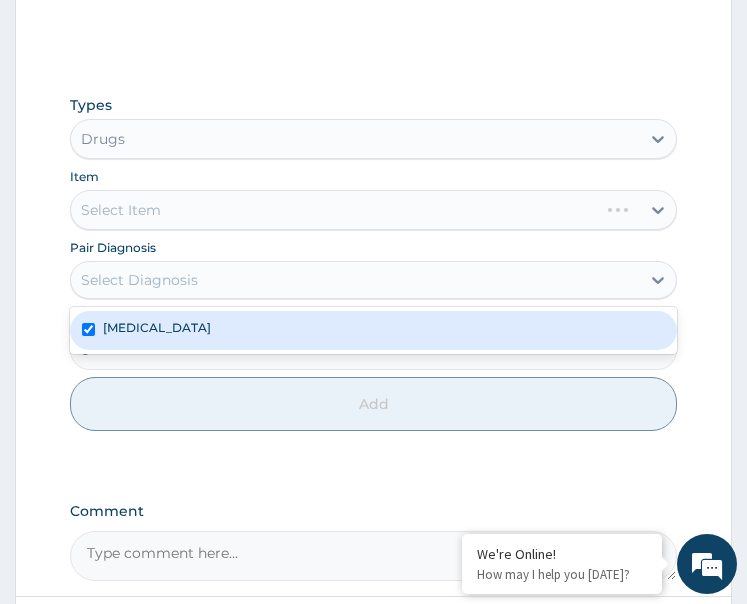 checkbox on "true" 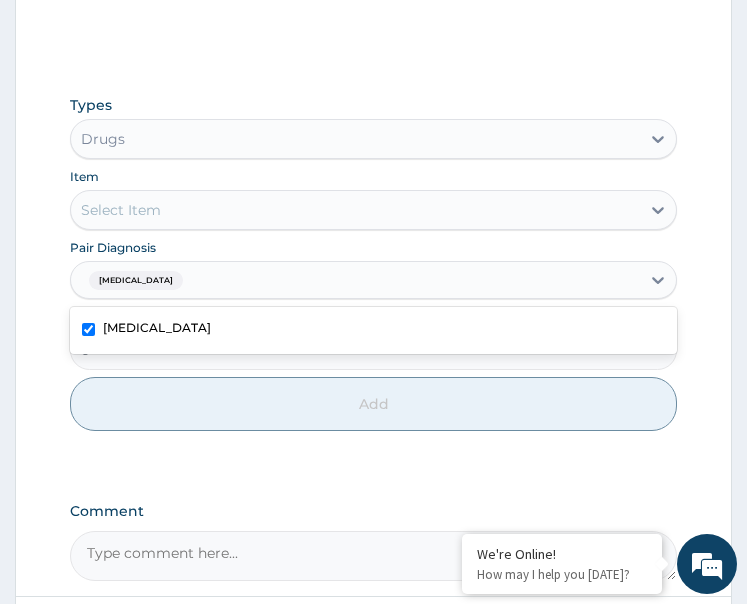 click on "Select Item" at bounding box center (356, 210) 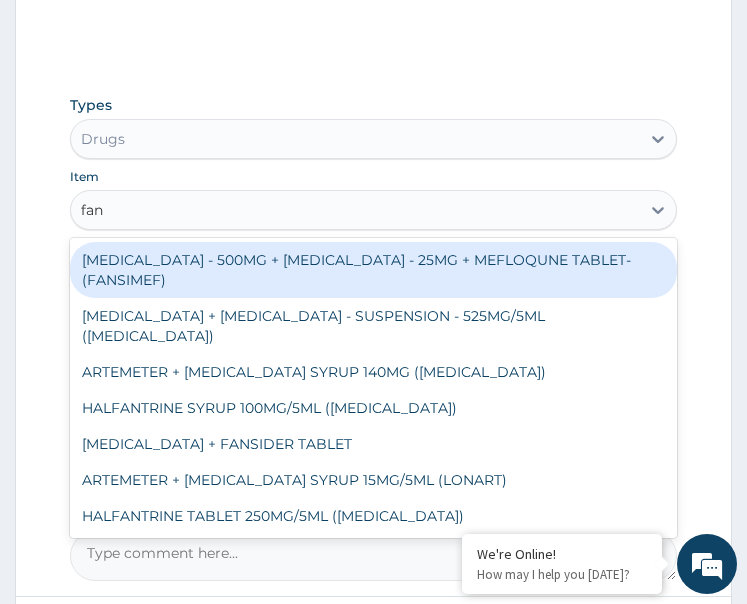 type on "fans" 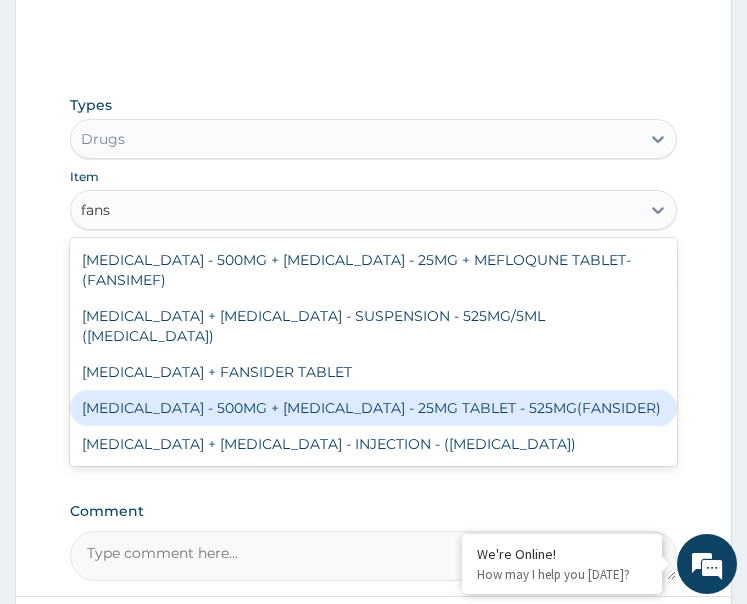 click on "[MEDICAL_DATA] - 500MG + [MEDICAL_DATA] - 25MG TABLET - 525MG(FANSIDER)" at bounding box center [374, 408] 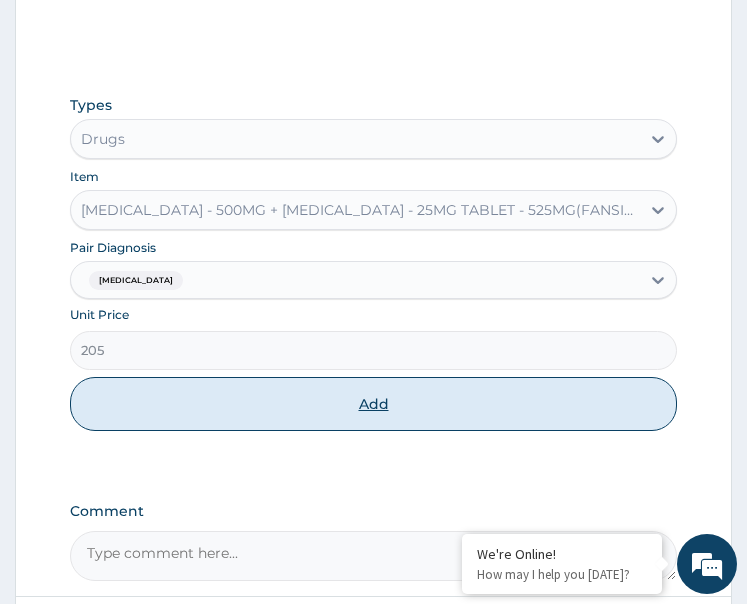 click on "Add" at bounding box center (374, 404) 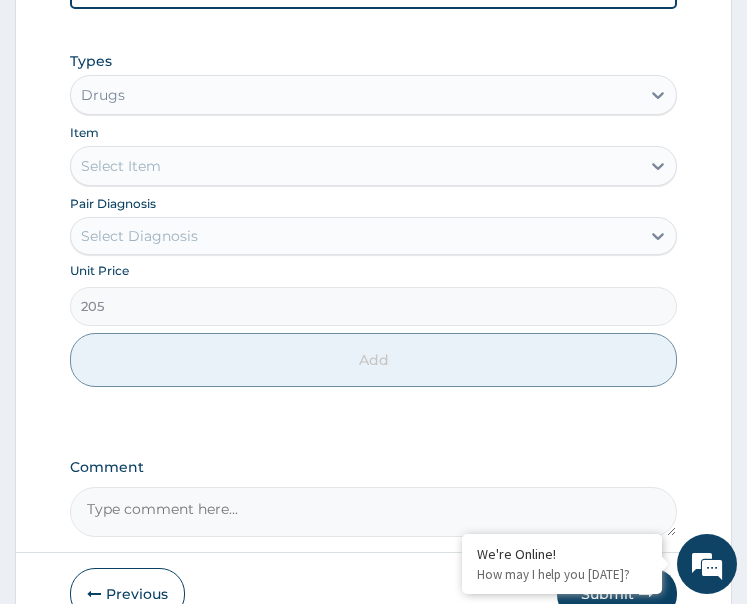 type on "0" 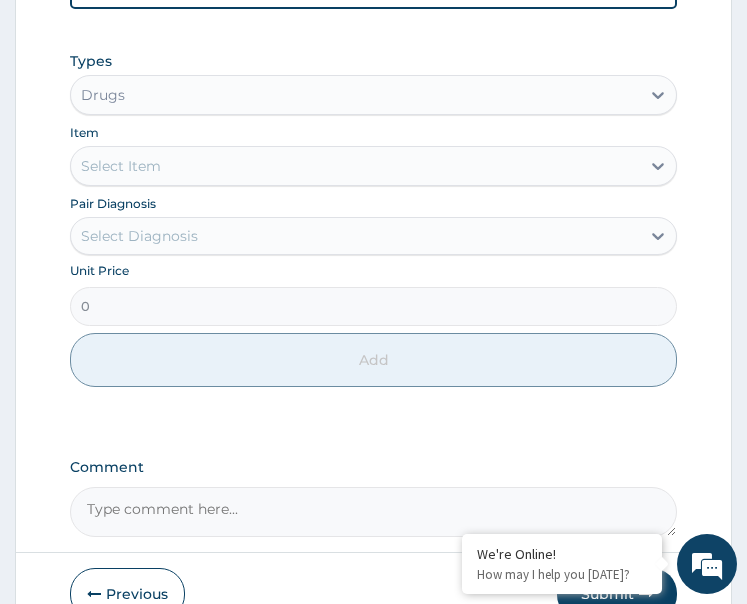 scroll, scrollTop: 618, scrollLeft: 0, axis: vertical 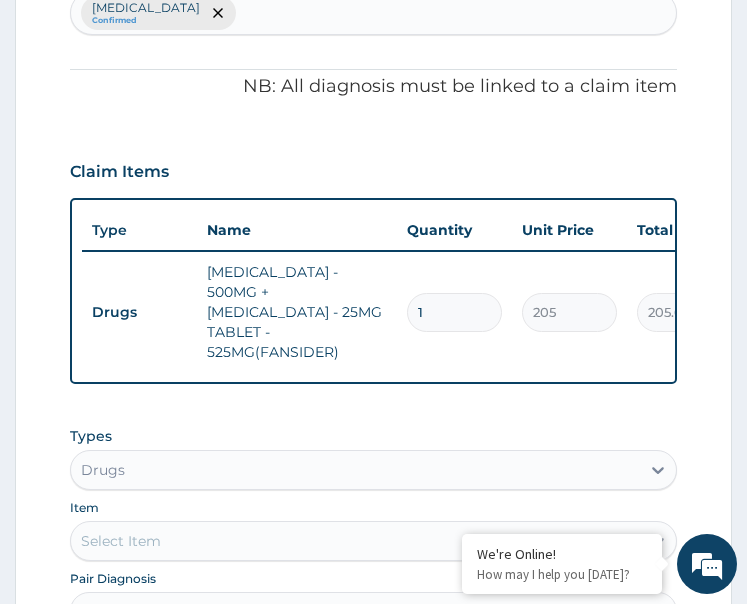 drag, startPoint x: 427, startPoint y: 302, endPoint x: 394, endPoint y: 326, distance: 40.804413 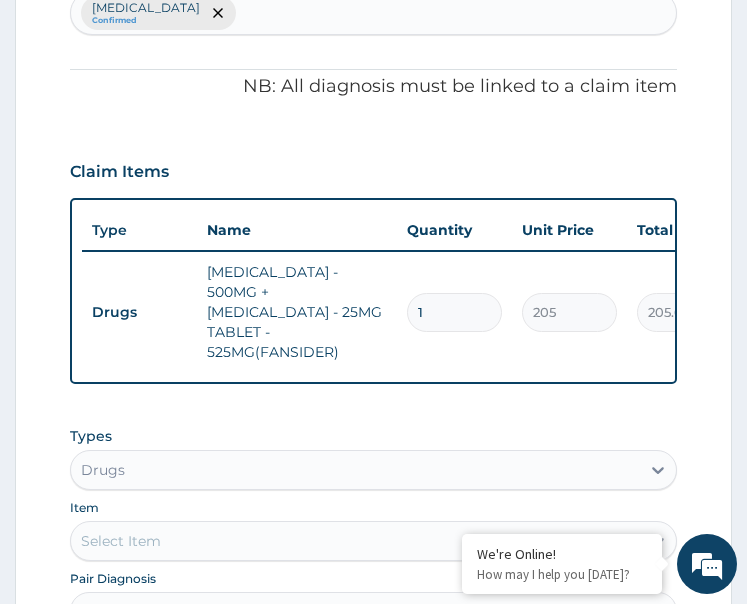 click on "Drugs SULFADOXINE - 500MG + PYRIMETHAMINE - 25MG TABLET - 525MG(FANSIDER) 1 205 205.00 Malaria Delete" at bounding box center [572, 312] 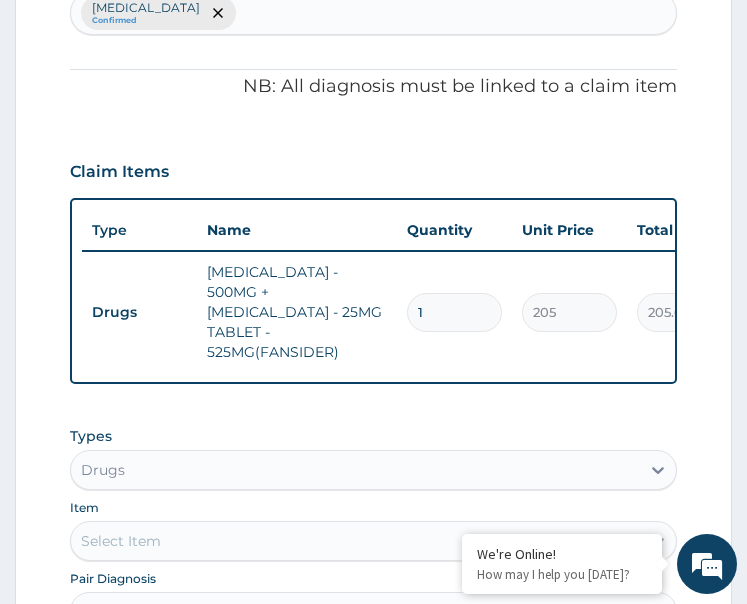 type on "3" 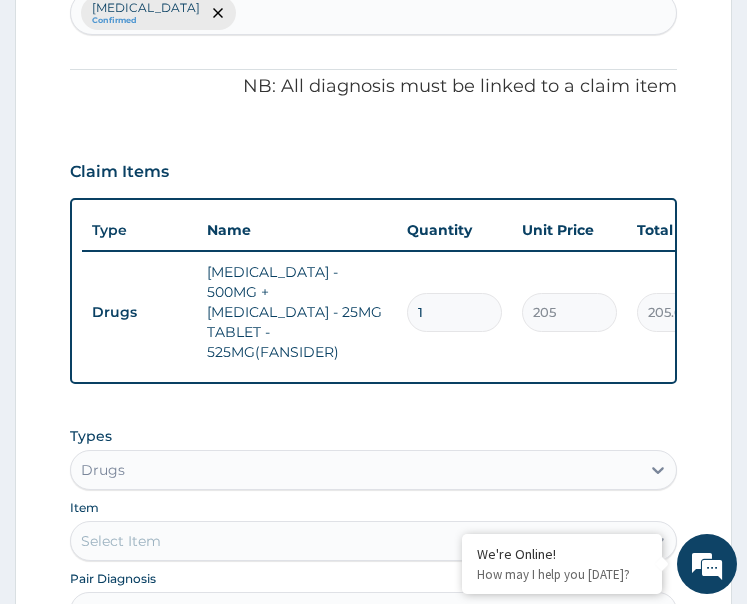 type on "615.00" 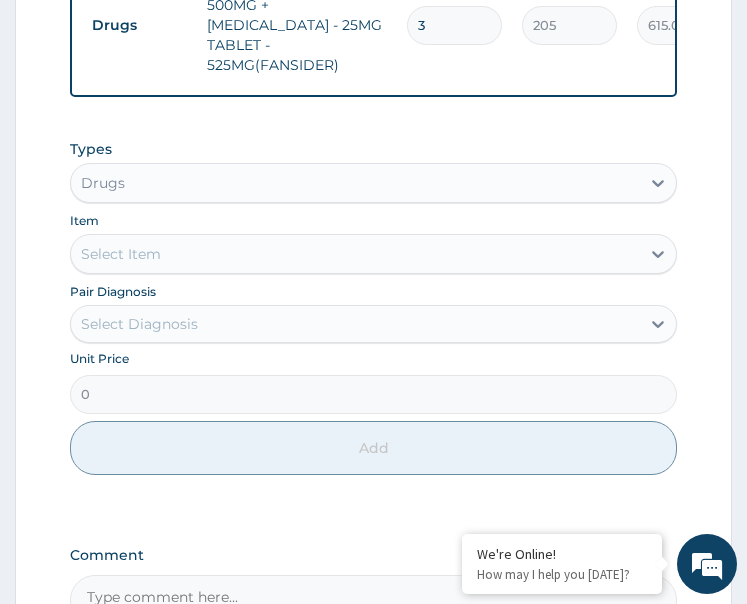 scroll, scrollTop: 918, scrollLeft: 0, axis: vertical 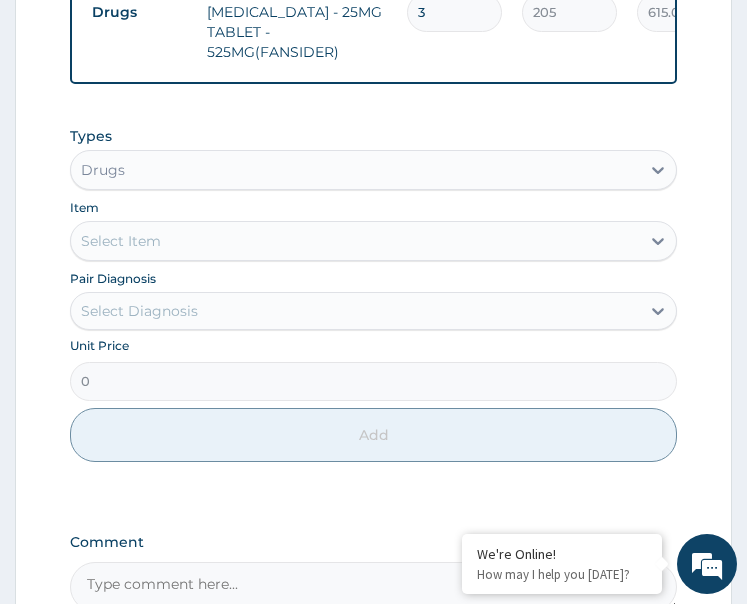 type on "3" 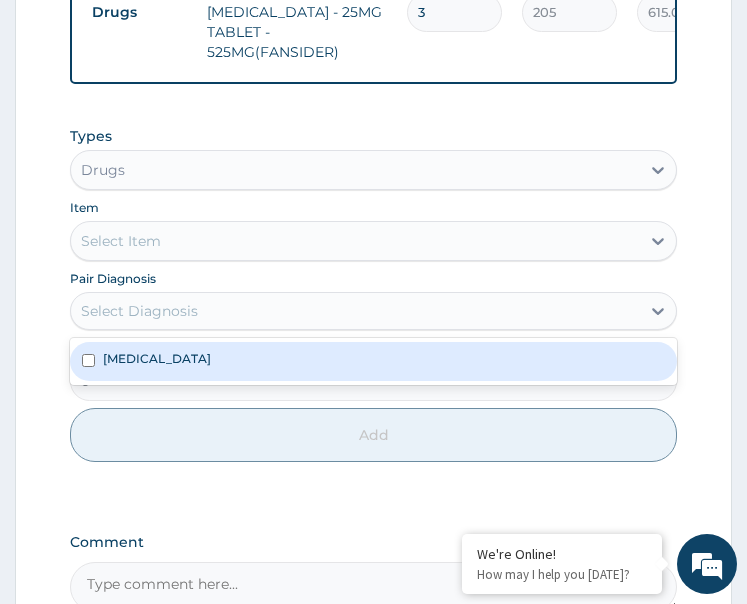 click on "Select Diagnosis" at bounding box center [356, 311] 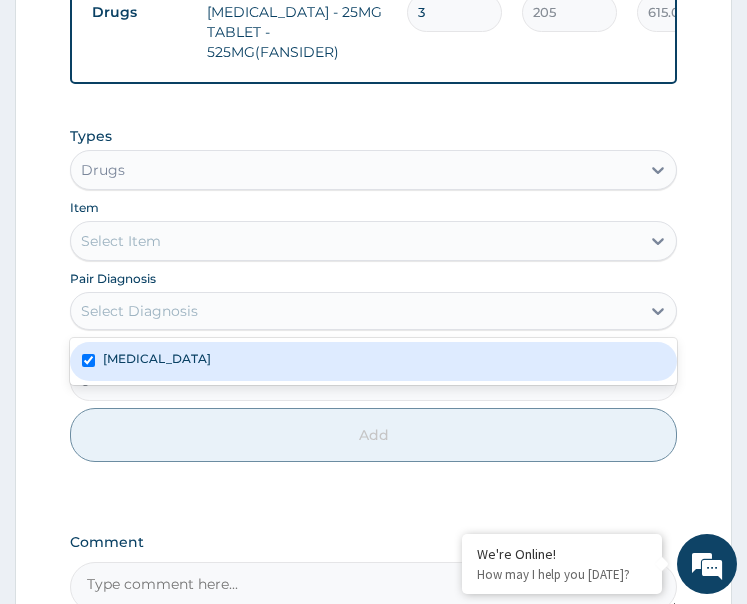 checkbox on "true" 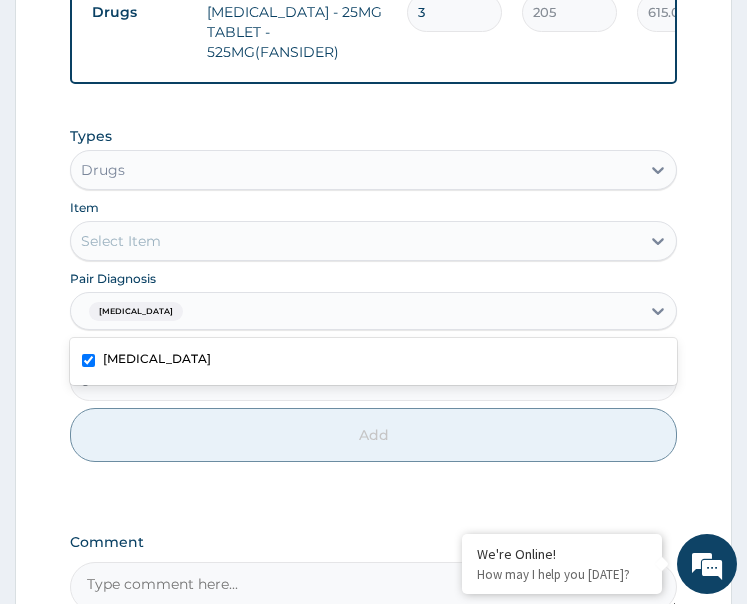 click on "Select Item" at bounding box center [356, 241] 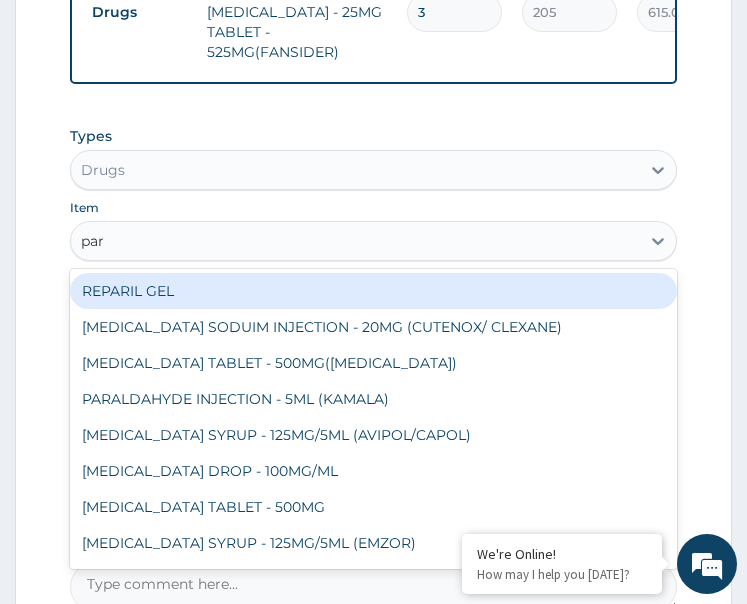 type on "para" 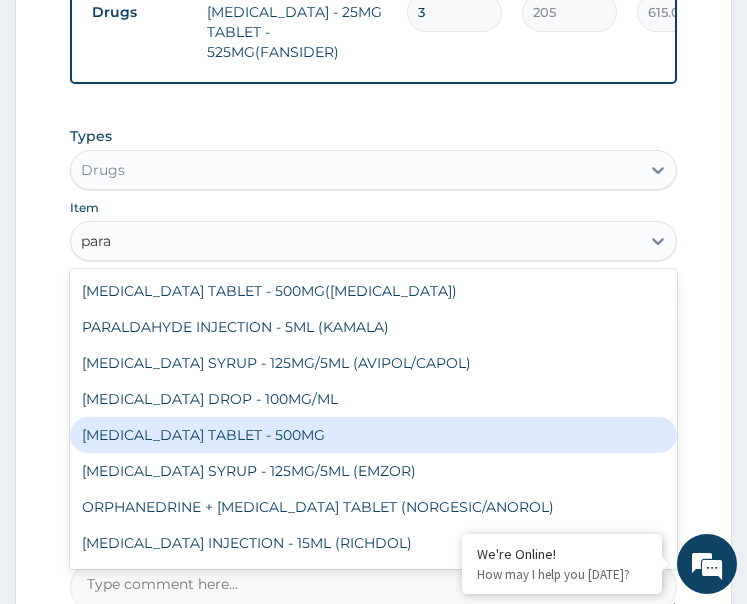 click on "[MEDICAL_DATA] TABLET - 500MG" at bounding box center [374, 435] 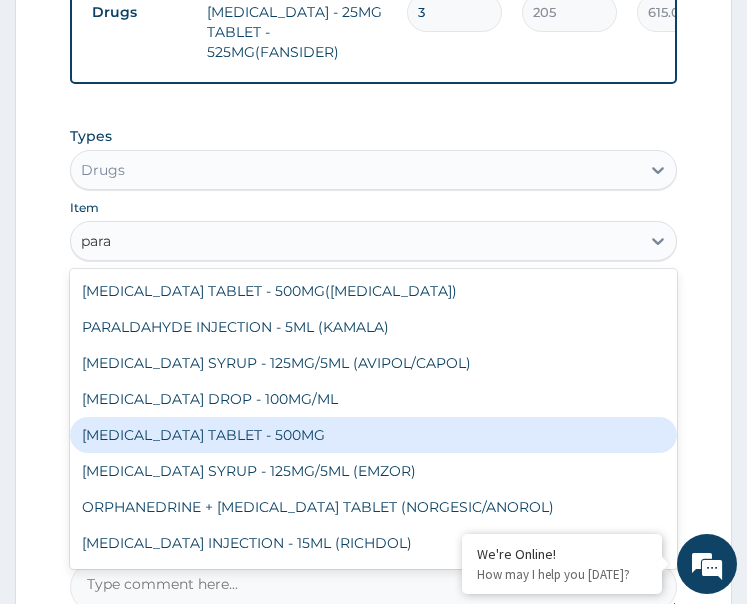 type 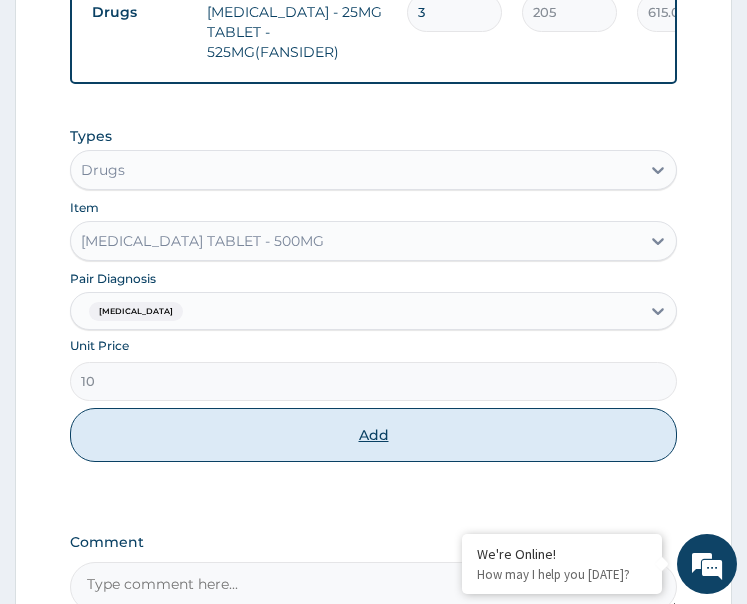click on "Add" at bounding box center [374, 435] 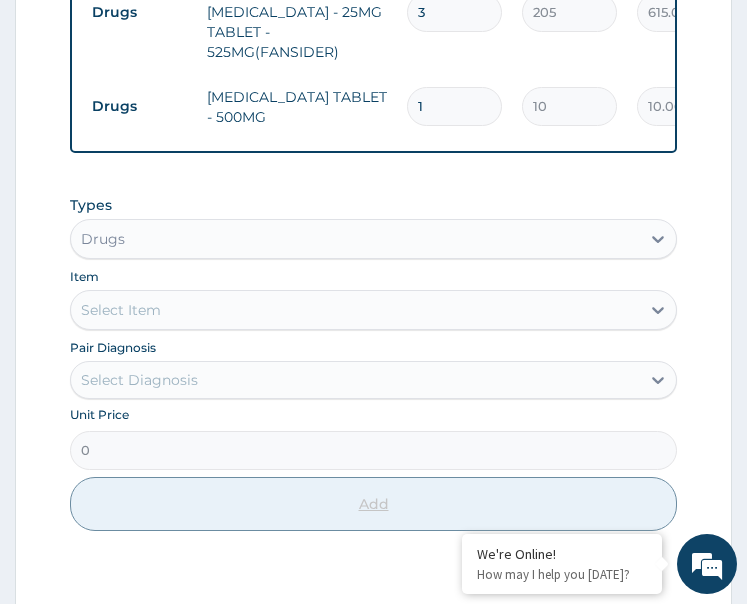 type on "18" 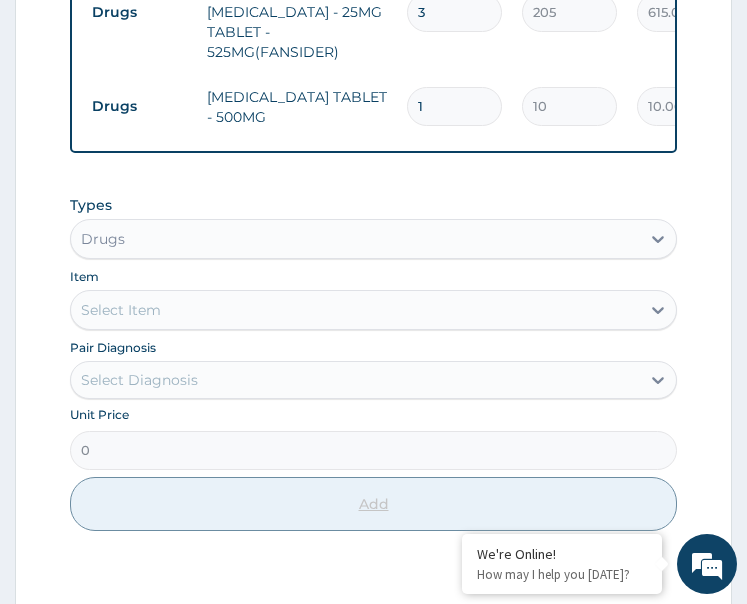 type on "180.00" 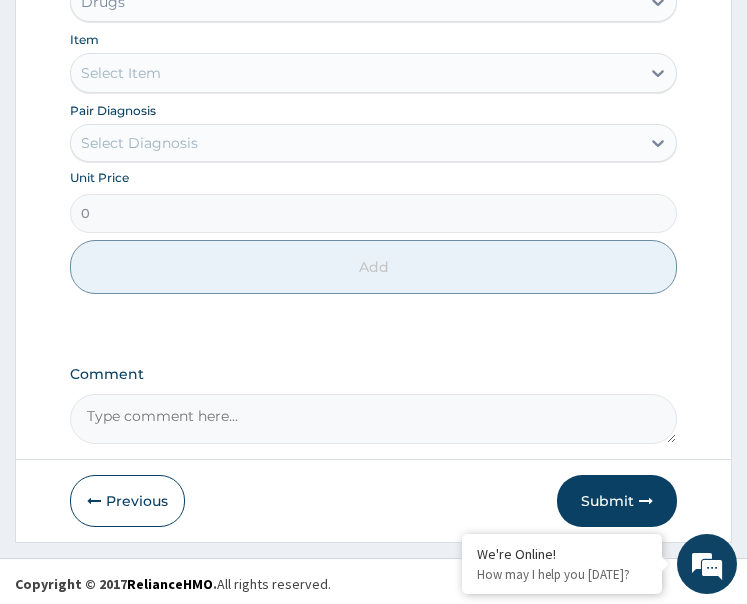 scroll, scrollTop: 1157, scrollLeft: 0, axis: vertical 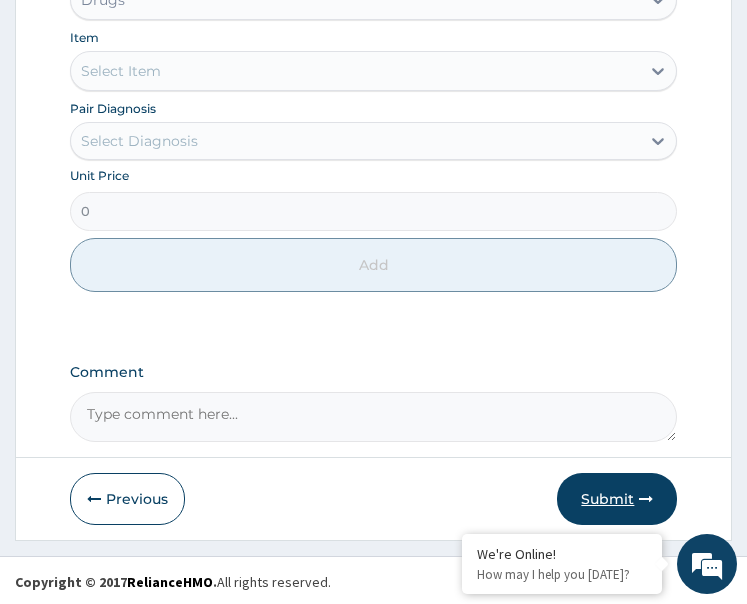 type on "18" 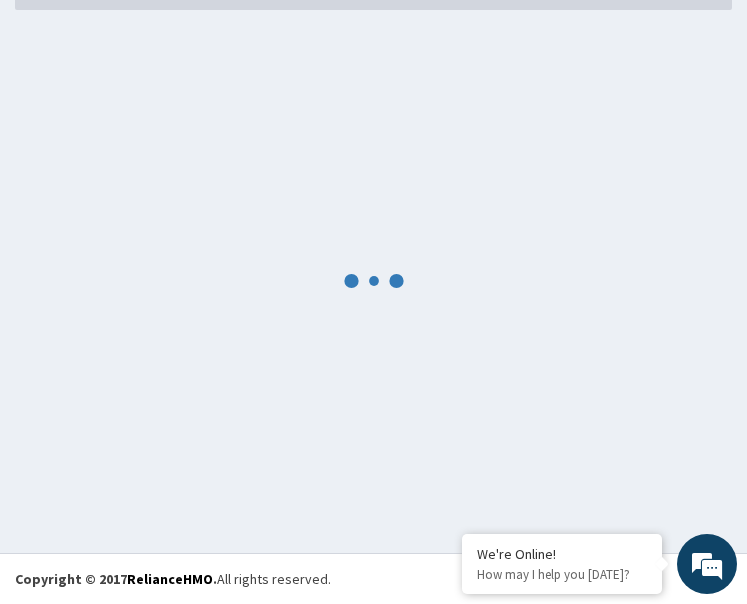 scroll, scrollTop: 1157, scrollLeft: 0, axis: vertical 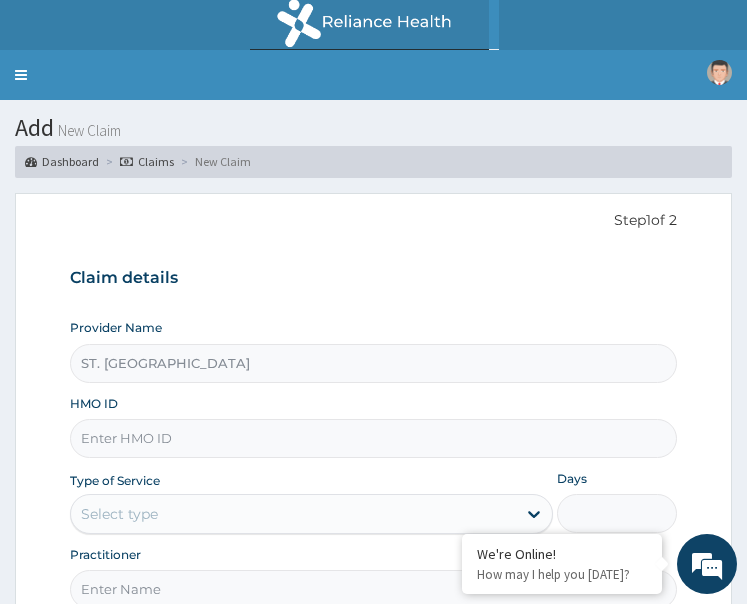paste on "SFA/12286/A" 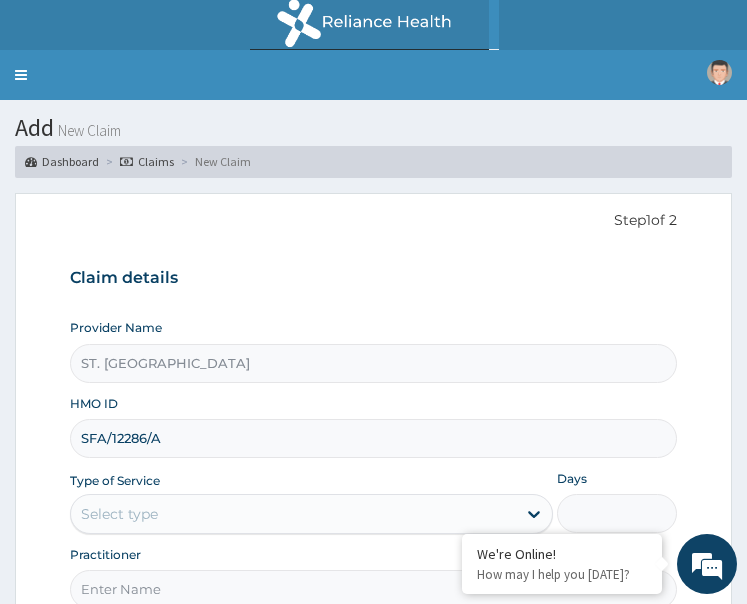 scroll, scrollTop: 193, scrollLeft: 0, axis: vertical 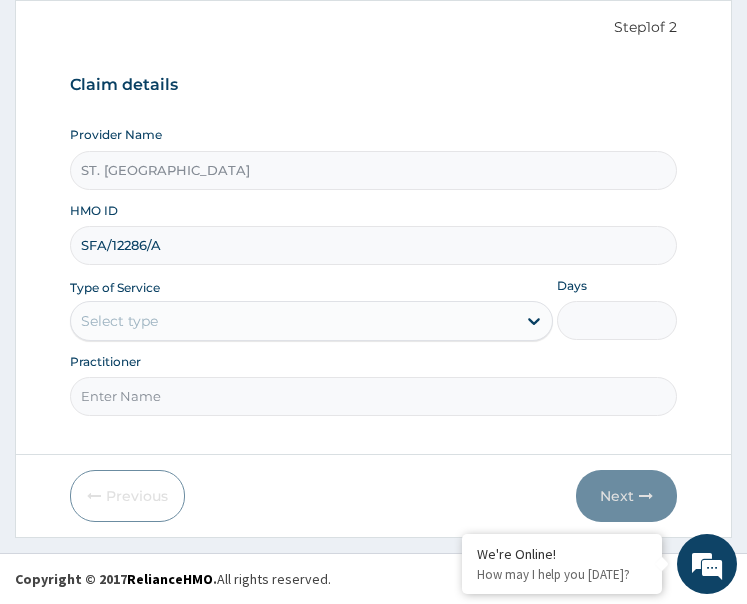 type on "SFA/12286/A" 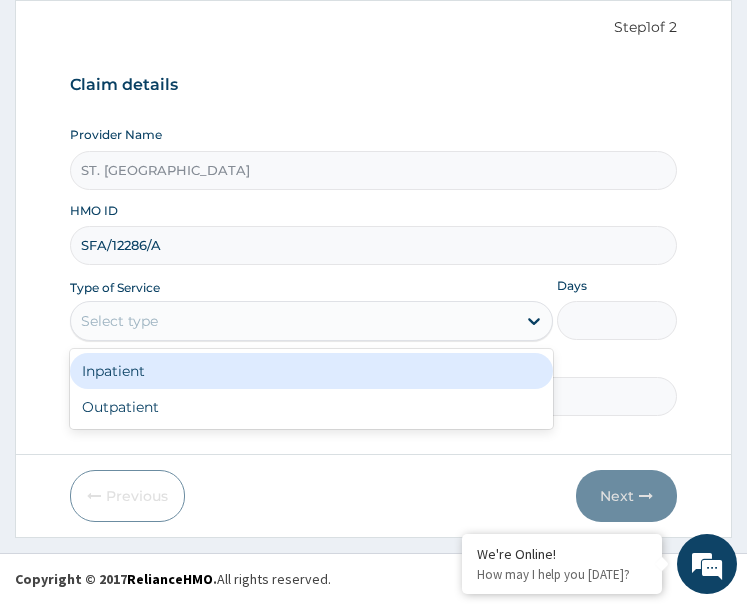 scroll, scrollTop: 0, scrollLeft: 0, axis: both 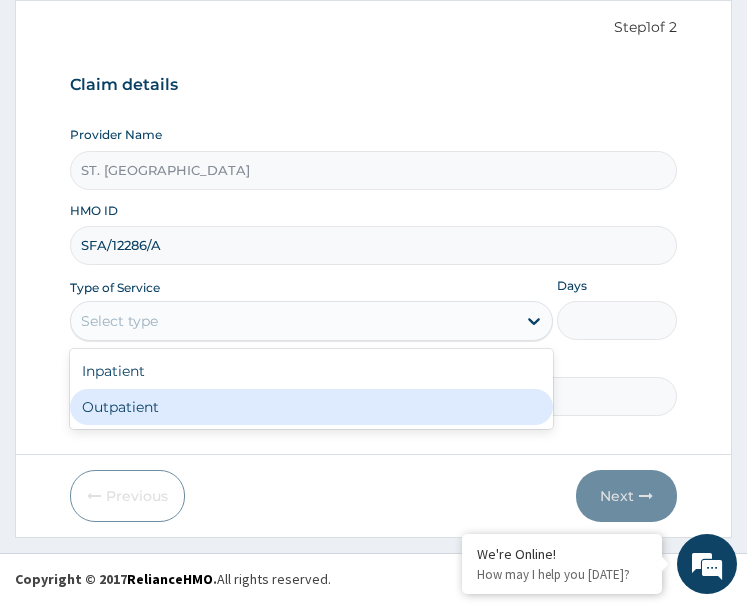 click on "Outpatient" at bounding box center (311, 407) 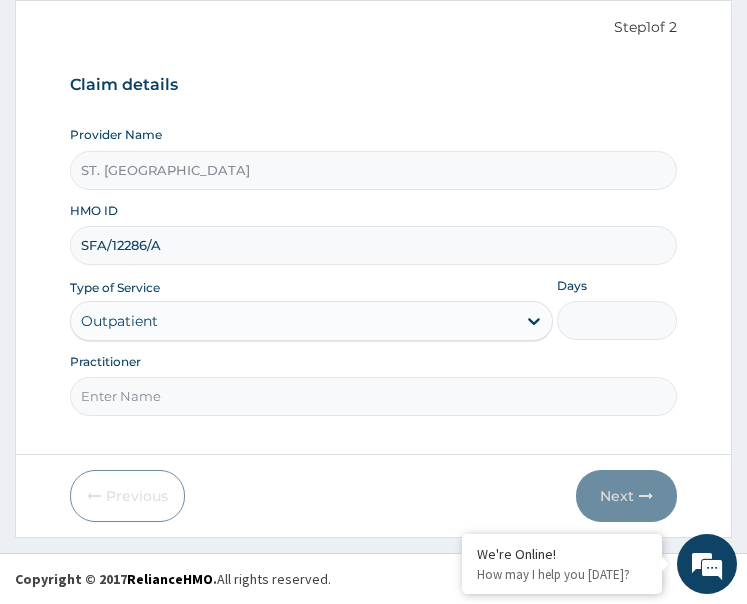 type on "1" 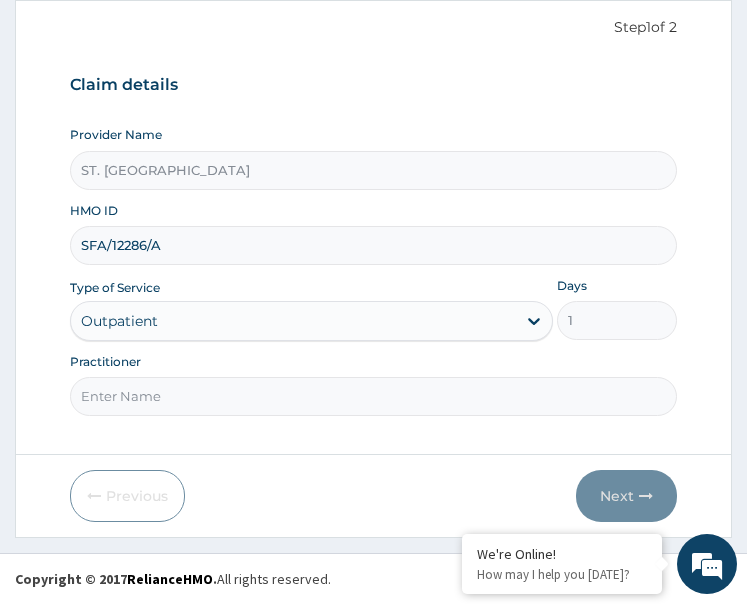 drag, startPoint x: 228, startPoint y: 406, endPoint x: 267, endPoint y: 394, distance: 40.804413 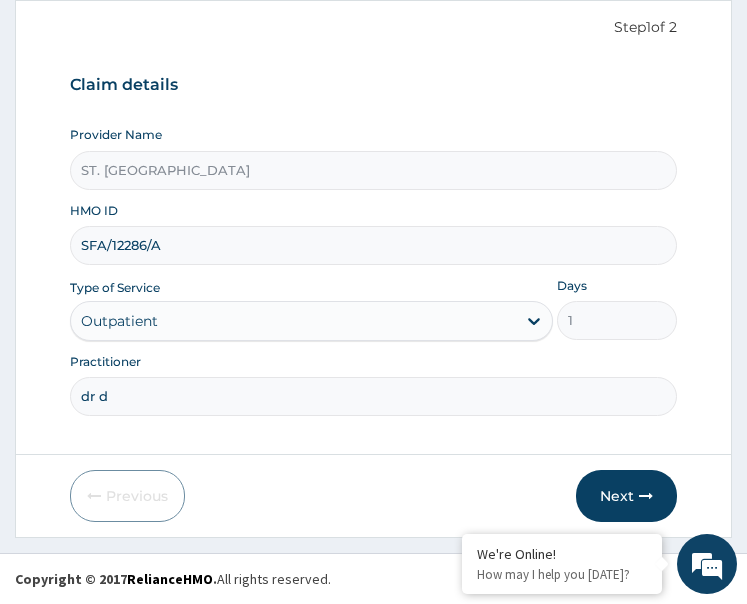 type on "[PERSON_NAME]" 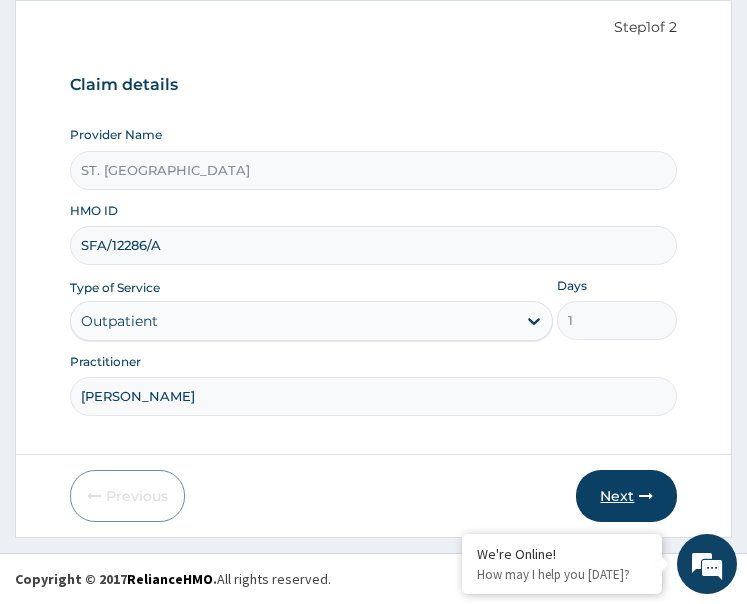 click on "Next" at bounding box center (626, 496) 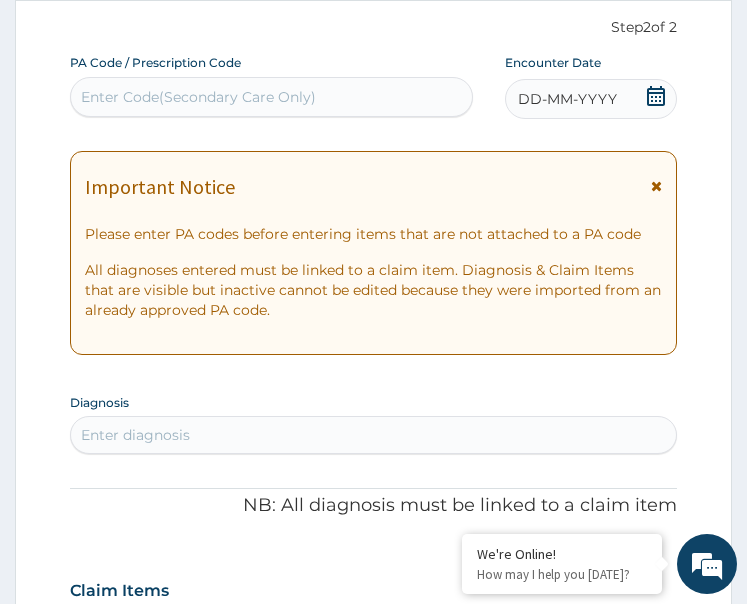click on "DD-MM-YYYY" at bounding box center (567, 99) 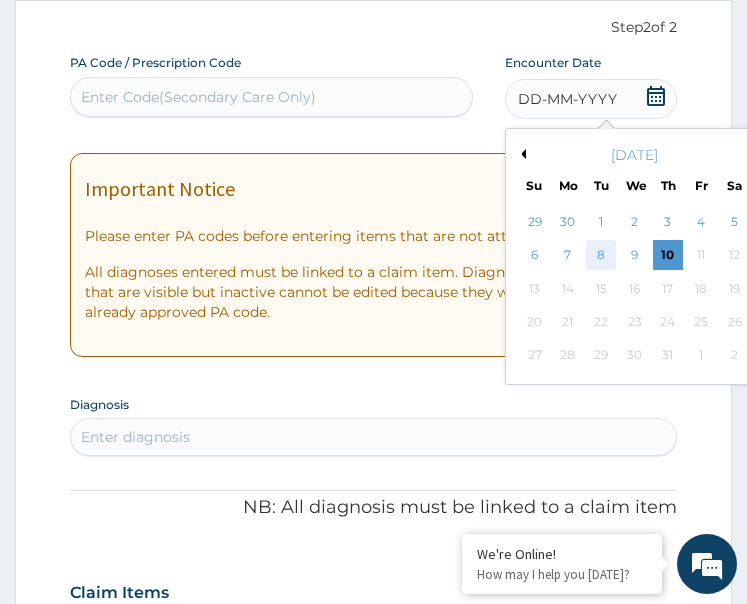 click on "8" at bounding box center [601, 256] 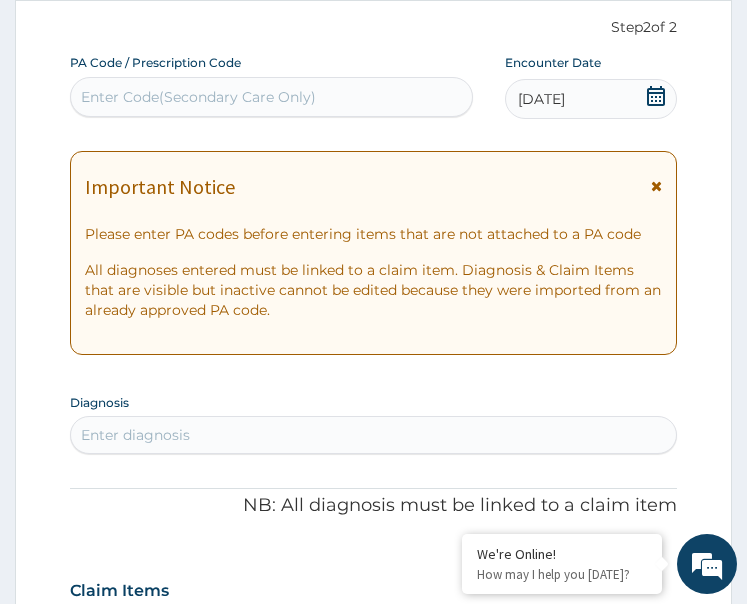 click on "Enter diagnosis" at bounding box center (374, 435) 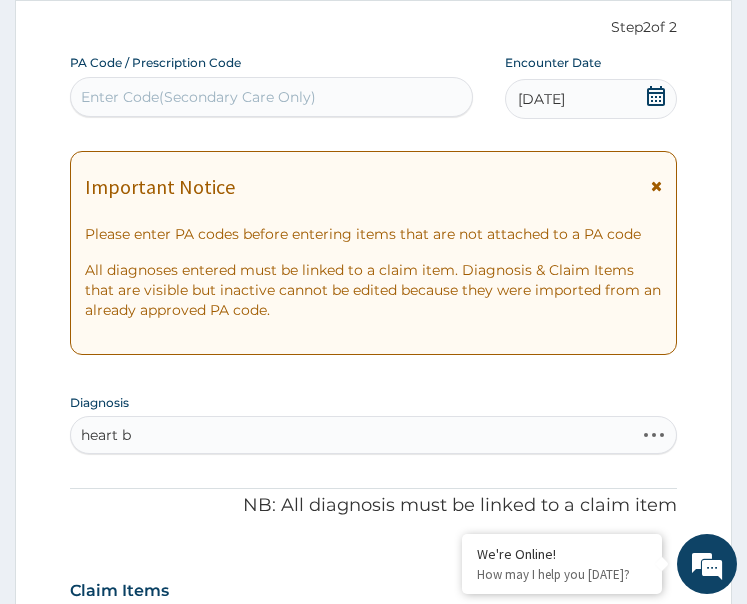 type on "heart bu" 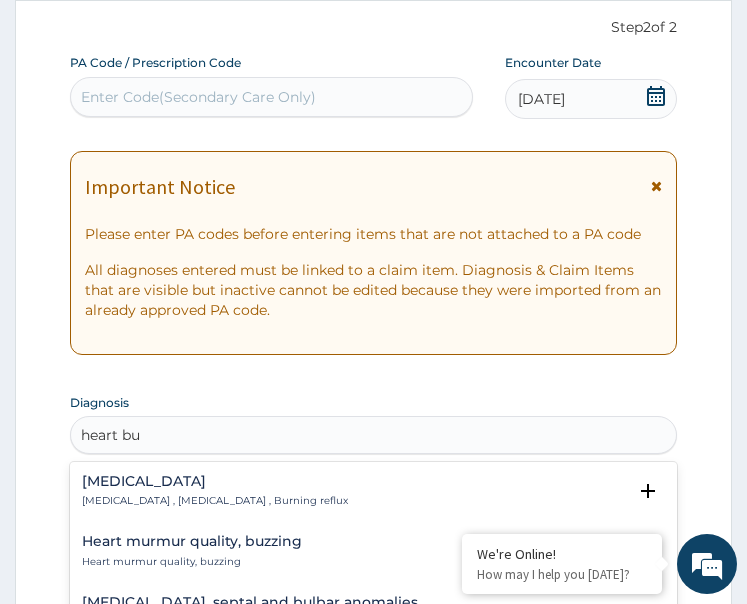 click on "[MEDICAL_DATA]" at bounding box center [215, 481] 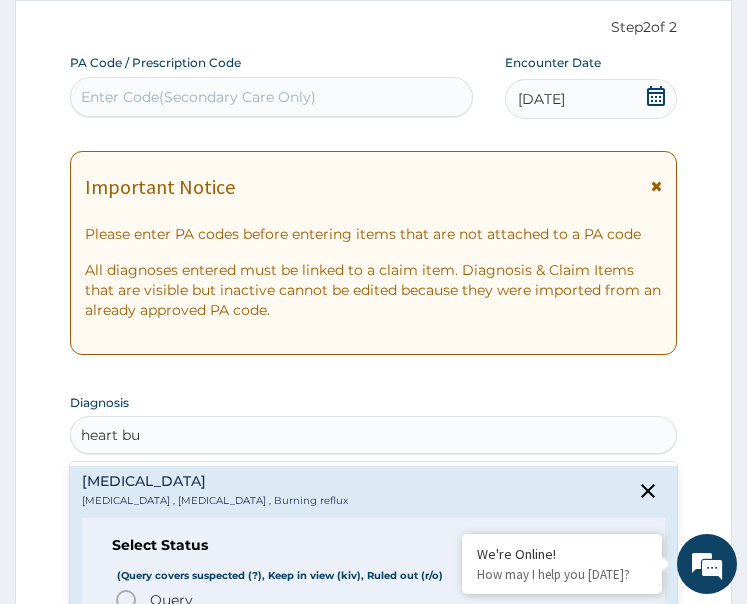 click 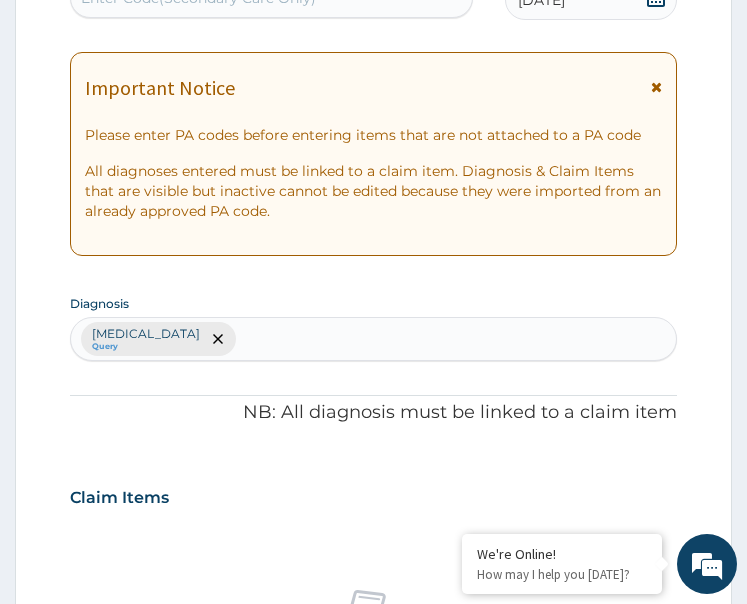 scroll, scrollTop: 293, scrollLeft: 0, axis: vertical 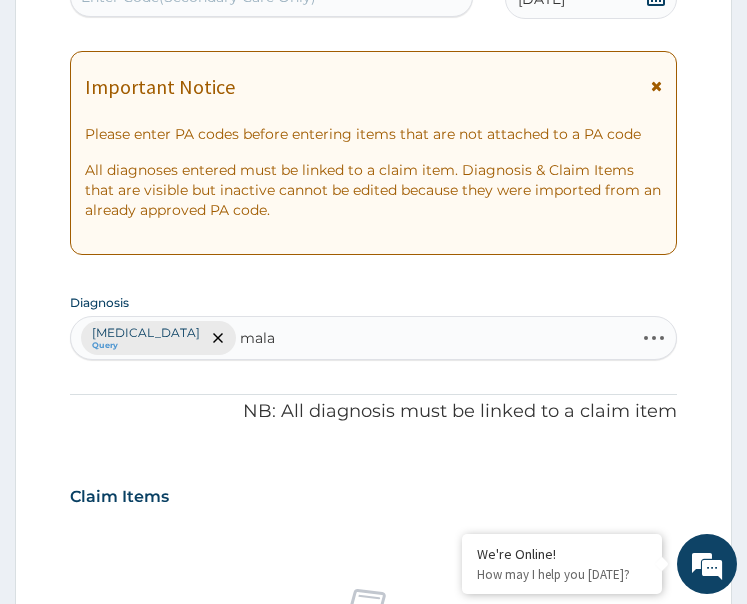 type on "malar" 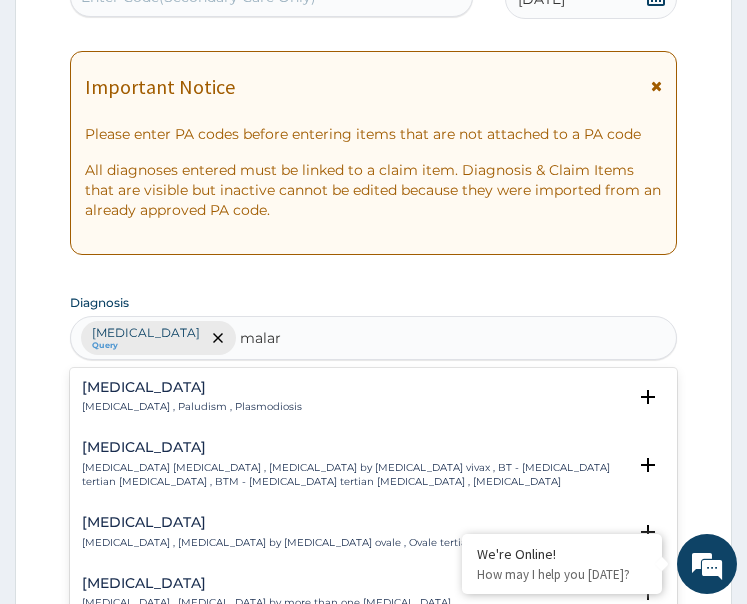 click on "[MEDICAL_DATA] , Paludism , Plasmodiosis" at bounding box center [192, 407] 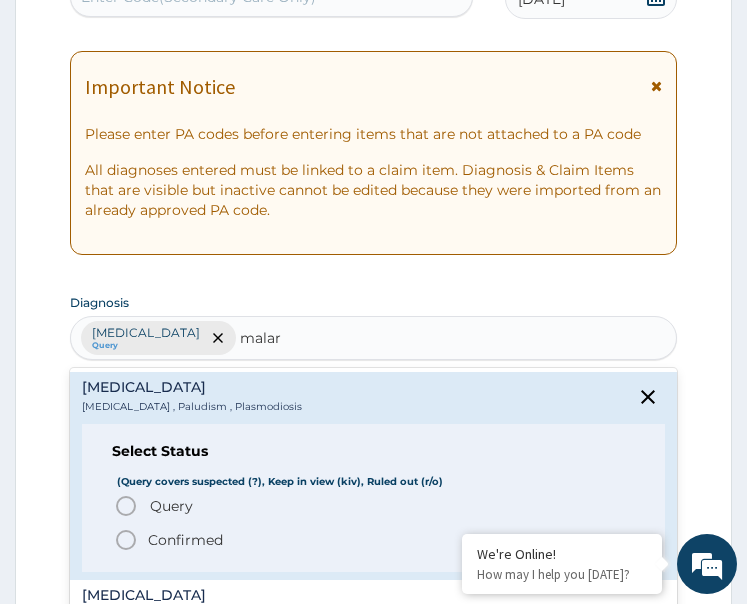 click 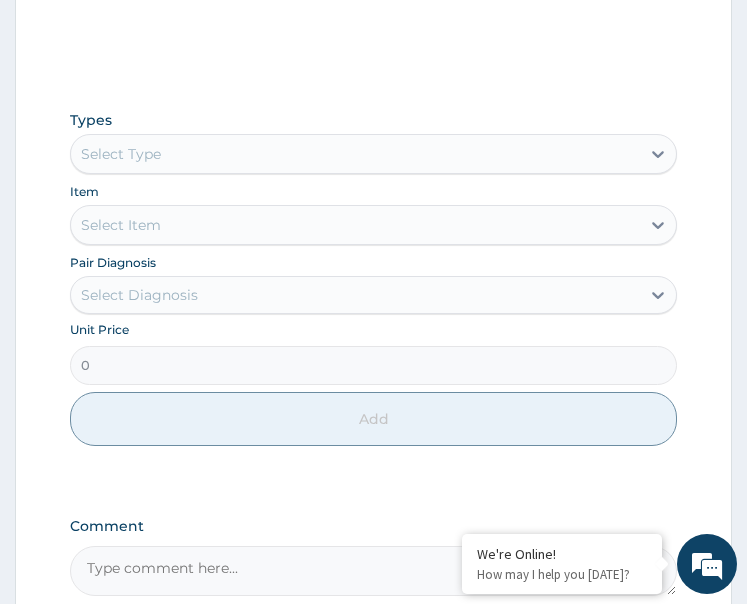 scroll, scrollTop: 993, scrollLeft: 0, axis: vertical 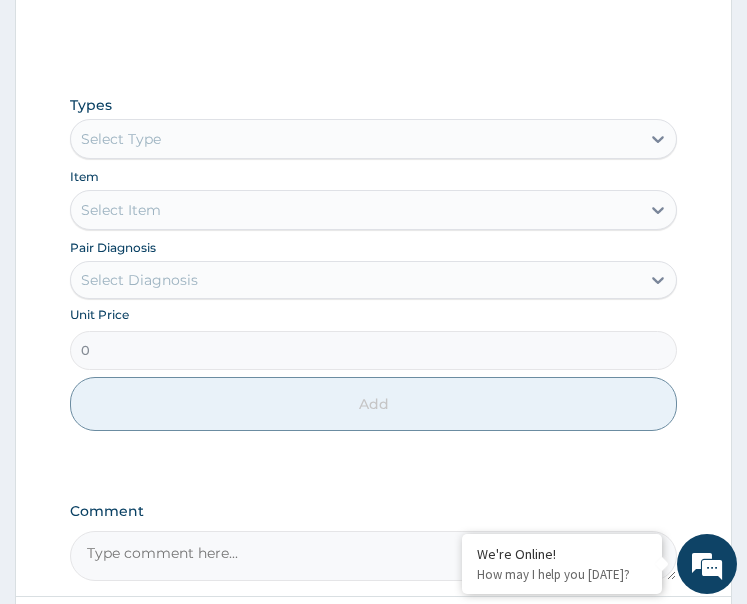 click on "Select Type" at bounding box center (356, 139) 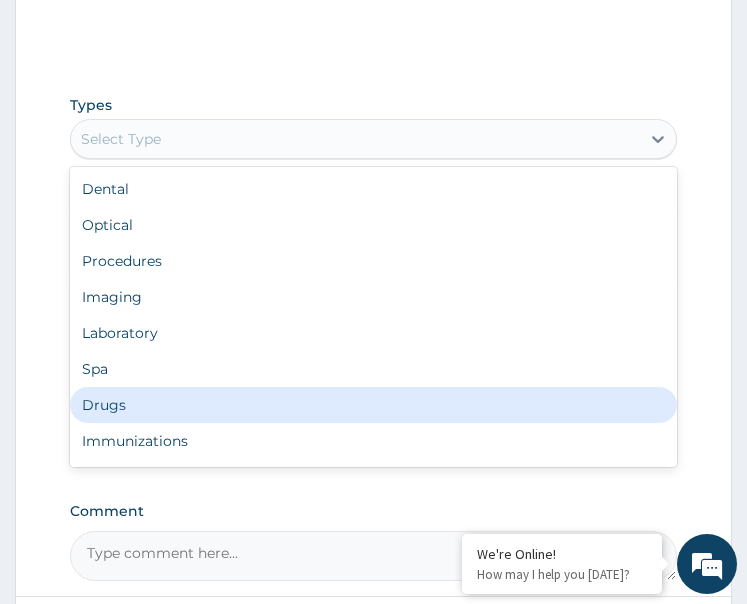 click on "Drugs" at bounding box center (374, 405) 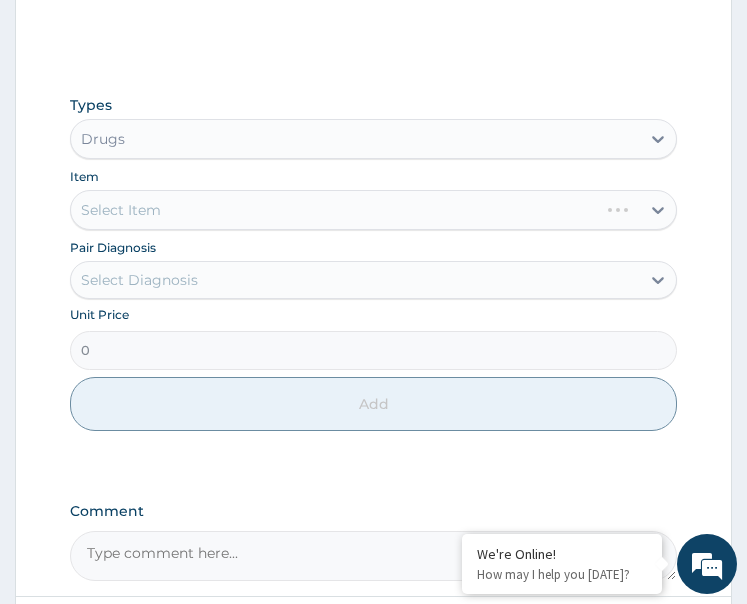 click on "Select Diagnosis" at bounding box center (356, 280) 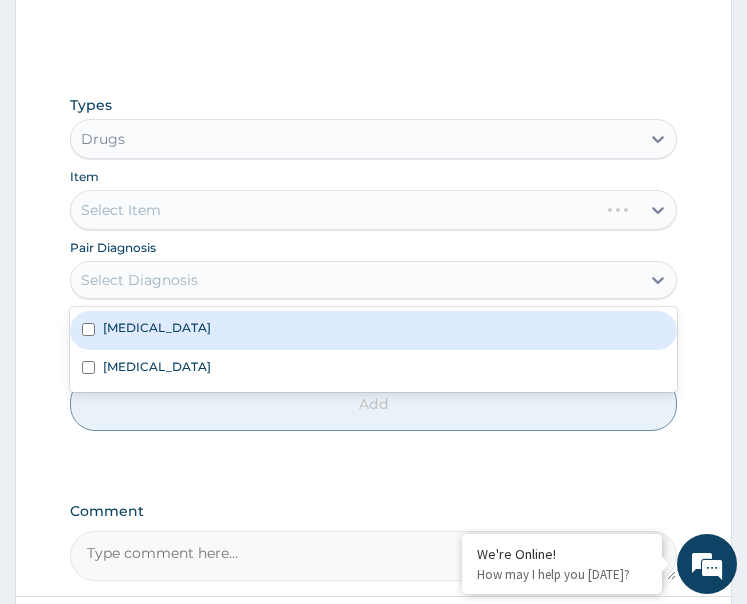 click on "Heartburn" at bounding box center (374, 330) 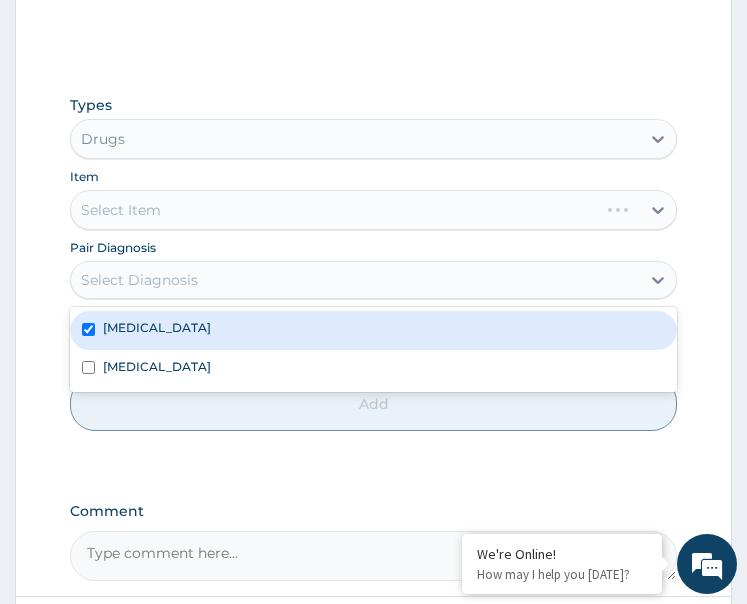 checkbox on "true" 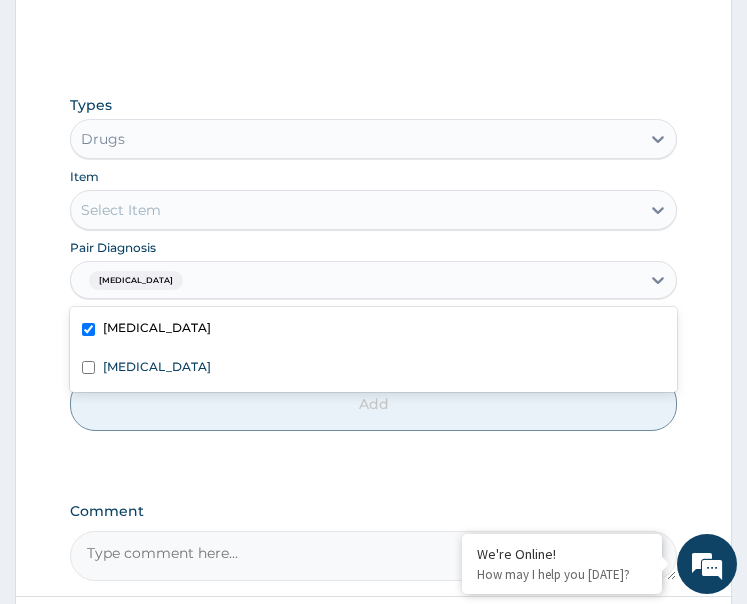 click on "Select Item" at bounding box center [356, 210] 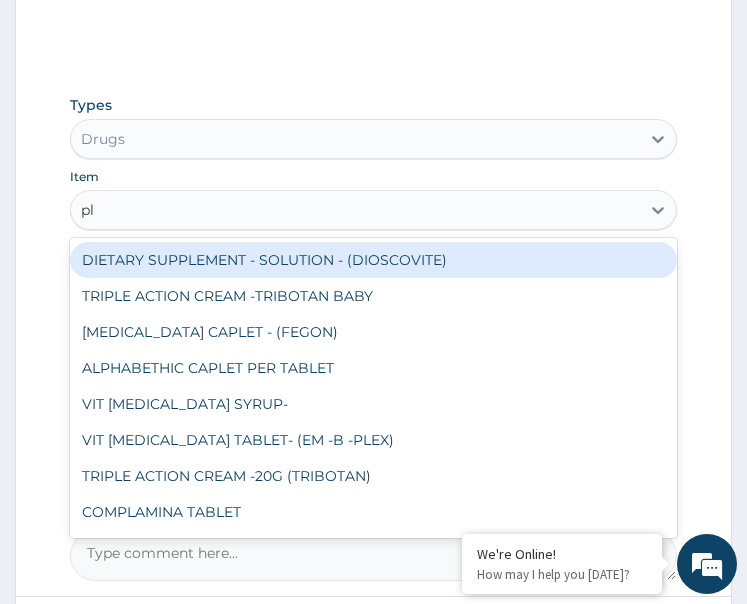 type on "pla" 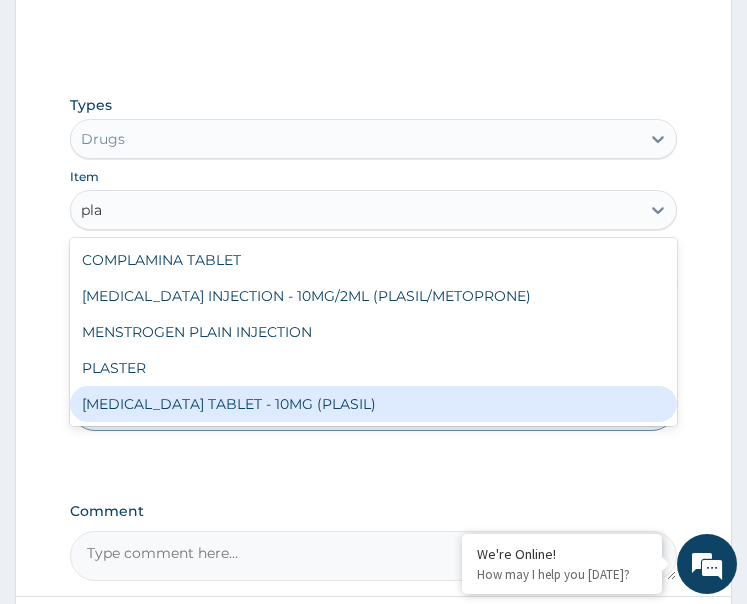 click on "METOCLOPRAMIDE TABLET - 10MG (PLASIL)" at bounding box center [374, 404] 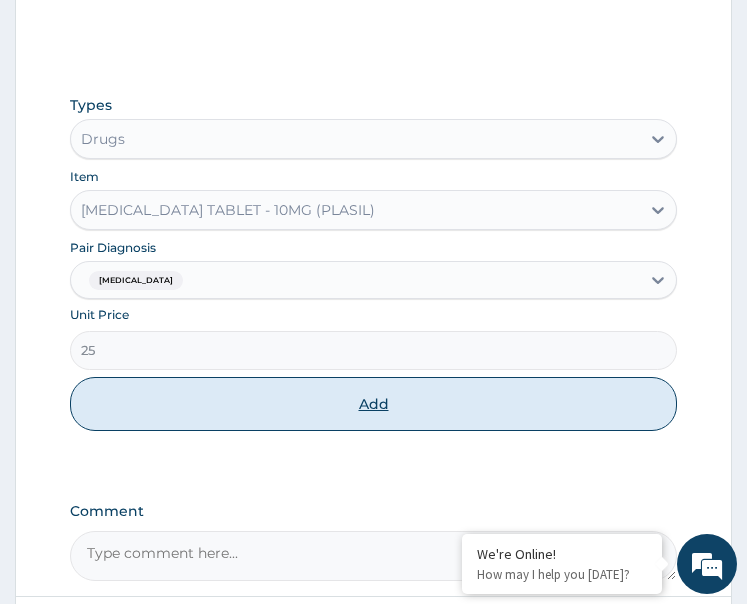 click on "Add" at bounding box center [374, 404] 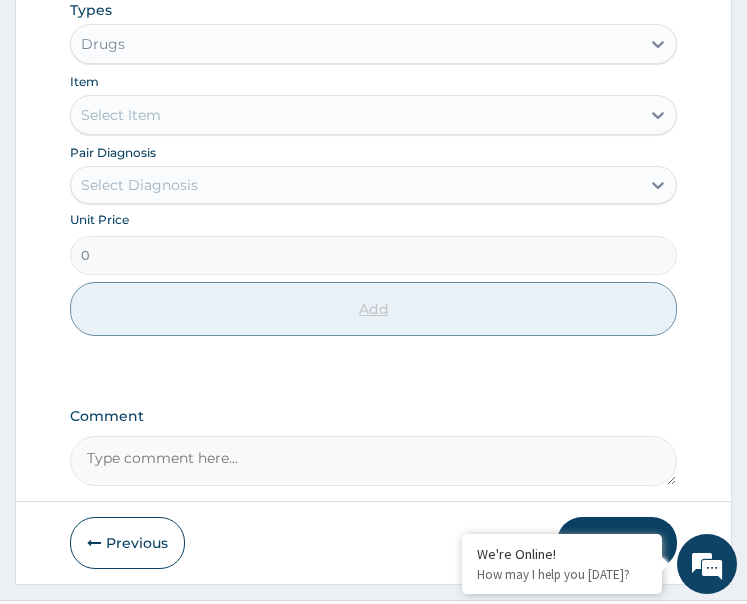 scroll, scrollTop: 602, scrollLeft: 0, axis: vertical 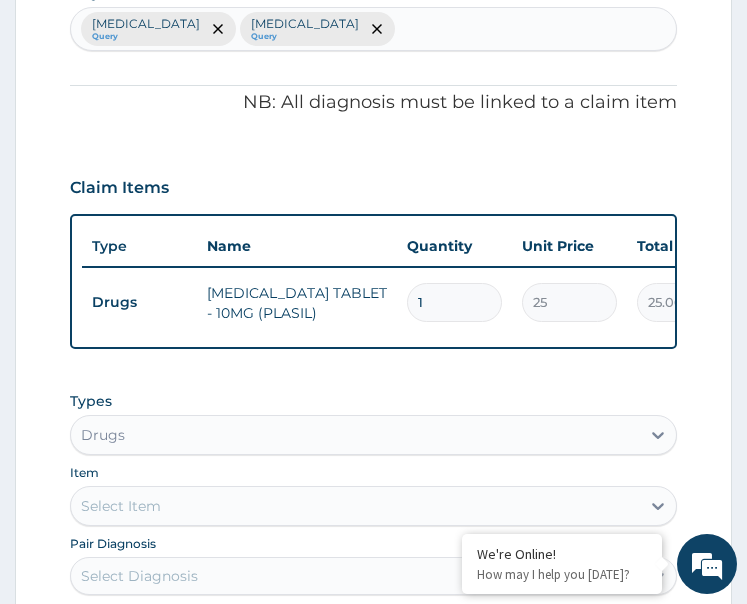 type on "10" 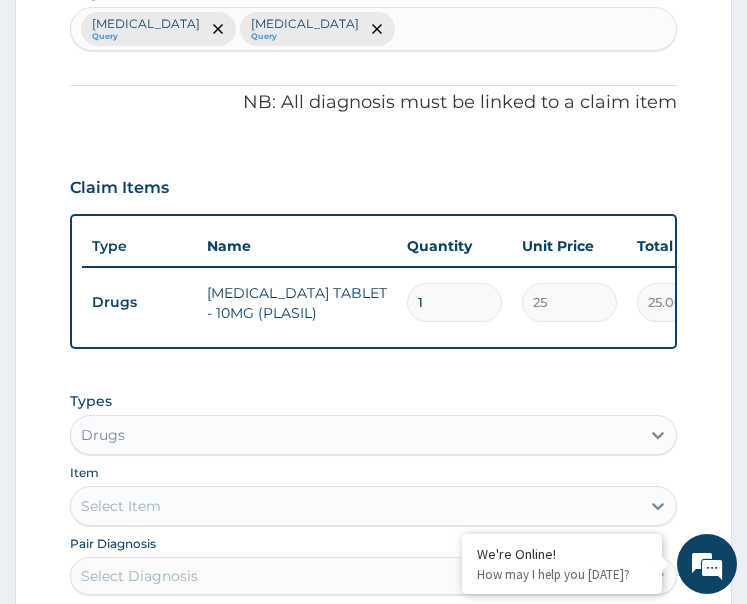 type on "250.00" 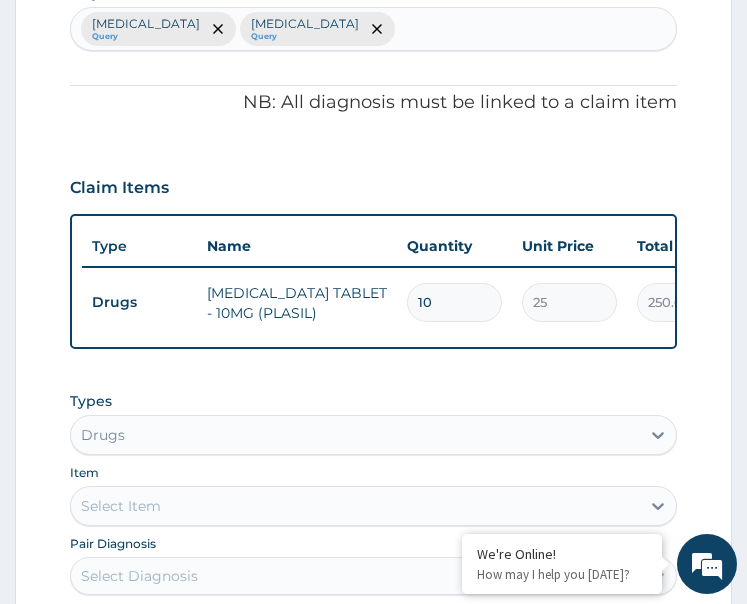 scroll, scrollTop: 802, scrollLeft: 0, axis: vertical 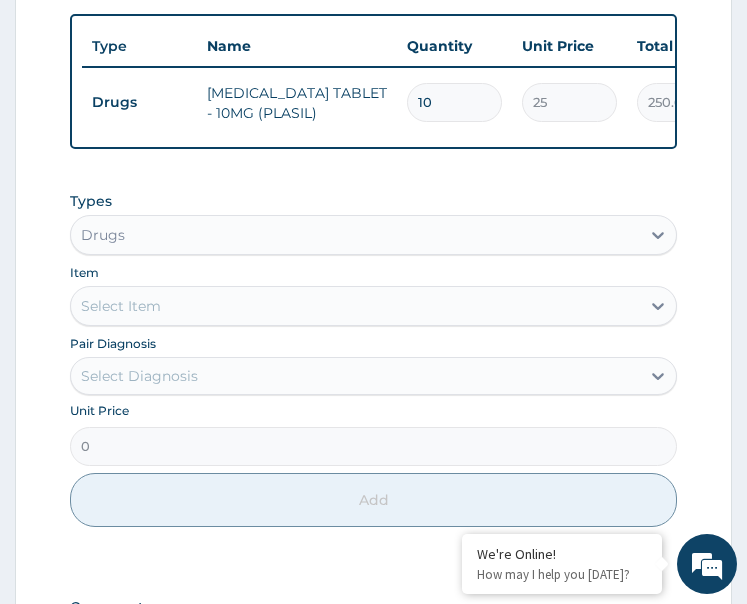type on "10" 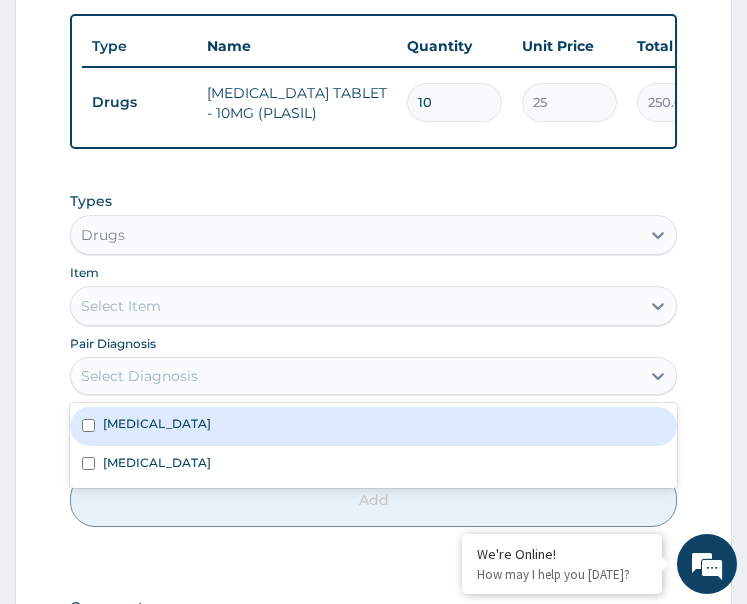 click on "Select Diagnosis" at bounding box center (356, 376) 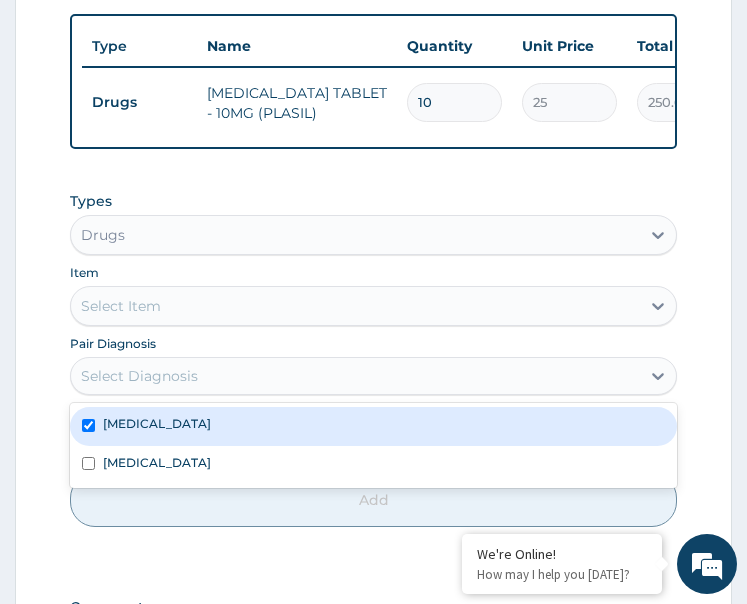 checkbox on "true" 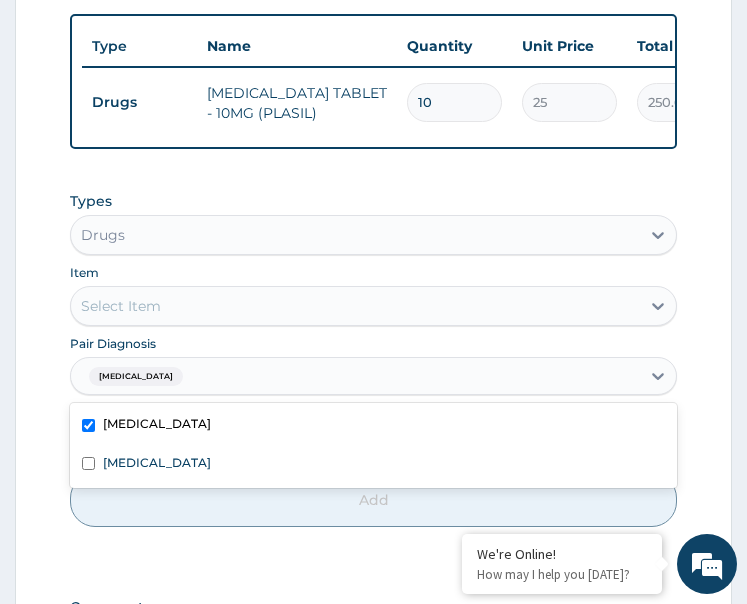 click on "Select Item" at bounding box center [356, 306] 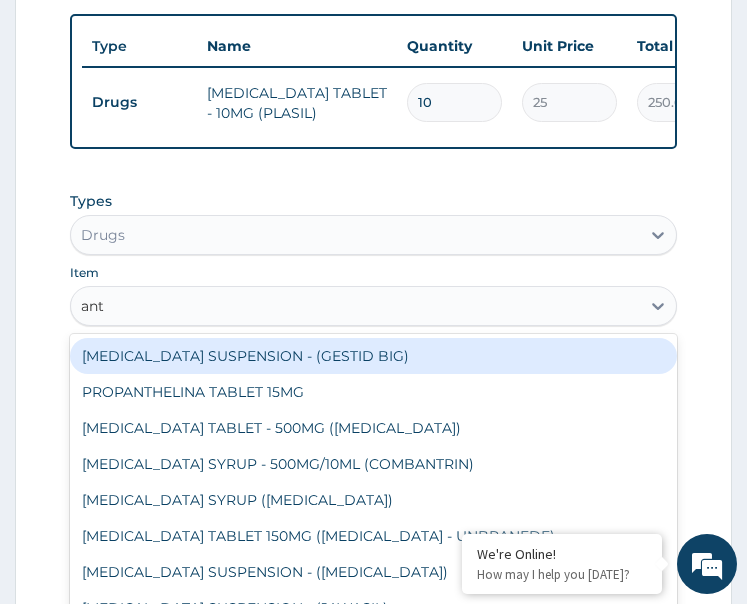 type on "anta" 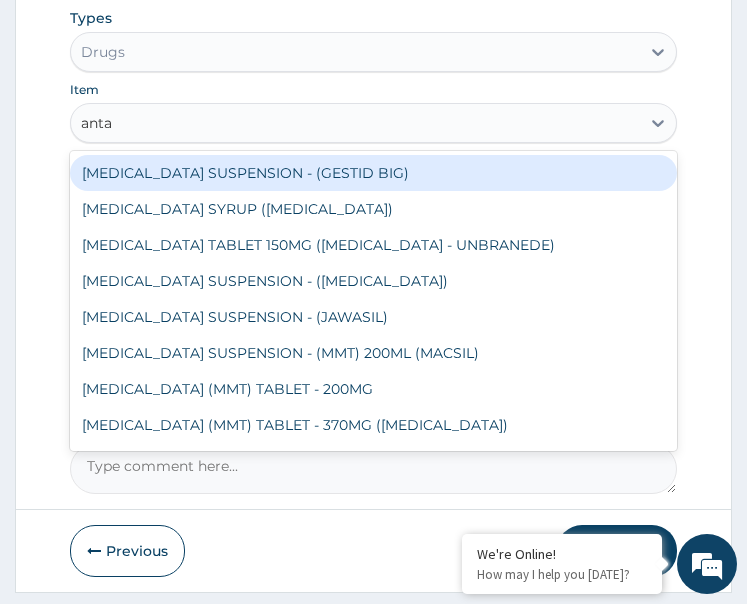 scroll, scrollTop: 1002, scrollLeft: 0, axis: vertical 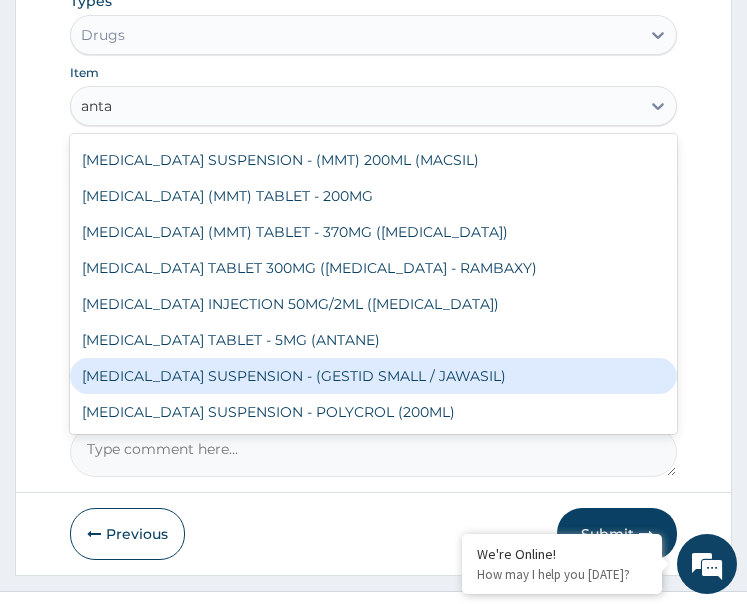 click on "ANTACID SUSPENSION - (GESTID SMALL / JAWASIL)" at bounding box center (374, 376) 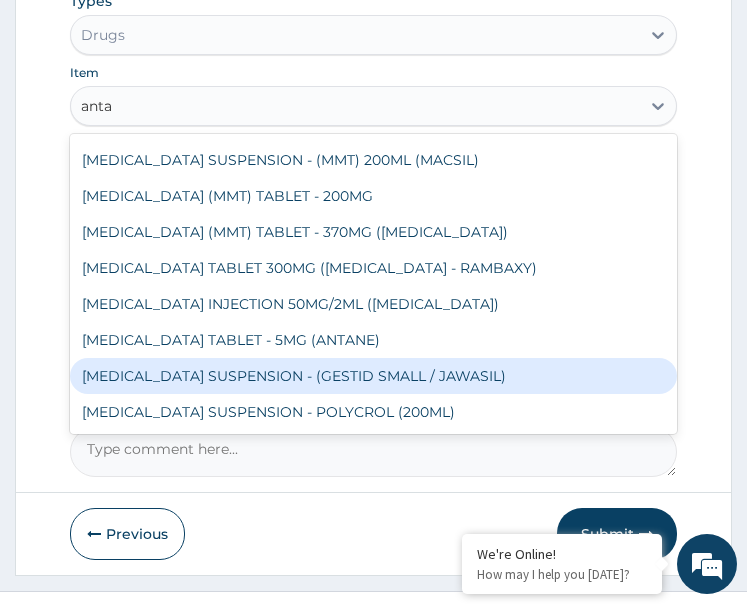 type 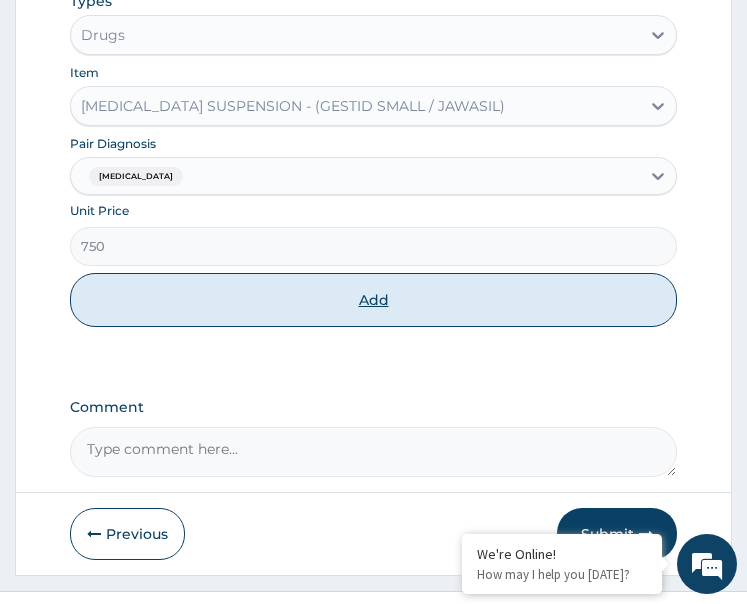 click on "Add" at bounding box center [374, 300] 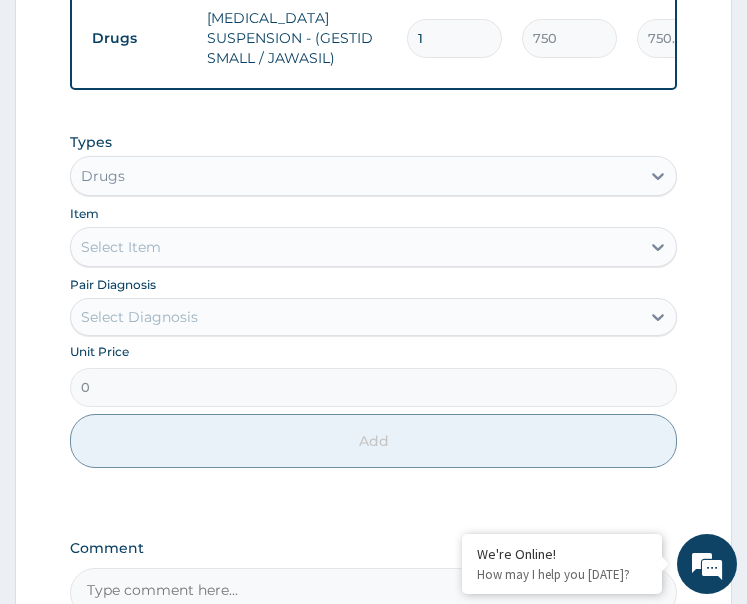 scroll, scrollTop: 977, scrollLeft: 0, axis: vertical 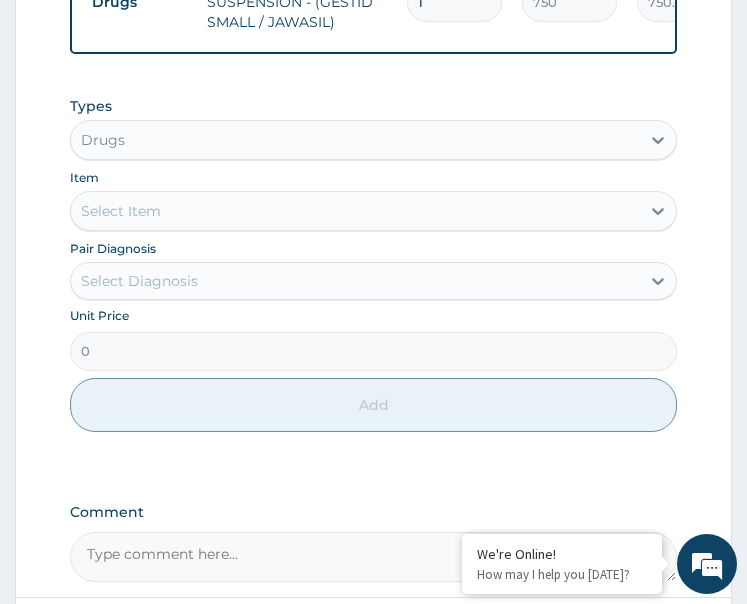 click on "Select Diagnosis" at bounding box center (356, 281) 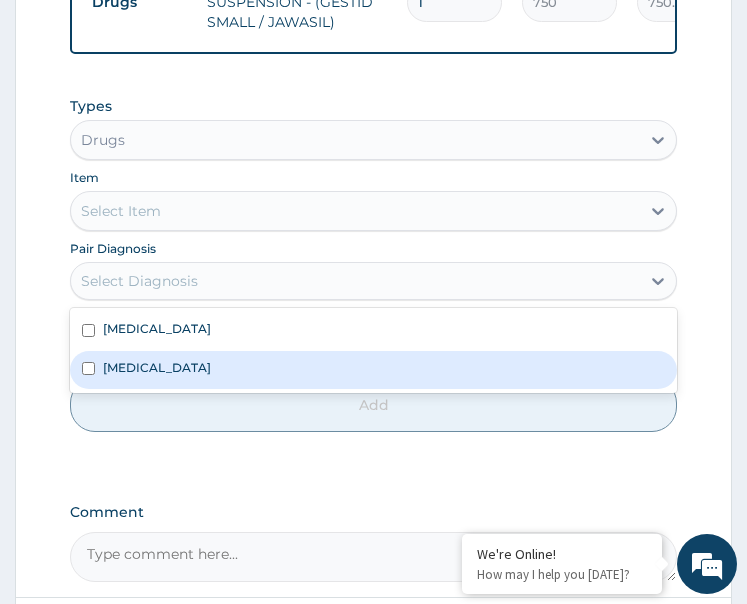 click on "[MEDICAL_DATA]" at bounding box center [374, 370] 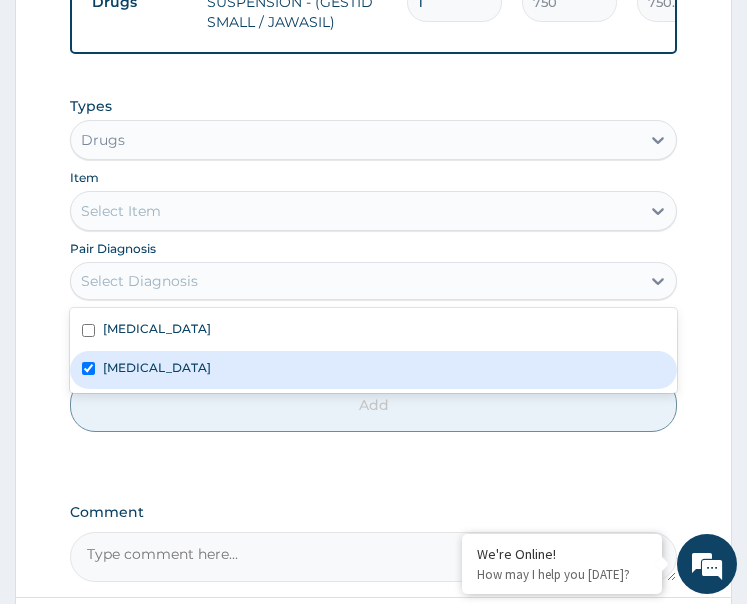 checkbox on "true" 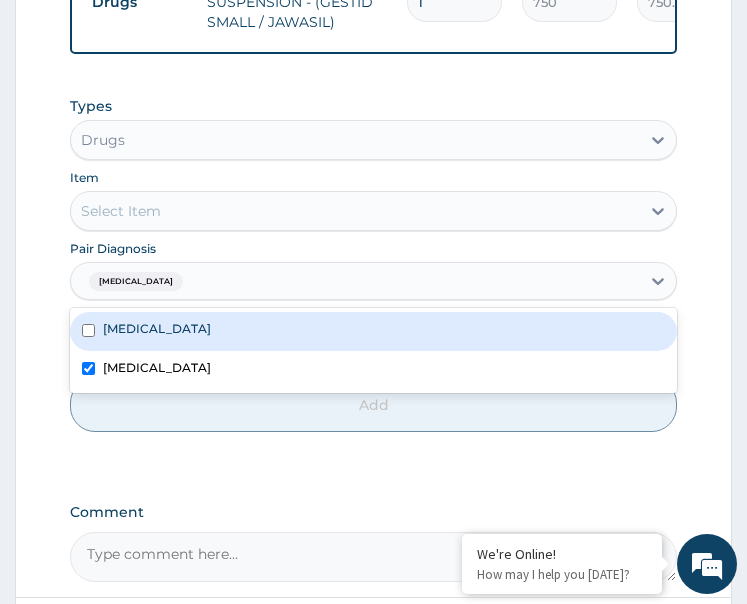 click on "Select Item" at bounding box center [356, 211] 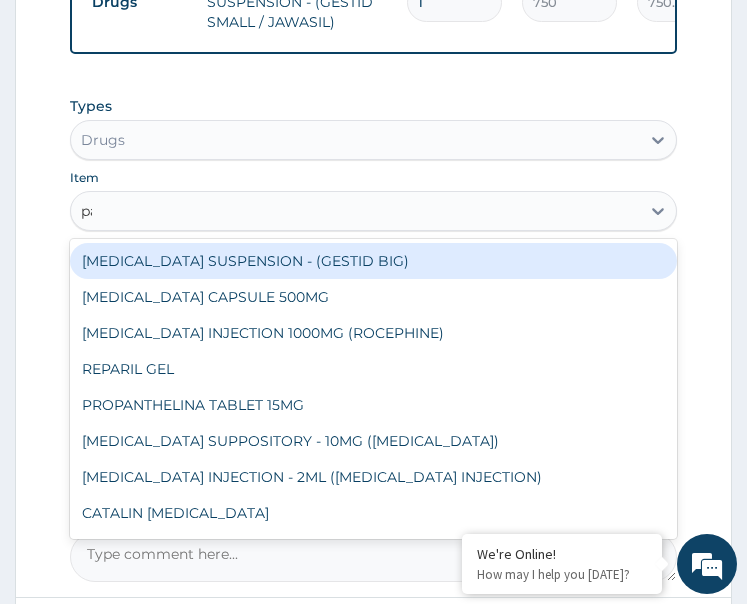 type on "pal" 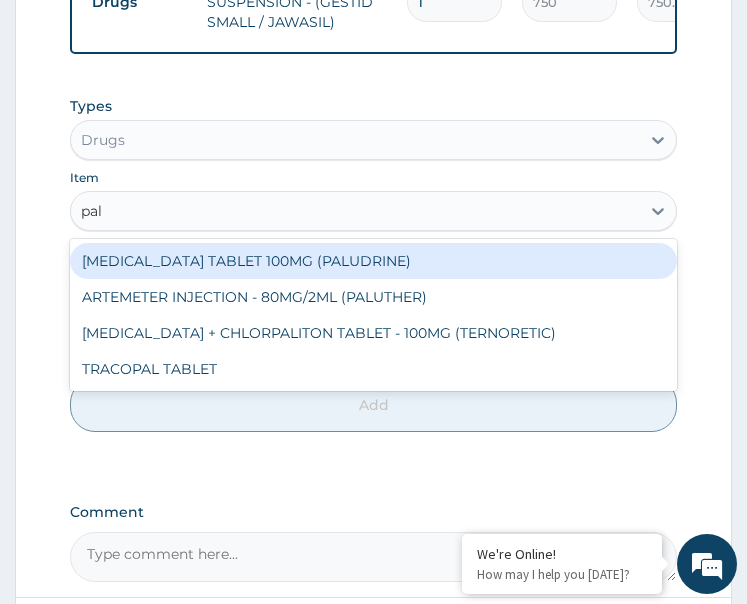 click on "[MEDICAL_DATA] TABLET 100MG (PALUDRINE)" at bounding box center [374, 261] 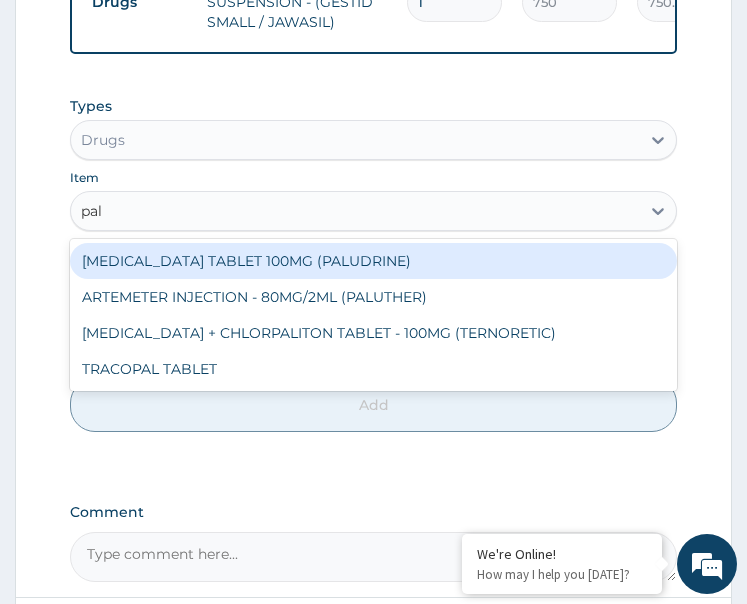 type 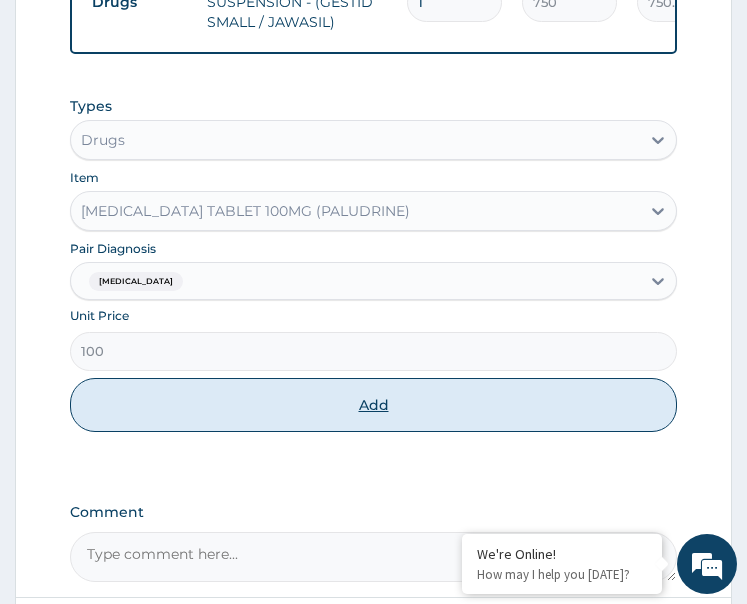 click on "Add" at bounding box center (374, 405) 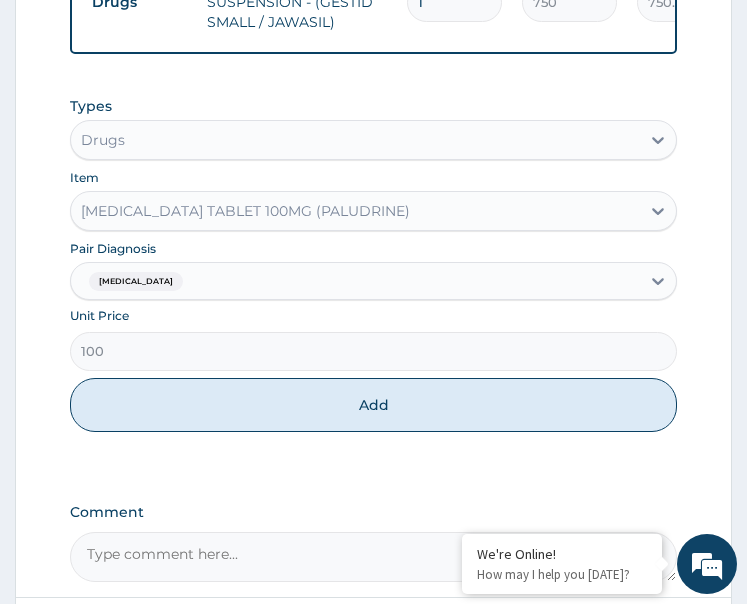 type on "0" 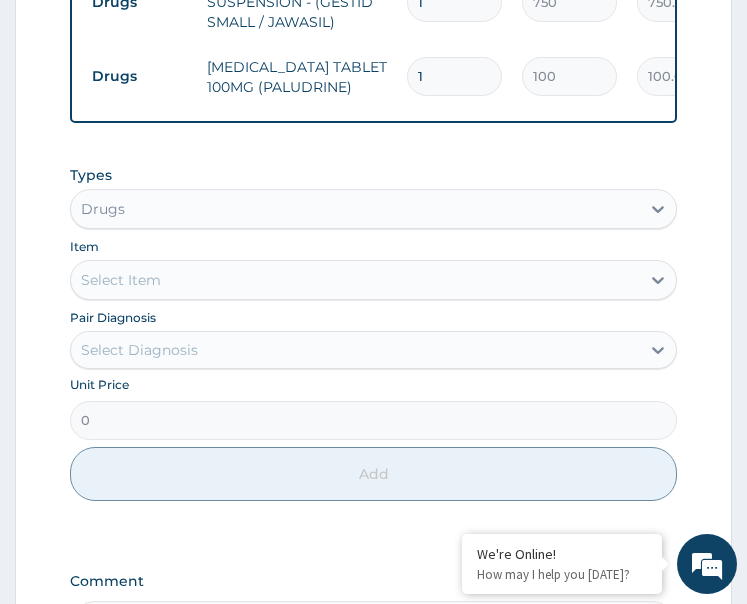 drag, startPoint x: 413, startPoint y: 79, endPoint x: 358, endPoint y: 108, distance: 62.177166 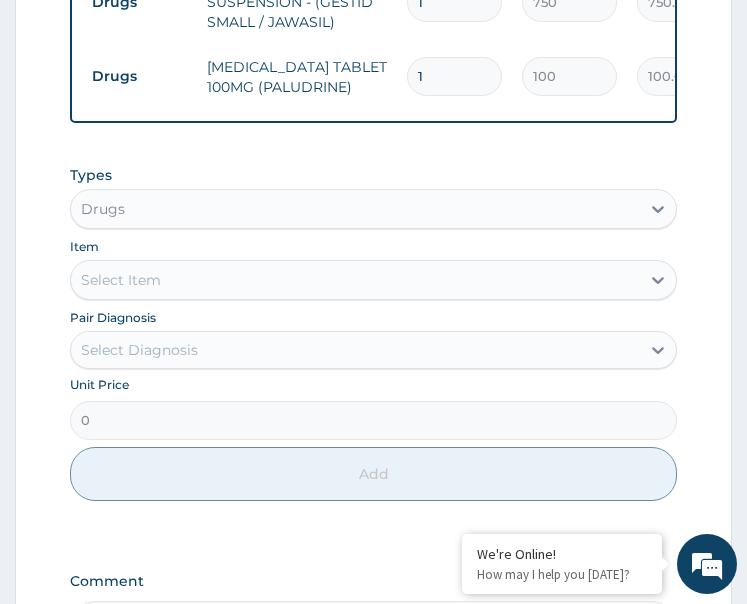 click on "Drugs PROGUANIL TABLET 100MG (PALUDRINE) 1 100 100.00 Malaria Delete" at bounding box center [572, 76] 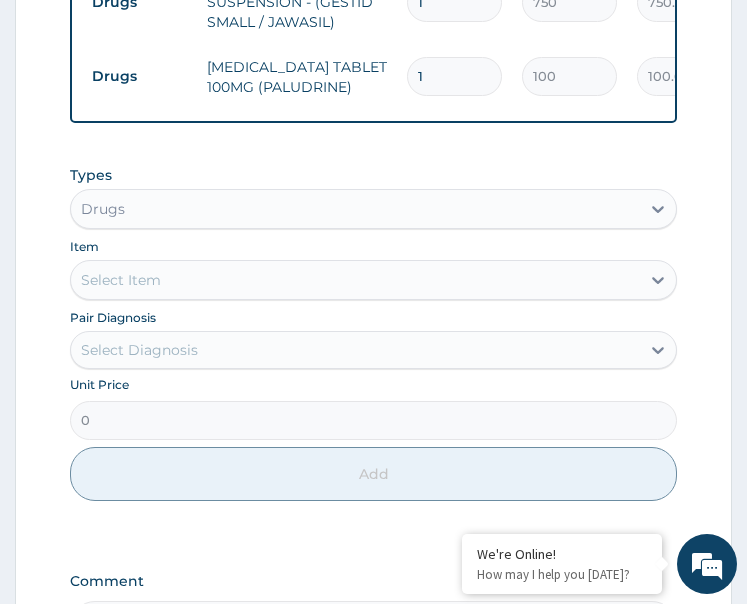 drag, startPoint x: 429, startPoint y: 77, endPoint x: 377, endPoint y: 105, distance: 59.05929 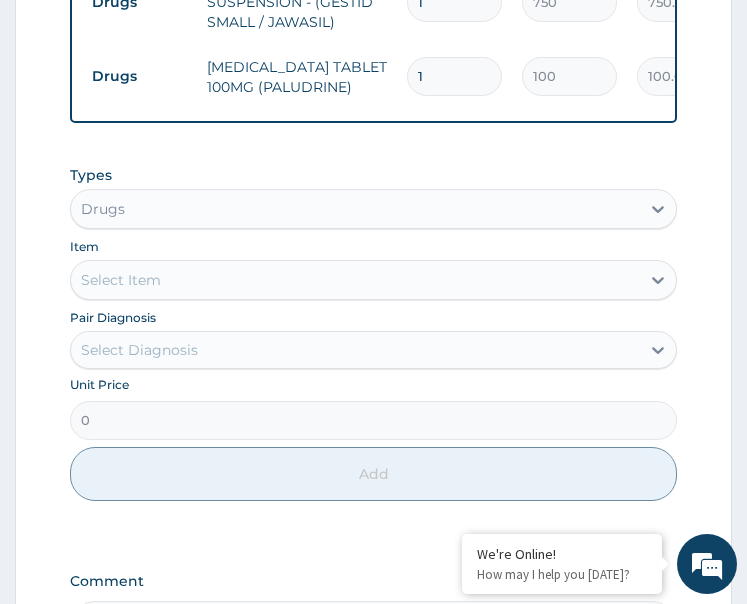 click on "Drugs PROGUANIL TABLET 100MG (PALUDRINE) 1 100 100.00 Malaria Delete" at bounding box center [572, 76] 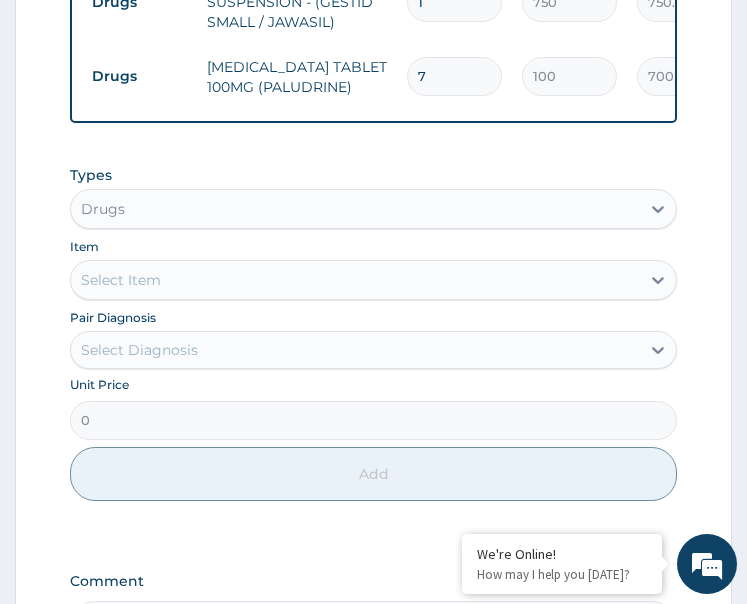type on "7" 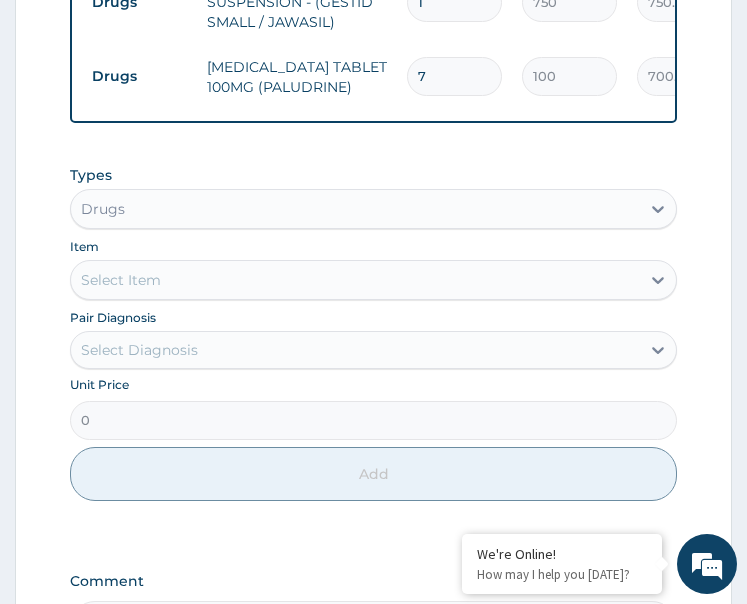 click on "PA Code / Prescription Code Enter Code(Secondary Care Only) Encounter Date 08-07-2025 Important Notice Please enter PA codes before entering items that are not attached to a PA code   All diagnoses entered must be linked to a claim item. Diagnosis & Claim Items that are visible but inactive cannot be edited because they were imported from an already approved PA code. Diagnosis Heartburn Query Malaria Query NB: All diagnosis must be linked to a claim item Claim Items Type Name Quantity Unit Price Total Price Pair Diagnosis Actions Drugs METOCLOPRAMIDE TABLET - 10MG (PLASIL) 10 25 250.00 Heartburn Delete Drugs ANTACID SUSPENSION - (GESTID SMALL / JAWASIL) 1 750 750.00 Heartburn Delete Drugs PROGUANIL TABLET 100MG (PALUDRINE) 7 100 700.00 Malaria Delete Types Drugs Item Select Item Pair Diagnosis Select Diagnosis Unit Price 0 Add Comment" at bounding box center (374, -40) 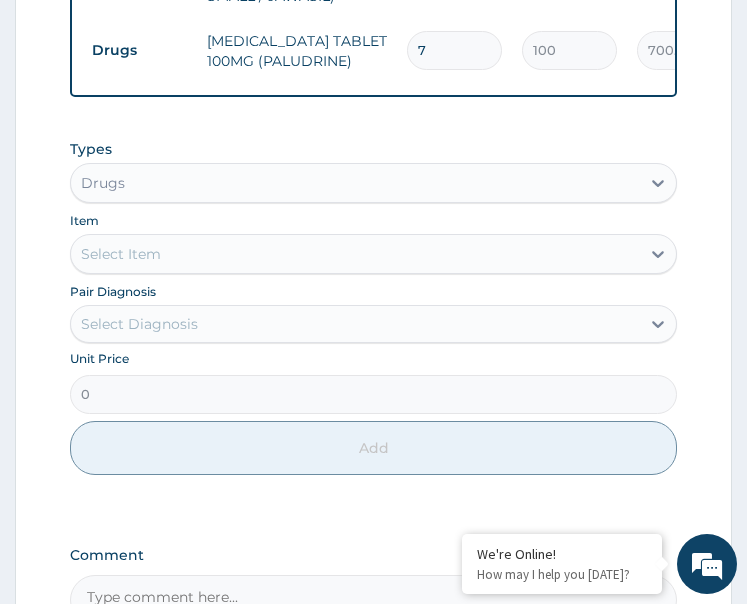scroll, scrollTop: 1206, scrollLeft: 0, axis: vertical 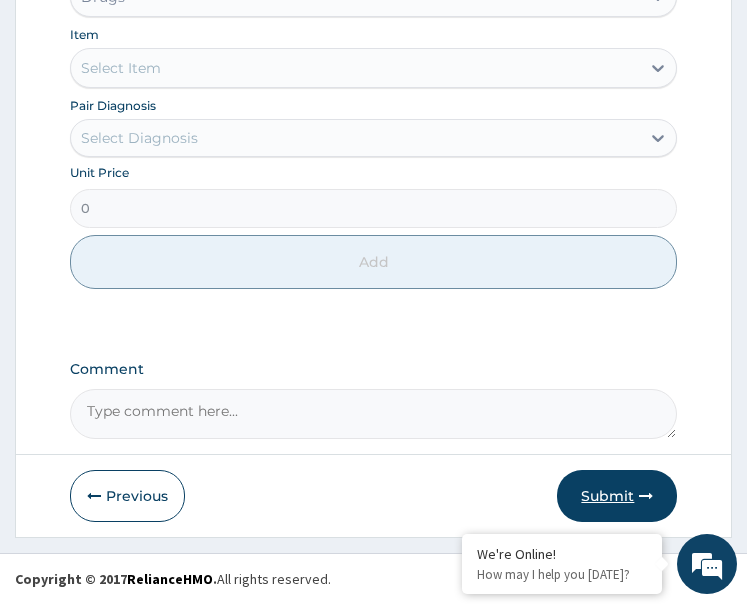 click on "Submit" at bounding box center (617, 496) 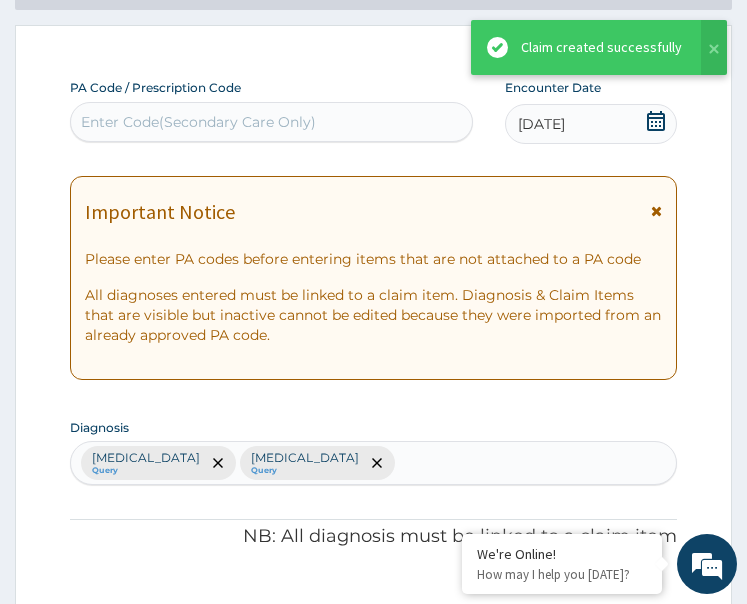 scroll, scrollTop: 1206, scrollLeft: 0, axis: vertical 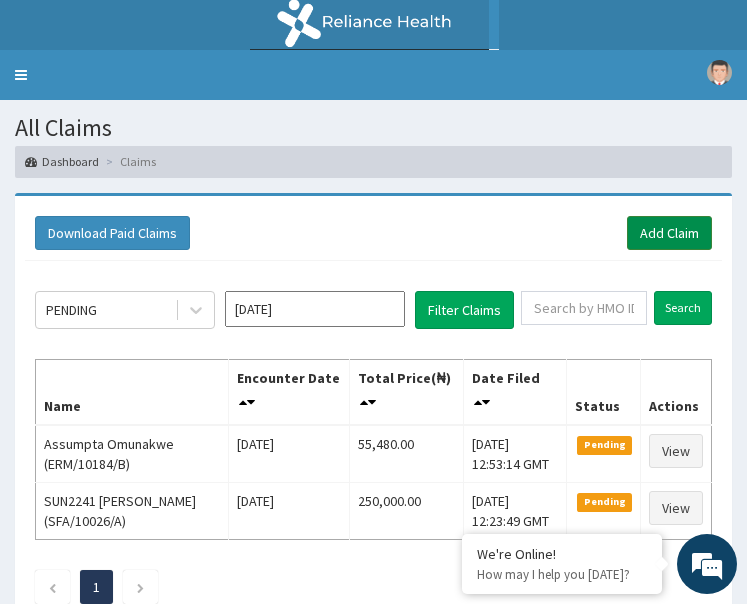 click on "Add Claim" at bounding box center (669, 233) 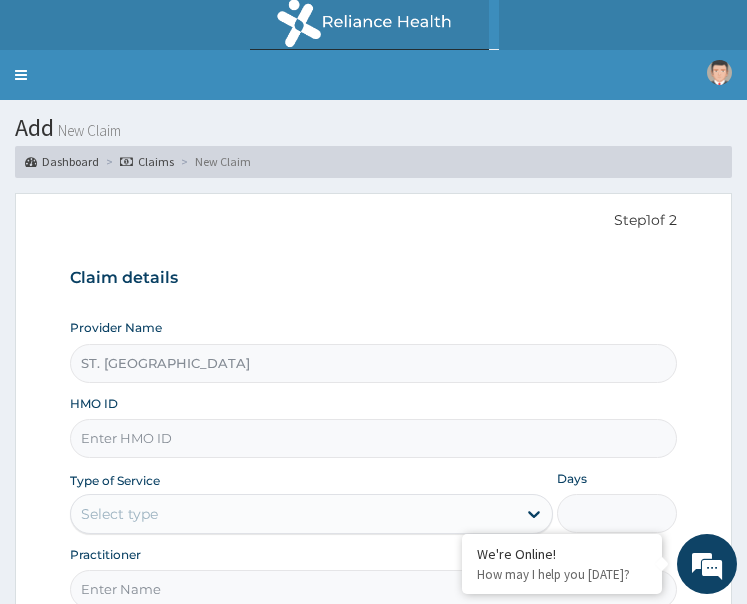 scroll, scrollTop: 0, scrollLeft: 0, axis: both 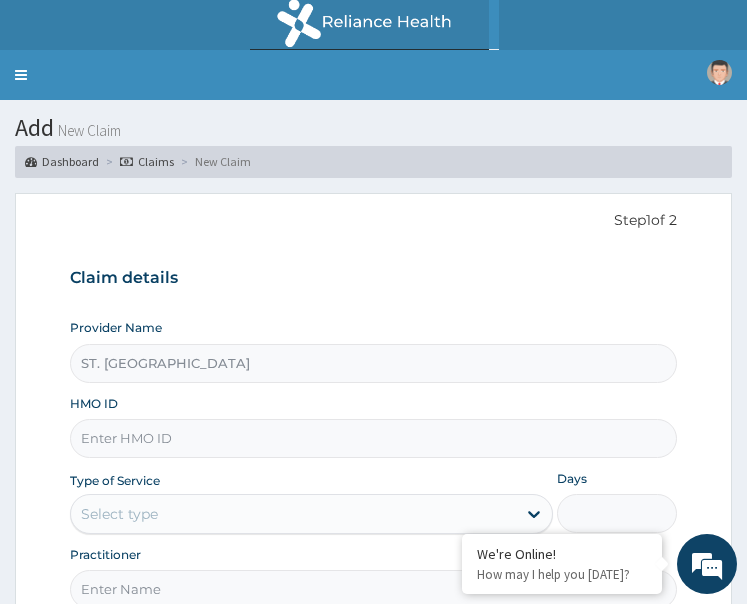 paste on "RHG/10018/C" 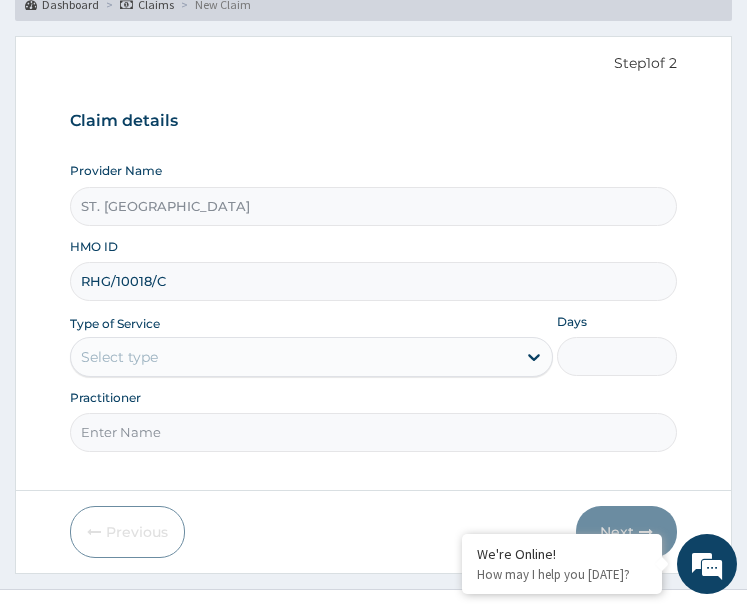 scroll, scrollTop: 193, scrollLeft: 0, axis: vertical 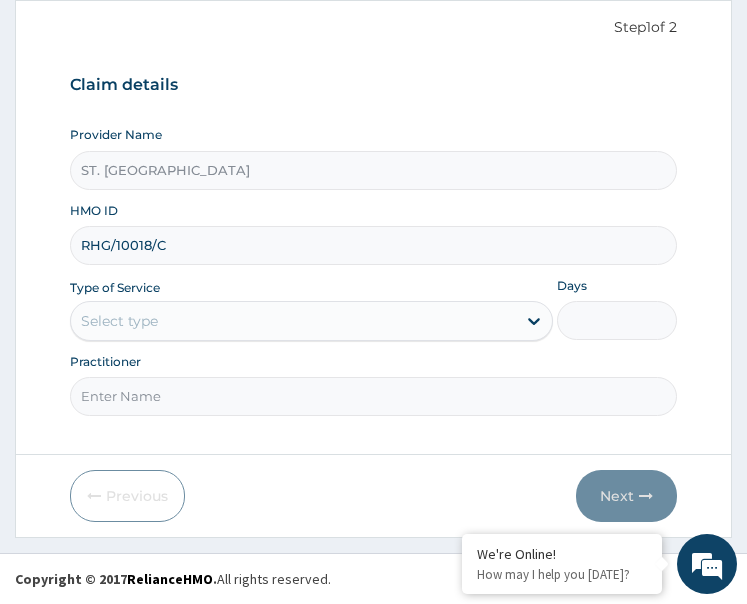 type on "RHG/10018/C" 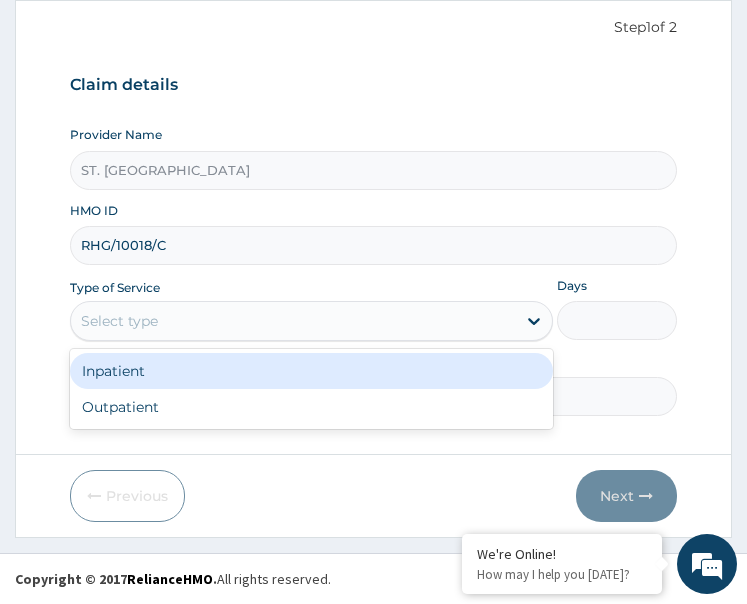 click on "Inpatient" at bounding box center [311, 371] 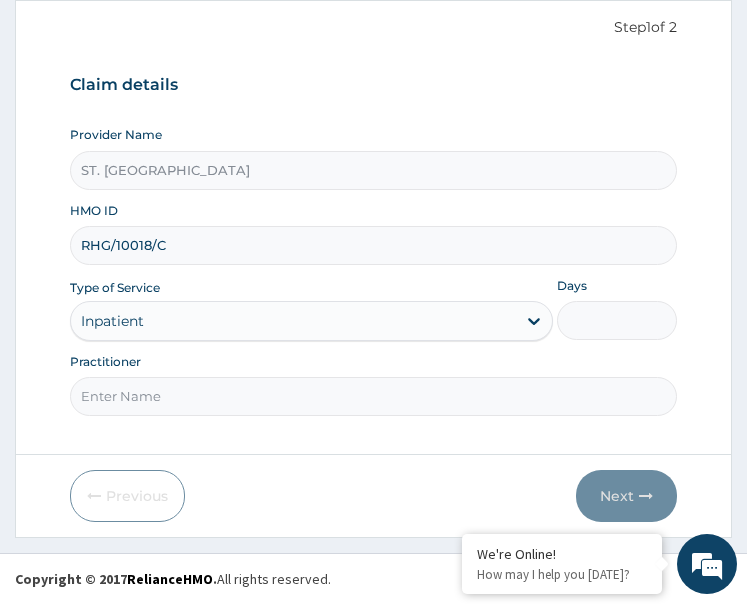 click on "Days" at bounding box center [617, 320] 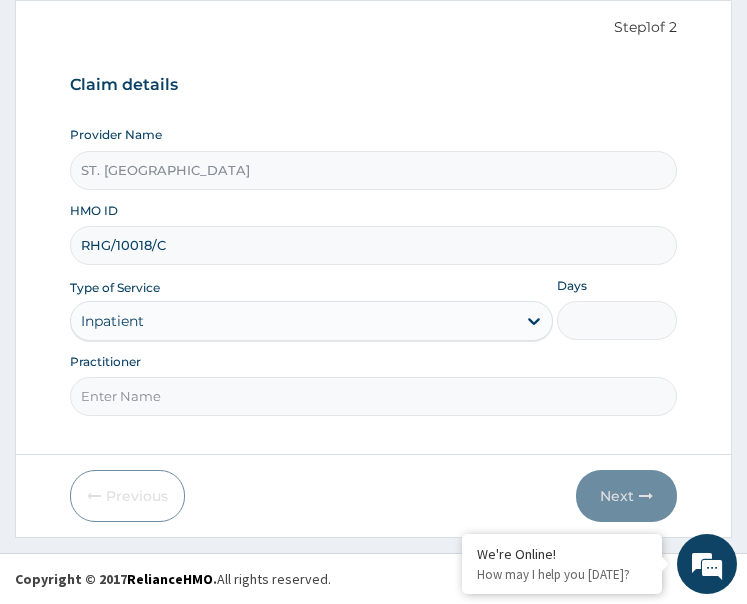 type on "4" 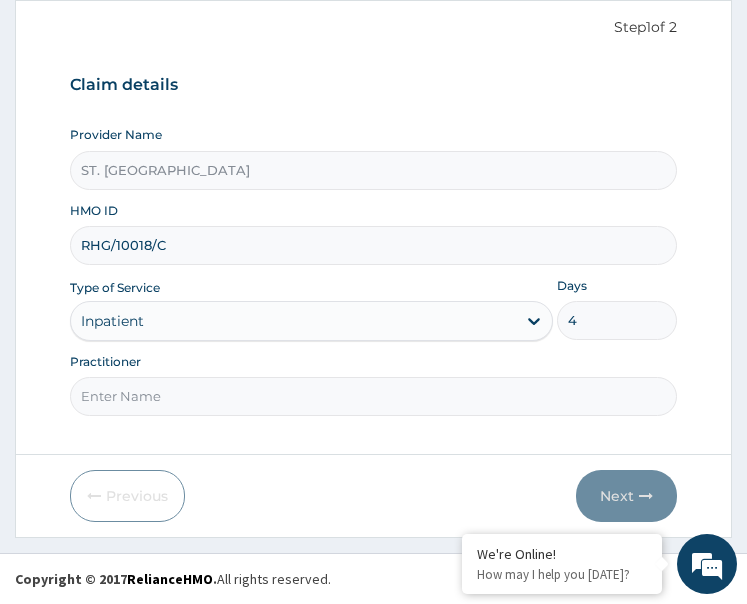 paste on "Dr. Usun" 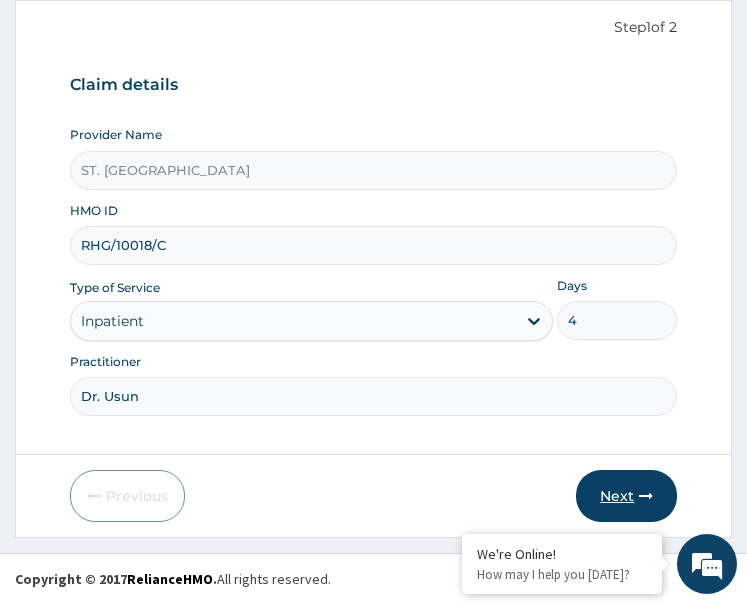 type on "Dr. Usun" 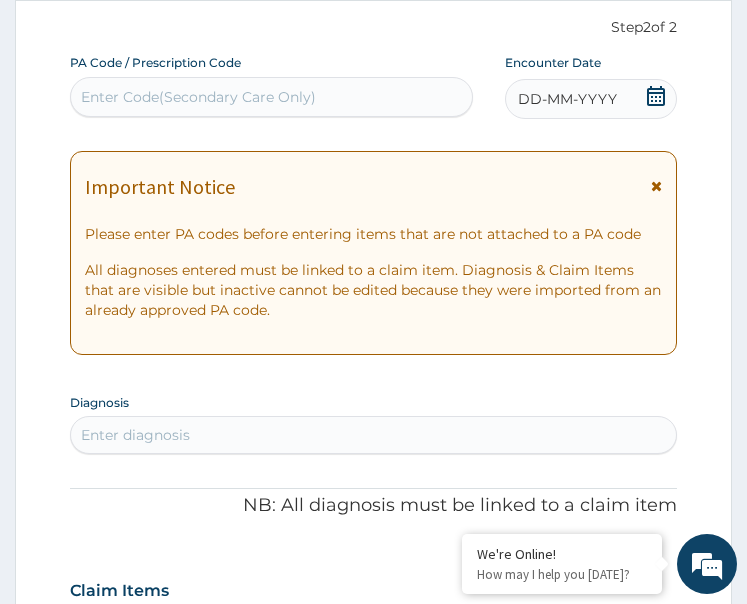 click on "DD-MM-YYYY" at bounding box center [591, 99] 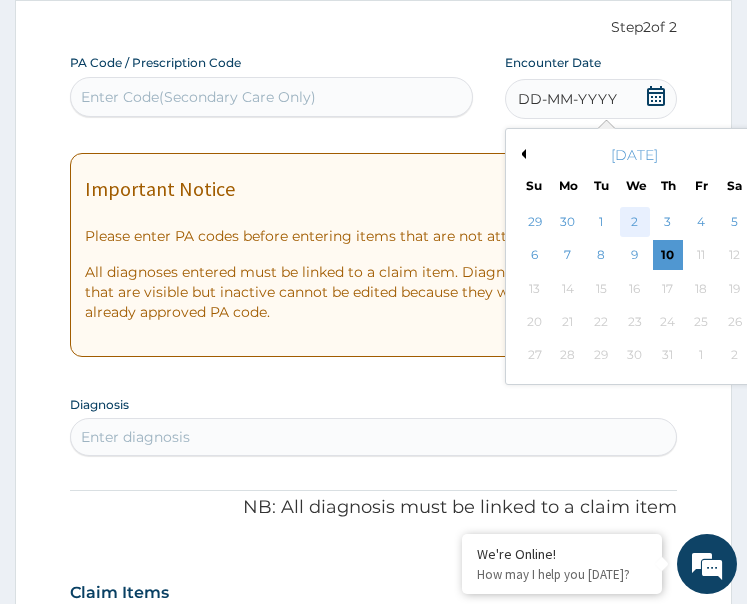 click on "2" at bounding box center [634, 222] 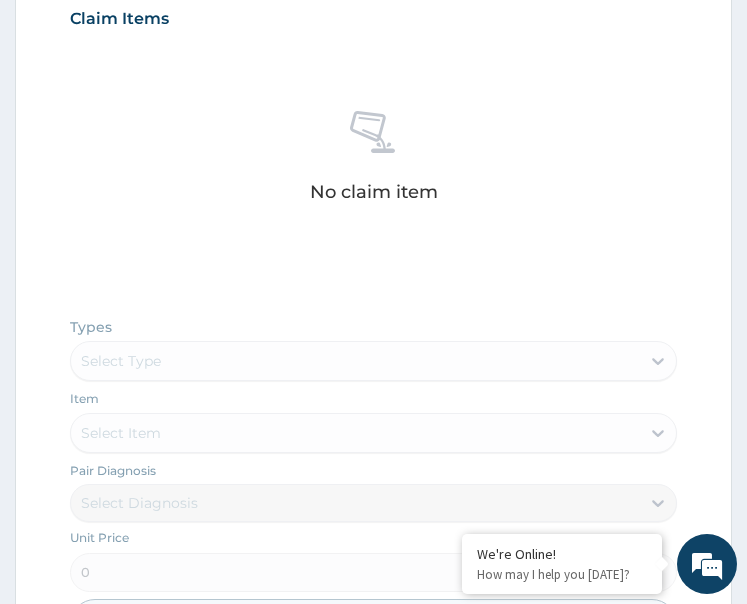 scroll, scrollTop: 993, scrollLeft: 0, axis: vertical 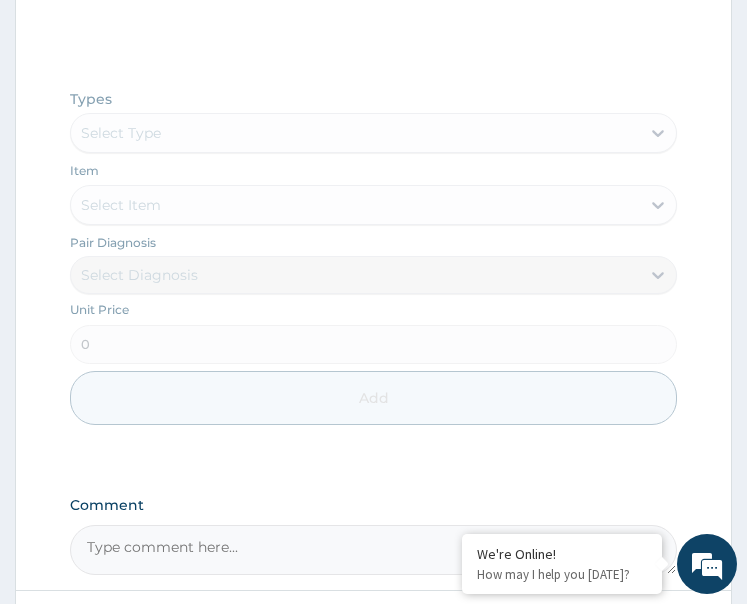 paste on "PA/E431DE" 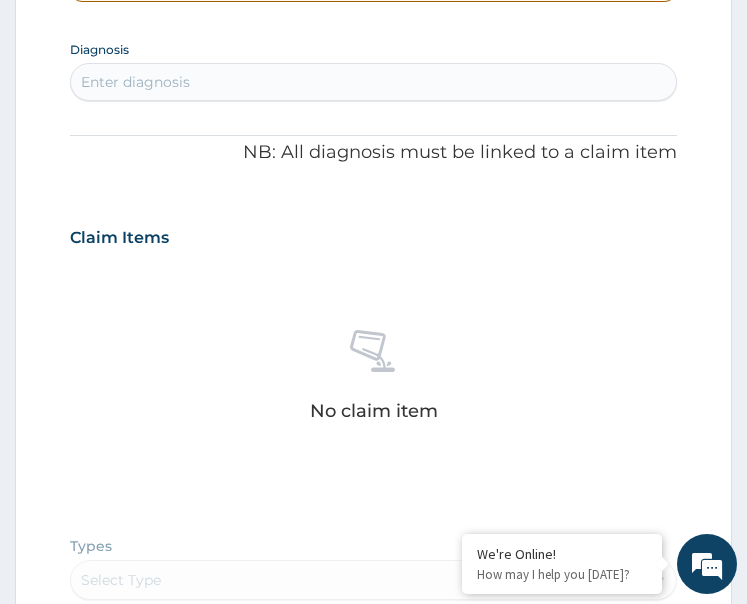 scroll, scrollTop: 493, scrollLeft: 0, axis: vertical 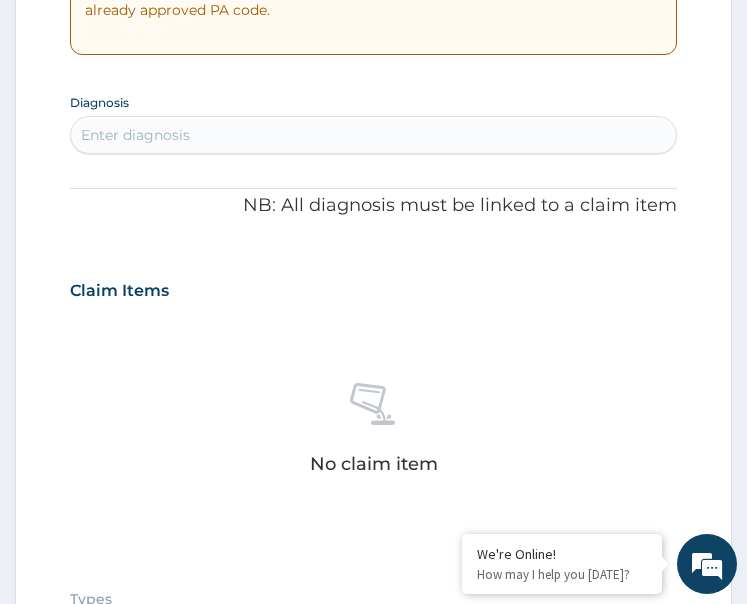 type on "PA/E431DE" 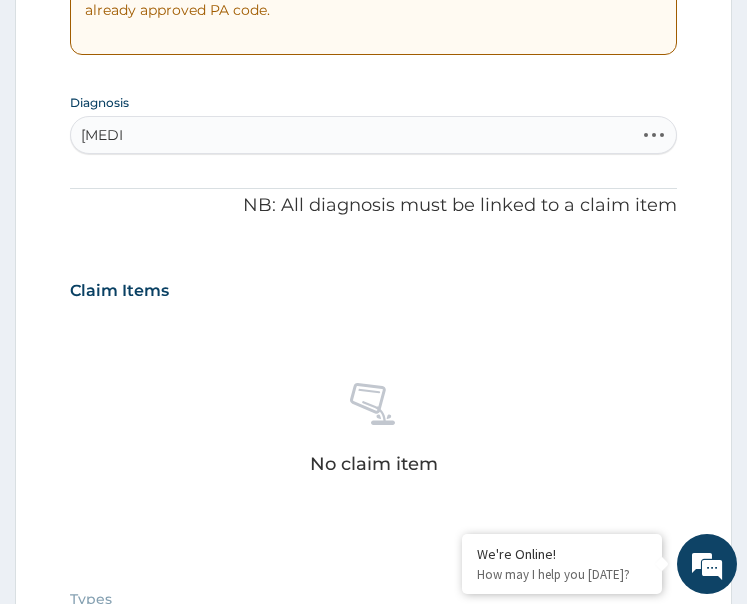 type on "tonsill" 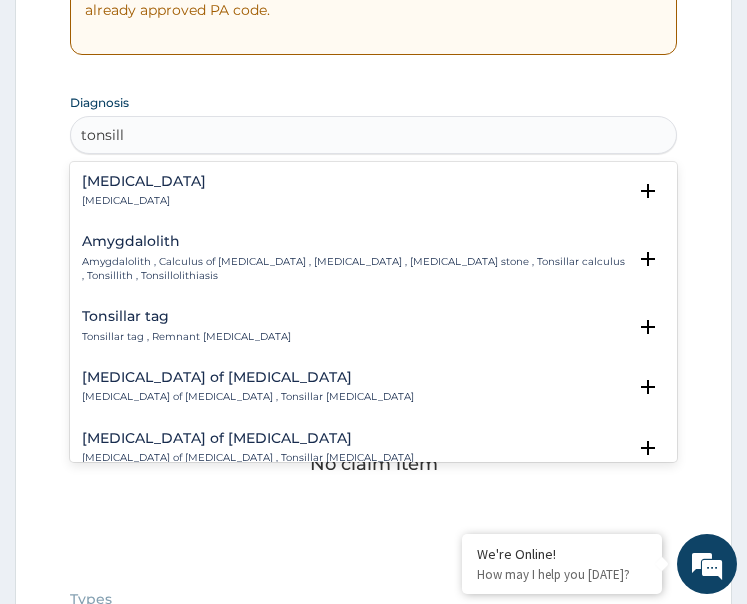 click on "Tonsillitis" at bounding box center [144, 181] 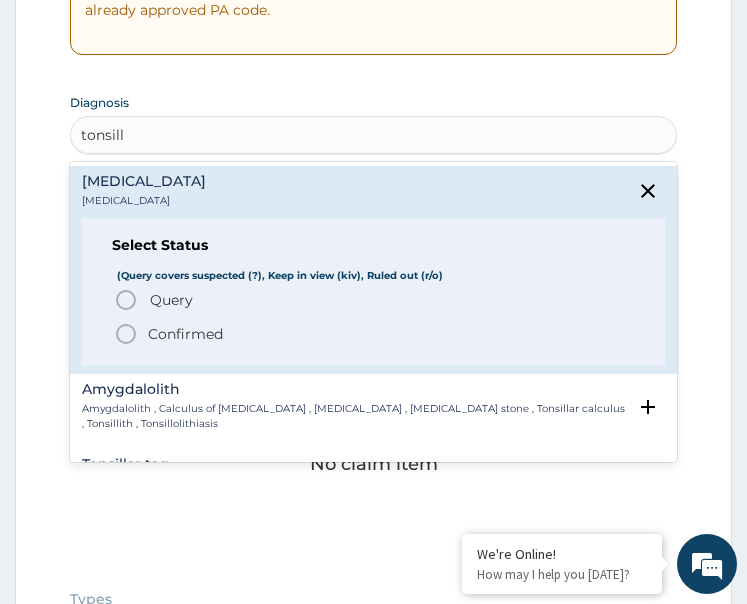 click 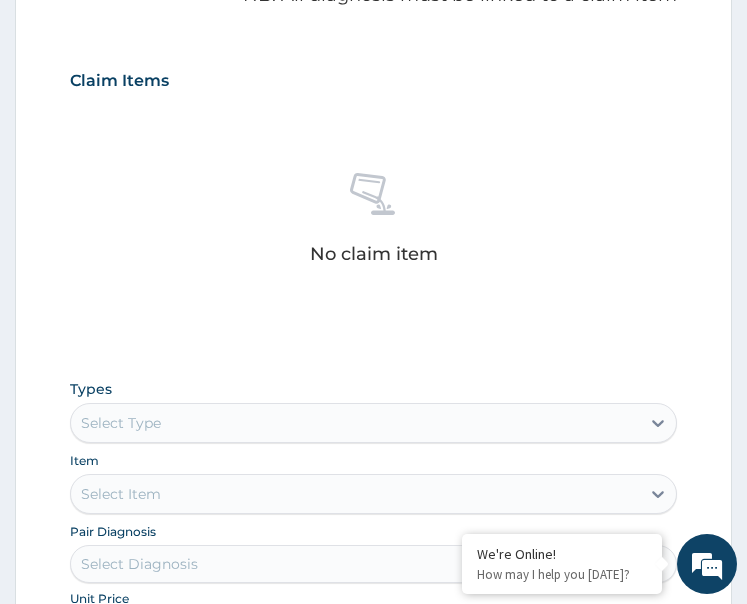 scroll, scrollTop: 893, scrollLeft: 0, axis: vertical 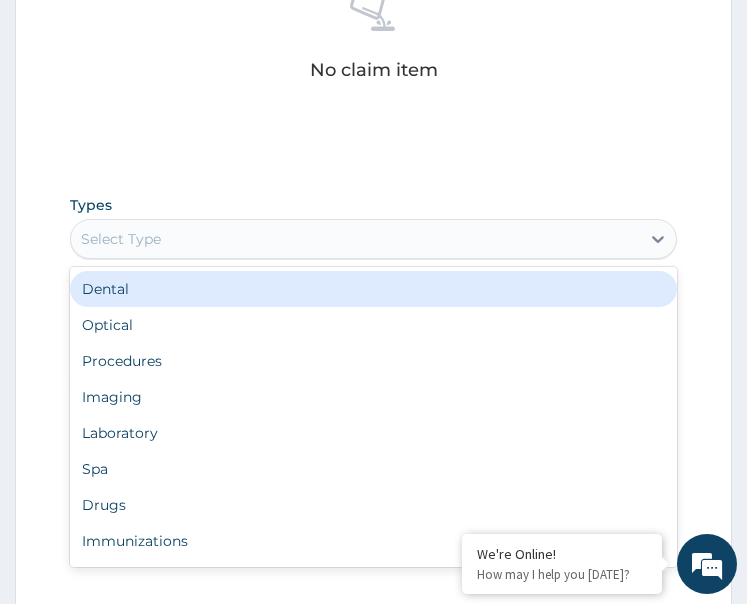drag, startPoint x: 177, startPoint y: 226, endPoint x: 212, endPoint y: 275, distance: 60.216278 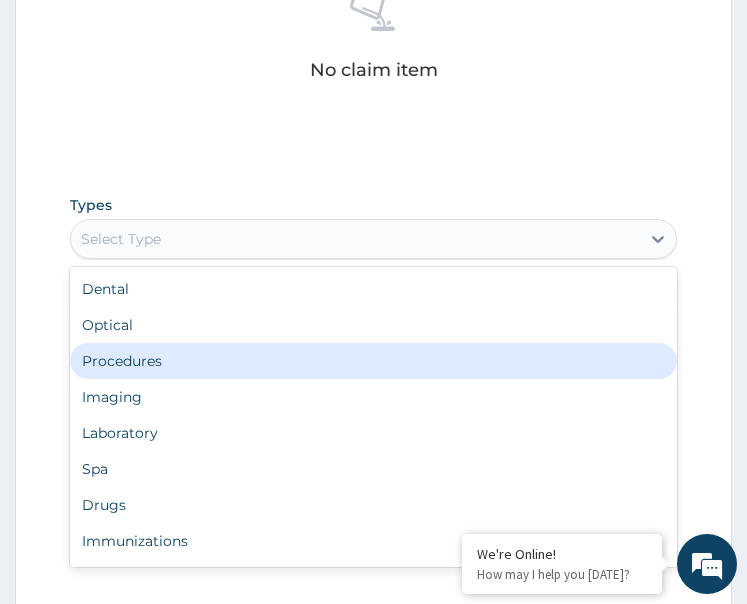 click on "Procedures" at bounding box center (374, 361) 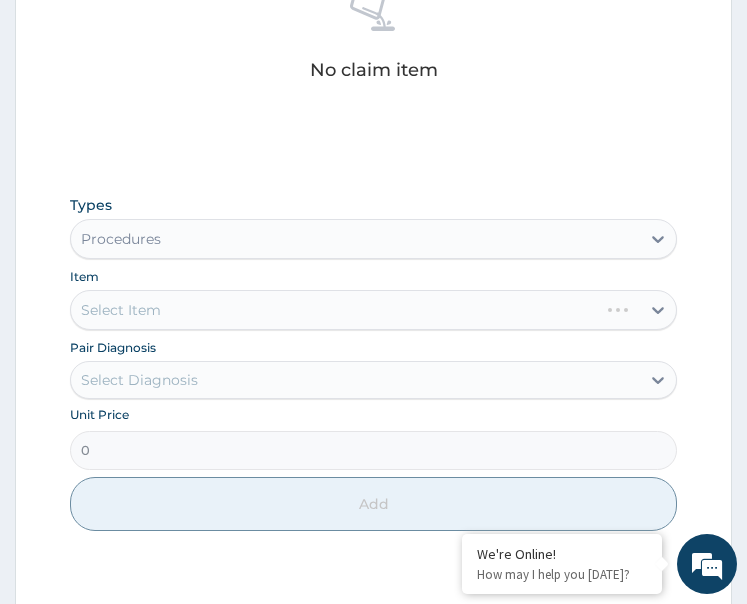 click on "Select Diagnosis" at bounding box center [139, 380] 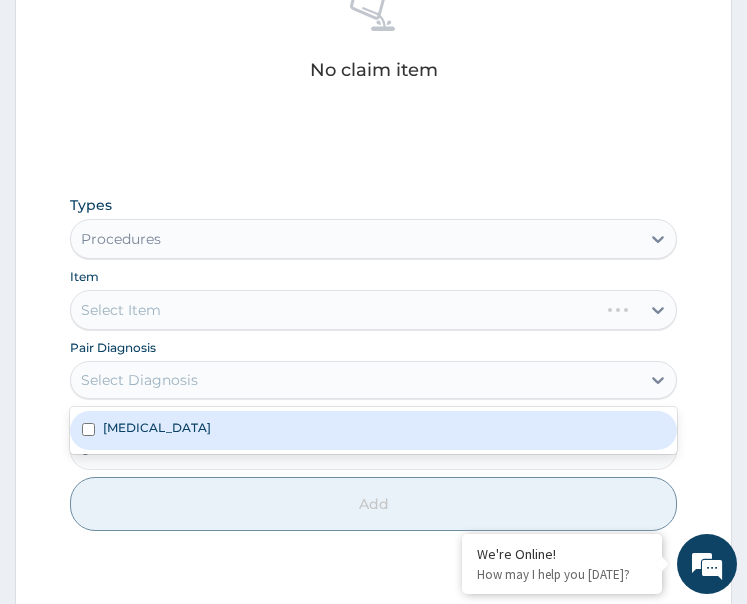 click on "Tonsillitis" at bounding box center (374, 430) 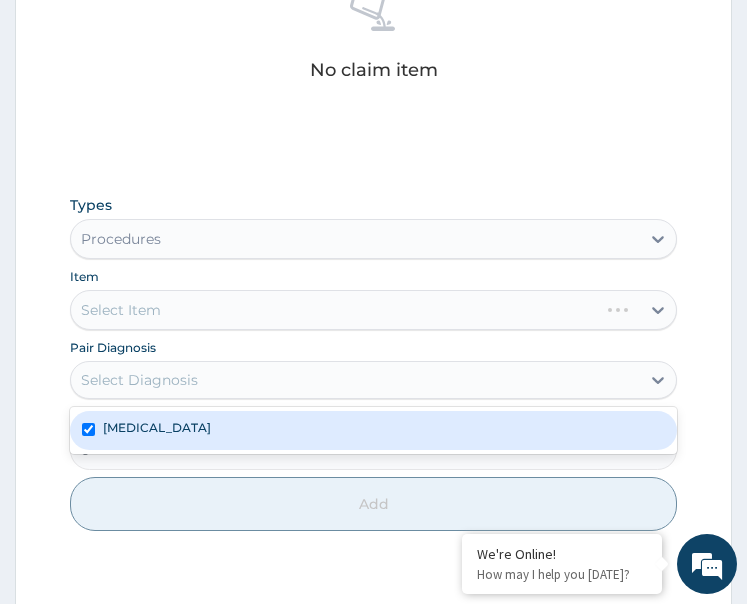 checkbox on "true" 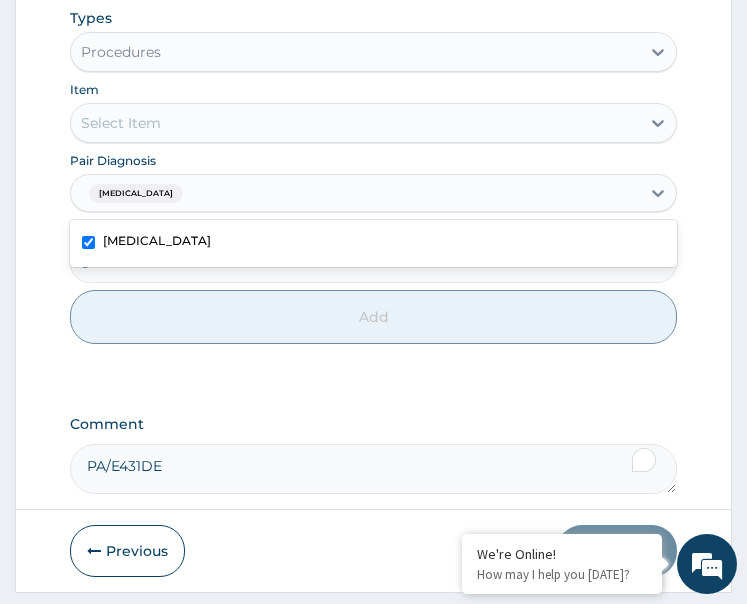 scroll, scrollTop: 1035, scrollLeft: 0, axis: vertical 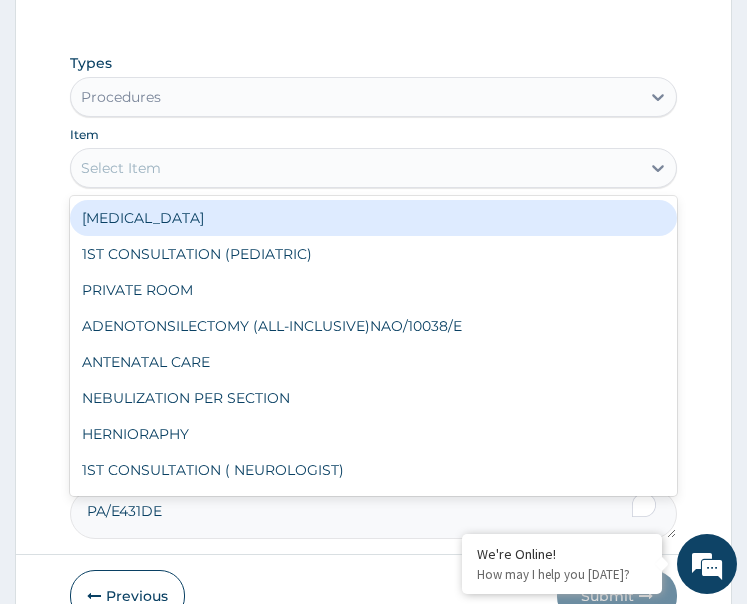 click on "Select Item" at bounding box center (356, 168) 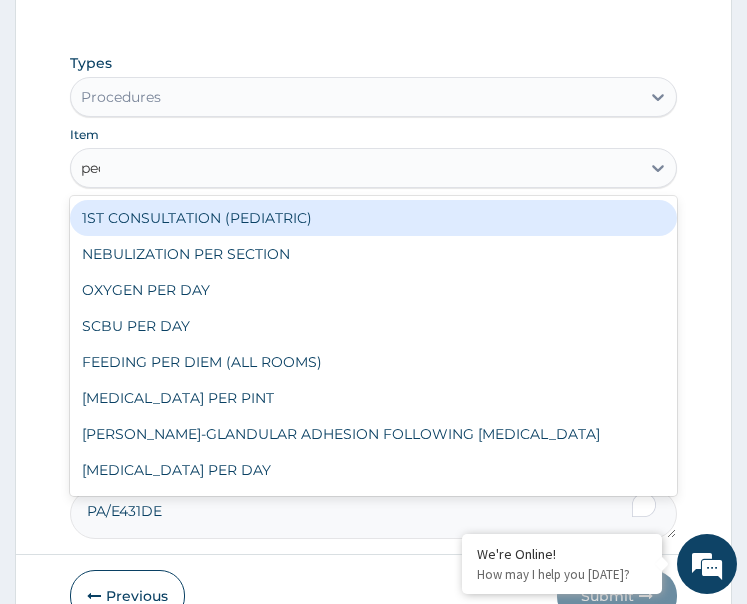 type on "pedi" 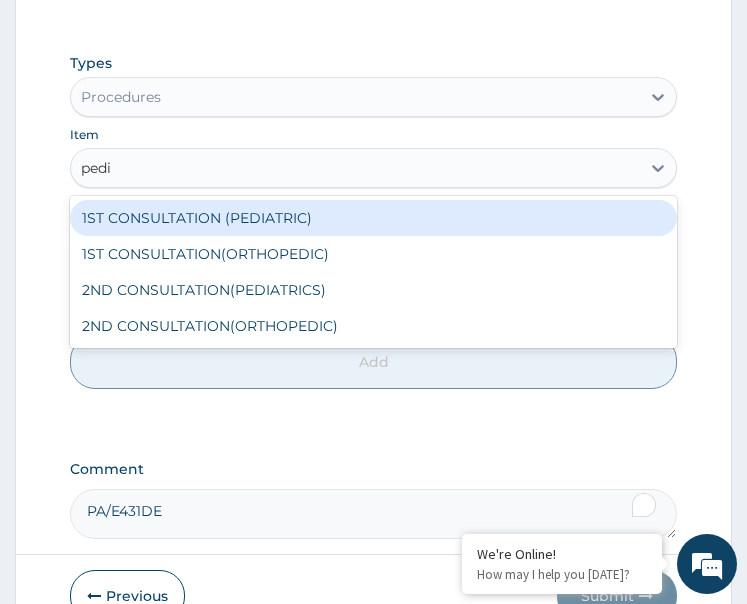 drag, startPoint x: 233, startPoint y: 214, endPoint x: 327, endPoint y: 301, distance: 128.082 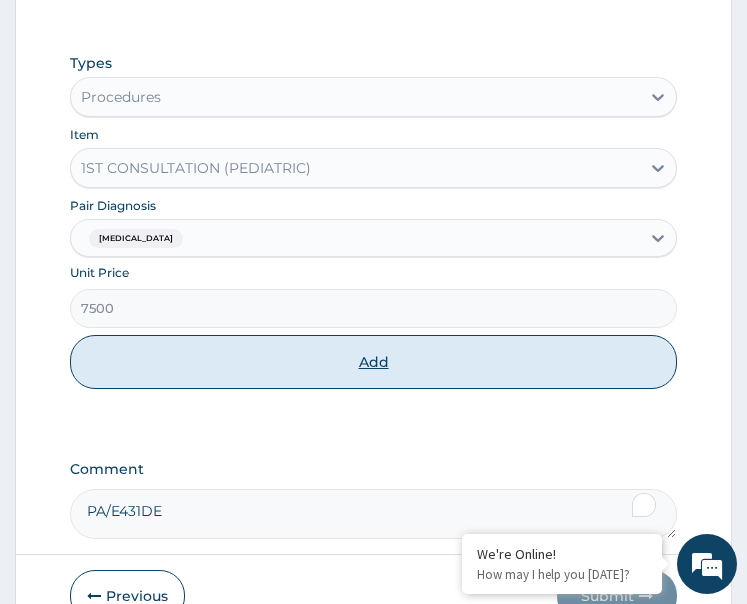 click on "Add" at bounding box center (374, 362) 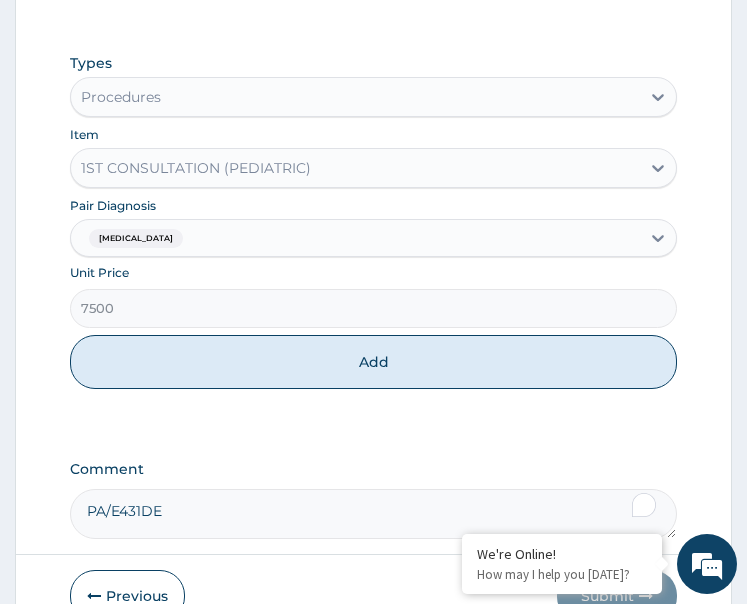 type on "0" 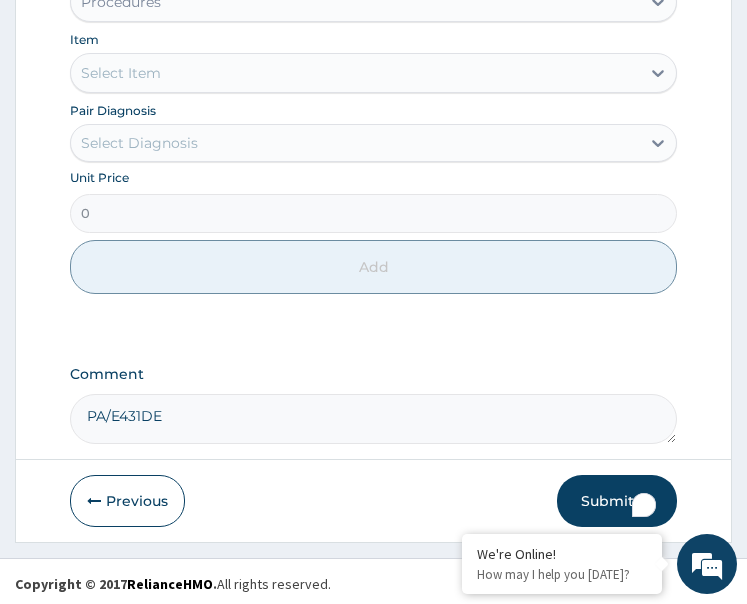 scroll, scrollTop: 602, scrollLeft: 0, axis: vertical 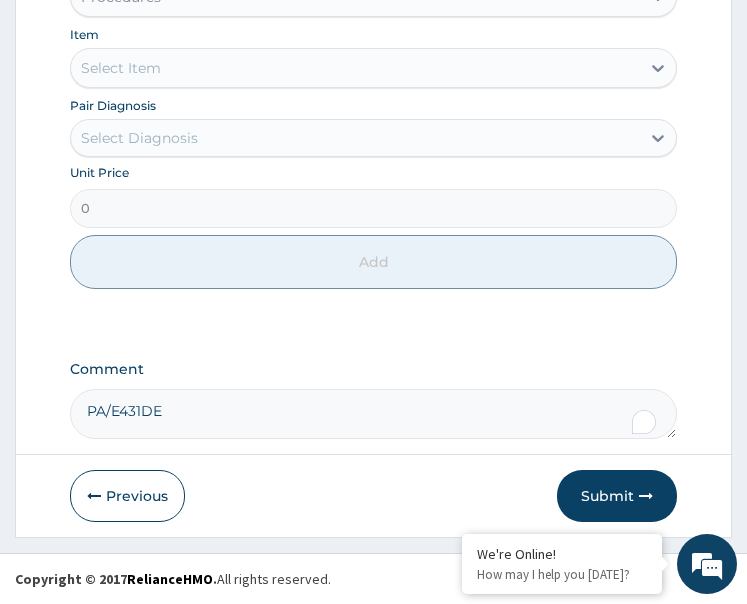 click on "PA/E431DE" at bounding box center (374, 414) 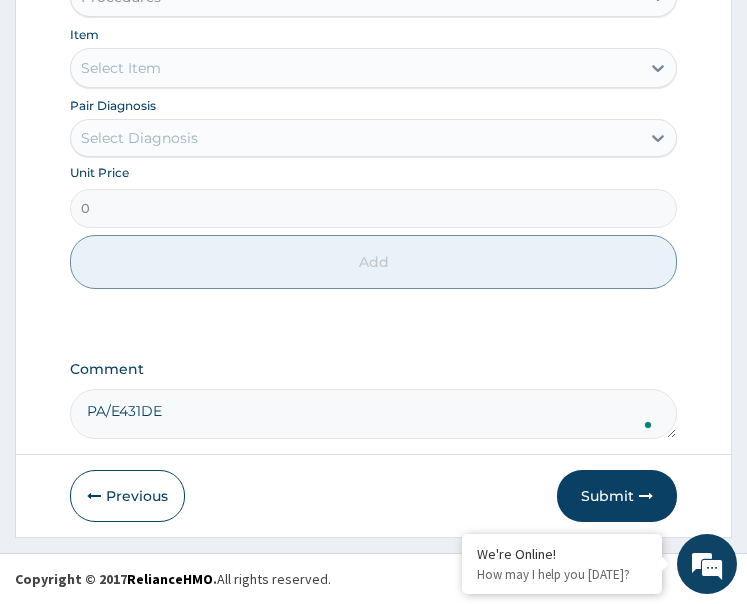 paste on "PA/41AE40" 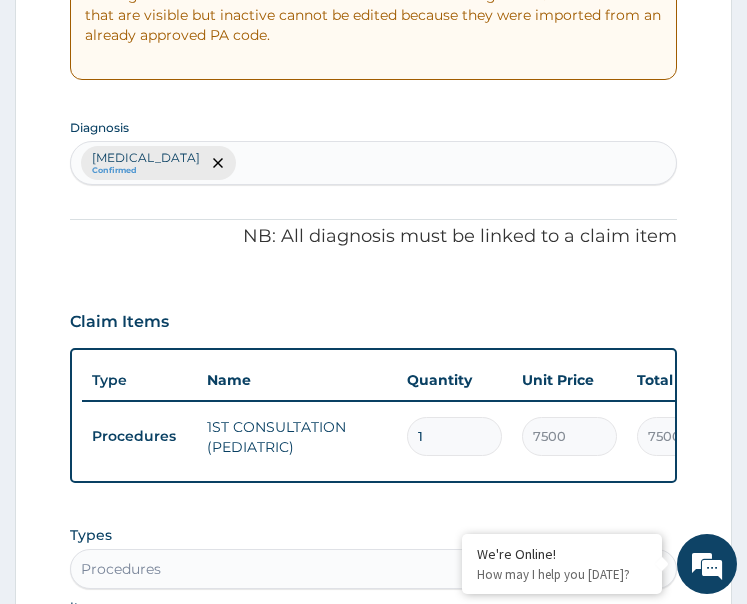 scroll, scrollTop: 457, scrollLeft: 0, axis: vertical 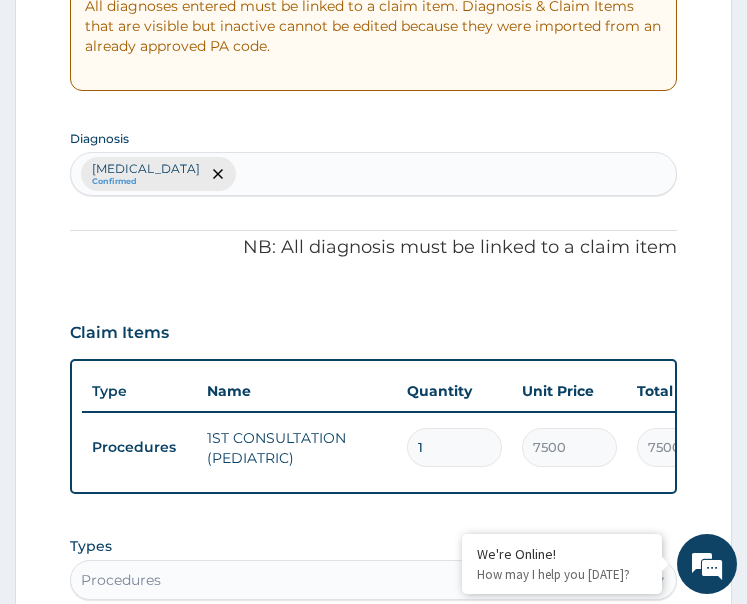type on "PA/E431DE   PA/41AE40" 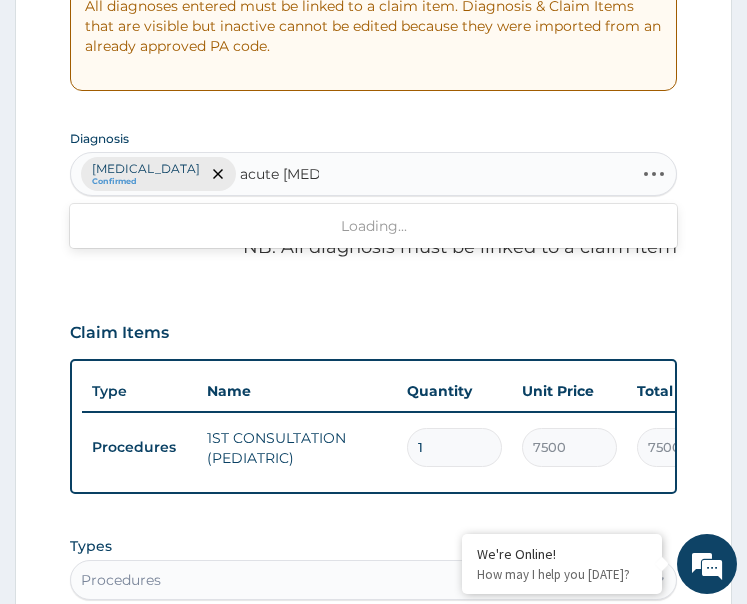 type on "acute tonsill" 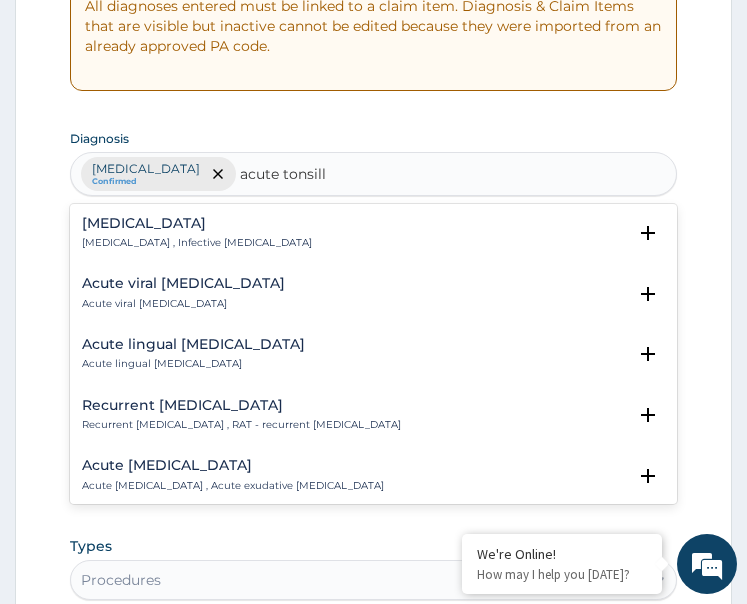 click on "Acute tonsillitis , Infective tonsillitis" at bounding box center (197, 243) 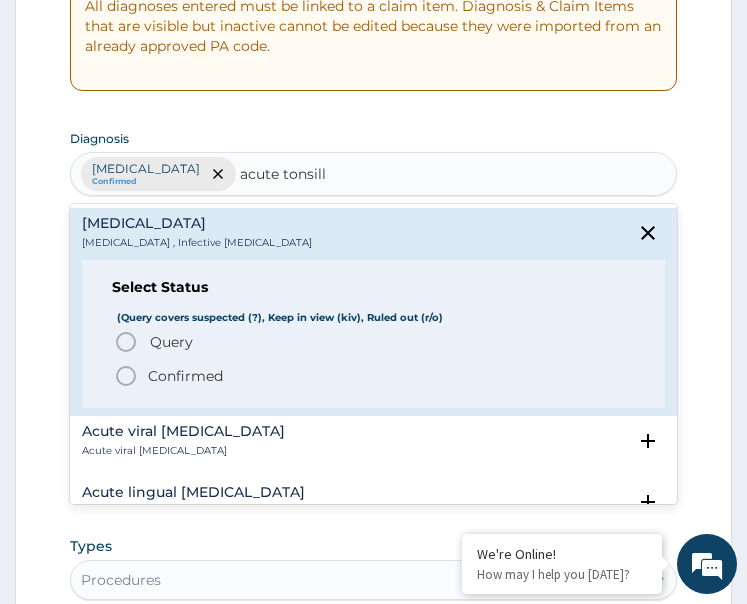 click 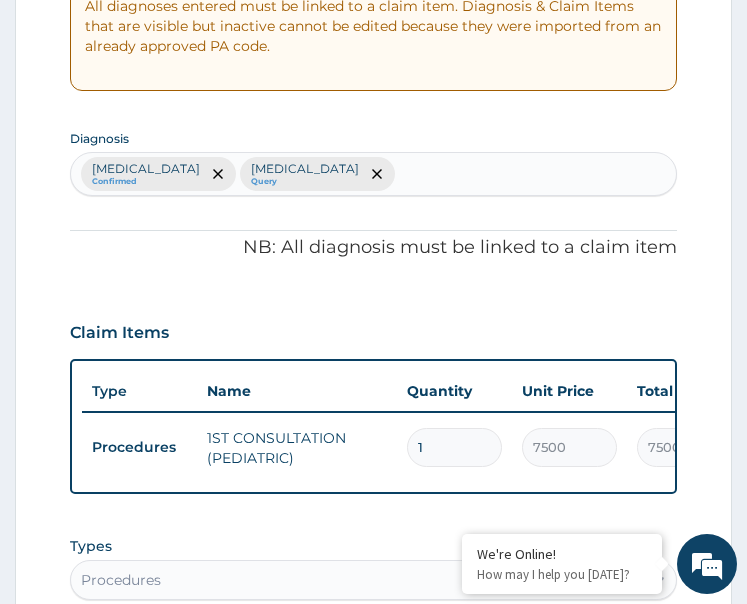 click on "Tonsillitis Confirmed Acute tonsillitis Query" at bounding box center [374, 174] 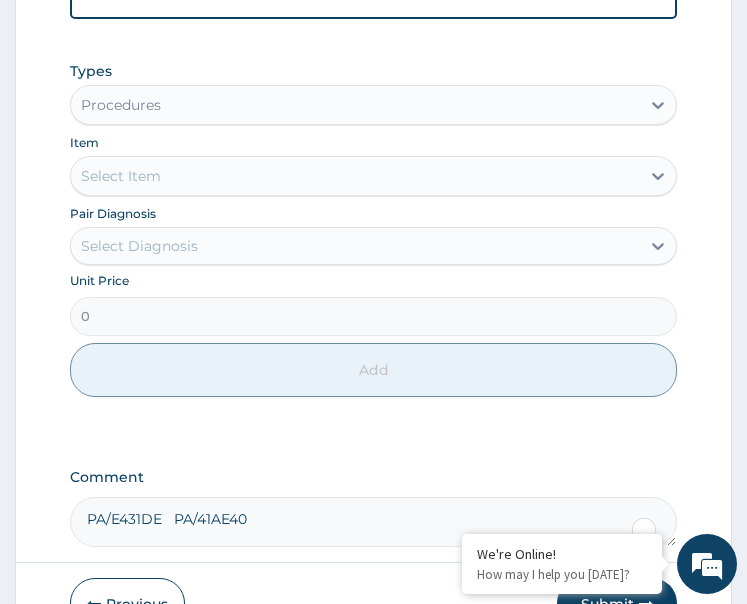 scroll, scrollTop: 957, scrollLeft: 0, axis: vertical 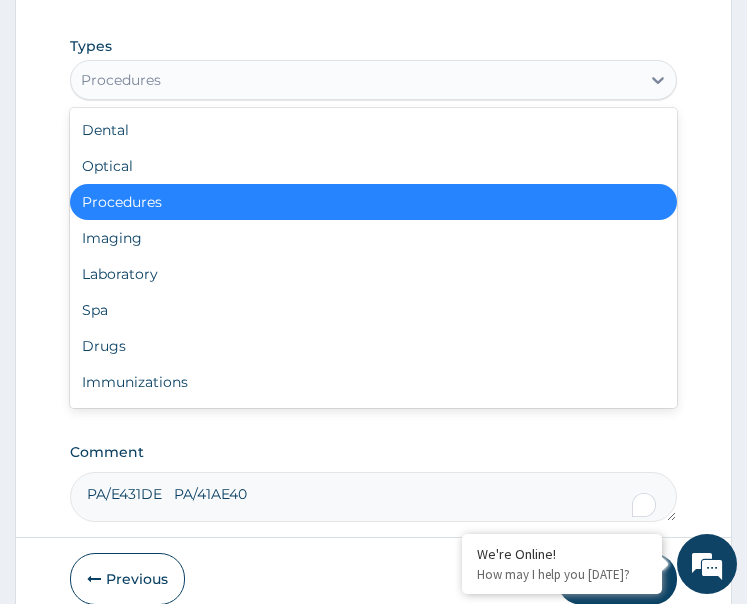 drag, startPoint x: 191, startPoint y: 92, endPoint x: 230, endPoint y: 162, distance: 80.13114 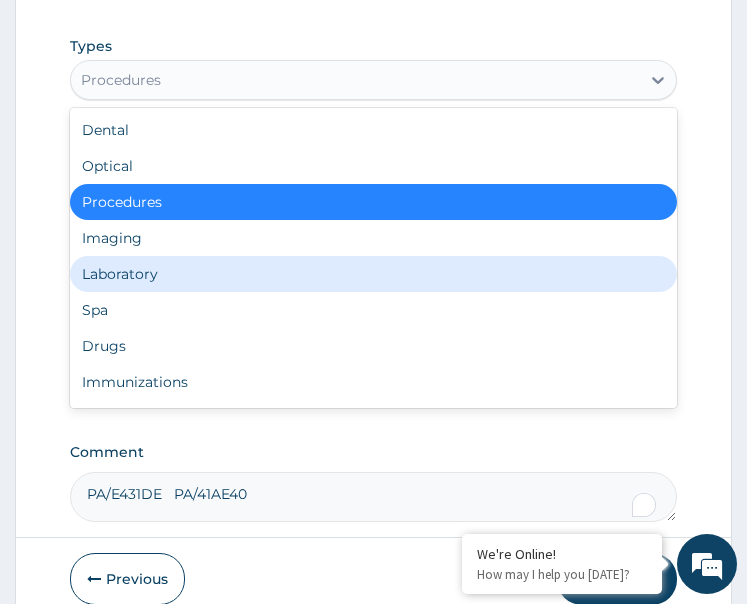 click on "Laboratory" at bounding box center [374, 274] 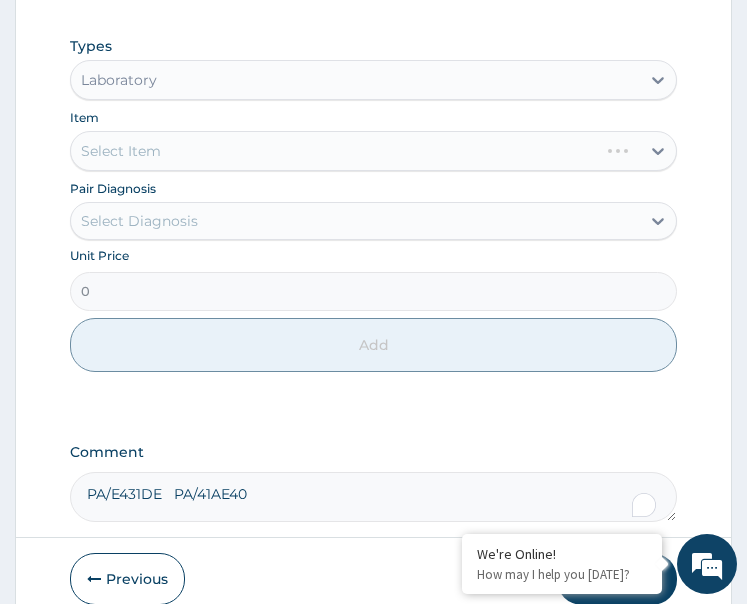 drag, startPoint x: 215, startPoint y: 238, endPoint x: 217, endPoint y: 255, distance: 17.117243 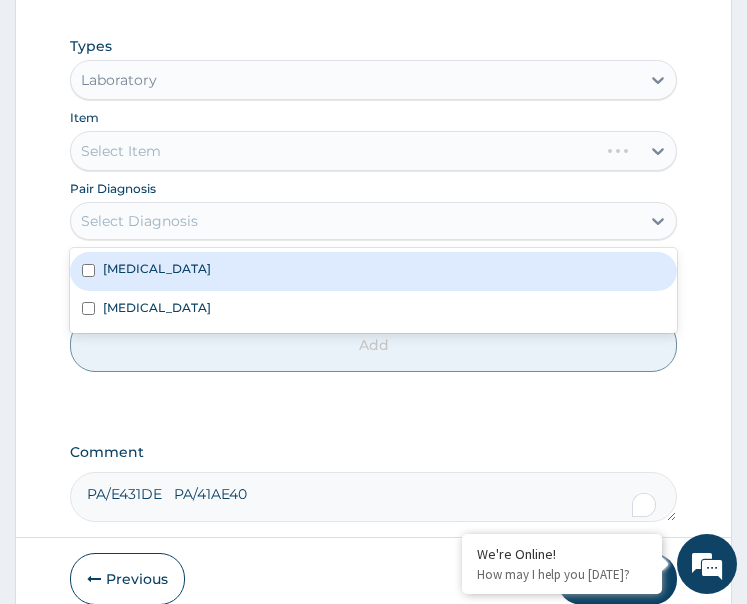 click on "Tonsillitis" at bounding box center (374, 271) 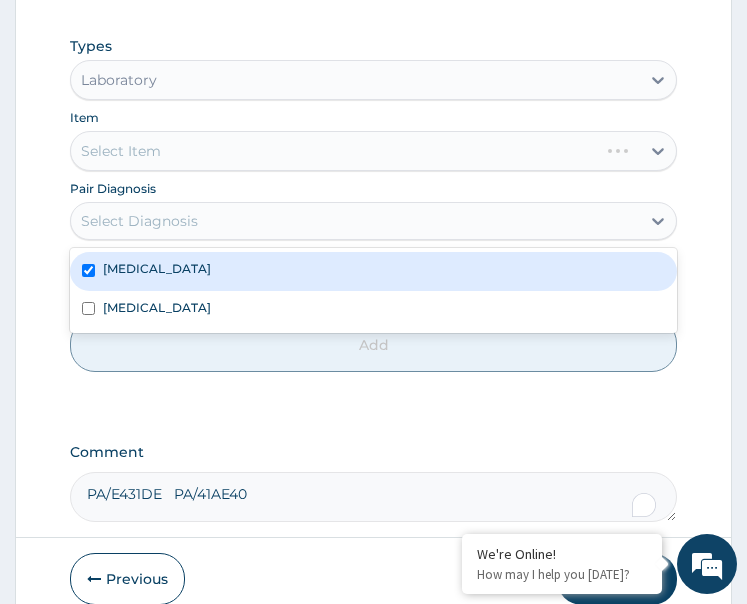 checkbox on "true" 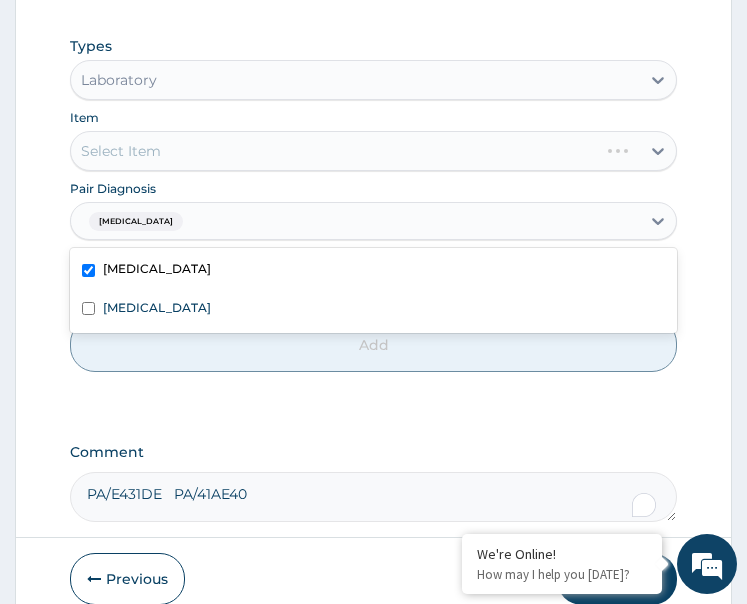click on "Acute tonsillitis" at bounding box center (374, 310) 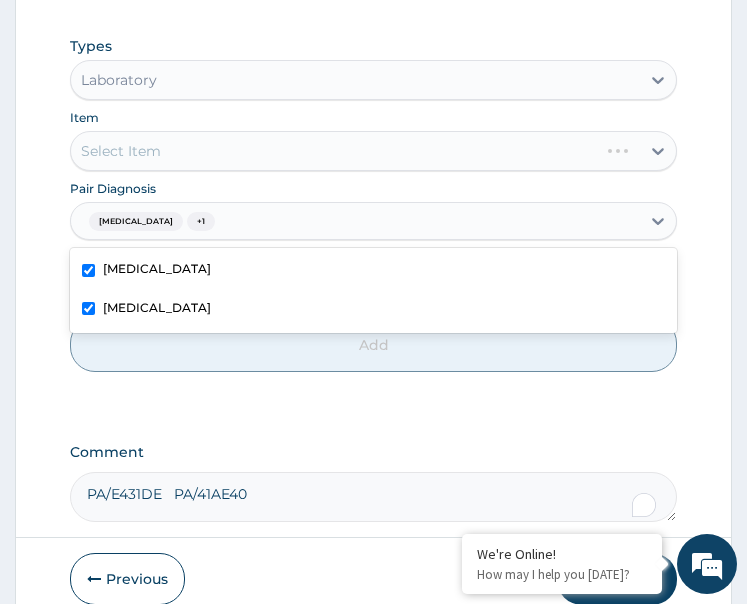 checkbox on "true" 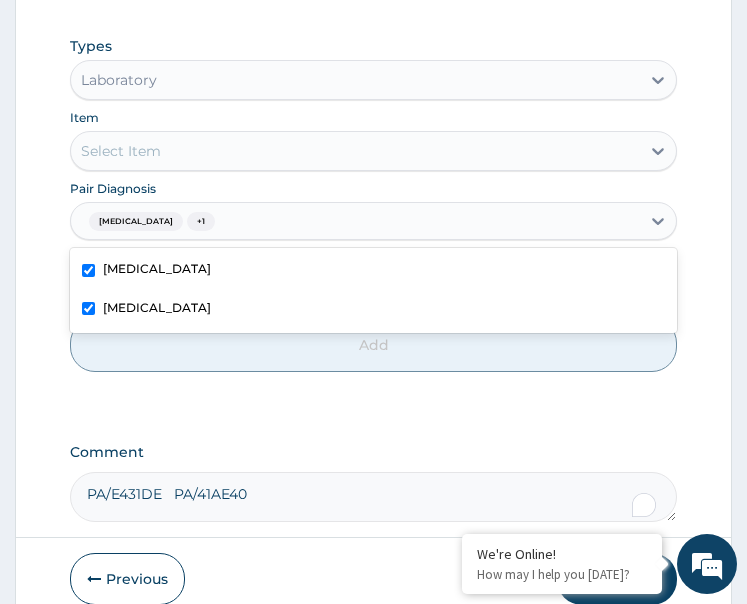 click on "Select Item" at bounding box center [356, 151] 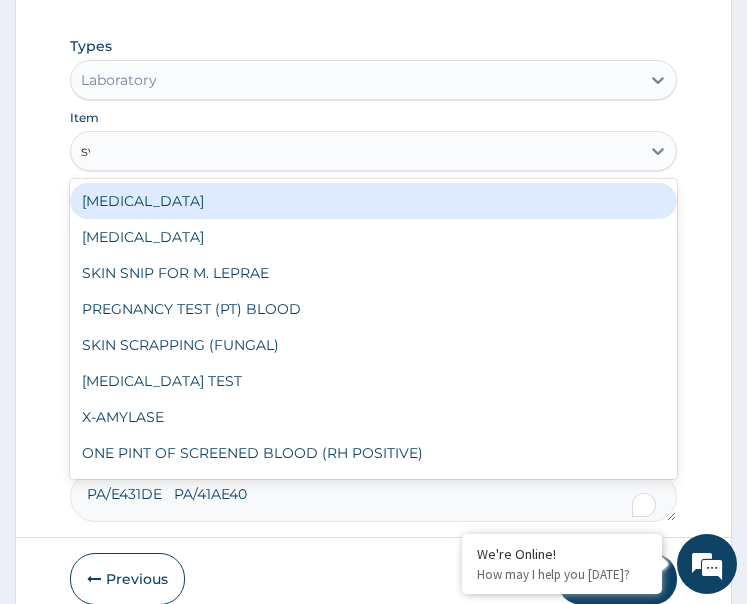 type on "swa" 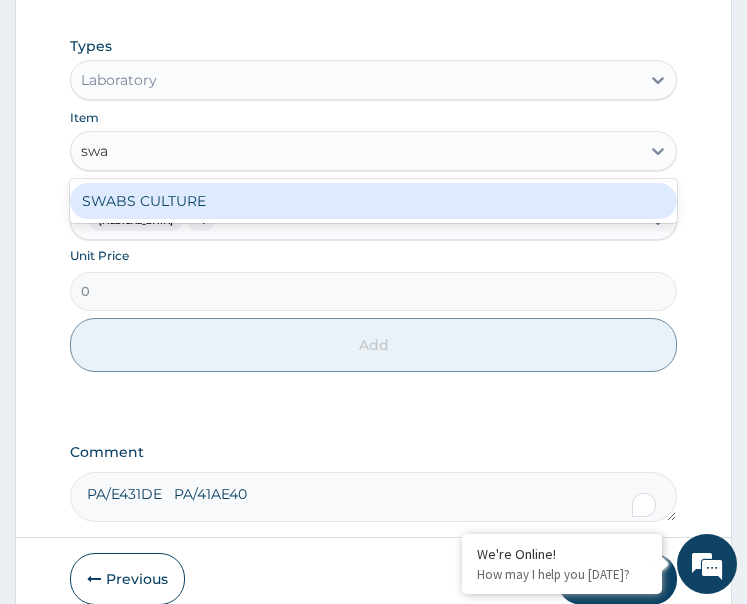 type 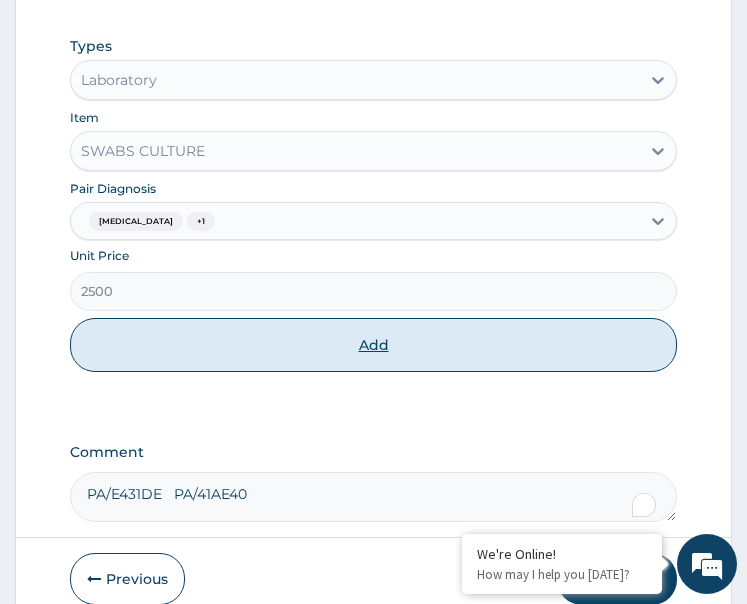 click on "Add" at bounding box center (374, 345) 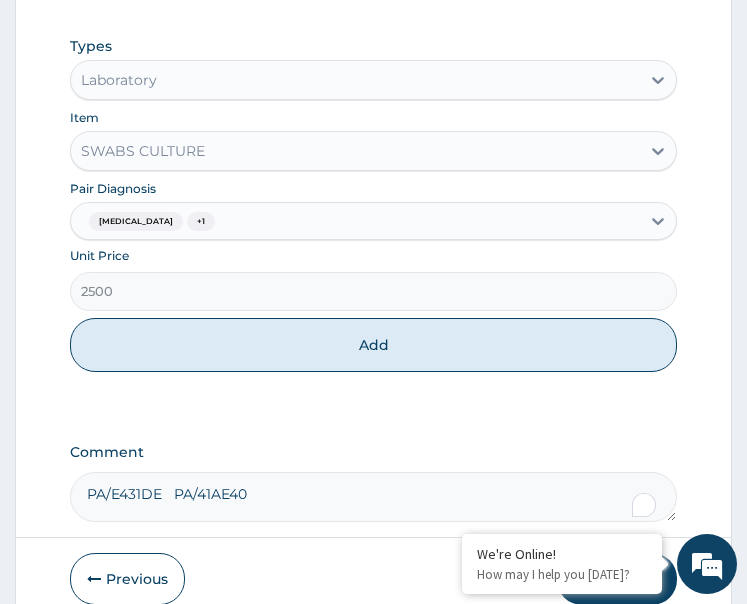 type on "0" 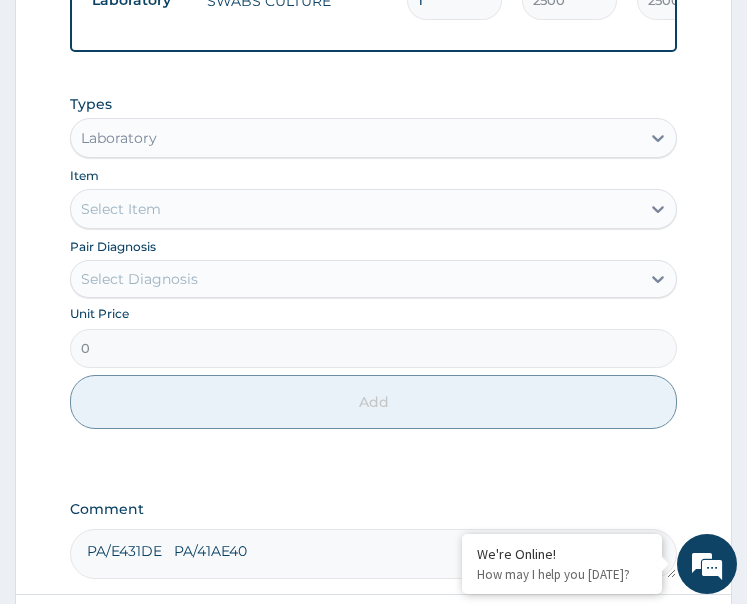 scroll, scrollTop: 1126, scrollLeft: 0, axis: vertical 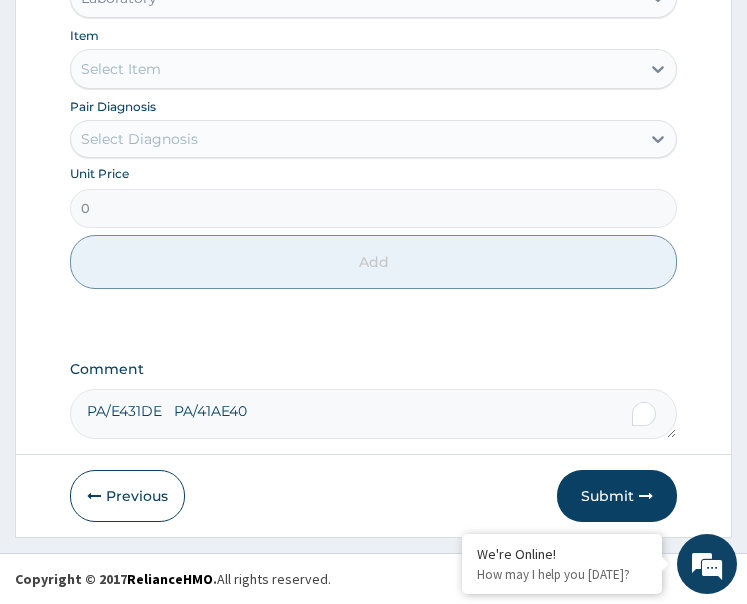 click on "PA/E431DE   PA/41AE40" at bounding box center [374, 414] 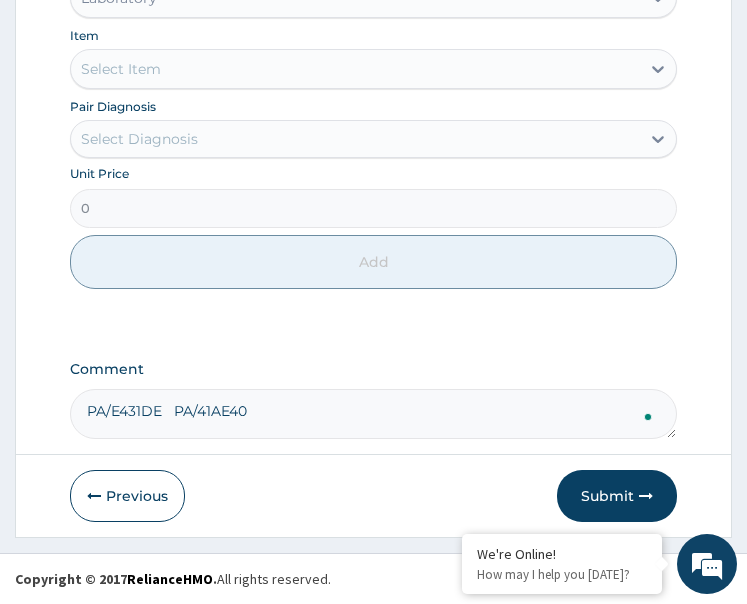 paste on "Lab: Throat Swab MCS" 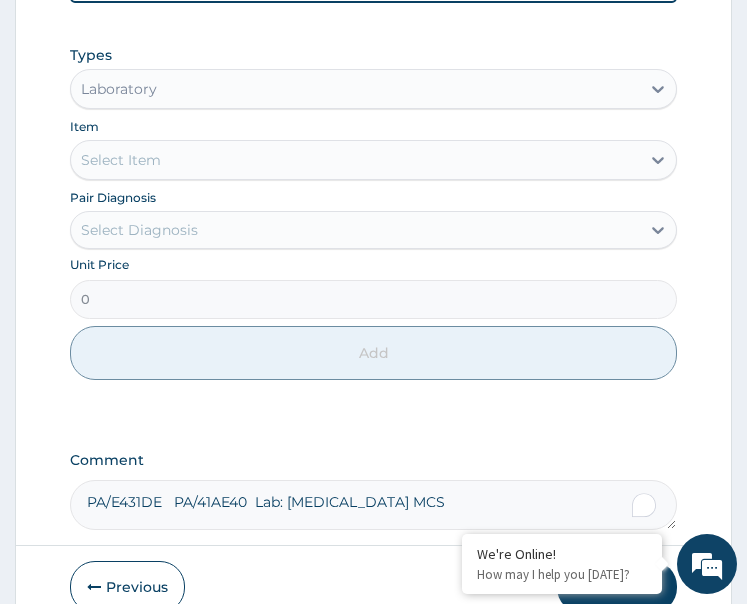 scroll, scrollTop: 926, scrollLeft: 0, axis: vertical 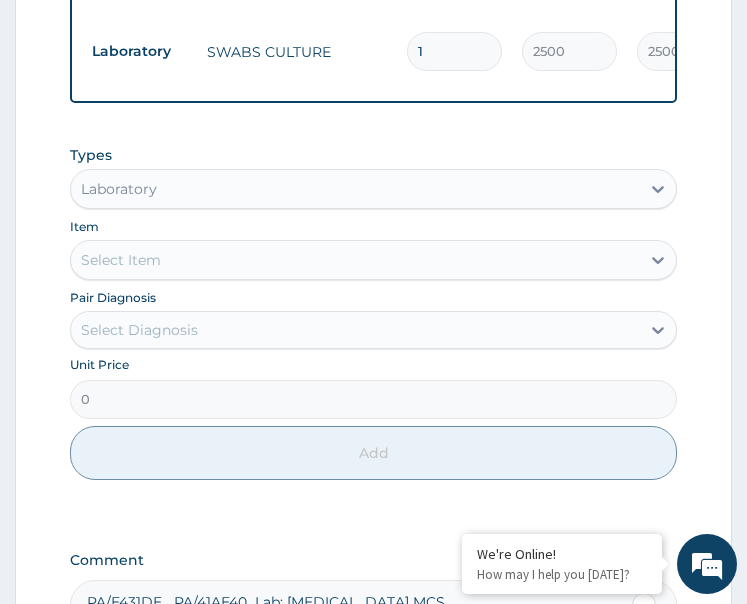 type on "PA/E431DE   PA/41AE40  Lab: Throat Swab MCS" 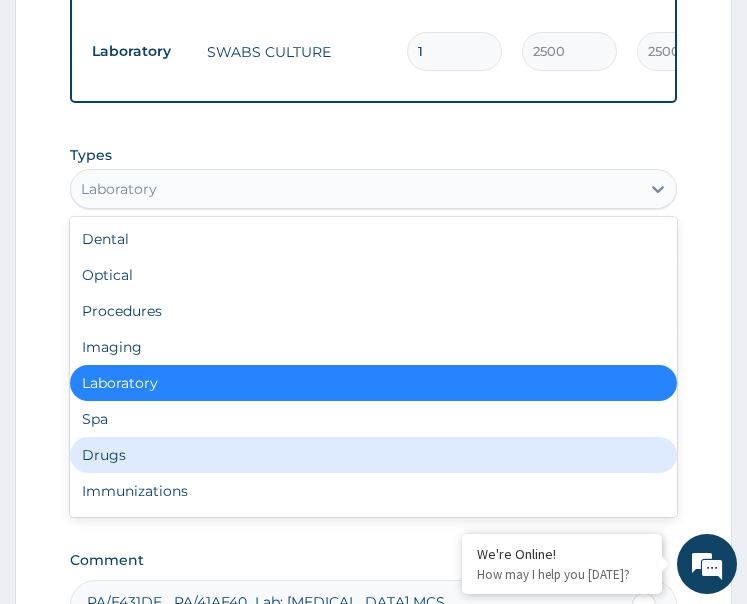 click on "Drugs" at bounding box center (374, 455) 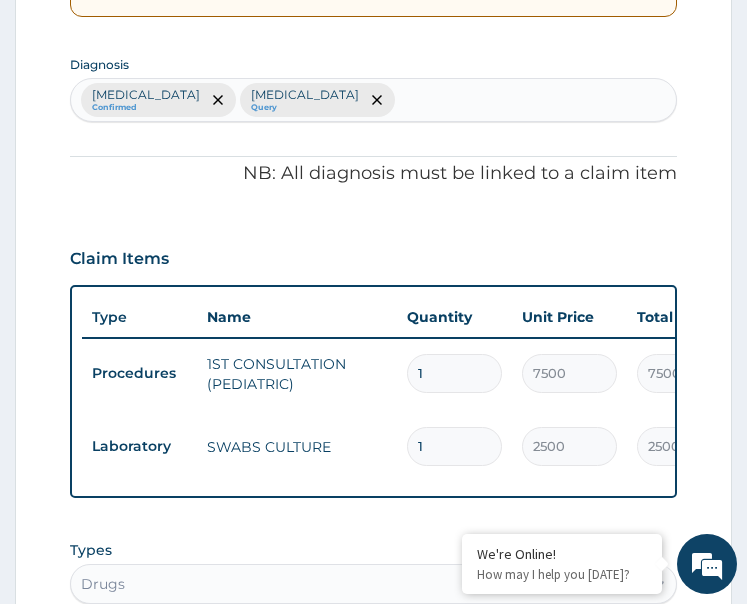 scroll, scrollTop: 526, scrollLeft: 0, axis: vertical 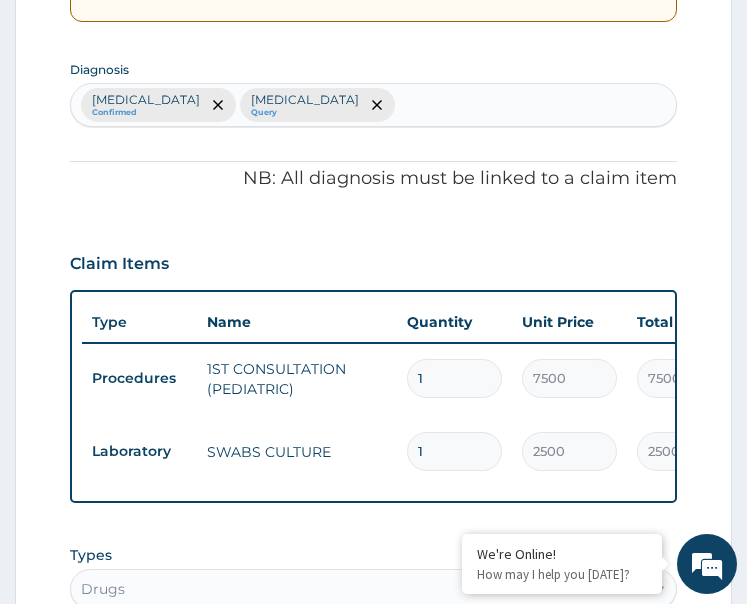 click on "Tonsillitis Confirmed Acute tonsillitis Query" at bounding box center [374, 105] 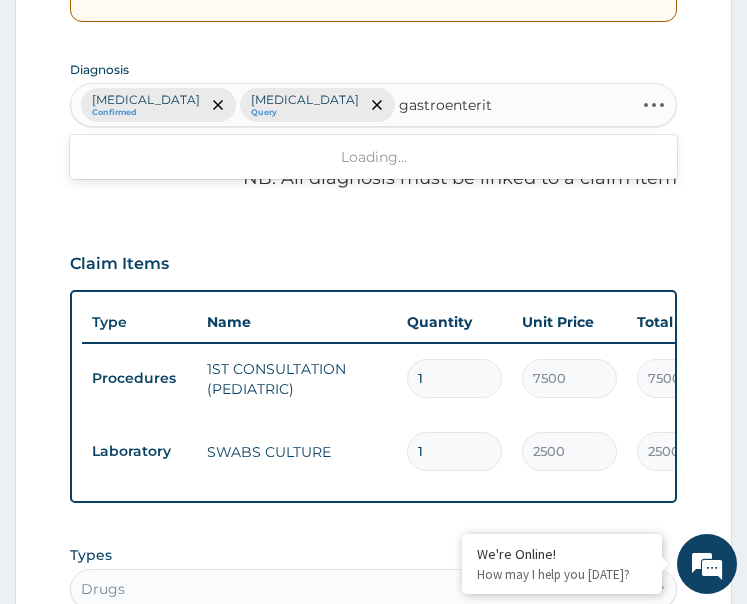 type on "gastroenteriti" 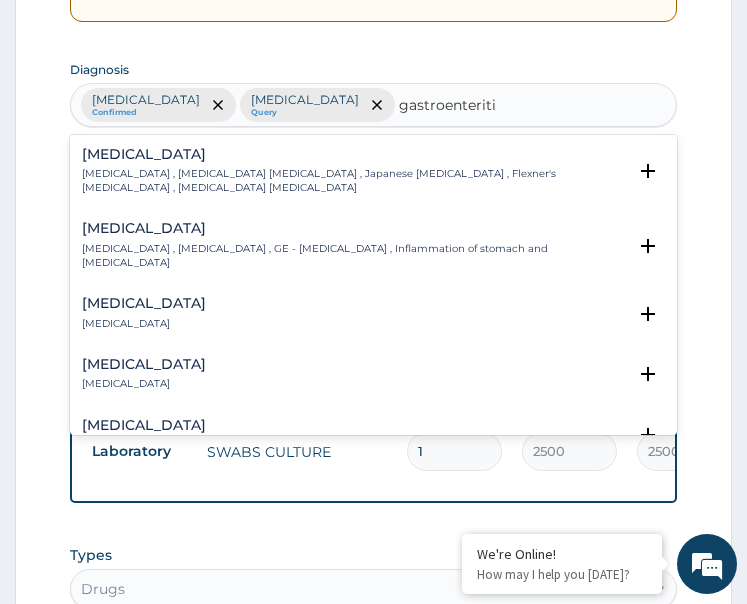 click on "Gastroenteritis Gastroenteritis , Gastroenteropathy , GE - Gastroenteritis , Inflammation of stomach and intestine Select Status (Query covers suspected (?), Keep in view (kiv), Ruled out (r/o) Query Query covers suspected (?), Keep in view (kiv), Ruled out (r/o) Confirmed" at bounding box center [374, 250] 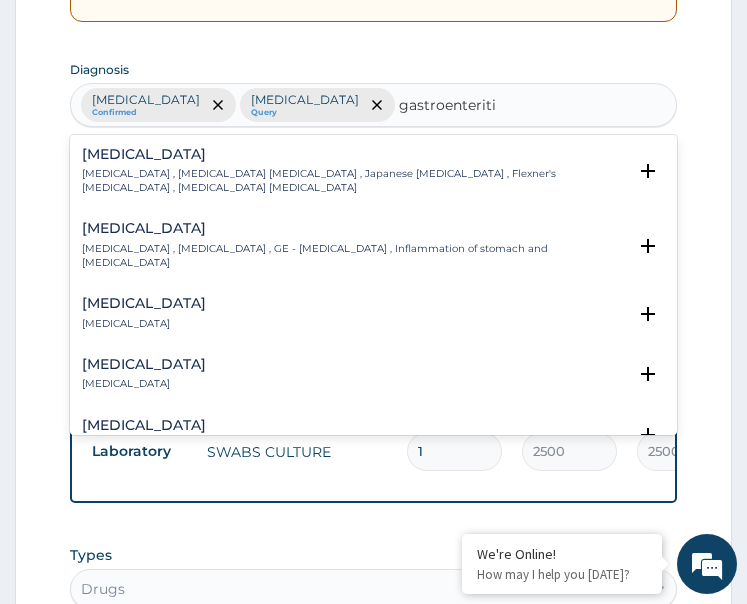 click on "Gastroenteritis , Gastroenteropathy , GE - Gastroenteritis , Inflammation of stomach and intestine" at bounding box center [354, 256] 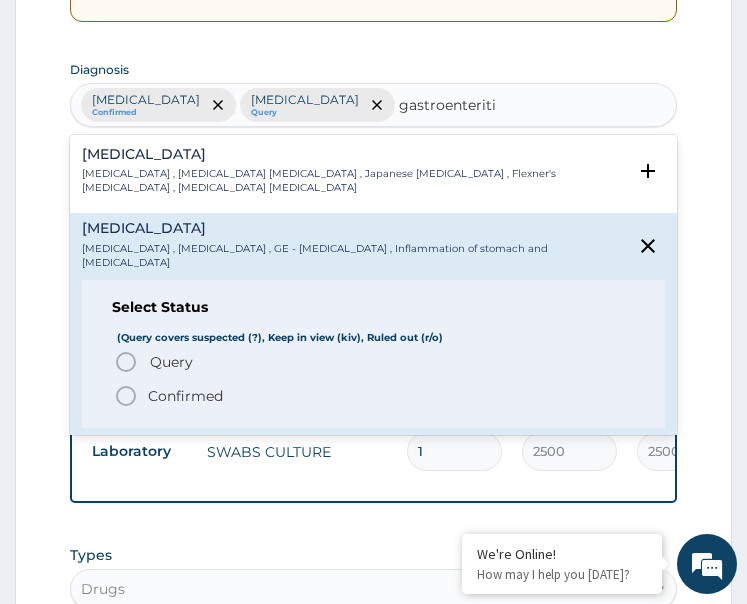 click 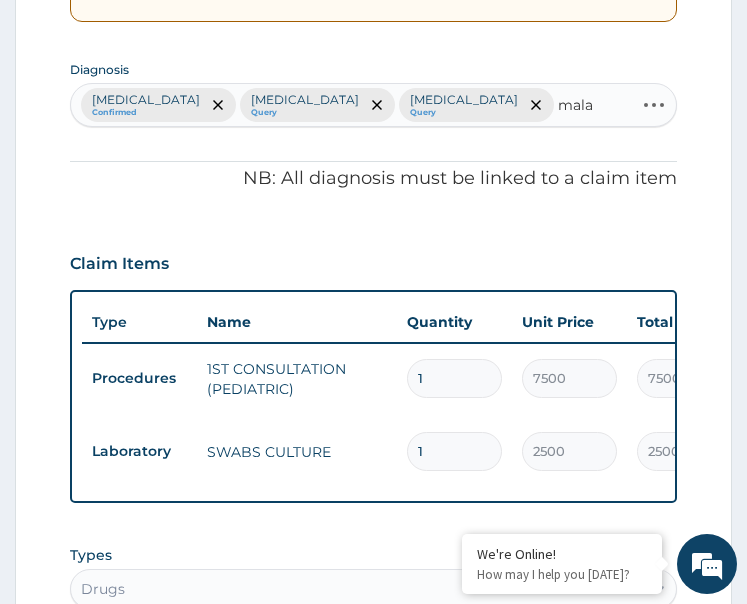 type on "malar" 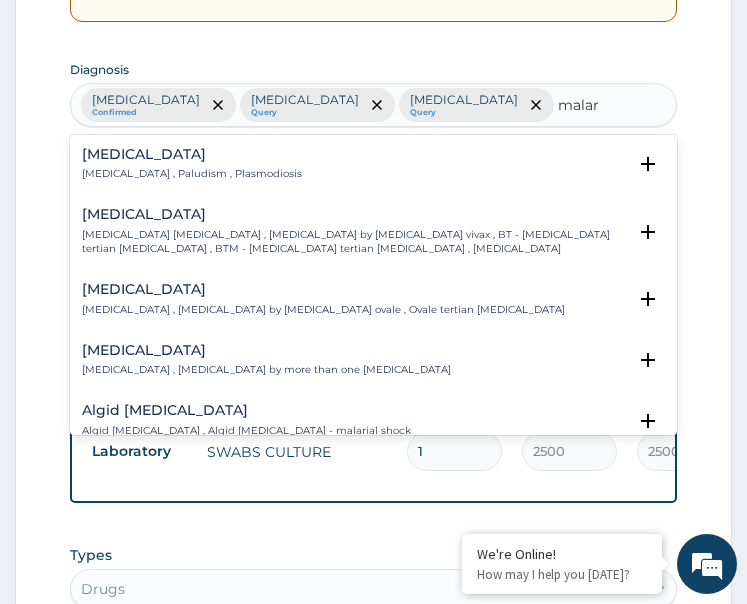 click on "Malaria , Paludism , Plasmodiosis" at bounding box center [192, 174] 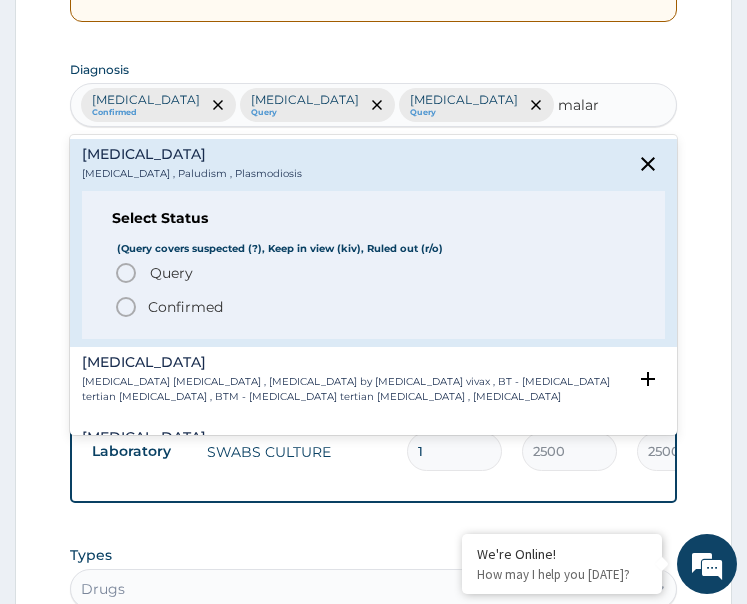click 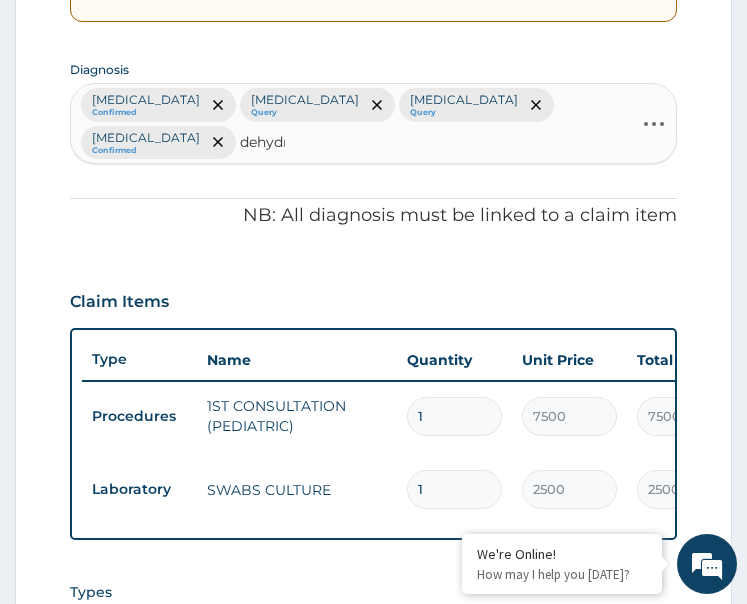 type on "dehydra" 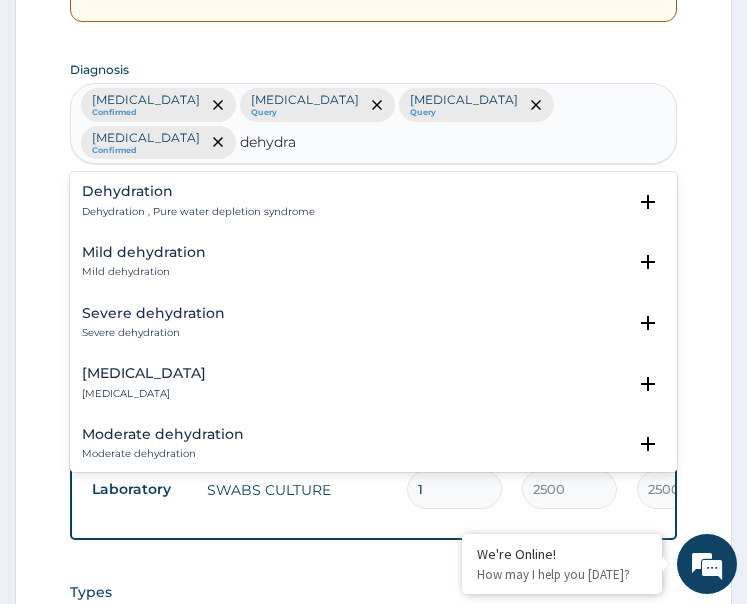 click on "Dehydration , Pure water depletion syndrome" at bounding box center [198, 212] 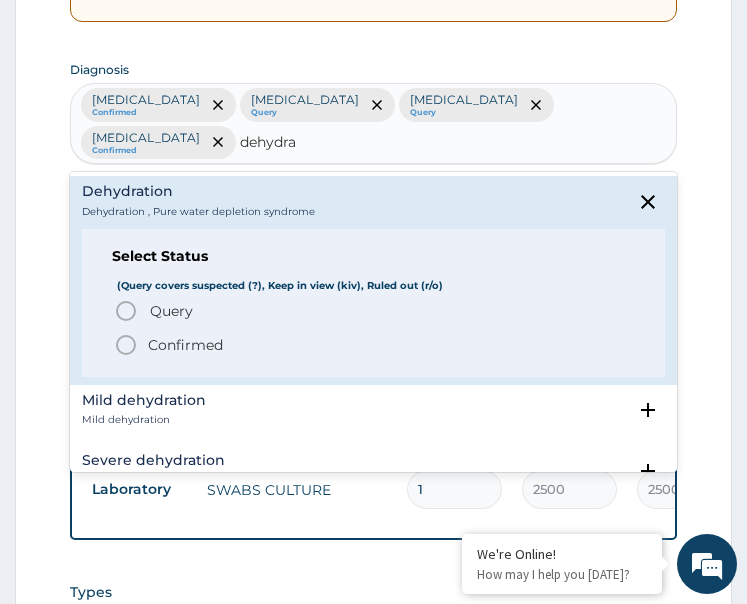 click 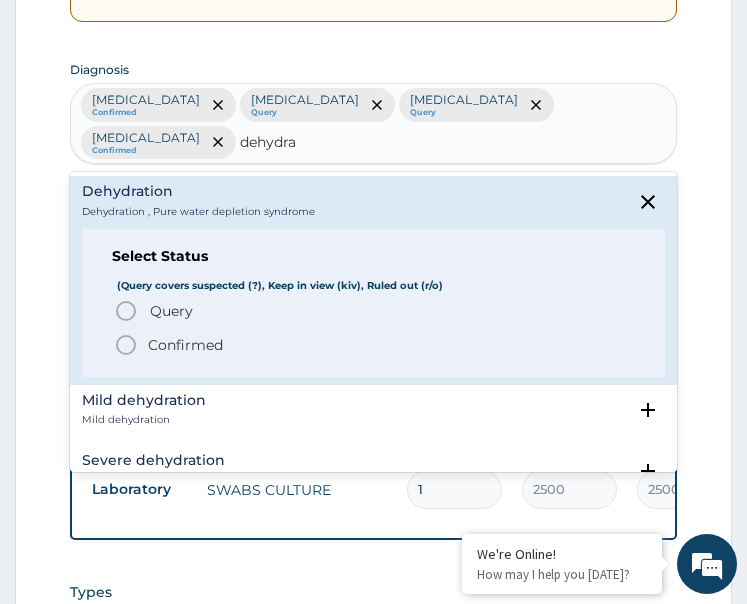 type 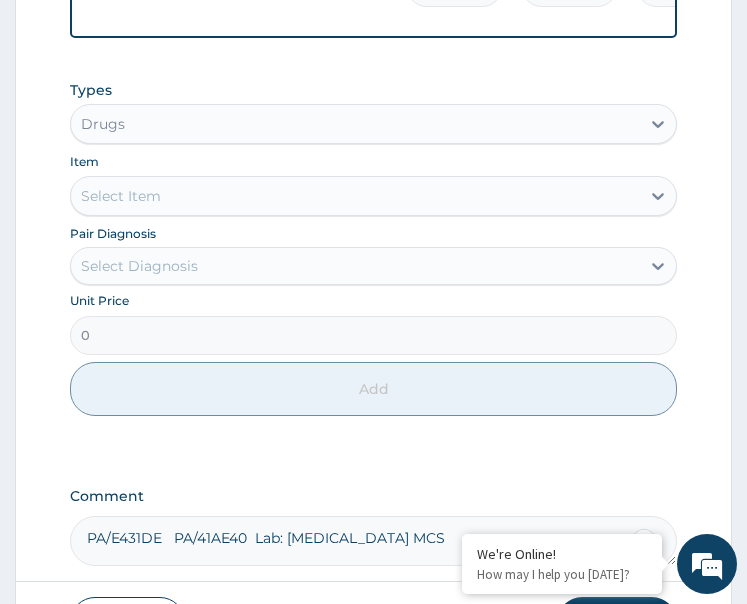 scroll, scrollTop: 1164, scrollLeft: 0, axis: vertical 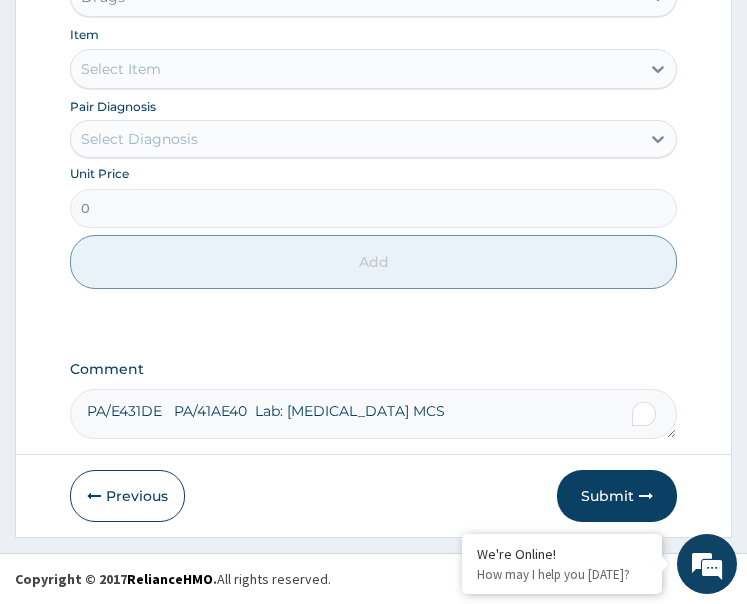 click on "Select Diagnosis" at bounding box center (139, 139) 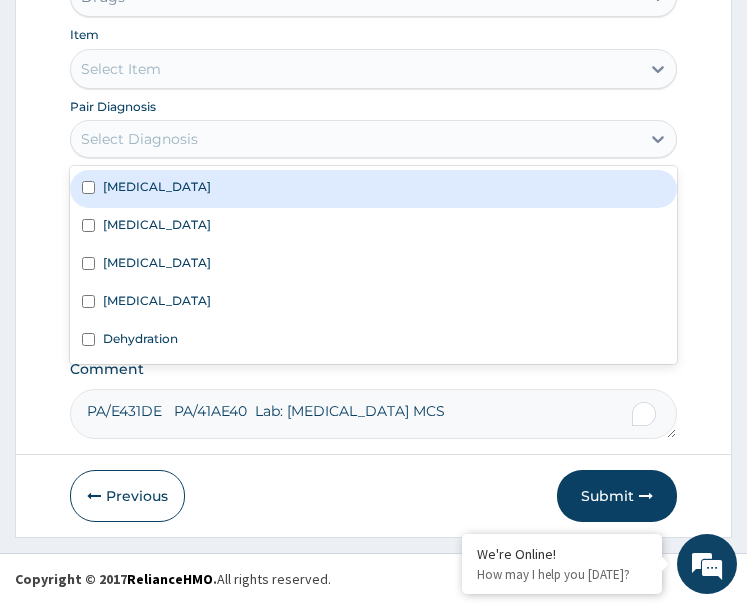 click on "Tonsillitis" at bounding box center [374, 189] 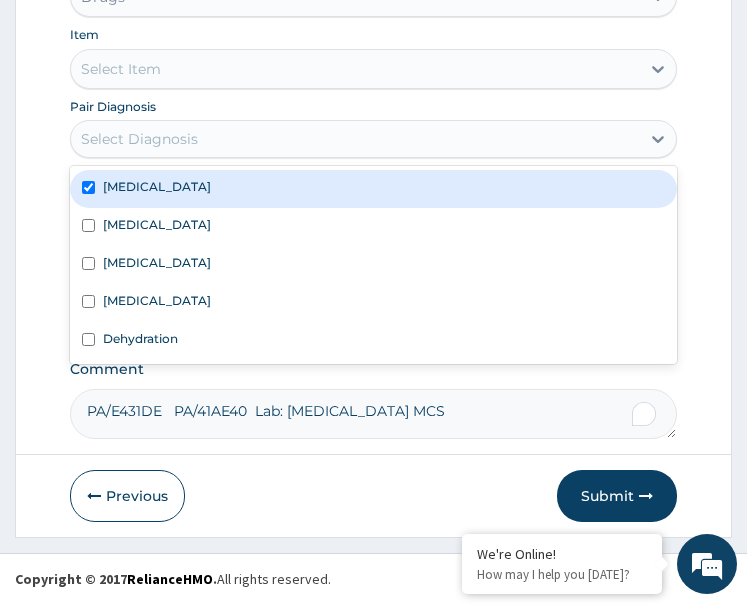 checkbox on "true" 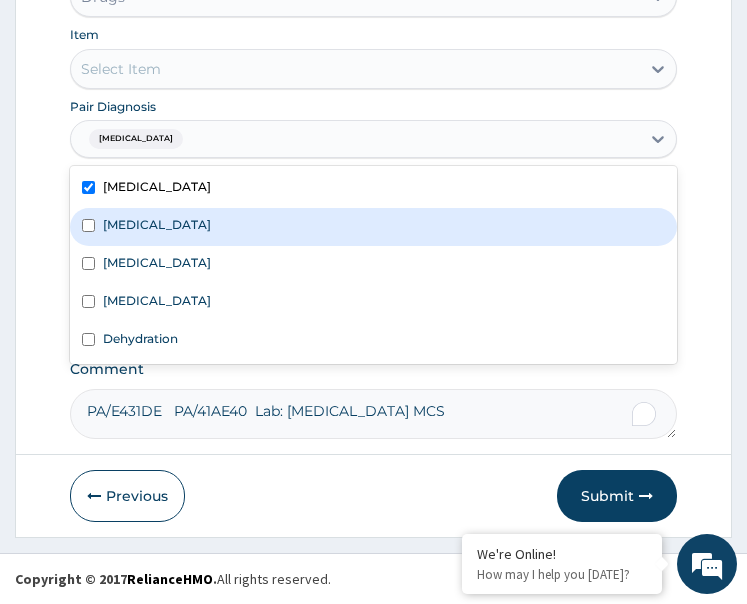 click on "Acute tonsillitis" at bounding box center [374, 227] 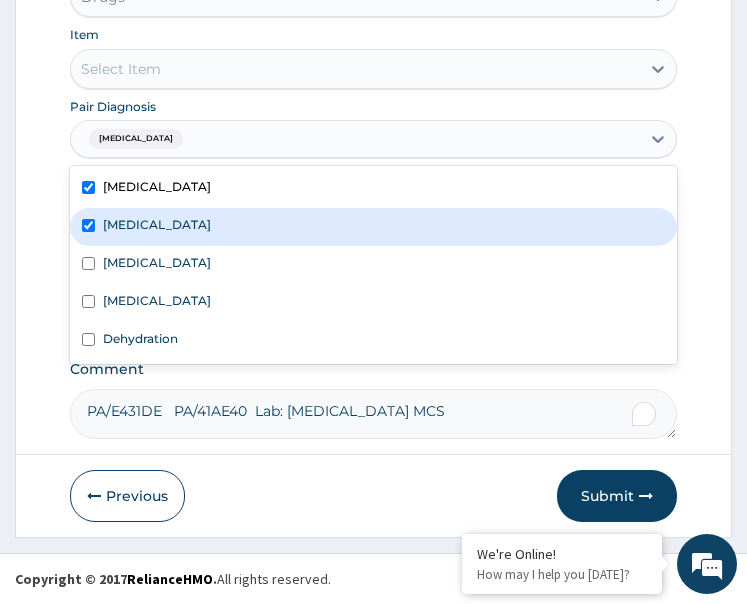 checkbox on "true" 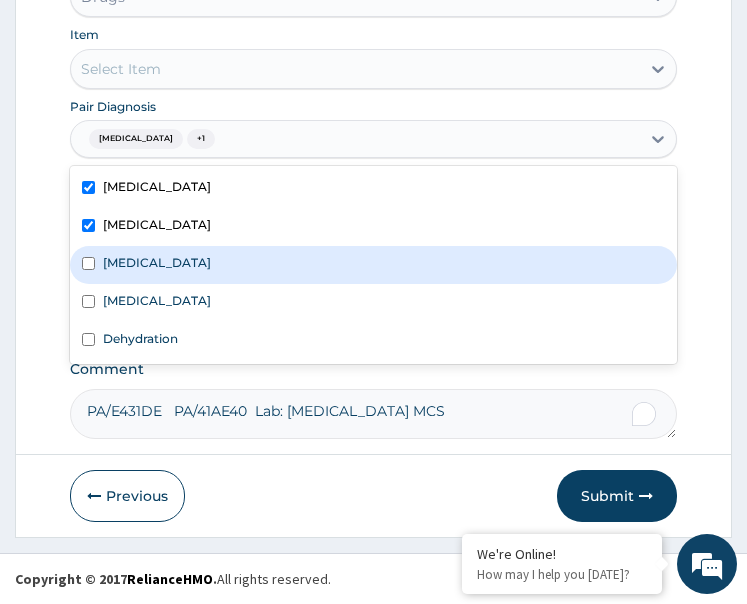 click on "Gastroenteritis" at bounding box center (374, 265) 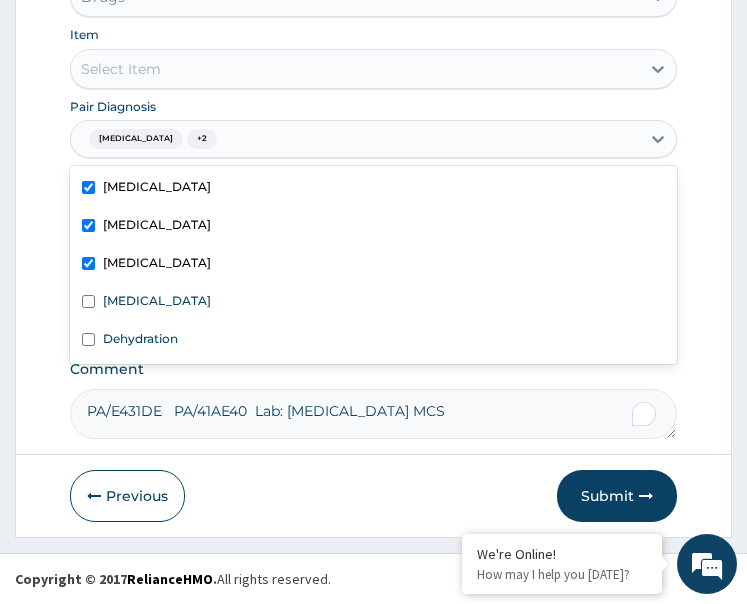 click on "Gastroenteritis" at bounding box center [374, 265] 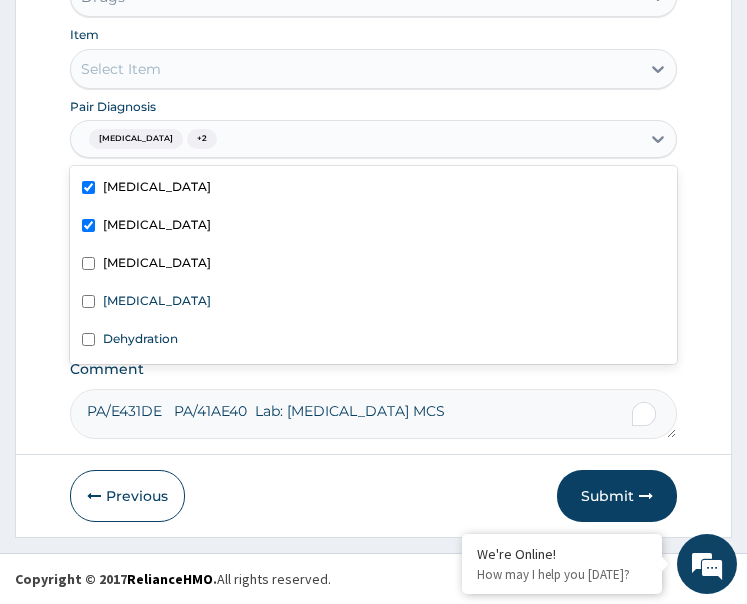 checkbox on "false" 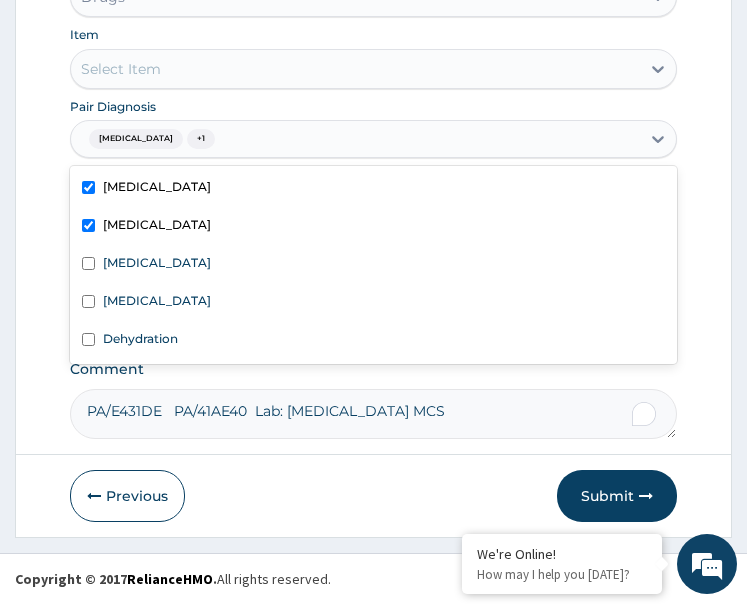 click on "Select Item" at bounding box center [356, 69] 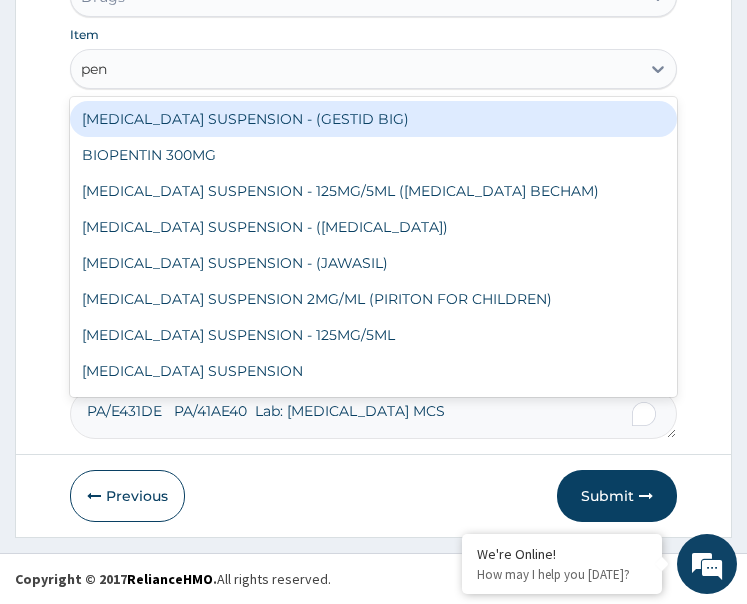 type on "peni" 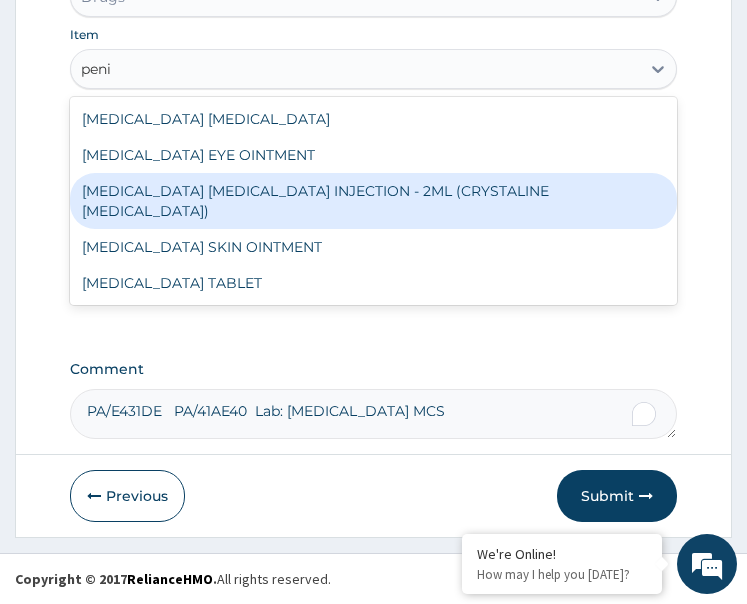 click on "BENZYL PENICILLIN INJECTION - 2ML (CRYSTALINE PENICILLIN)" at bounding box center [374, 201] 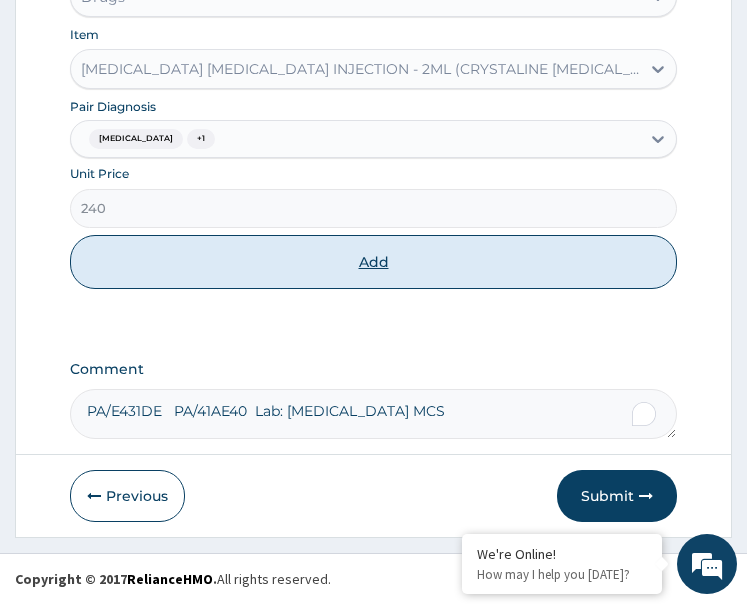 click on "Add" at bounding box center (374, 262) 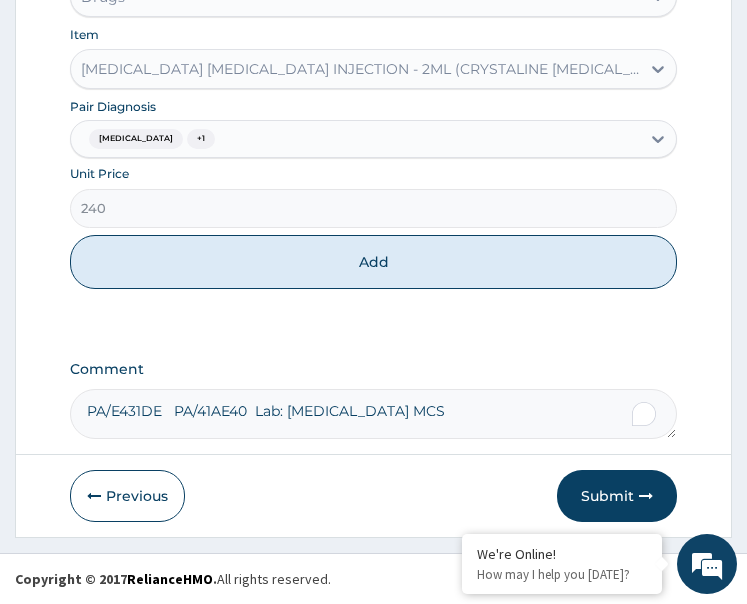 type on "0" 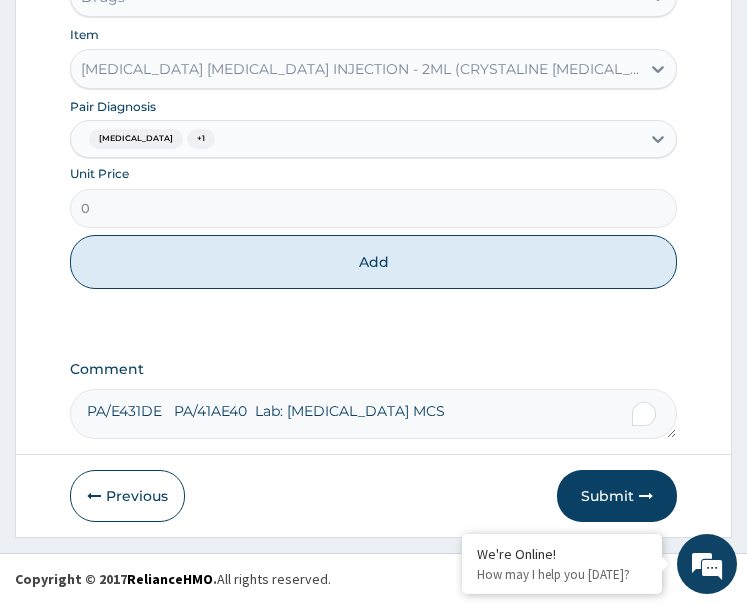 scroll, scrollTop: 783, scrollLeft: 0, axis: vertical 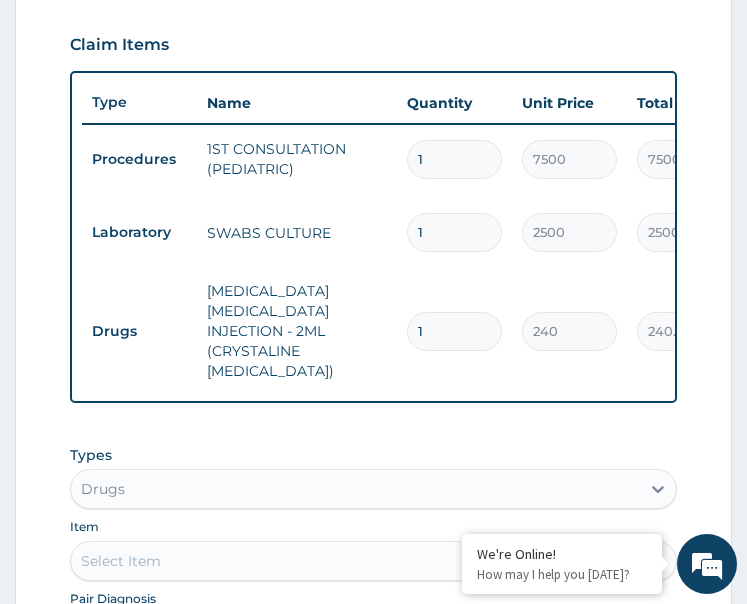 drag, startPoint x: 407, startPoint y: 308, endPoint x: 381, endPoint y: 325, distance: 31.06445 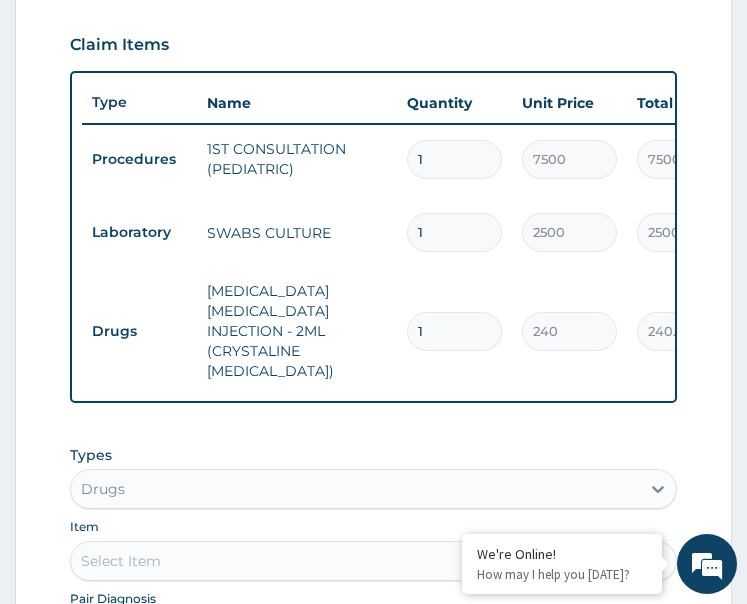 type on "7" 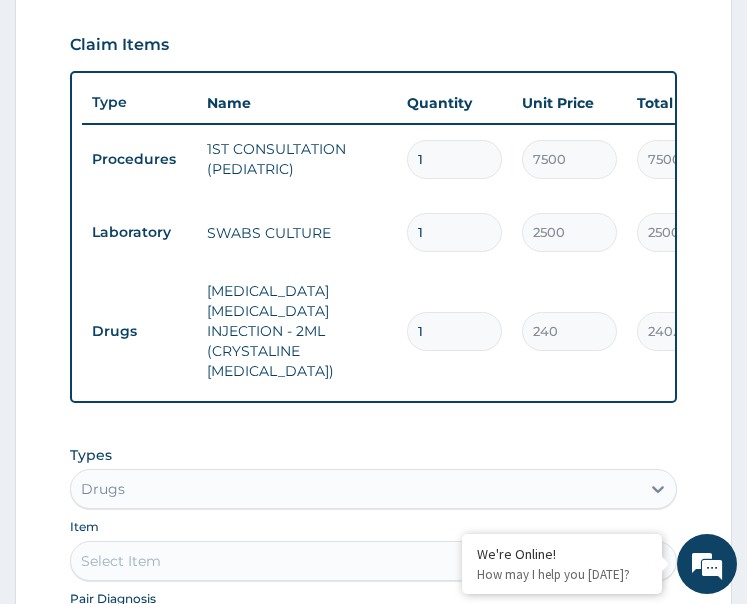 type on "1680.00" 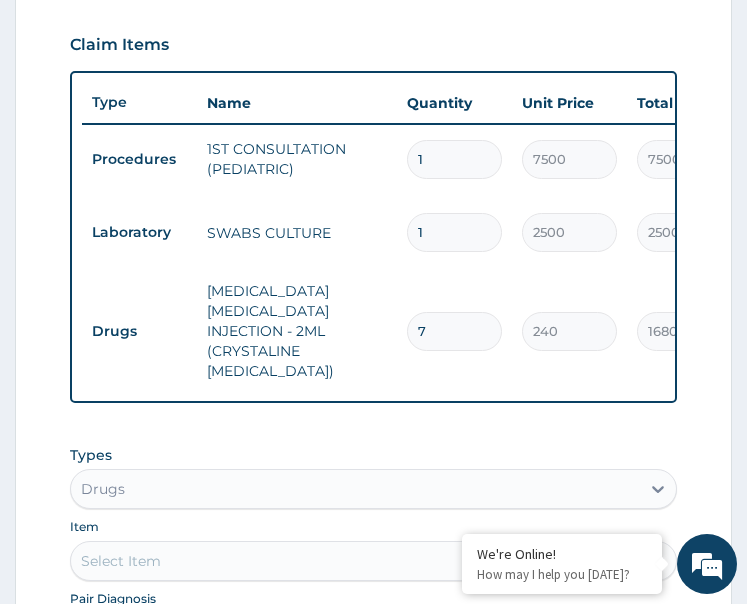 type on "7" 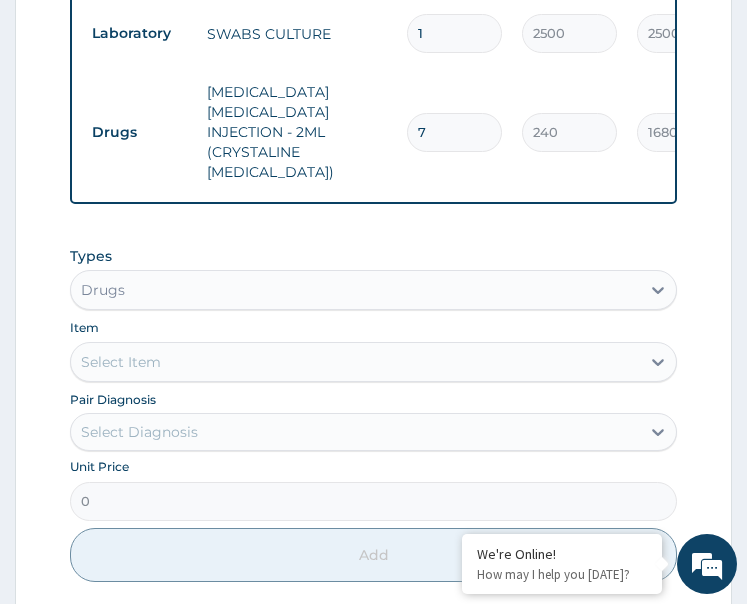 scroll, scrollTop: 983, scrollLeft: 0, axis: vertical 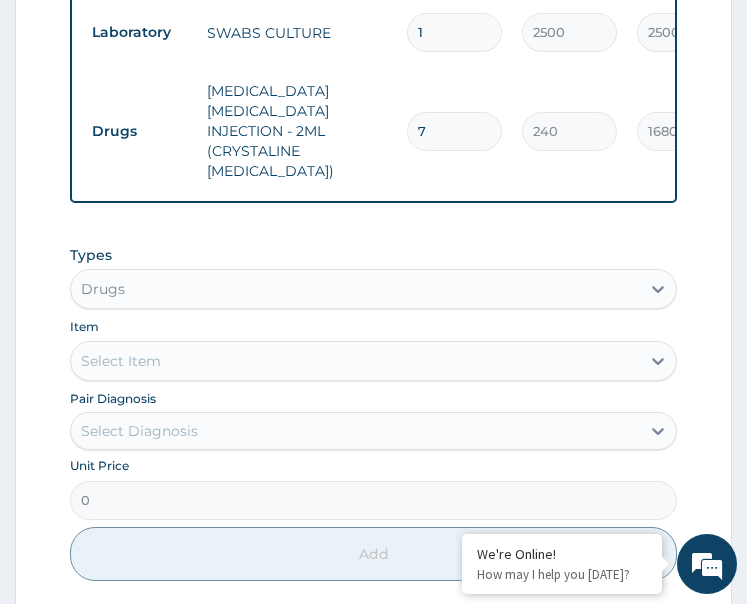 click on "Select Diagnosis" at bounding box center (139, 431) 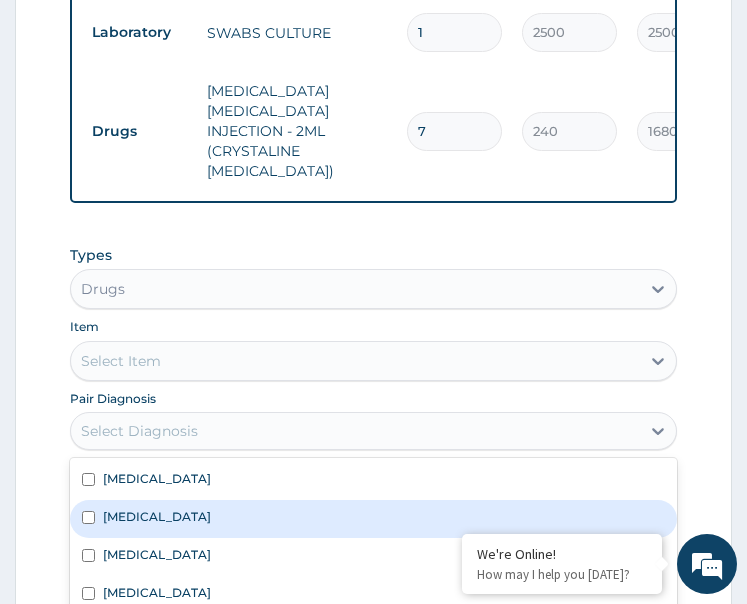 click on "Tonsillitis" at bounding box center (374, 481) 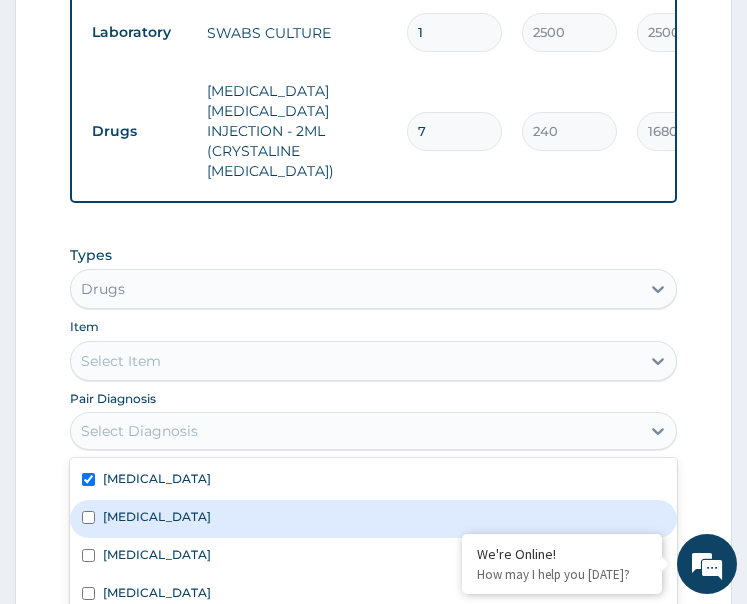 checkbox on "true" 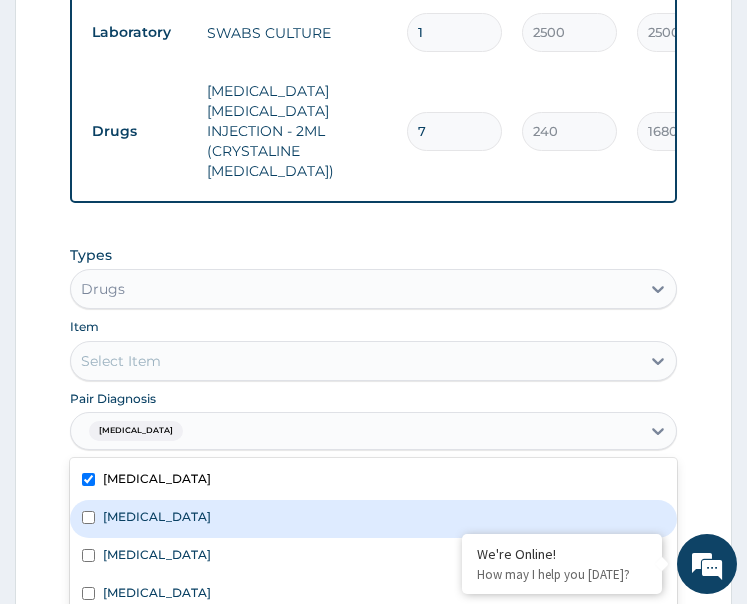 click on "Acute tonsillitis" at bounding box center (374, 519) 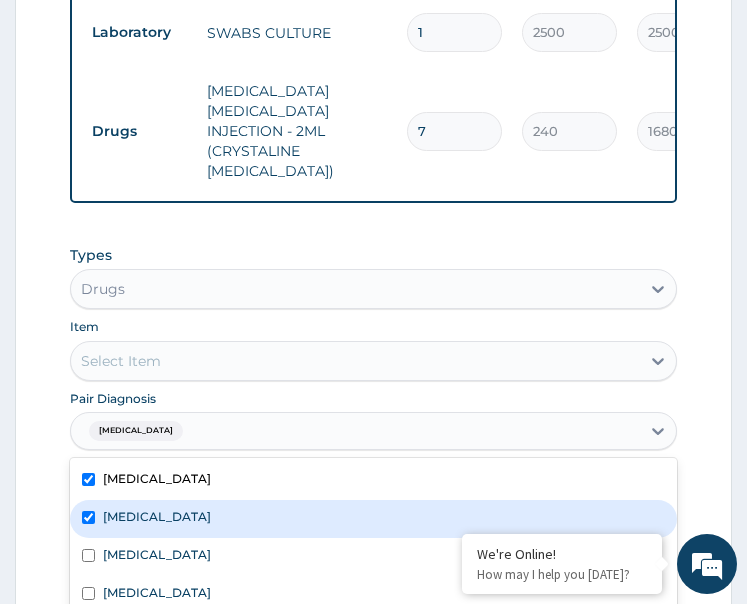 checkbox on "true" 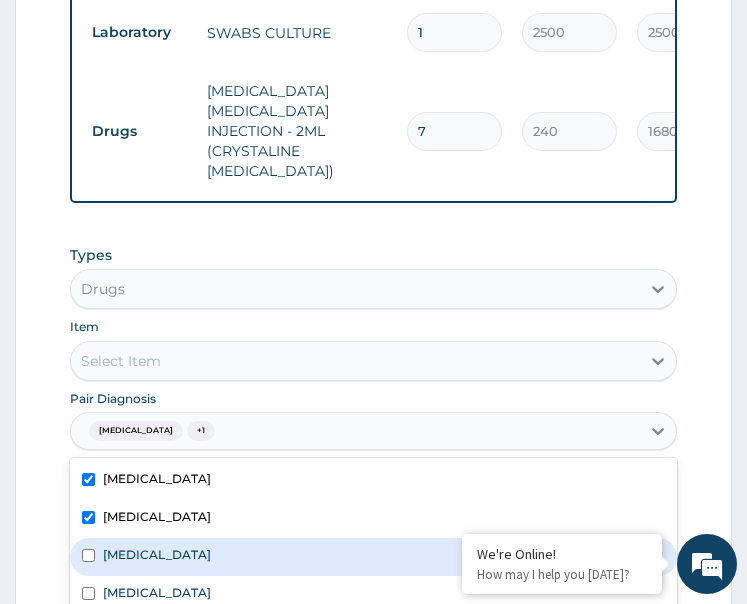 click on "Gastroenteritis" at bounding box center [374, 557] 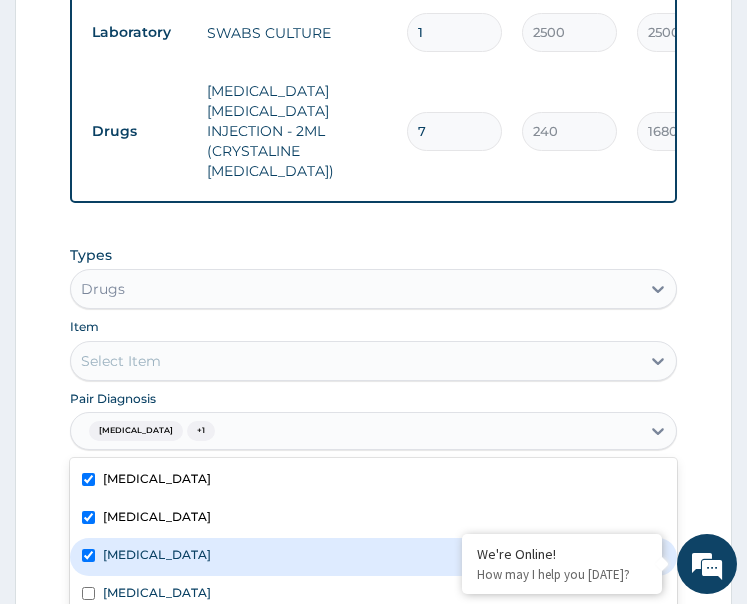 checkbox on "true" 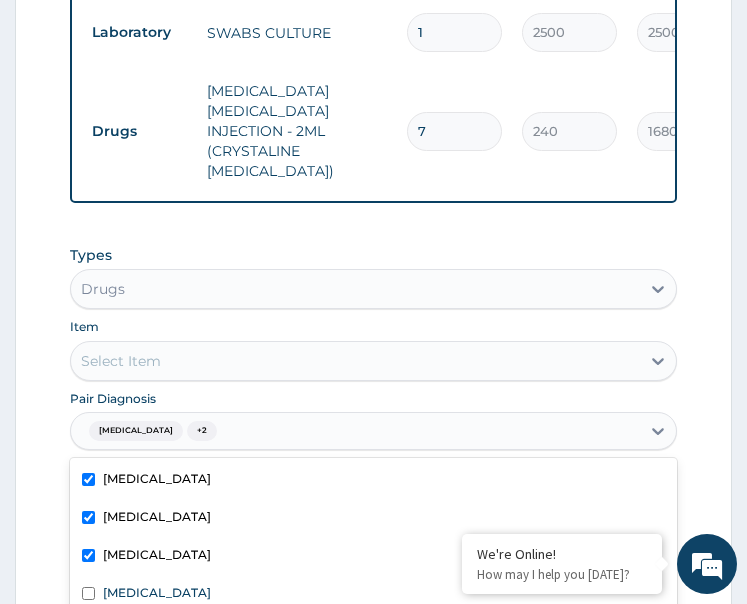 click on "Select Item" at bounding box center [356, 361] 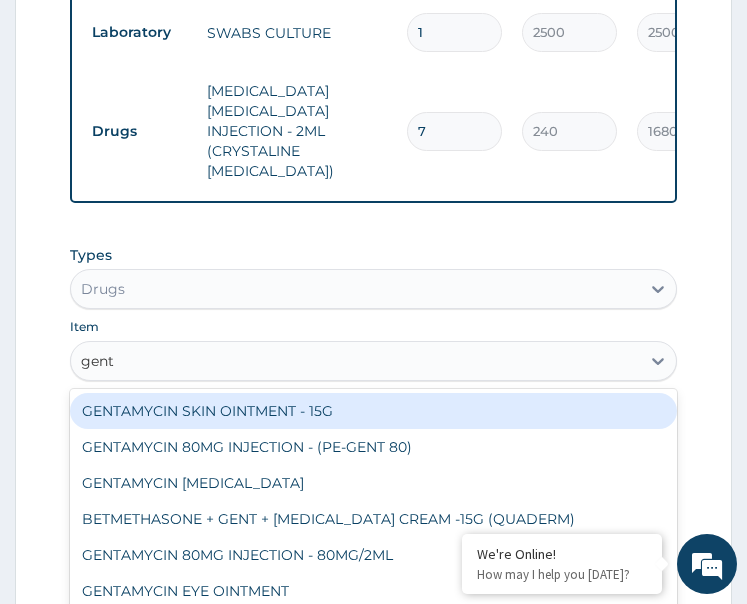 type on "genta" 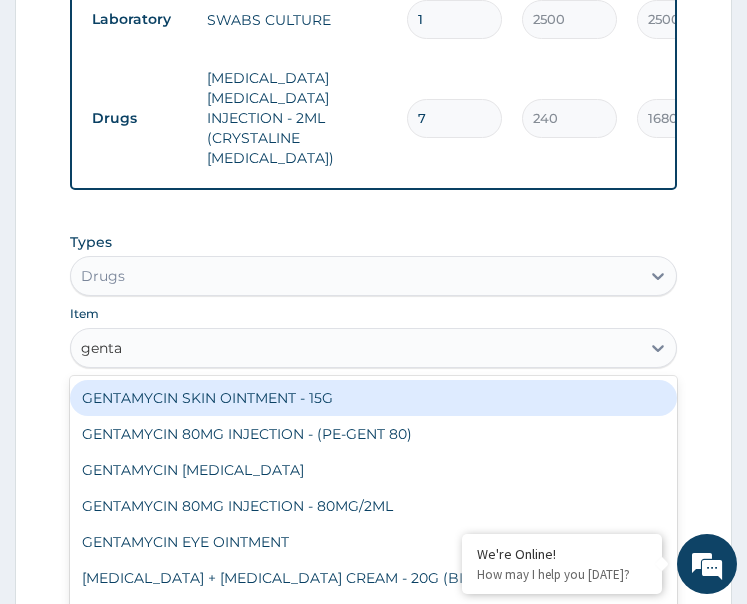 scroll, scrollTop: 1083, scrollLeft: 0, axis: vertical 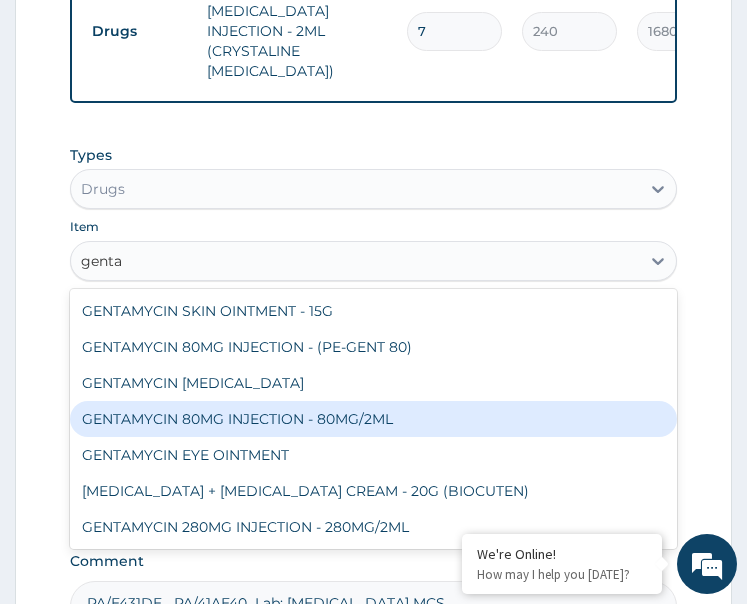 click on "GENTAMYCIN 80MG INJECTION - 80MG/2ML" at bounding box center (374, 419) 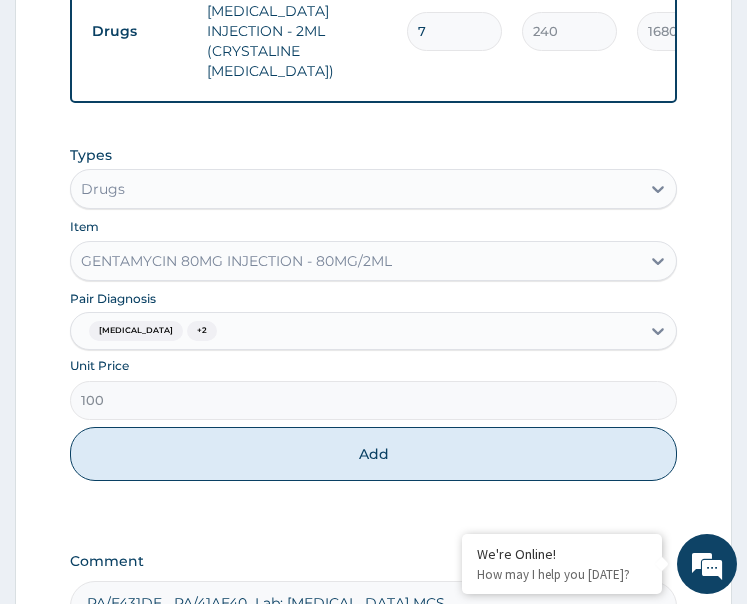 drag, startPoint x: 322, startPoint y: 421, endPoint x: 315, endPoint y: 412, distance: 11.401754 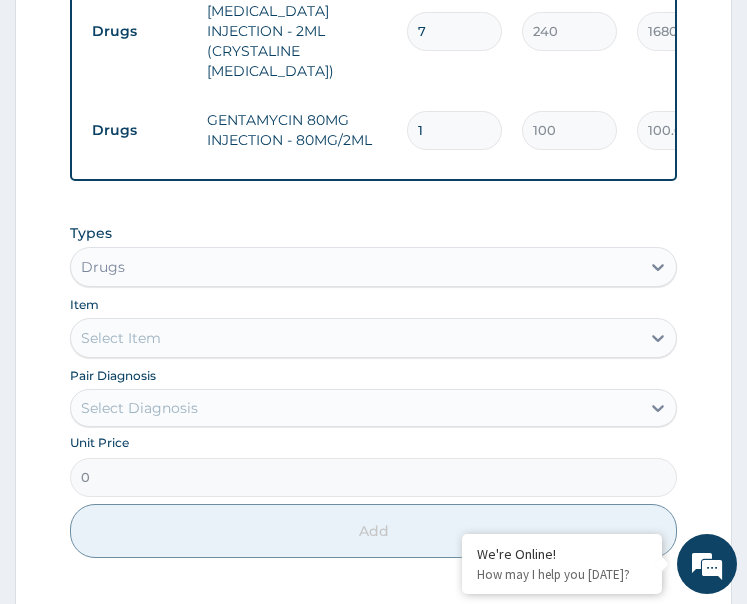 type on "10" 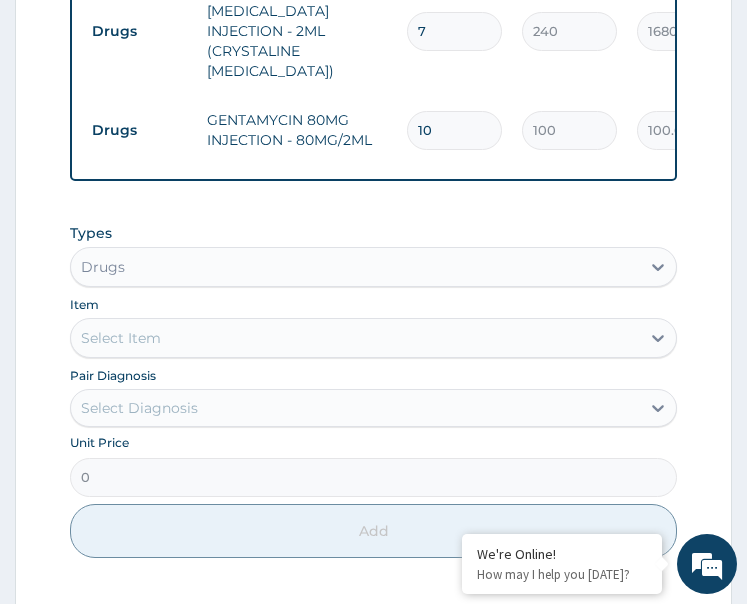 type on "1000.00" 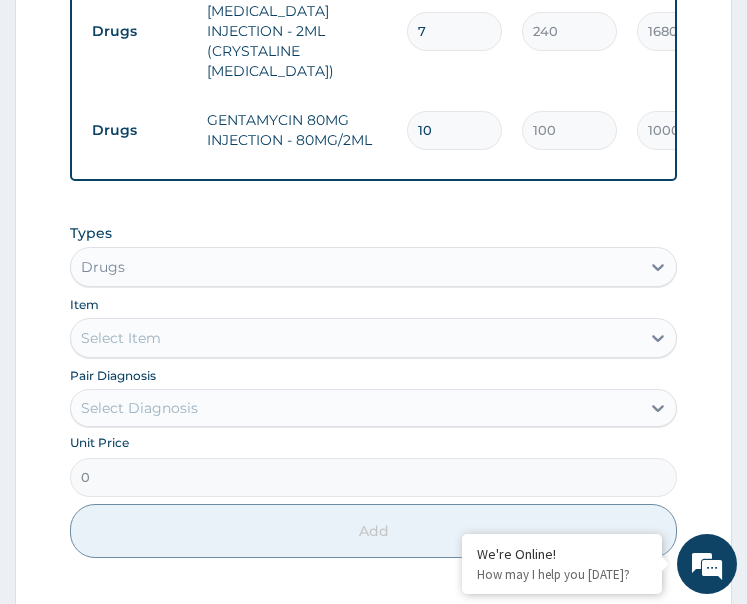 scroll, scrollTop: 1283, scrollLeft: 0, axis: vertical 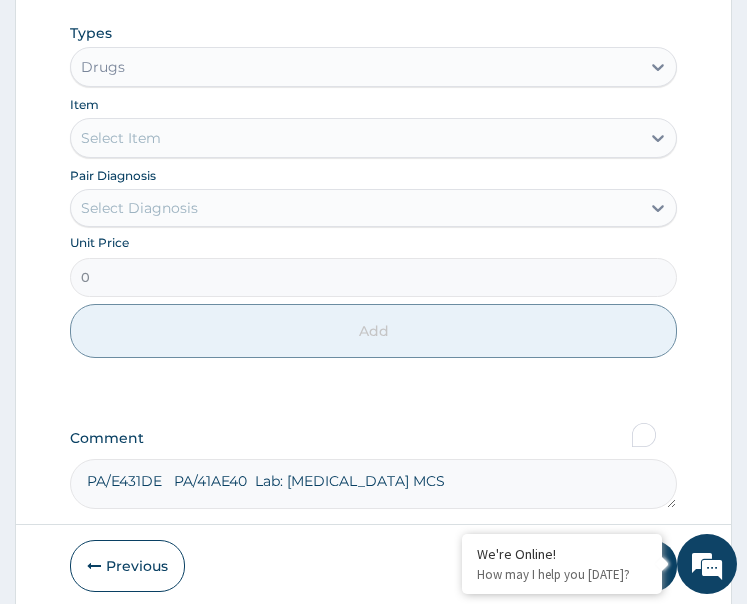 type on "10" 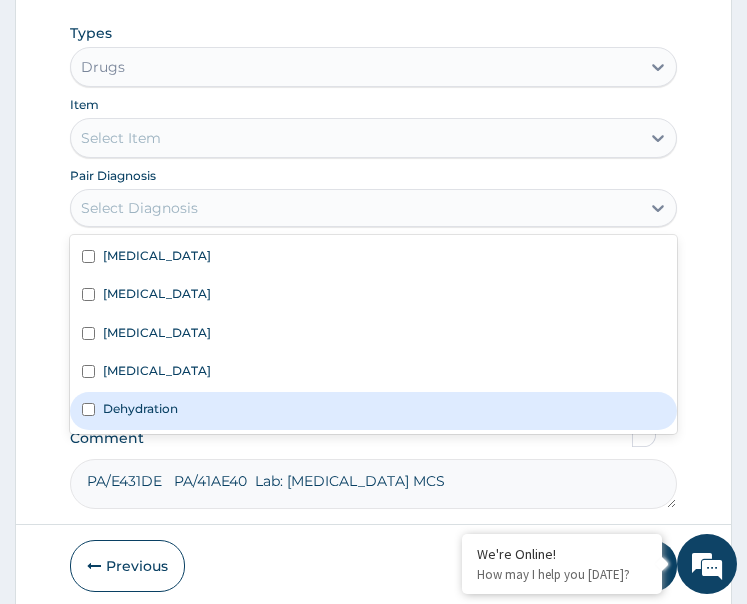 click on "Malaria" at bounding box center (374, 373) 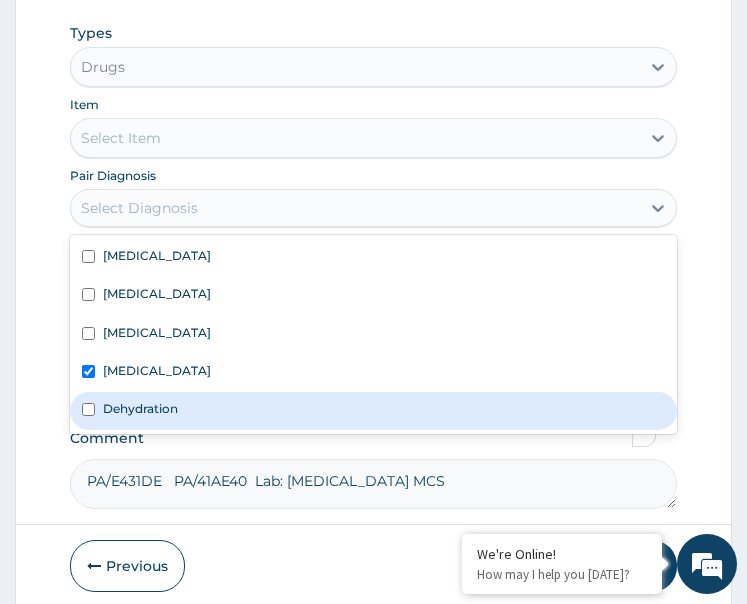 checkbox on "true" 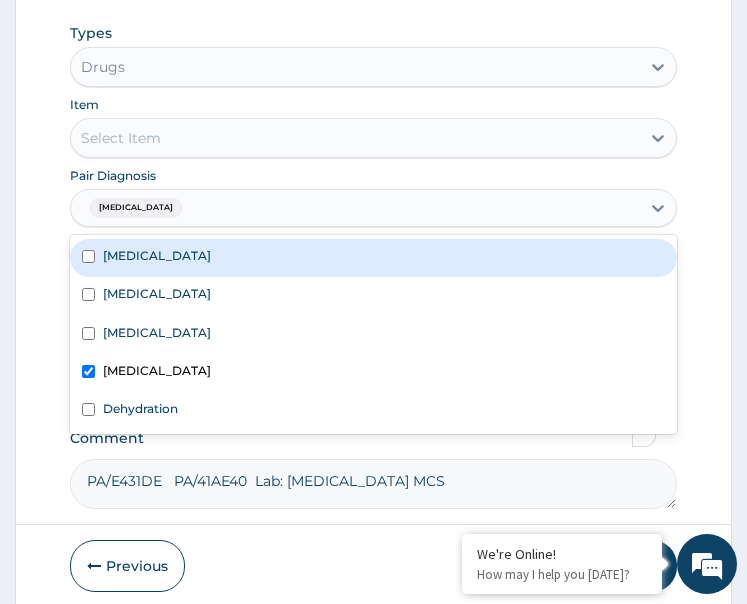 click on "Select Item" at bounding box center [356, 138] 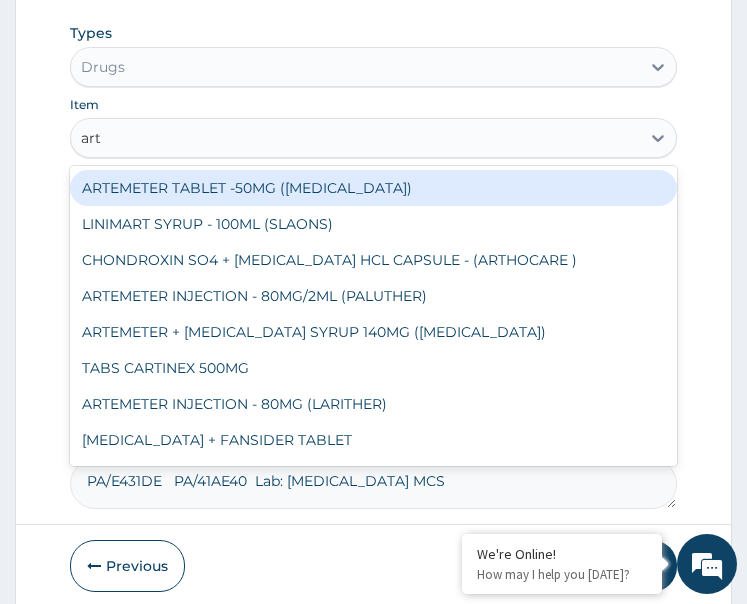 type on "arte" 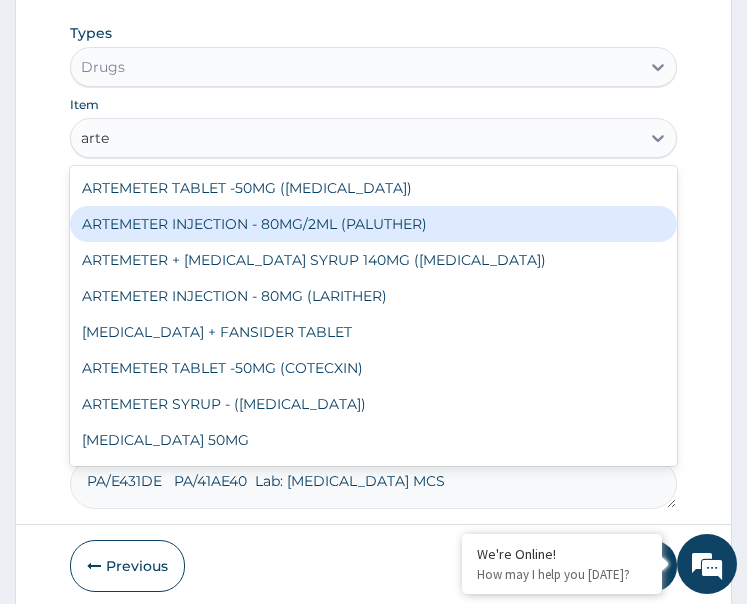 click on "ARTEMETER INJECTION - 80MG/2ML (PALUTHER)" at bounding box center (374, 224) 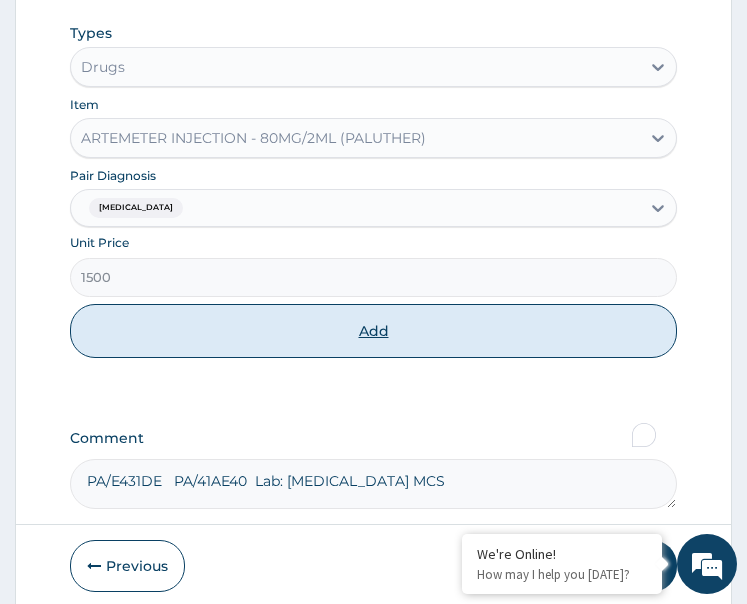 click on "Add" at bounding box center (374, 331) 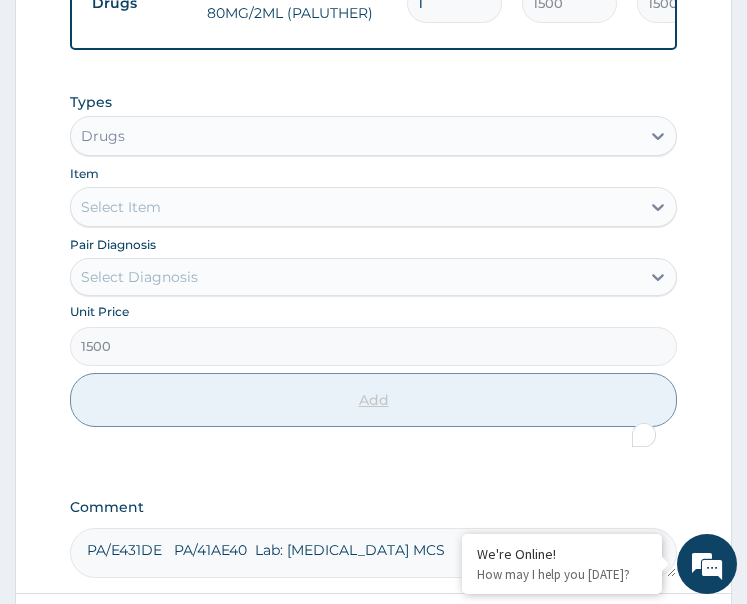type on "0" 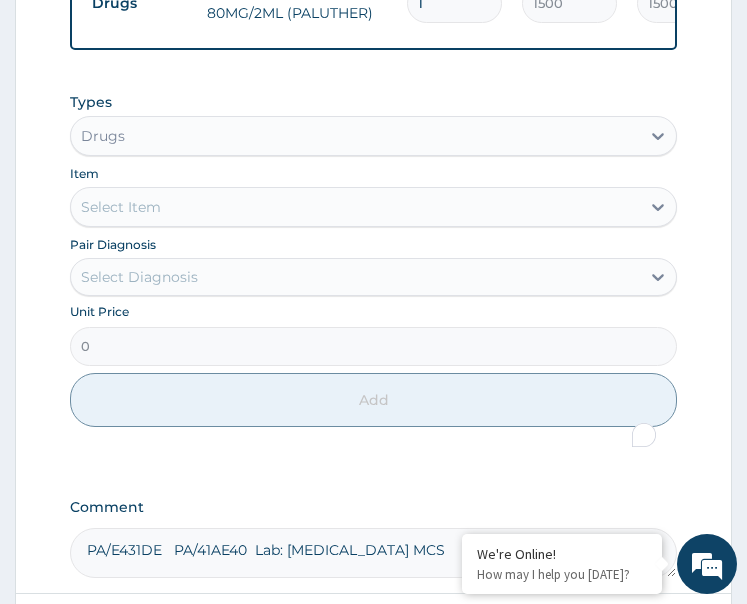 scroll, scrollTop: 927, scrollLeft: 0, axis: vertical 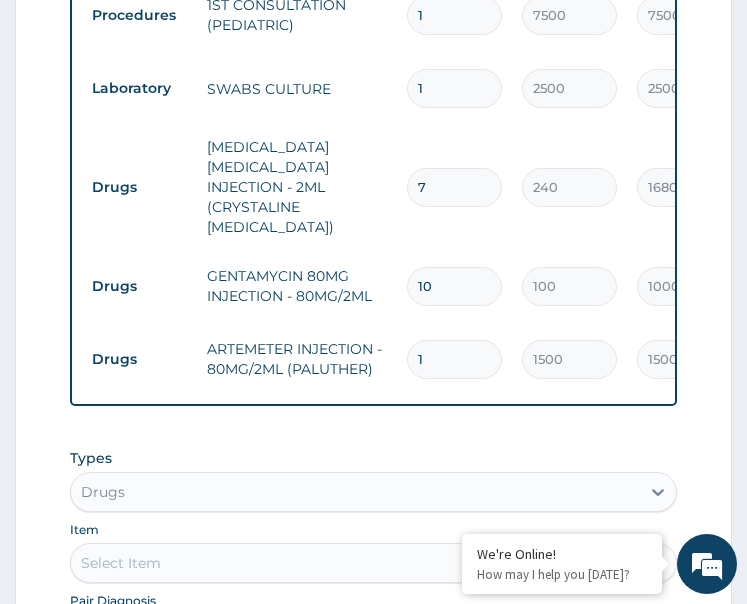drag, startPoint x: 443, startPoint y: 299, endPoint x: 373, endPoint y: 316, distance: 72.03471 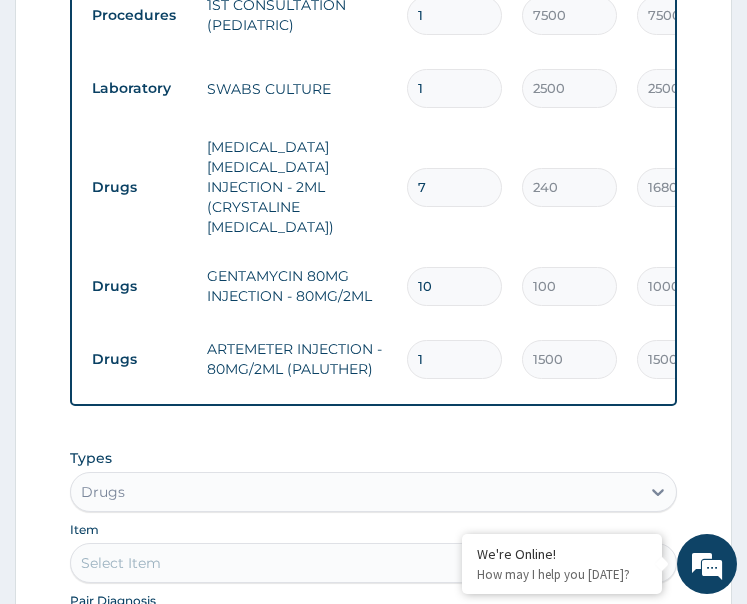 click on "Drugs ARTEMETER INJECTION - 80MG/2ML (PALUTHER) 1 1500 1500.00 Malaria Delete" at bounding box center (572, 359) 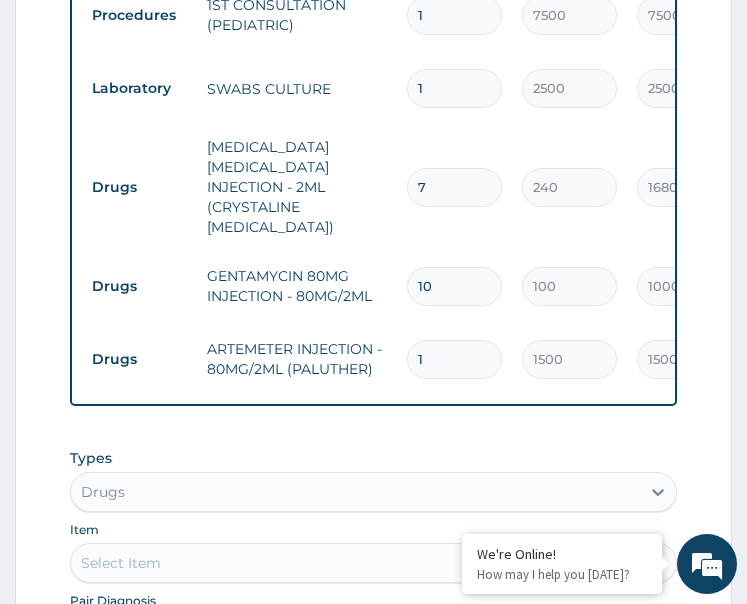 type on "3" 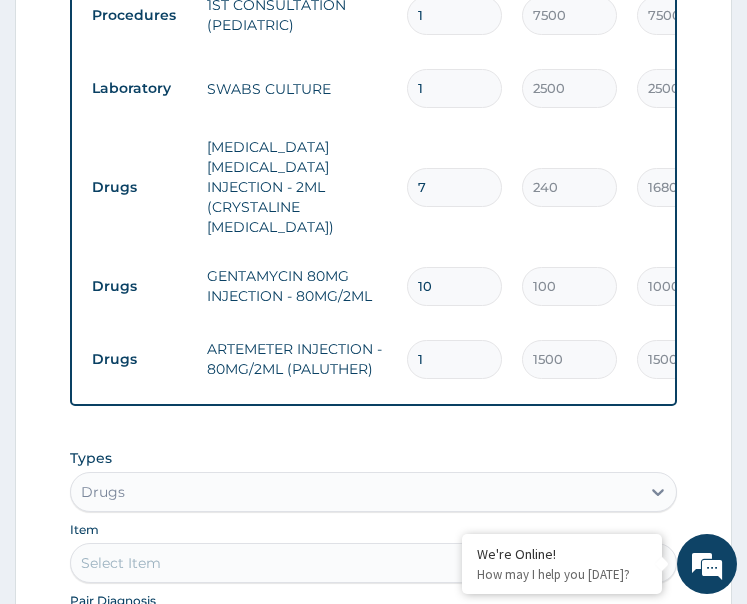 type on "4500.00" 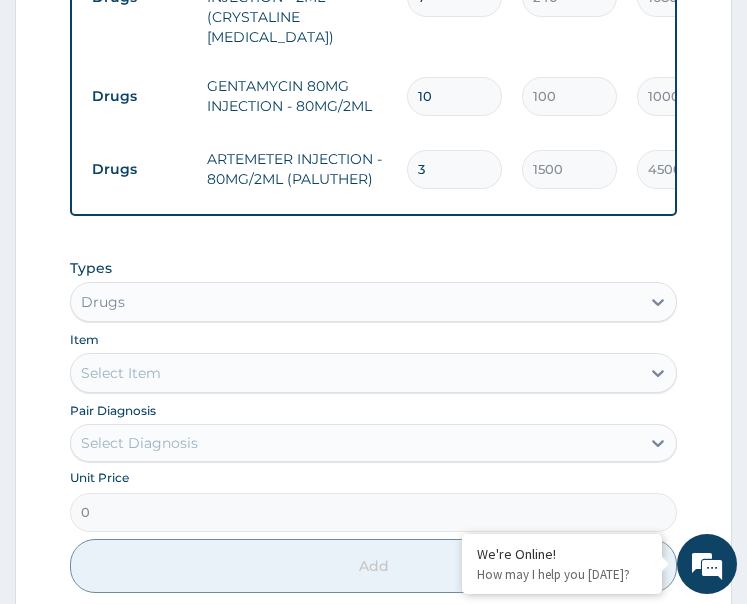 scroll, scrollTop: 1127, scrollLeft: 0, axis: vertical 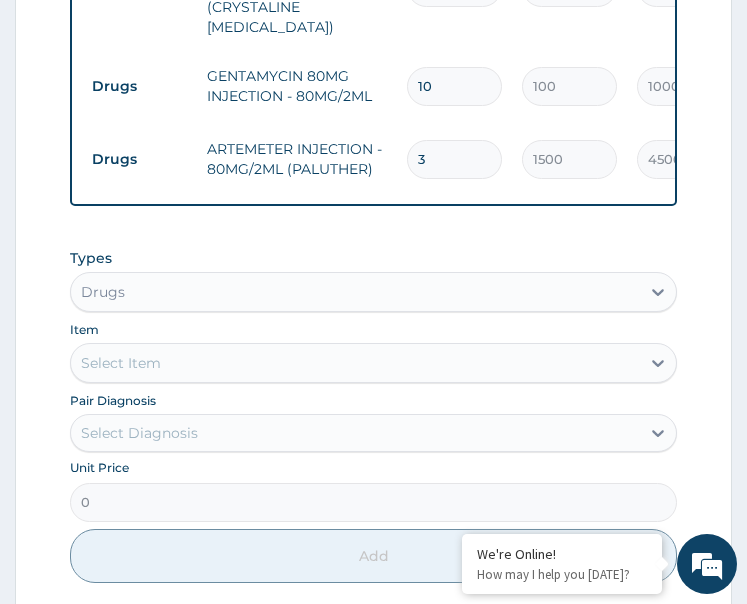 type on "3" 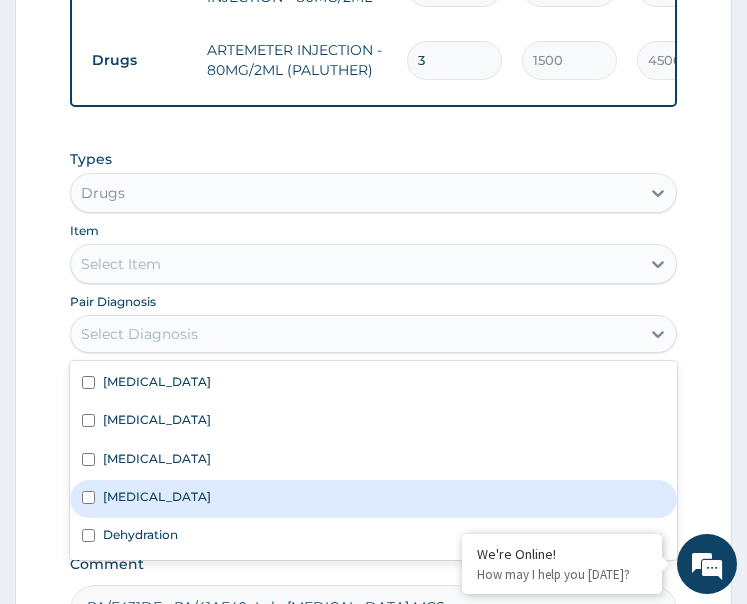 scroll, scrollTop: 1227, scrollLeft: 0, axis: vertical 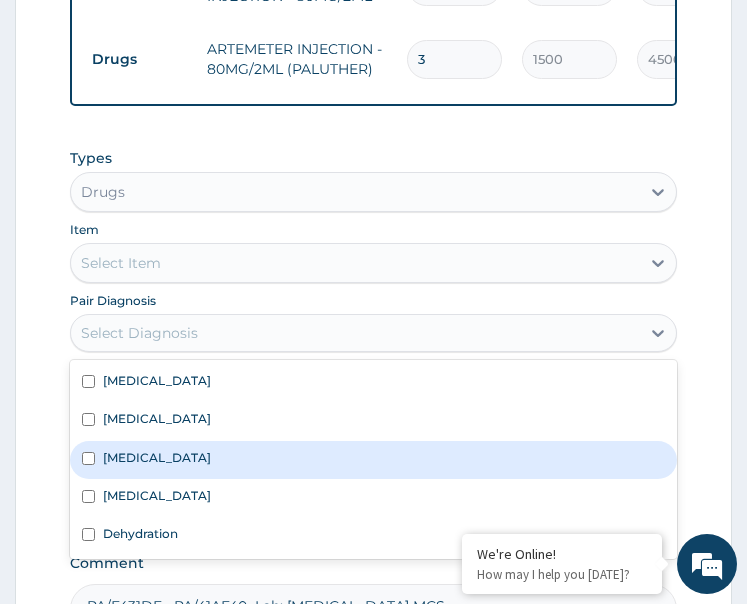 click on "Gastroenteritis" at bounding box center [374, 460] 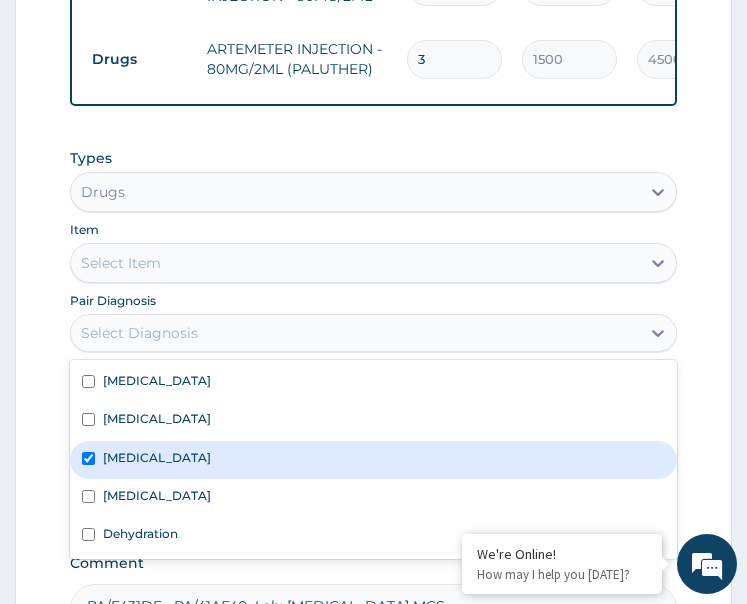 checkbox on "true" 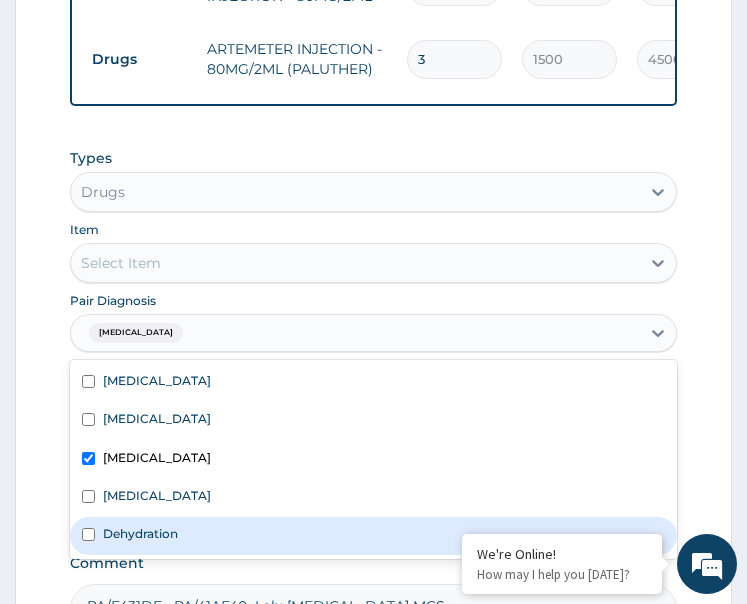 click on "Dehydration" at bounding box center (140, 533) 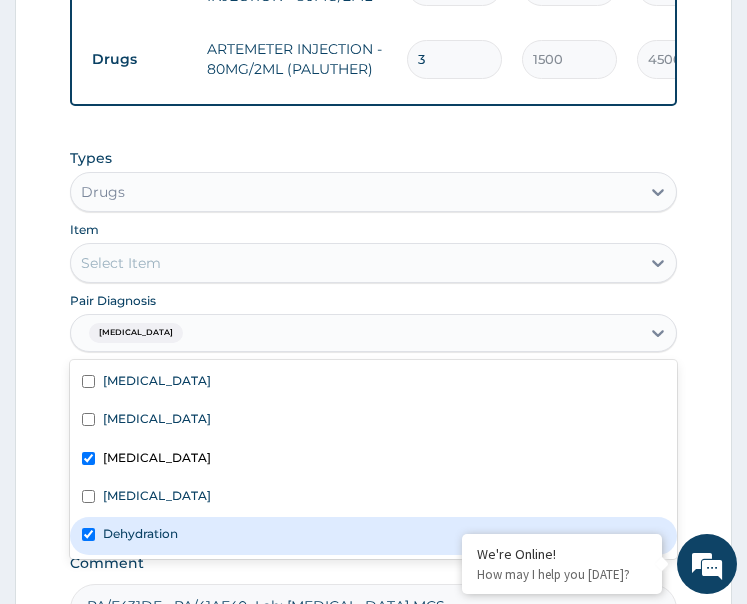 checkbox on "true" 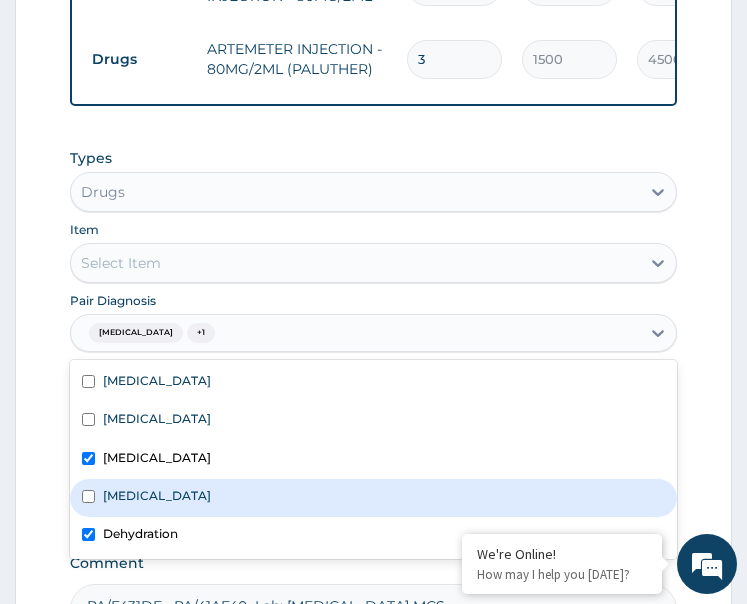 click on "Malaria" at bounding box center (374, 498) 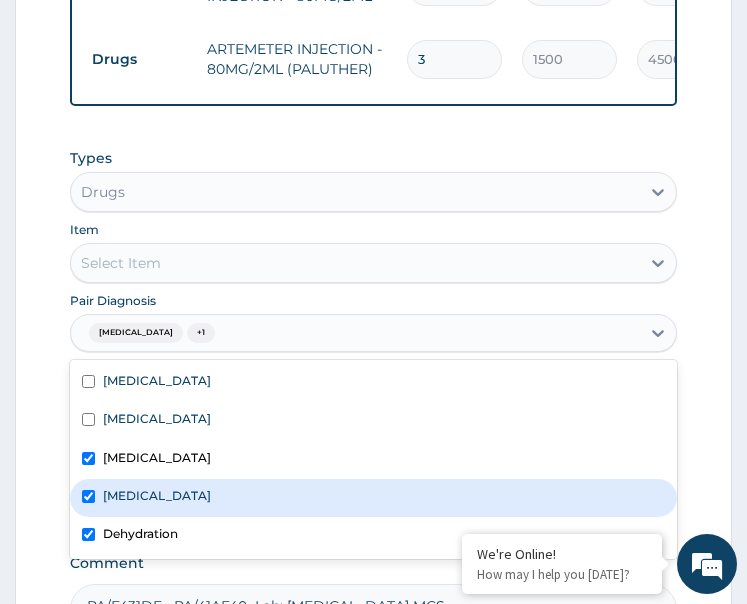 checkbox on "true" 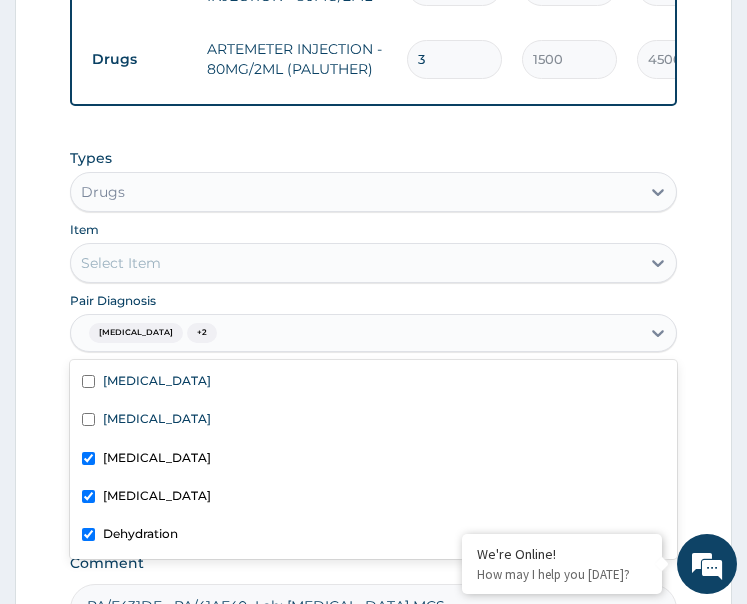 click on "Select Item" at bounding box center [356, 263] 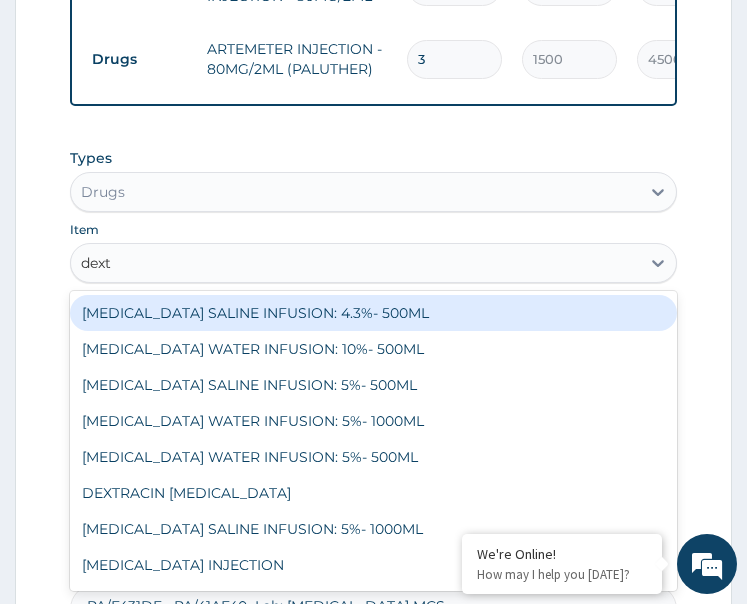 type on "dextr" 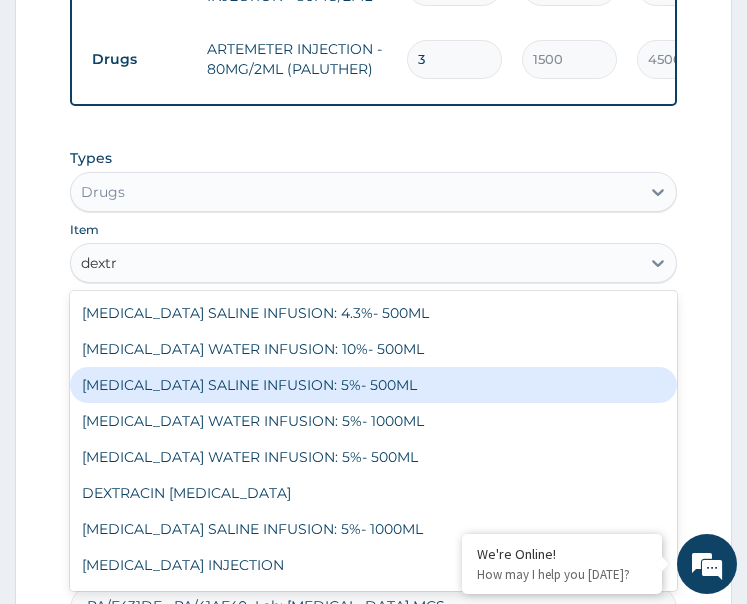 click on "DEXTROSE SALINE INFUSION: 5%- 500ML" at bounding box center (374, 385) 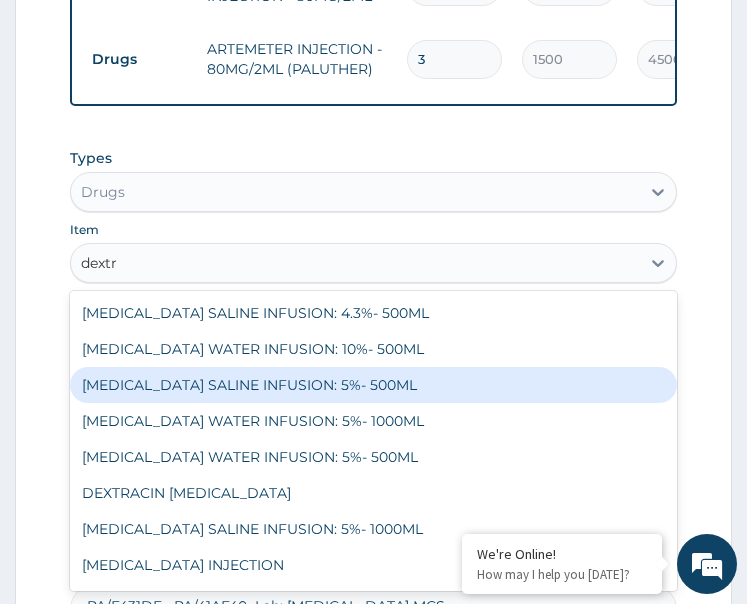 type 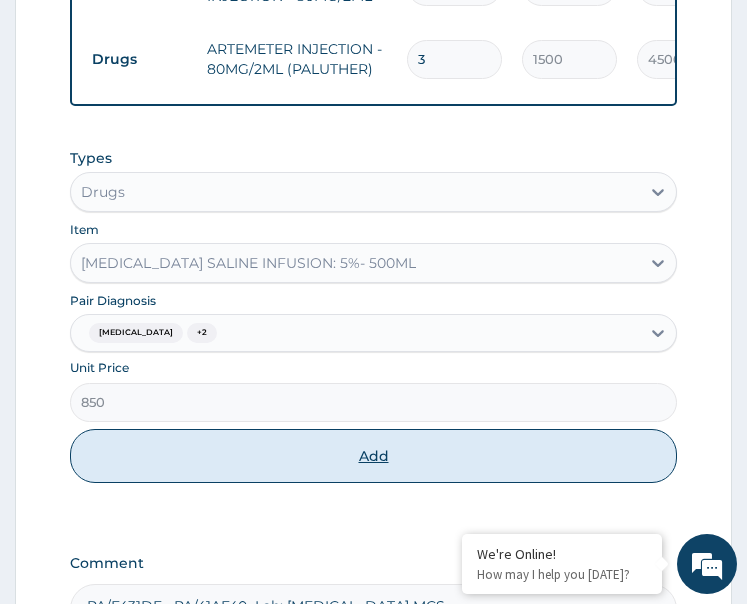 click on "Add" at bounding box center [374, 456] 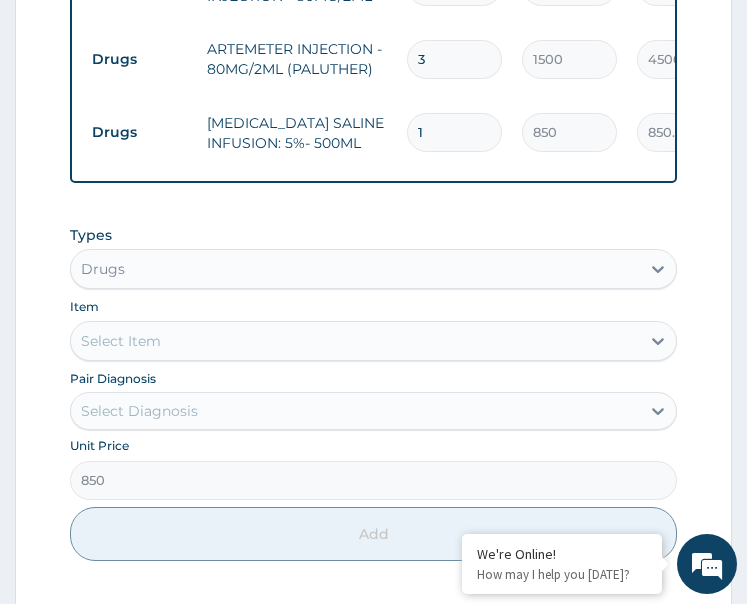 type on "0" 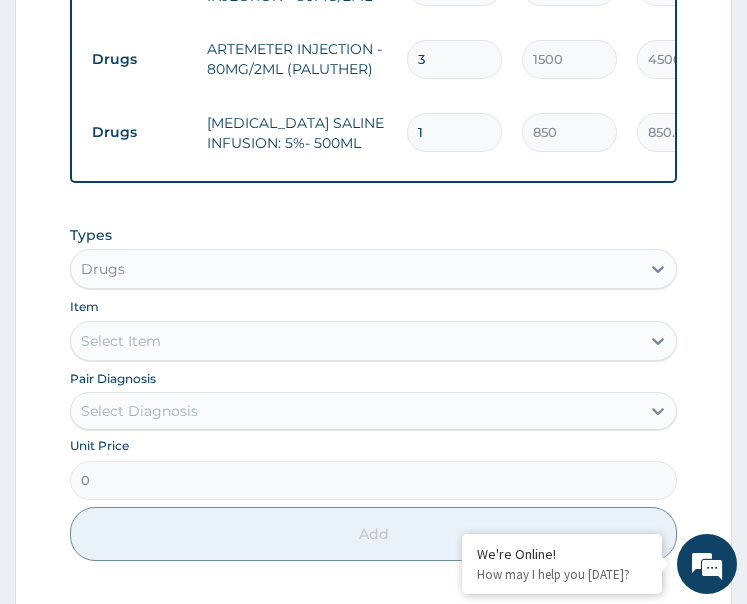 drag, startPoint x: 421, startPoint y: 79, endPoint x: 387, endPoint y: 97, distance: 38.470768 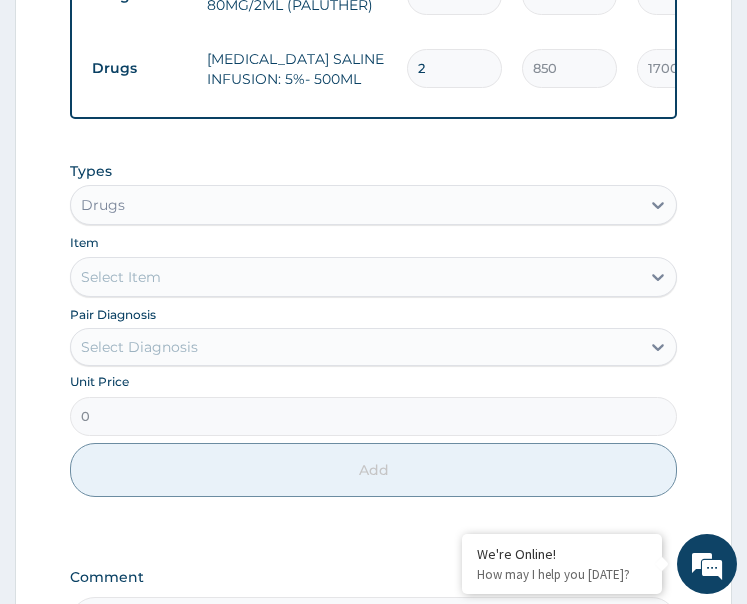 scroll, scrollTop: 1327, scrollLeft: 0, axis: vertical 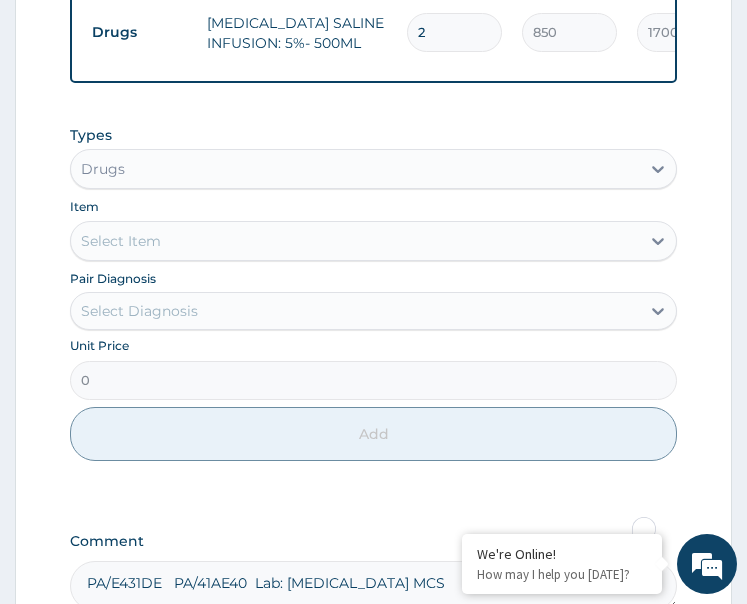 type on "2" 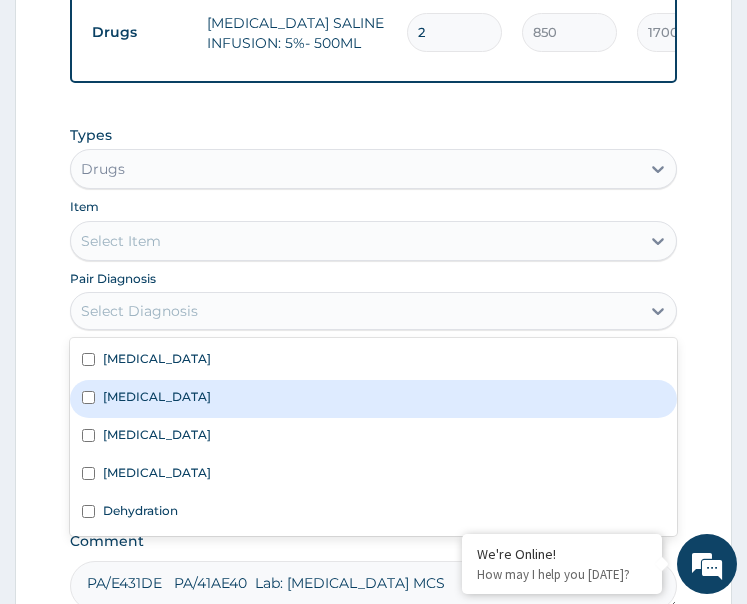 click on "Tonsillitis" at bounding box center (374, 361) 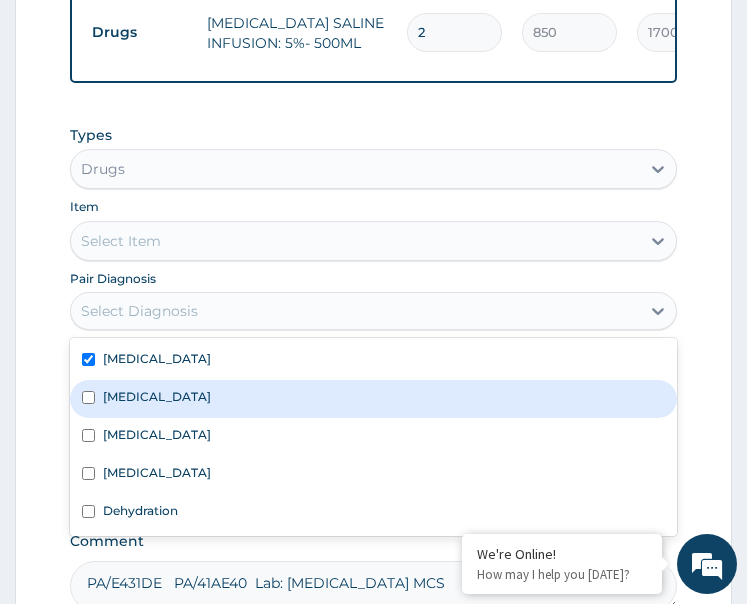 checkbox on "true" 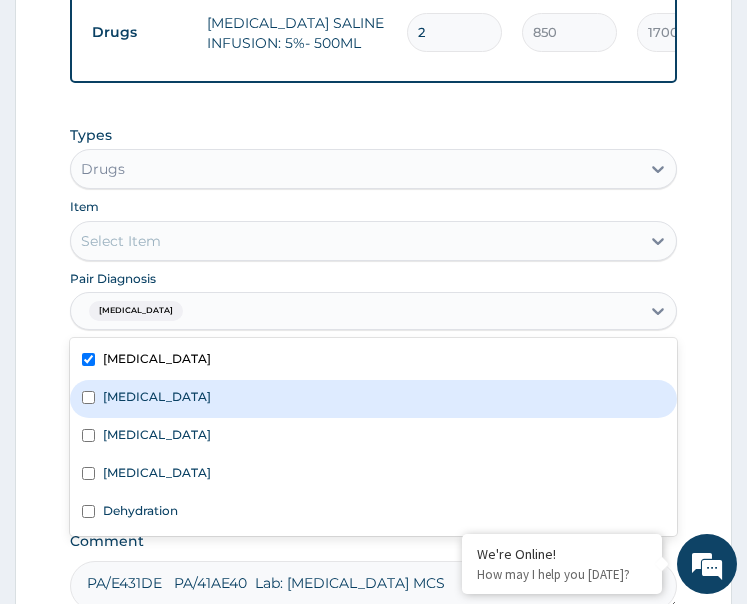 click on "Acute tonsillitis" at bounding box center [374, 399] 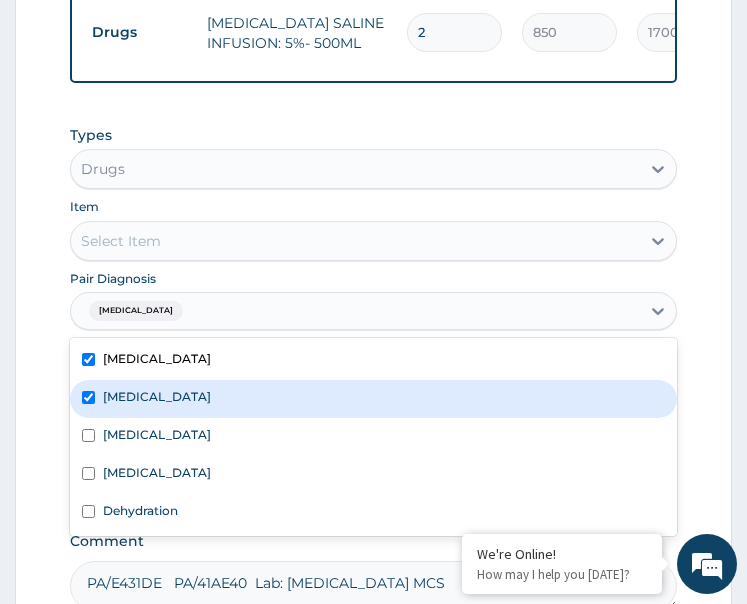 checkbox on "true" 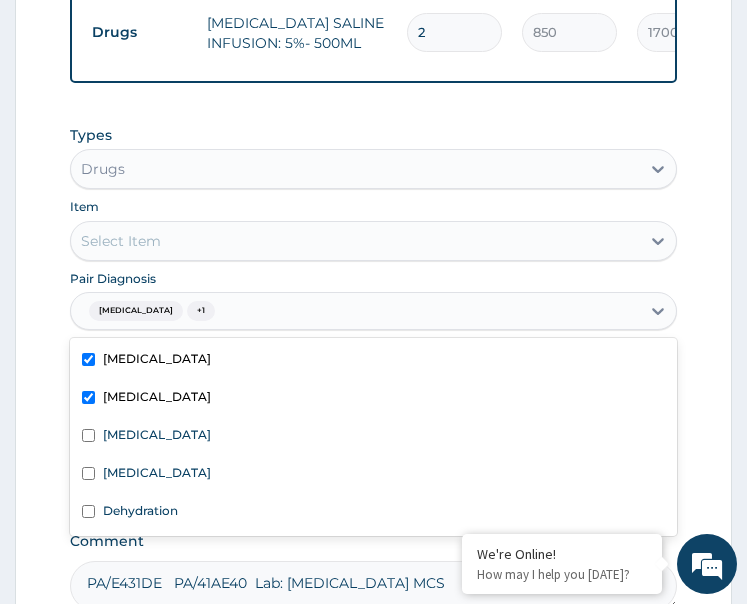 click on "Select Item" at bounding box center [356, 241] 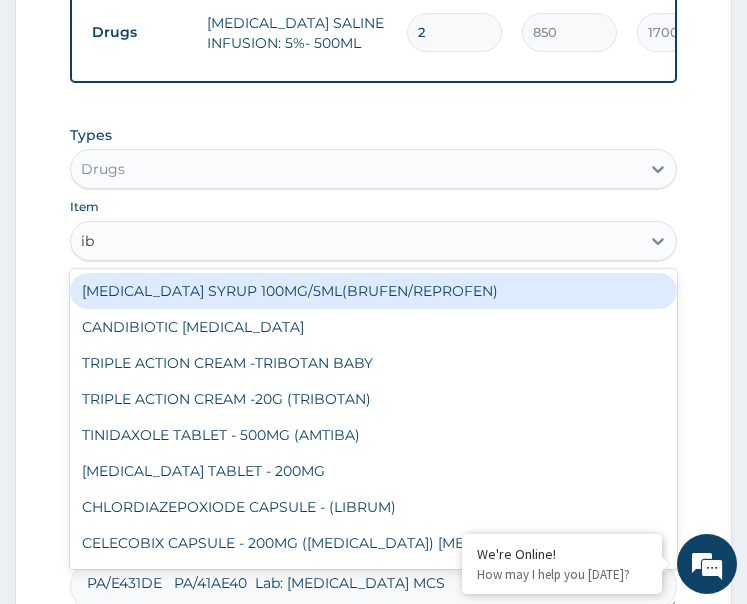 type on "ibu" 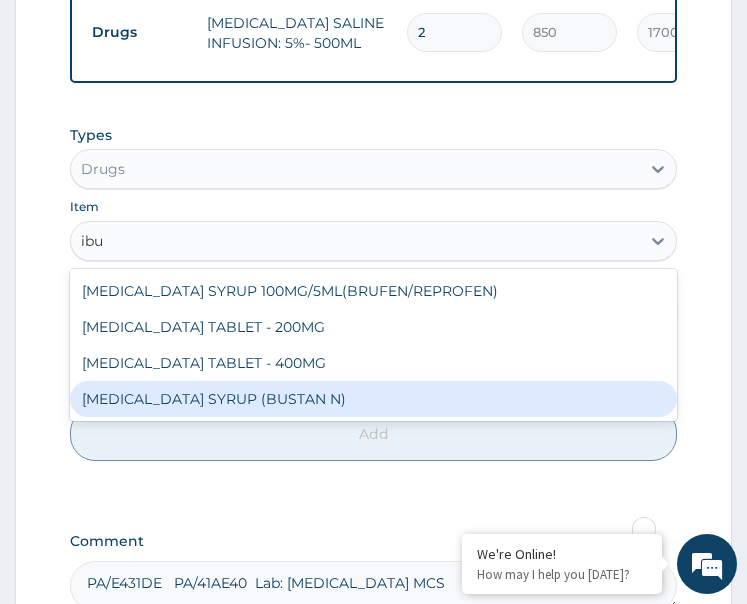 click on "IBUPROFEN SYRUP (BUSTAN N)" at bounding box center [374, 399] 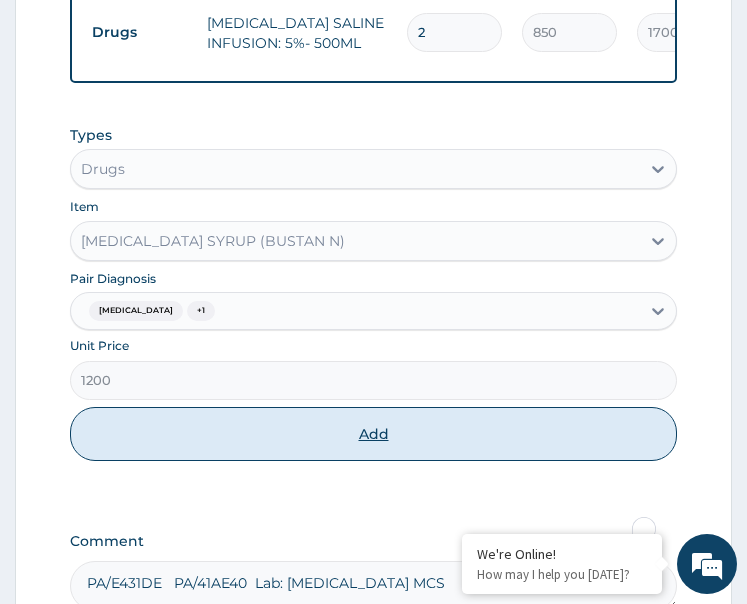 click on "Add" at bounding box center (374, 434) 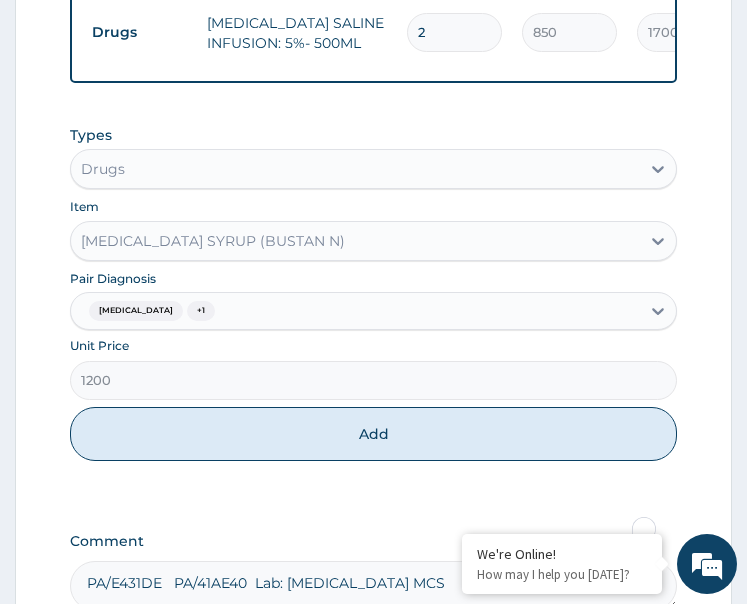 type on "0" 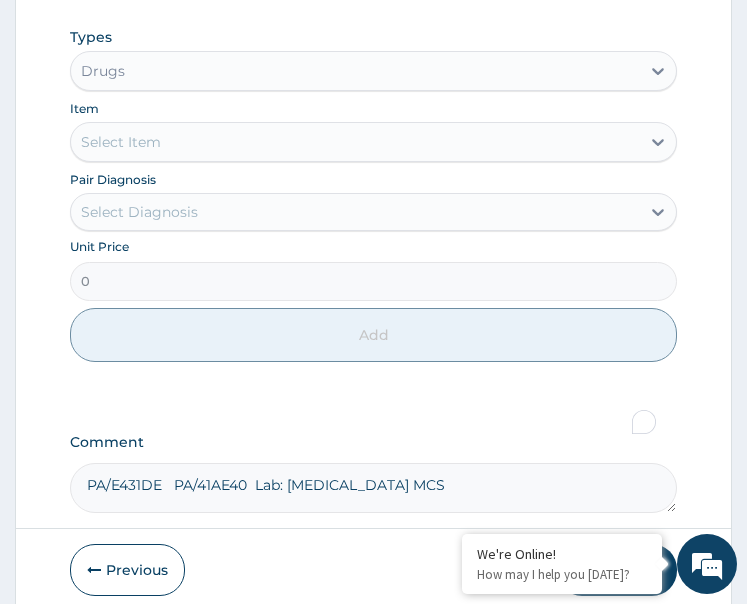 scroll, scrollTop: 1520, scrollLeft: 0, axis: vertical 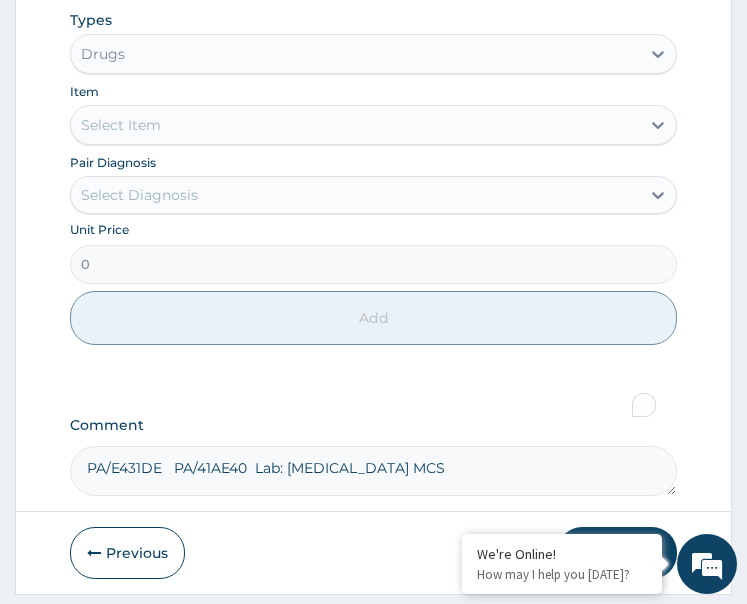 click on "Select Diagnosis" at bounding box center (356, 195) 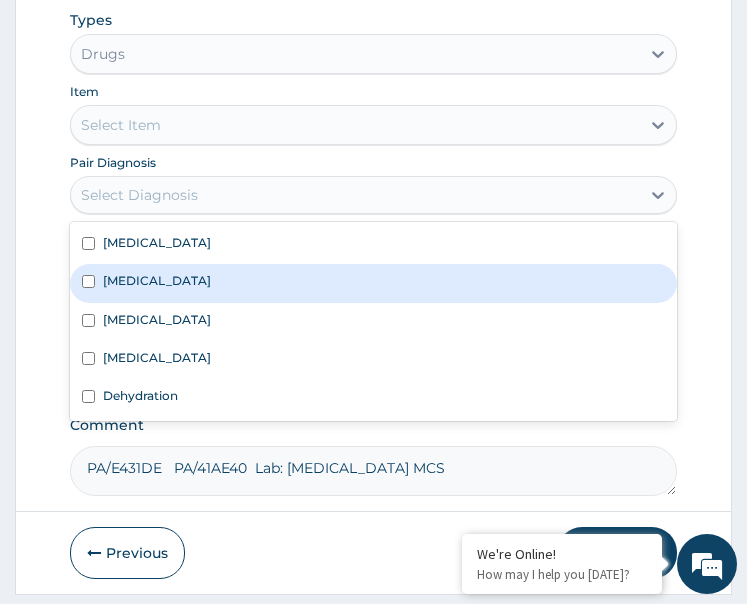 click on "Acute tonsillitis" at bounding box center (374, 283) 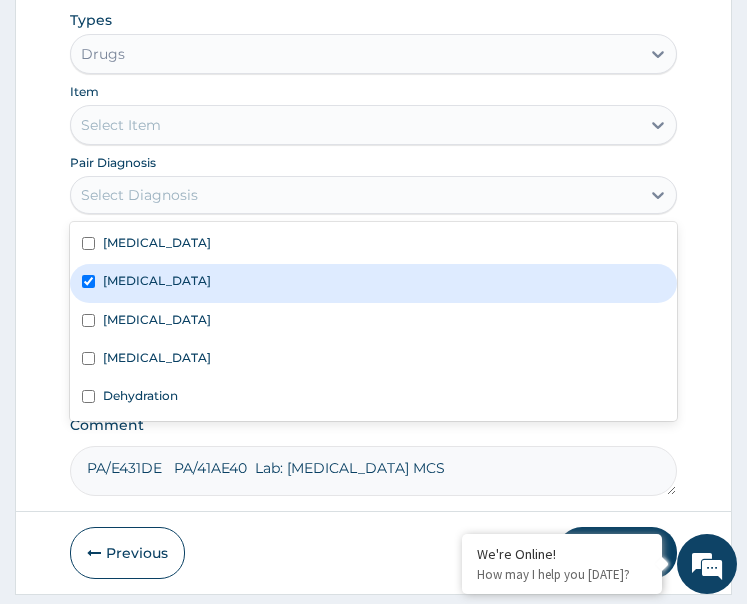 checkbox on "true" 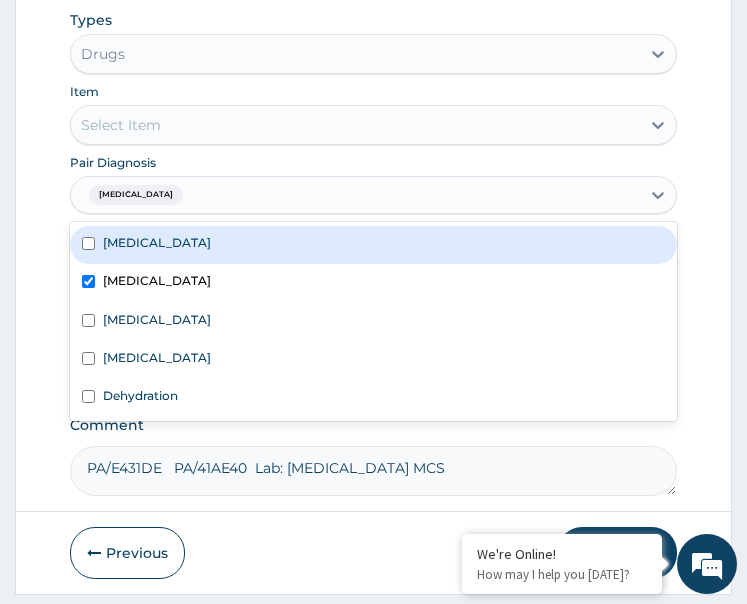 click on "Tonsillitis" at bounding box center (374, 245) 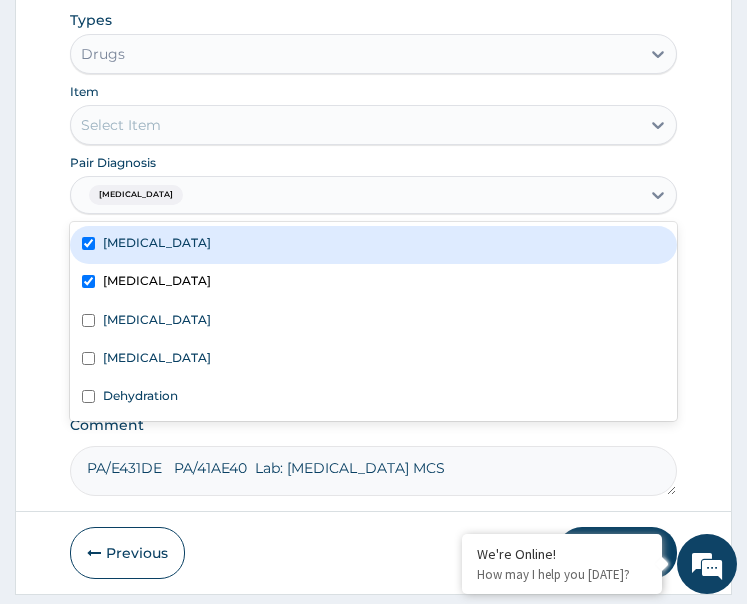 checkbox on "true" 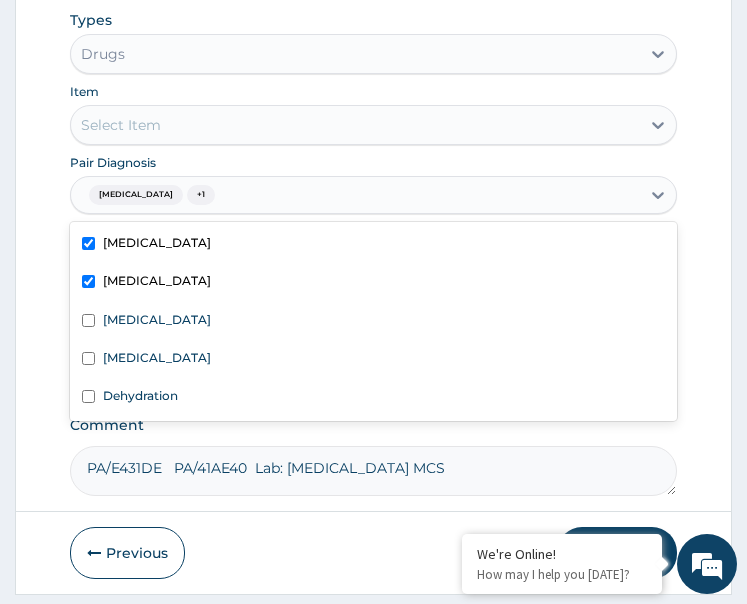 click on "Select Item" at bounding box center [356, 125] 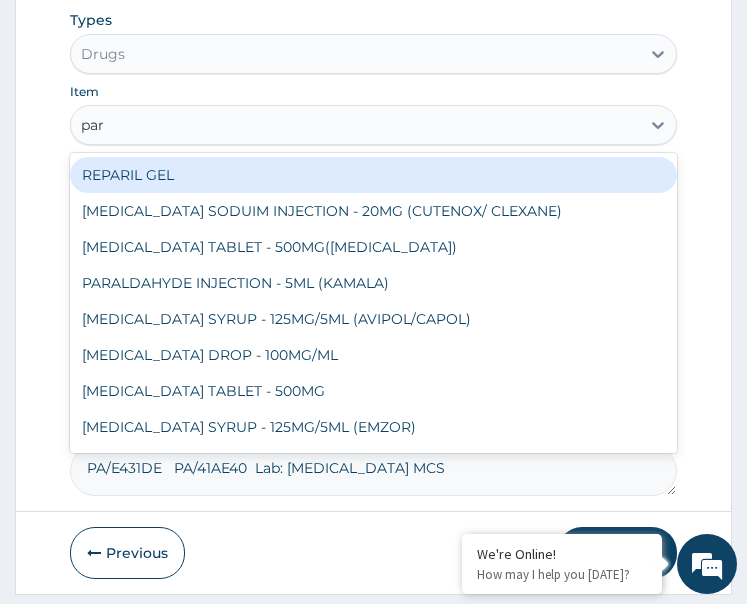 type on "para" 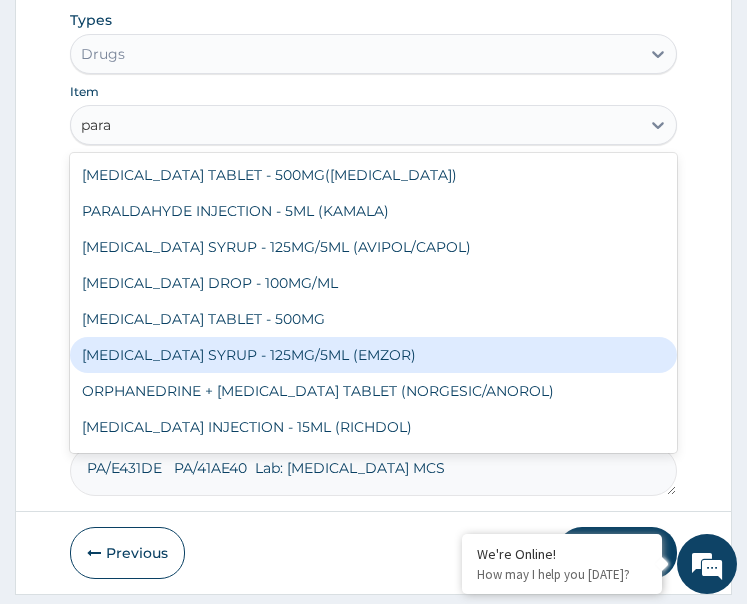 drag, startPoint x: 252, startPoint y: 304, endPoint x: 304, endPoint y: 334, distance: 60.033325 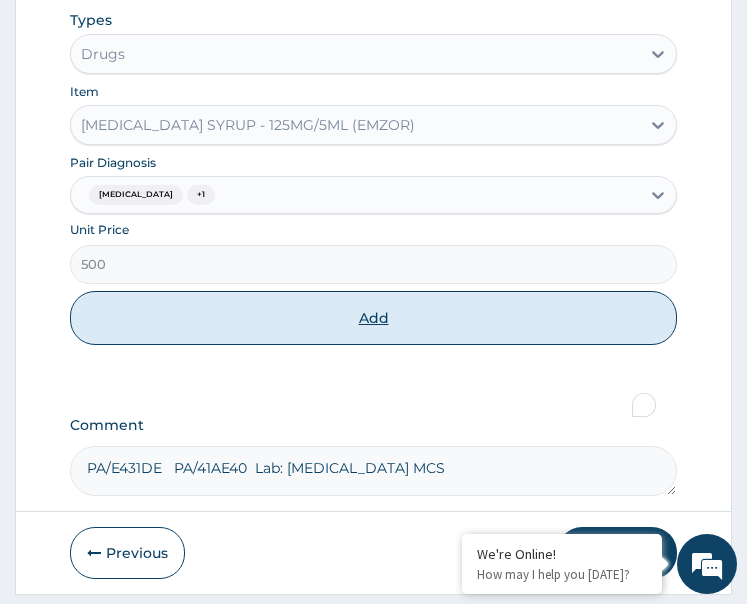 click on "Add" at bounding box center [374, 318] 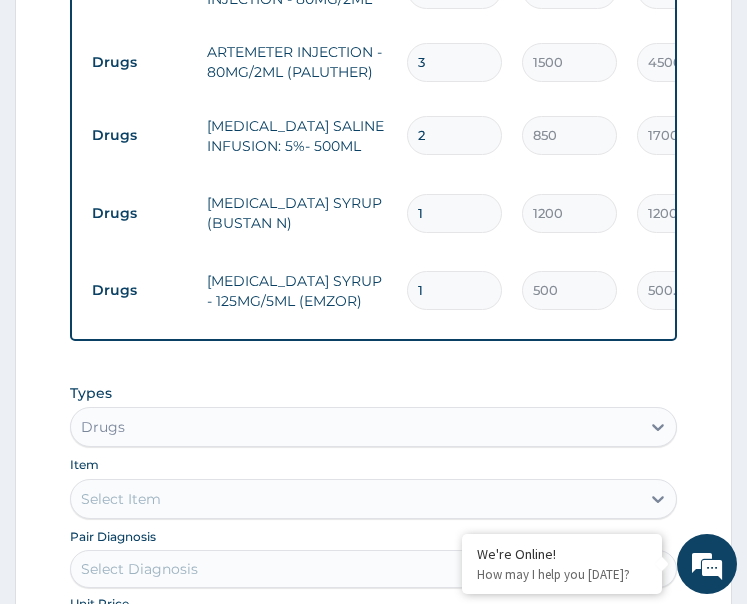 scroll, scrollTop: 1334, scrollLeft: 0, axis: vertical 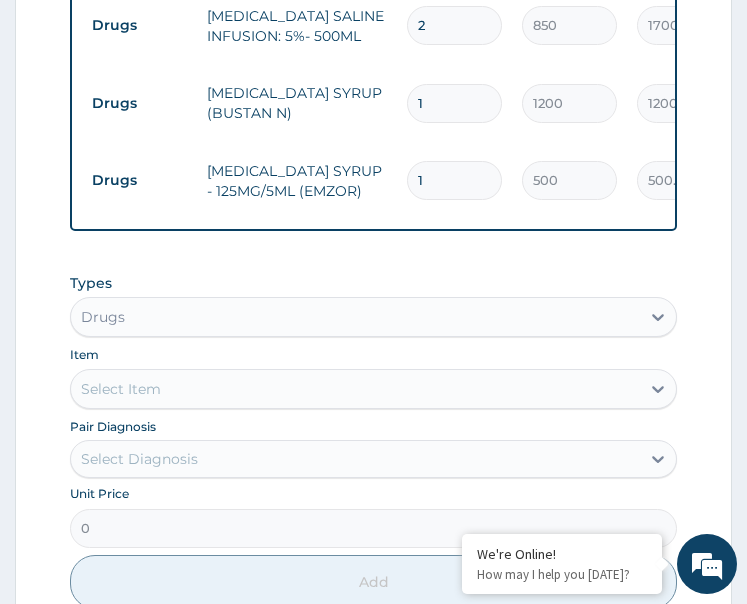 drag, startPoint x: 164, startPoint y: 388, endPoint x: 217, endPoint y: 416, distance: 59.94164 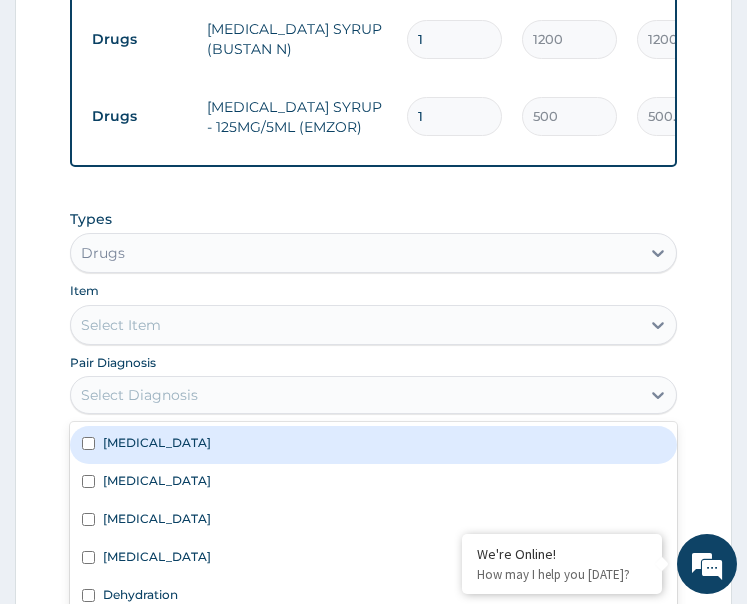 scroll, scrollTop: 1434, scrollLeft: 0, axis: vertical 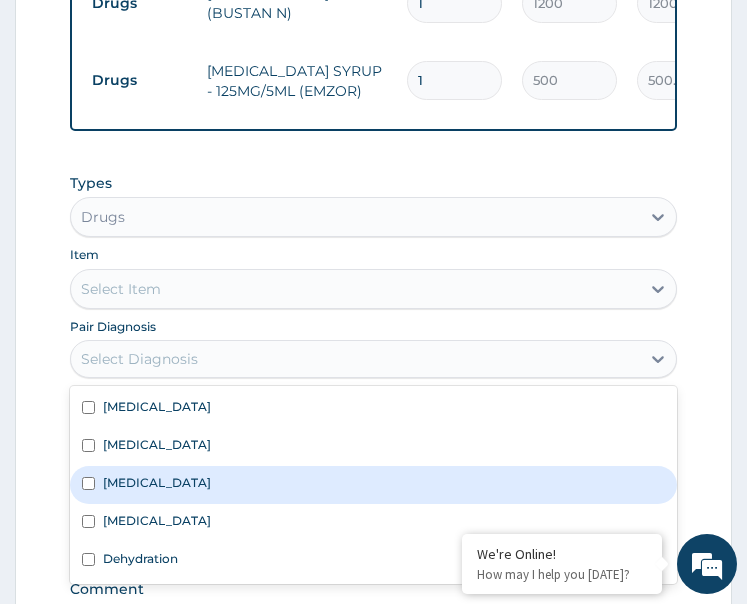 click on "Gastroenteritis" at bounding box center [157, 482] 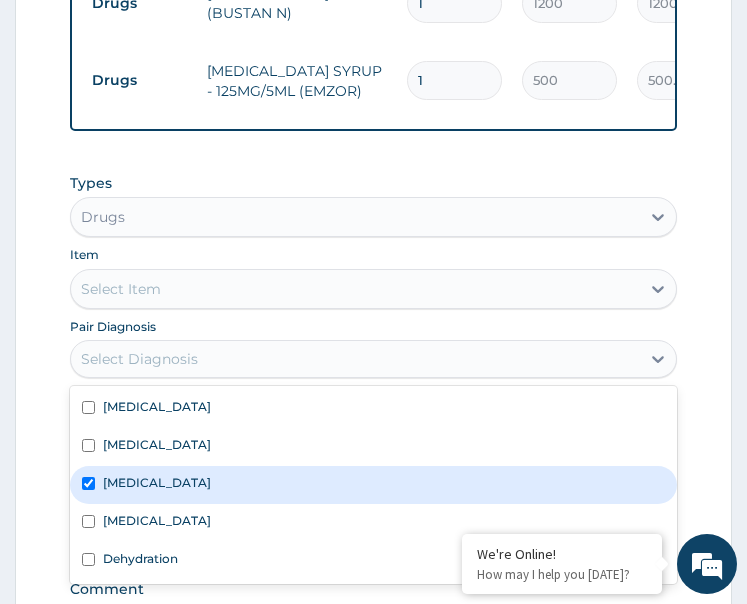 checkbox on "true" 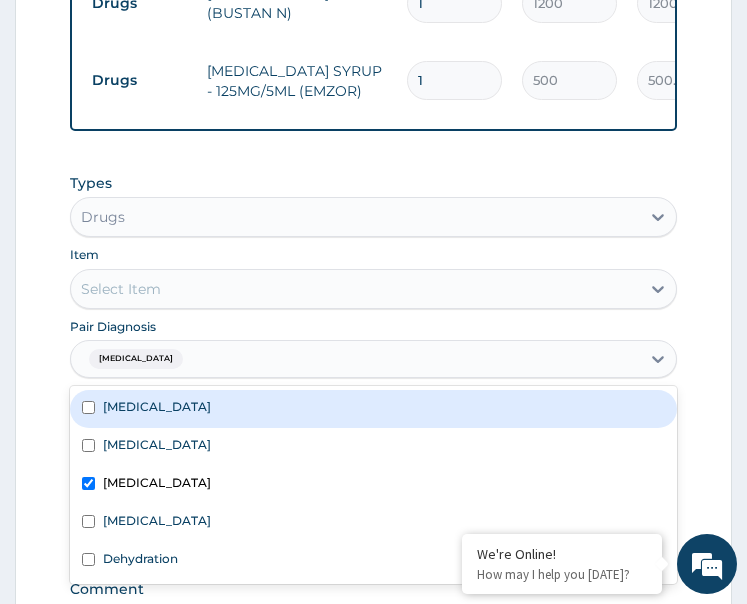 click on "Select Item" at bounding box center (356, 289) 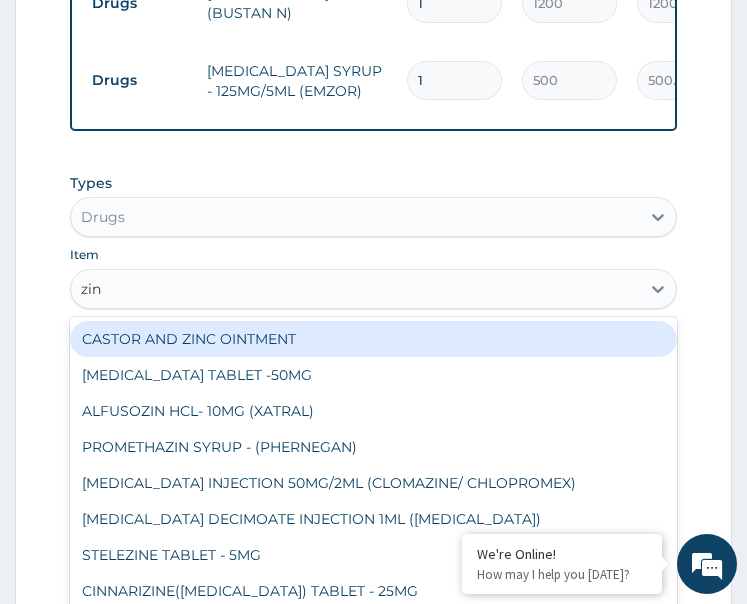 type on "zinc" 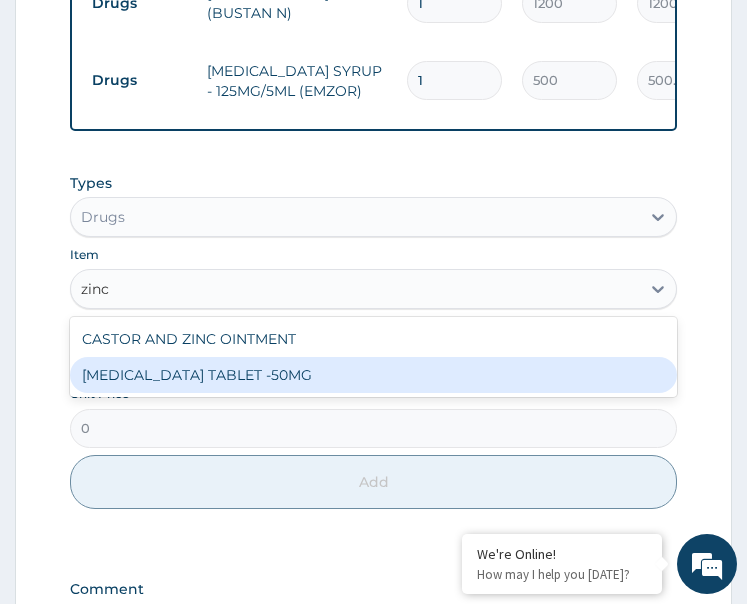 click on "ZINC GLUCONATE TABLET -50MG" at bounding box center (374, 375) 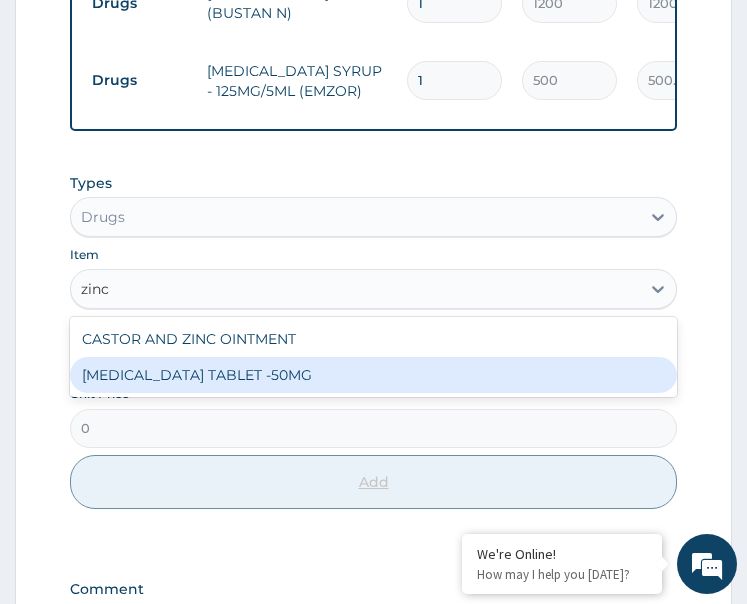 type 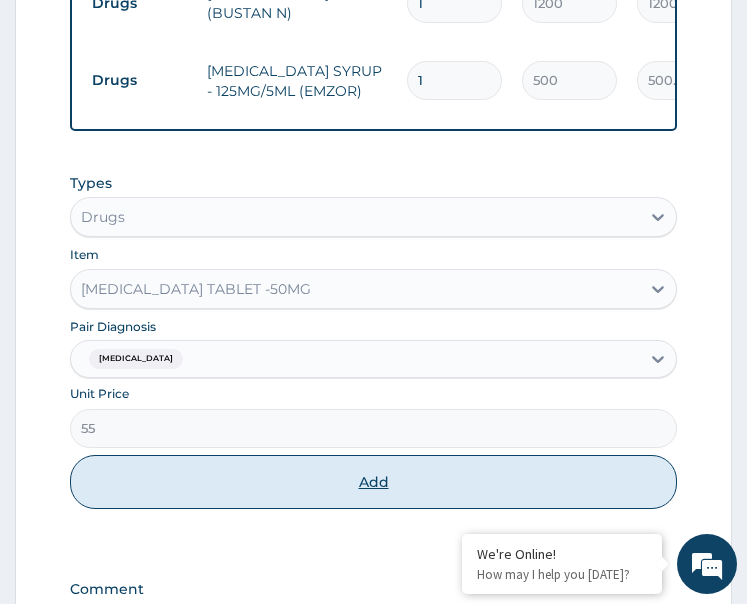 click on "Add" at bounding box center [374, 482] 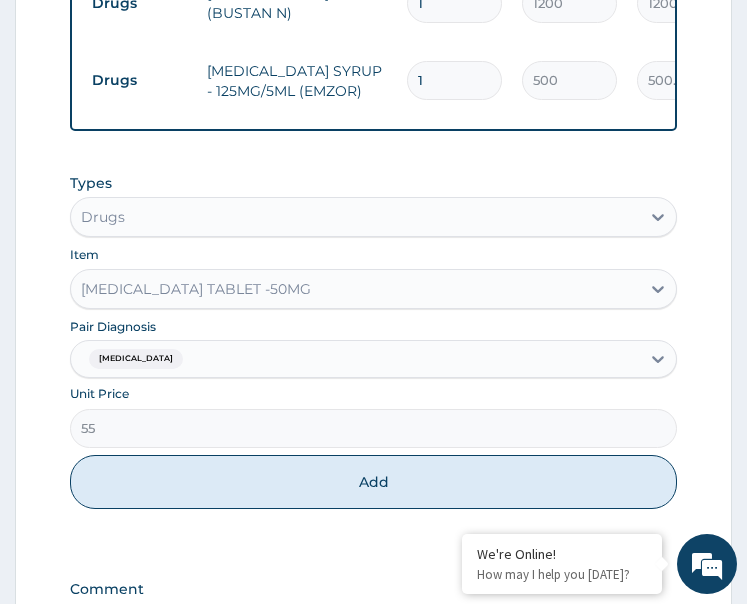 type on "0" 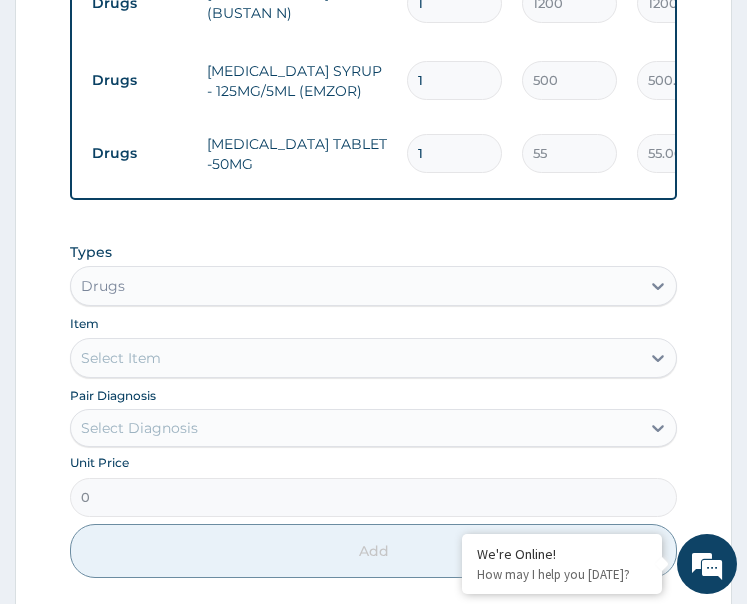 drag, startPoint x: 403, startPoint y: 73, endPoint x: 388, endPoint y: 81, distance: 17 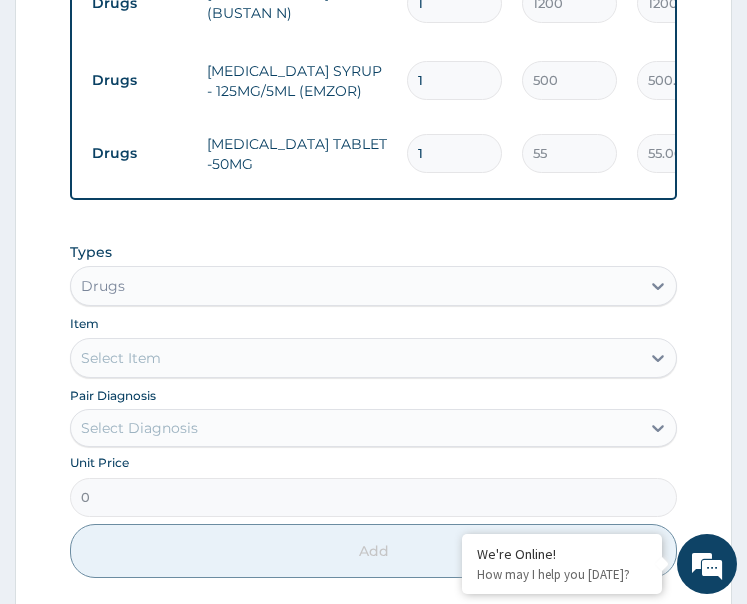 click on "Drugs ZINC GLUCONATE TABLET -50MG 1 55 55.00 Gastroenteritis Delete" at bounding box center (572, 153) 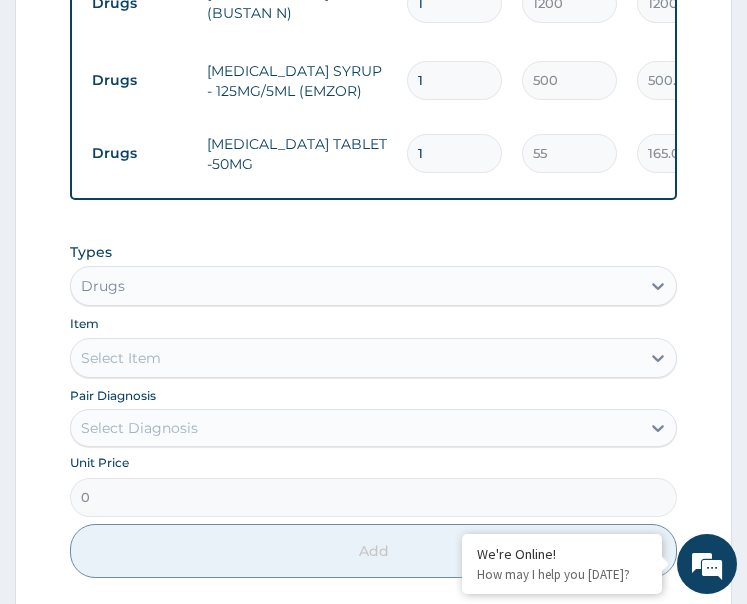 type on "3" 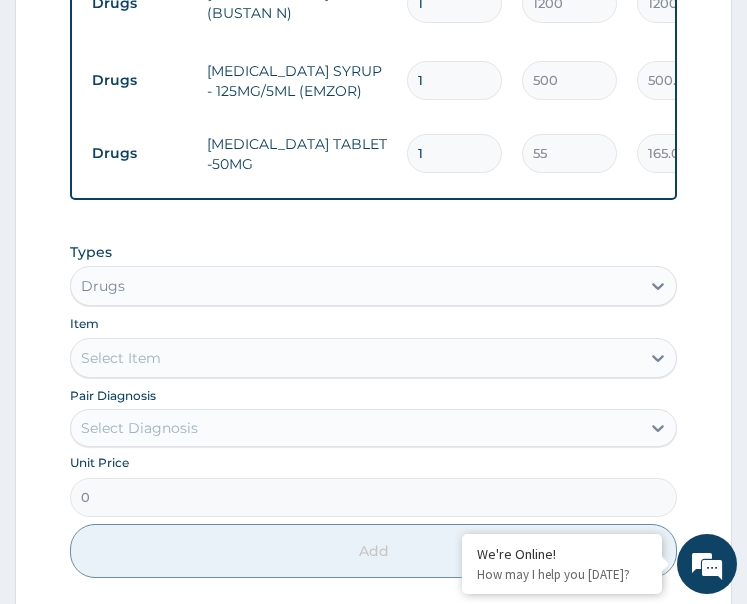 type on "165.00" 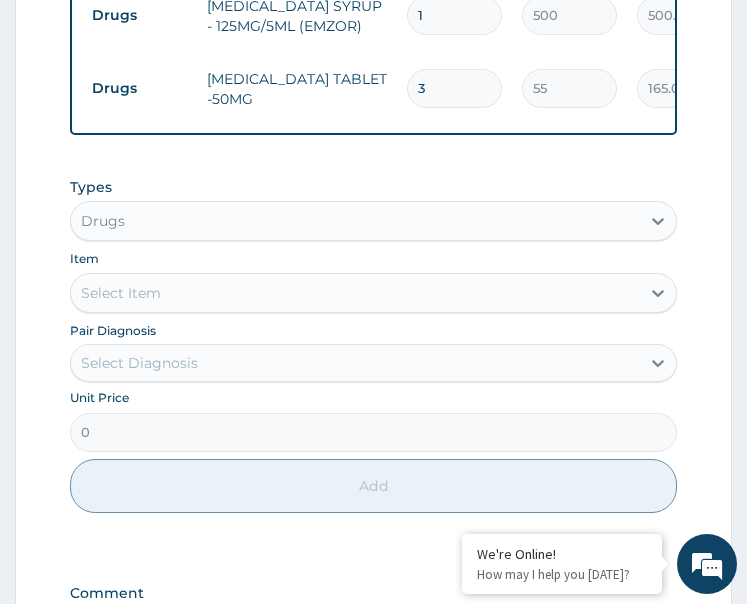 scroll, scrollTop: 1534, scrollLeft: 0, axis: vertical 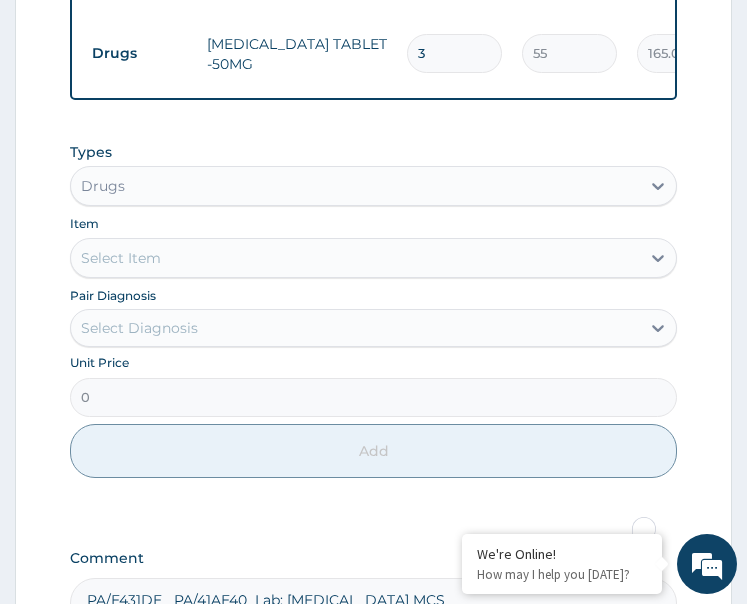 type on "3" 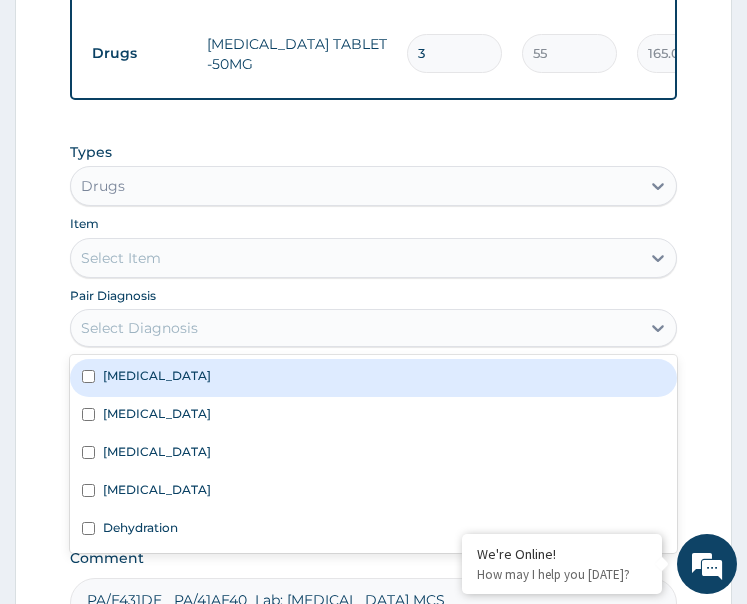 click on "Select Diagnosis" at bounding box center (356, 328) 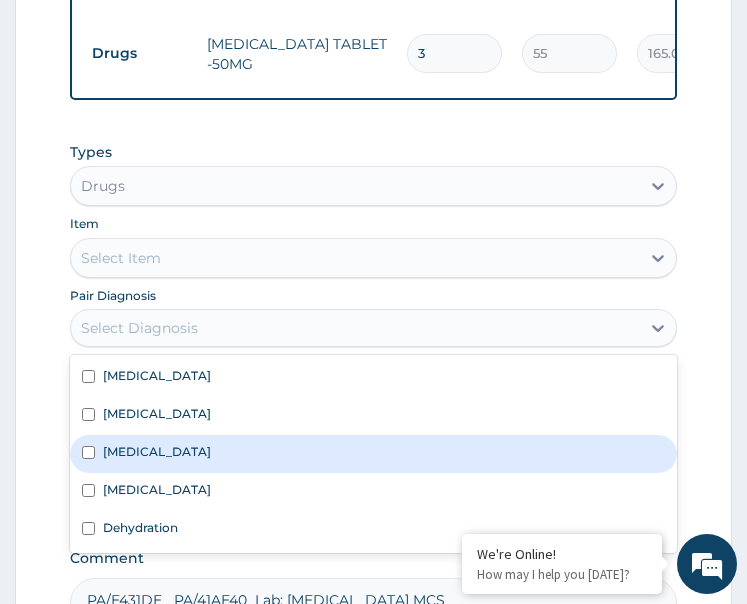 click on "Malaria" at bounding box center [374, 492] 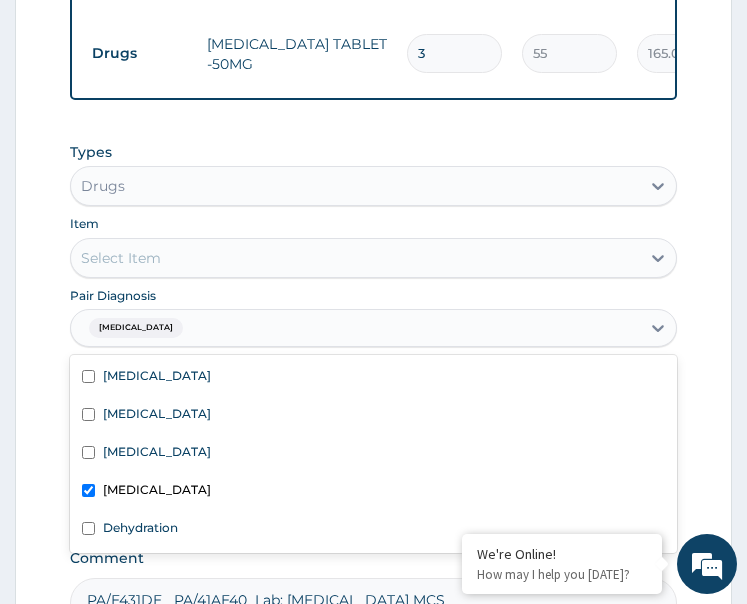 checkbox on "true" 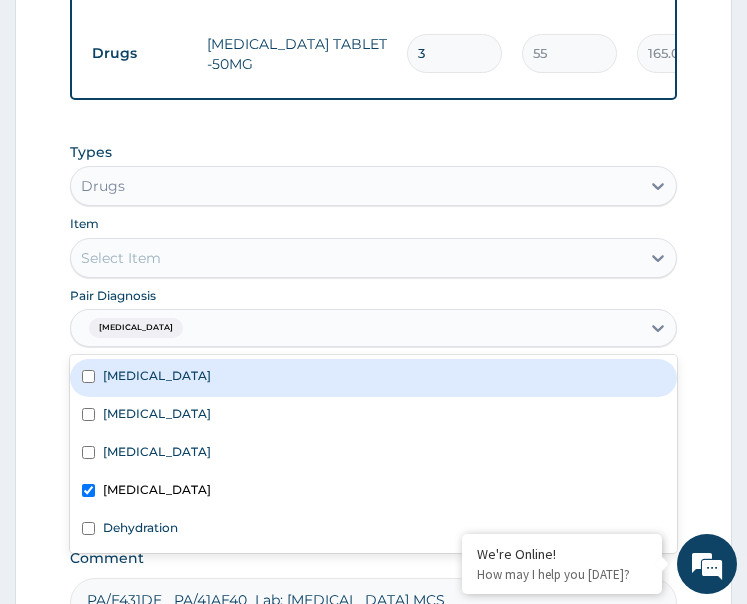 click on "Select Item" at bounding box center [356, 258] 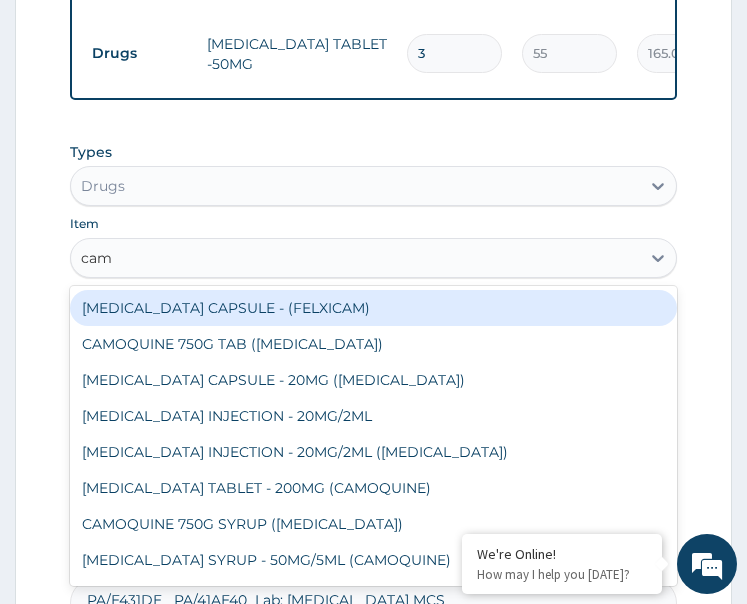 type on "camo" 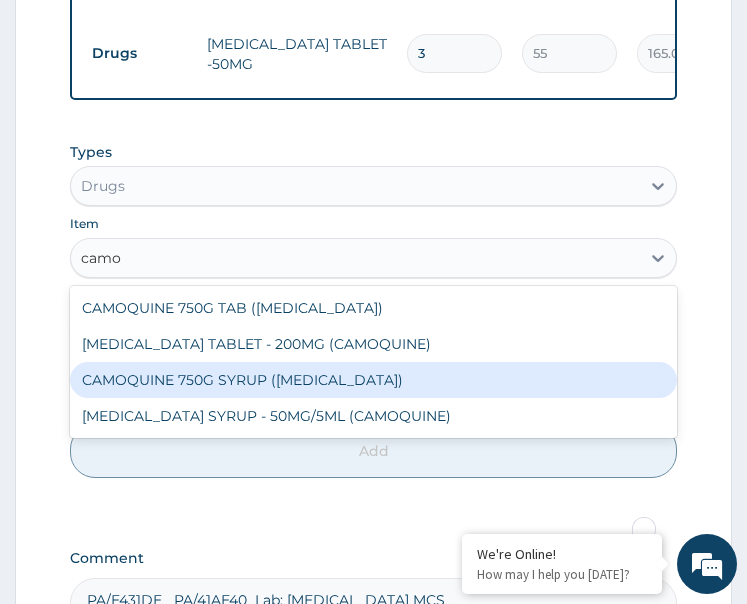 click on "CAMOQUINE 750G SYRUP (AMODIAQUINE)" at bounding box center [374, 380] 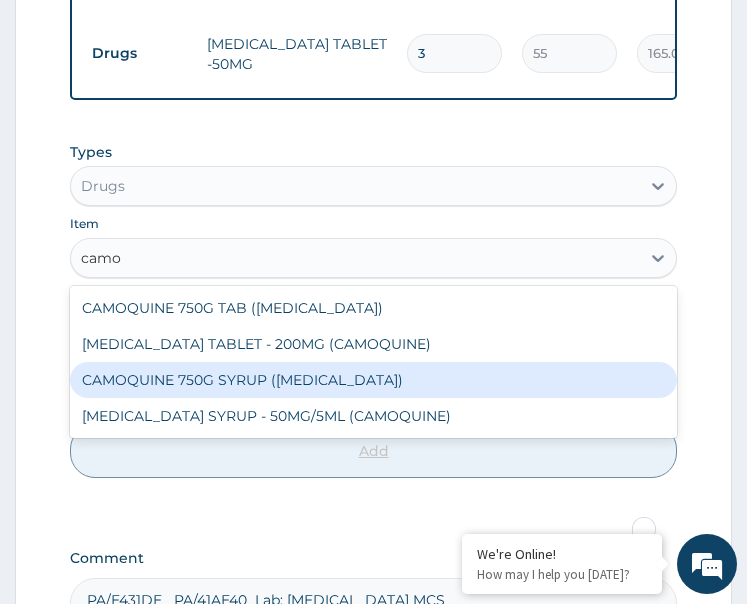type 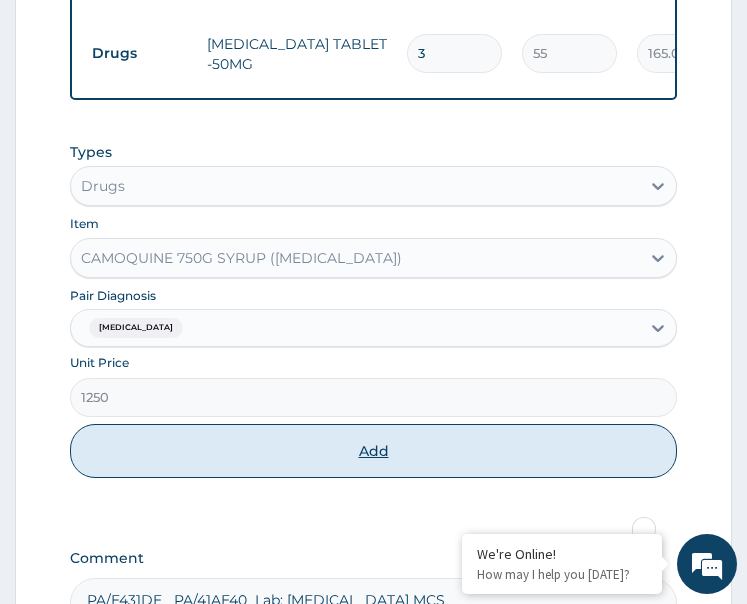 click on "Add" at bounding box center [374, 451] 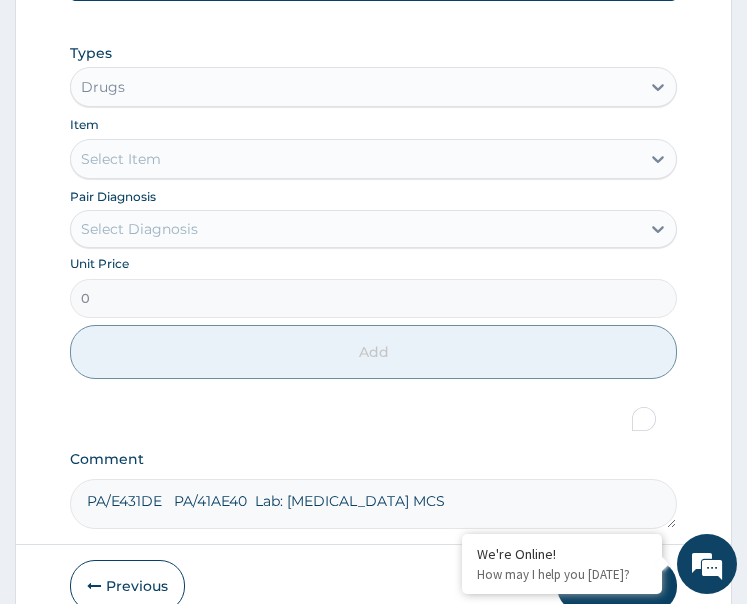 scroll, scrollTop: 1727, scrollLeft: 0, axis: vertical 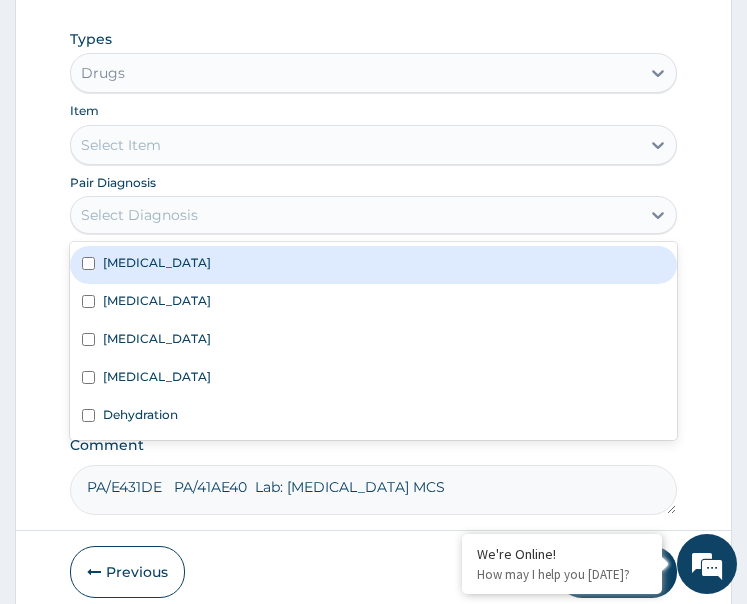 click on "Select Diagnosis" at bounding box center [139, 215] 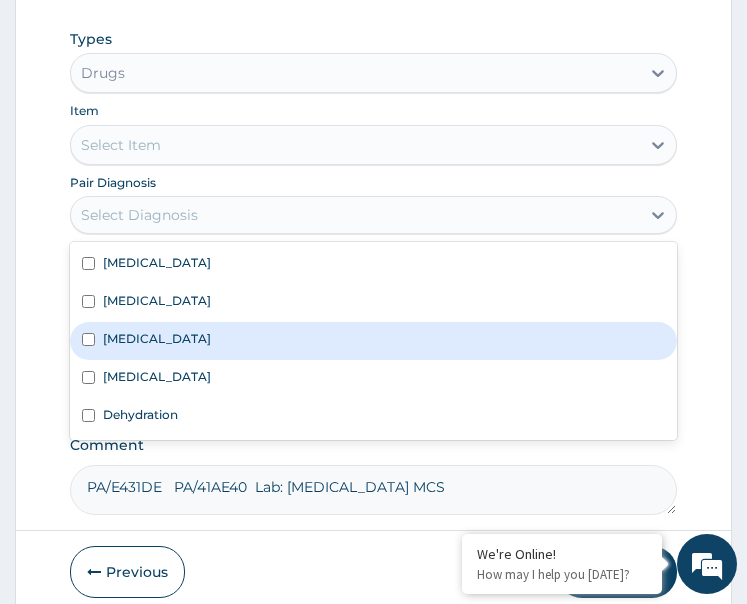 click on "Gastroenteritis" at bounding box center (374, 341) 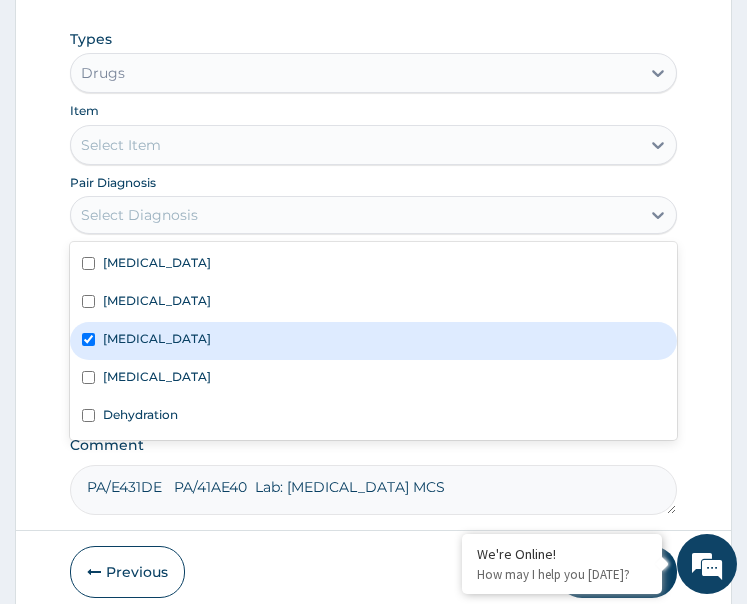 checkbox on "true" 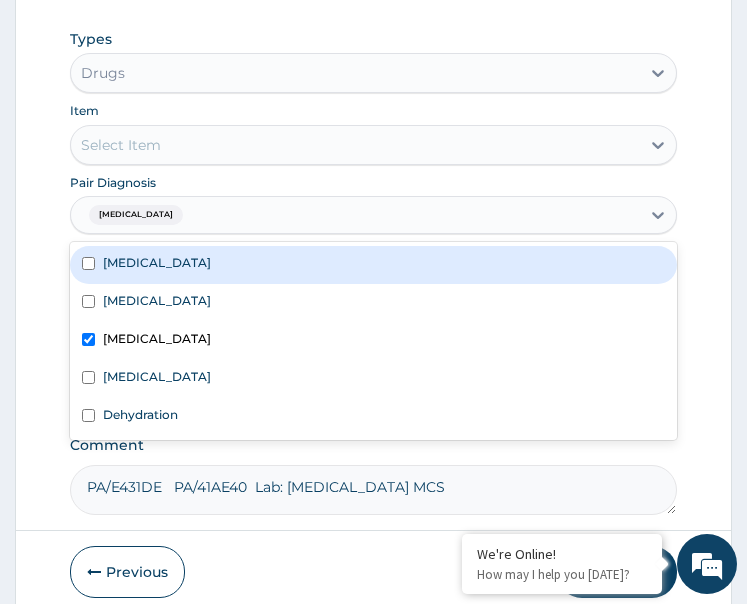 click on "Select Item" at bounding box center [356, 145] 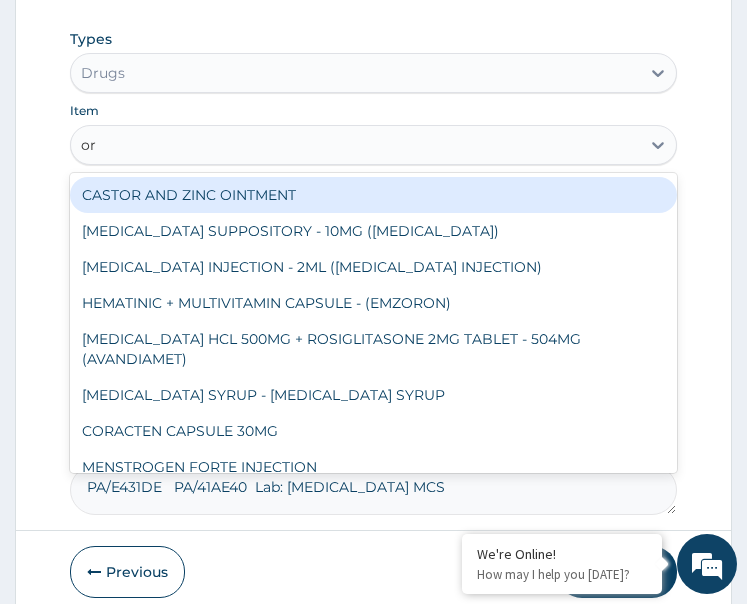 type on "ors" 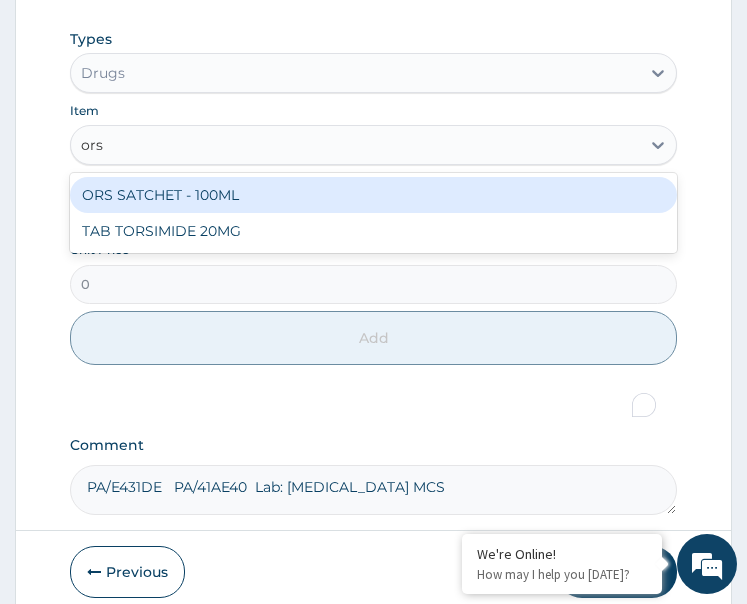click on "ORS SATCHET - 100ML" at bounding box center (374, 195) 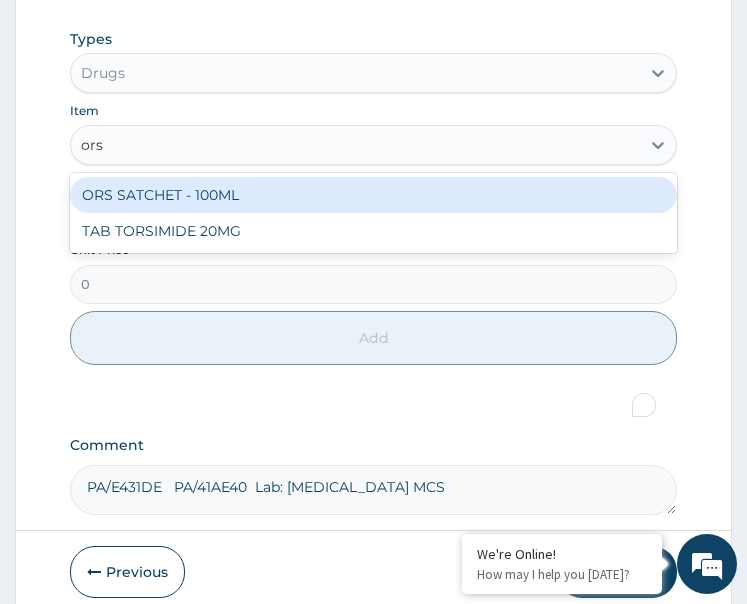 type 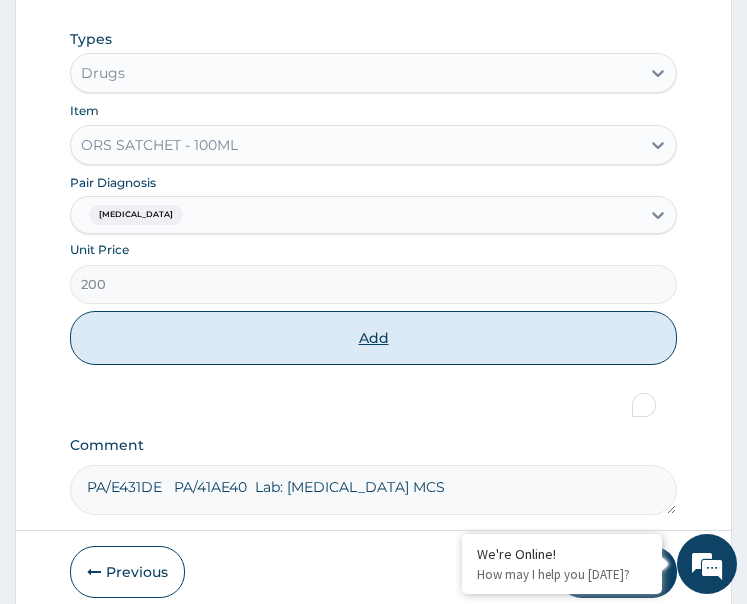click on "Add" at bounding box center [374, 338] 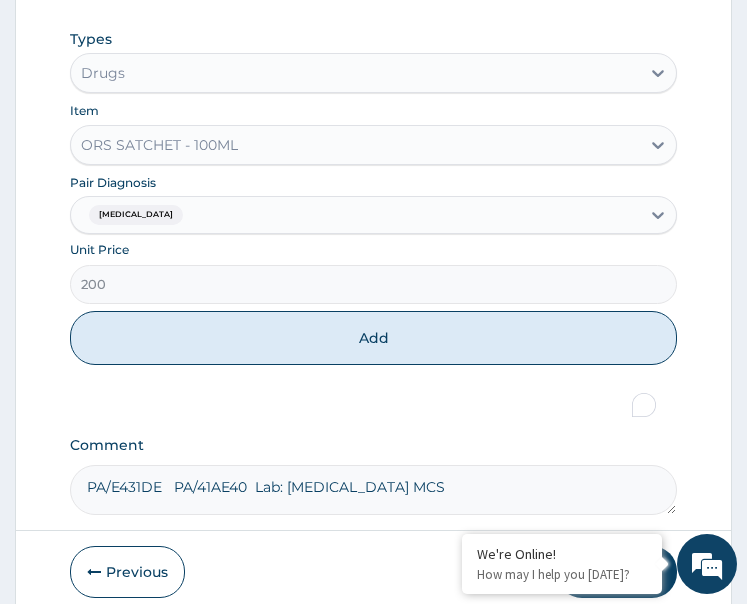 type on "0" 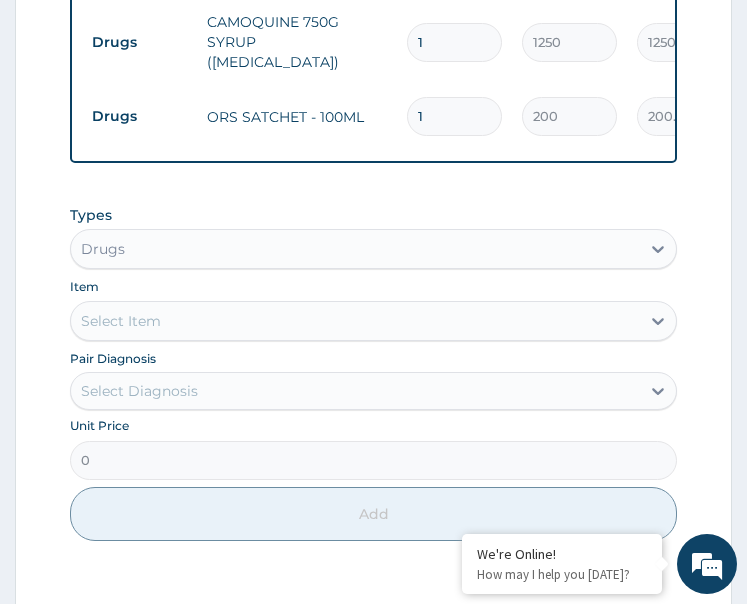 scroll, scrollTop: 1641, scrollLeft: 0, axis: vertical 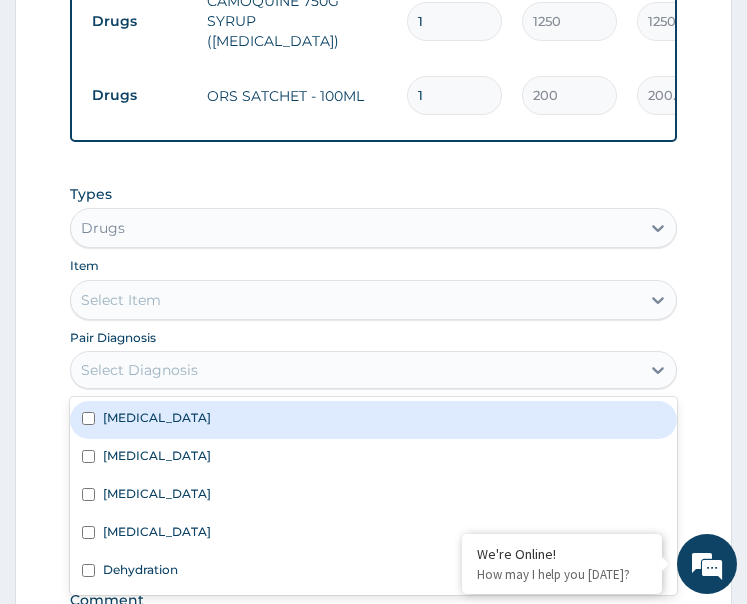 click on "Select Diagnosis" at bounding box center (139, 370) 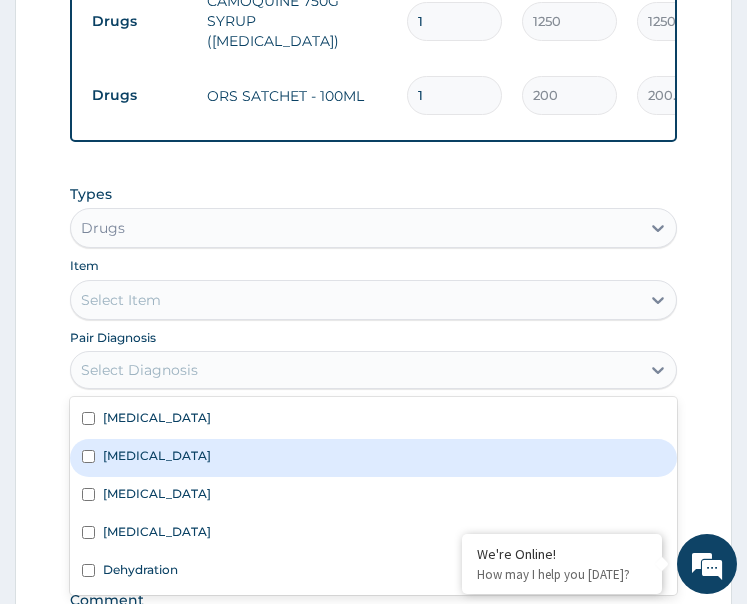 click on "Acute tonsillitis" at bounding box center [157, 455] 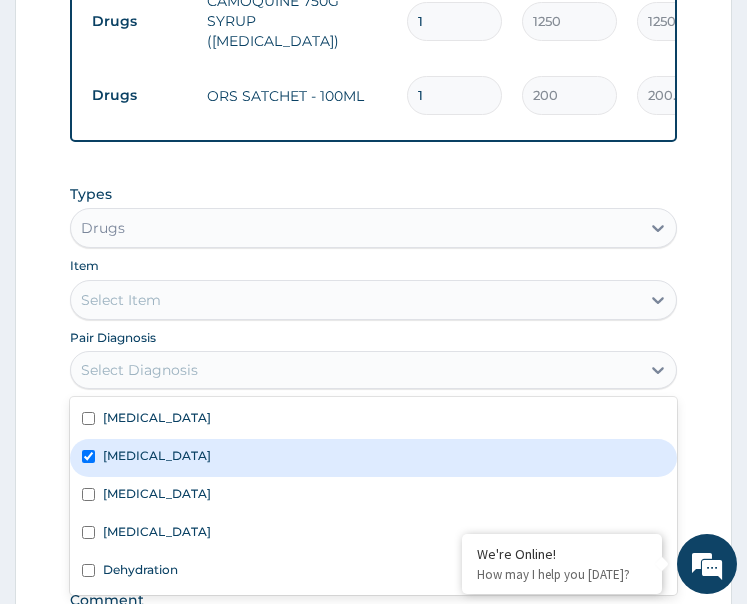 checkbox on "true" 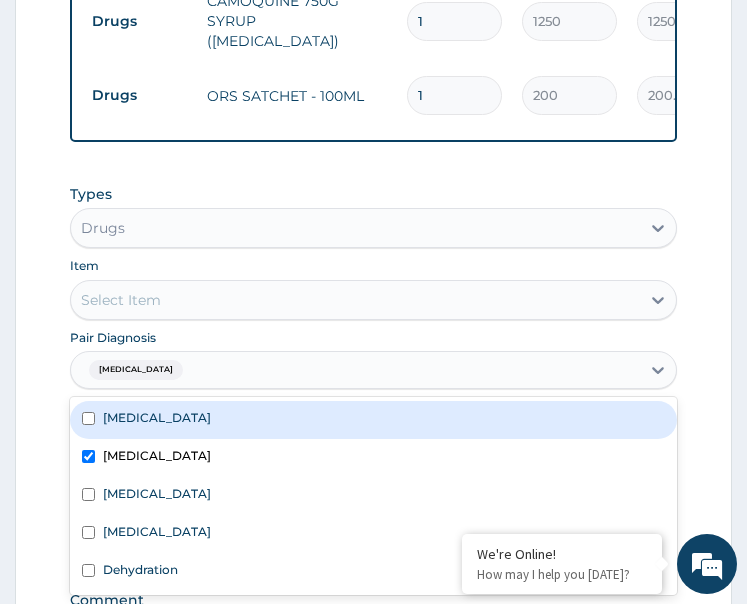 click on "Select Item" at bounding box center (356, 300) 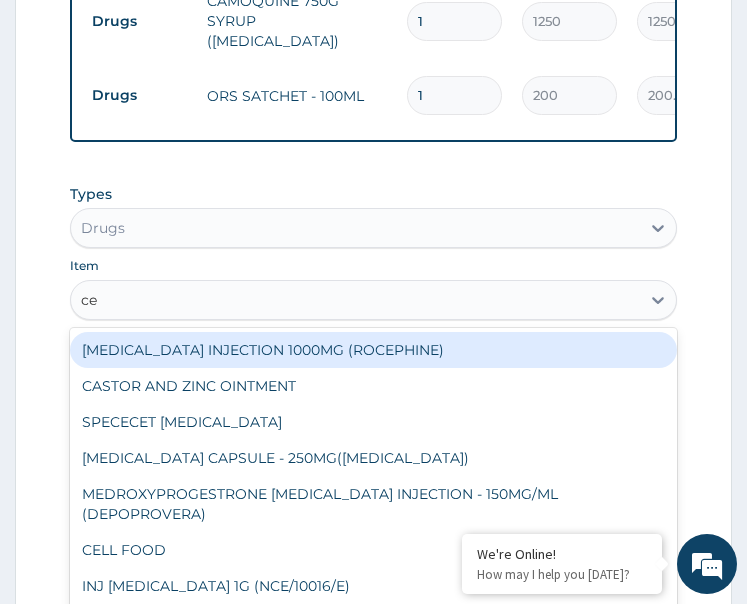 type on "c" 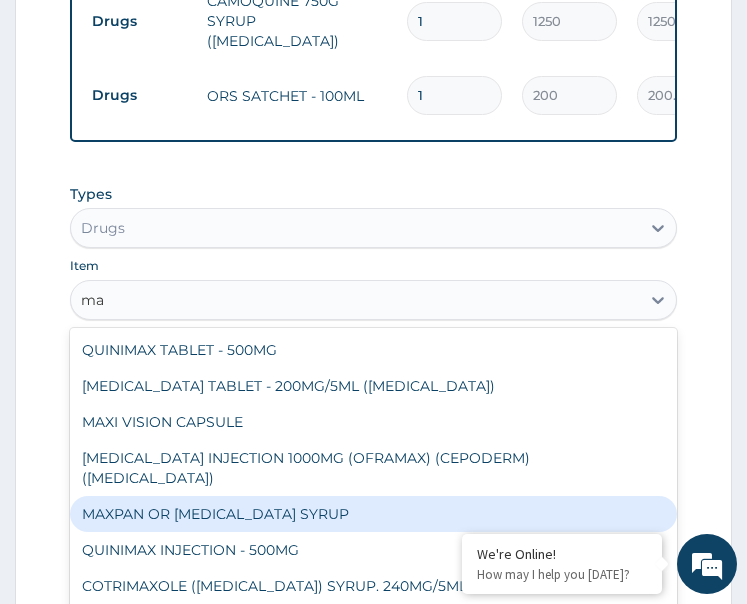 type on "m" 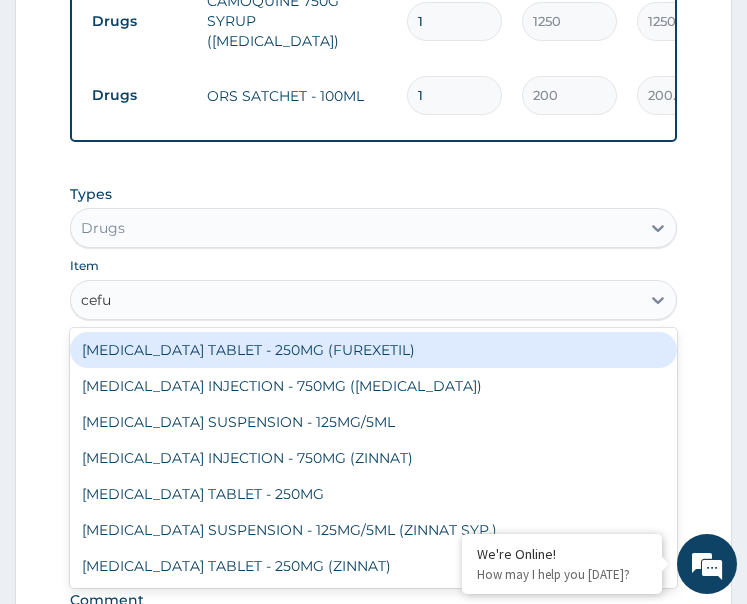type on "cefur" 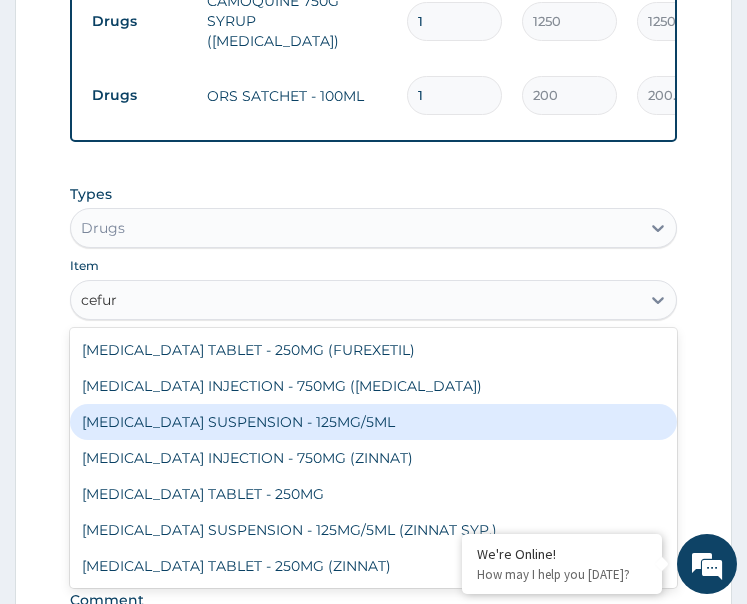 click on "CEFUROXIME SUSPENSION - 125MG/5ML" at bounding box center (374, 422) 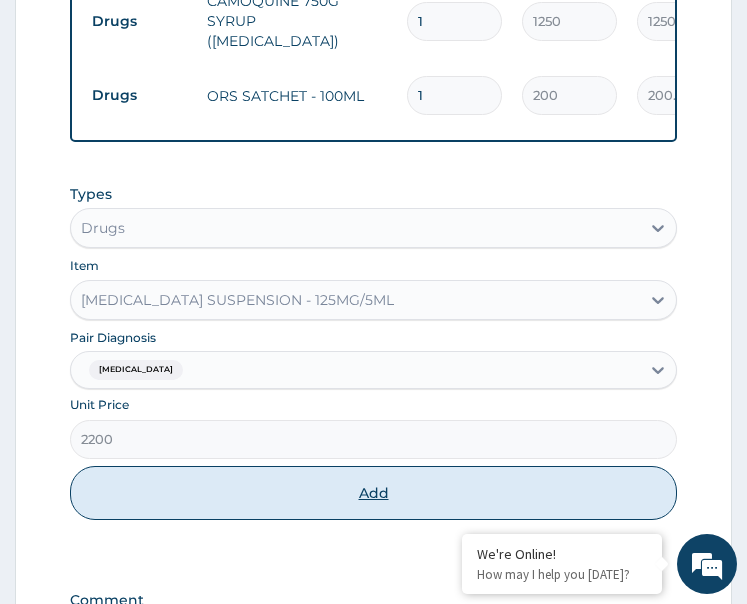click on "Add" at bounding box center [374, 493] 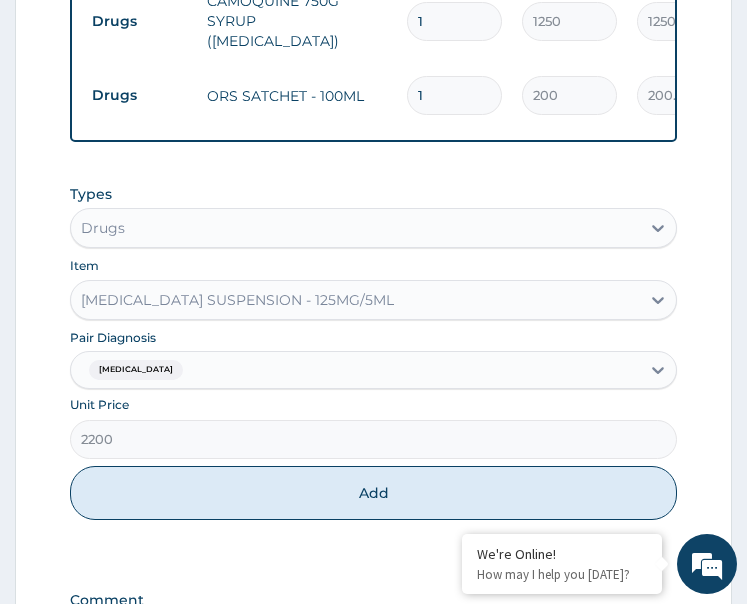type on "0" 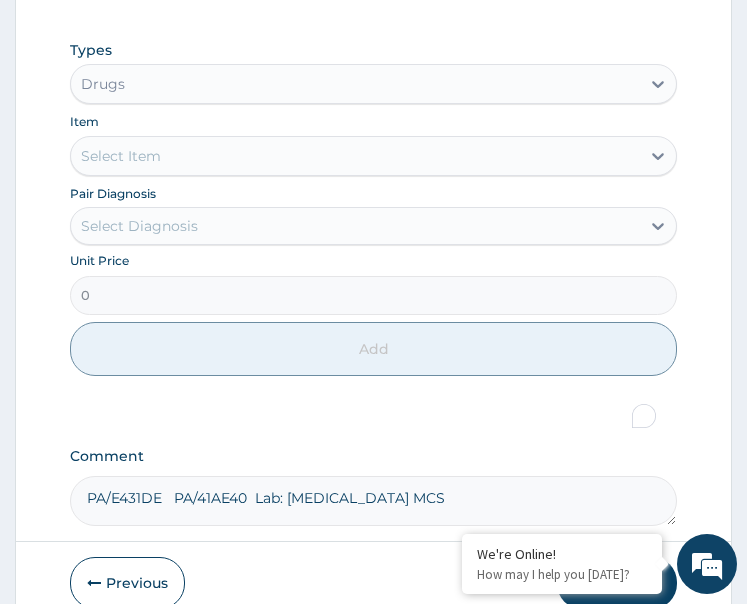scroll, scrollTop: 1876, scrollLeft: 0, axis: vertical 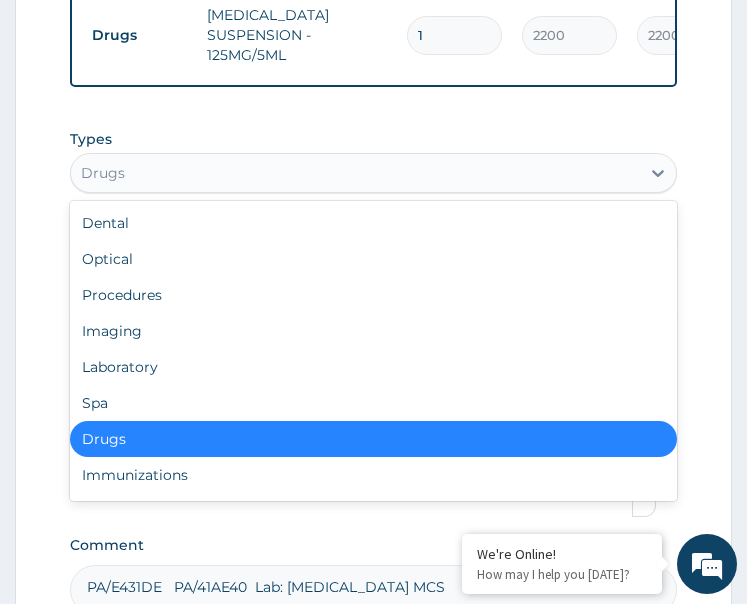 click on "Drugs" at bounding box center [356, 173] 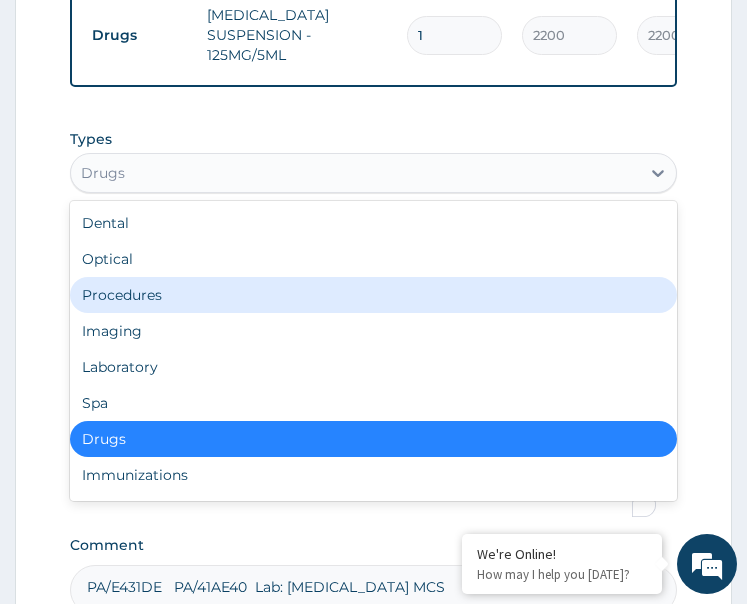 click on "Procedures" at bounding box center [374, 295] 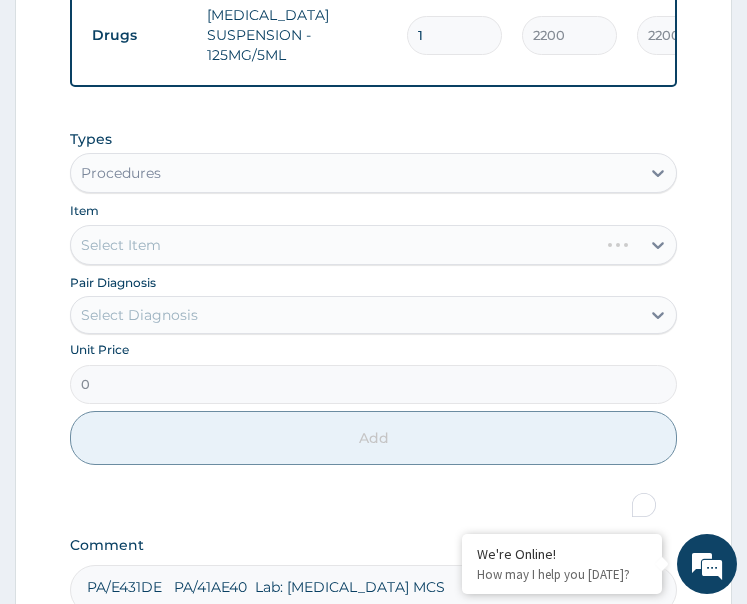click on "Select Diagnosis" at bounding box center (356, 315) 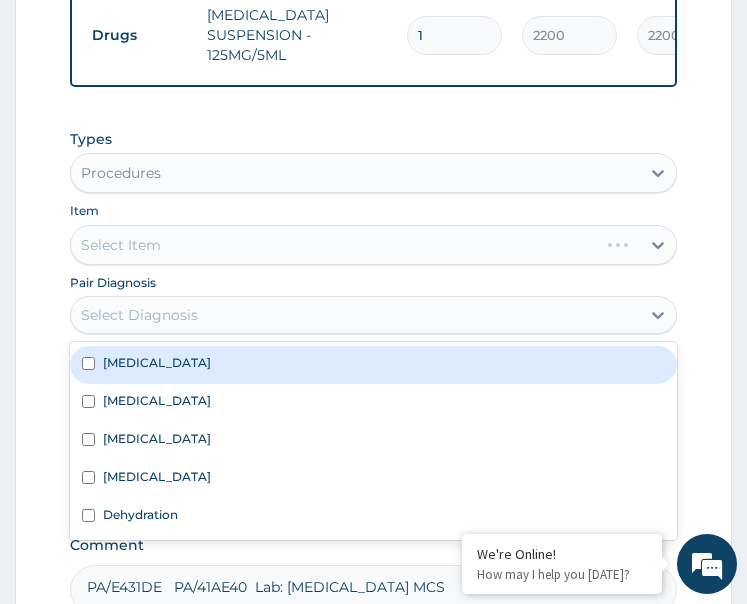 drag, startPoint x: 192, startPoint y: 298, endPoint x: 181, endPoint y: 347, distance: 50.219517 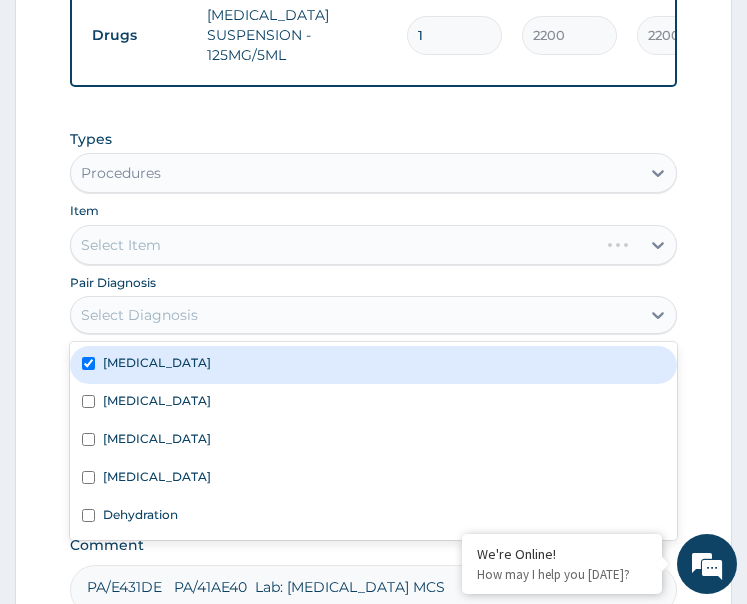 checkbox on "true" 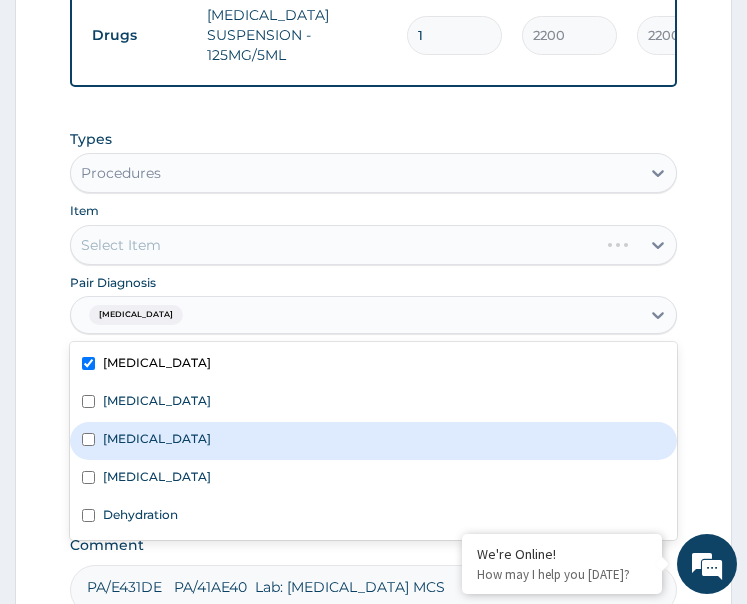 drag, startPoint x: 199, startPoint y: 326, endPoint x: 177, endPoint y: 366, distance: 45.65085 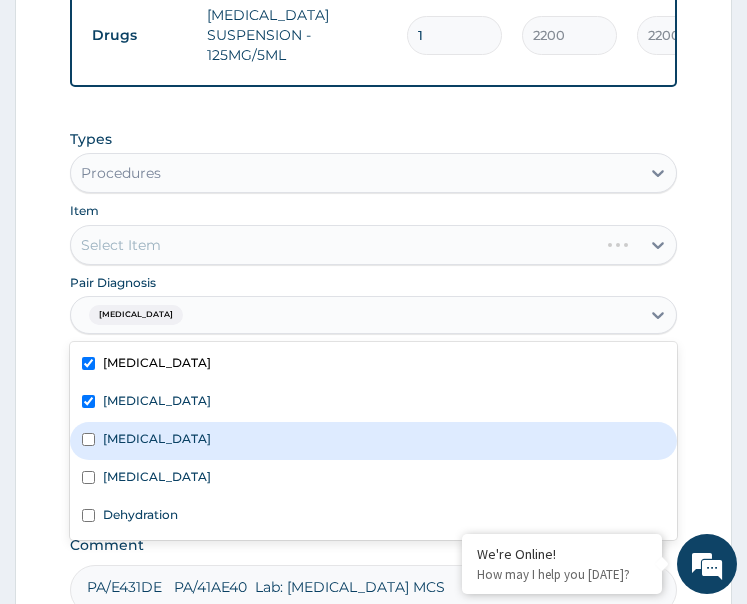 checkbox on "true" 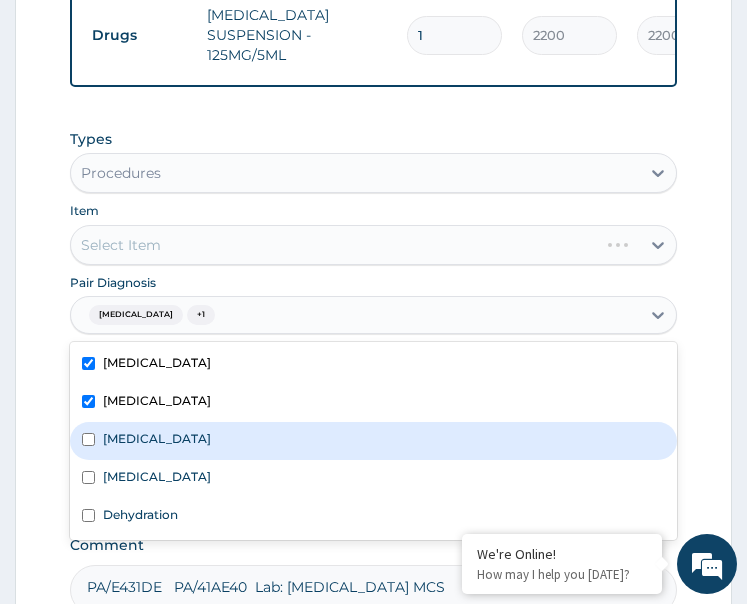 click on "Gastroenteritis" at bounding box center [374, 441] 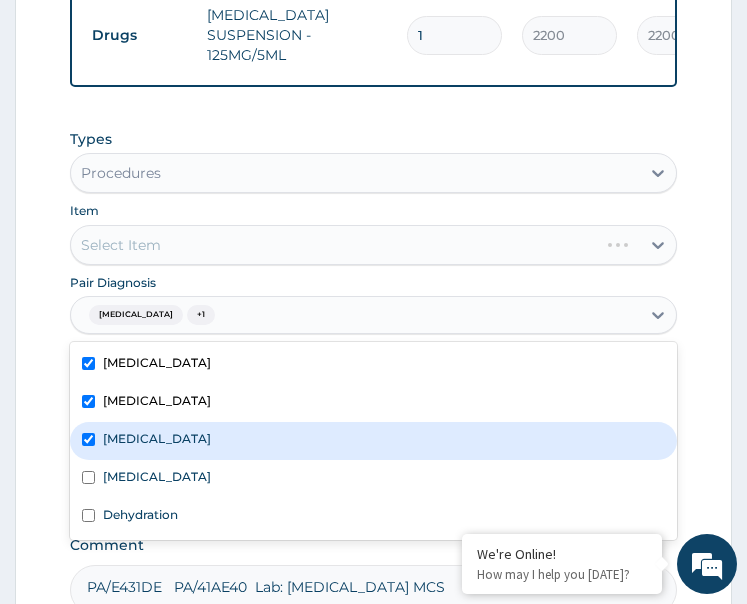 checkbox on "true" 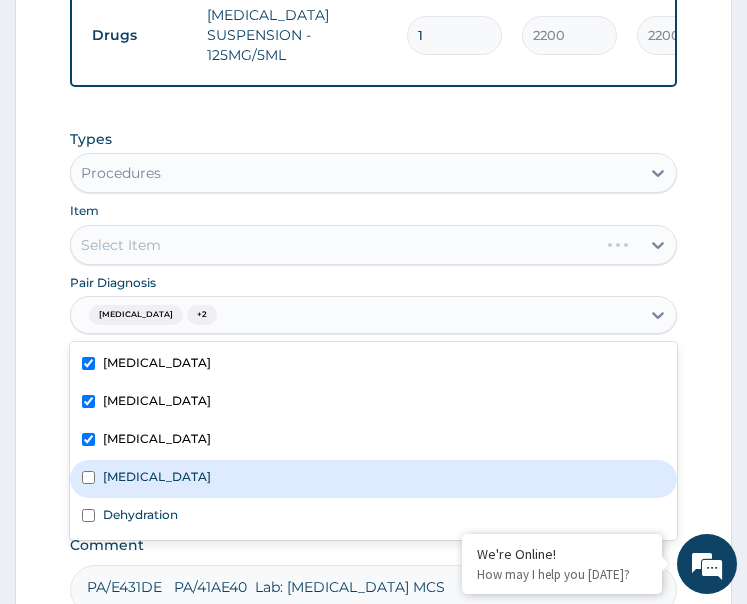 drag, startPoint x: 157, startPoint y: 407, endPoint x: 175, endPoint y: 424, distance: 24.758837 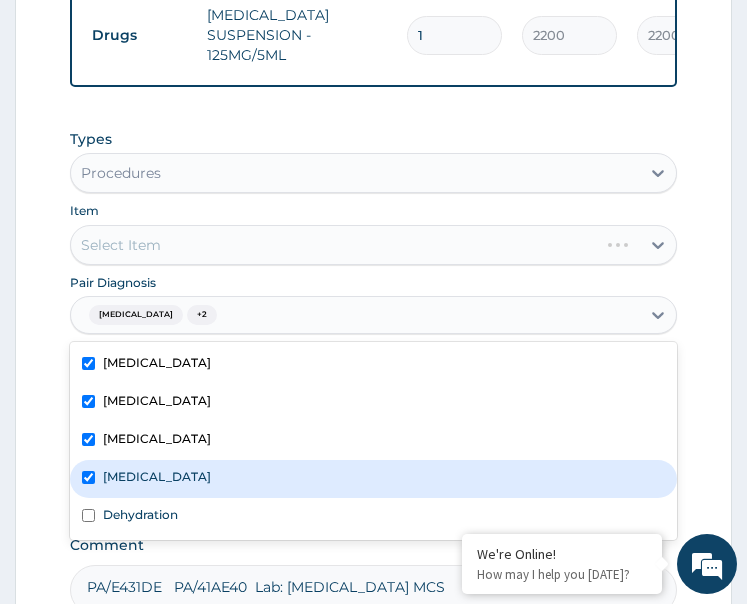 checkbox on "true" 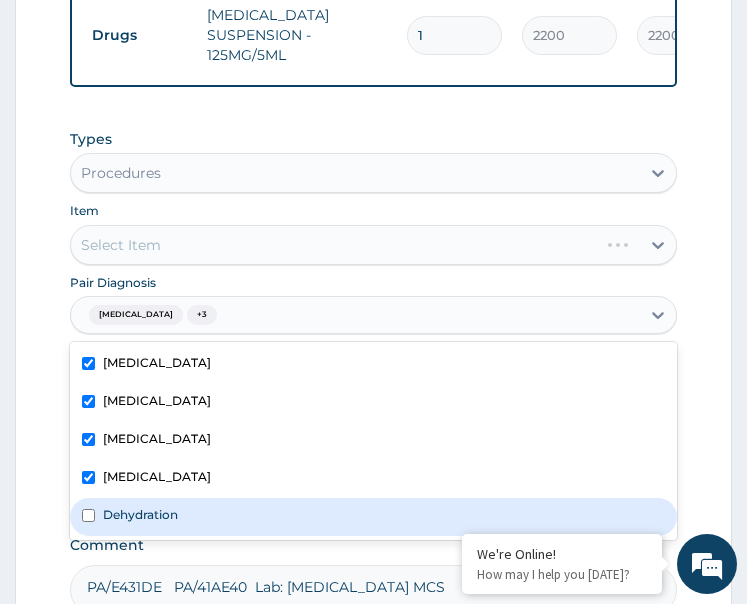click on "Dehydration" at bounding box center (140, 514) 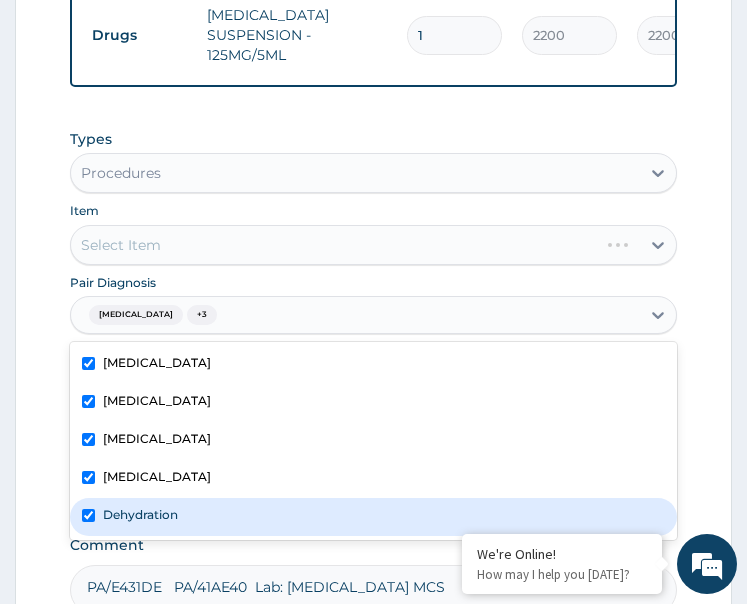 checkbox on "true" 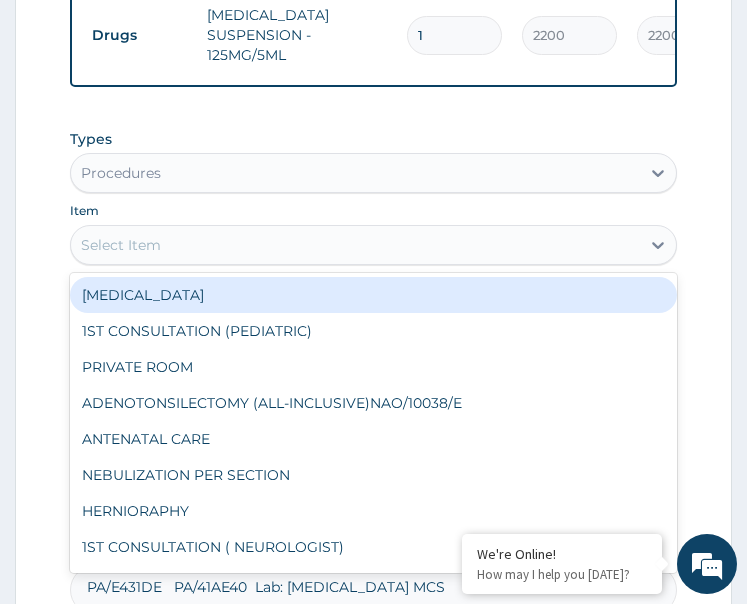 click on "Select Item" at bounding box center (356, 245) 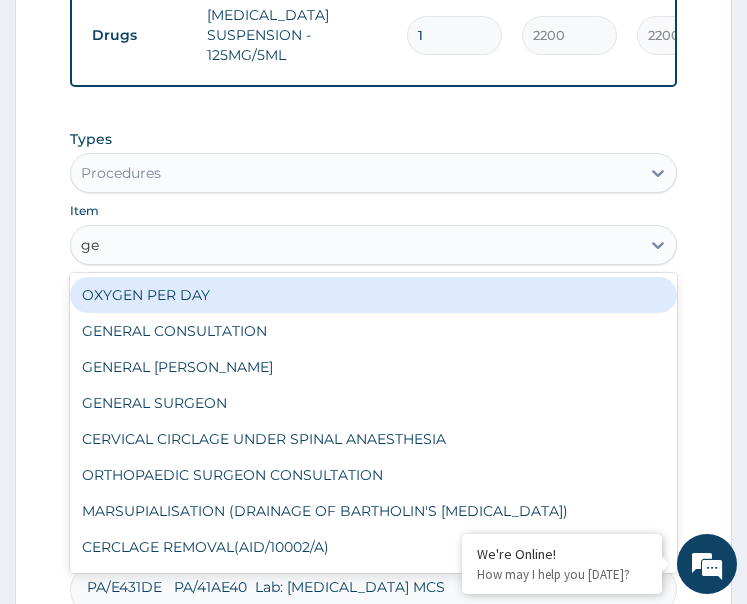 type on "gen" 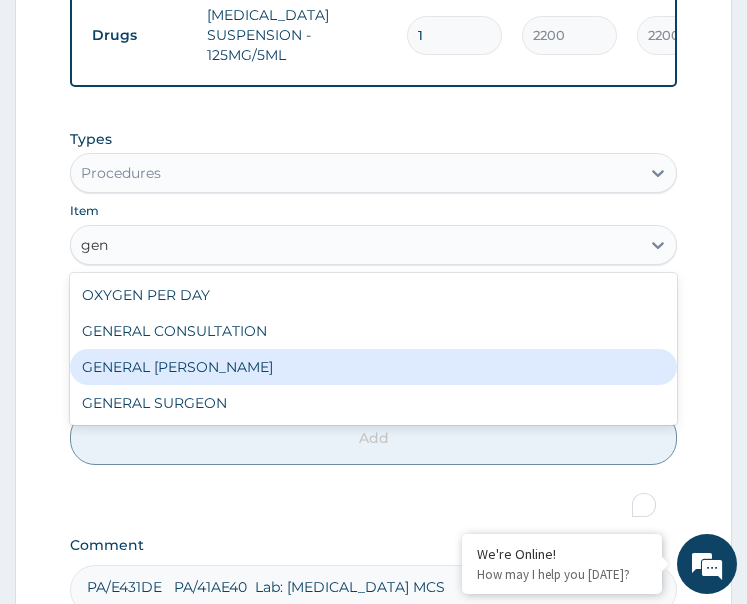 click on "GENERAL WARD" at bounding box center (374, 367) 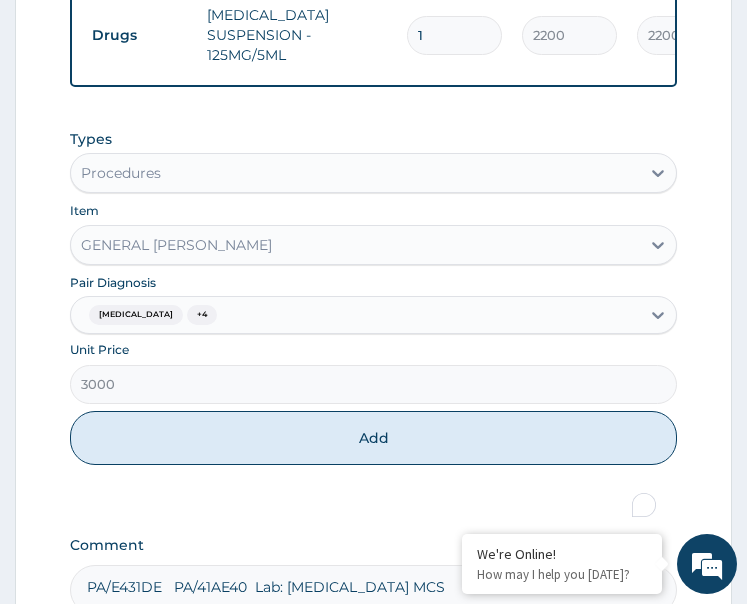 click on "Add" at bounding box center [374, 438] 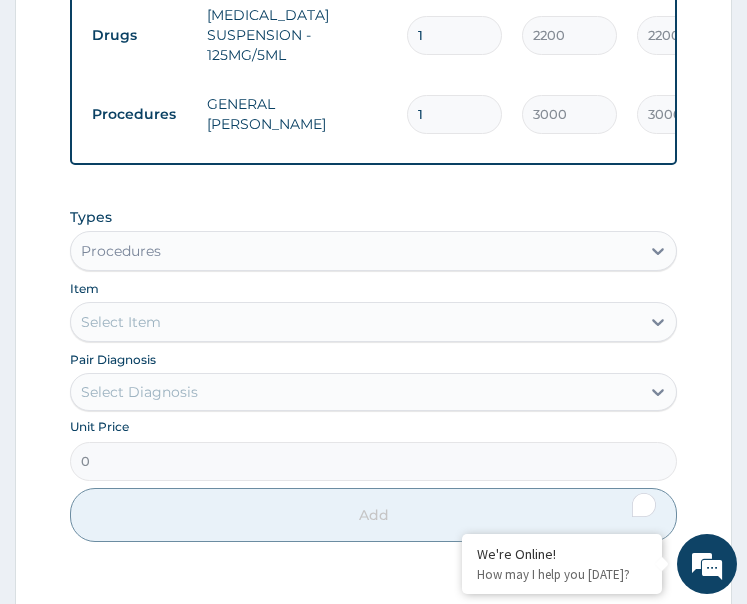 scroll, scrollTop: 1772, scrollLeft: 0, axis: vertical 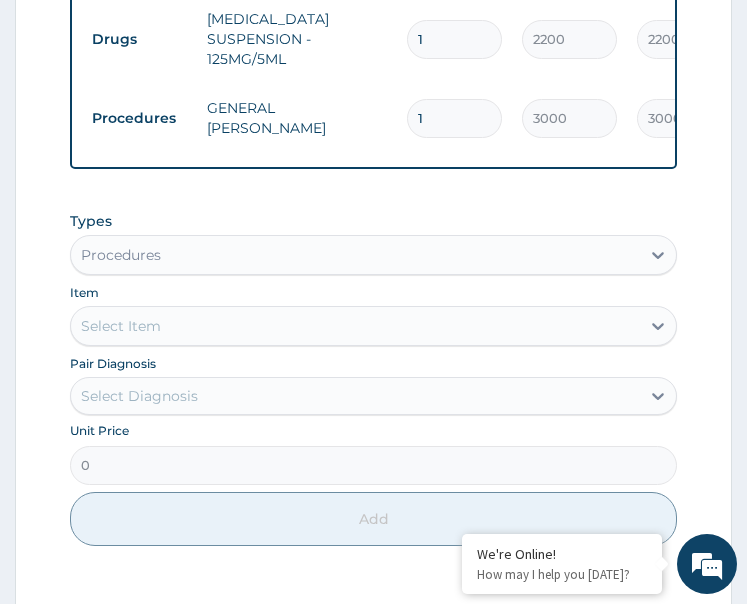drag, startPoint x: 435, startPoint y: 20, endPoint x: 372, endPoint y: 55, distance: 72.06941 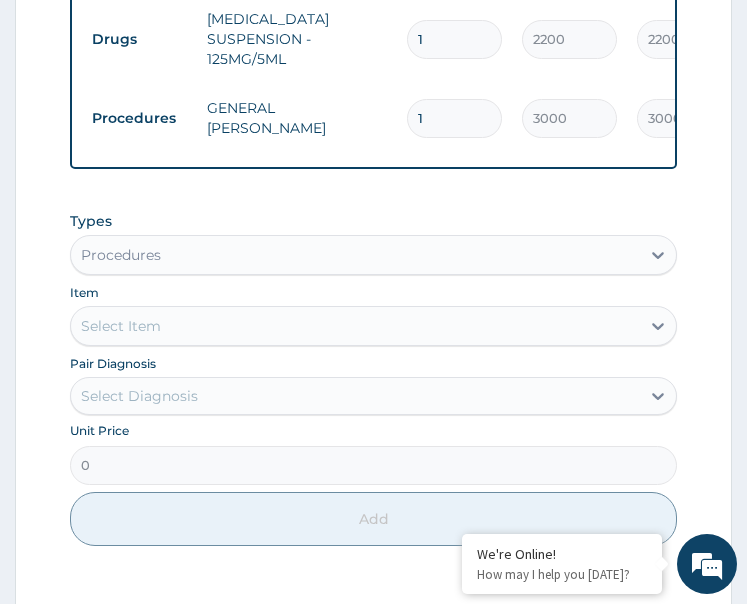 click on "Type Name Quantity Unit Price Total Price Pair Diagnosis Actions Procedures 1ST CONSULTATION (PEDIATRIC) 1 7500 7500.00 Tonsillitis Delete Laboratory SWABS CULTURE 1 2500 2500.00 Tonsillitis  + 1 Delete Drugs BENZYL PENICILLIN INJECTION - 2ML (CRYSTALINE PENICILLIN) 7 240 1680.00 Tonsillitis  + 1 Delete Drugs GENTAMYCIN 80MG INJECTION - 80MG/2ML 10 100 1000.00 Tonsillitis  + 2 Delete Drugs ARTEMETER INJECTION - 80MG/2ML (PALUTHER) 3 1500 4500.00 Malaria Delete Drugs DEXTROSE SALINE INFUSION: 5%- 500ML 2 850 1700.00 Gastroenteritis  + 2 Delete Drugs IBUPROFEN SYRUP (BUSTAN N) 1 1200 1200.00 Tonsillitis  + 1 Delete Drugs PARACETAMOL SYRUP - 125MG/5ML (EMZOR) 1 500 500.00 Acute tonsillitis  + 1 Delete Drugs ZINC GLUCONATE TABLET -50MG 3 55 165.00 Gastroenteritis Delete Drugs CAMOQUINE 750G SYRUP (AMODIAQUINE) 1 1250 1250.00 Malaria Delete Drugs ORS SATCHET - 100ML 1 200 200.00 Gastroenteritis Delete Drugs CEFUROXIME SUSPENSION - 125MG/5ML 1 2200 2200.00 Acute tonsillitis Delete Procedures GENERAL WARD 1 3000  +" at bounding box center (374, -375) 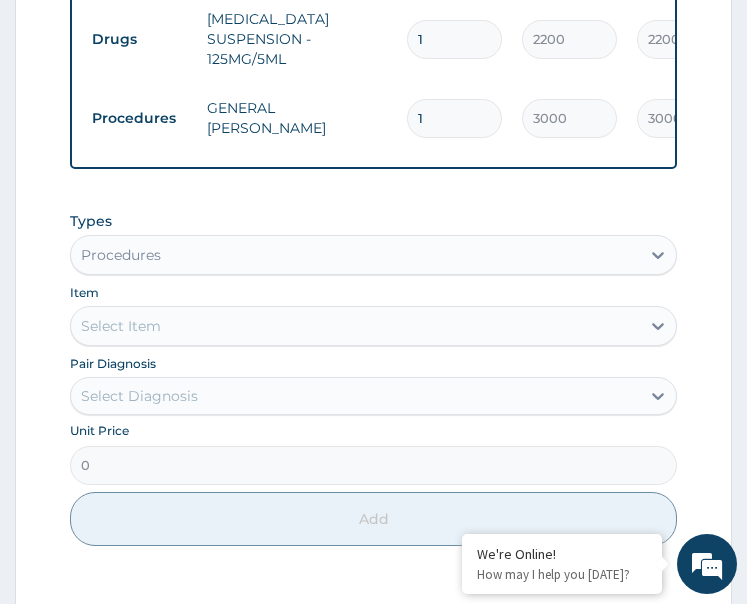 type on "2" 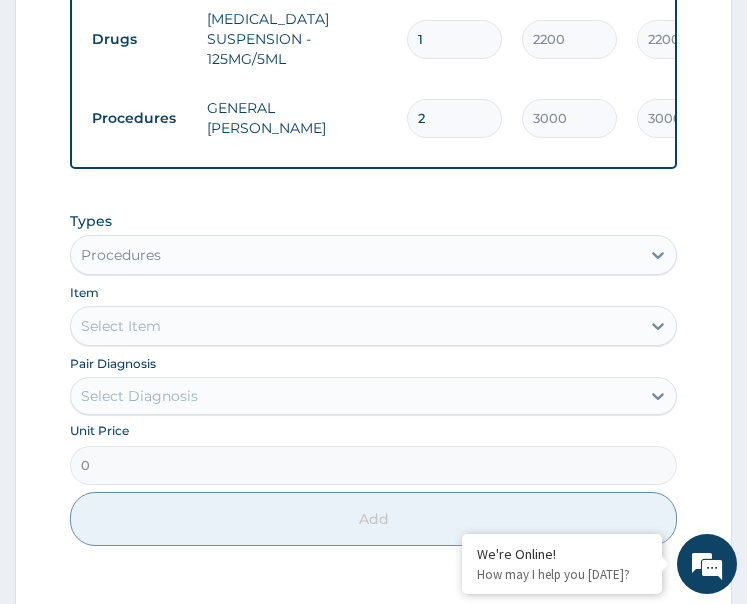 type on "6000.00" 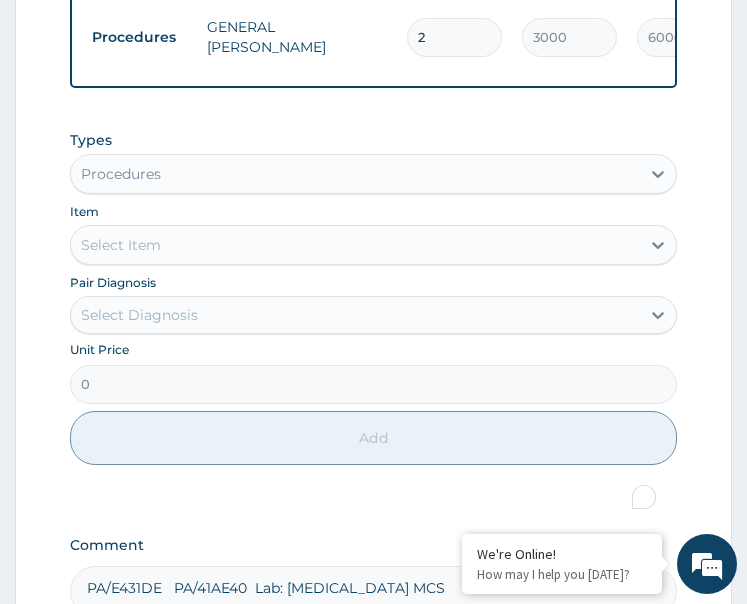 scroll, scrollTop: 1945, scrollLeft: 0, axis: vertical 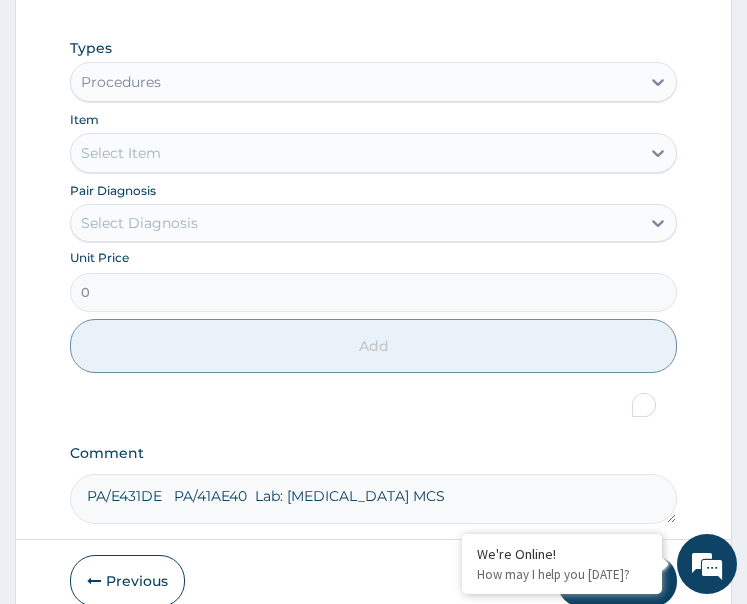 type on "2" 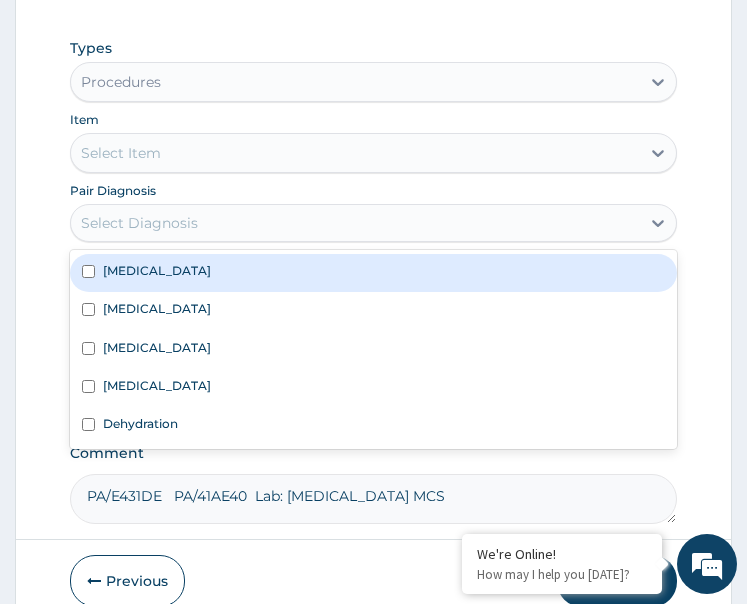 click on "Tonsillitis" at bounding box center (374, 273) 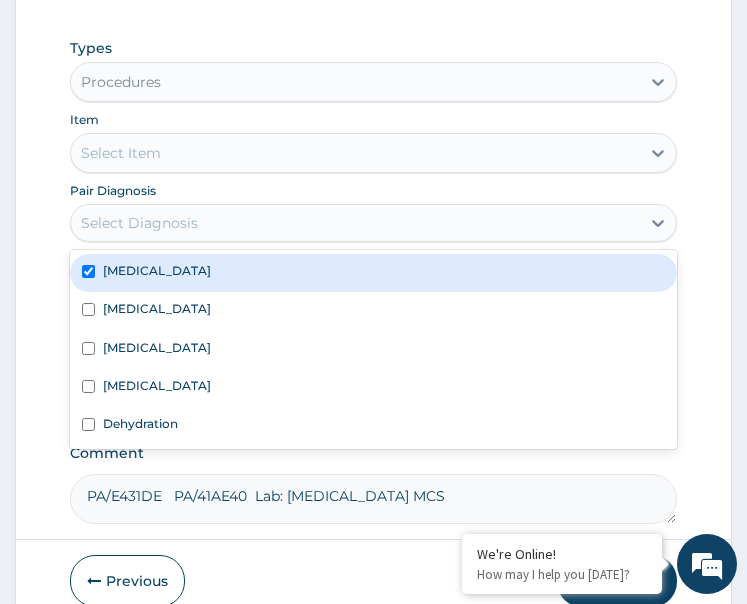 checkbox on "true" 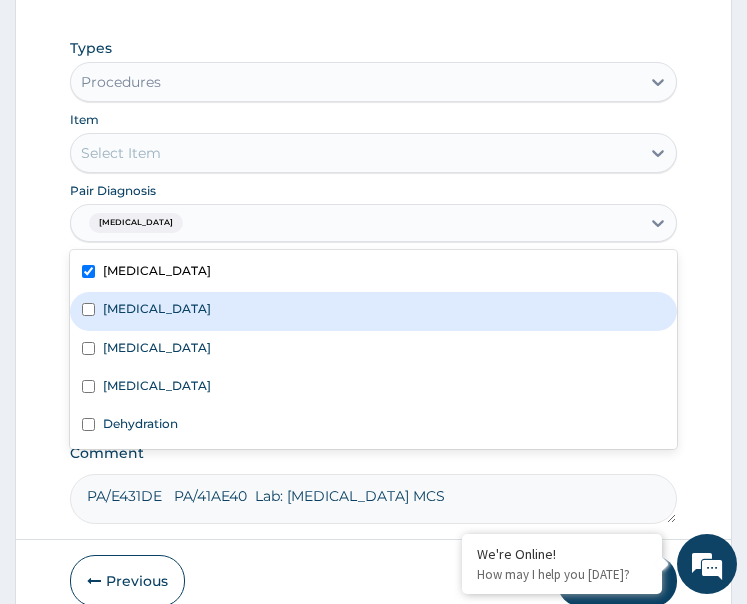 click on "Acute tonsillitis" at bounding box center (374, 311) 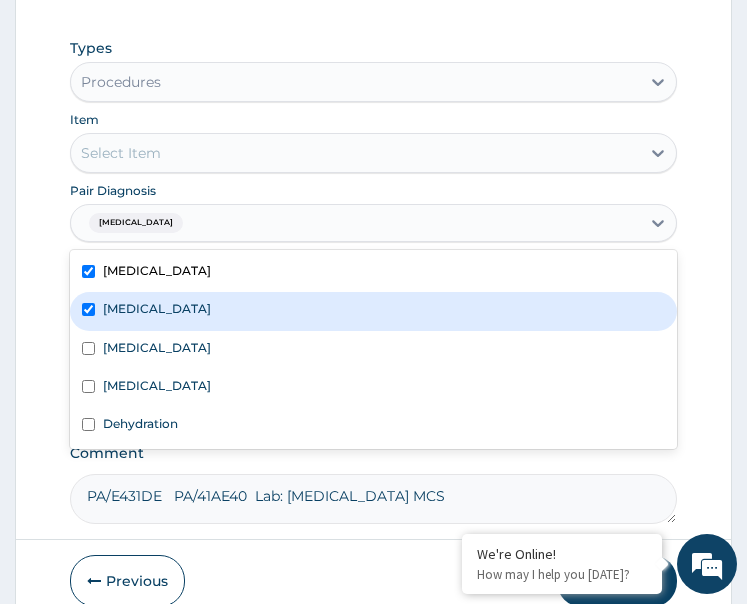 checkbox on "true" 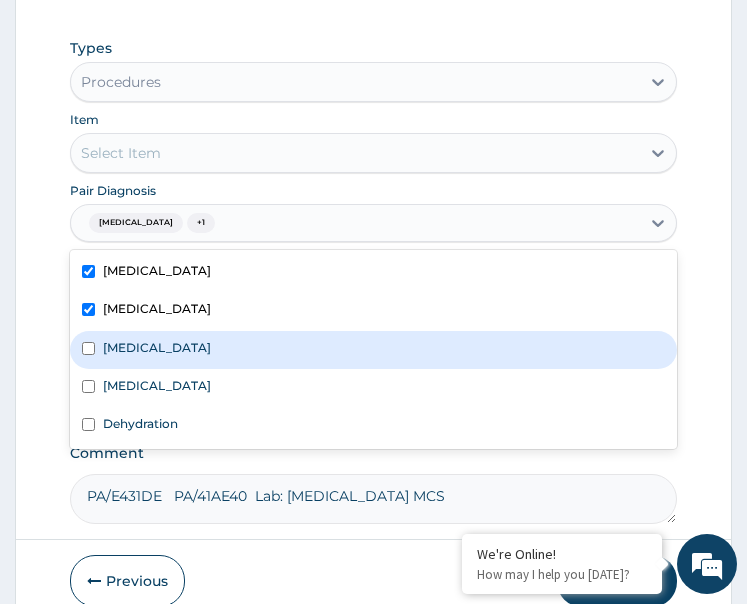 drag, startPoint x: 186, startPoint y: 264, endPoint x: 177, endPoint y: 300, distance: 37.107952 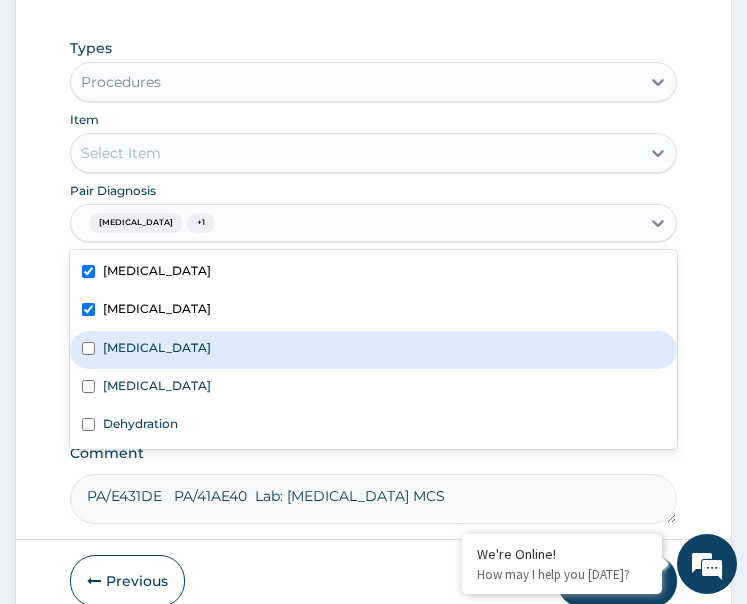 click on "Gastroenteritis" at bounding box center (157, 347) 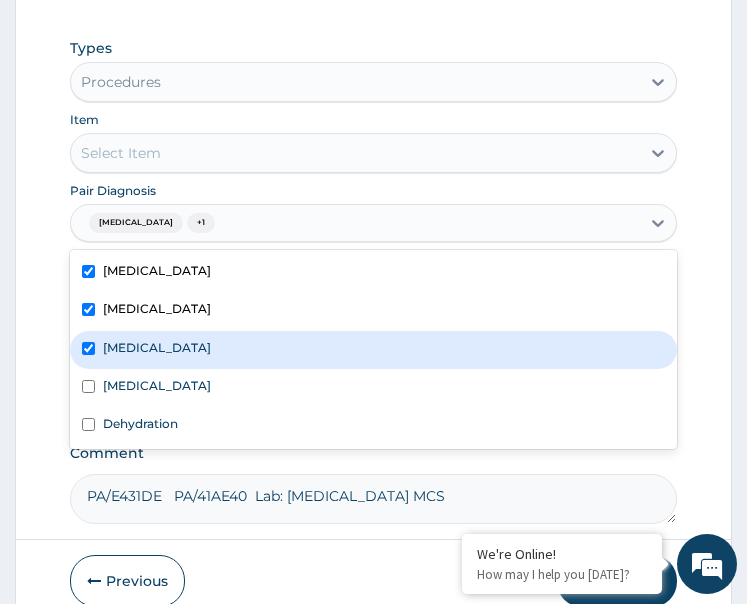 checkbox on "true" 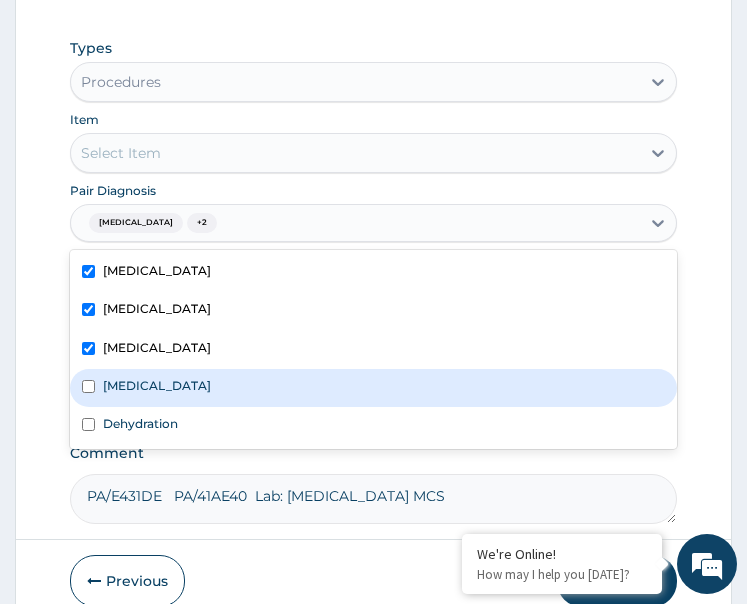 drag, startPoint x: 177, startPoint y: 300, endPoint x: 178, endPoint y: 336, distance: 36.013885 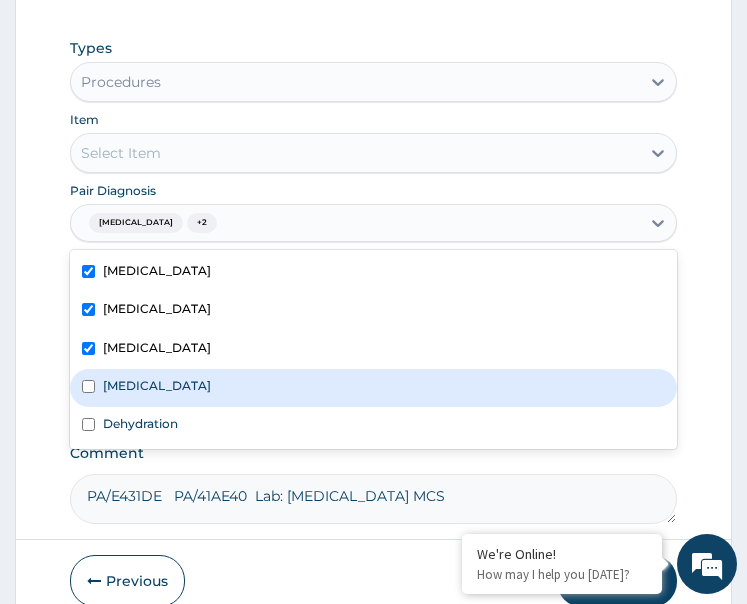 click on "Malaria" at bounding box center [374, 388] 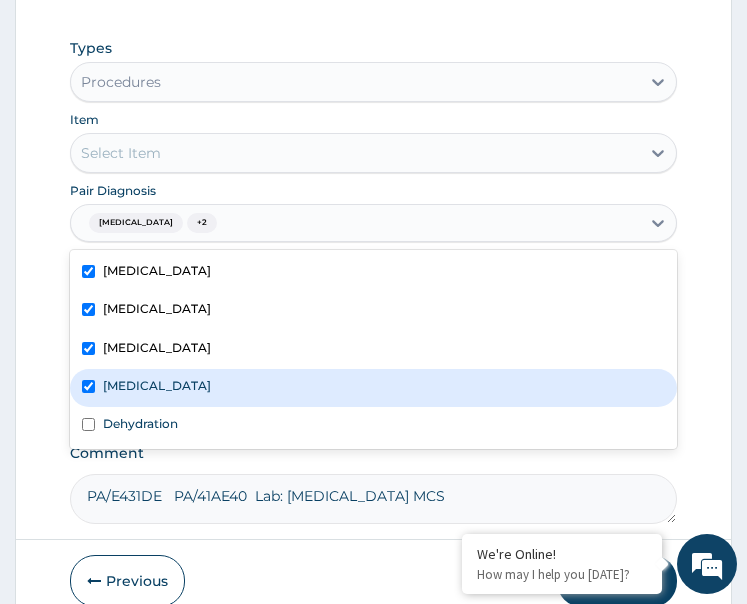 checkbox on "true" 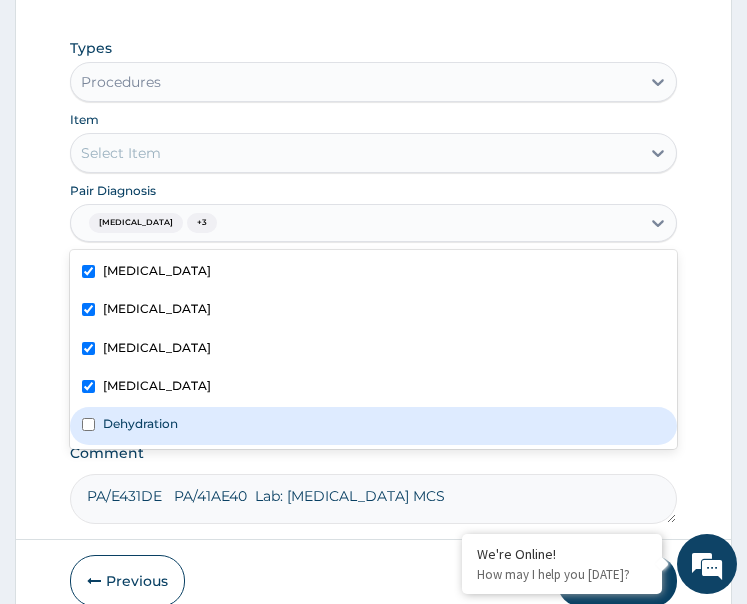 click on "Dehydration" at bounding box center [374, 426] 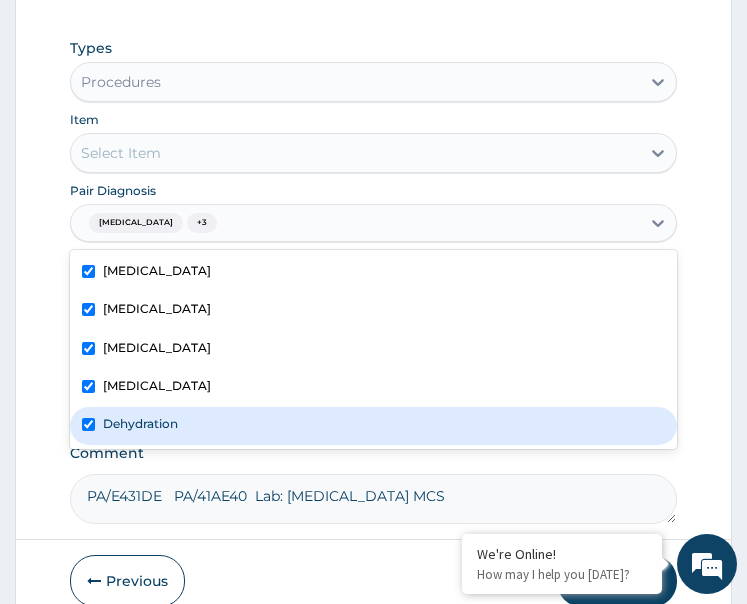 checkbox on "true" 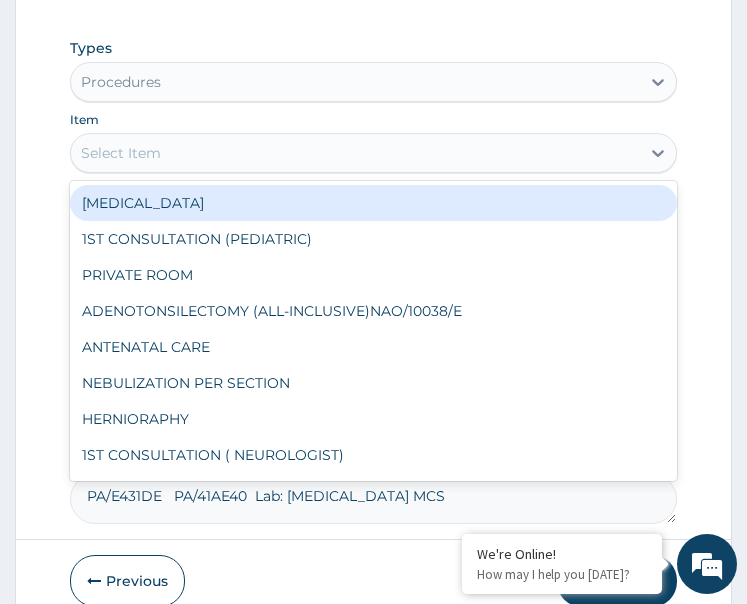 click on "Select Item" at bounding box center (356, 153) 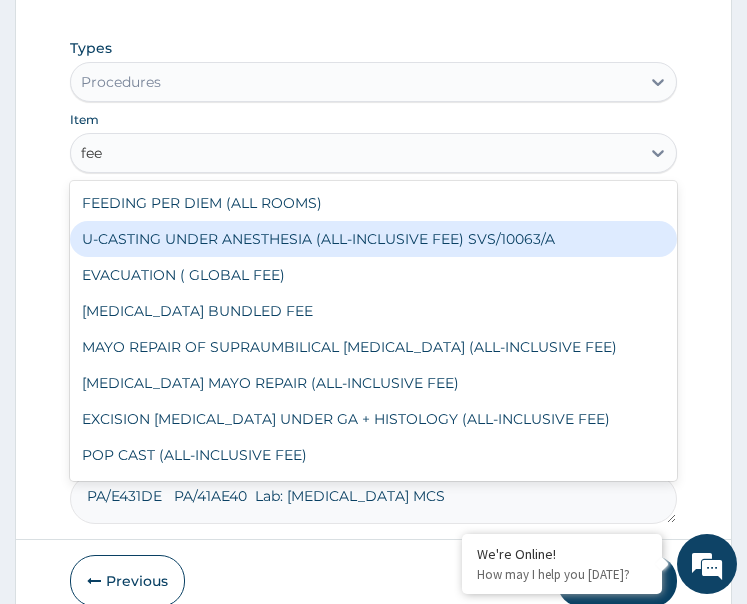type on "feed" 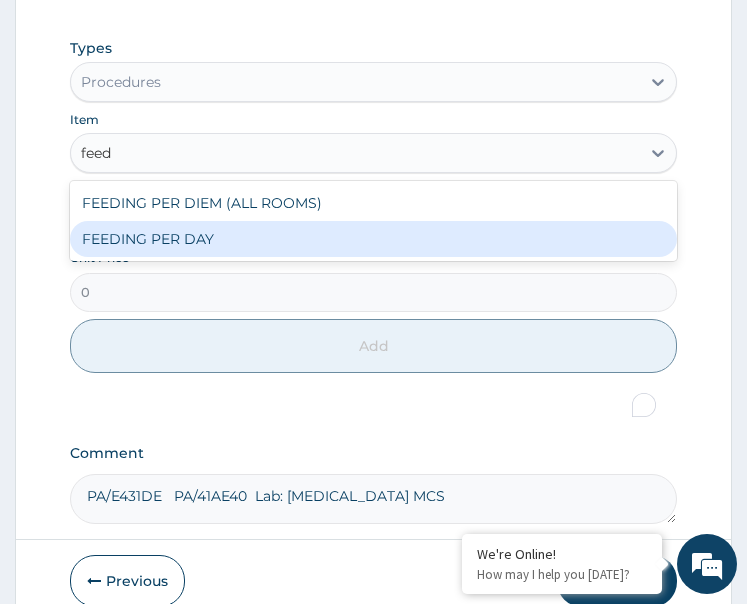 click on "FEEDING PER DAY" at bounding box center [374, 239] 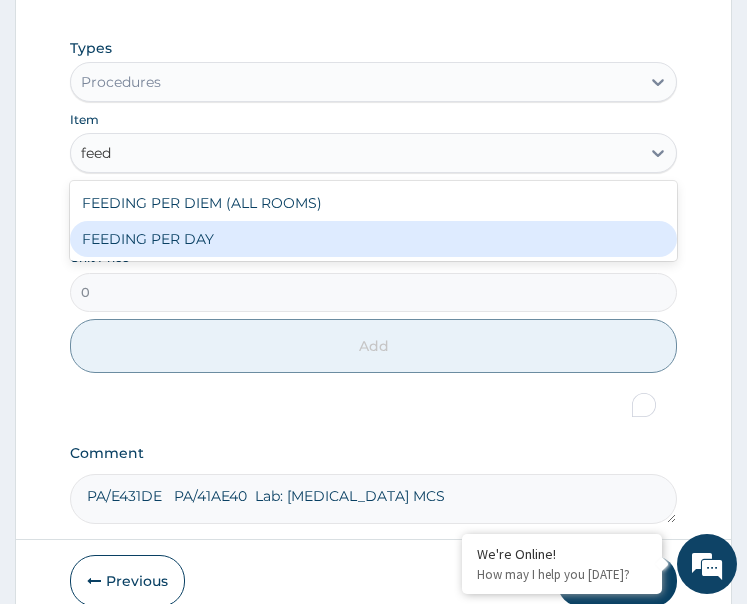 type 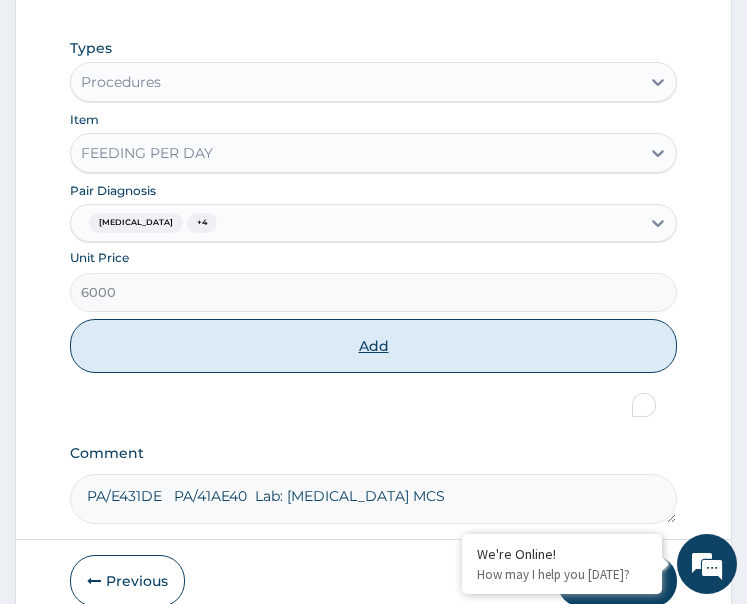 click on "Add" at bounding box center [374, 346] 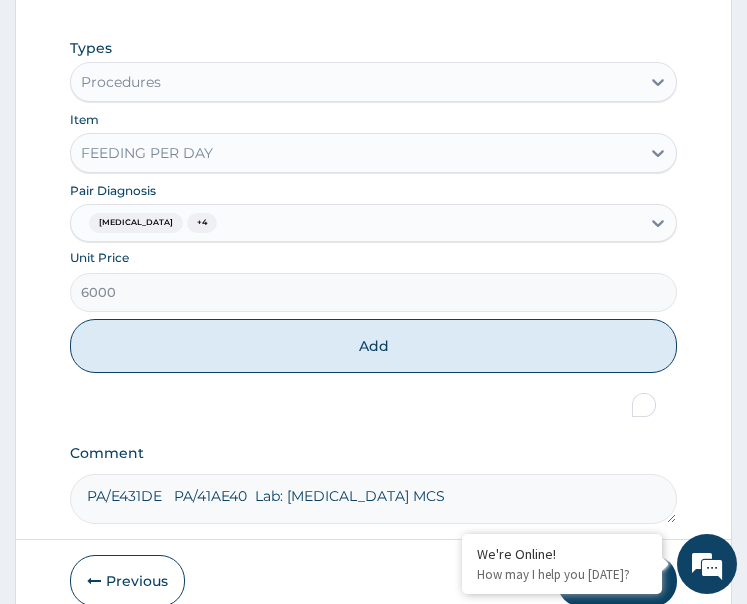 type on "0" 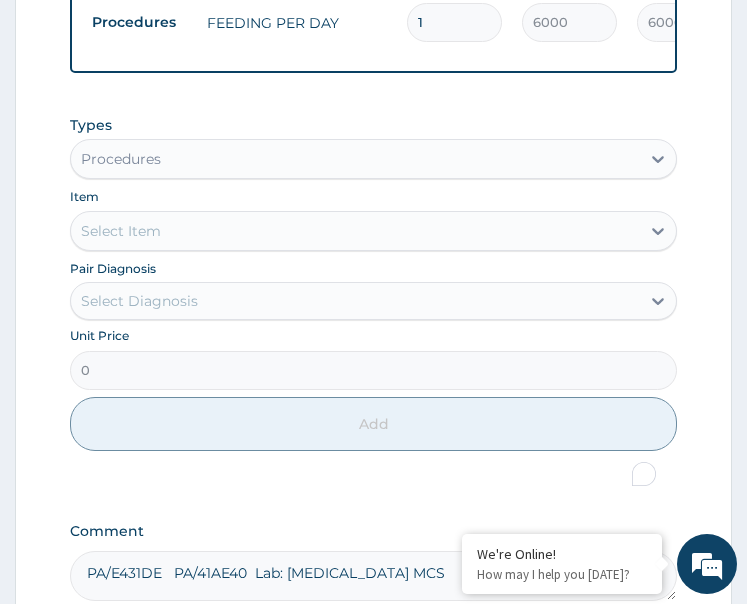 scroll, scrollTop: 1559, scrollLeft: 0, axis: vertical 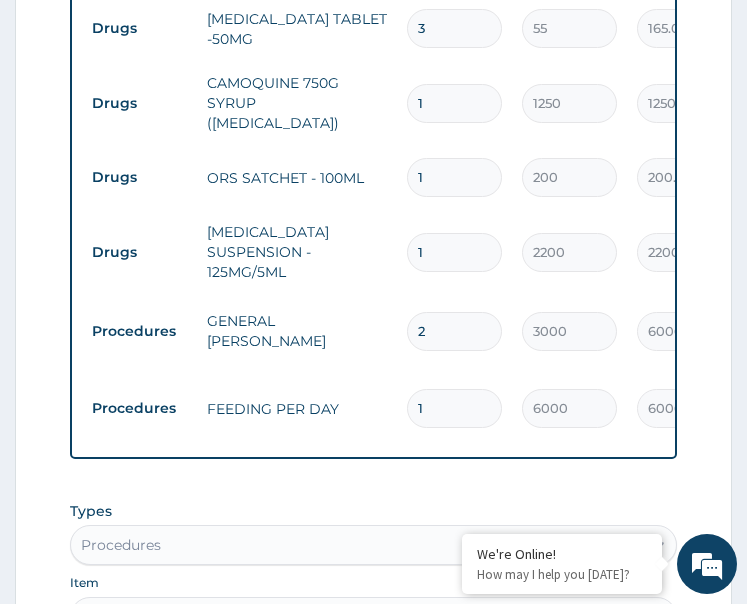 drag, startPoint x: 425, startPoint y: 301, endPoint x: 377, endPoint y: 326, distance: 54.120235 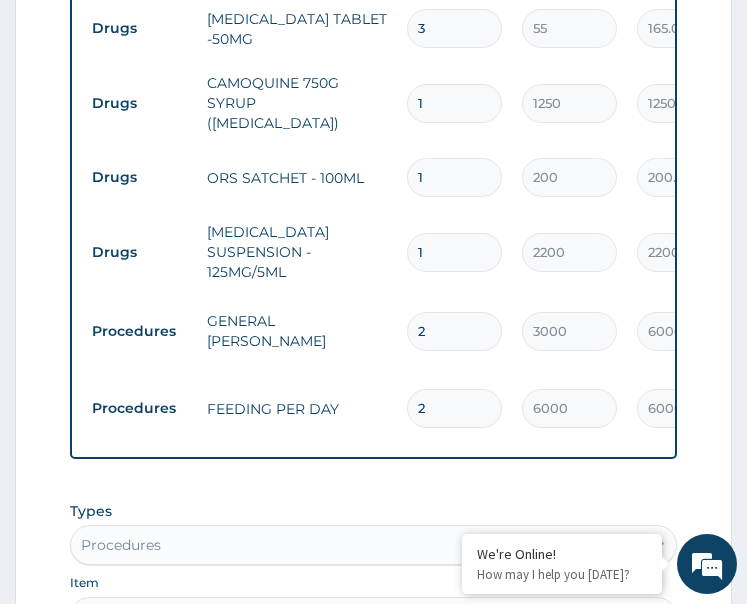 type on "12000.00" 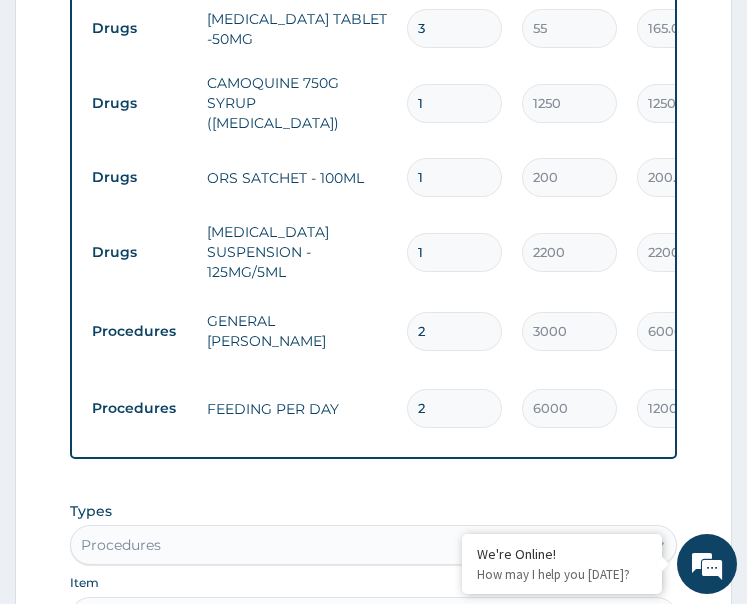 type on "2" 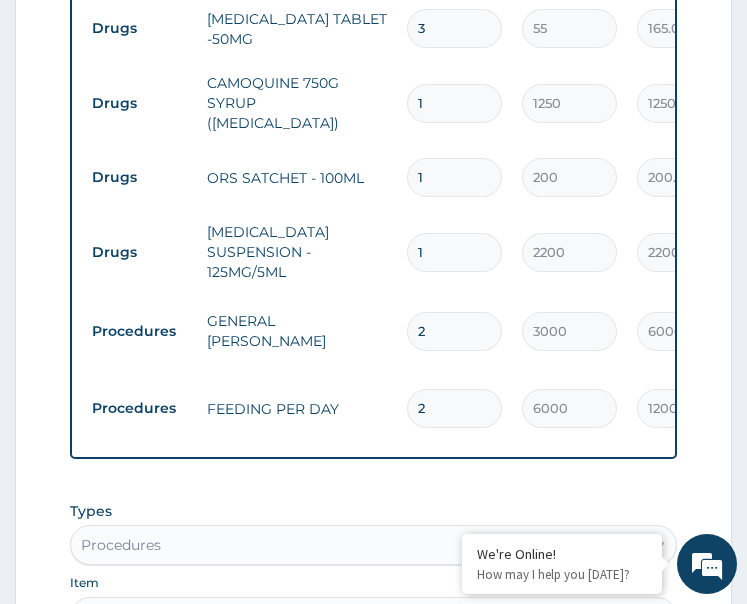 click on "FEEDING PER DAY" at bounding box center [297, 409] 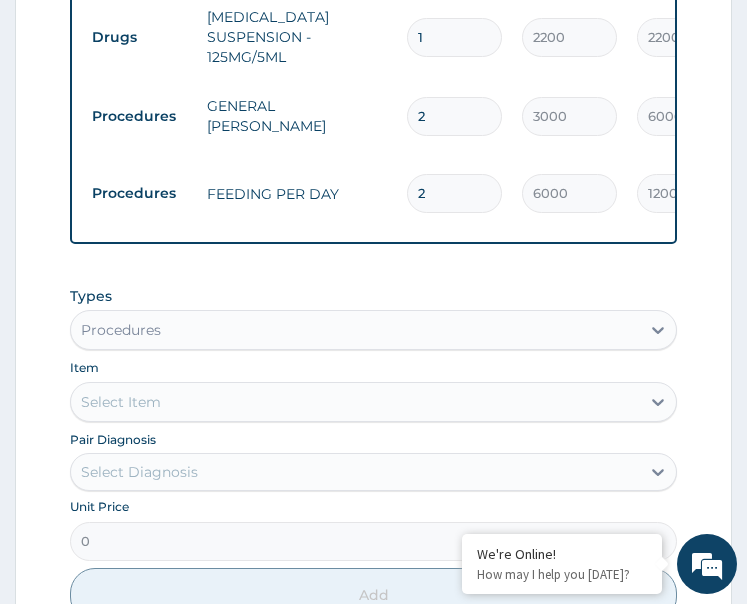 scroll, scrollTop: 2014, scrollLeft: 0, axis: vertical 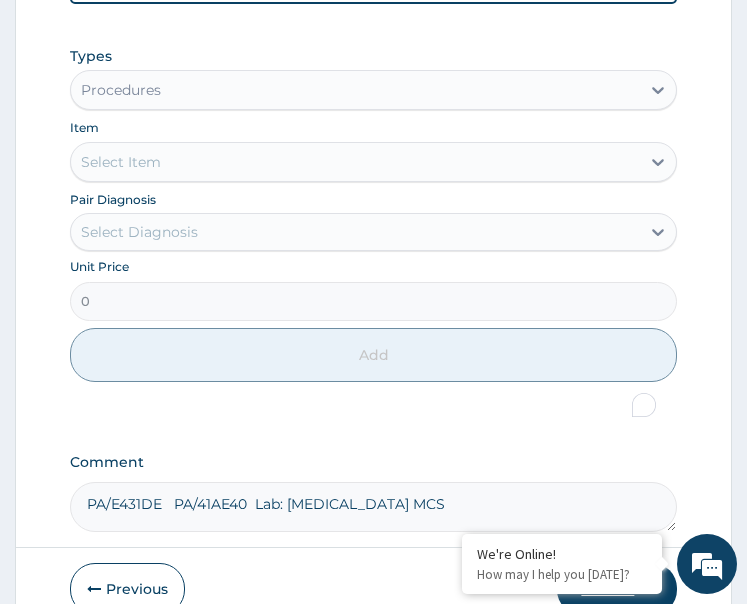 click on "Submit" at bounding box center [617, 589] 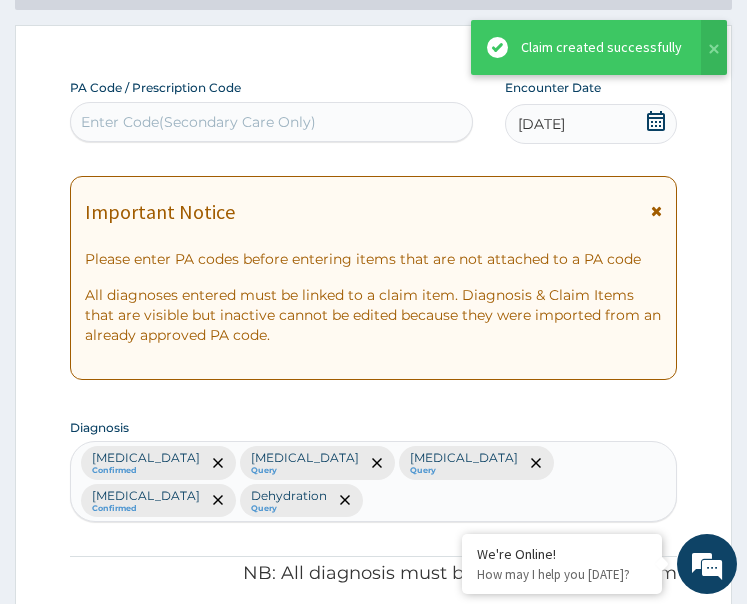 scroll, scrollTop: 2014, scrollLeft: 0, axis: vertical 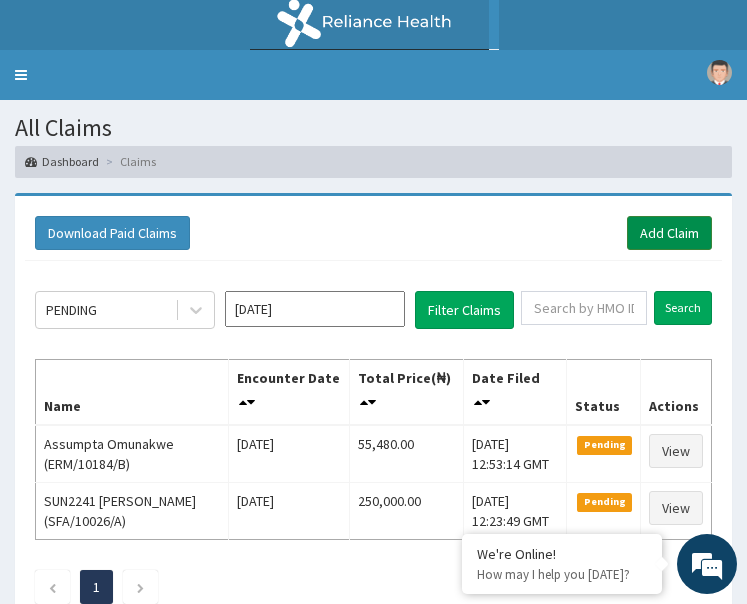 click on "Add Claim" at bounding box center [669, 233] 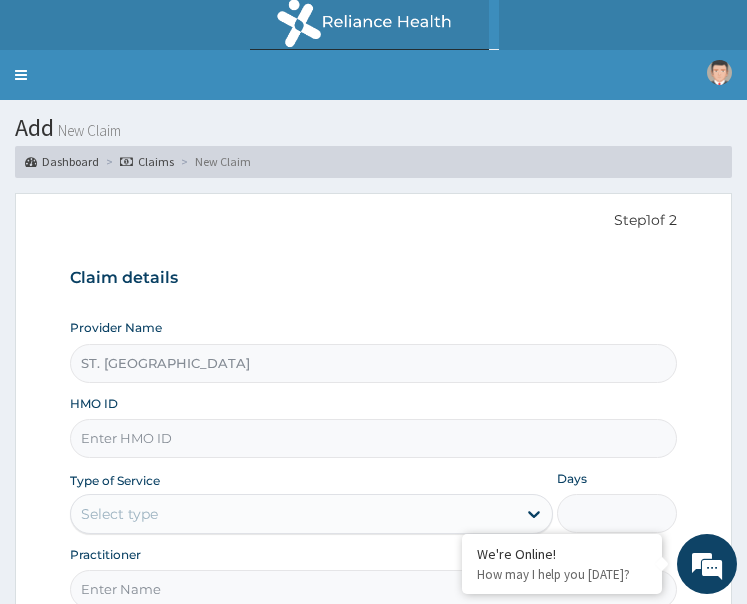 scroll, scrollTop: 0, scrollLeft: 0, axis: both 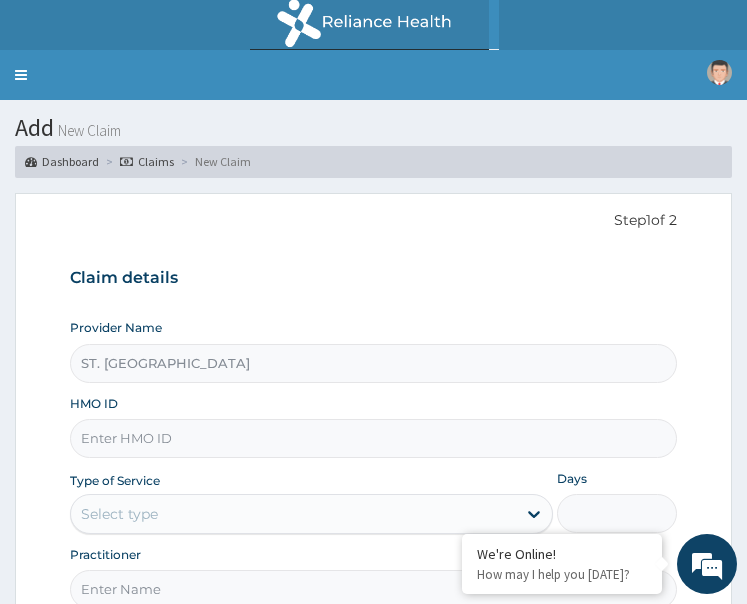 paste on "SFA/11094/A" 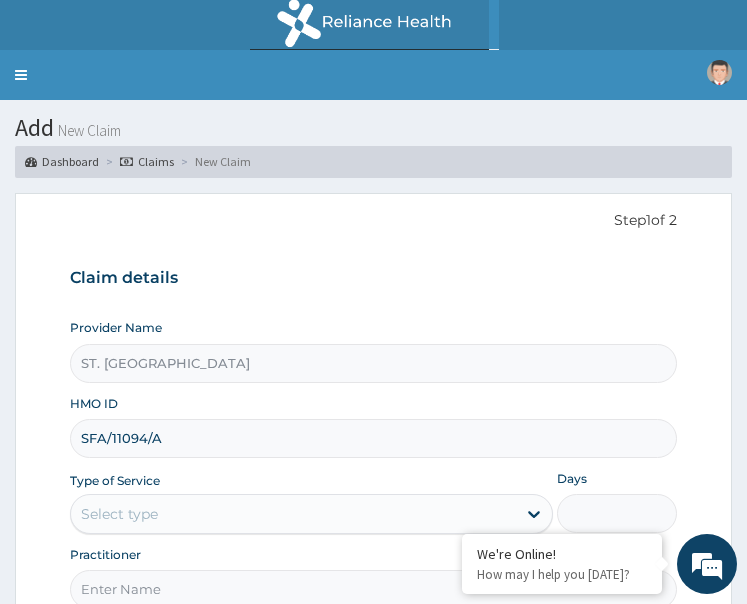 scroll, scrollTop: 183, scrollLeft: 0, axis: vertical 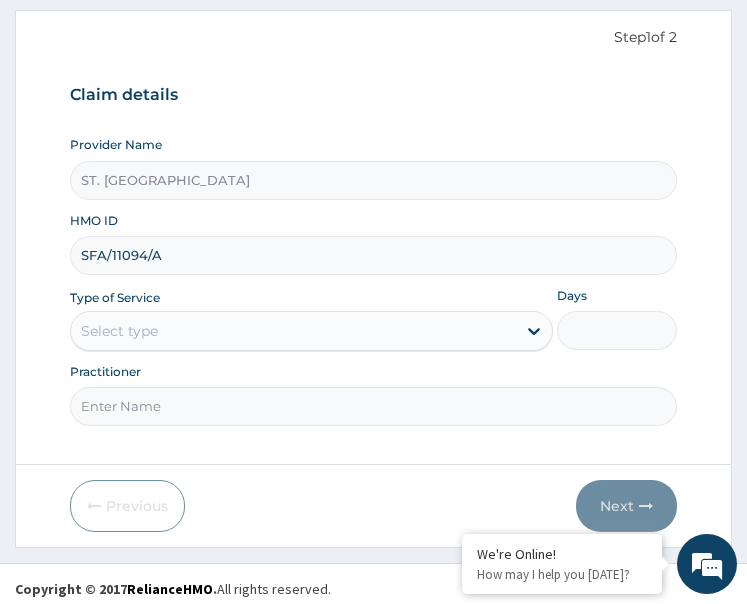 type on "SFA/11094/A" 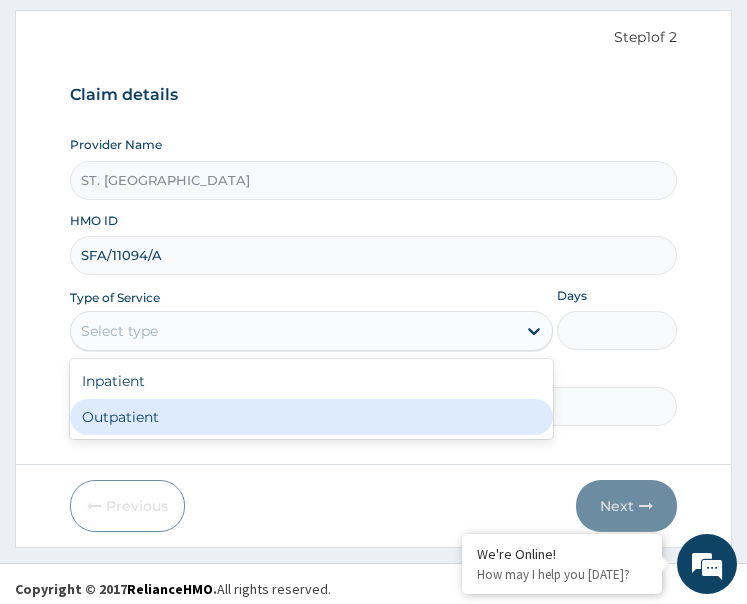 click on "Outpatient" at bounding box center (311, 417) 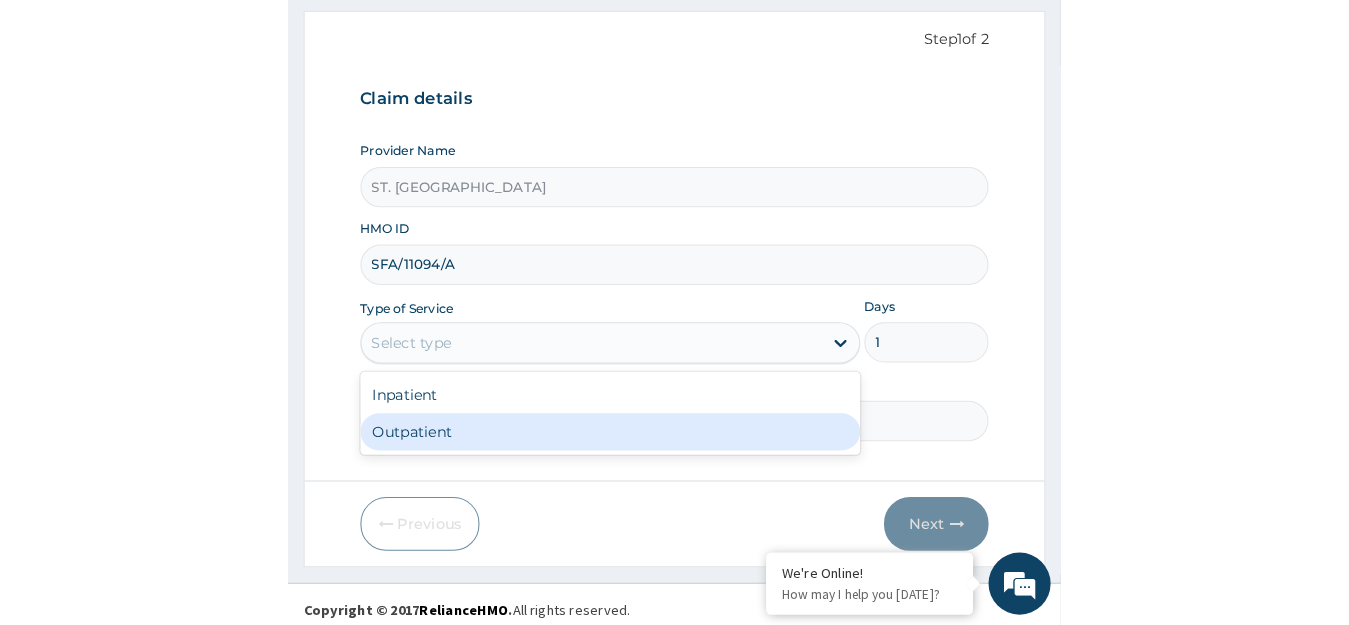 scroll, scrollTop: 193, scrollLeft: 0, axis: vertical 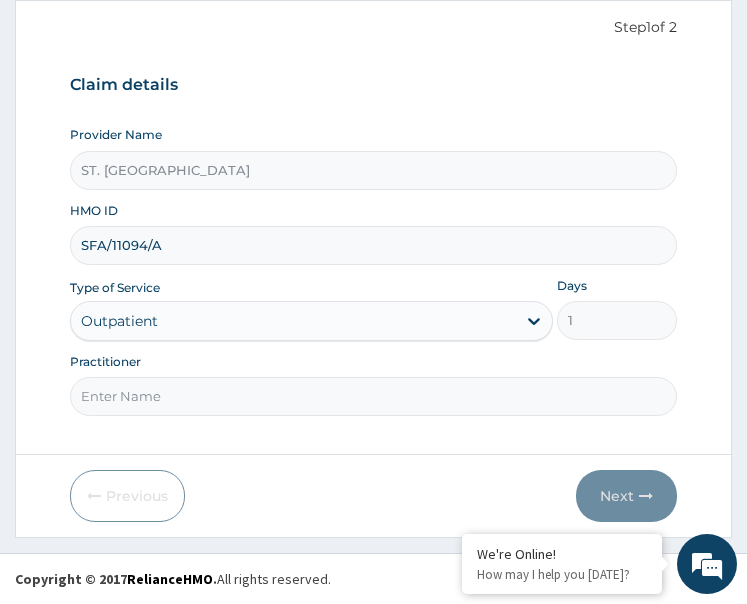 click on "Practitioner" at bounding box center [374, 396] 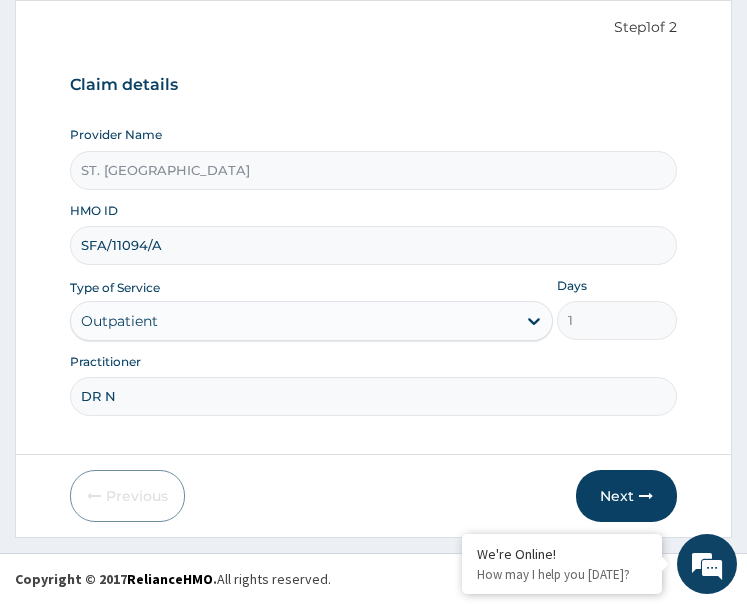 type on "[PERSON_NAME]" 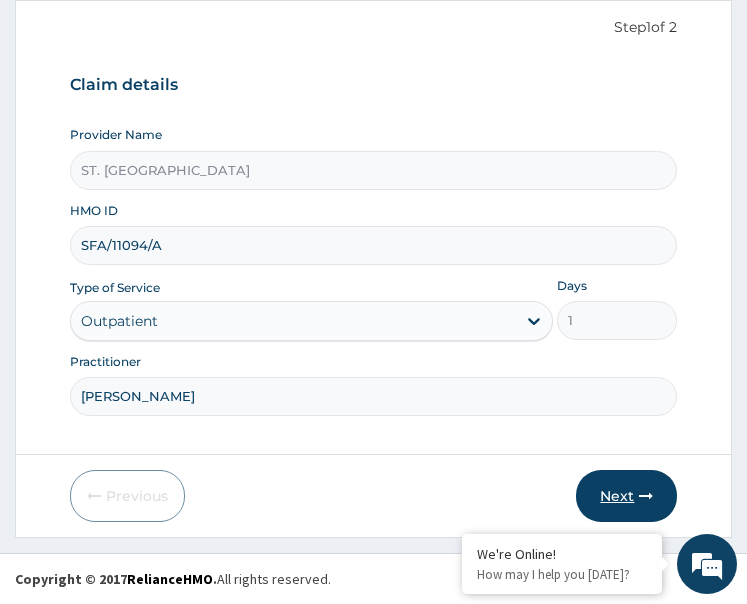 click on "Next" at bounding box center (626, 496) 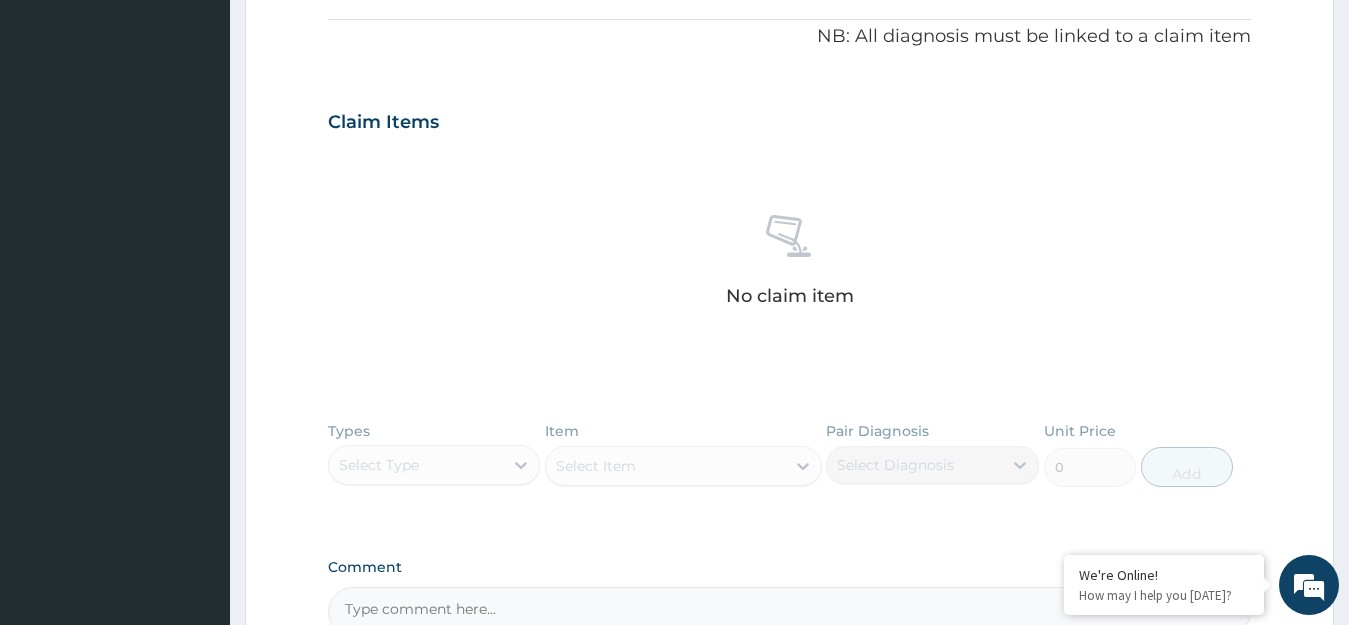 scroll, scrollTop: 811, scrollLeft: 0, axis: vertical 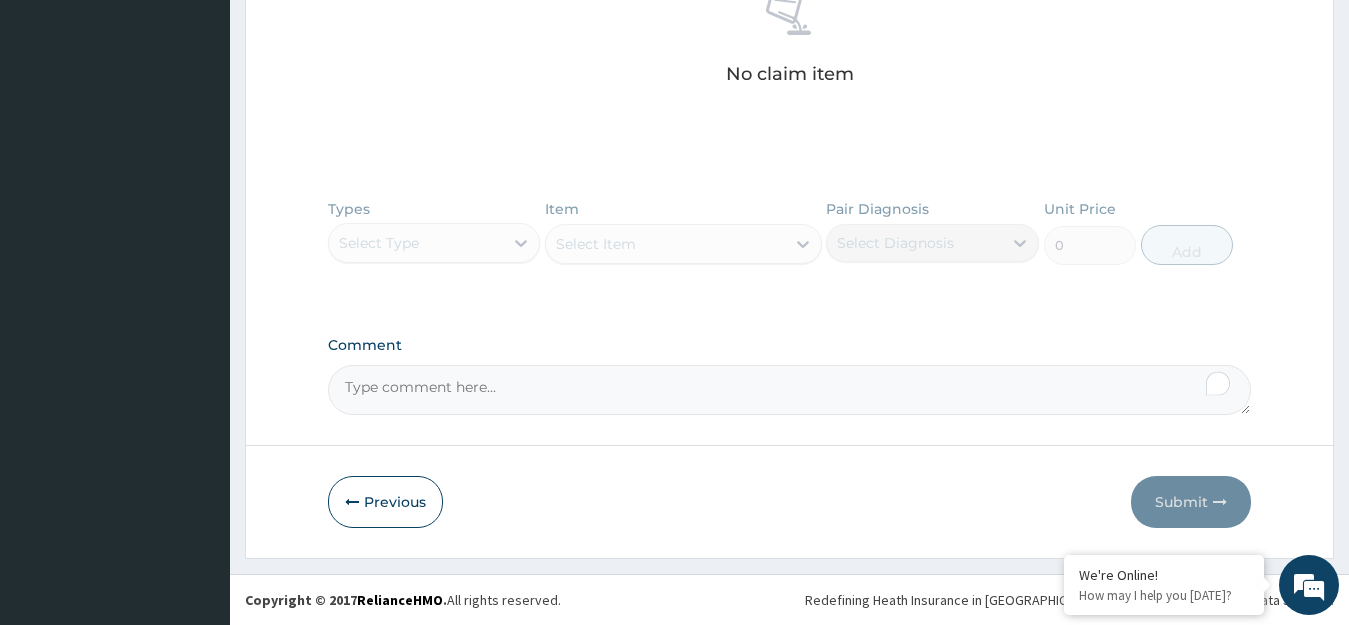 paste on "PA/24A3EC" 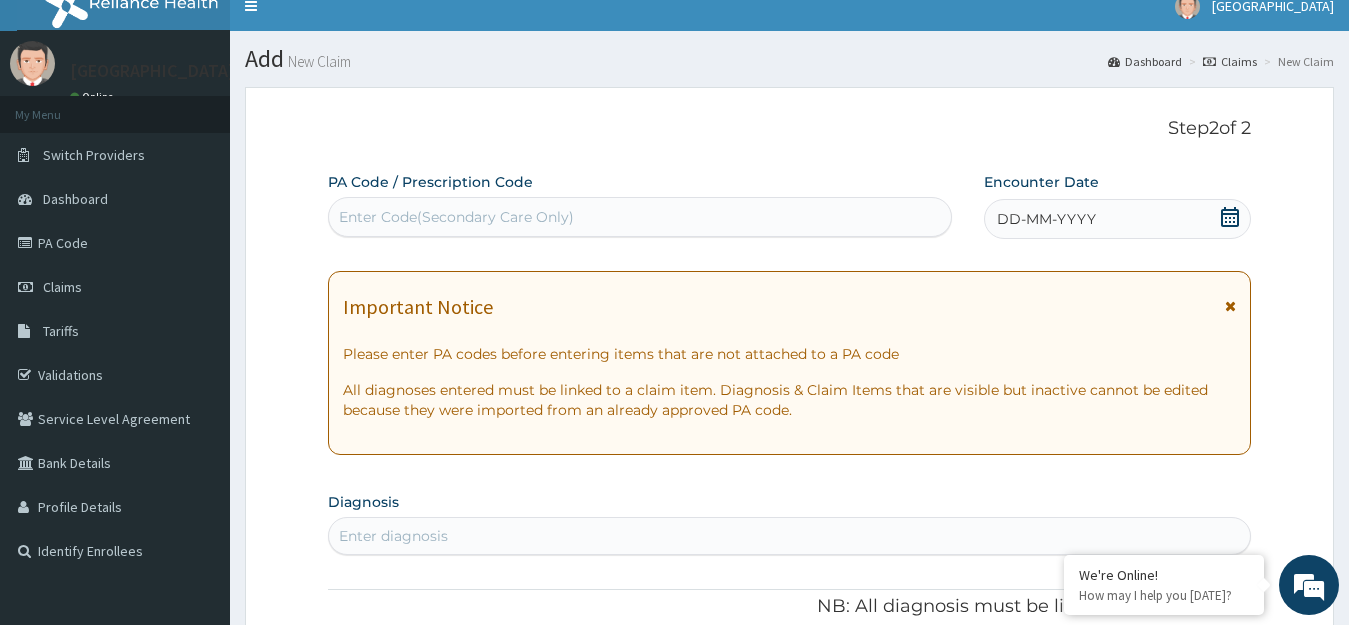 scroll, scrollTop: 11, scrollLeft: 0, axis: vertical 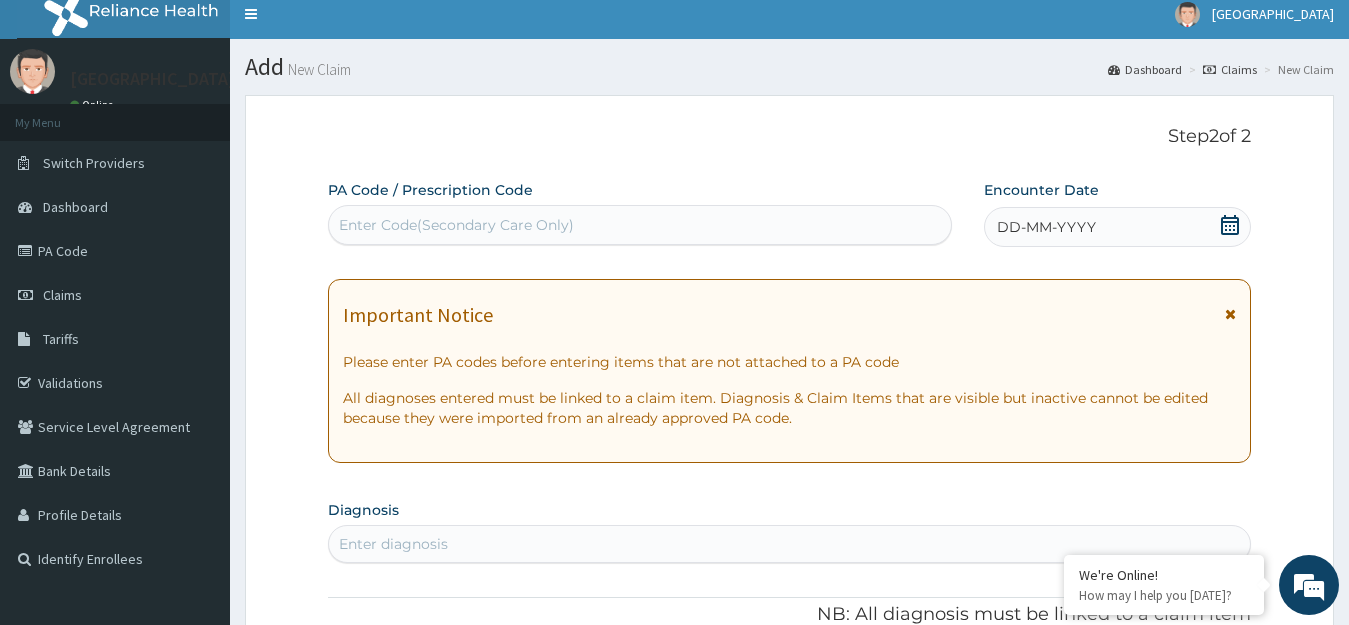 type on "PA/24A3EC" 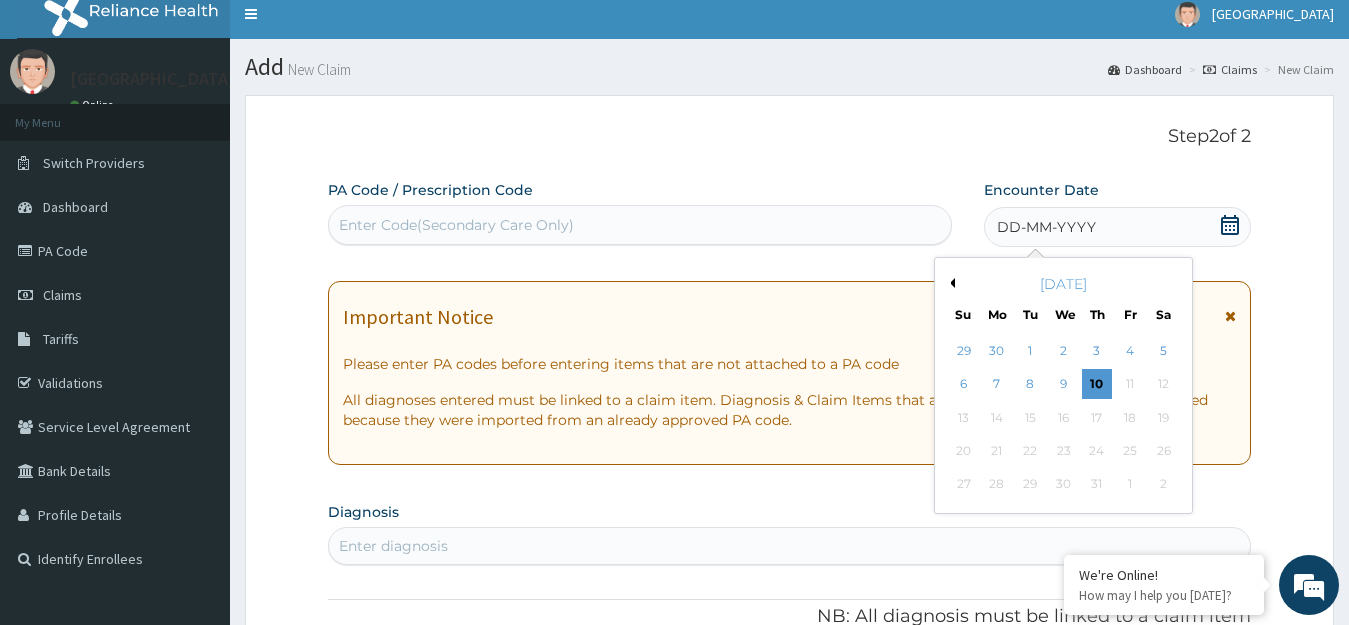 drag, startPoint x: 975, startPoint y: 387, endPoint x: 993, endPoint y: 383, distance: 18.439089 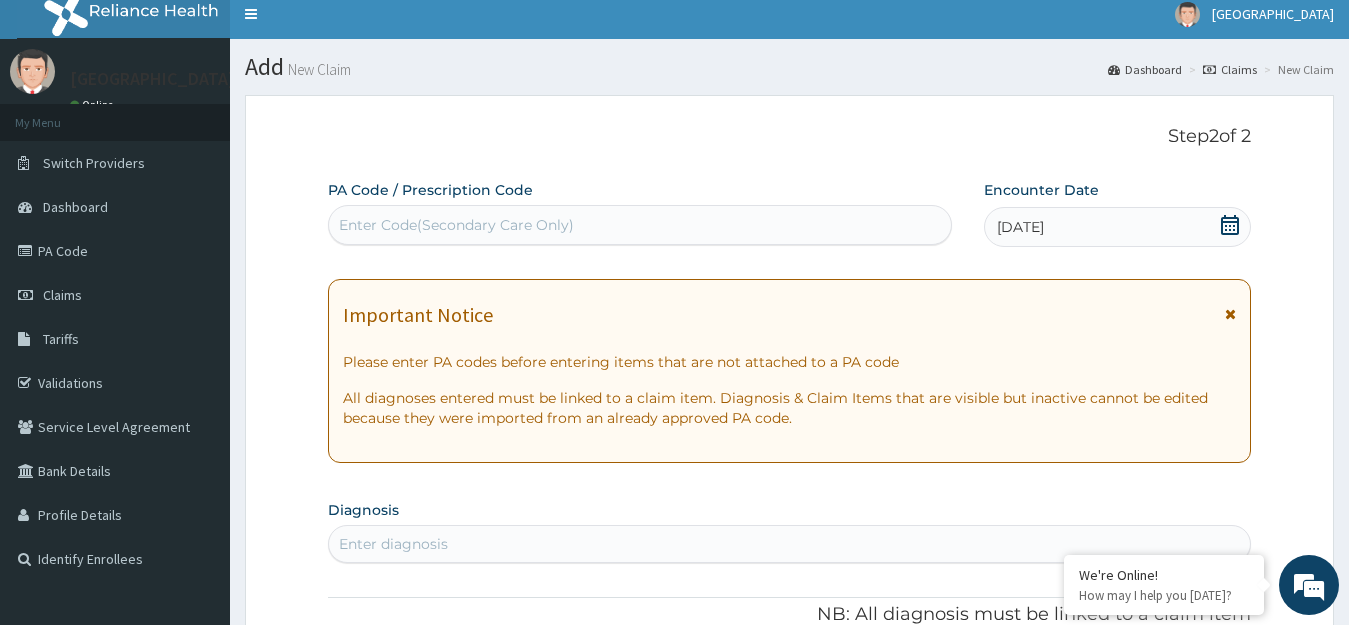 click on "[DATE]" at bounding box center [1020, 227] 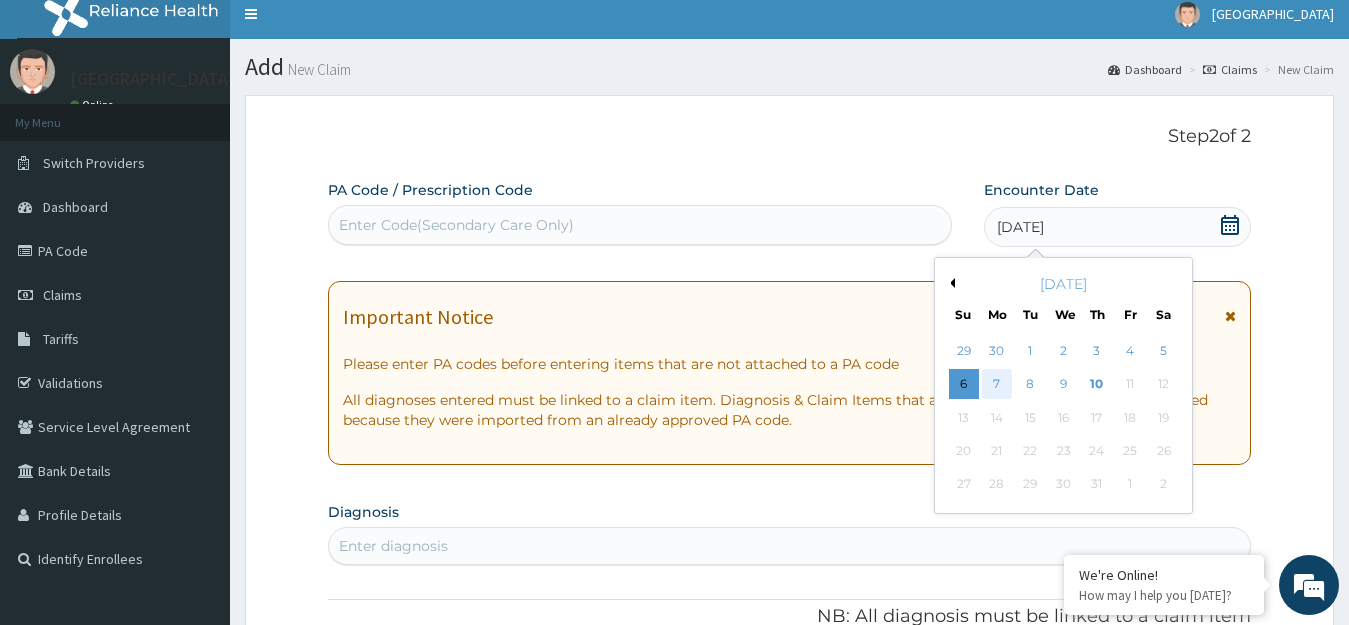 click on "7" at bounding box center [997, 385] 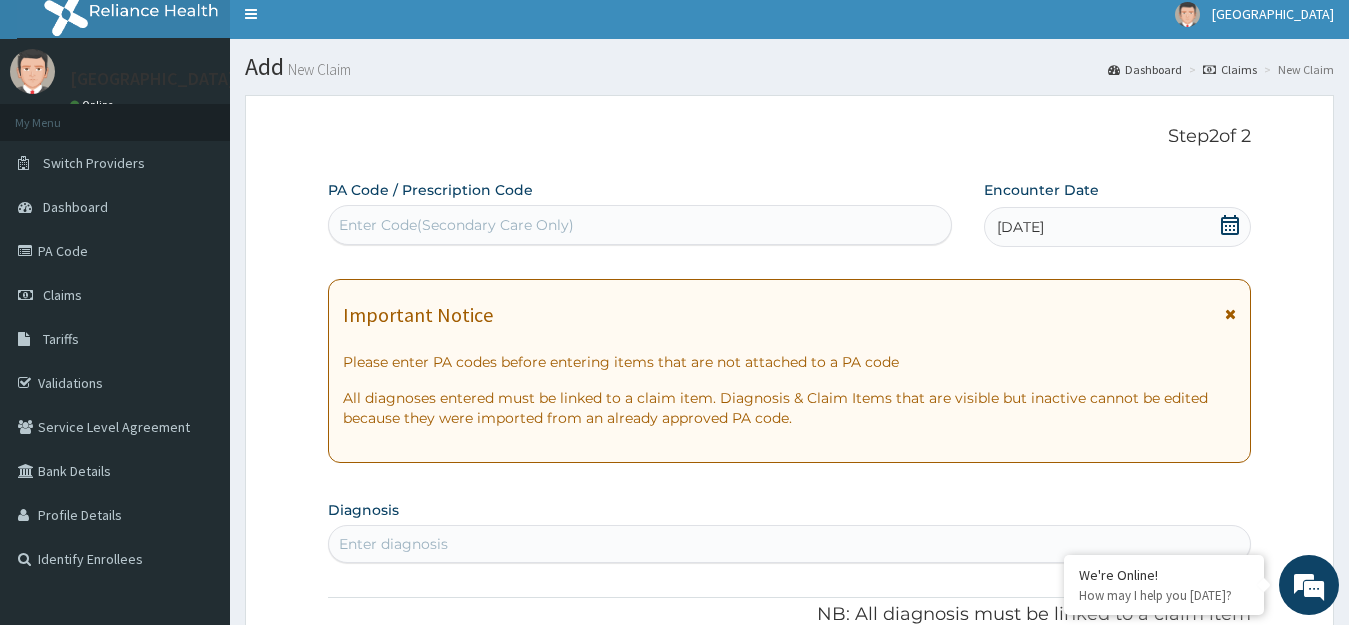 click on "Enter diagnosis" at bounding box center [790, 544] 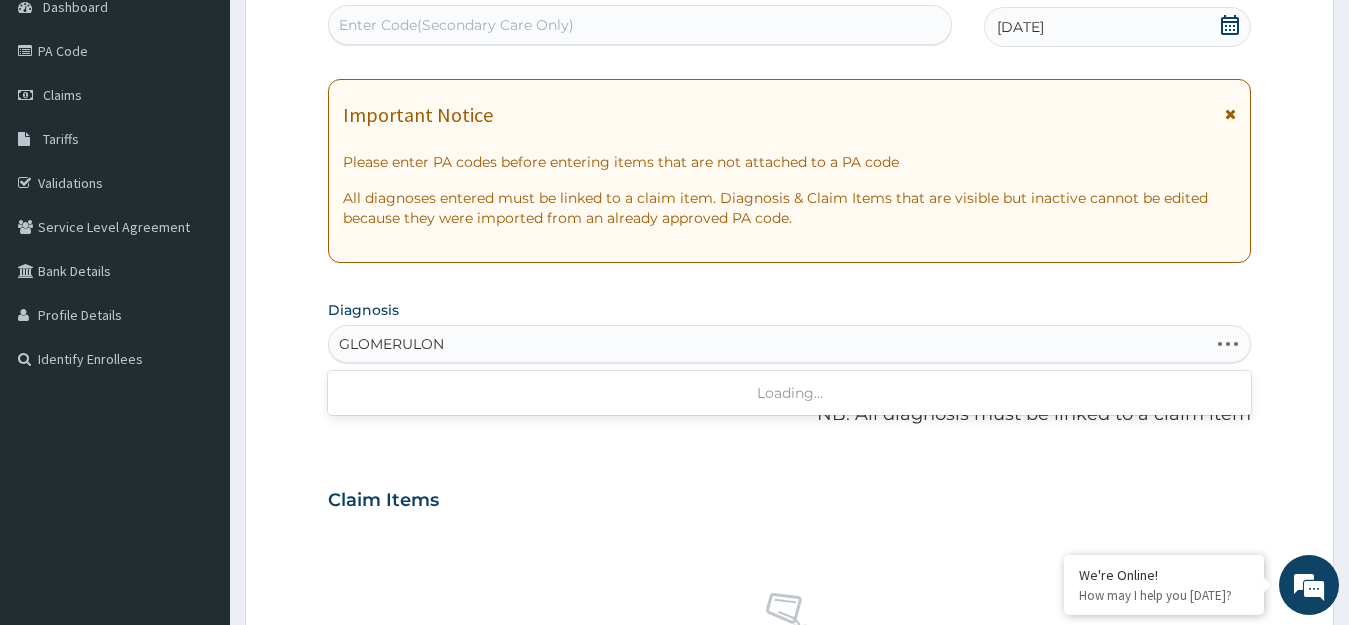 type on "GLOMERULONE" 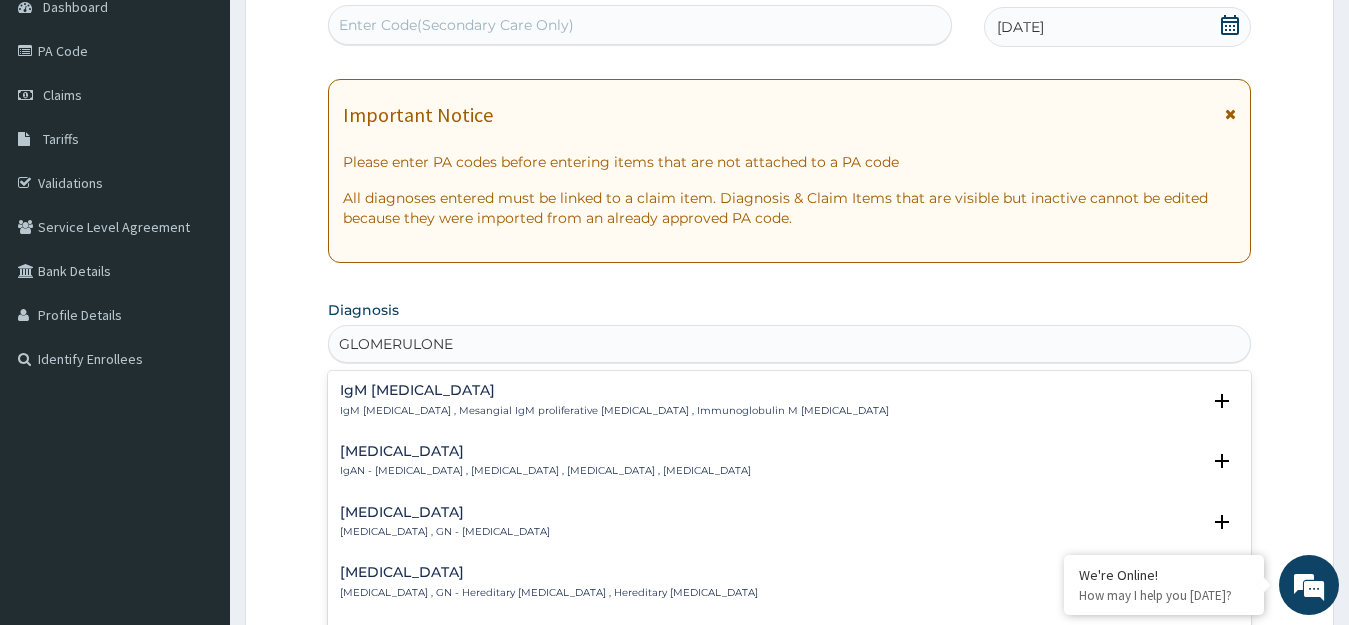 click on "Glomerulonephritis , GN - Glomerulonephritis" at bounding box center [445, 532] 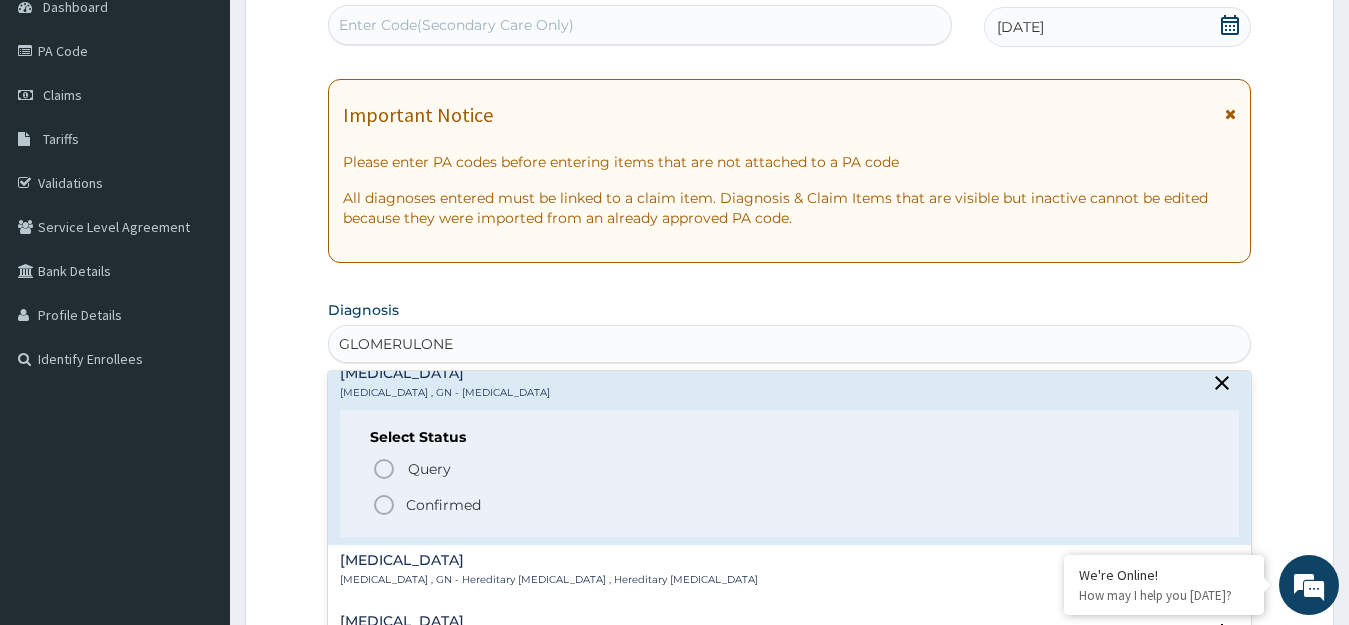 scroll, scrollTop: 200, scrollLeft: 0, axis: vertical 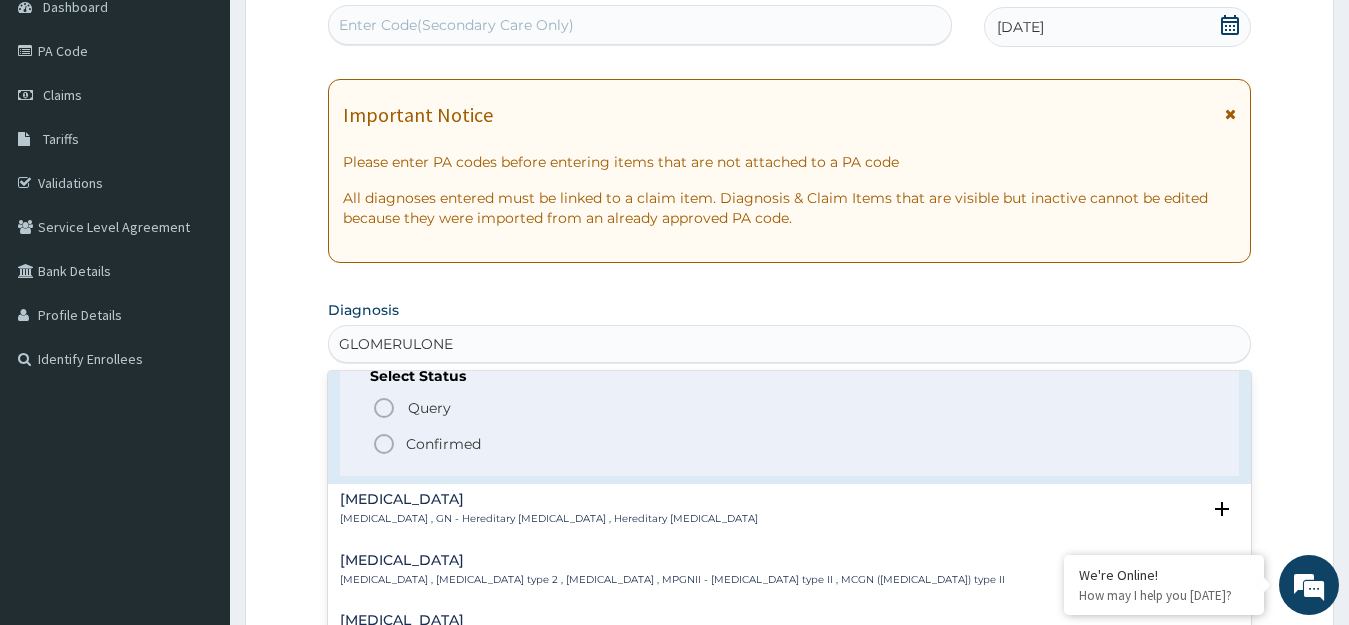 click 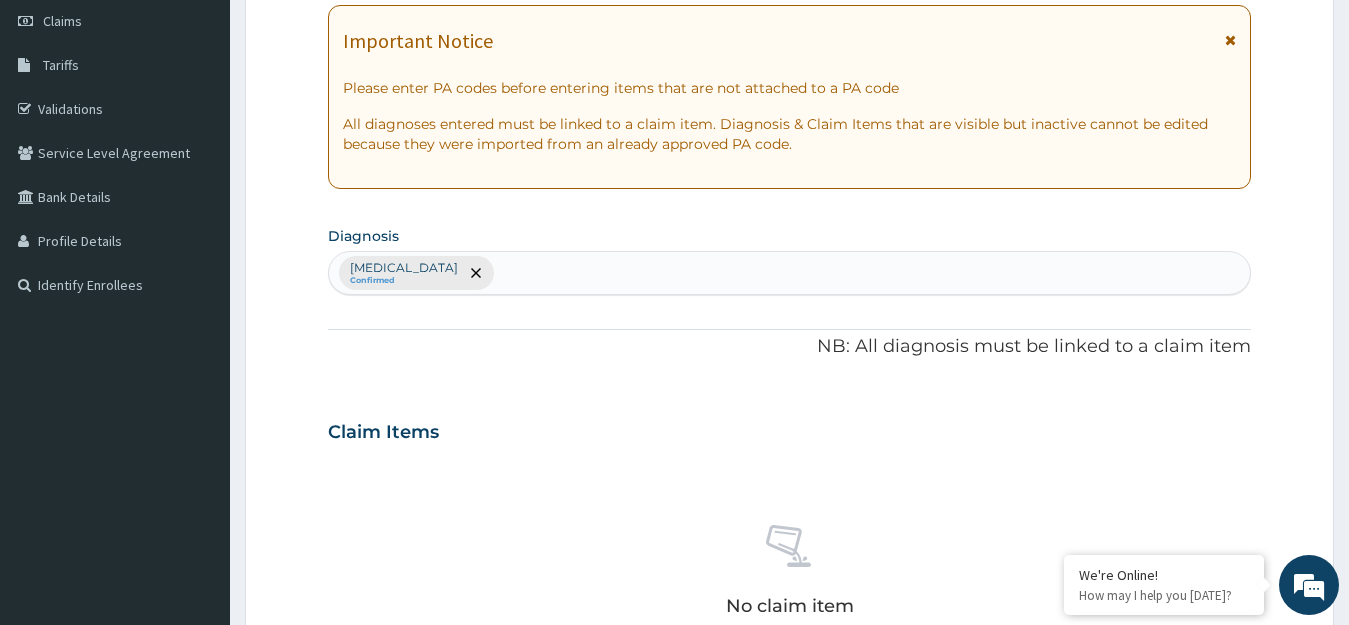 scroll, scrollTop: 817, scrollLeft: 0, axis: vertical 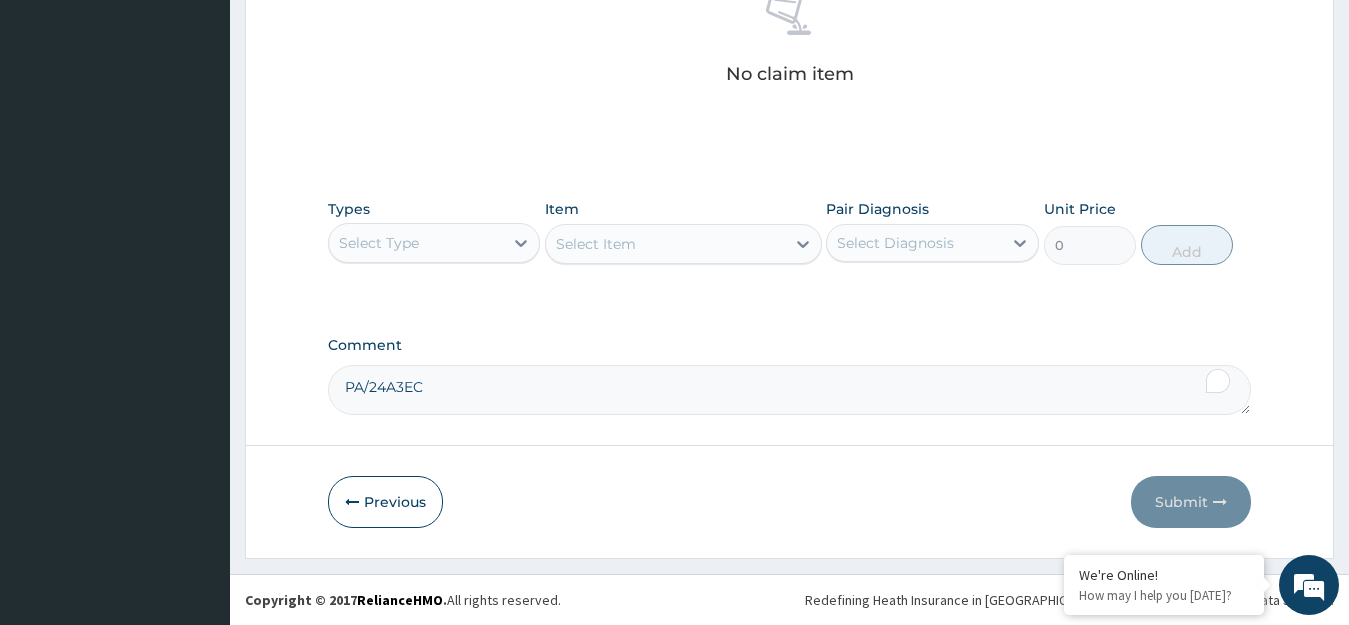 click on "Select Type" at bounding box center [416, 243] 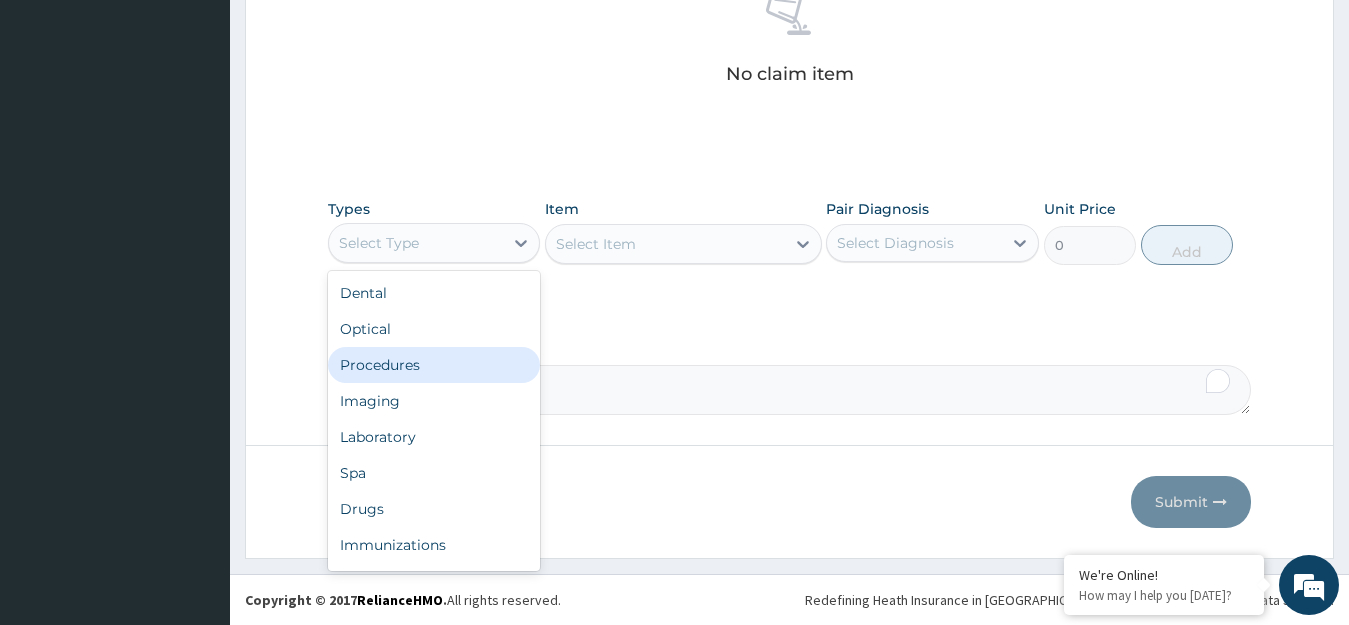 drag, startPoint x: 443, startPoint y: 372, endPoint x: 685, endPoint y: 318, distance: 247.95161 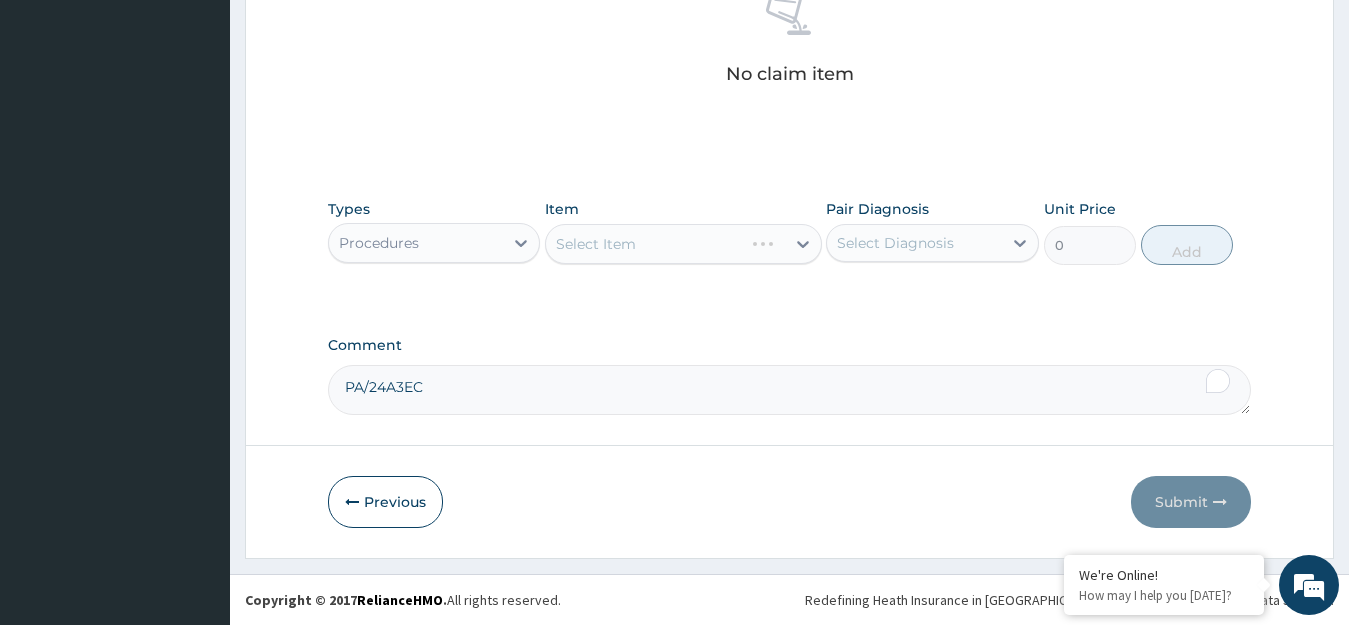 click on "Select Diagnosis" at bounding box center [914, 243] 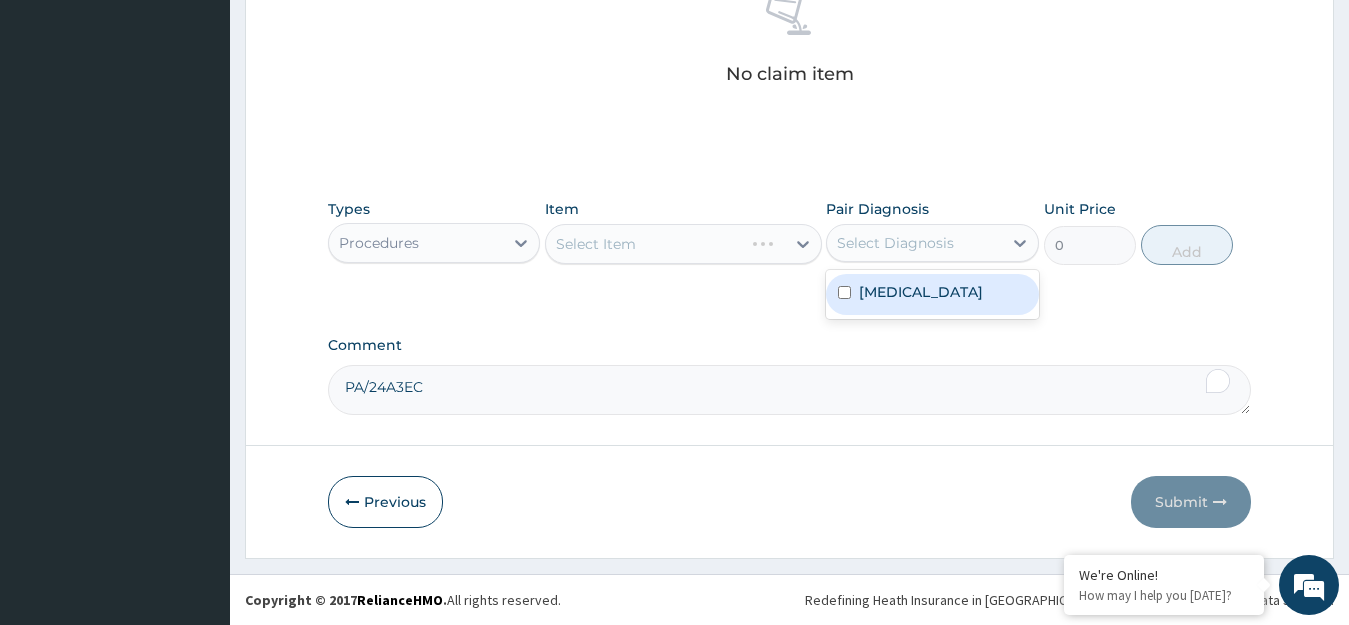 click on "Glomerulonephritis" at bounding box center [921, 292] 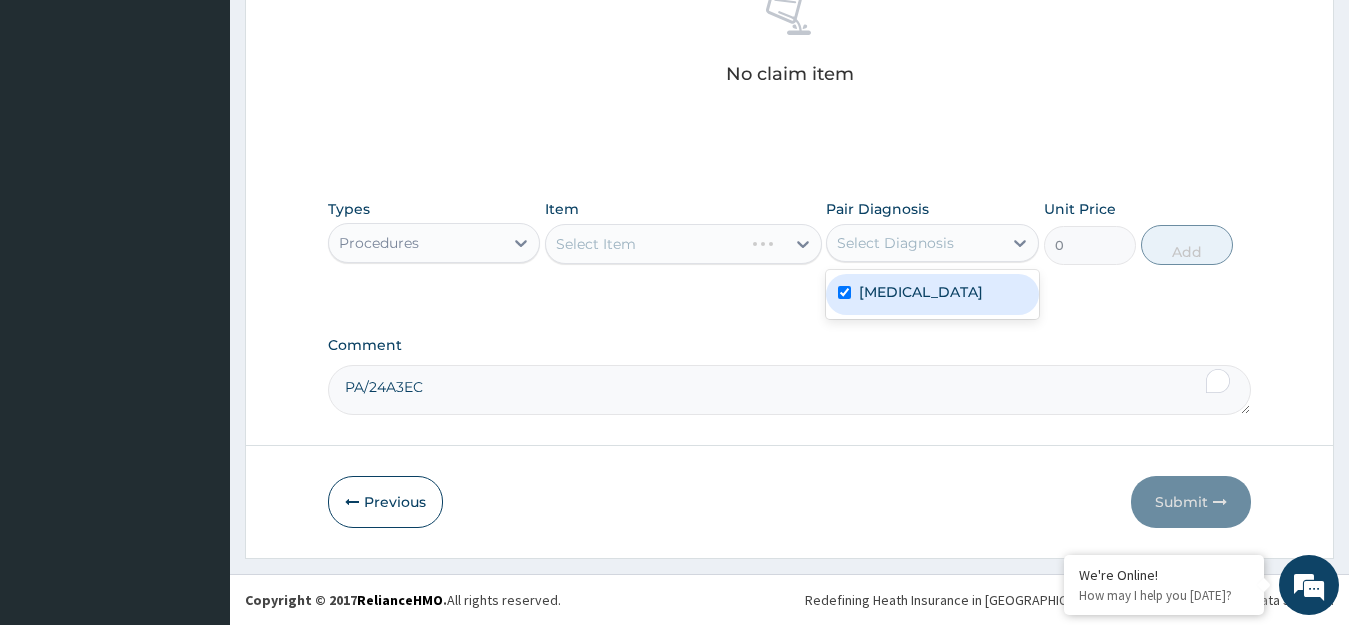 checkbox on "true" 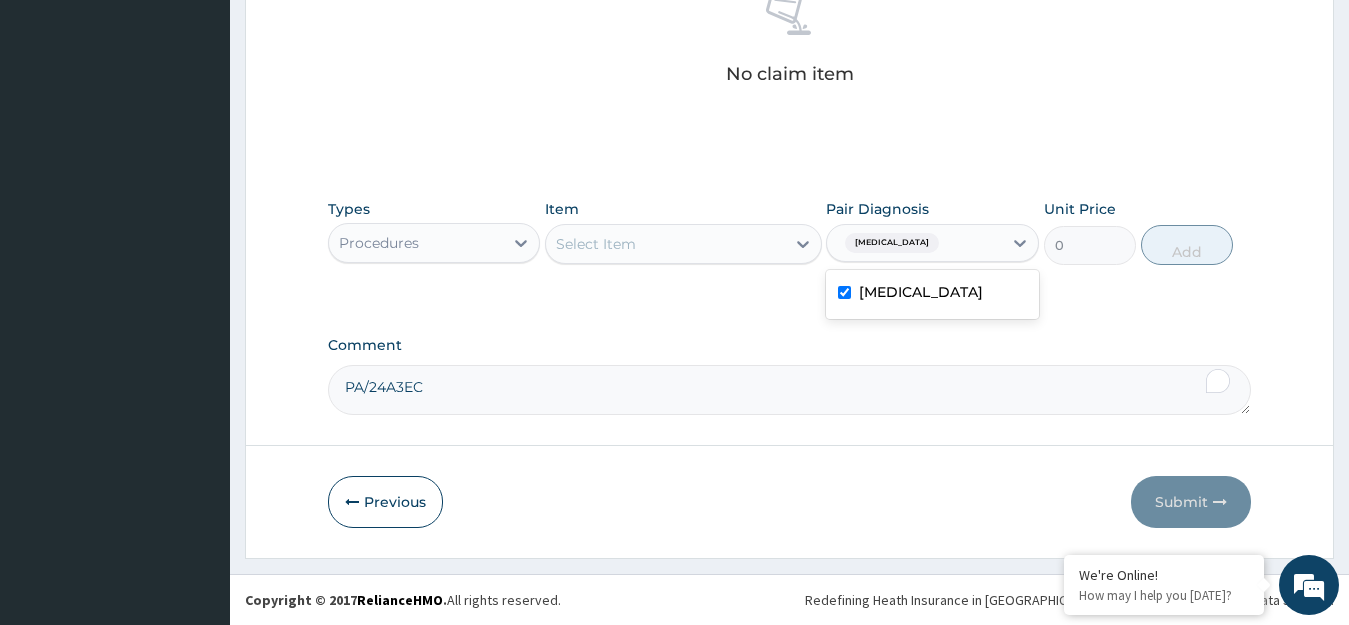 click on "Select Item" at bounding box center [665, 244] 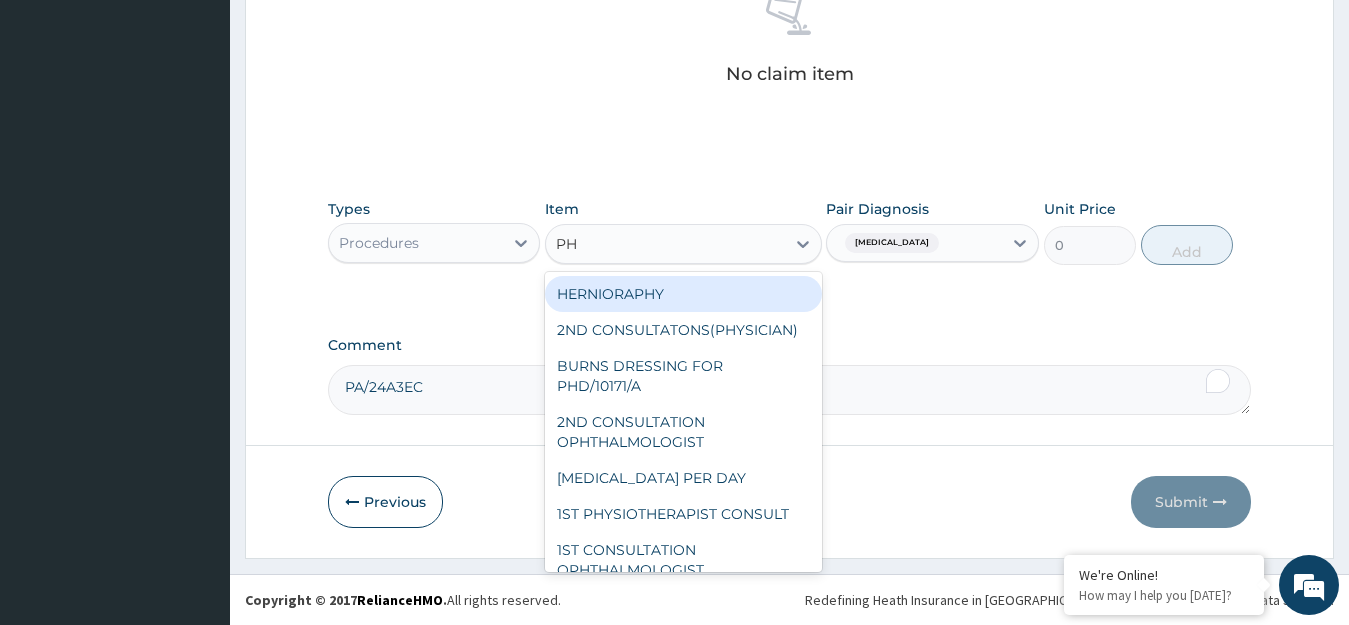 type on "PHY" 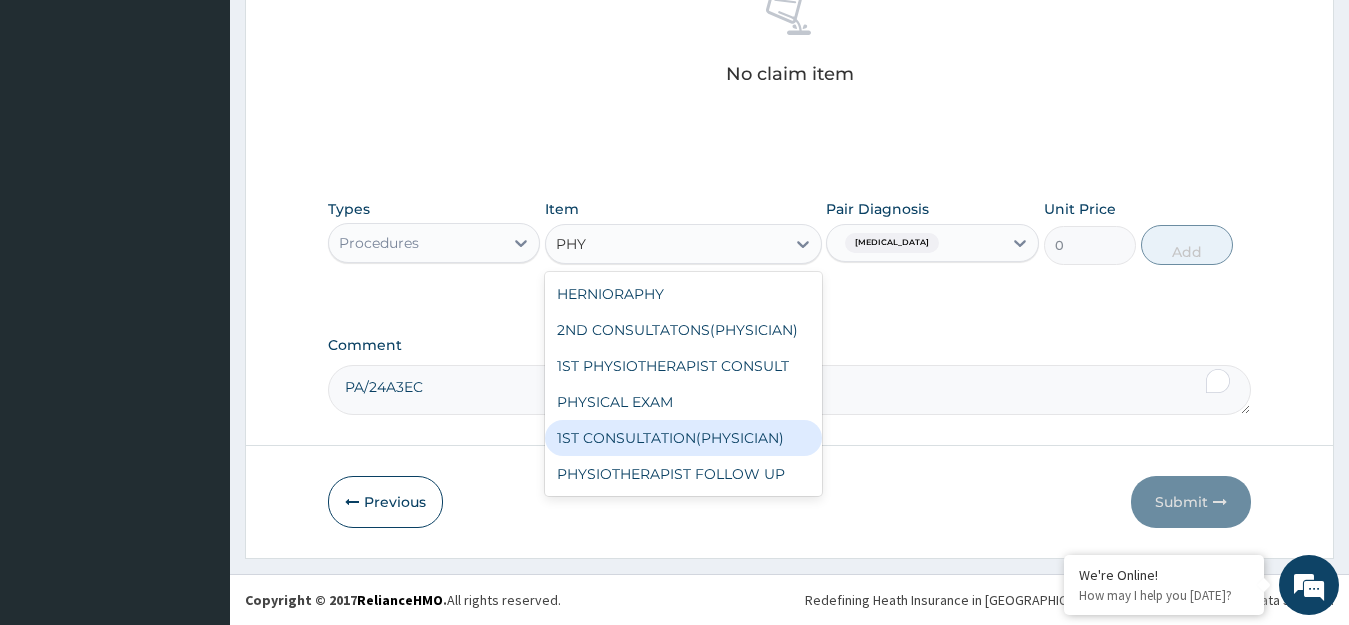 click on "1ST CONSULTATION(PHYSICIAN)" at bounding box center (683, 438) 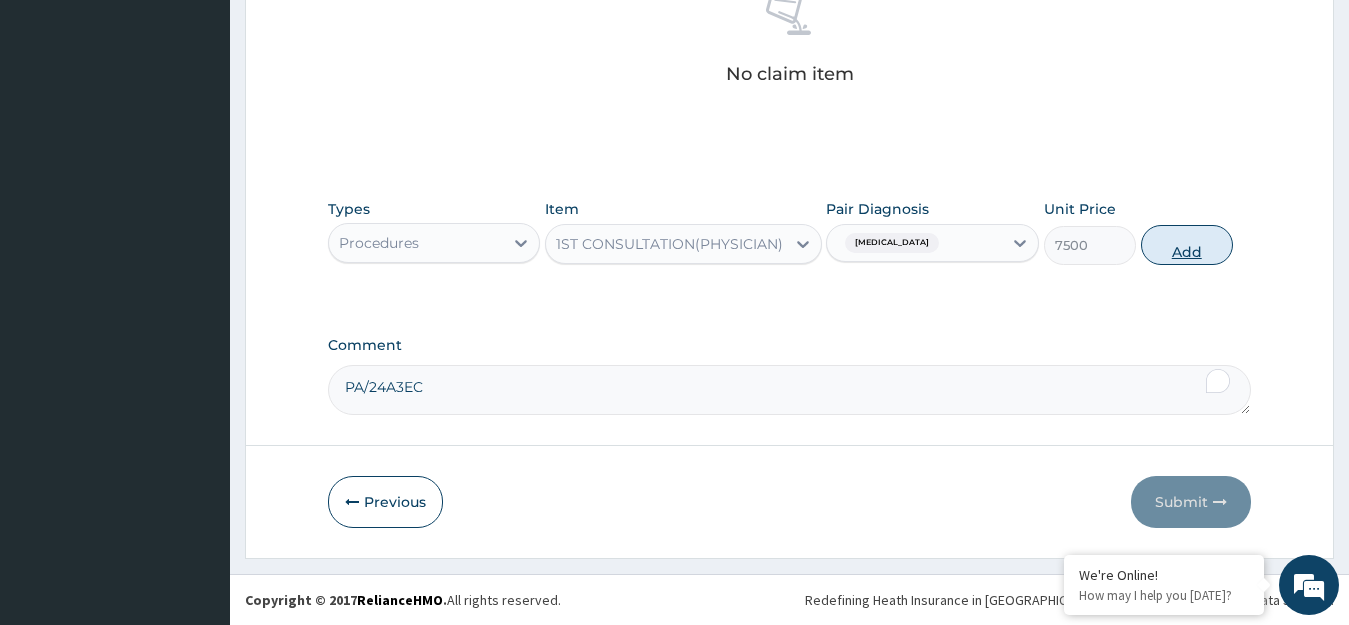 click on "Add" at bounding box center [1187, 245] 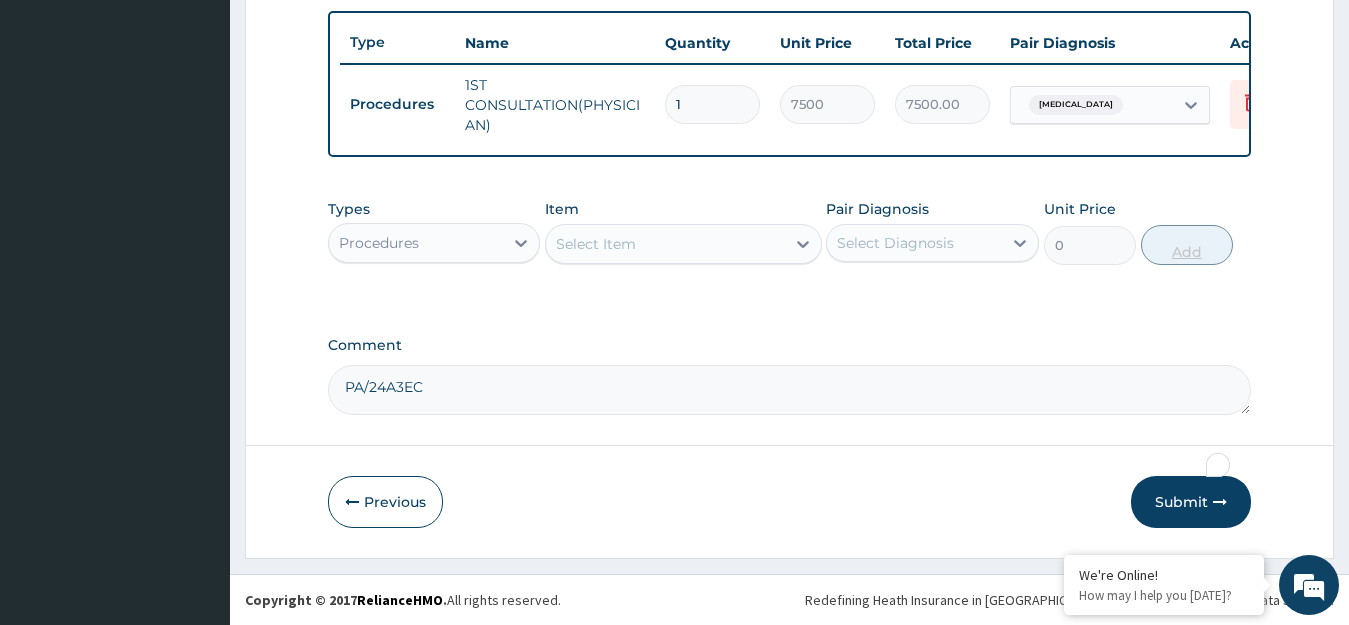 scroll, scrollTop: 750, scrollLeft: 0, axis: vertical 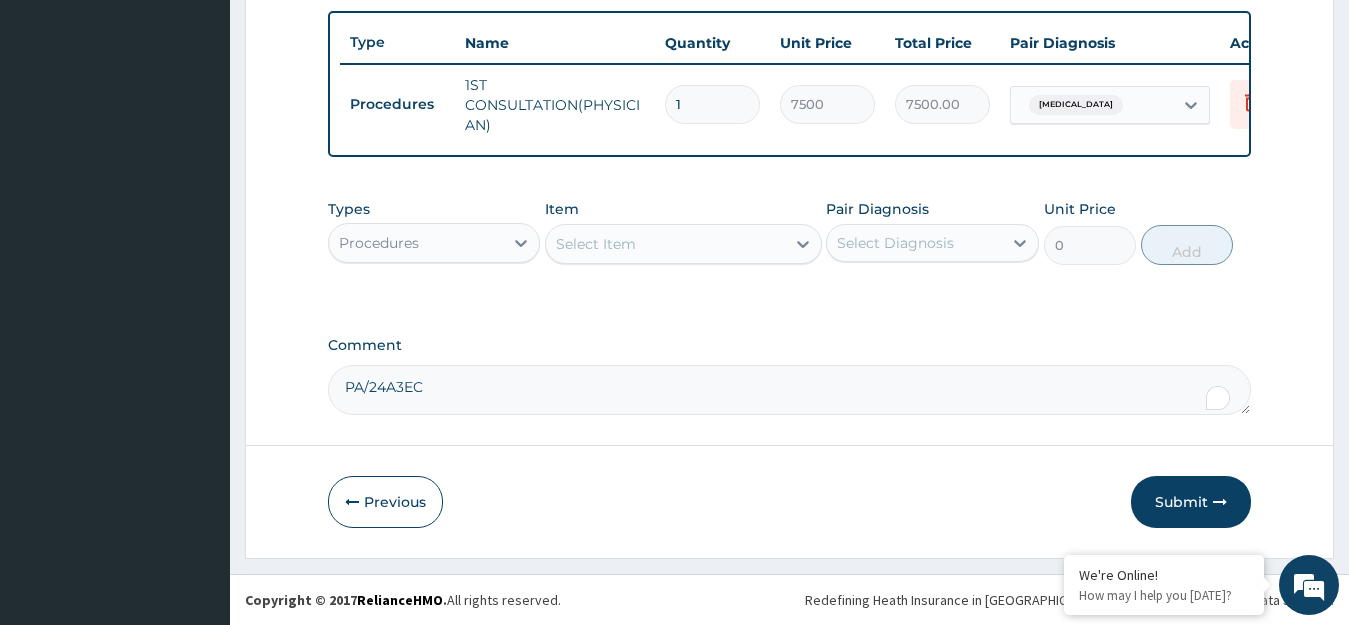 click on "PA/24A3EC" at bounding box center [790, 390] 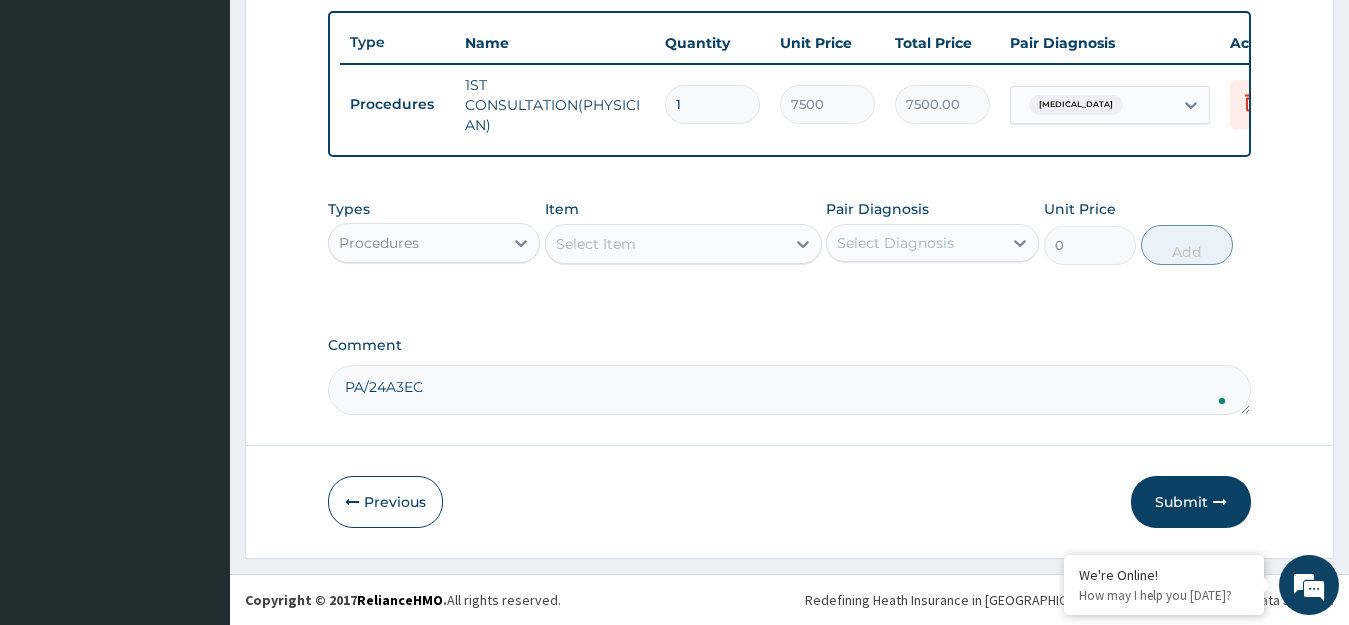 paste on "PA/BC3CBB" 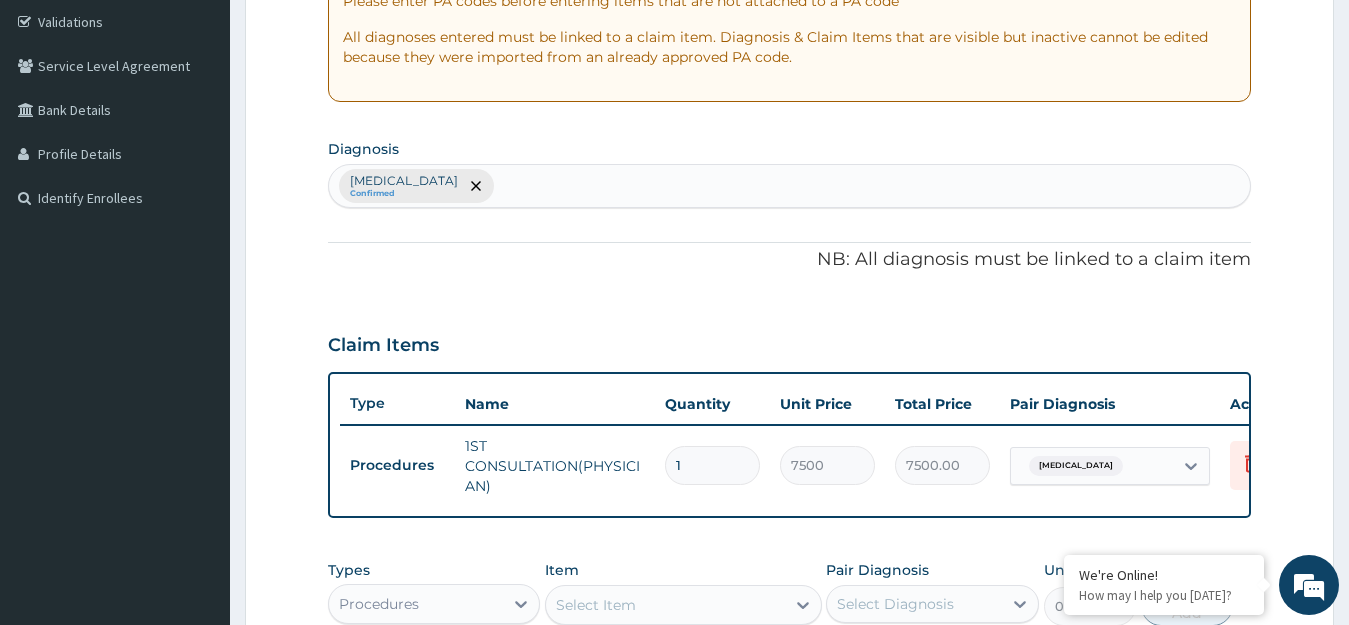 scroll, scrollTop: 150, scrollLeft: 0, axis: vertical 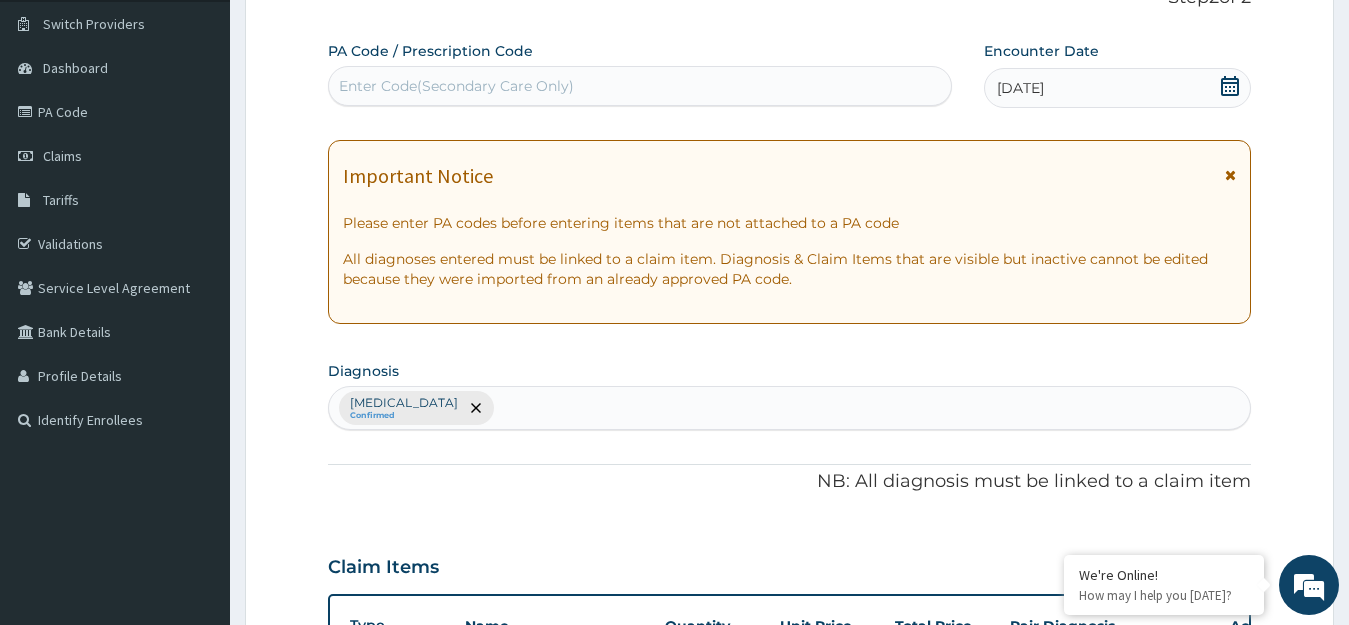 type on "PA/24A3EC  PA/BC3CBB" 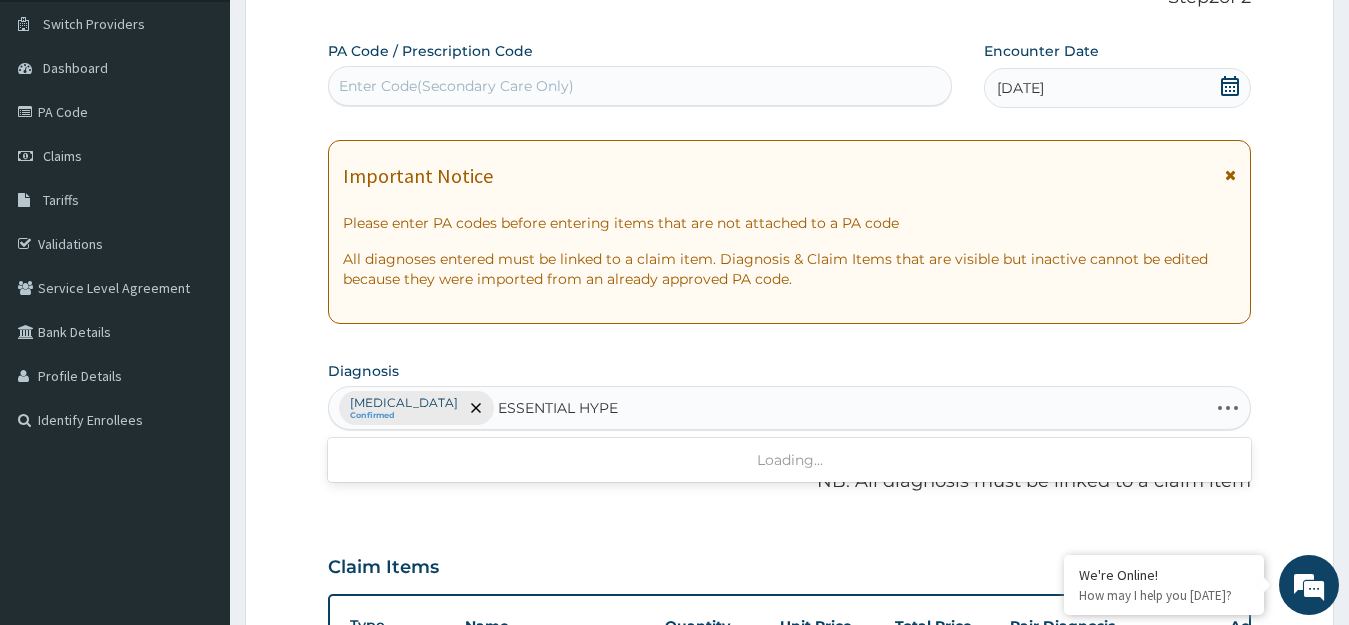 type on "ESSENTIAL HYPER" 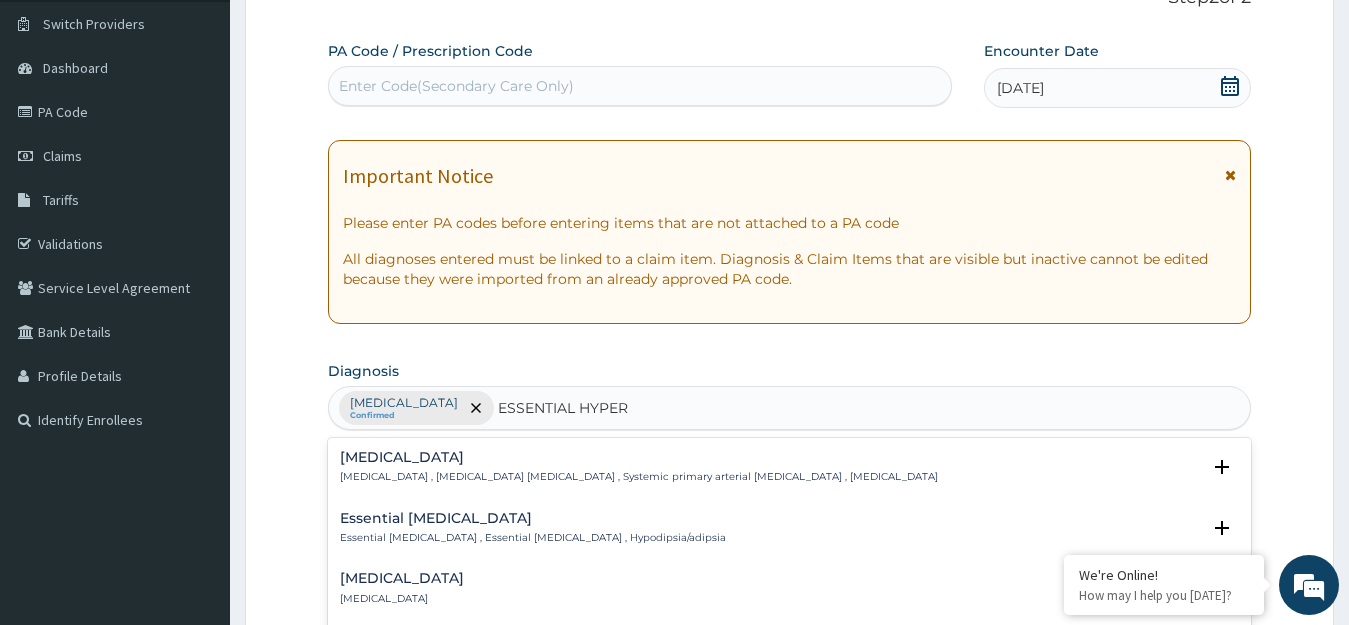 click on "Essential hypertension , Idiopathic hypertension , Systemic primary arterial hypertension , Primary hypertension" at bounding box center [639, 477] 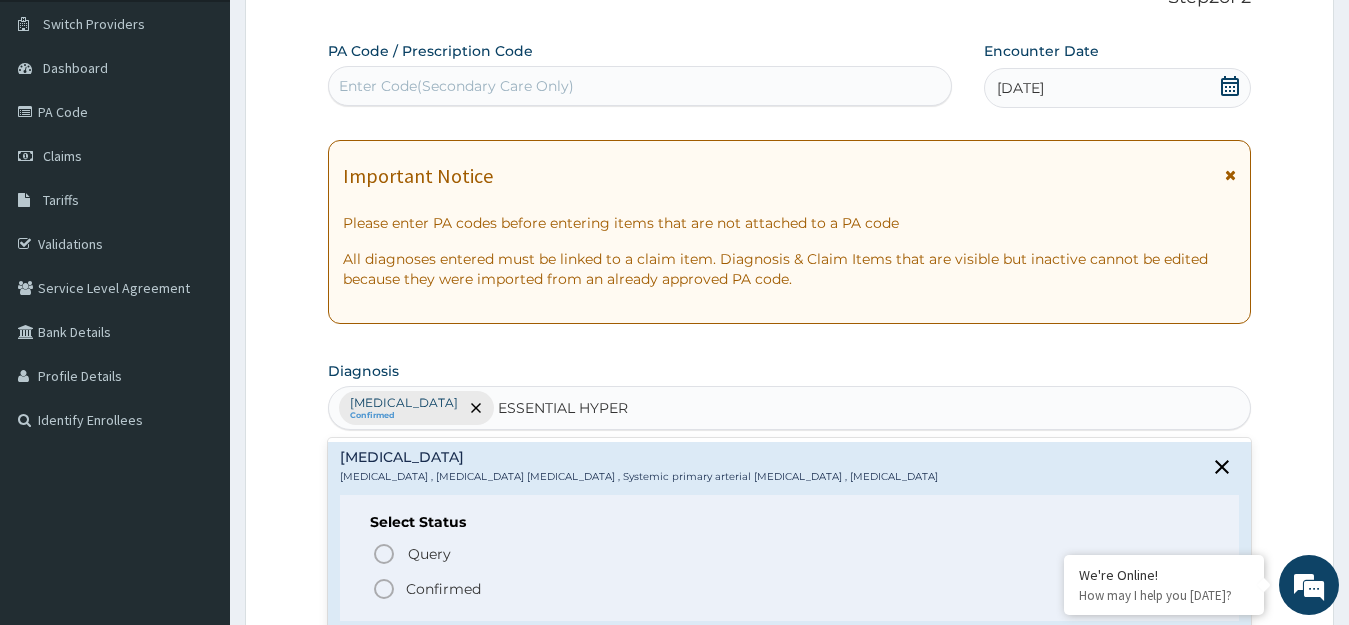 scroll, scrollTop: 250, scrollLeft: 0, axis: vertical 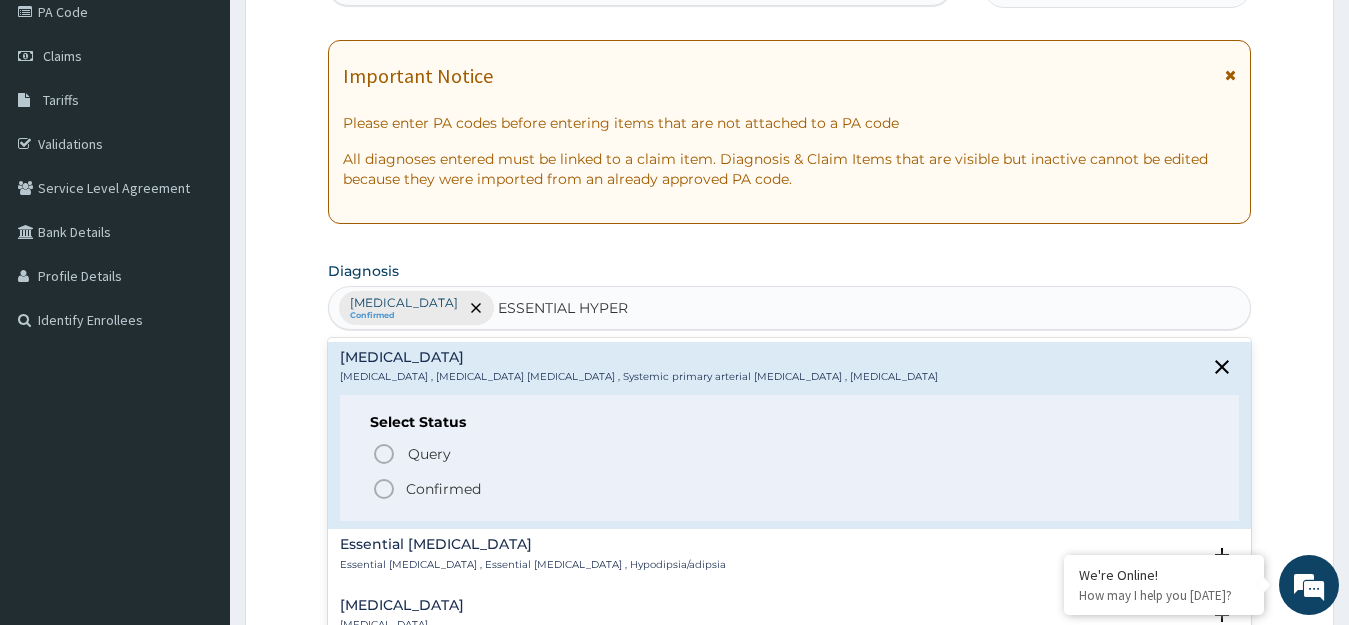 click 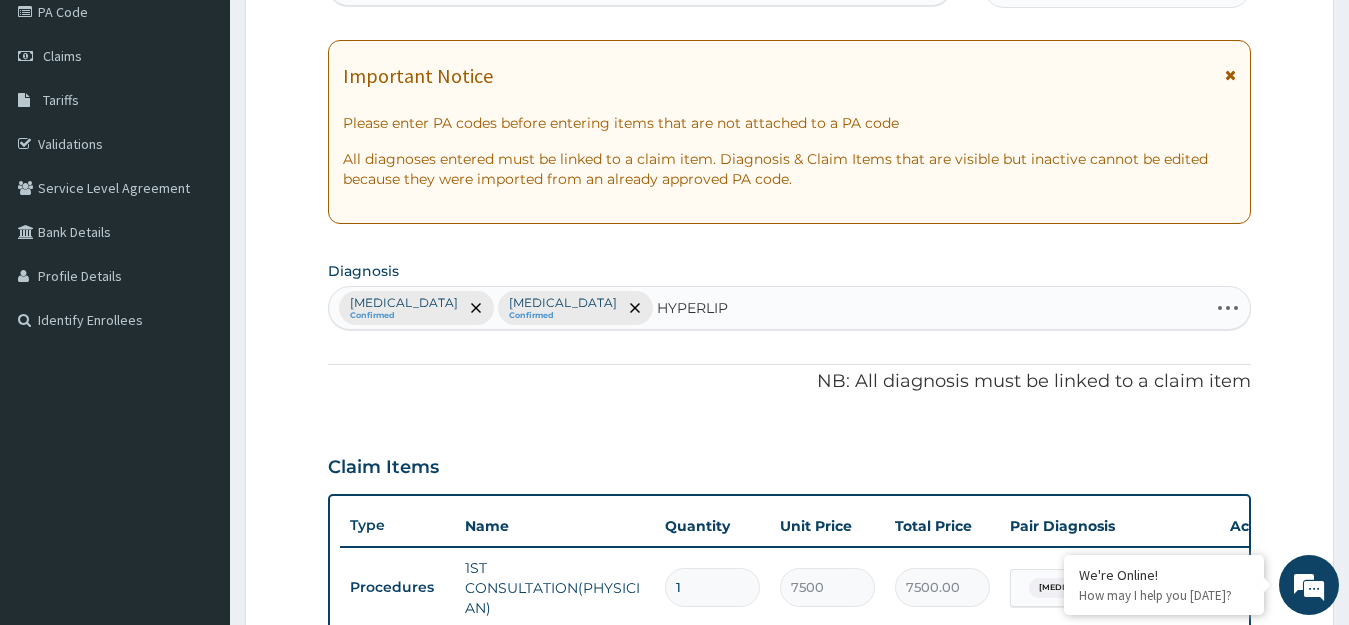 type on "HYPERLIPID" 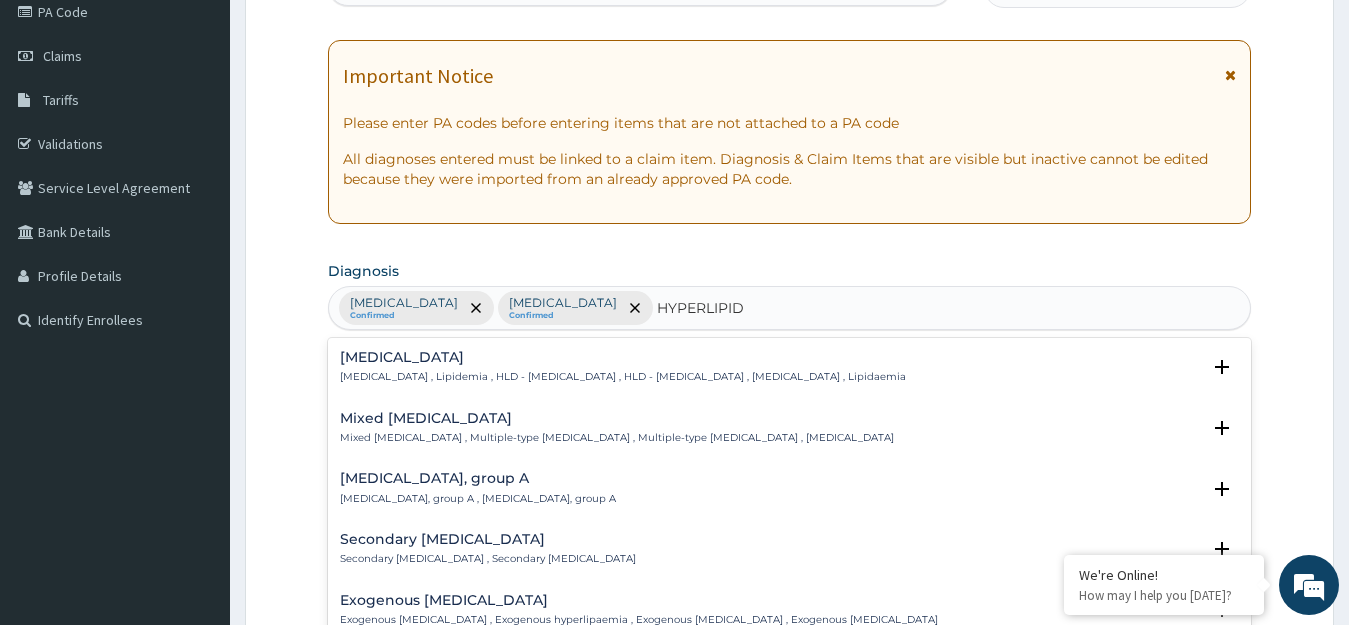 click on "Hyperlipidemia , Lipidemia , HLD - Hyperlipidemia , HLD - Hyperlipidaemia , Hyperlipidaemia , Lipidaemia" at bounding box center (623, 377) 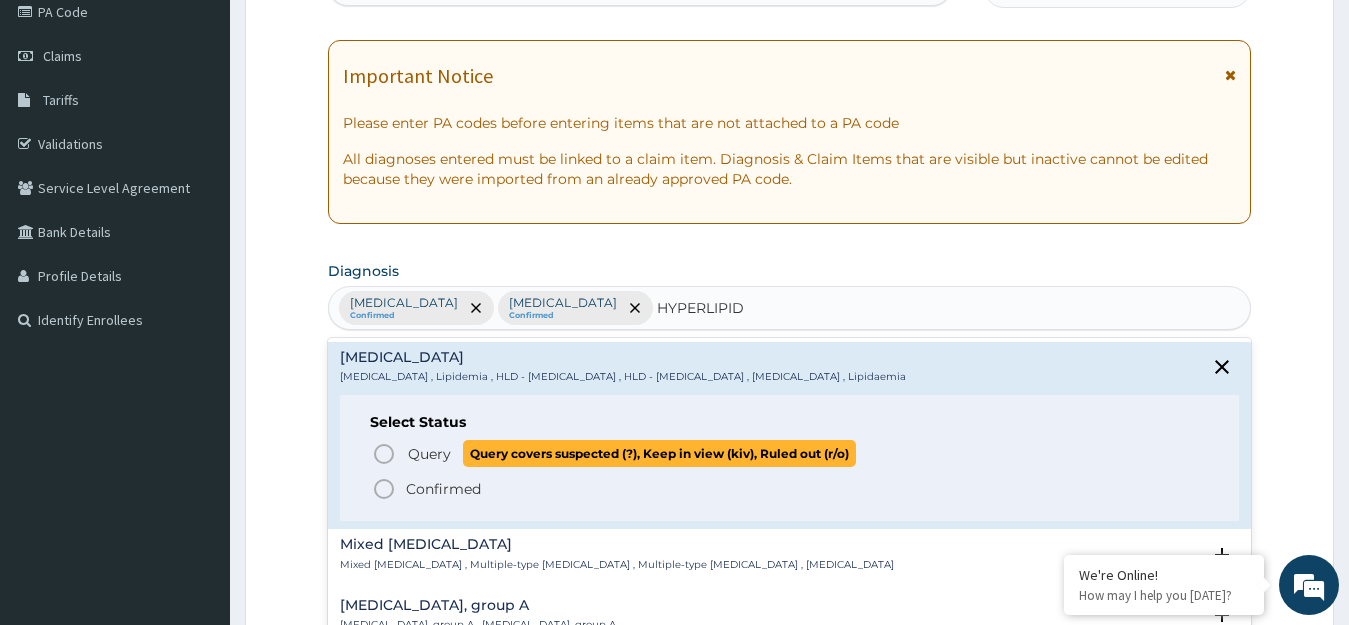 click on "Query Query covers suspected (?), Keep in view (kiv), Ruled out (r/o)" at bounding box center [791, 453] 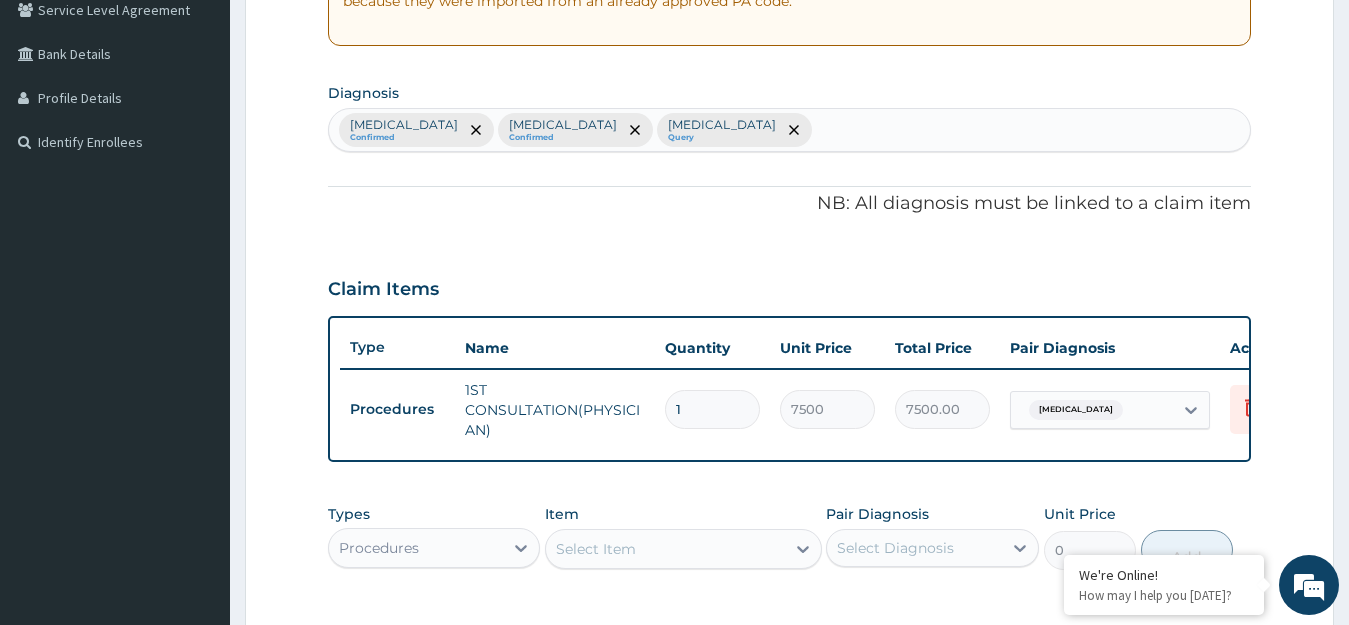 scroll, scrollTop: 750, scrollLeft: 0, axis: vertical 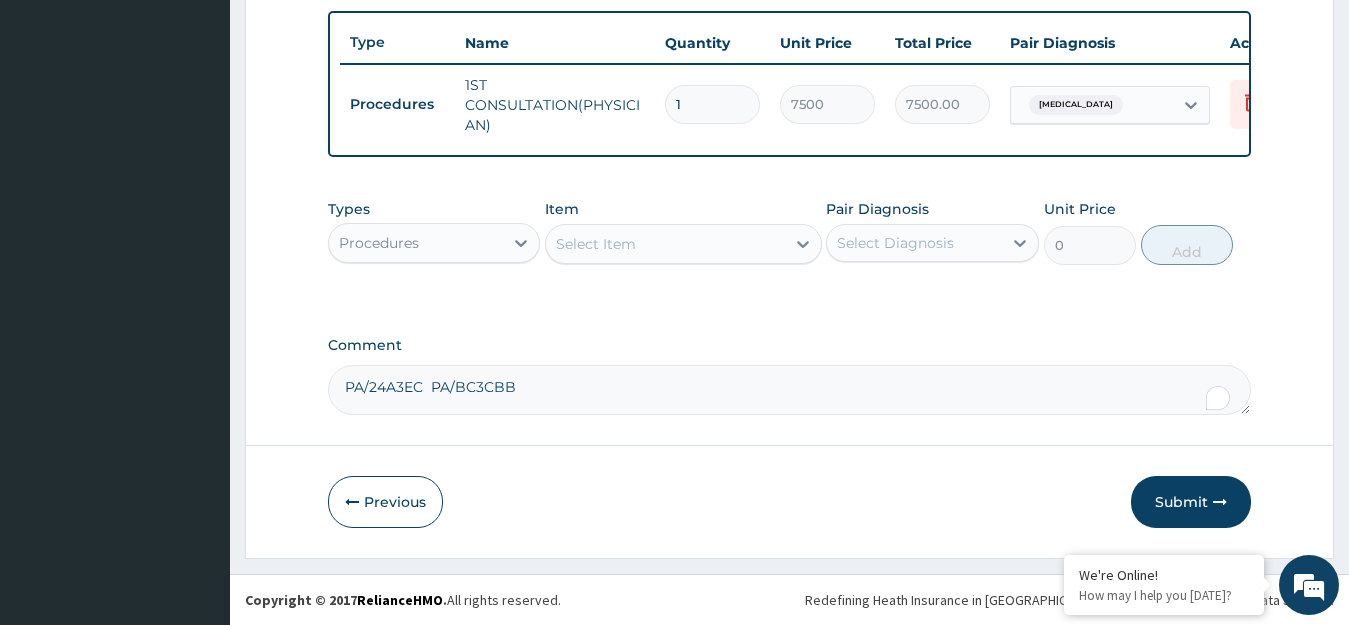 drag, startPoint x: 490, startPoint y: 229, endPoint x: 498, endPoint y: 240, distance: 13.601471 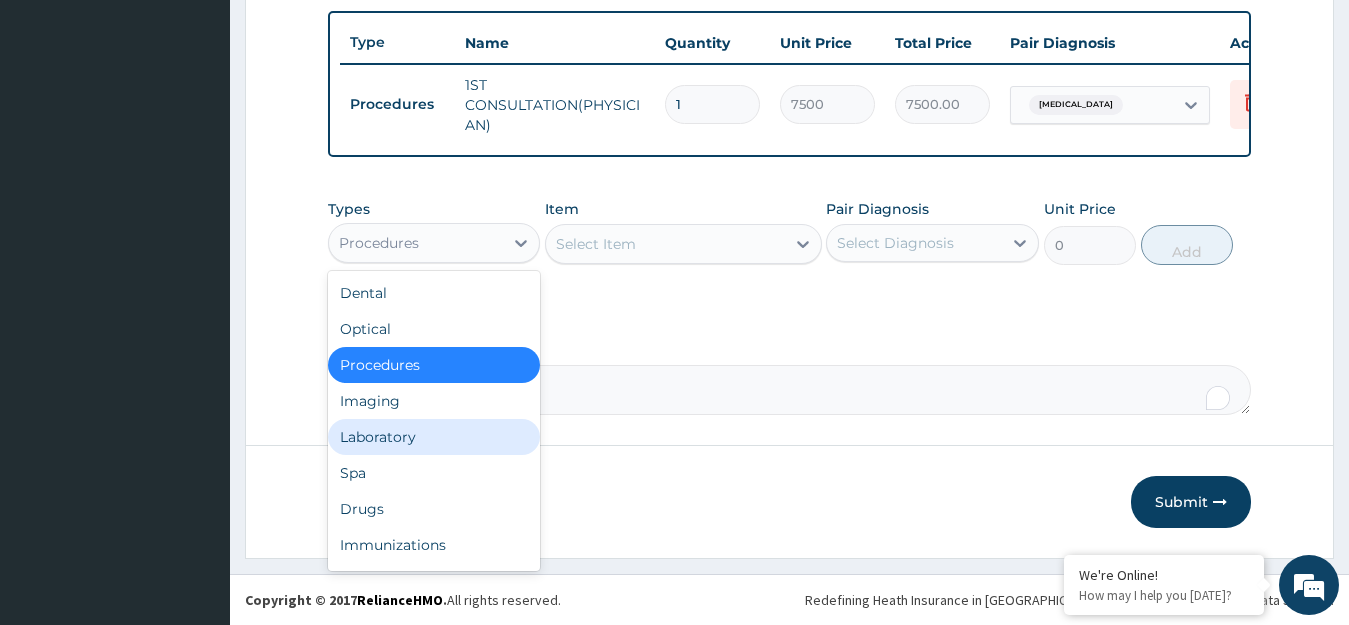 click on "Laboratory" at bounding box center [434, 437] 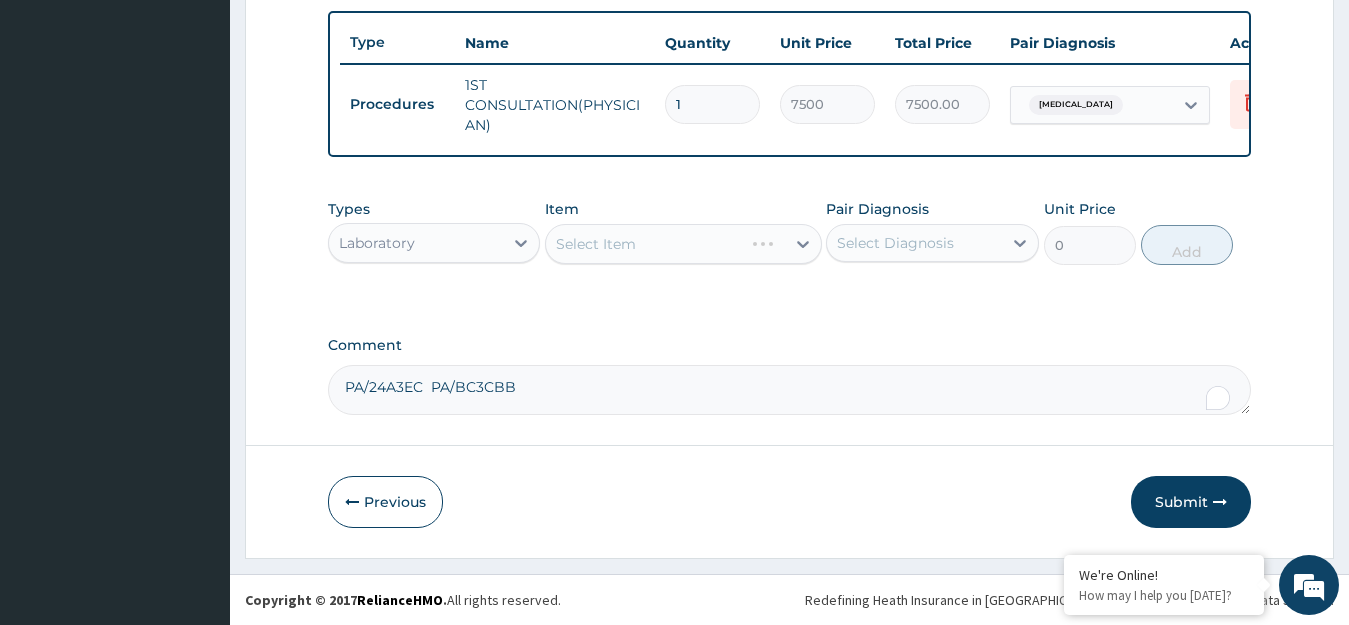 click on "Select Diagnosis" at bounding box center [914, 243] 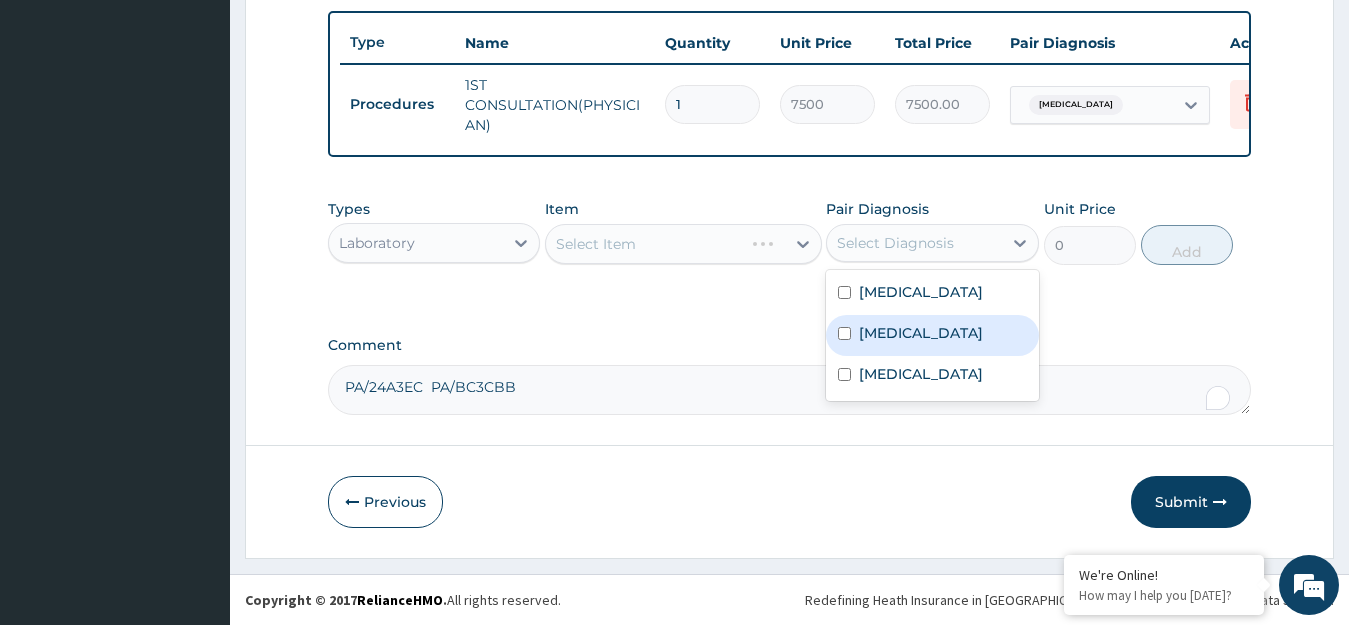 click on "Essential hypertension" at bounding box center [921, 333] 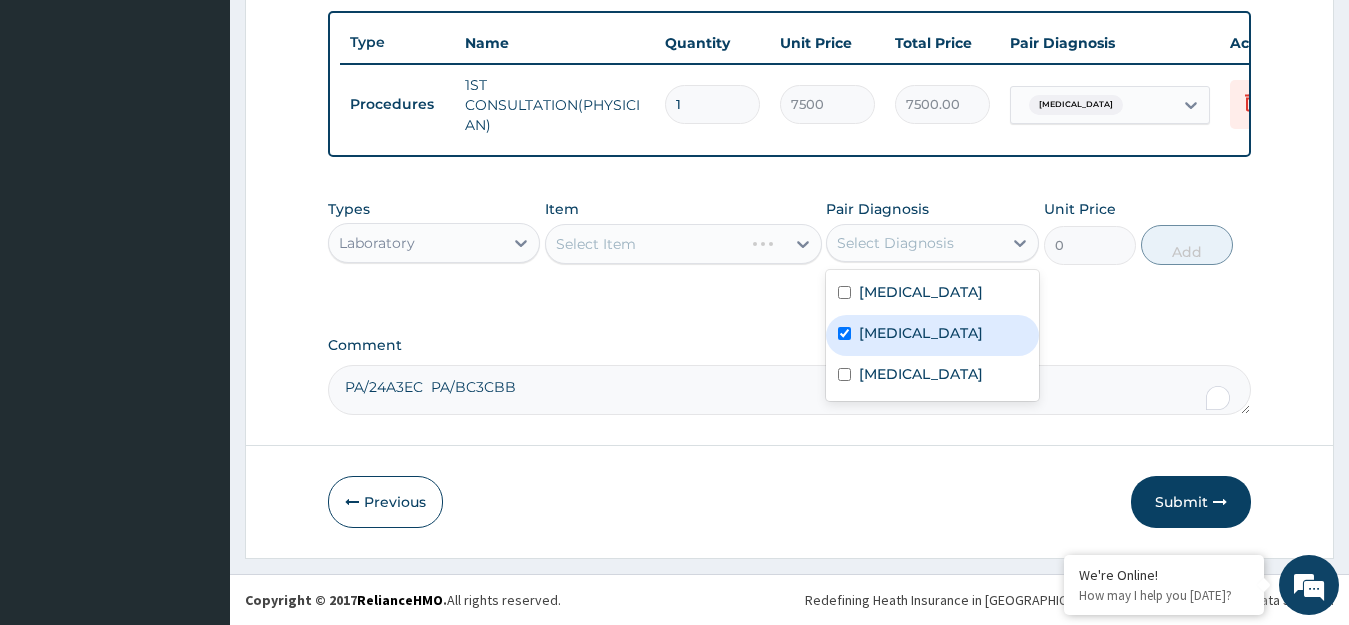 checkbox on "true" 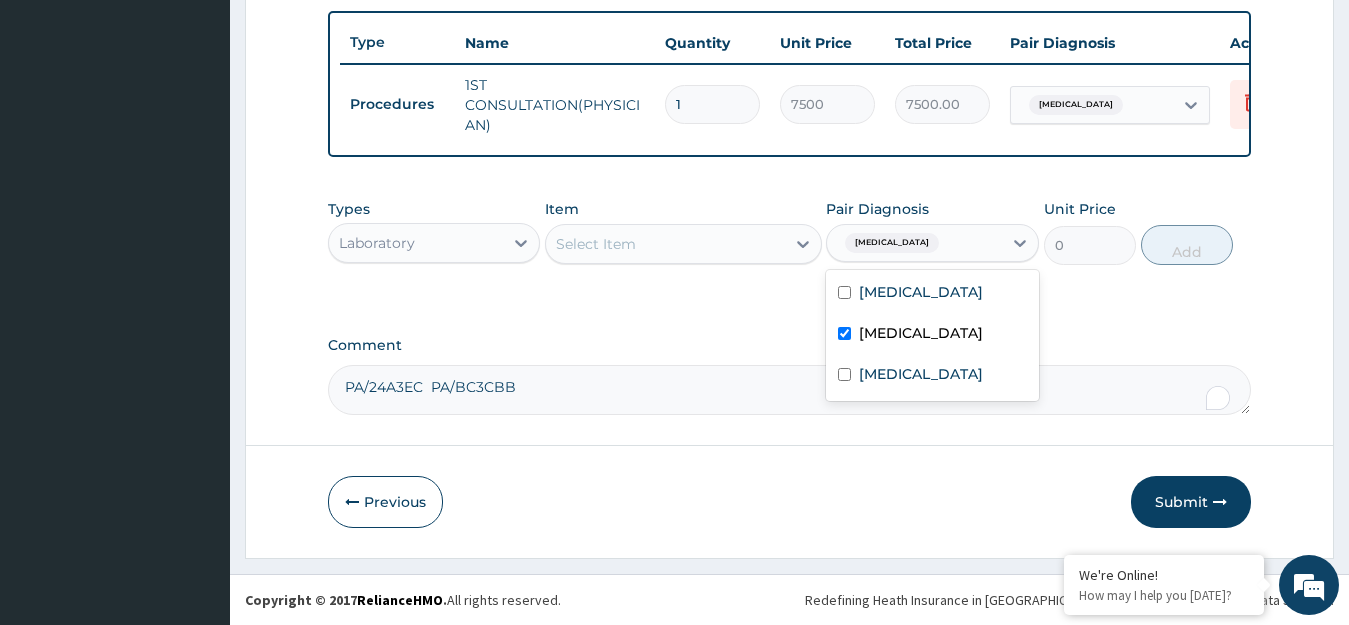 click on "Select Item" at bounding box center (665, 244) 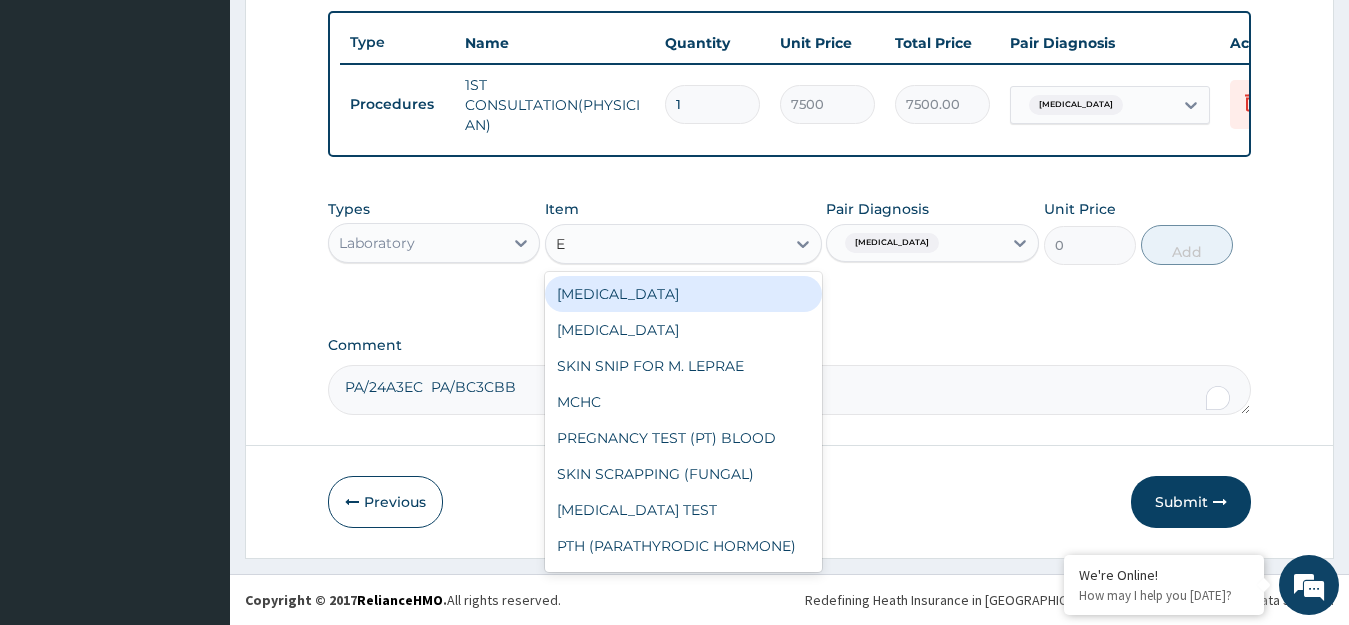 type on "E/" 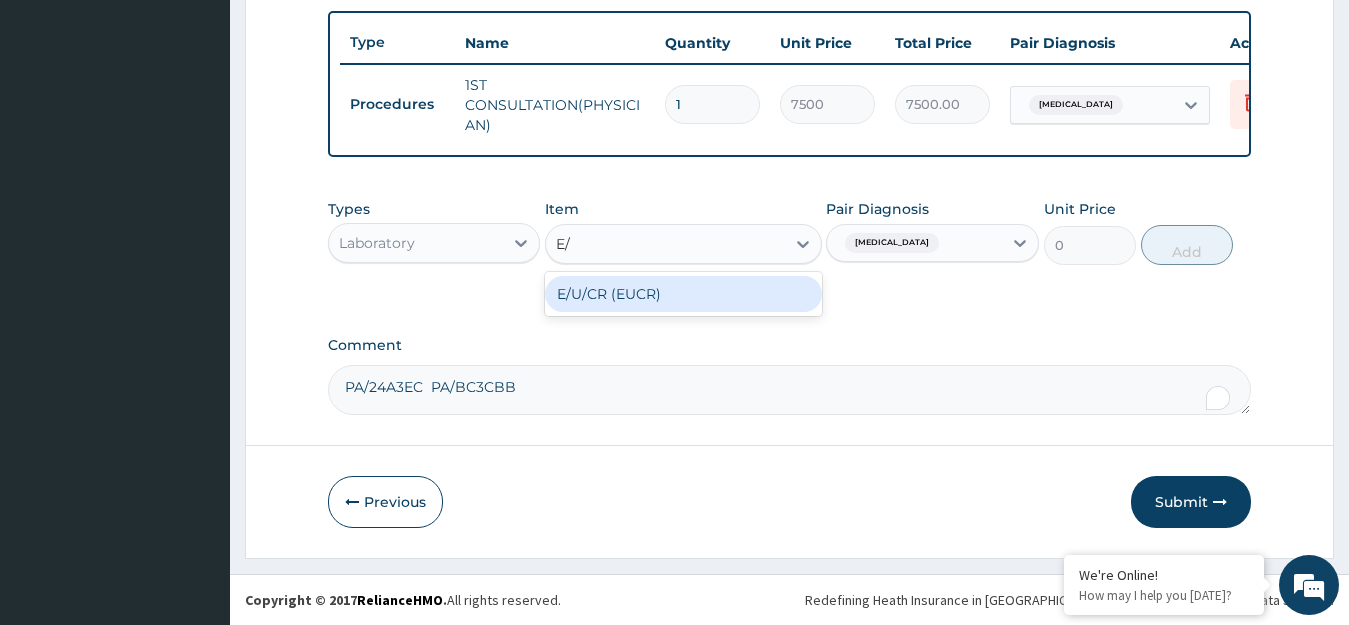 type 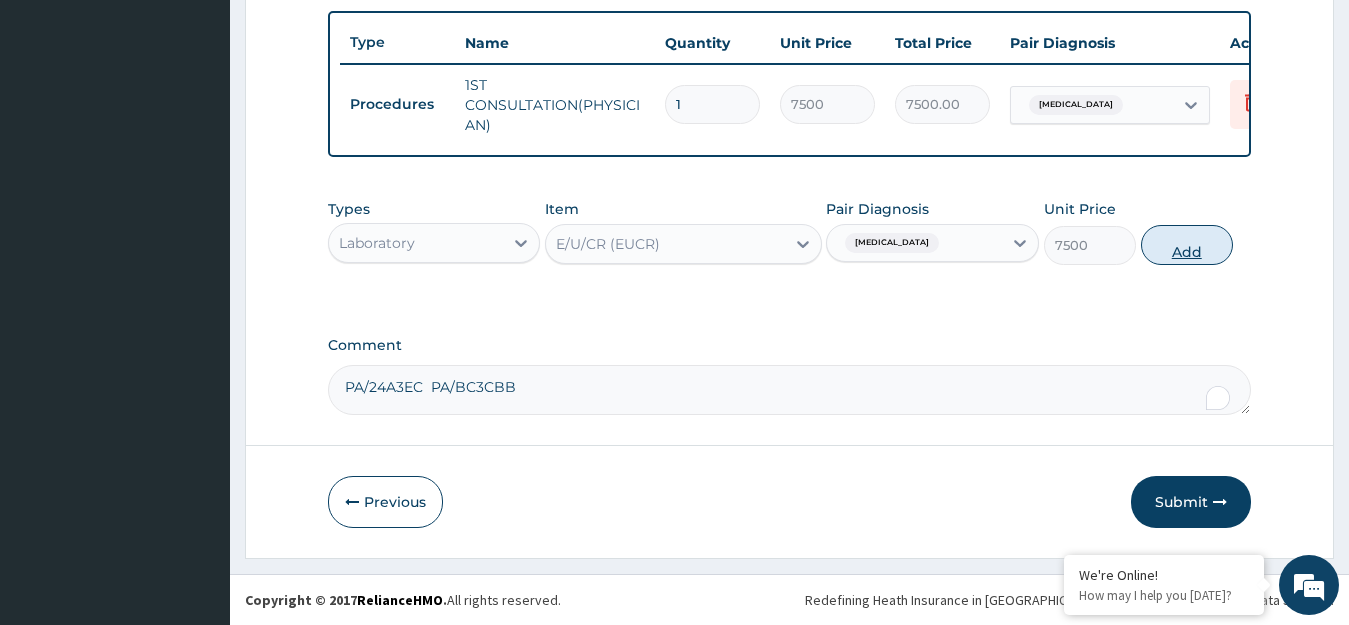 click on "Add" at bounding box center [1187, 245] 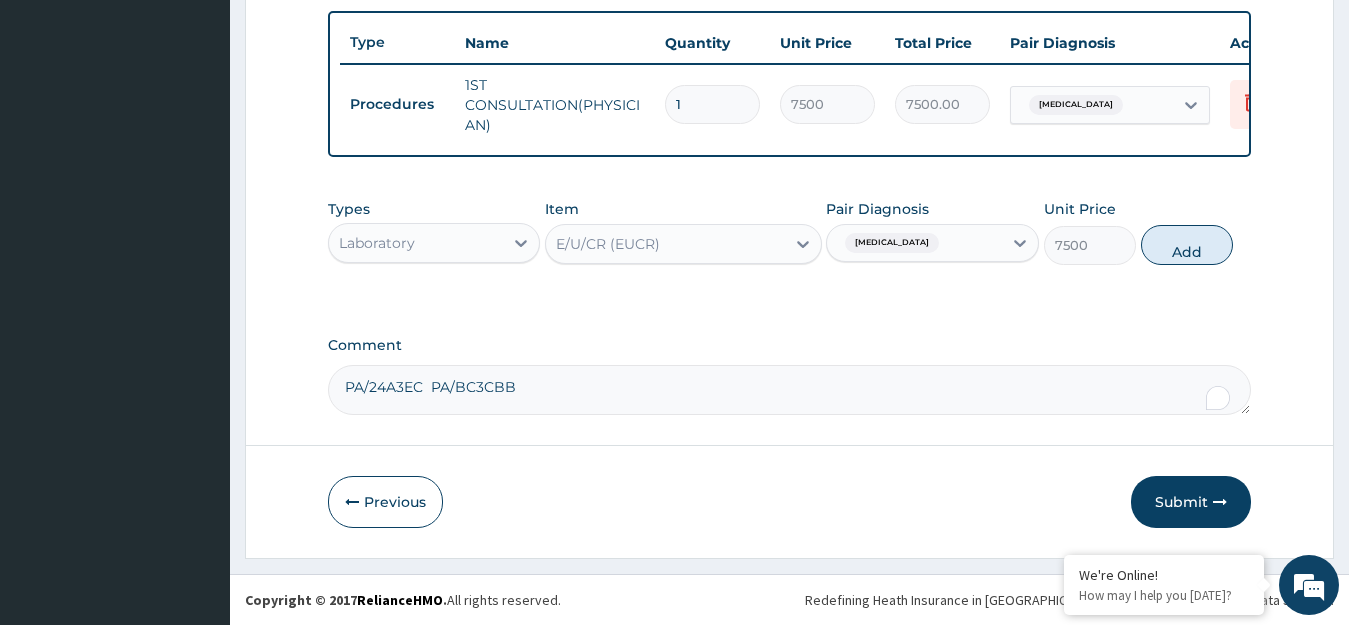 type on "0" 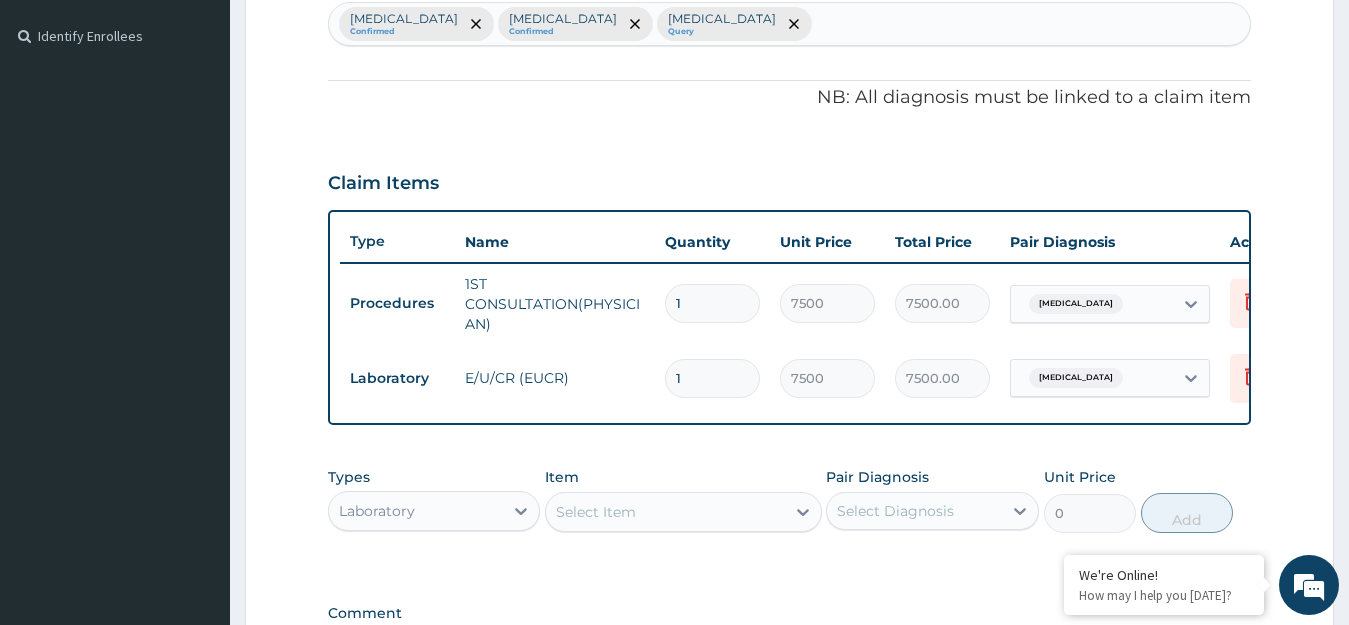 scroll, scrollTop: 450, scrollLeft: 0, axis: vertical 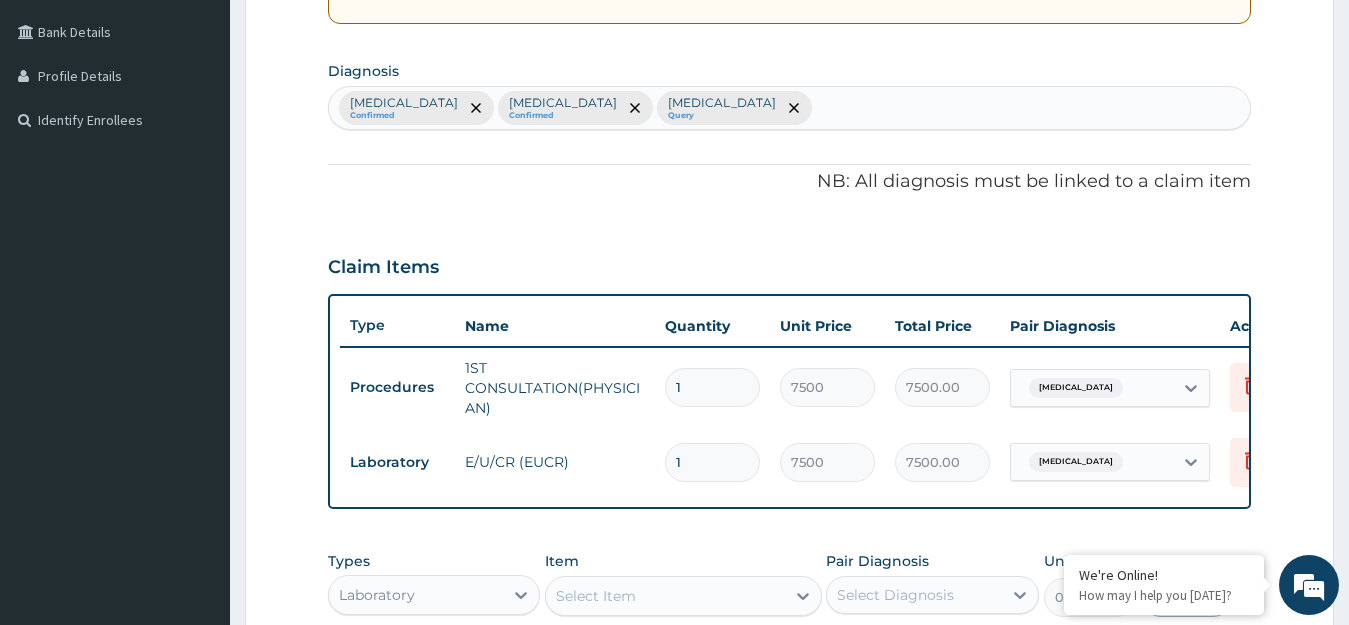 click on "Glomerulonephritis Confirmed Essential hypertension Confirmed Hyperlipidemia Query" at bounding box center (790, 108) 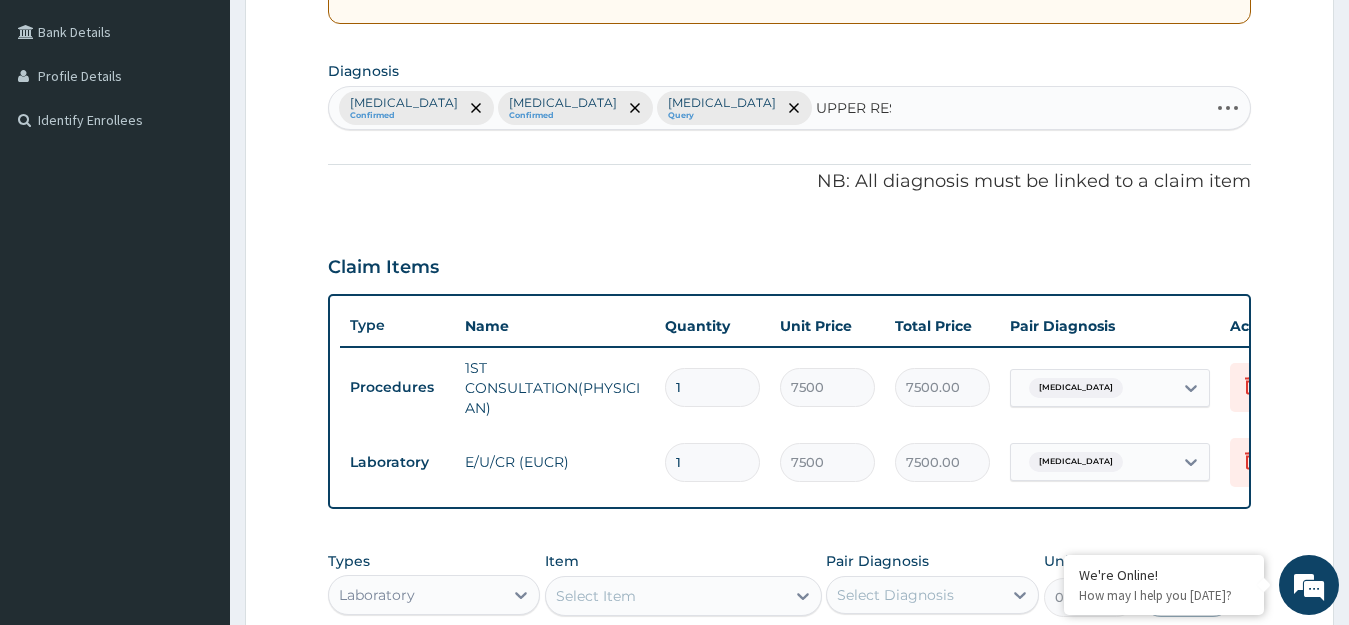 type on "UPPER RESP" 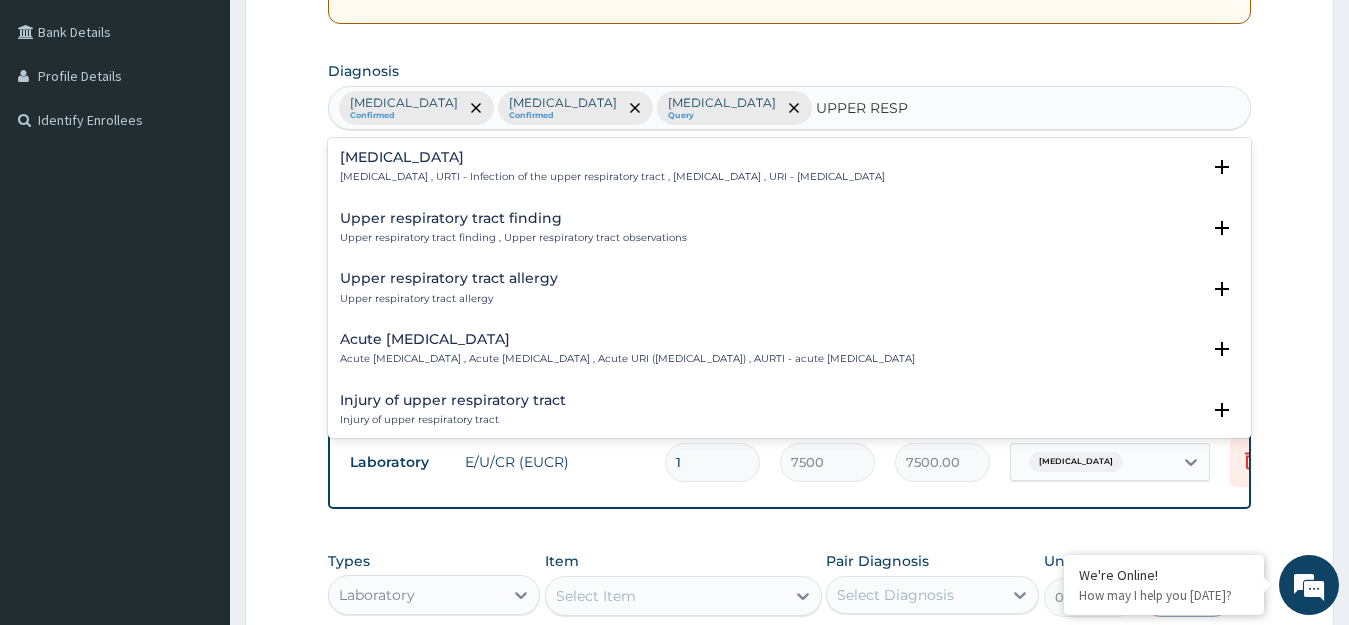 click on "Upper respiratory infection" at bounding box center (612, 157) 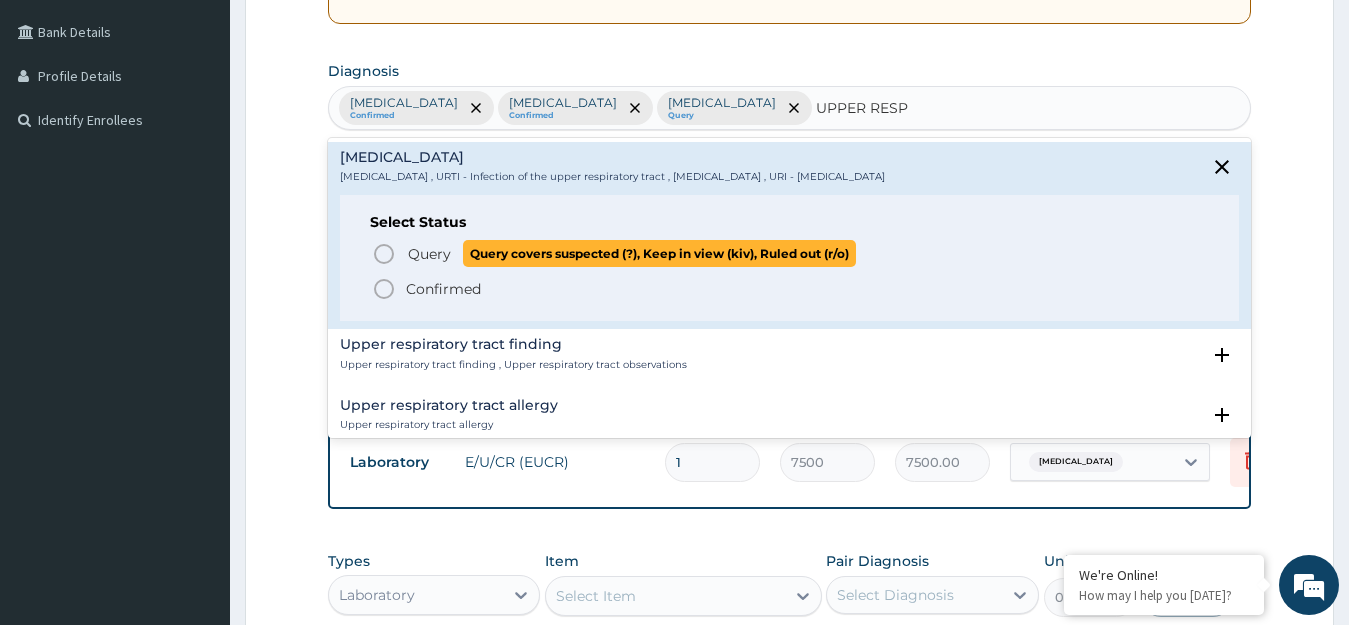 click 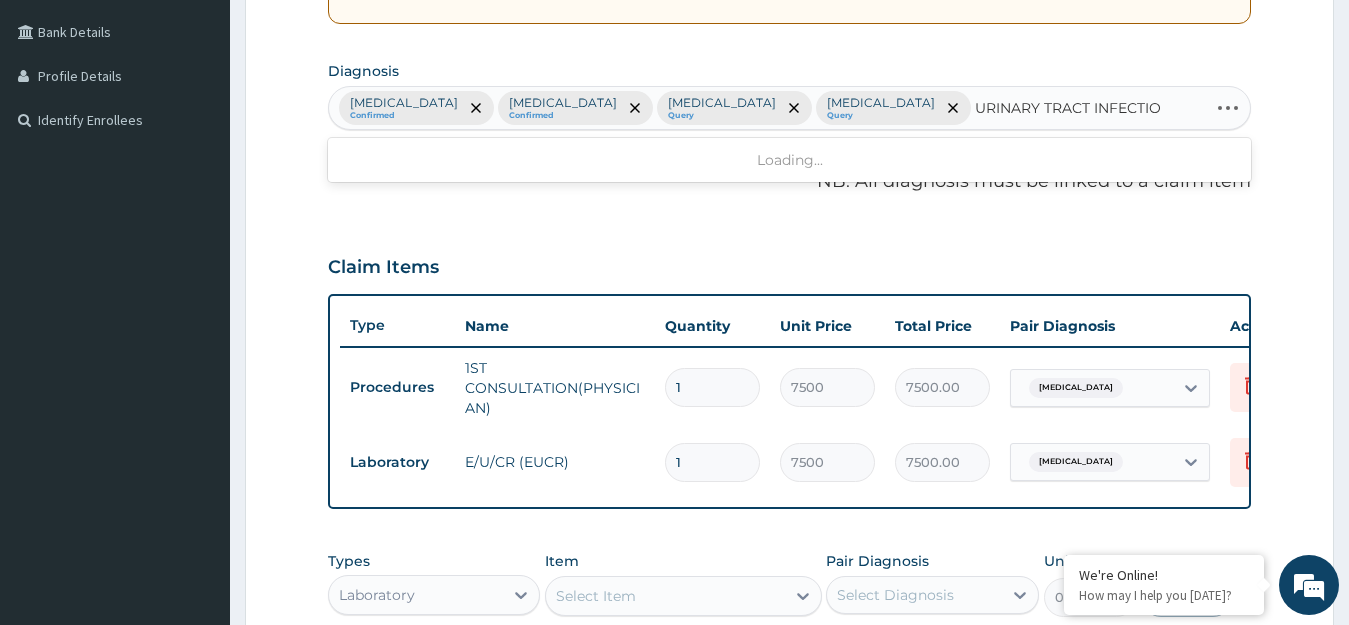 type on "URINARY TRACT INFECTIOUS" 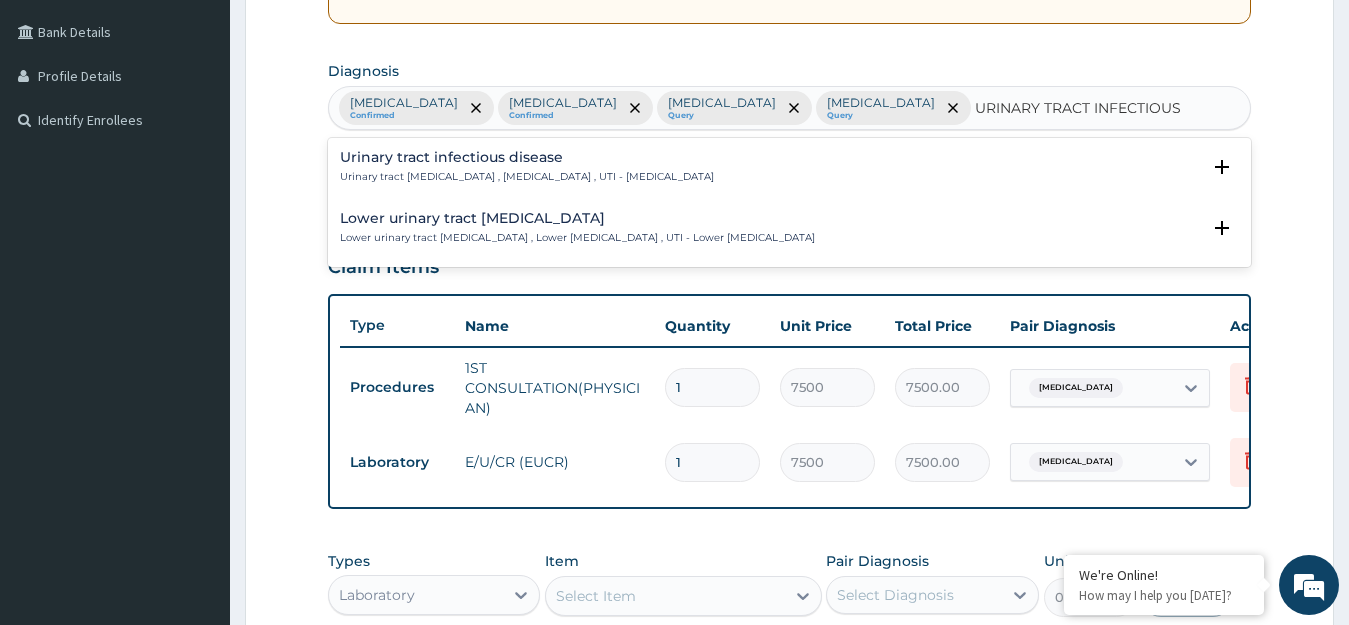 click on "Urinary tract infectious disease" at bounding box center [527, 157] 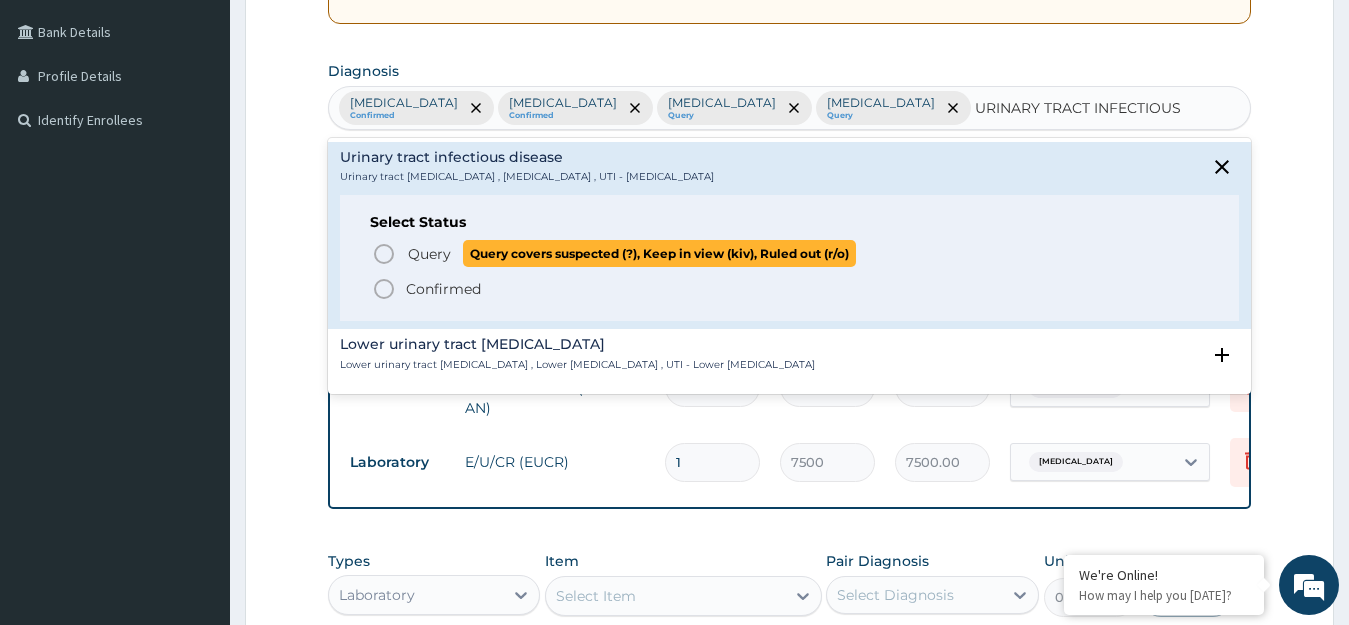 click on "Query Query covers suspected (?), Keep in view (kiv), Ruled out (r/o)" at bounding box center [791, 253] 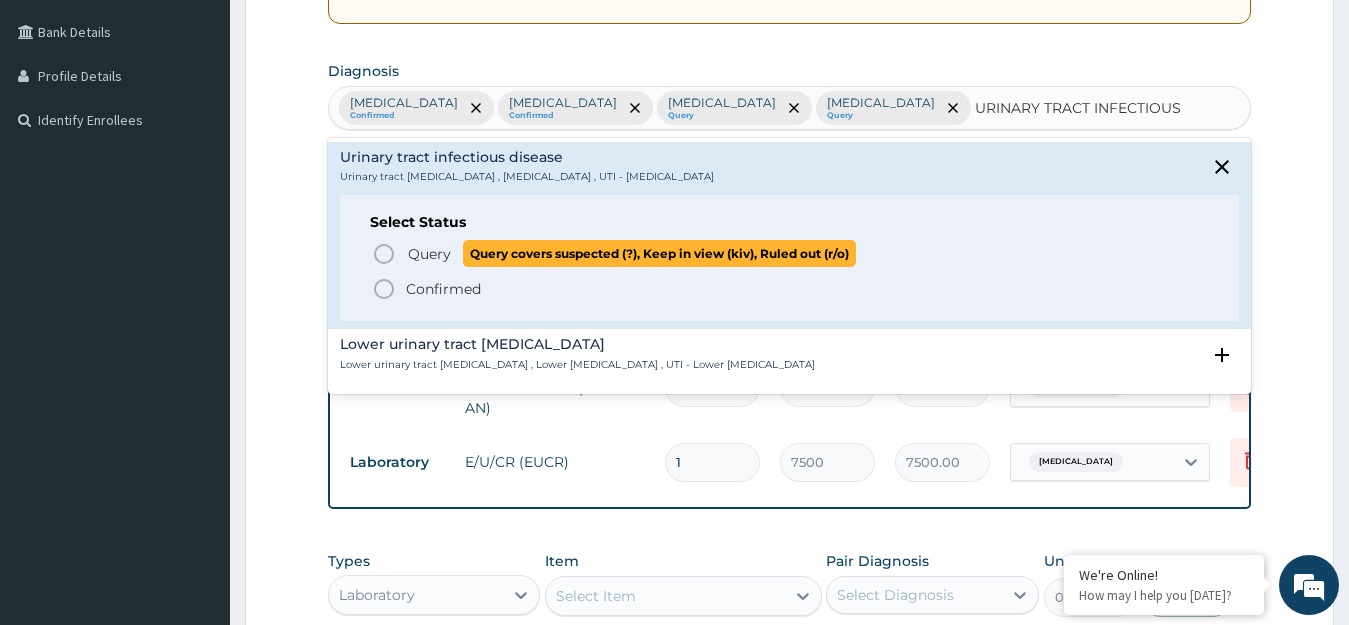 type 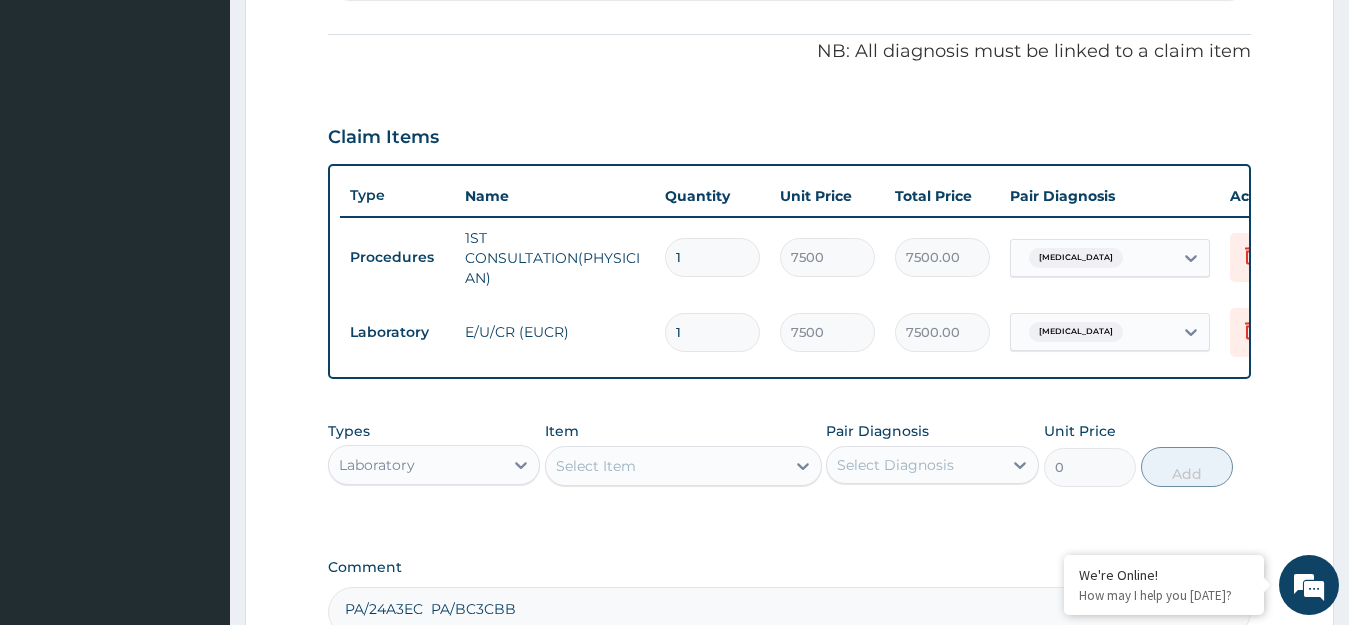 scroll, scrollTop: 850, scrollLeft: 0, axis: vertical 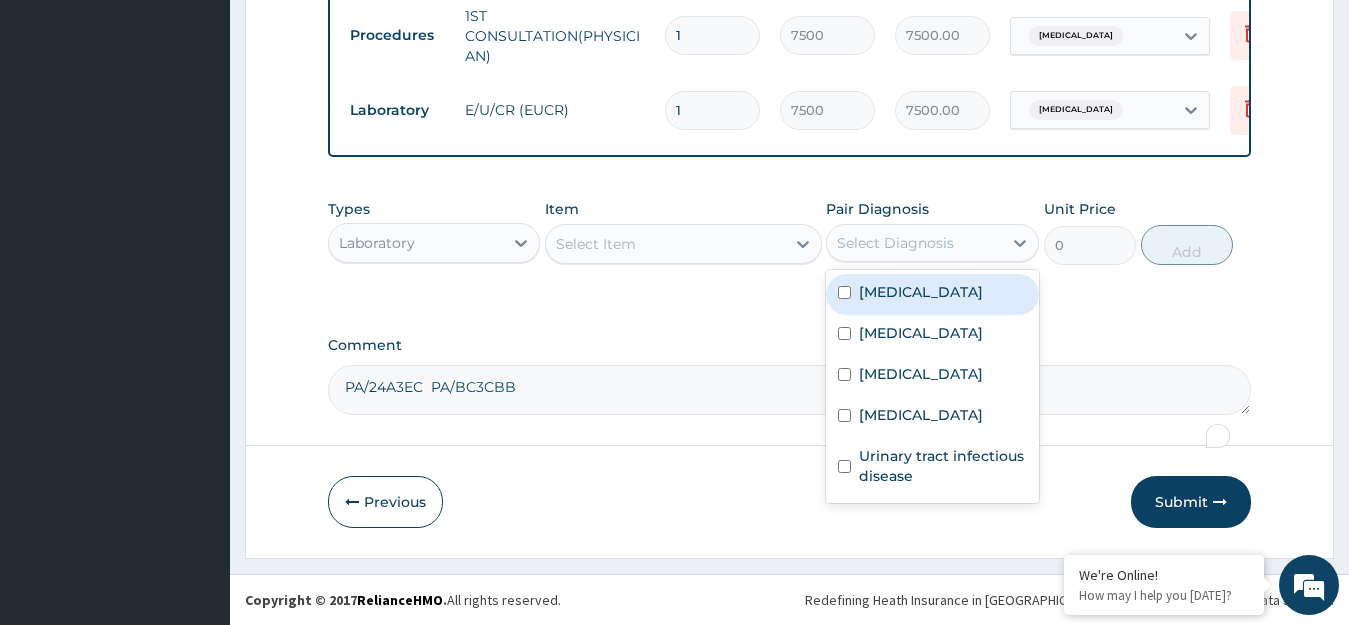 click on "Select Diagnosis" at bounding box center [895, 243] 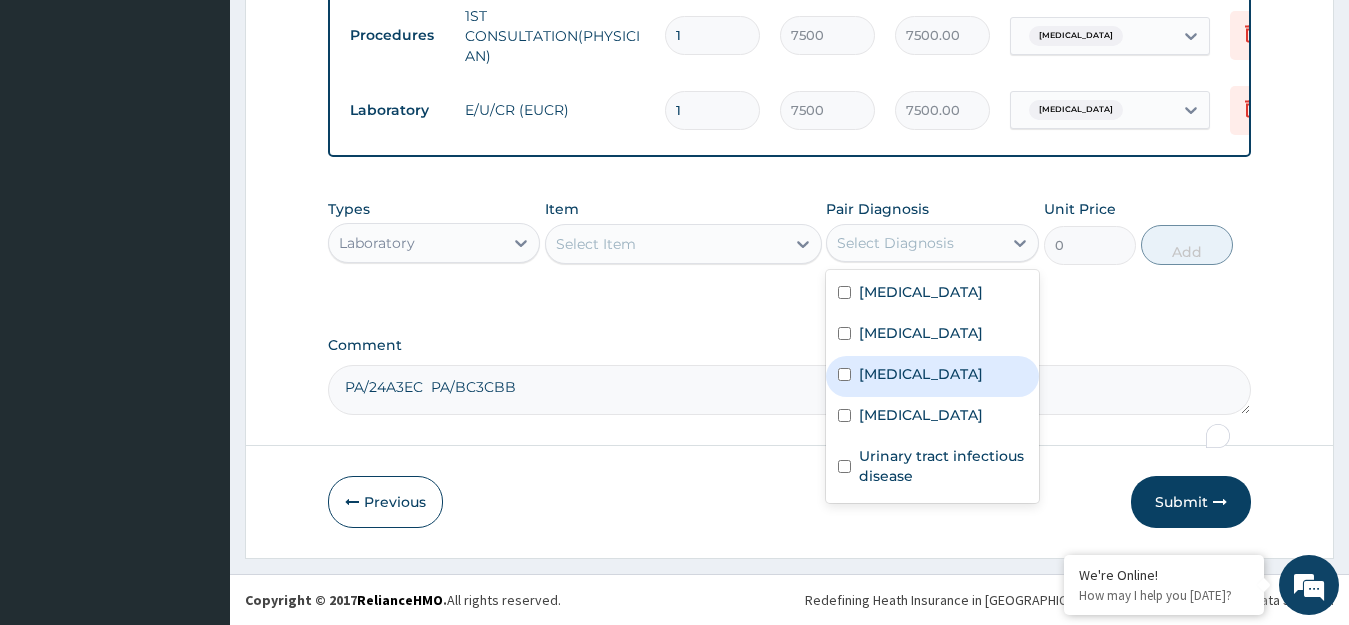 click on "Hyperlipidemia" at bounding box center (921, 374) 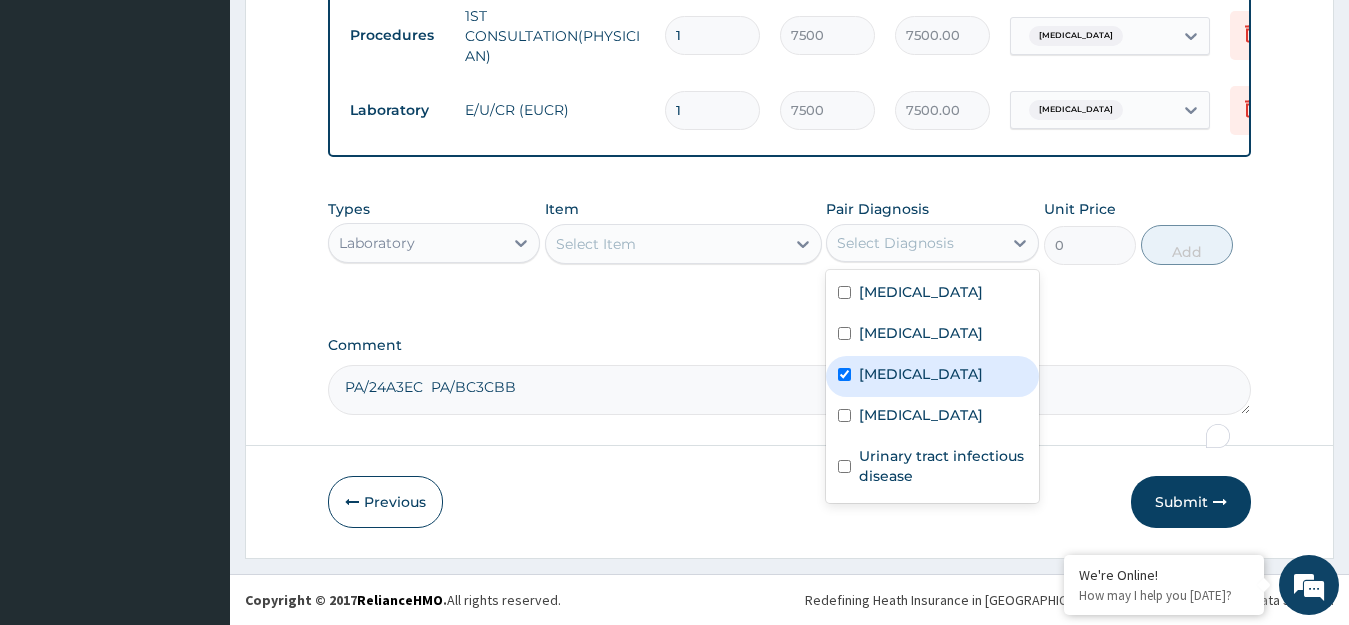 checkbox on "true" 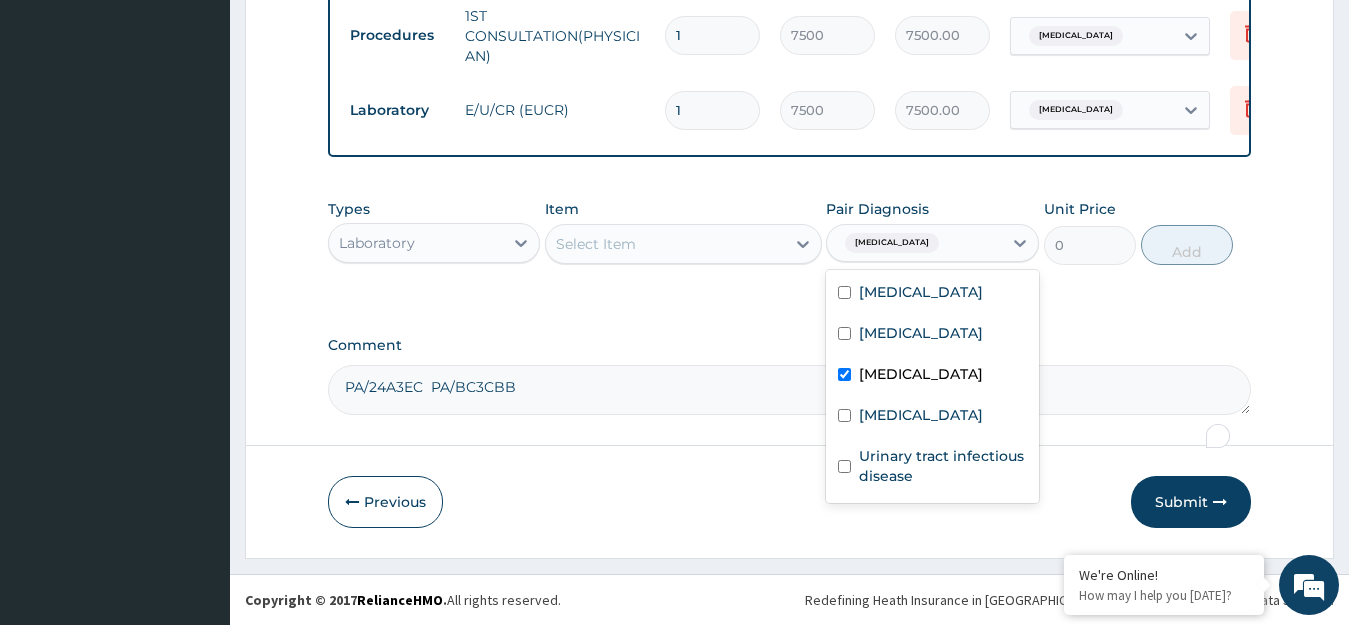 drag, startPoint x: 736, startPoint y: 268, endPoint x: 742, endPoint y: 246, distance: 22.803509 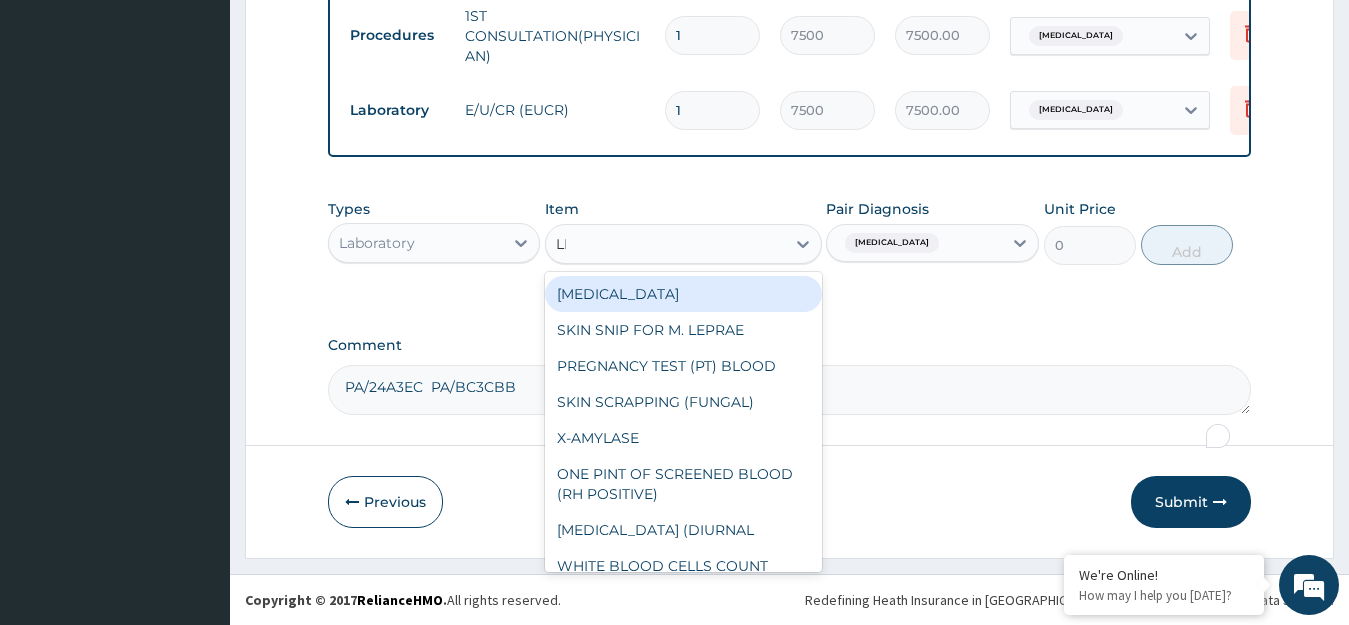 type on "LIP" 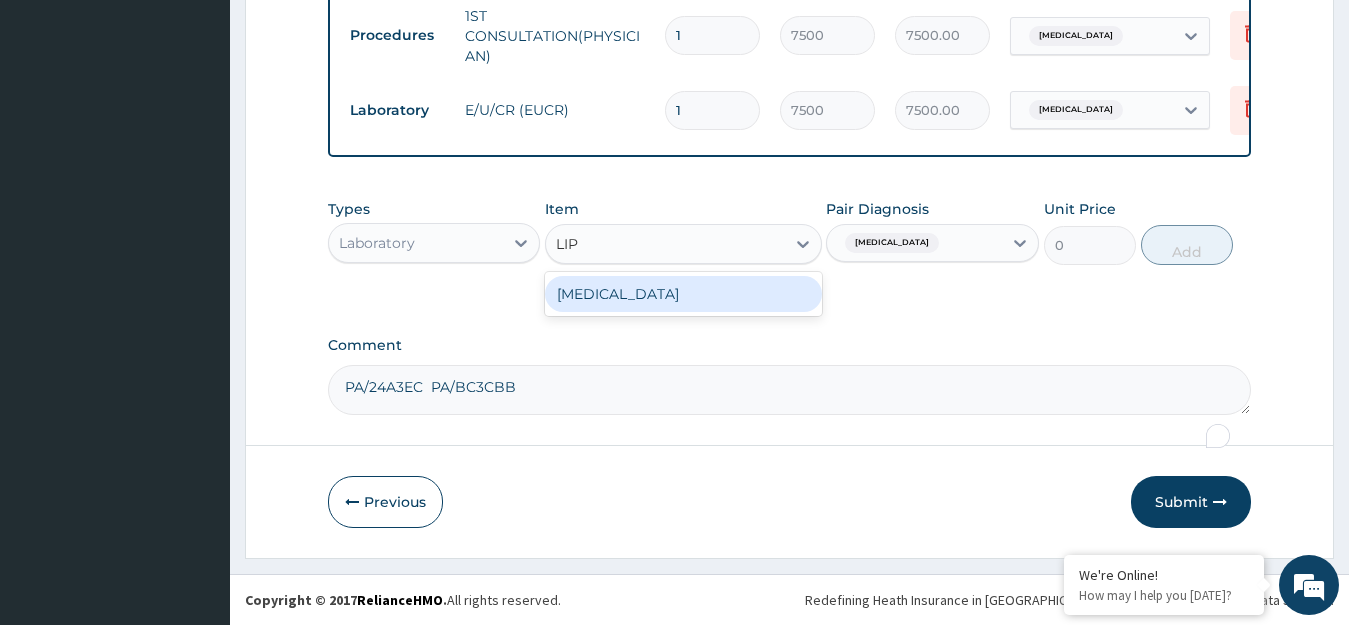 type 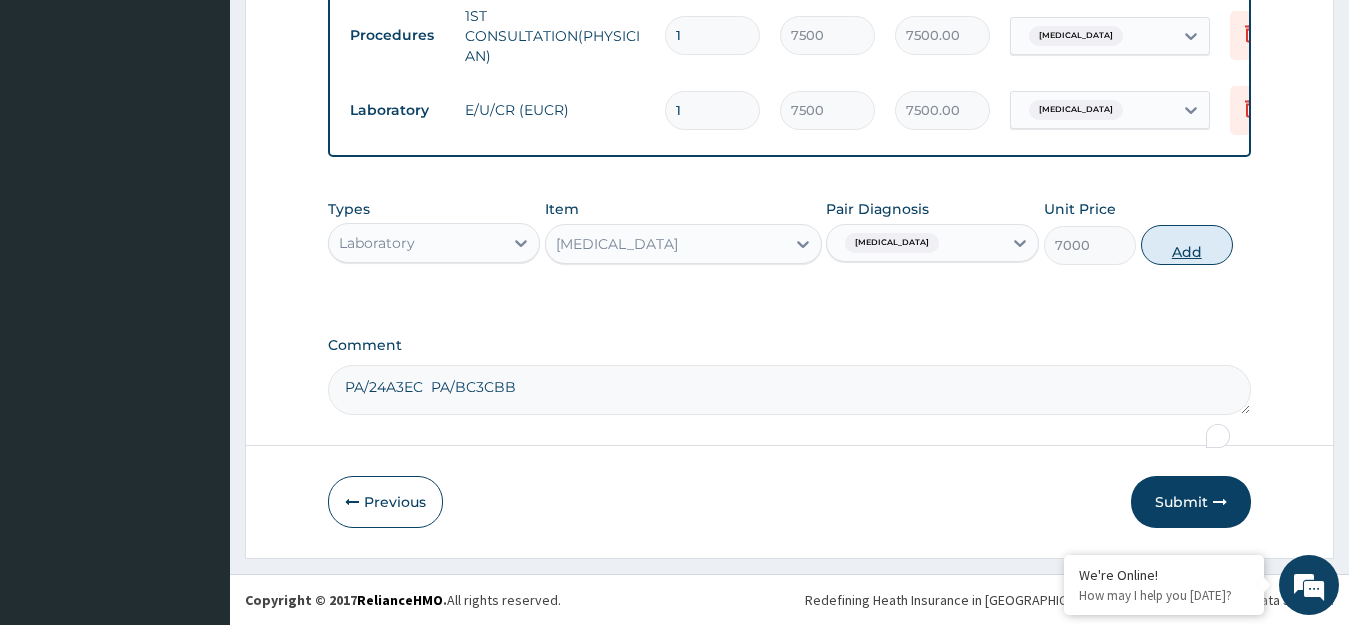 click on "Add" at bounding box center [1187, 245] 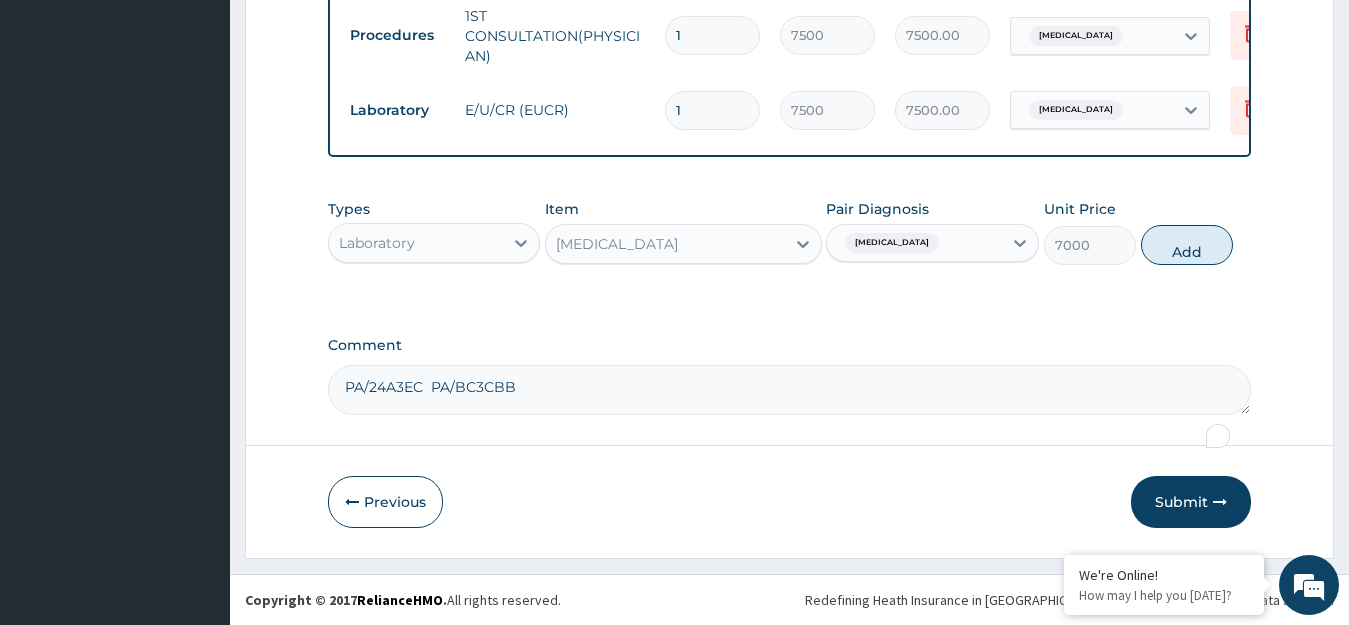 type on "0" 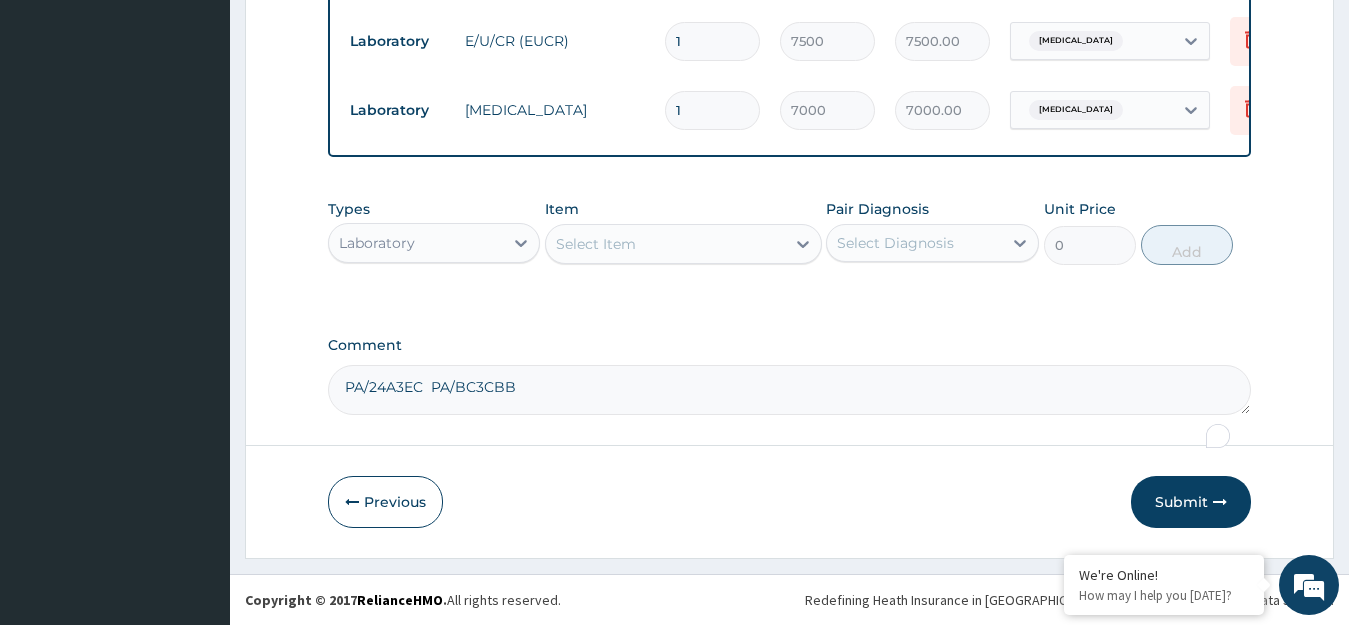 scroll, scrollTop: 926, scrollLeft: 0, axis: vertical 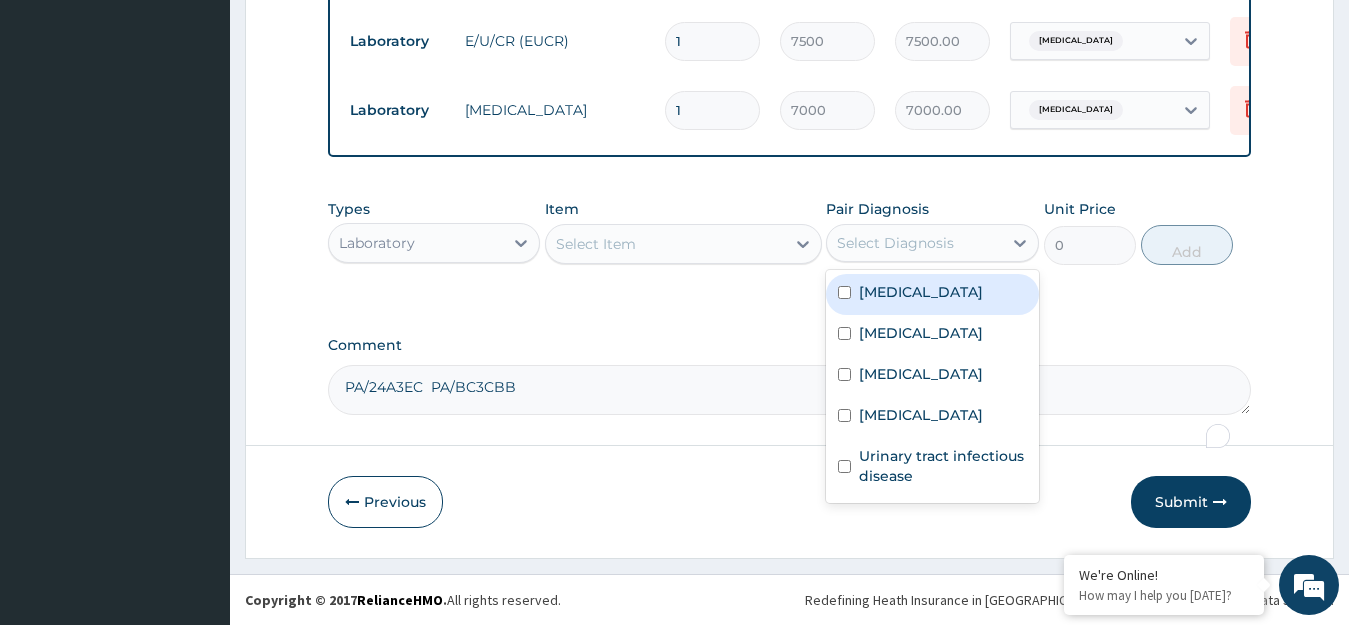 click on "Select Diagnosis" at bounding box center [914, 243] 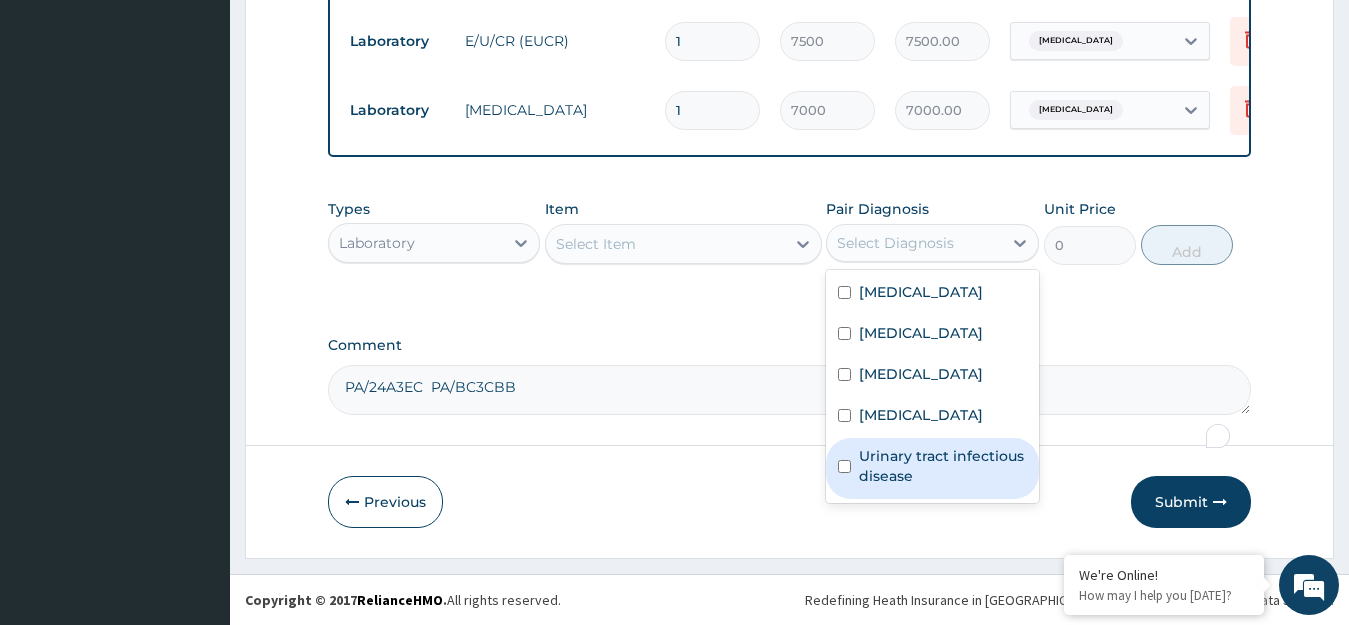 click on "Urinary tract infectious disease" at bounding box center [943, 466] 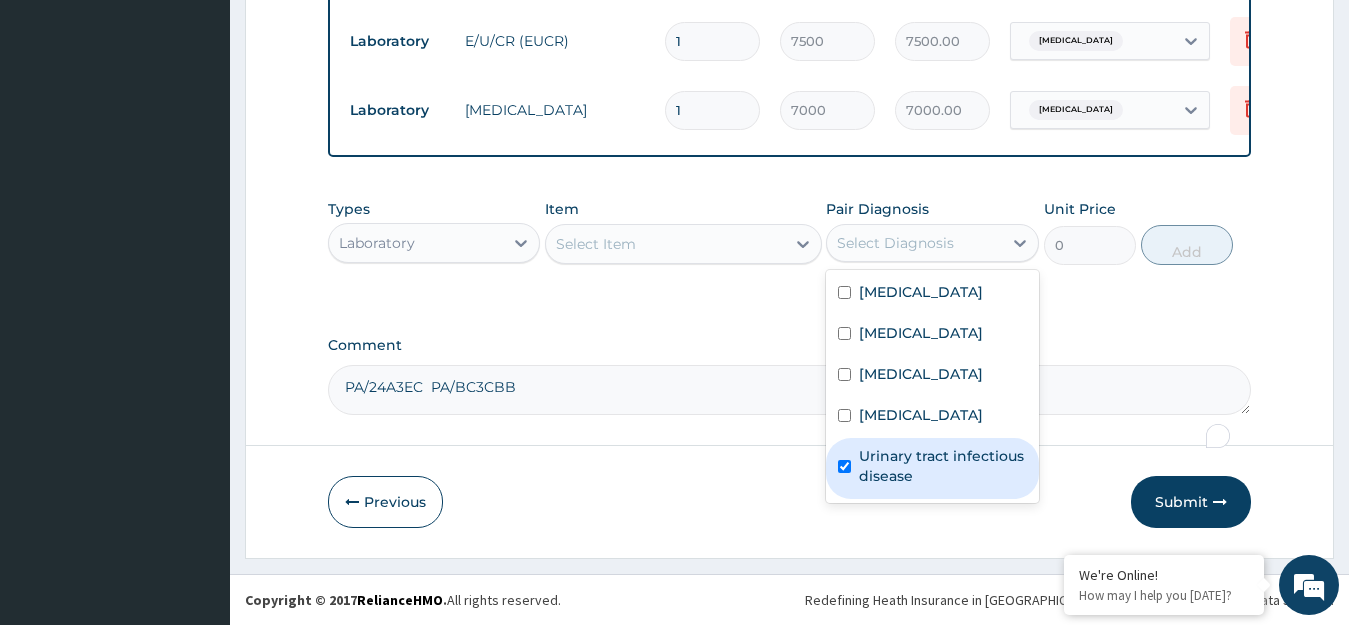 checkbox on "true" 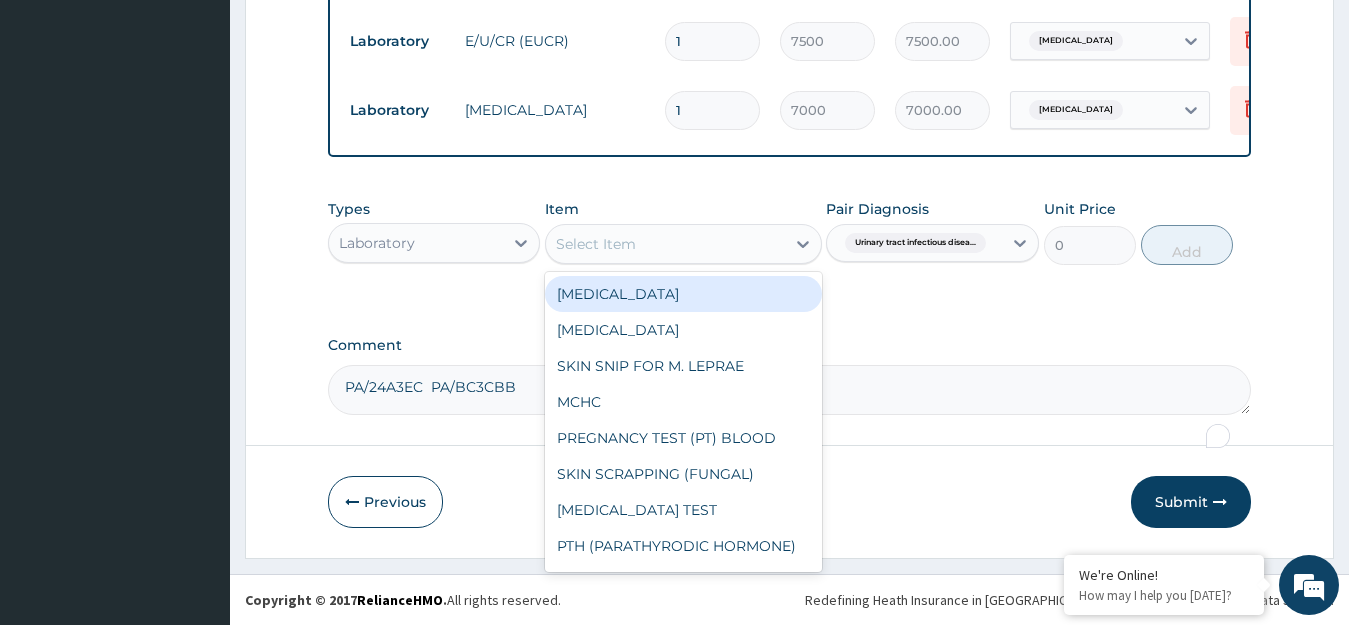 click on "Select Item" at bounding box center [665, 244] 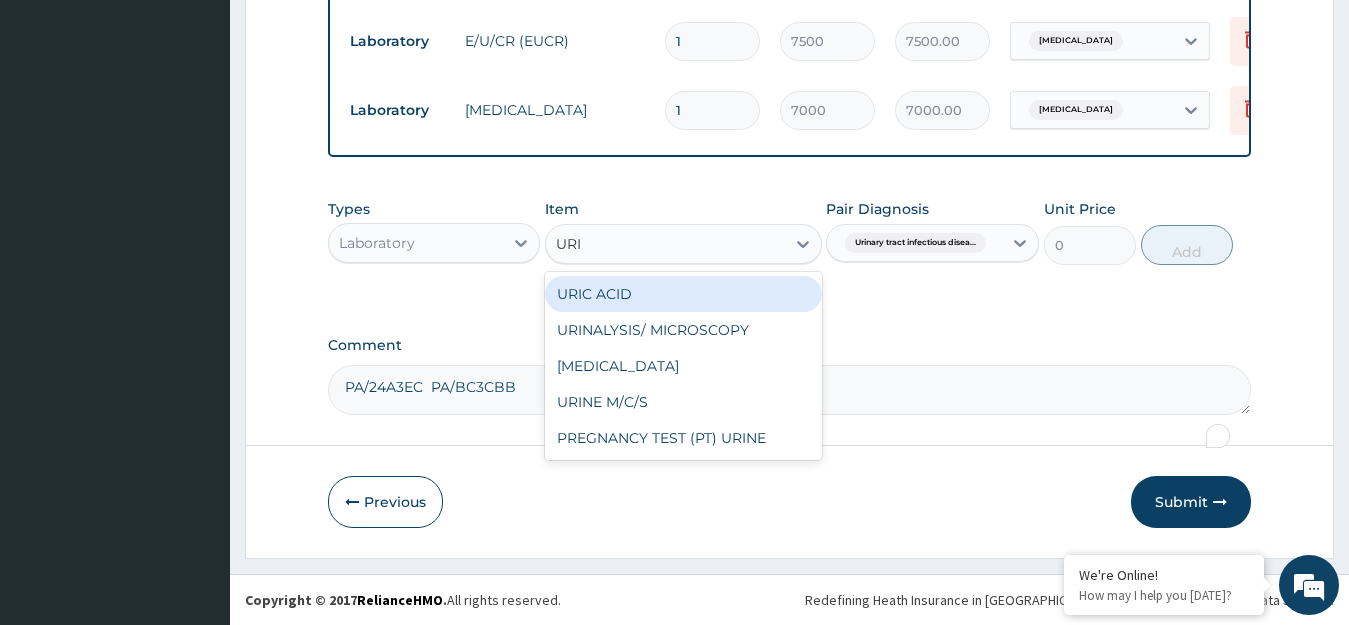 type on "URIN" 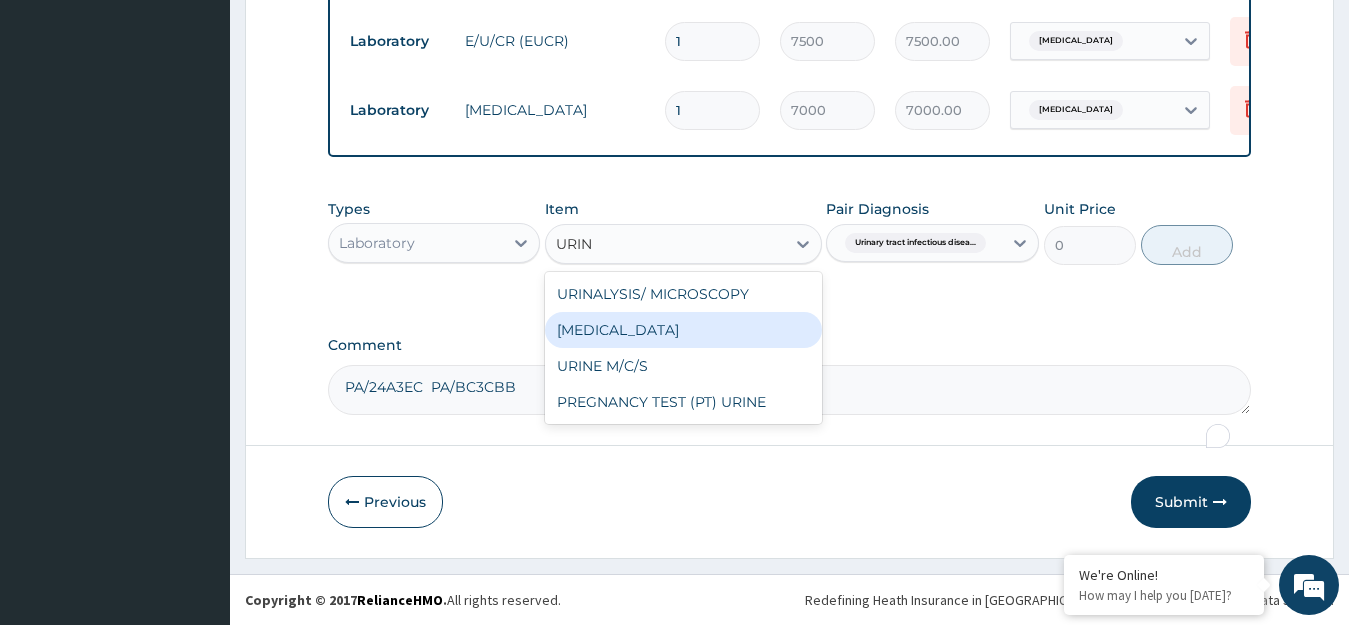 click on "URINALYSIS" at bounding box center (683, 330) 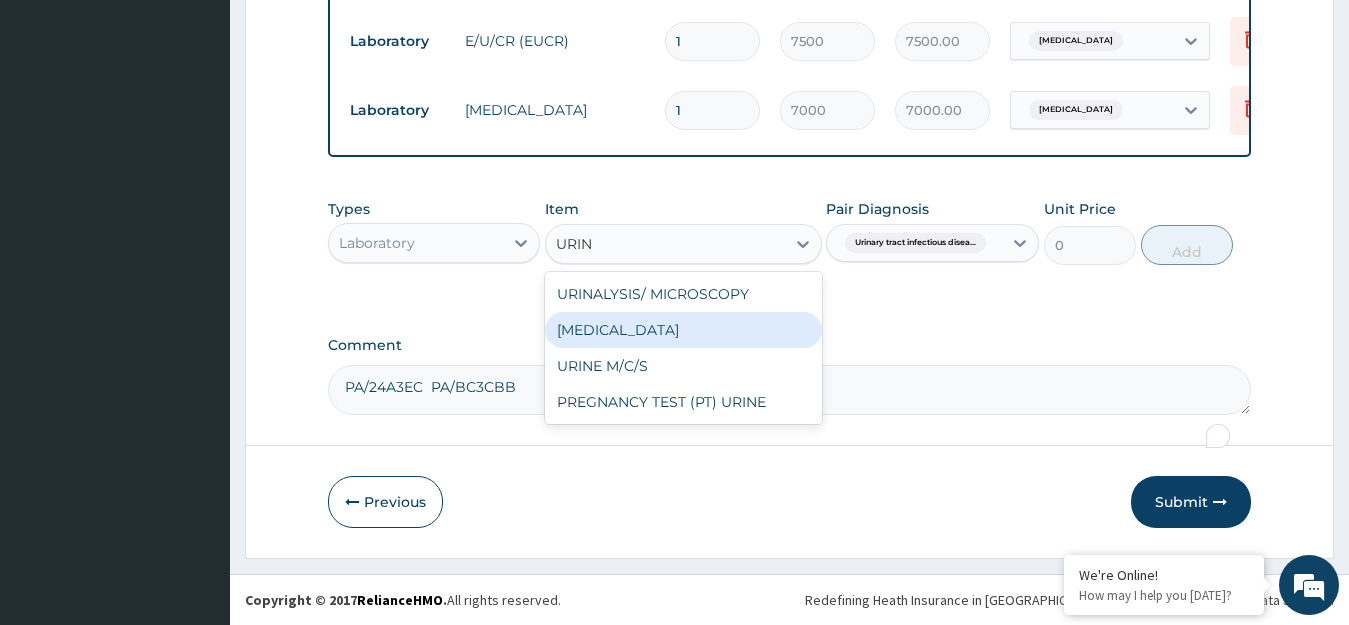 type 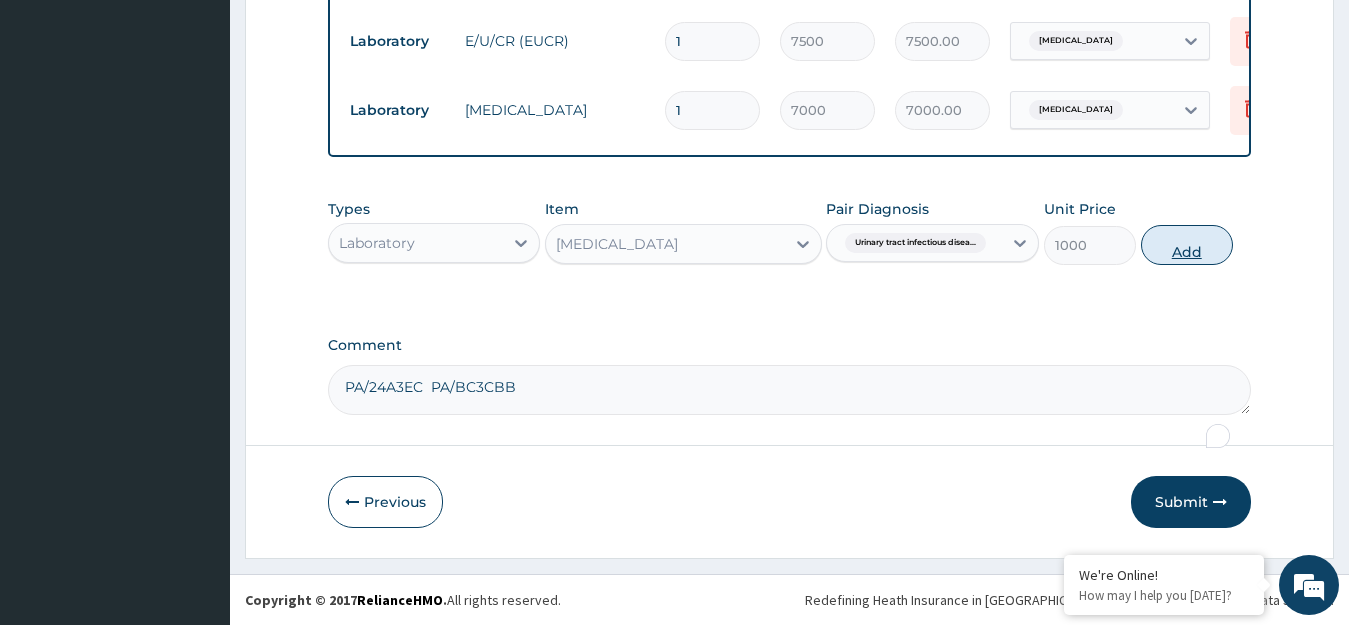 click on "Add" at bounding box center [1187, 245] 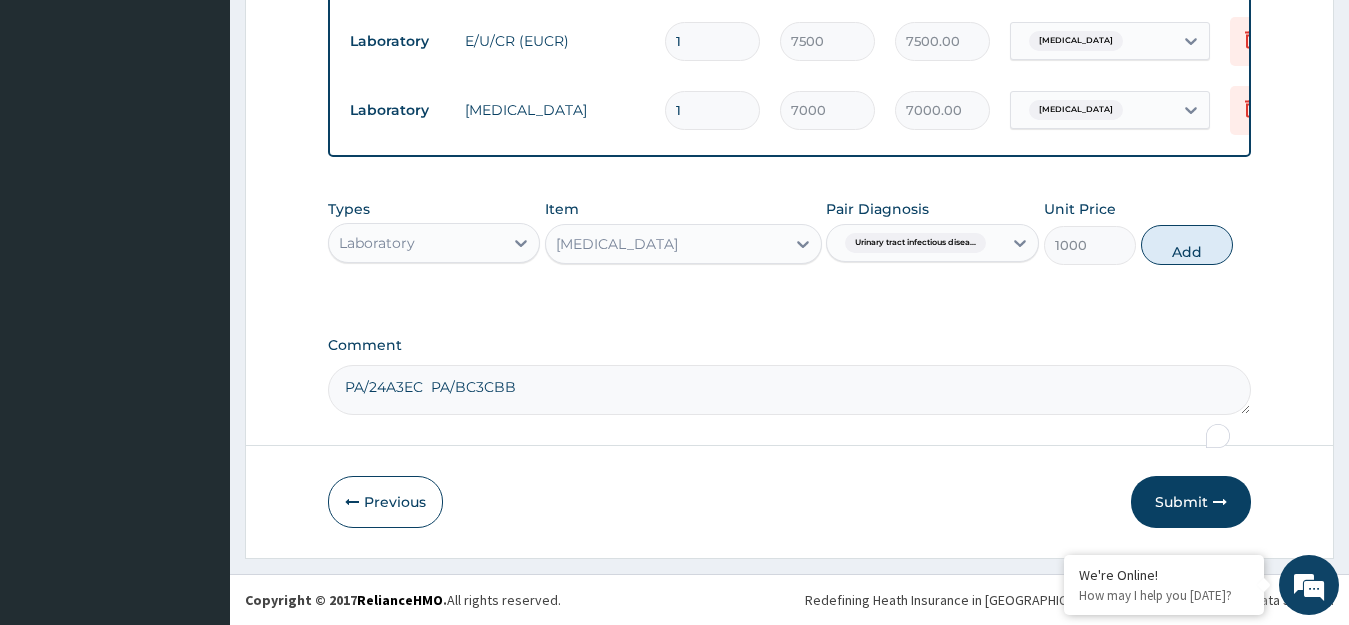 type on "0" 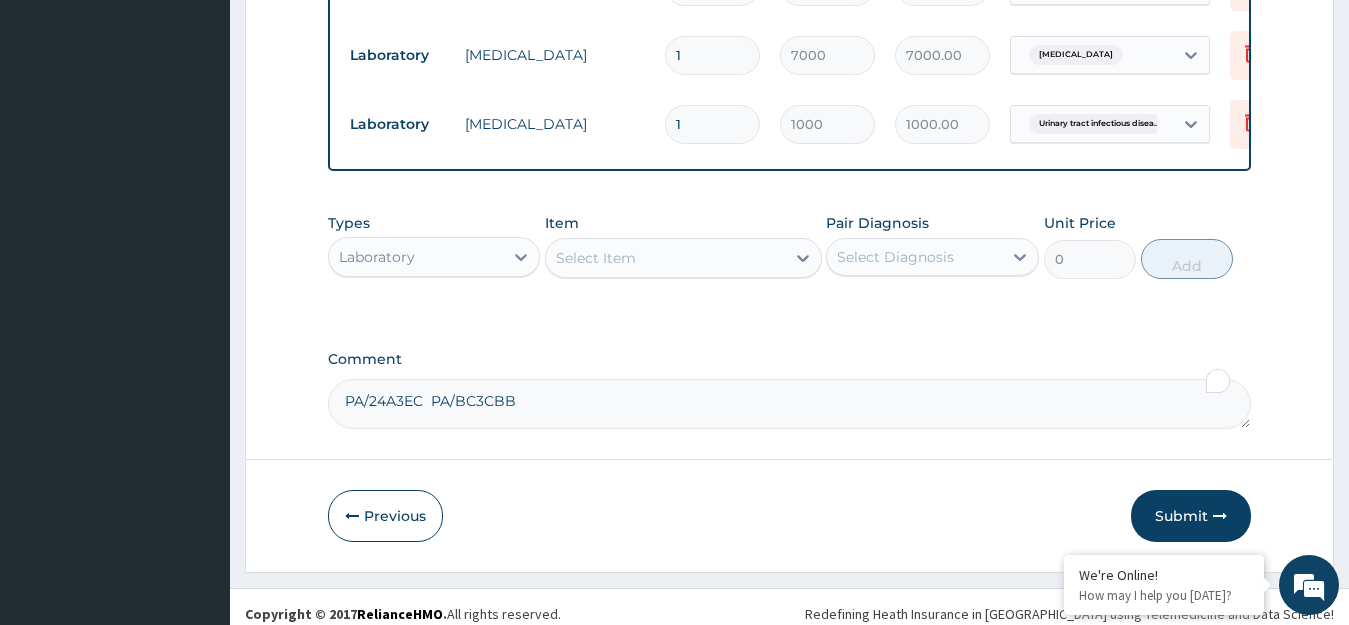 scroll, scrollTop: 995, scrollLeft: 0, axis: vertical 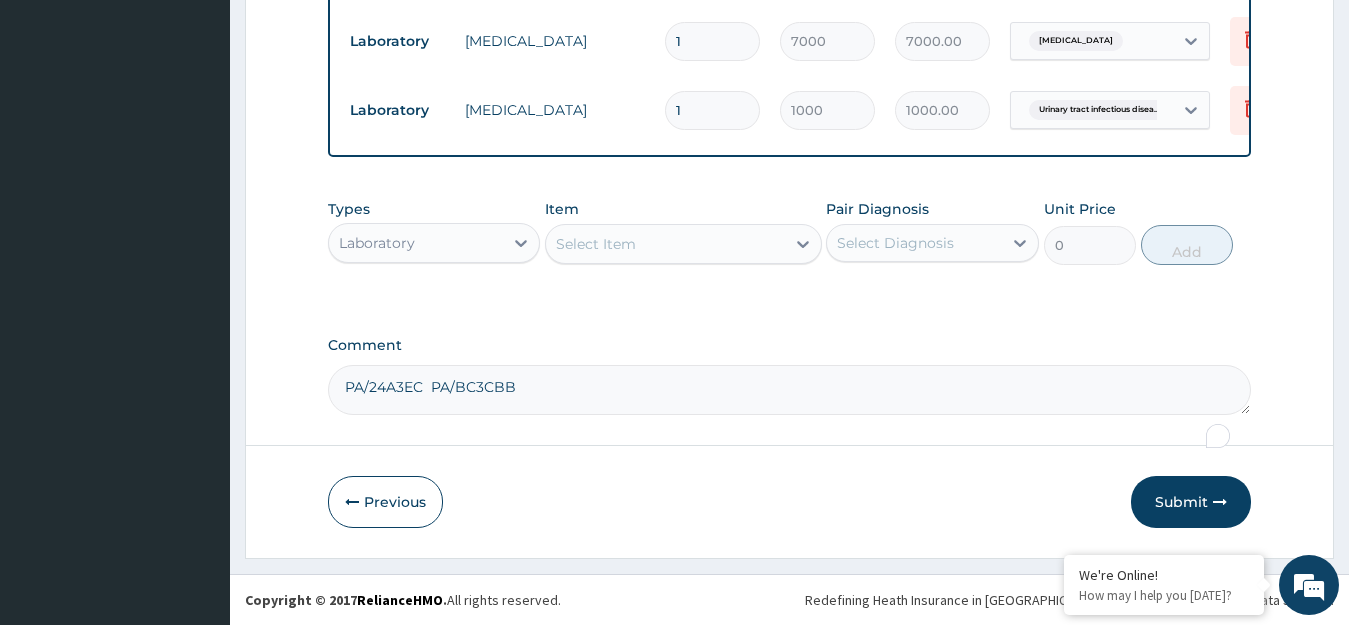 click on "Select Diagnosis" at bounding box center [895, 243] 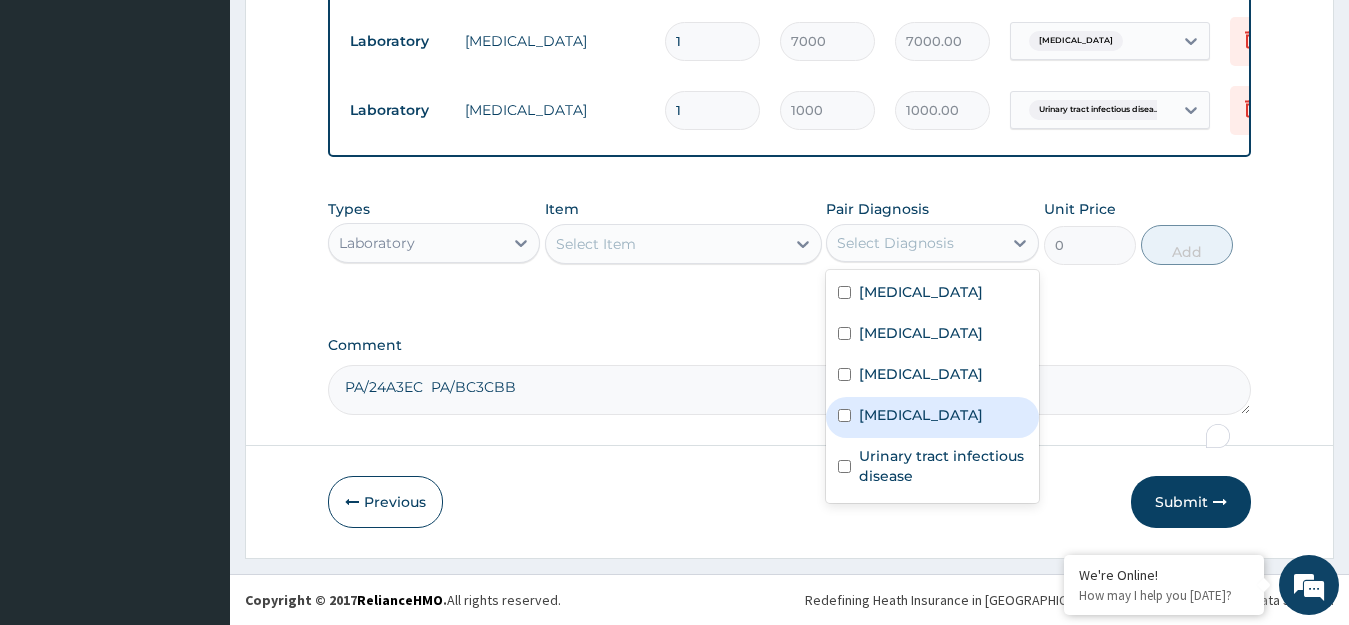 click on "Upper respiratory infection" at bounding box center (921, 415) 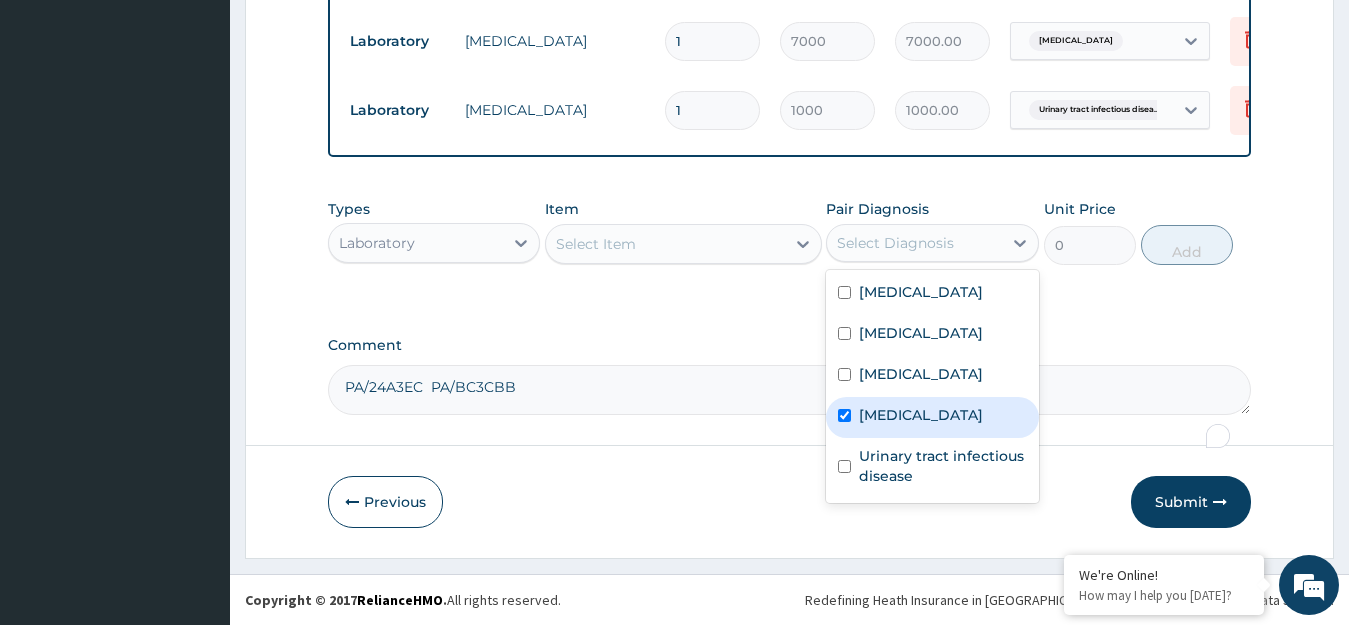 checkbox on "true" 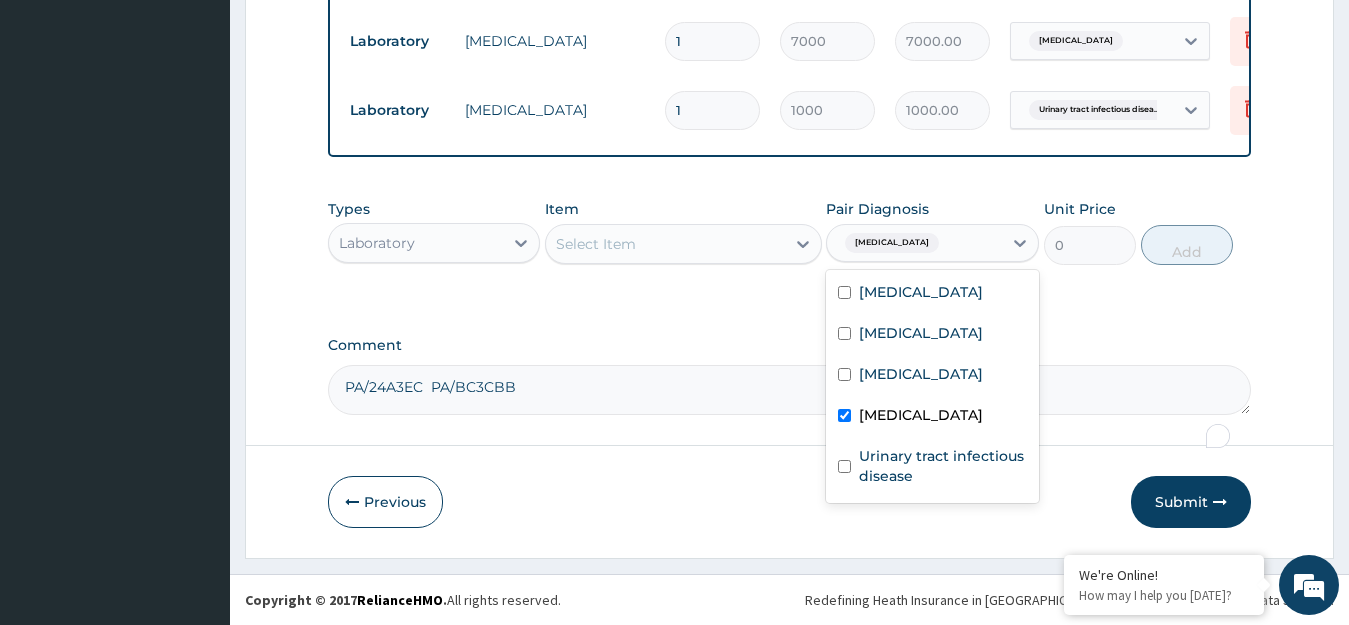click on "Select Item" at bounding box center [665, 244] 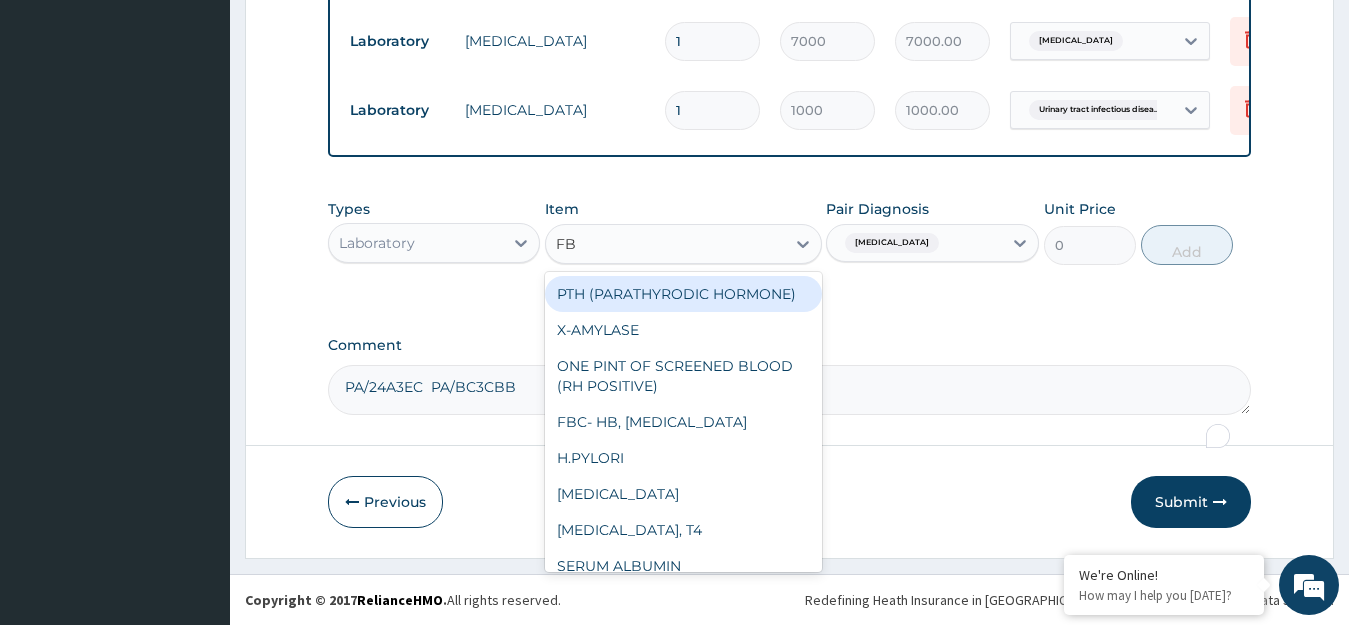 type on "FBC" 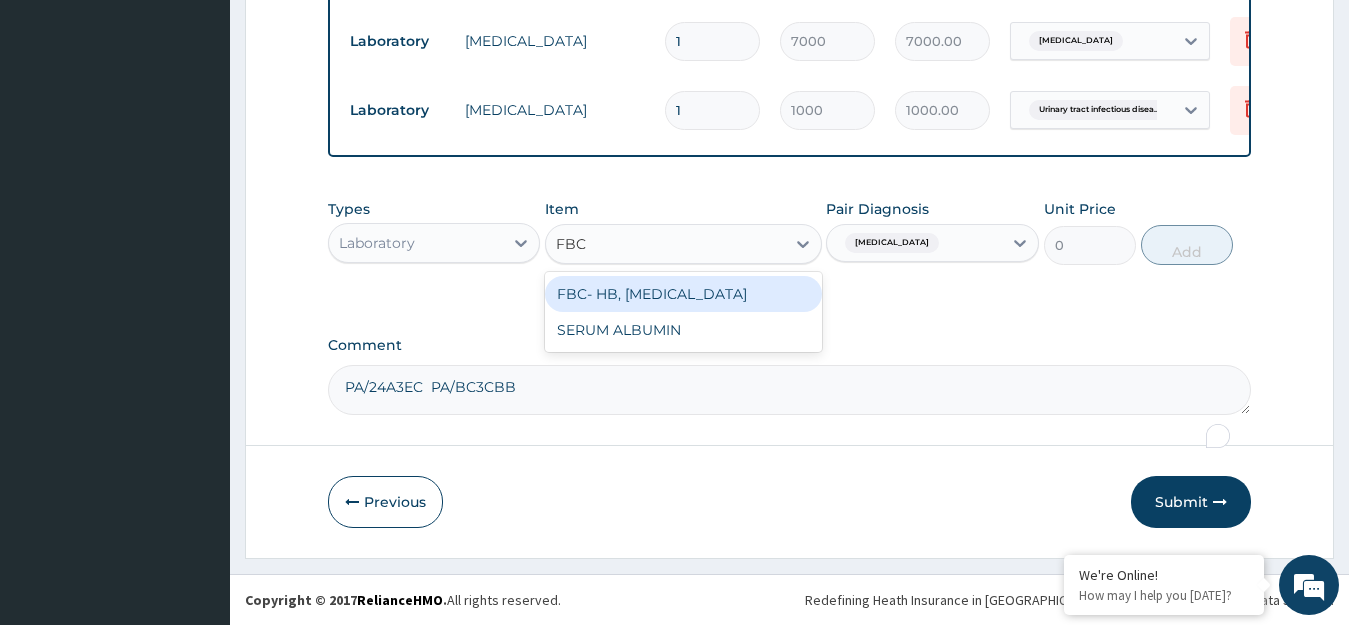 type 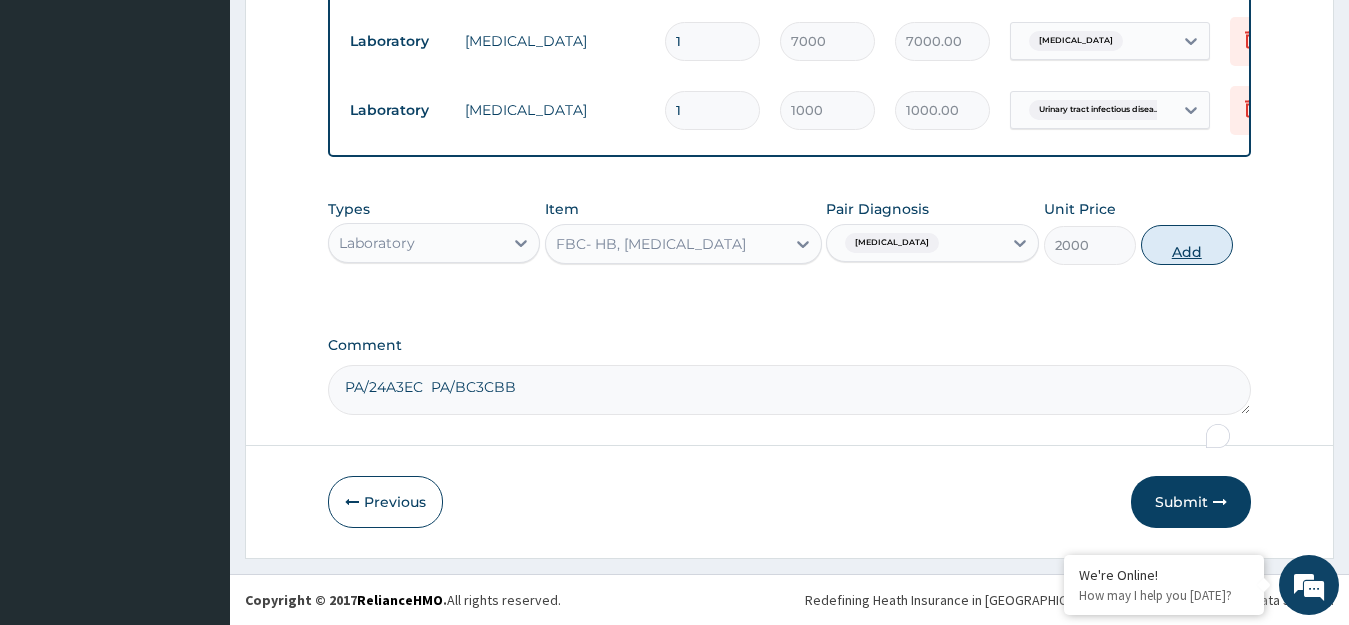 click on "Add" at bounding box center [1187, 245] 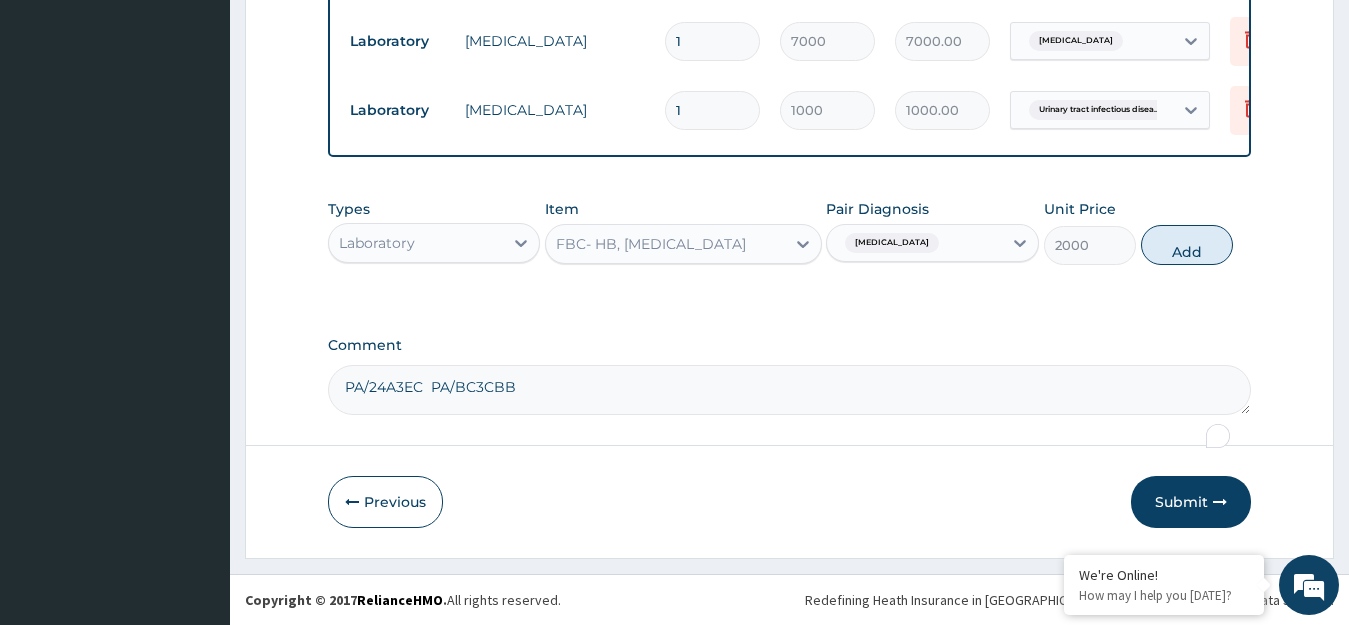 type on "0" 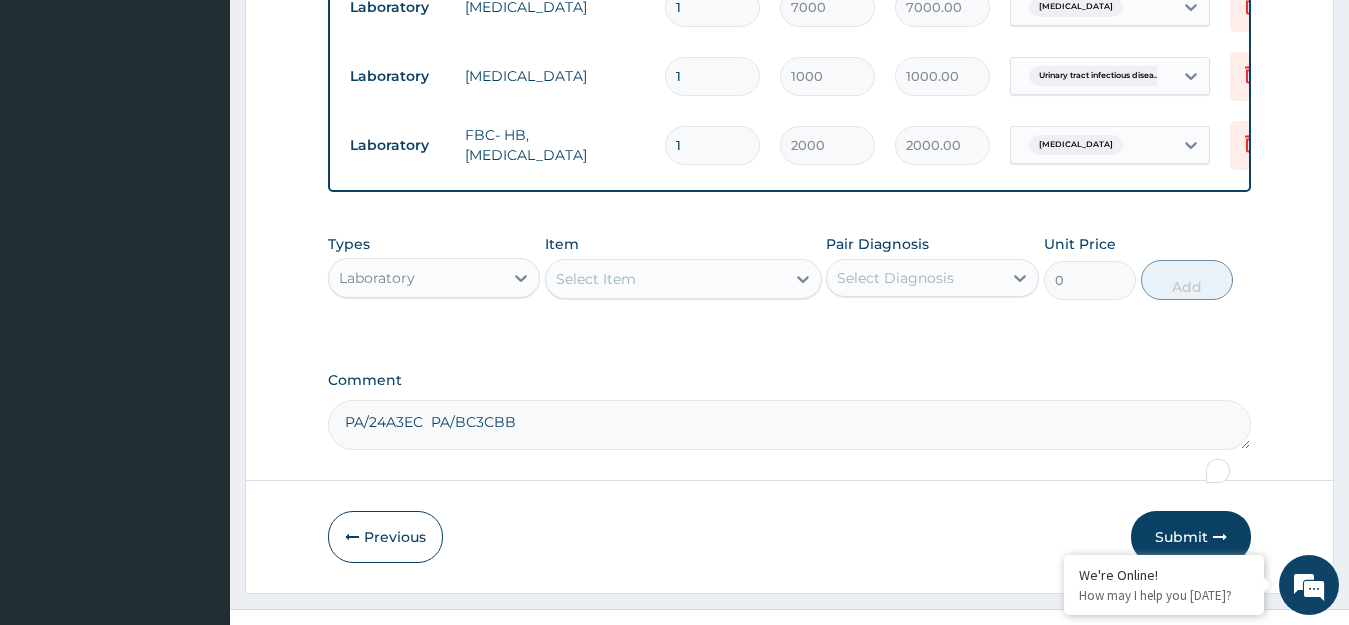scroll, scrollTop: 1064, scrollLeft: 0, axis: vertical 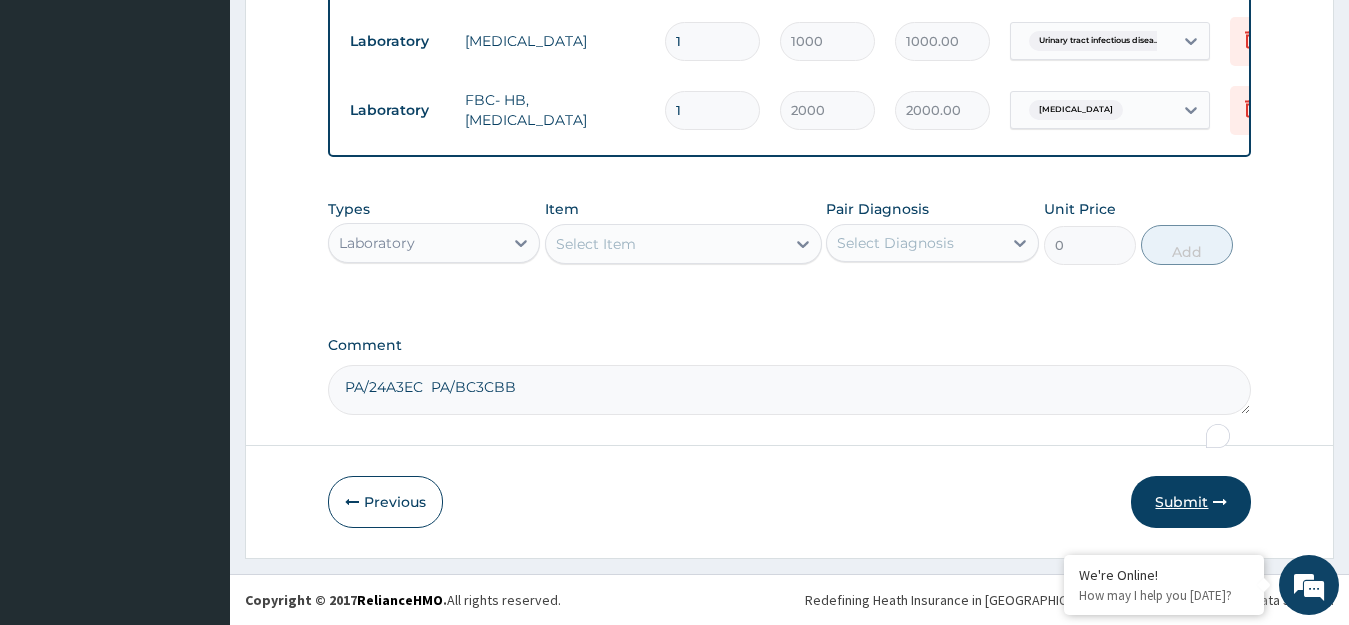 click on "Submit" at bounding box center [1191, 502] 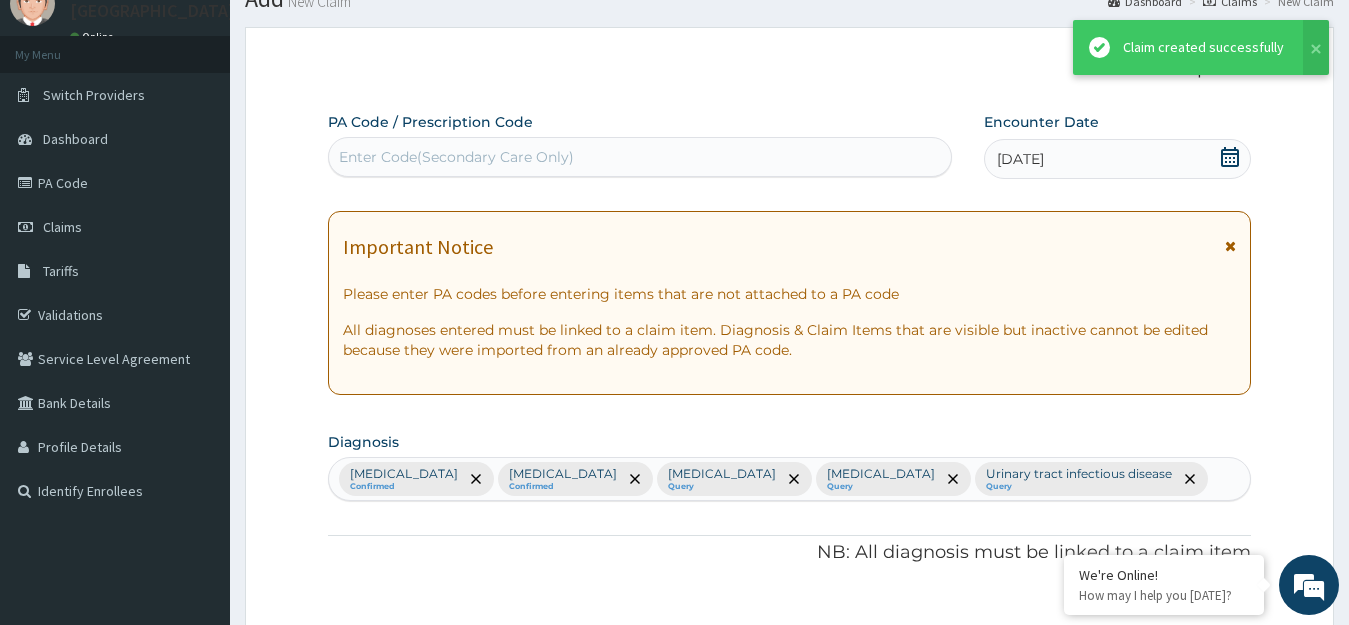 scroll, scrollTop: 1064, scrollLeft: 0, axis: vertical 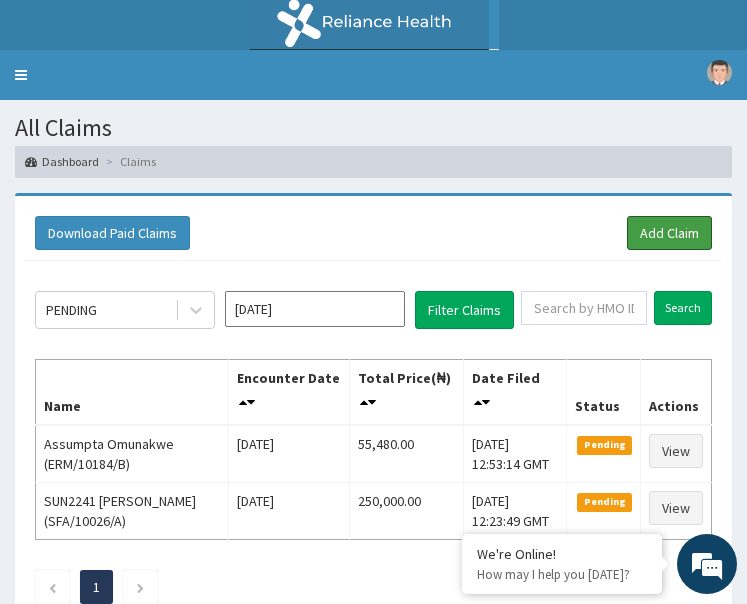 drag, startPoint x: 665, startPoint y: 229, endPoint x: 542, endPoint y: 246, distance: 124.16924 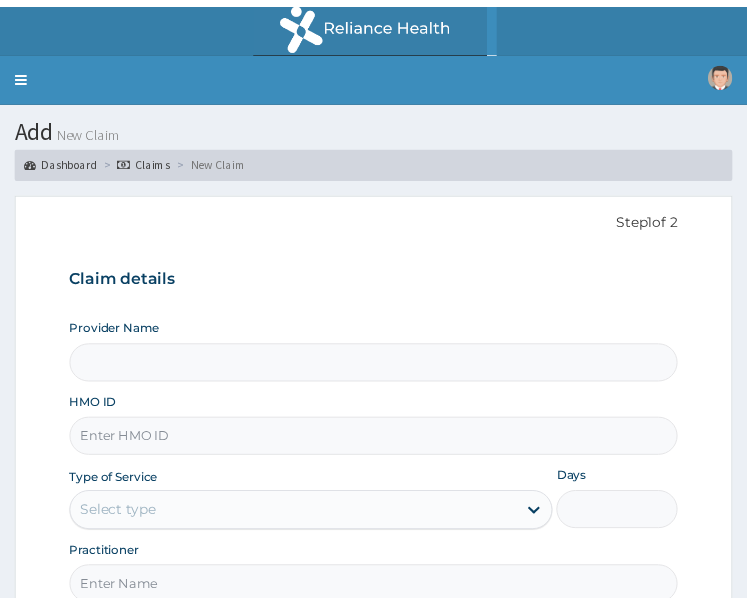 scroll, scrollTop: 0, scrollLeft: 0, axis: both 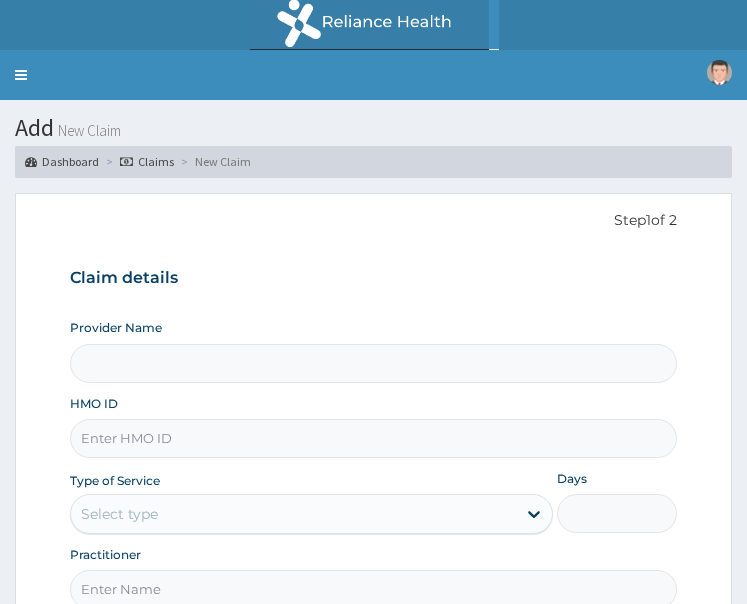 type on "ST. [GEOGRAPHIC_DATA]" 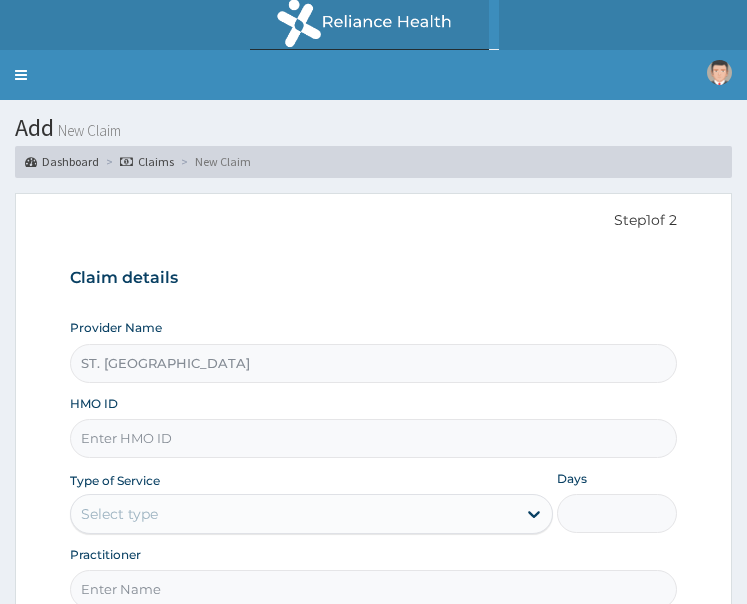 scroll, scrollTop: 0, scrollLeft: 0, axis: both 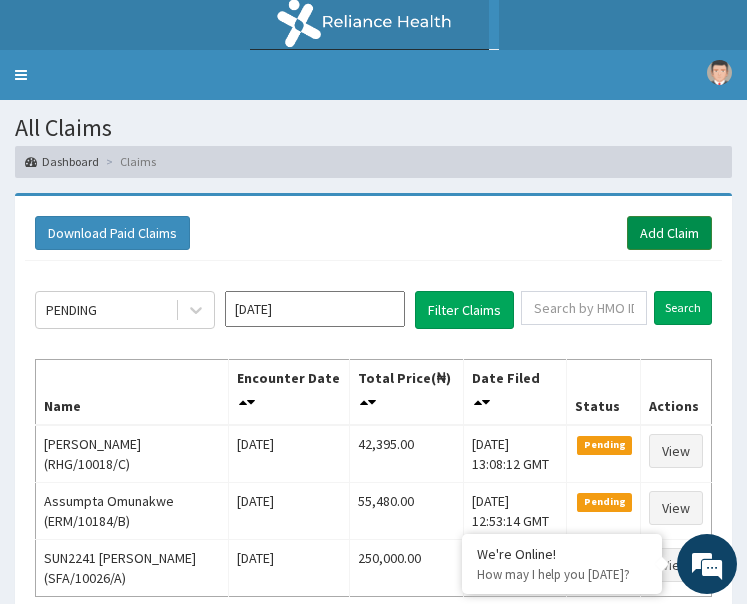 drag, startPoint x: 666, startPoint y: 232, endPoint x: 634, endPoint y: 244, distance: 34.176014 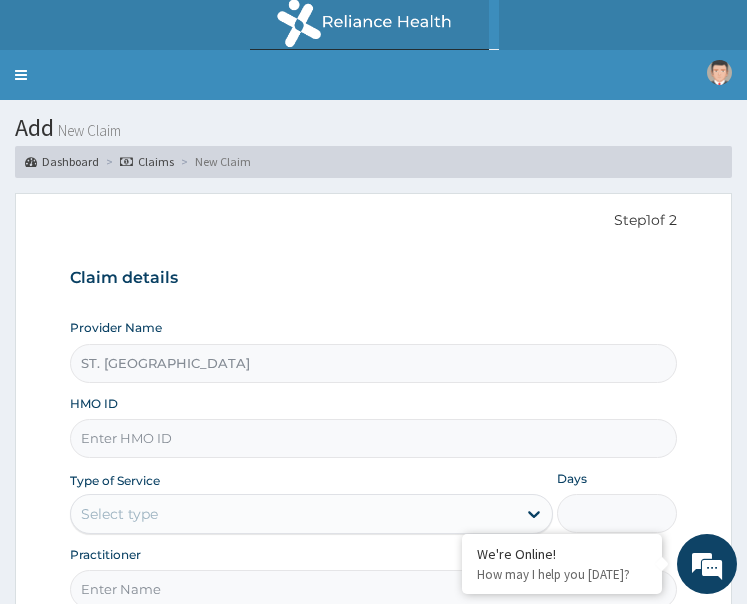 scroll, scrollTop: 0, scrollLeft: 0, axis: both 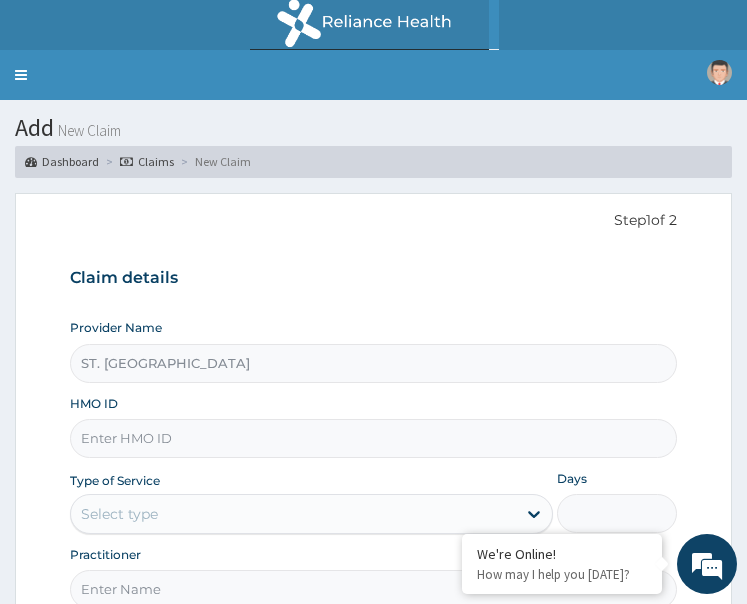 paste on "SDC/10076/A" 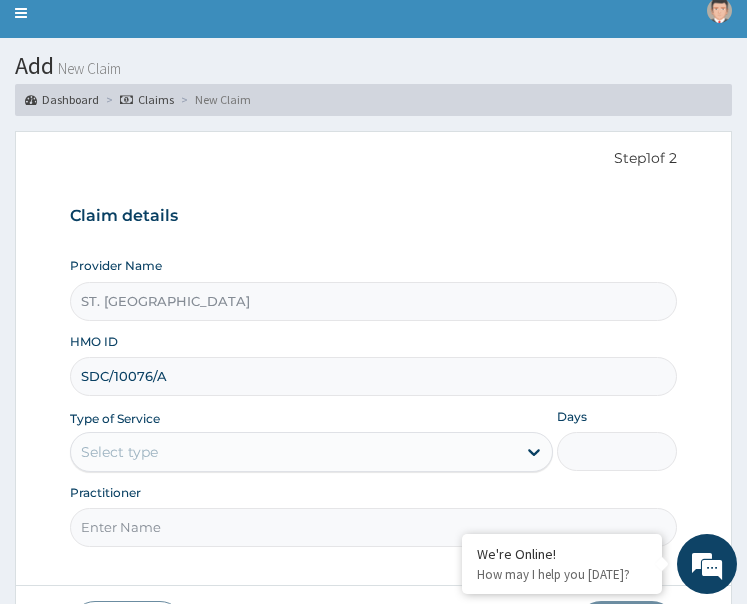 scroll, scrollTop: 193, scrollLeft: 0, axis: vertical 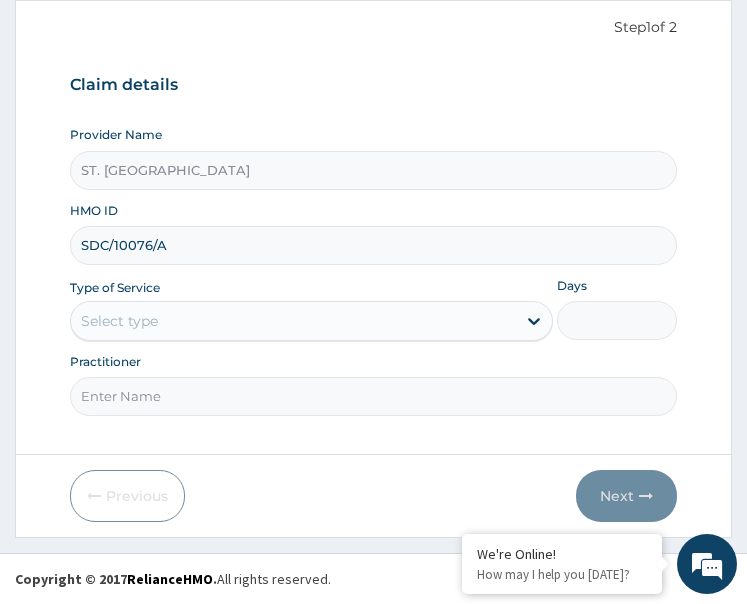 type on "SDC/10076/A" 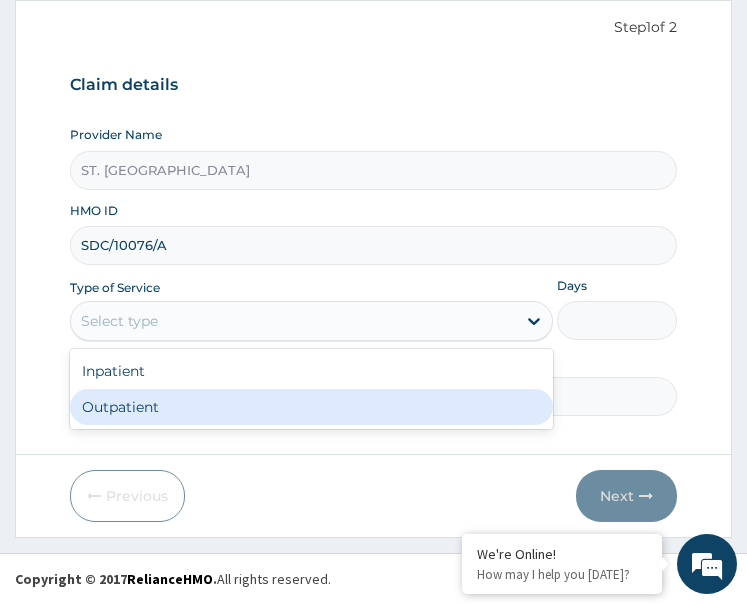 click on "Outpatient" at bounding box center [311, 407] 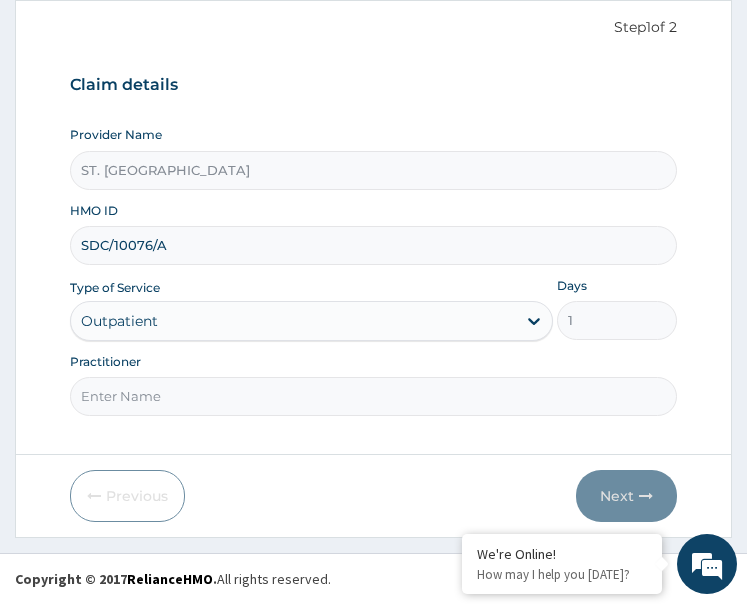 click on "Practitioner" at bounding box center [374, 396] 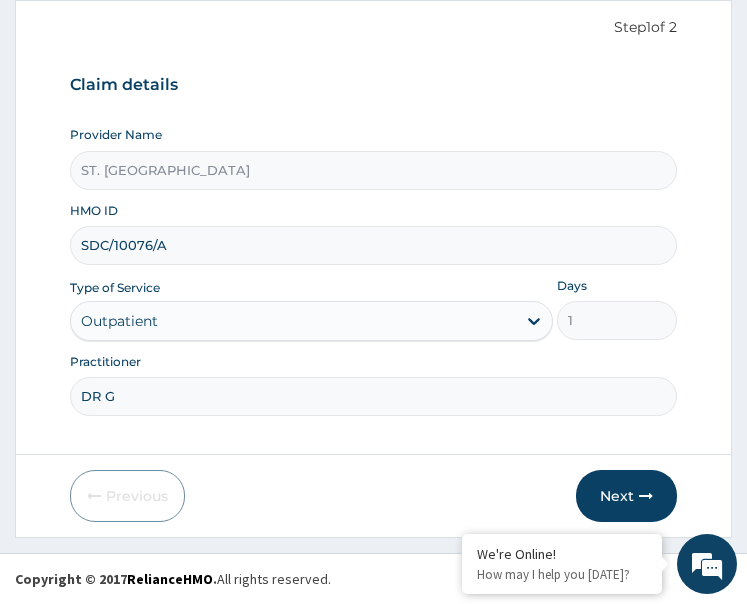 type on "Dr Gomba" 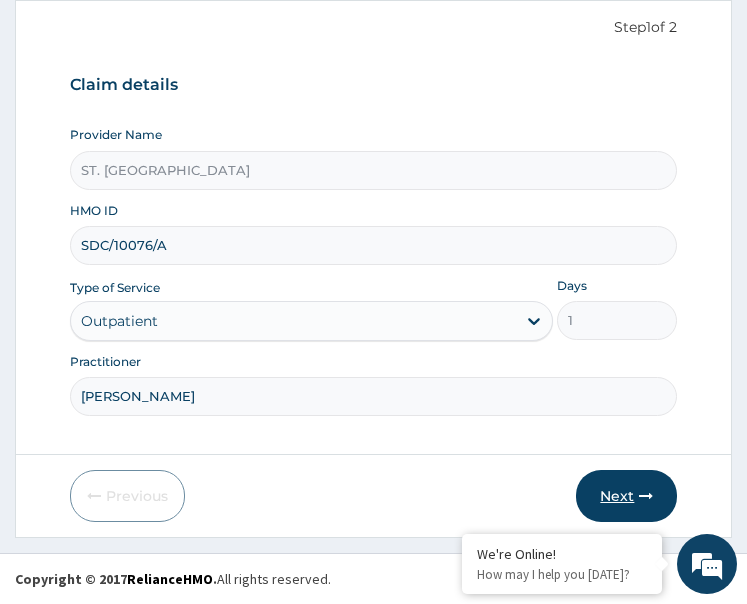 click on "Next" at bounding box center (626, 496) 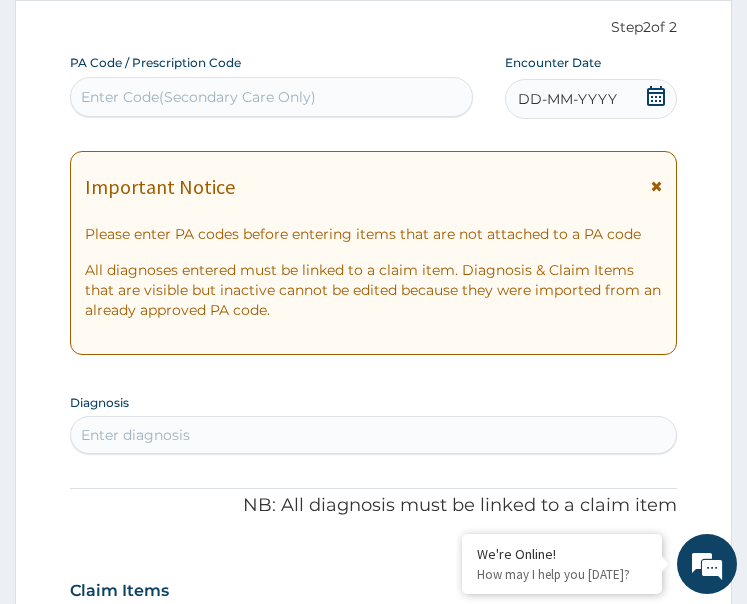 click on "DD-MM-YYYY" at bounding box center (567, 99) 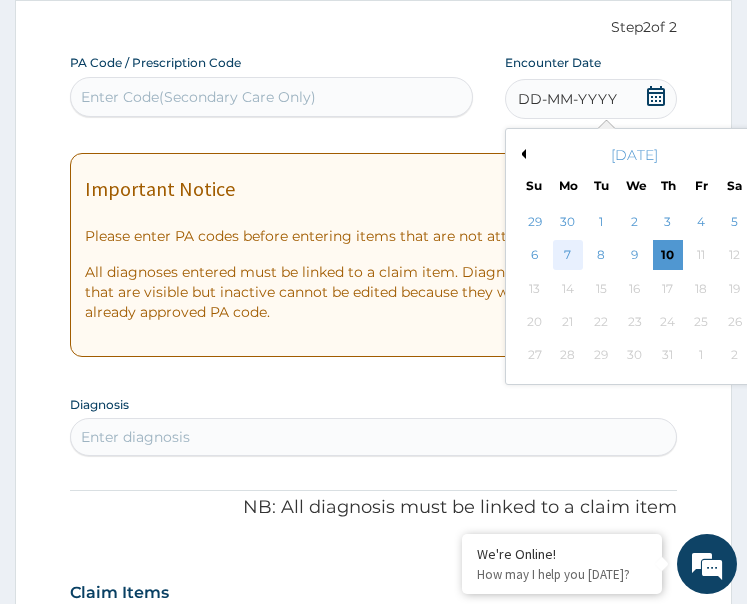 click on "7" at bounding box center (568, 256) 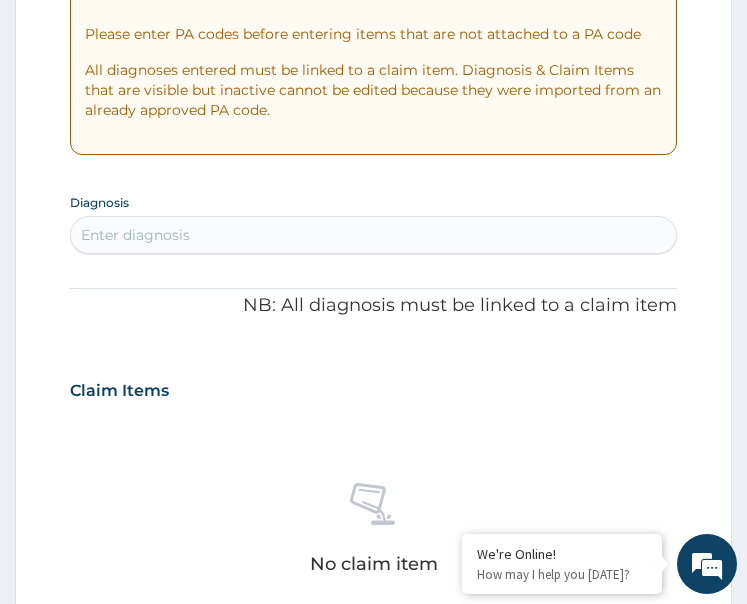 scroll, scrollTop: 741, scrollLeft: 0, axis: vertical 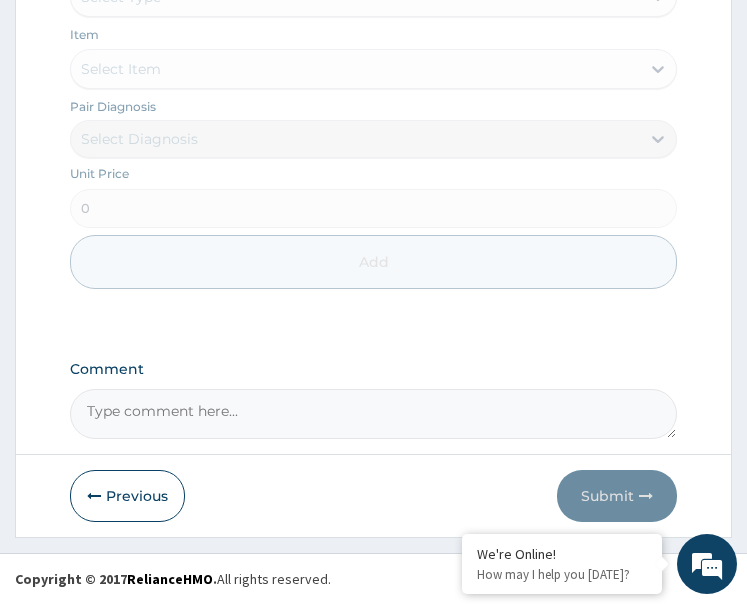 paste on "PA/A12DA1" 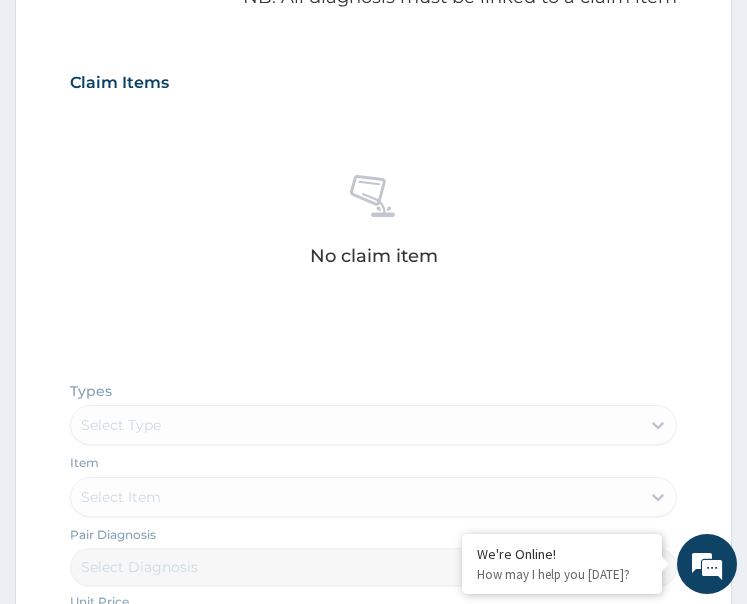 scroll, scrollTop: 629, scrollLeft: 0, axis: vertical 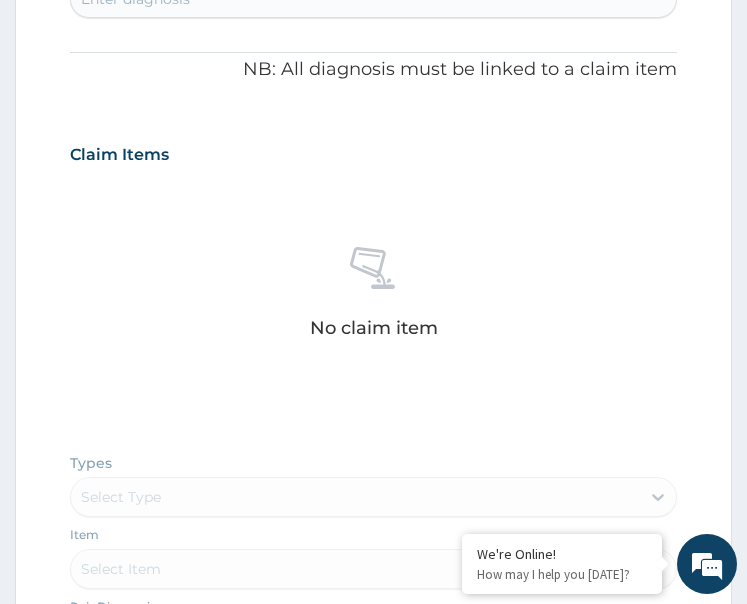 type on "PA/A12DA1" 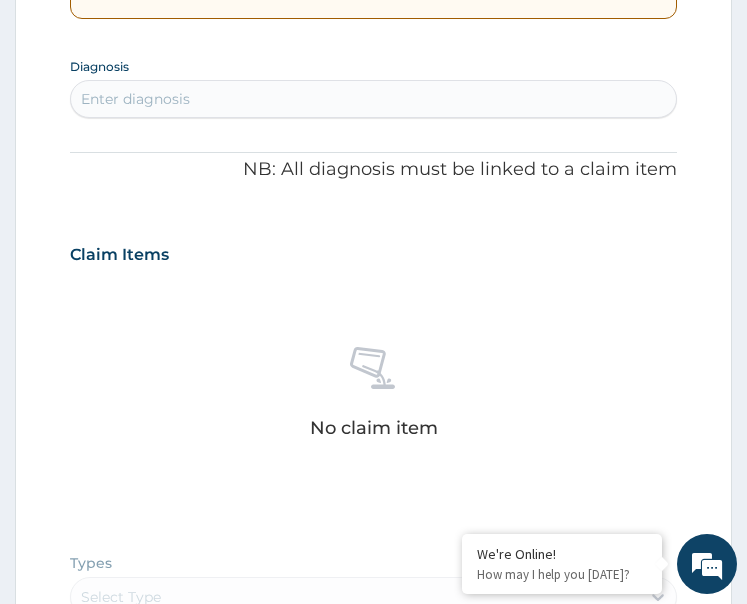 click on "Enter diagnosis" at bounding box center (374, 99) 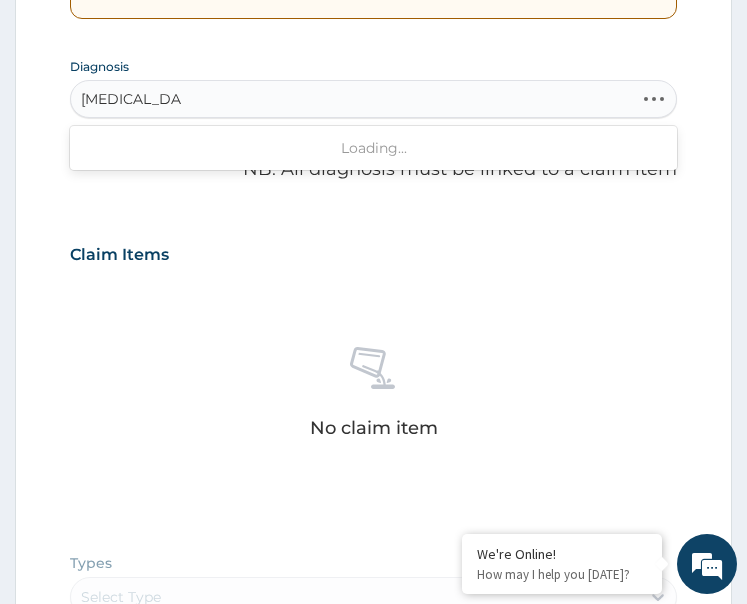 type on "DIABETES MELL" 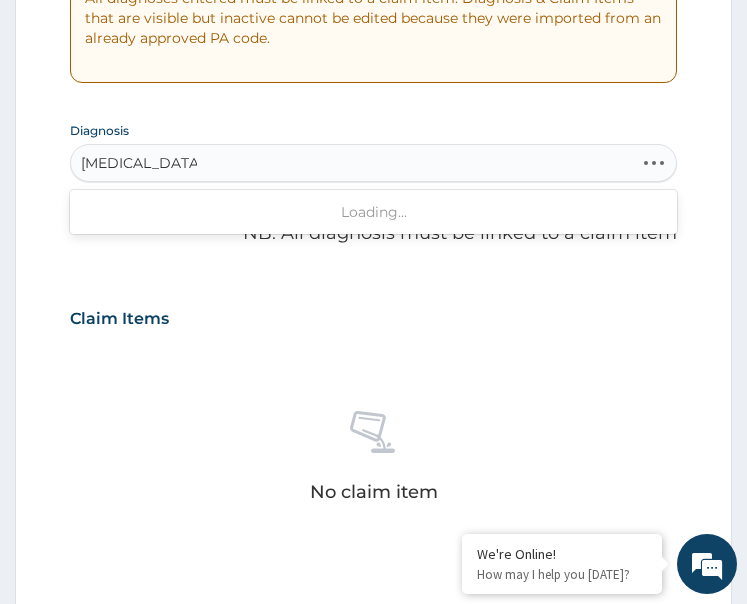 scroll, scrollTop: 429, scrollLeft: 0, axis: vertical 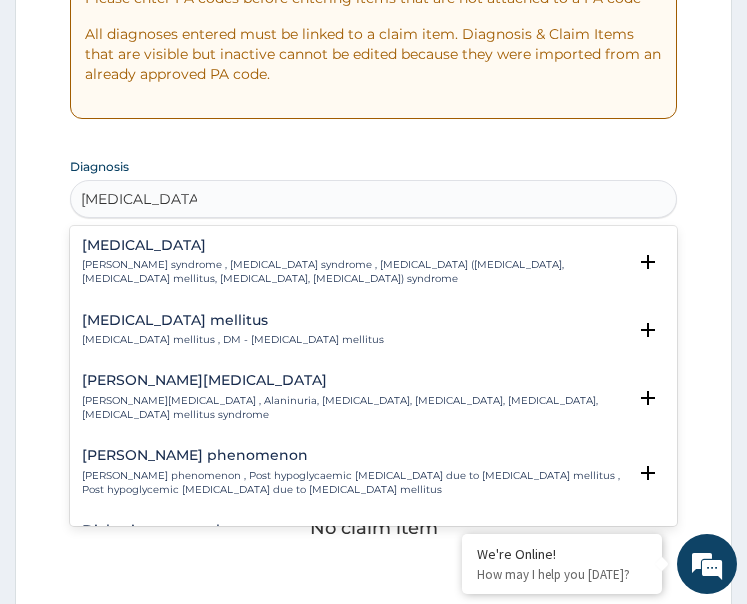 click on "Diabetes mellitus" at bounding box center (233, 320) 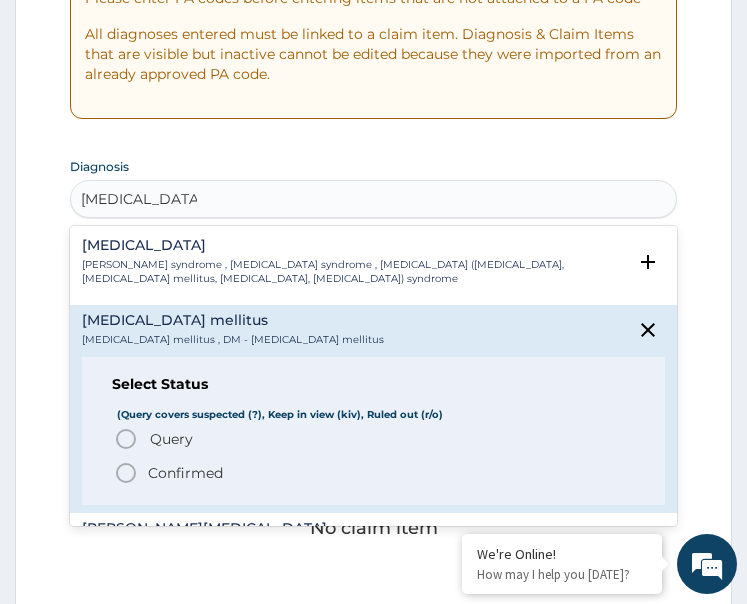 click 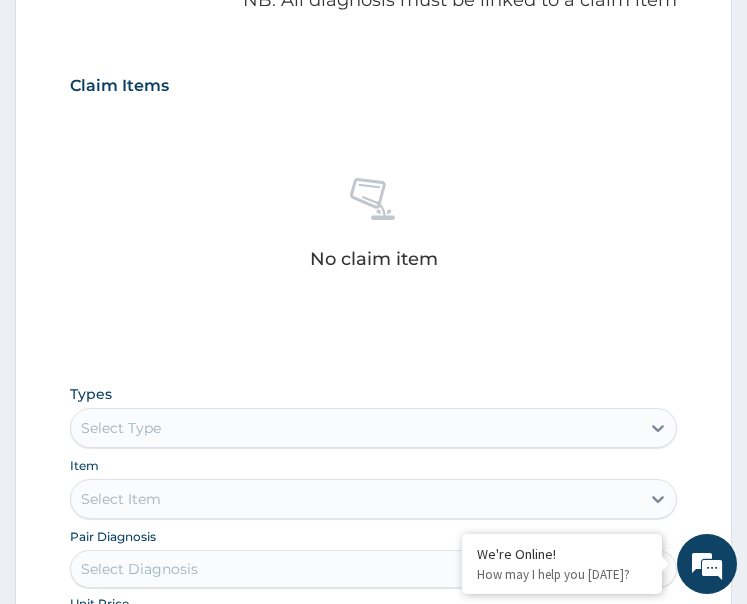 scroll, scrollTop: 929, scrollLeft: 0, axis: vertical 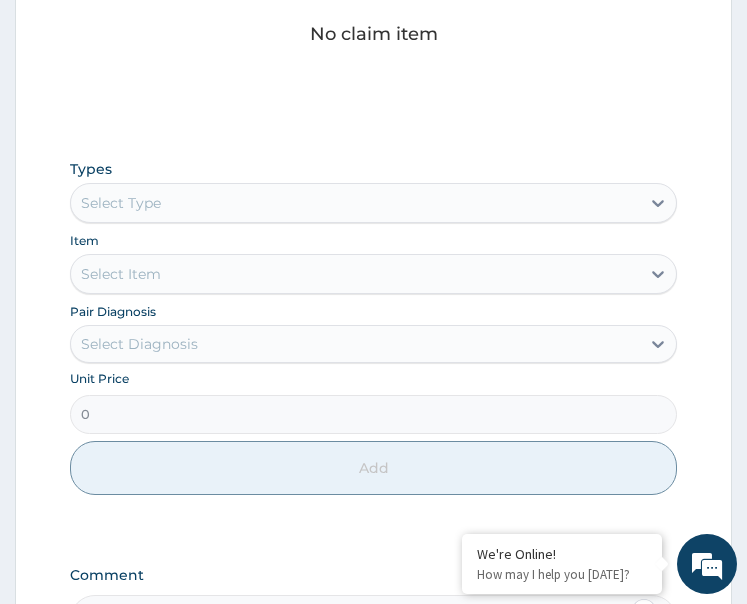 click on "Select Type" at bounding box center [356, 203] 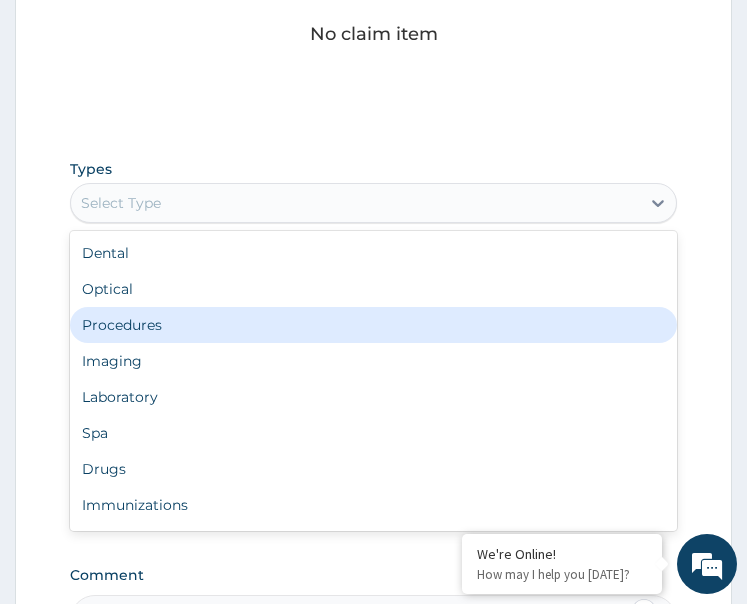 click on "Procedures" at bounding box center (374, 325) 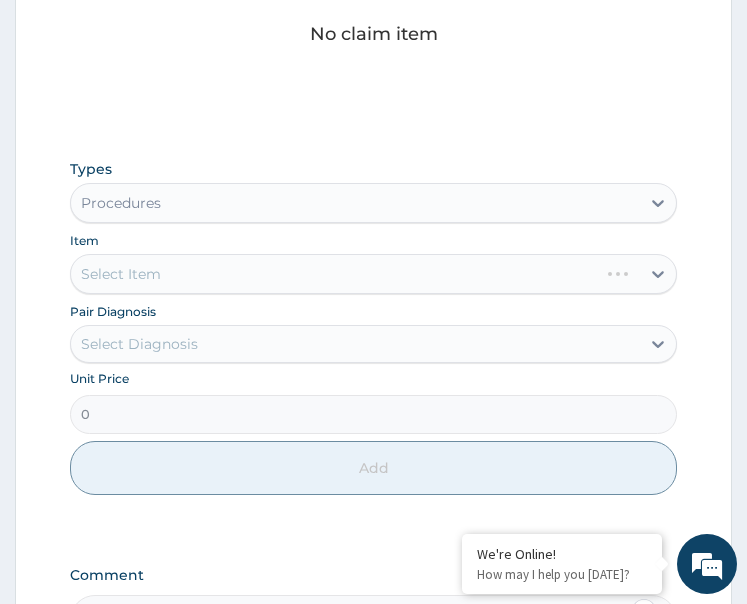 click on "Select Diagnosis" at bounding box center (139, 344) 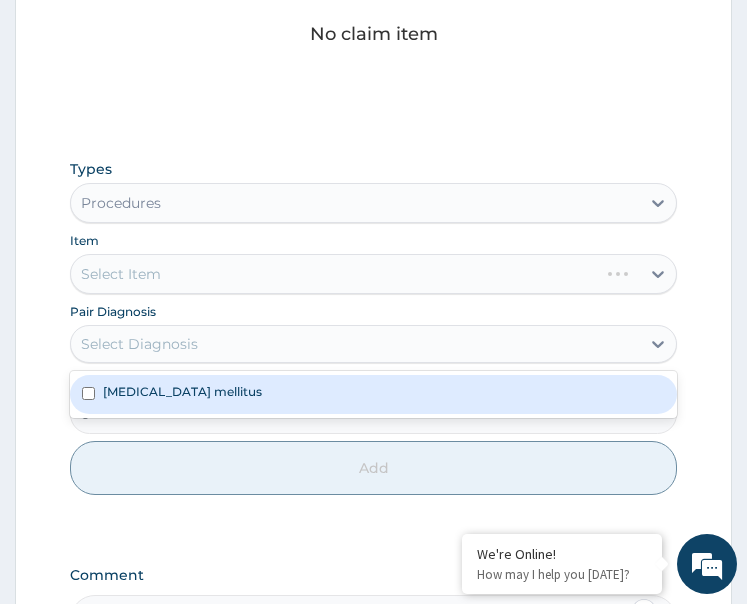 click on "Diabetes mellitus" at bounding box center [182, 391] 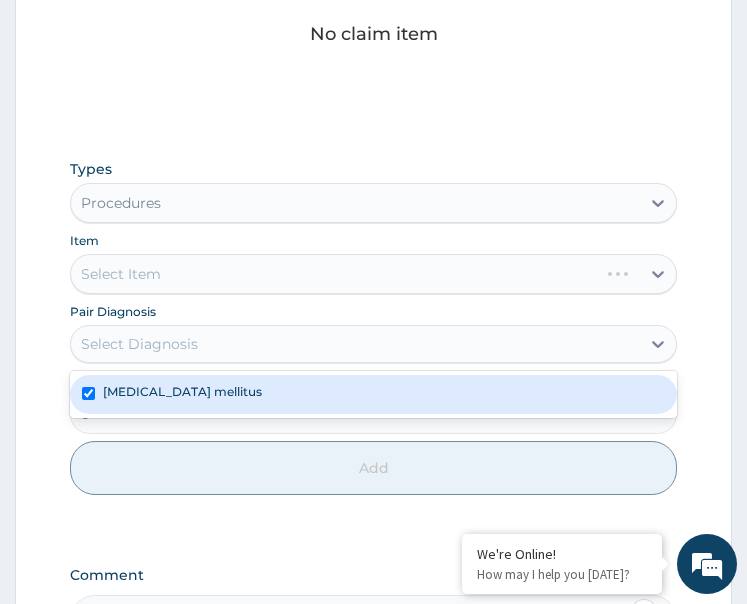 checkbox on "true" 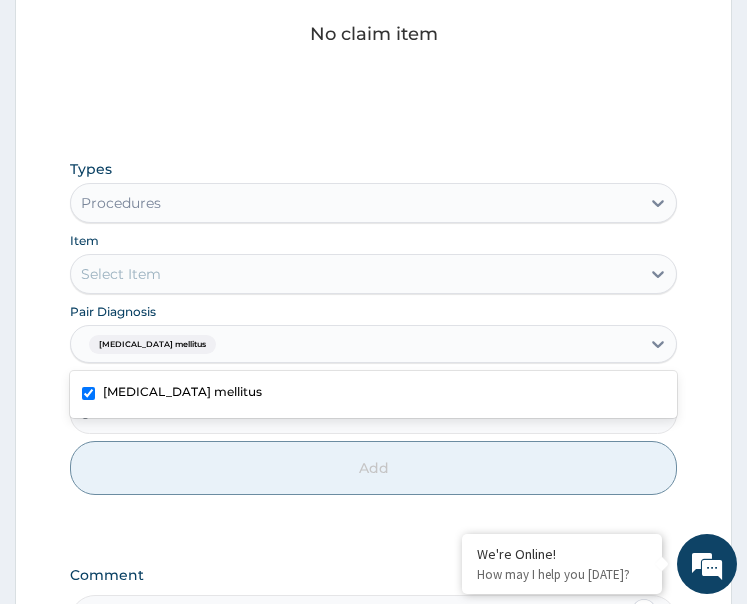 click on "Select Item" at bounding box center (356, 274) 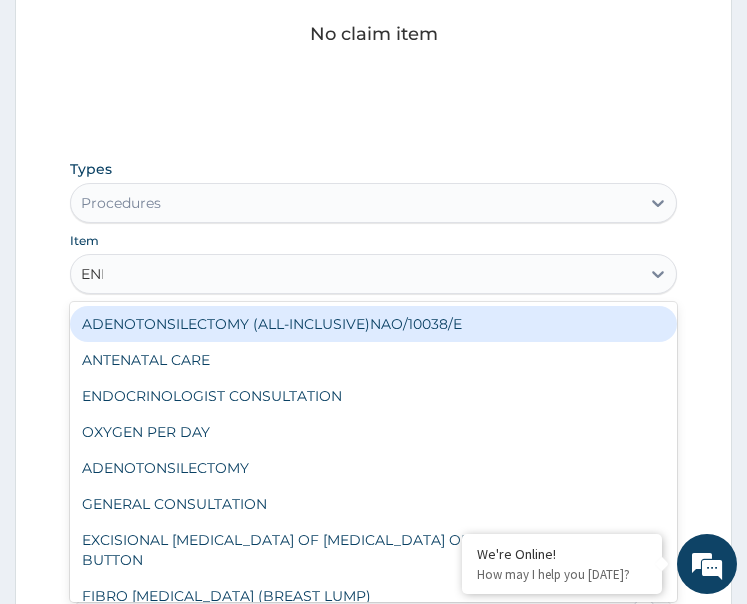 type on "ENDO" 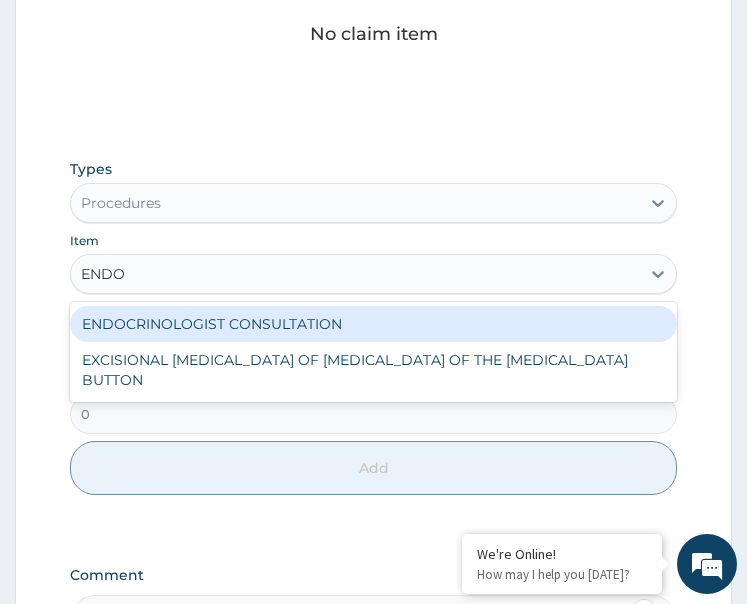 click on "ENDOCRINOLOGIST CONSULTATION" at bounding box center [374, 324] 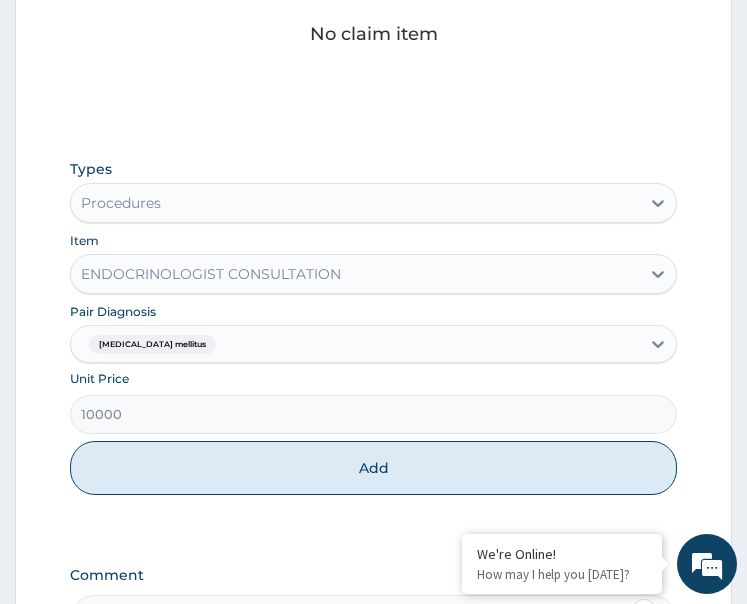 click on "Add" at bounding box center (374, 468) 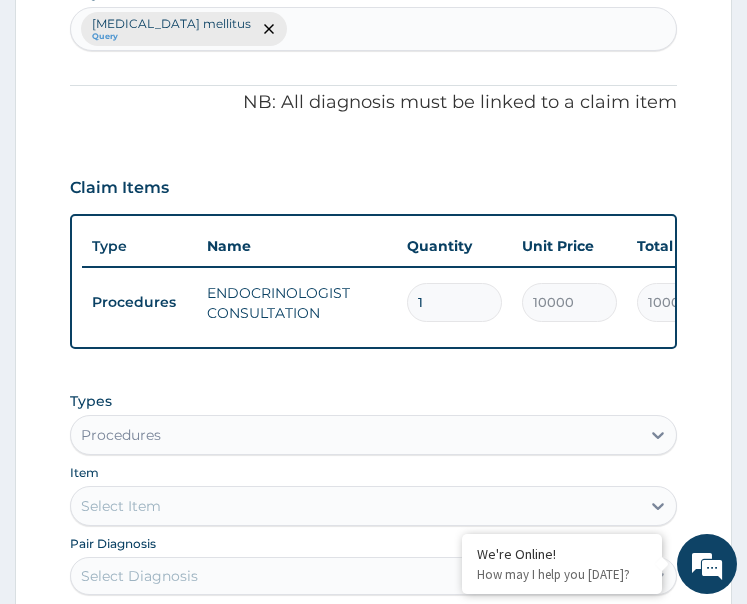 scroll, scrollTop: 702, scrollLeft: 0, axis: vertical 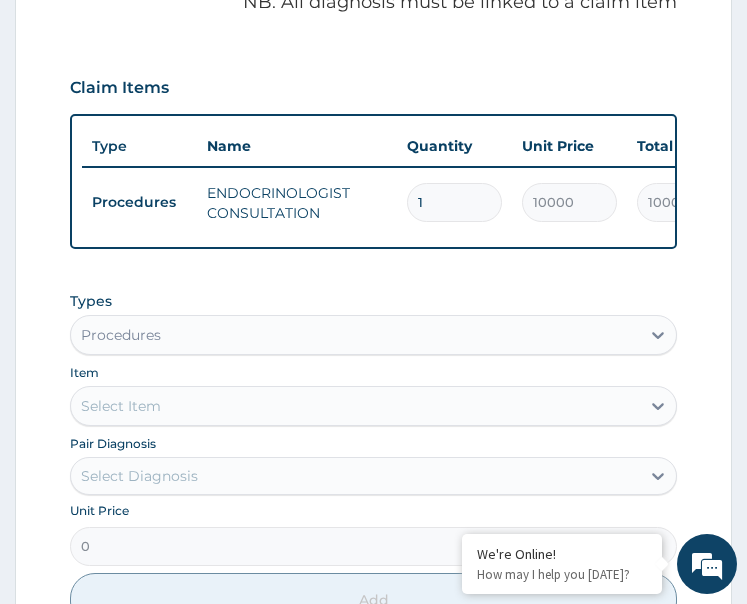 click on "Types Procedures Item Select Item Pair Diagnosis Select Diagnosis Unit Price 0 Add" at bounding box center (374, 459) 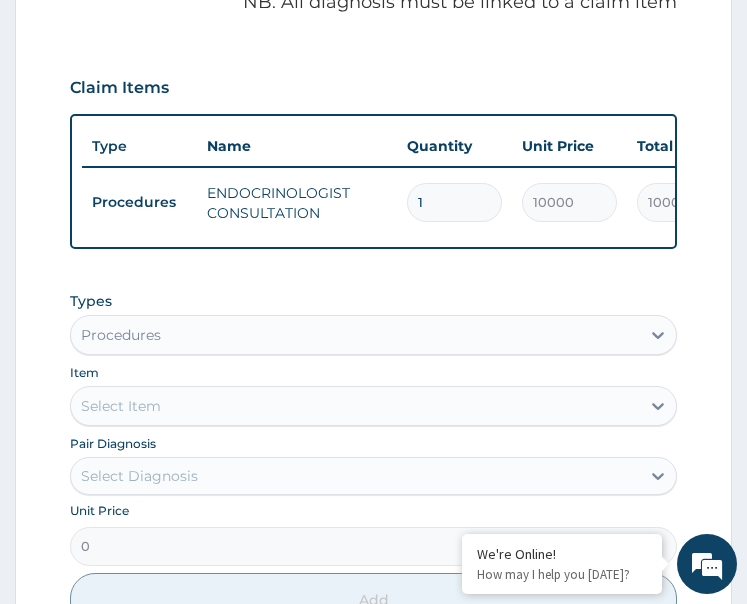 click on "Procedures" at bounding box center [356, 335] 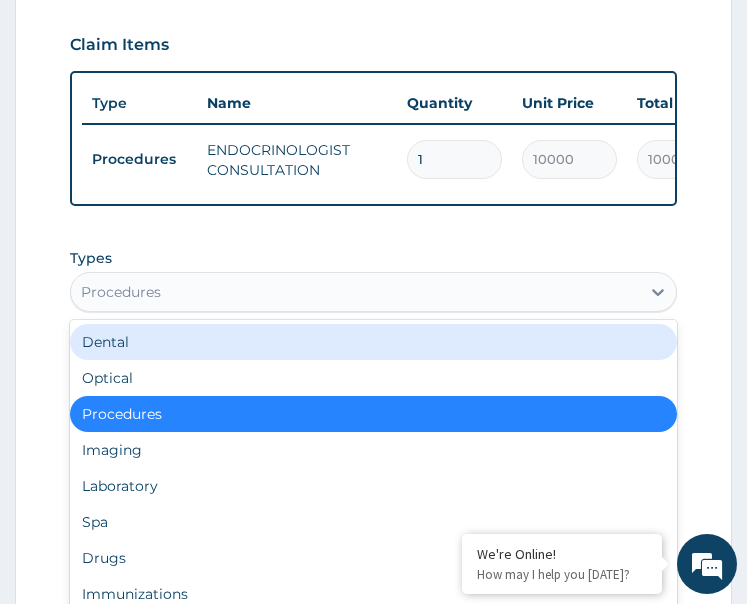 scroll, scrollTop: 1002, scrollLeft: 0, axis: vertical 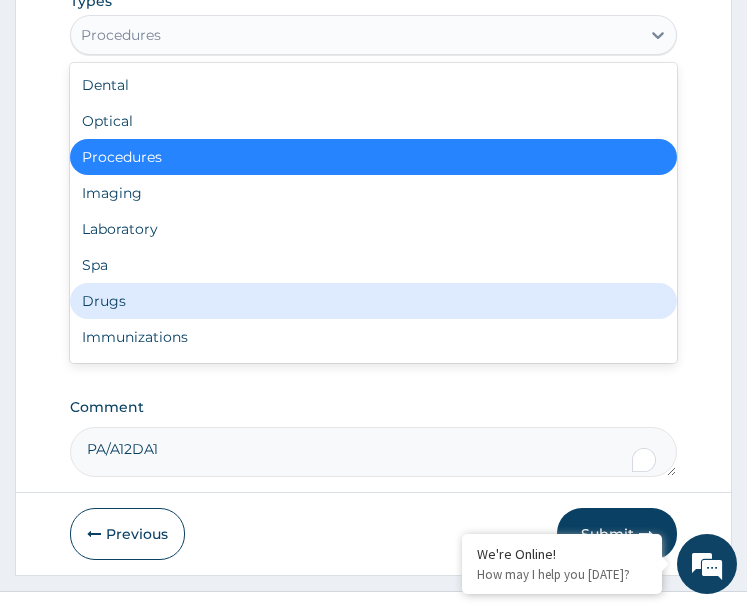 click on "Drugs" at bounding box center [374, 301] 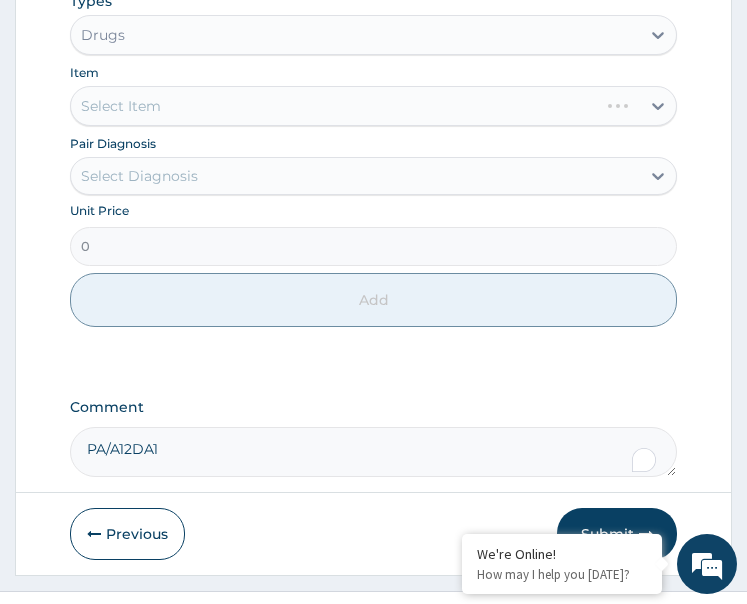 scroll, scrollTop: 1057, scrollLeft: 0, axis: vertical 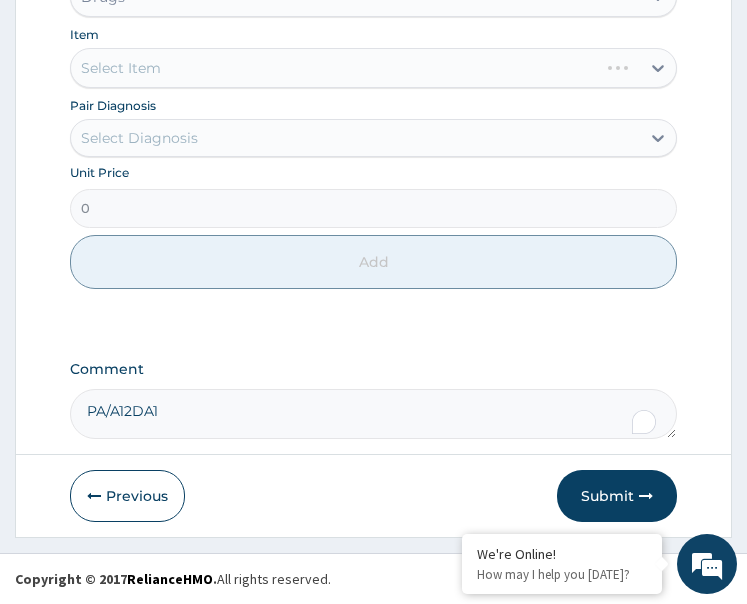 click on "PA/A12DA1" at bounding box center [374, 414] 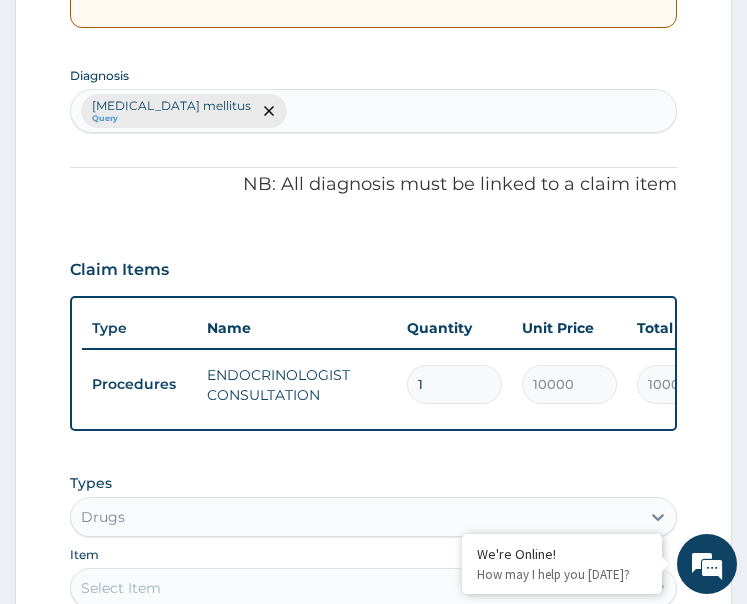 scroll, scrollTop: 457, scrollLeft: 0, axis: vertical 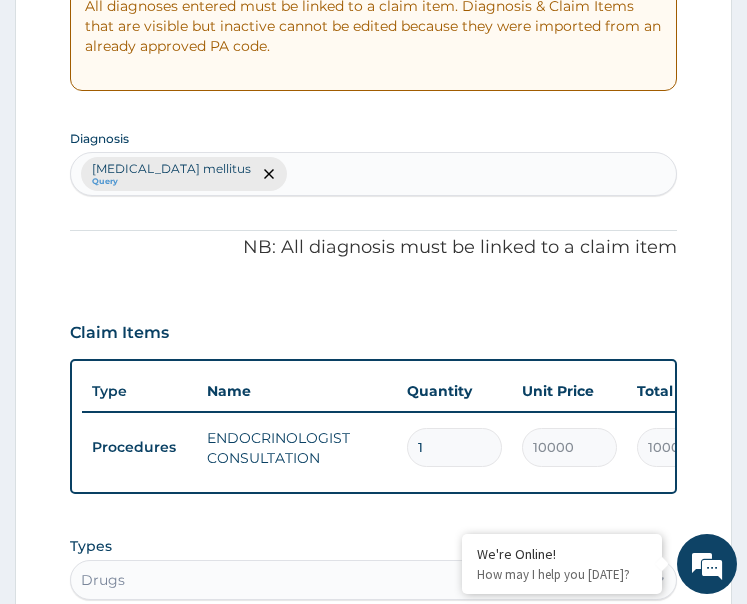 type on "PA/A12DA1 PA/0F8373" 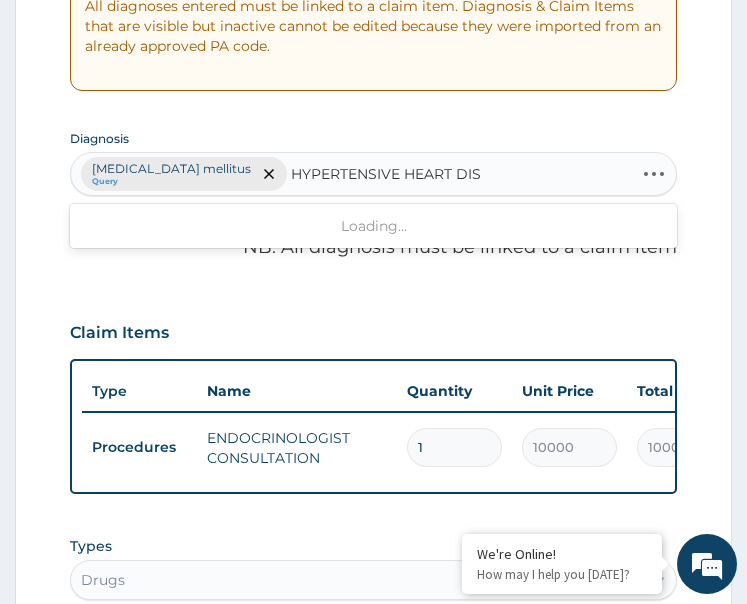 type on "HYPERTENSIVE HEART DISE" 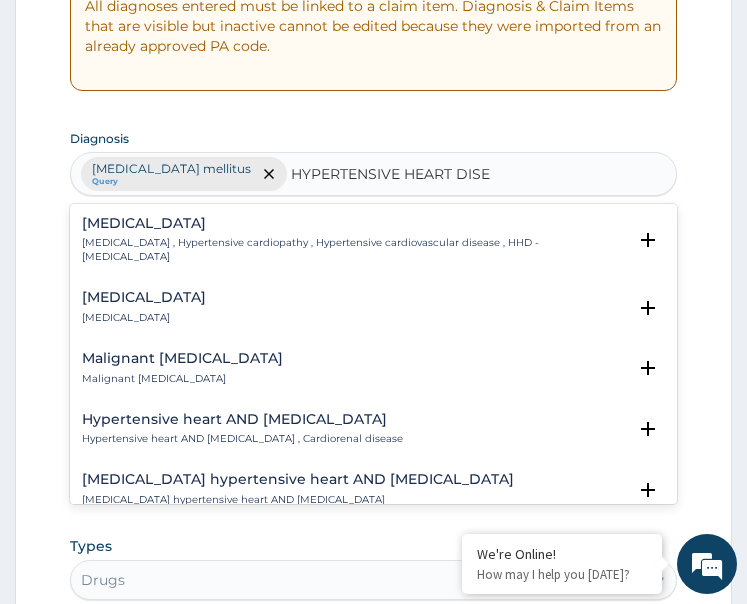 click on "Hypertensive heart disease , Hypertensive cardiopathy , Hypertensive cardiovascular disease , HHD - hypertensive heart disease" at bounding box center [354, 250] 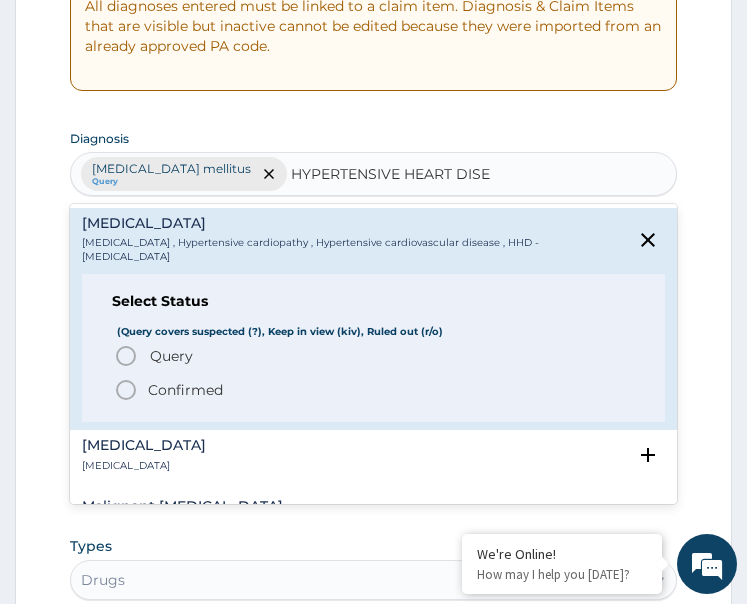 click 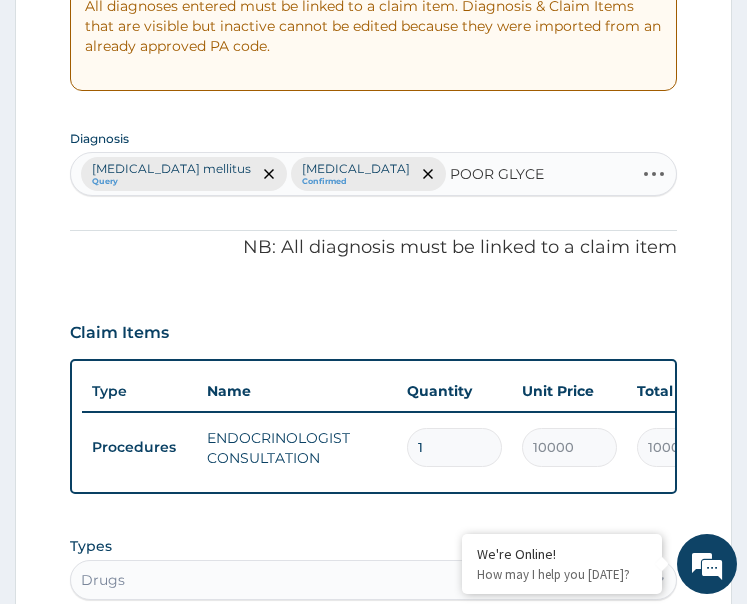 type on "POOR GLYCEM" 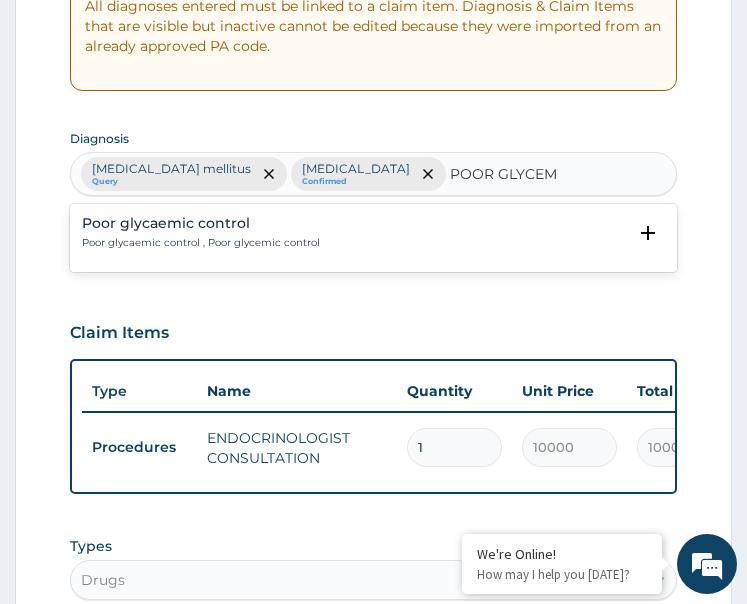 click on "Poor glycaemic control , Poor glycemic control" at bounding box center [201, 243] 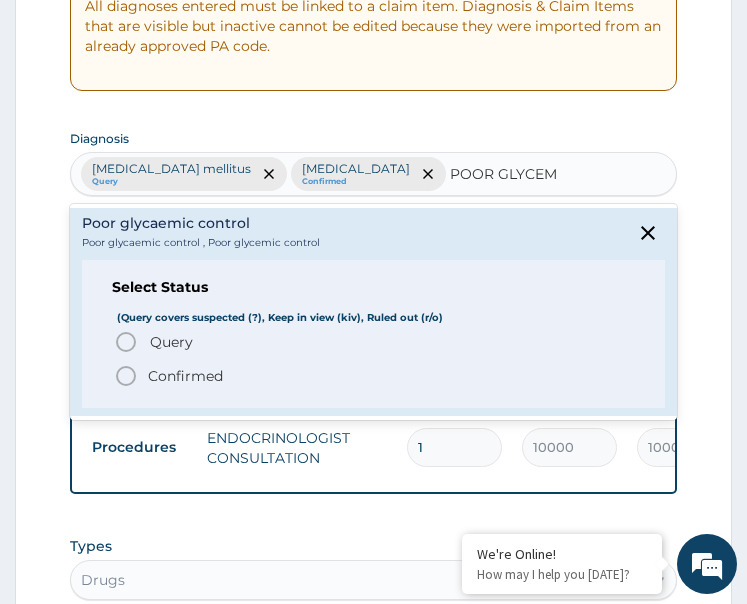 drag, startPoint x: 125, startPoint y: 372, endPoint x: 224, endPoint y: 381, distance: 99.40825 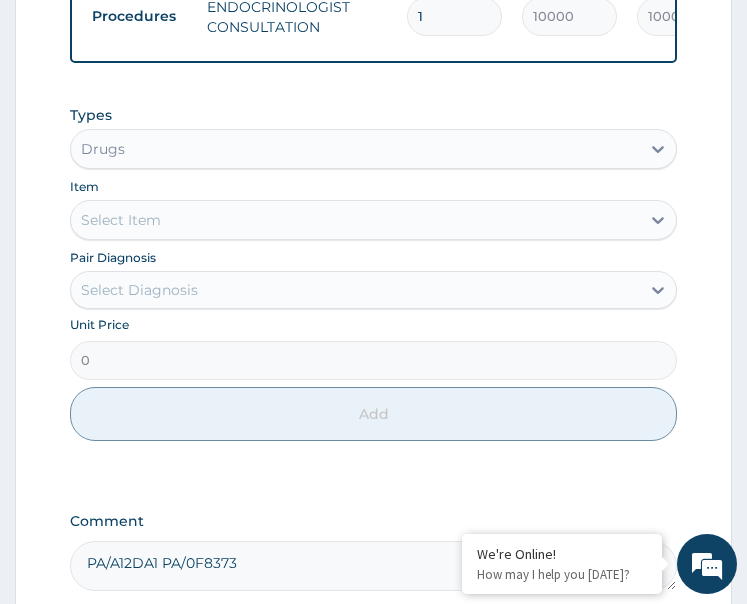 scroll, scrollTop: 1057, scrollLeft: 0, axis: vertical 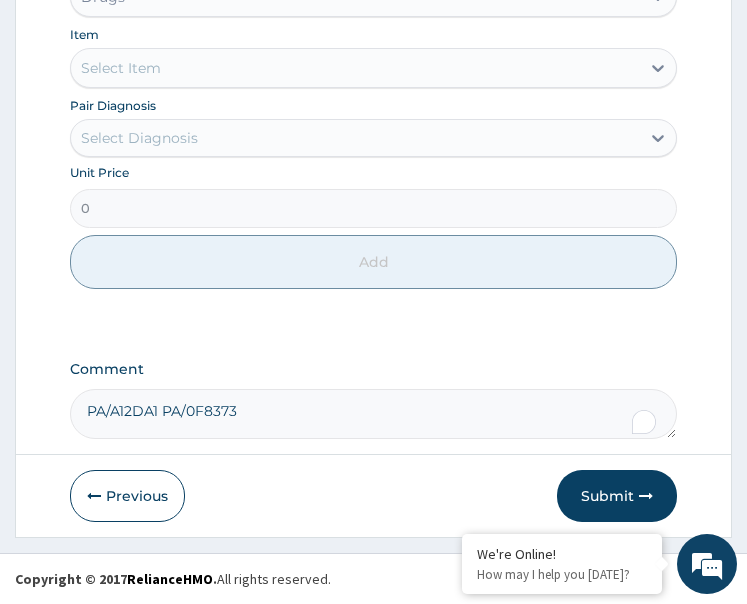 click on "Select Diagnosis" at bounding box center (139, 138) 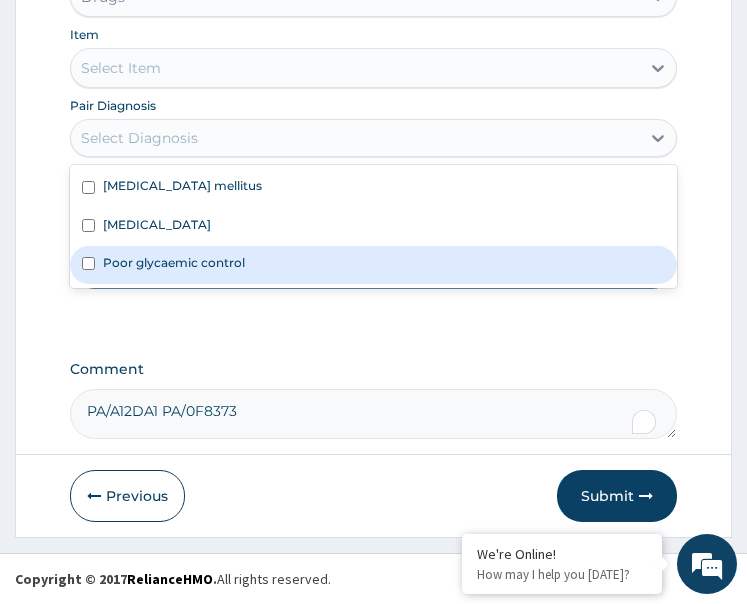 click on "Poor glycaemic control" at bounding box center [174, 262] 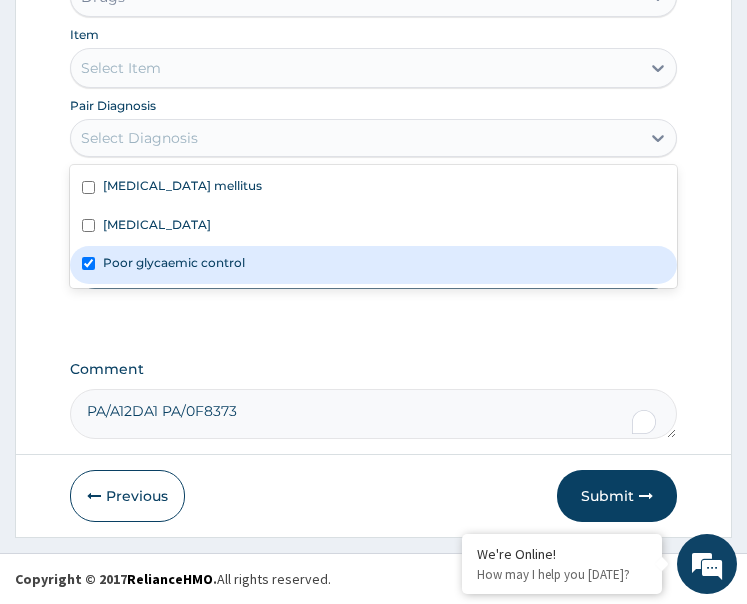 checkbox on "true" 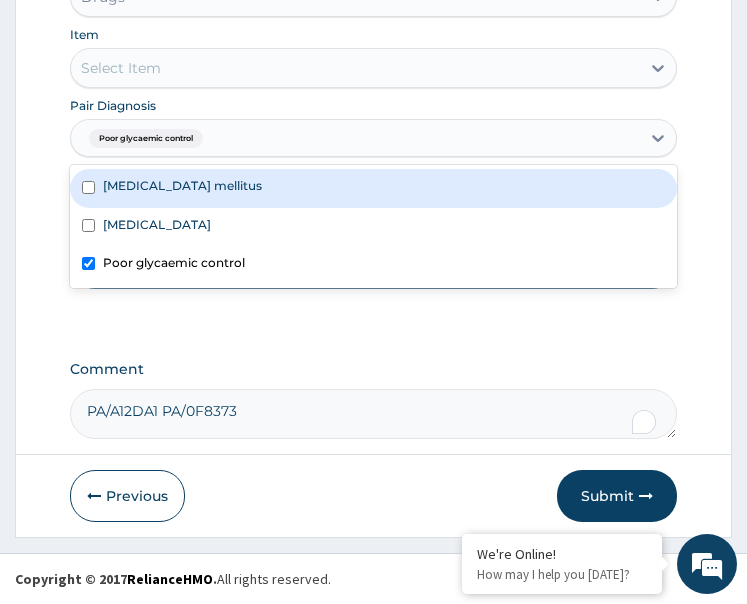 click on "Diabetes mellitus" at bounding box center [182, 185] 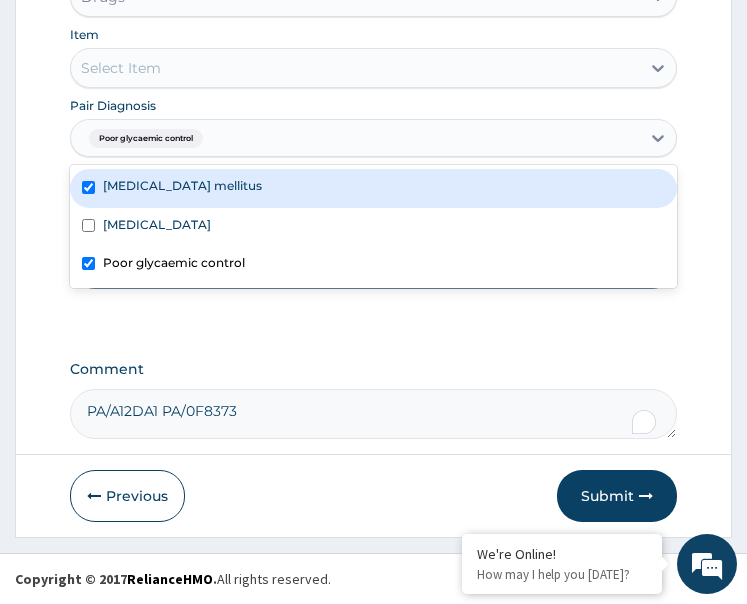 checkbox on "true" 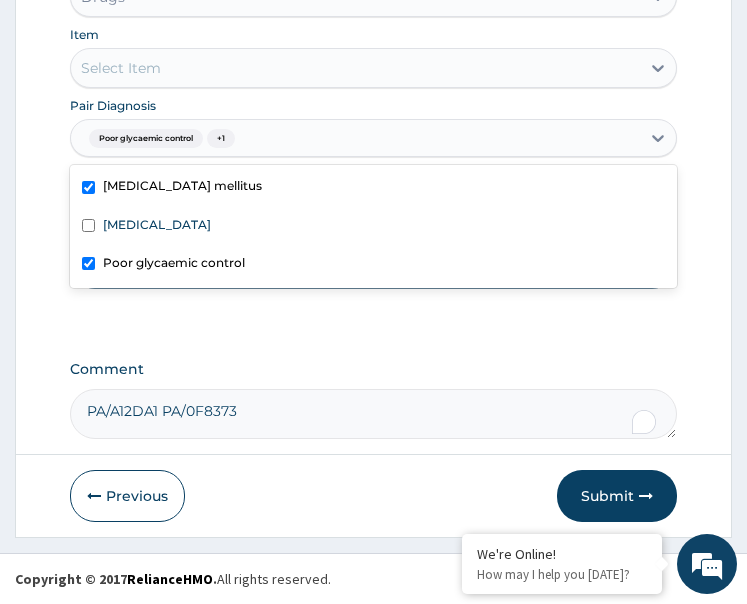 click on "Select Item" at bounding box center [356, 68] 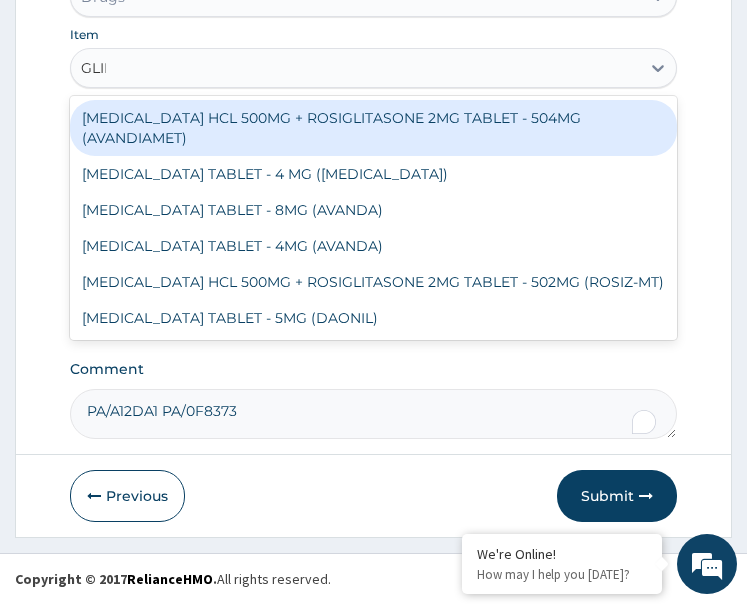 type on "GLIME" 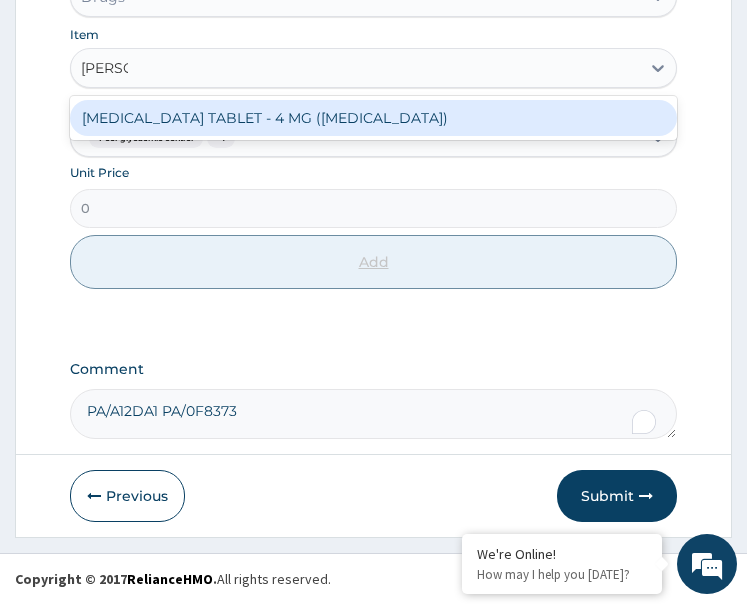 type 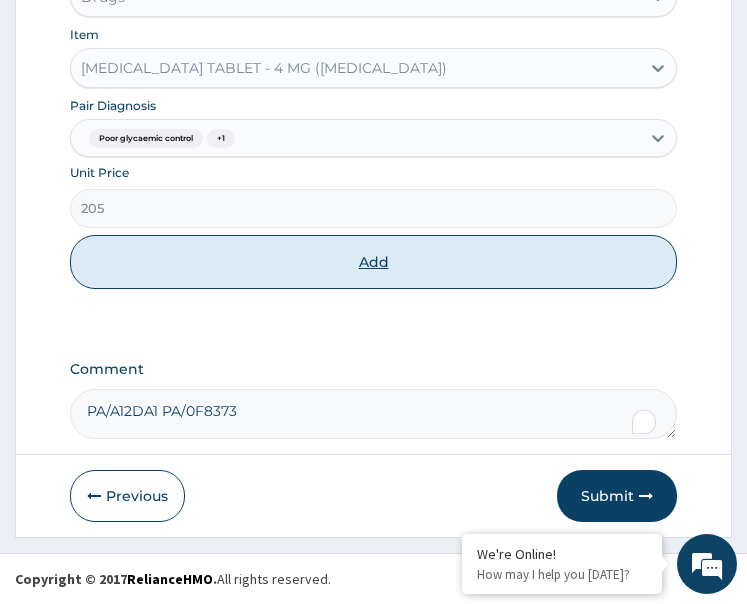 click on "Add" at bounding box center [374, 262] 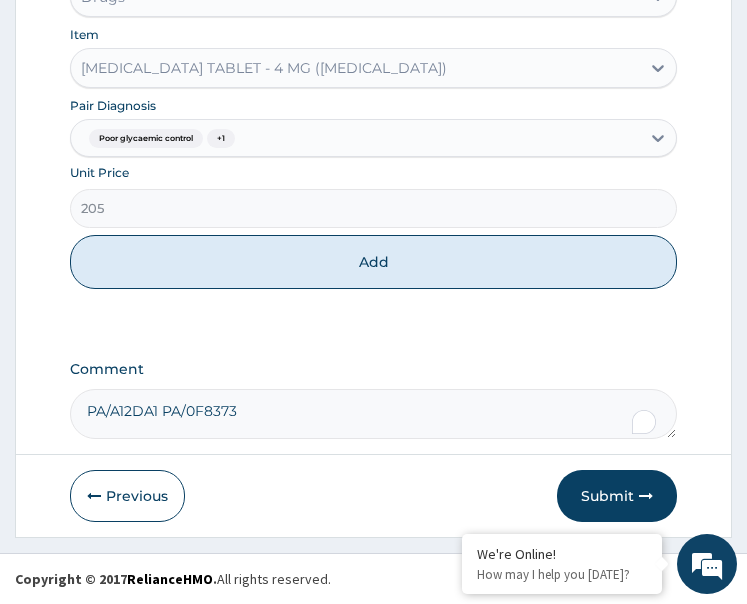 type on "0" 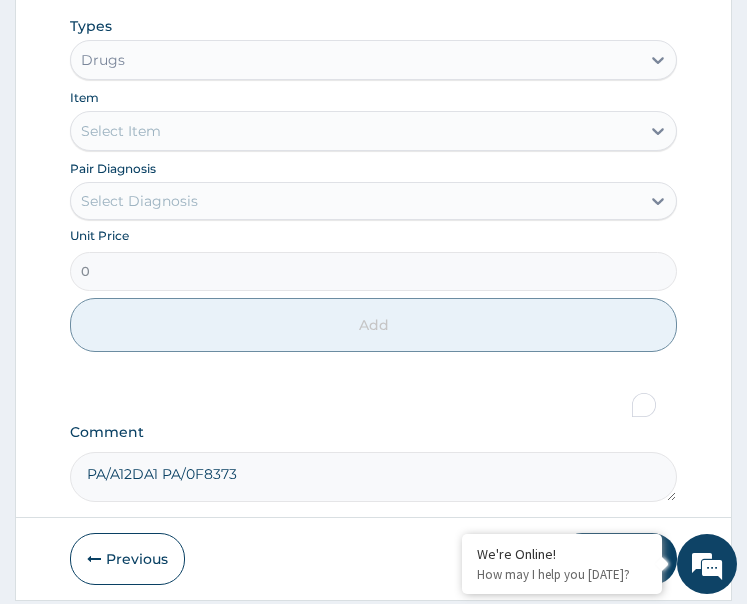 scroll, scrollTop: 675, scrollLeft: 0, axis: vertical 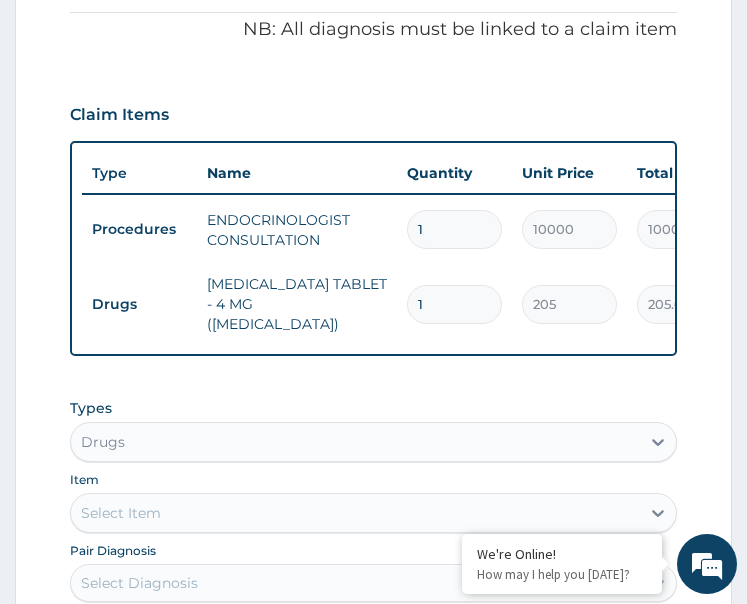 drag, startPoint x: 445, startPoint y: 296, endPoint x: 384, endPoint y: 333, distance: 71.34424 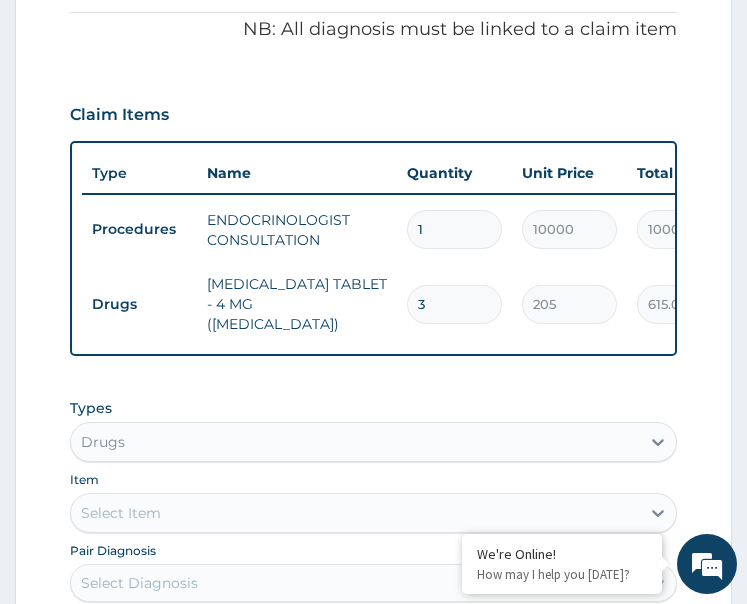 type on "30" 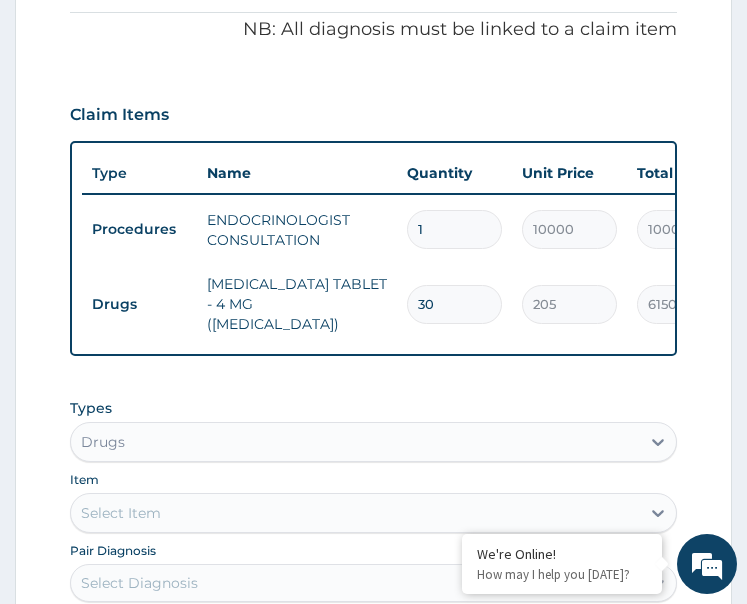 type on "29" 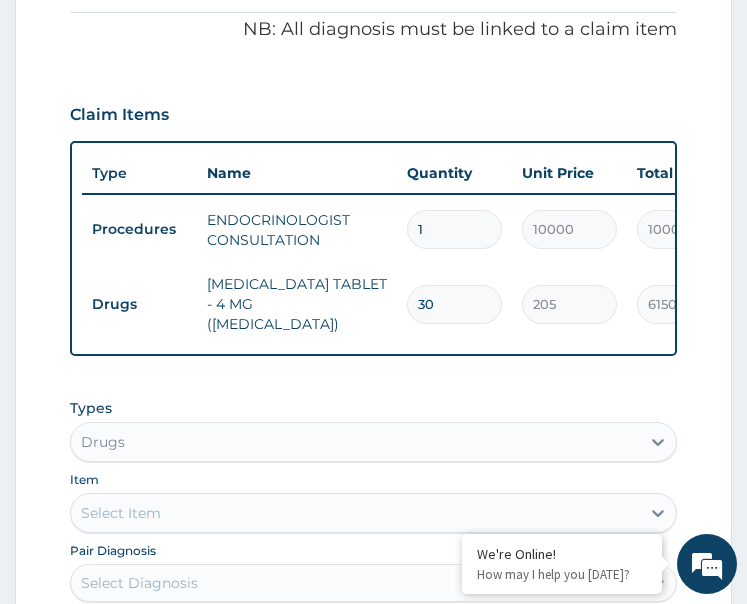 type on "5945.00" 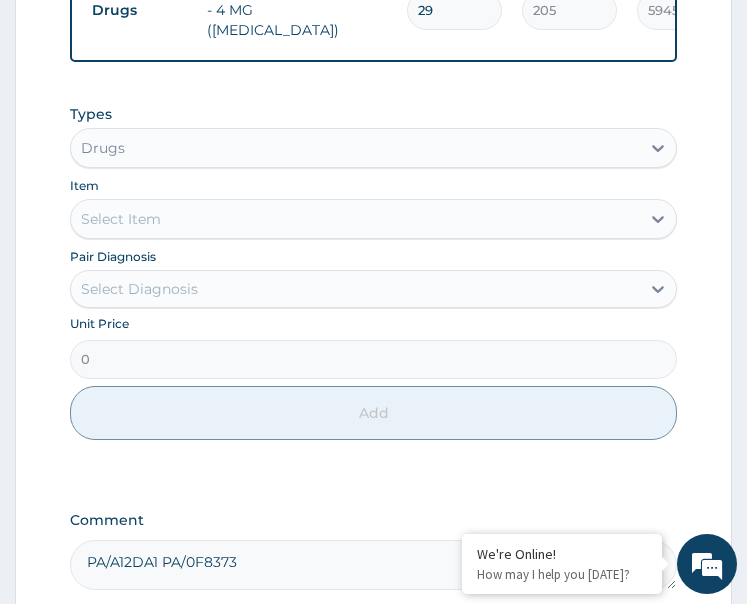 scroll, scrollTop: 975, scrollLeft: 0, axis: vertical 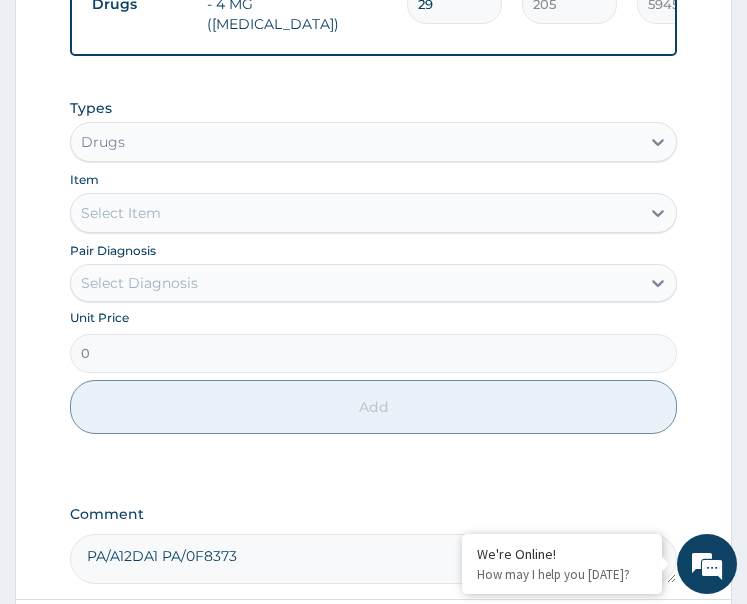type on "29" 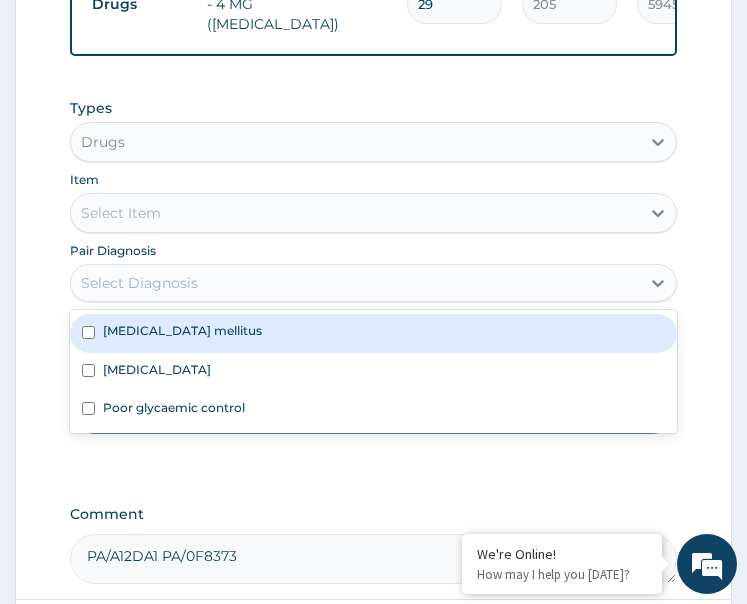drag, startPoint x: 185, startPoint y: 297, endPoint x: 217, endPoint y: 379, distance: 88.02273 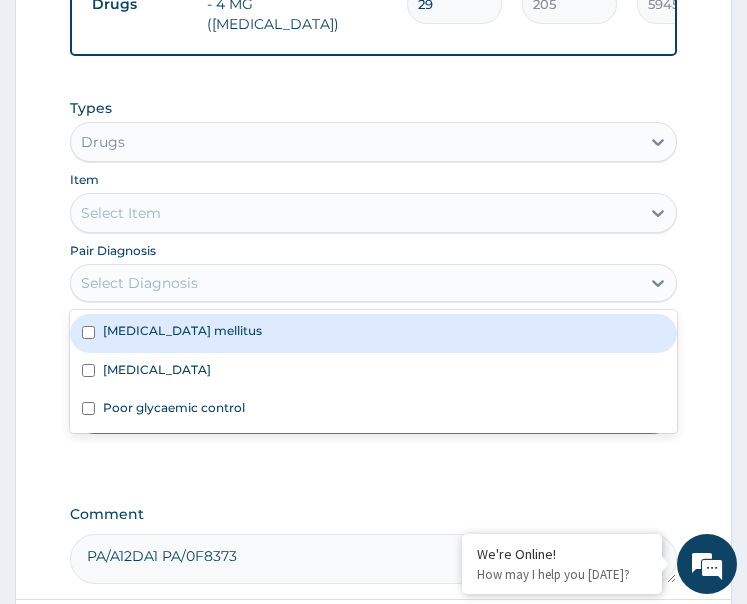 click on "Select Diagnosis" at bounding box center (356, 283) 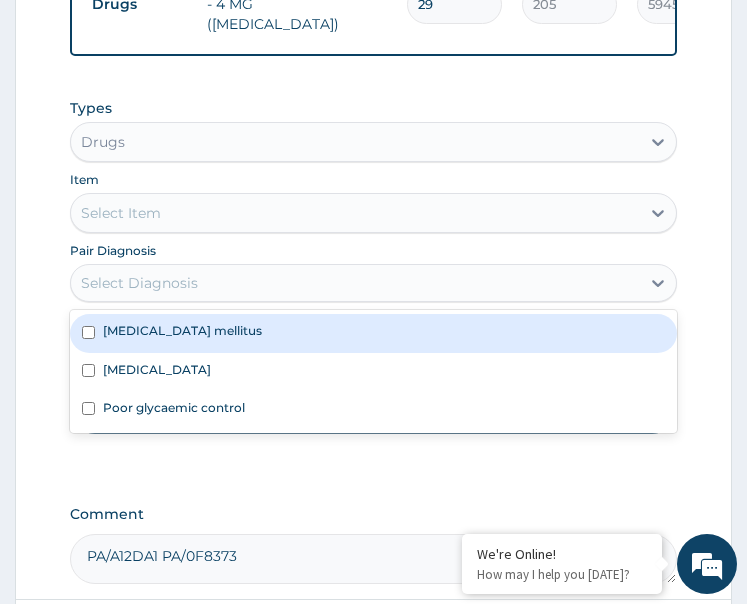 drag, startPoint x: 213, startPoint y: 351, endPoint x: 202, endPoint y: 438, distance: 87.69264 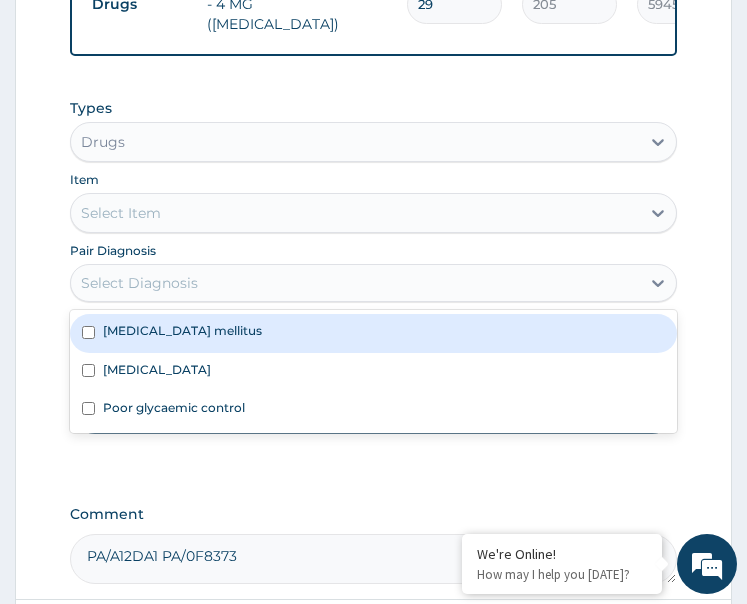 click on "Diabetes mellitus Hypertensive heart disease Poor glycaemic control" at bounding box center (374, 371) 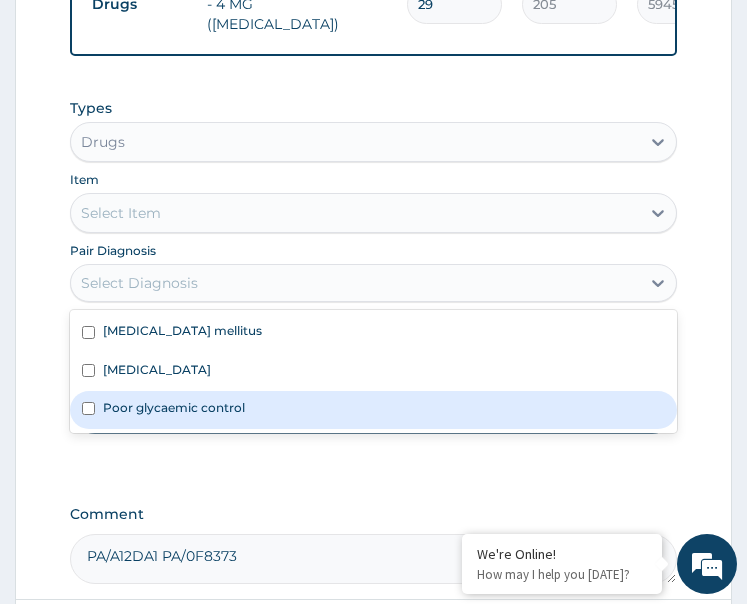 click on "Poor glycaemic control" at bounding box center [174, 407] 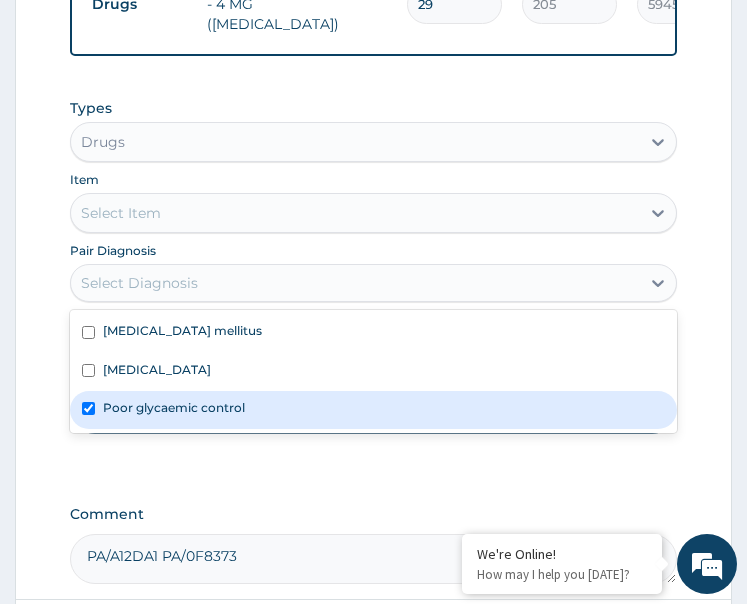 checkbox on "true" 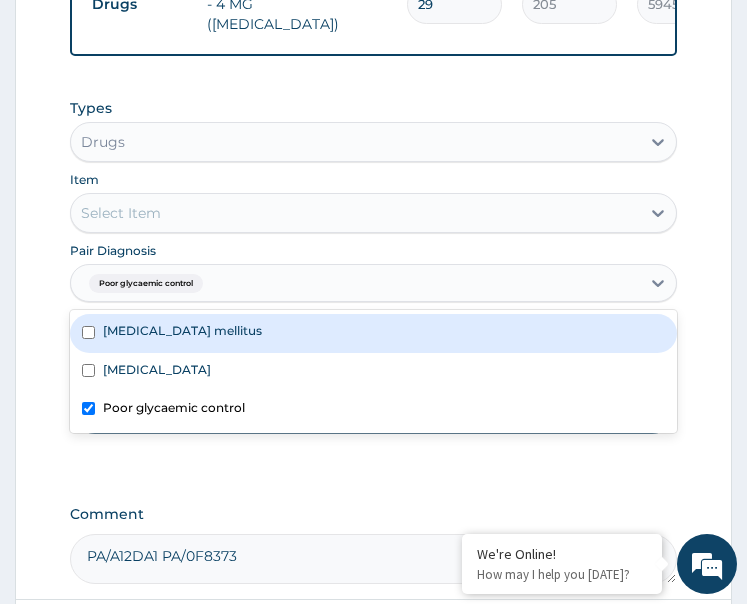 click on "Select Item" at bounding box center [356, 213] 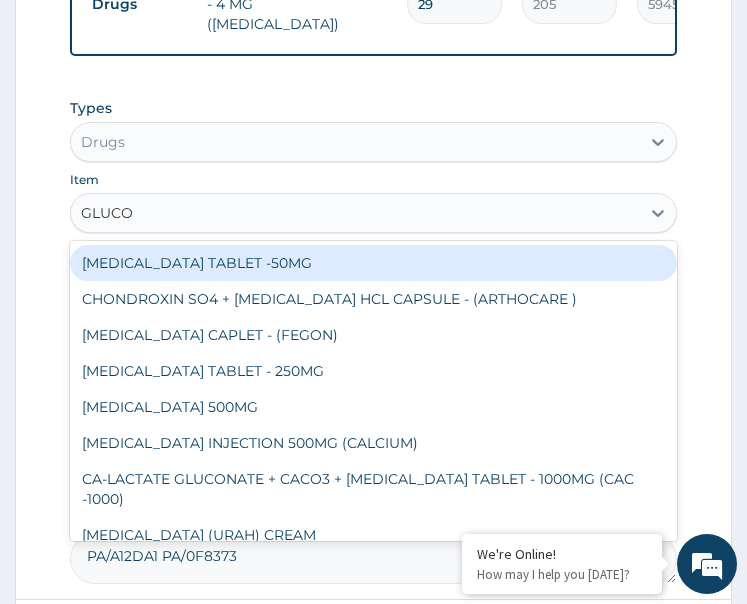 type on "GLUCOP" 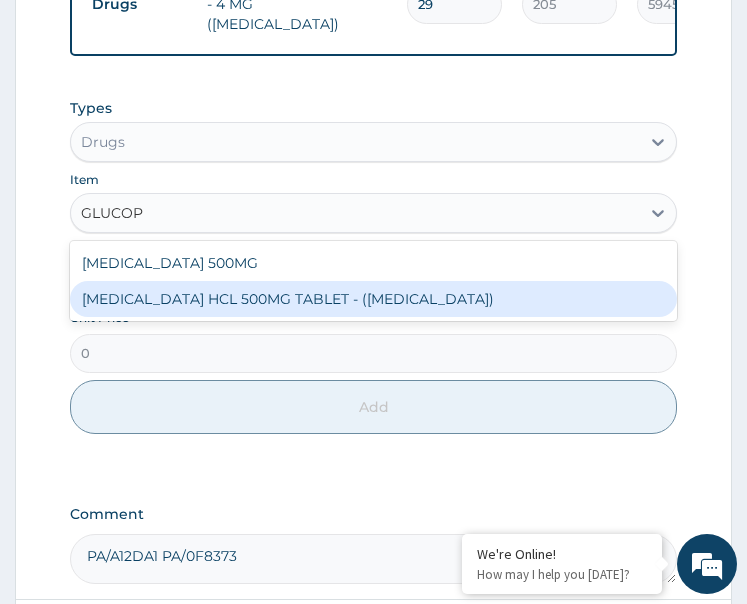 click on "METFORMIN HCL 500MG TABLET - (GLUCOPHAGE)" at bounding box center (374, 299) 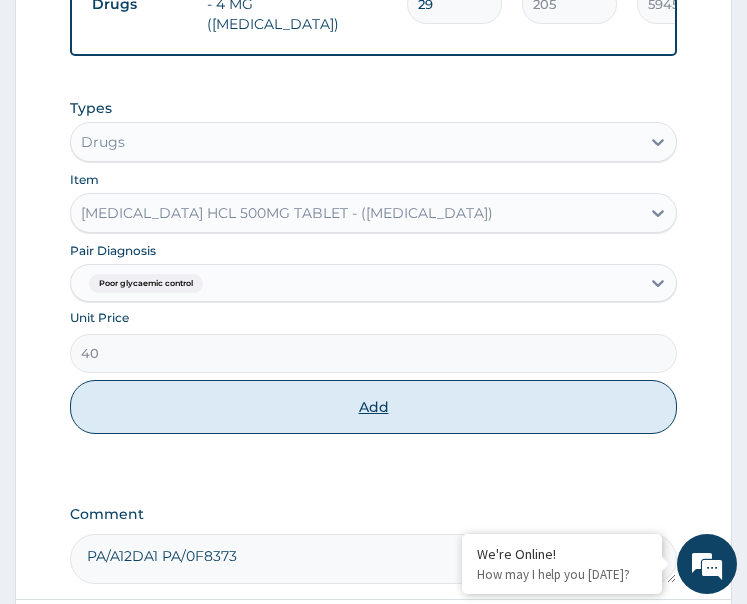 click on "Add" at bounding box center [374, 407] 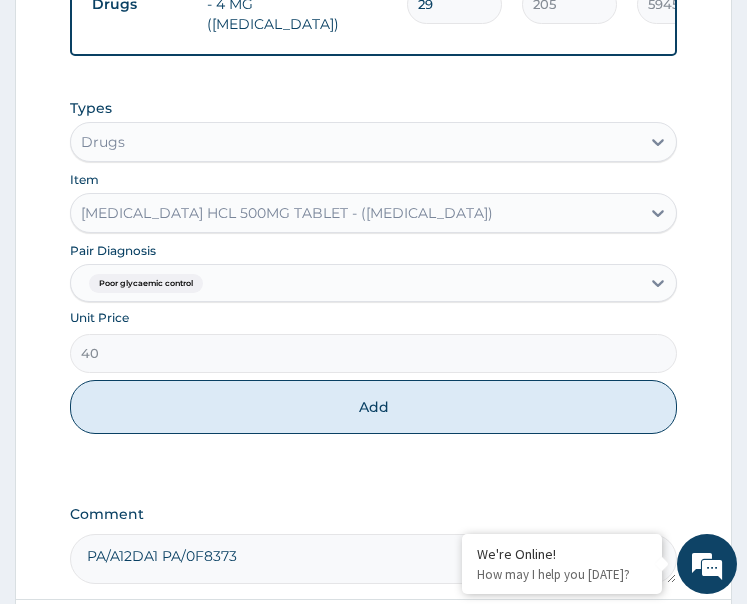 type on "0" 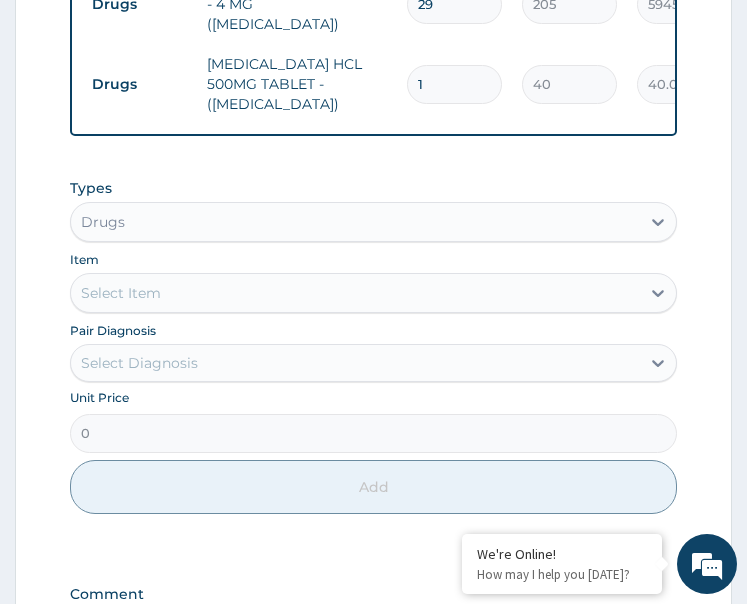 drag, startPoint x: 437, startPoint y: 72, endPoint x: 402, endPoint y: 93, distance: 40.81666 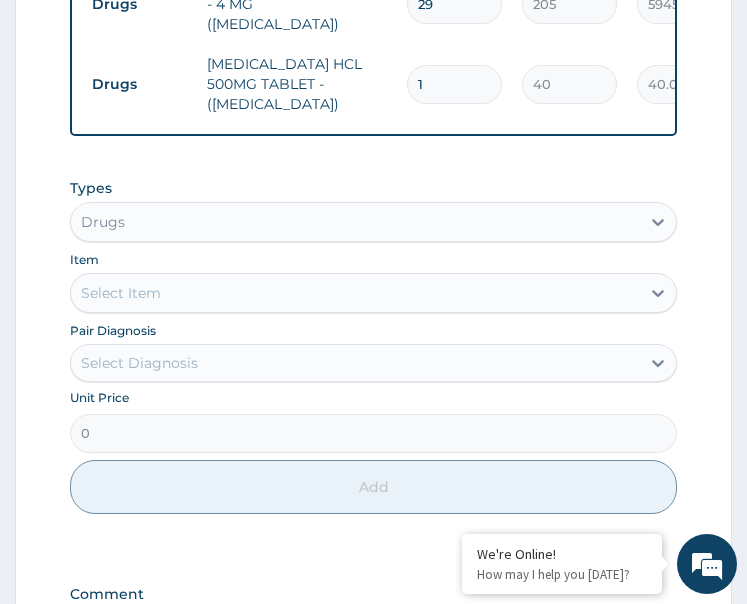 type on "6" 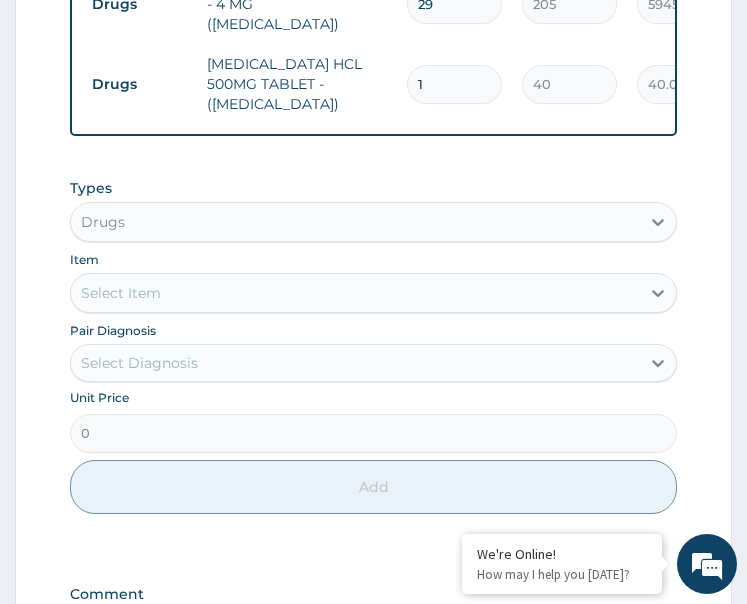 type on "240.00" 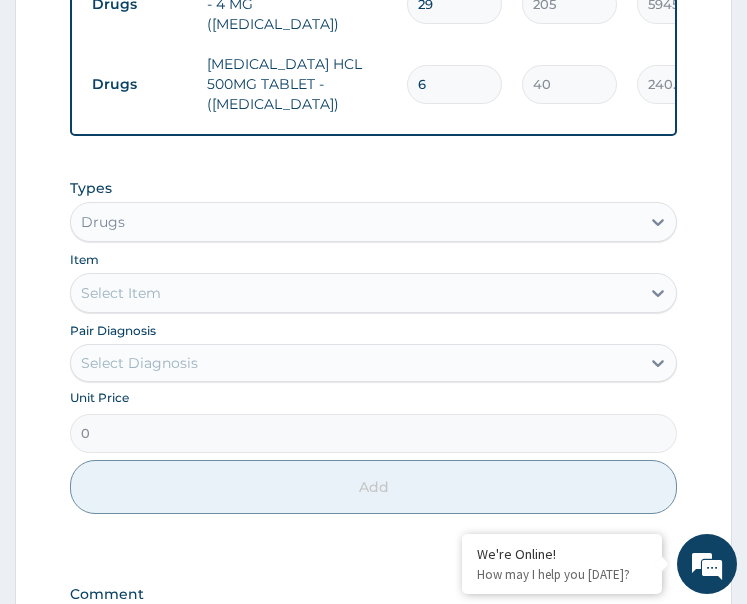 type on "60" 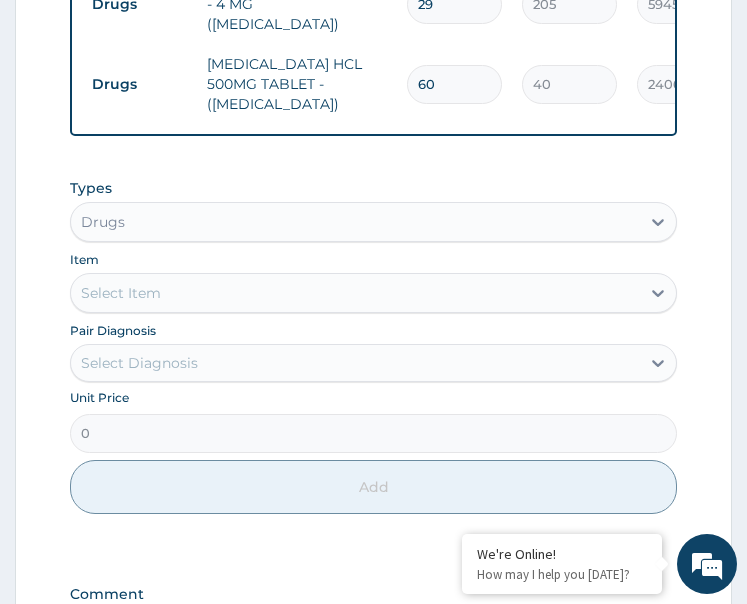 type on "60" 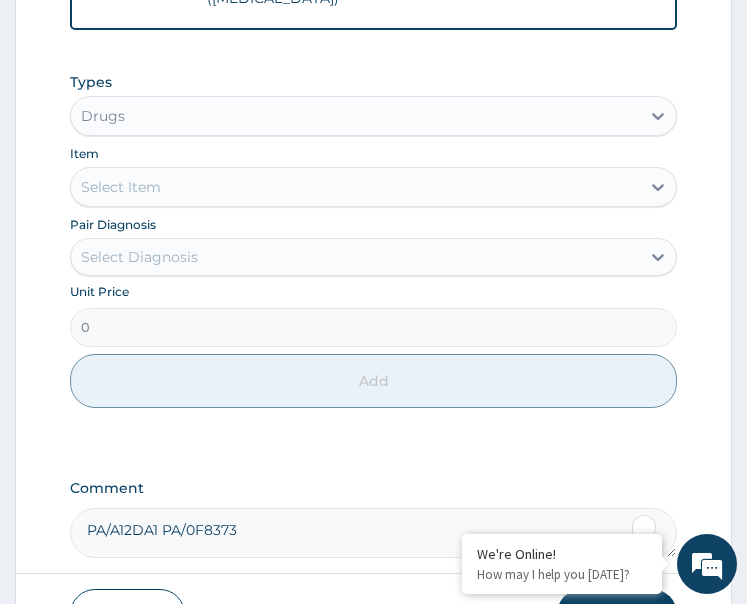 scroll, scrollTop: 1175, scrollLeft: 0, axis: vertical 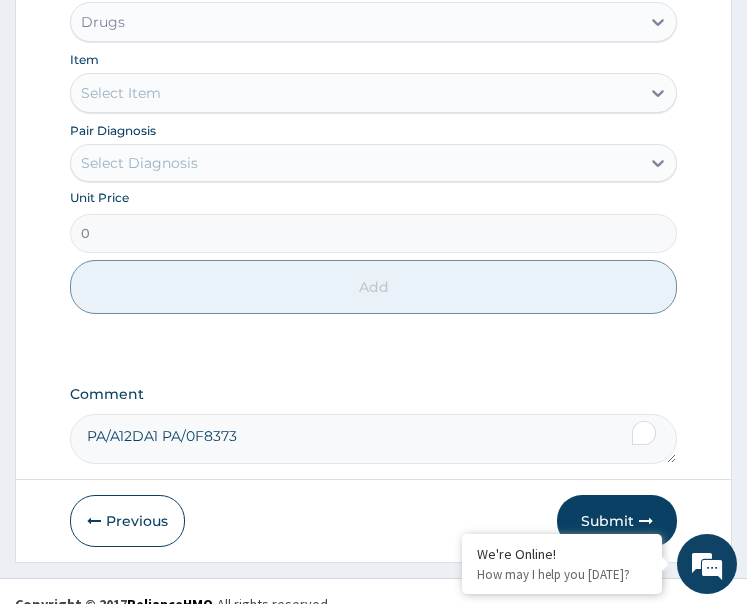 click on "Select Diagnosis" at bounding box center (139, 163) 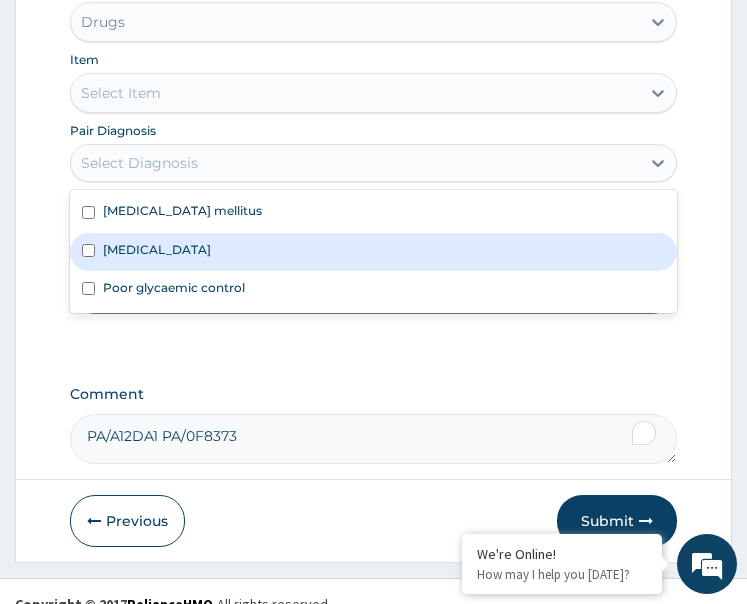 click on "Hypertensive heart disease" at bounding box center [374, 252] 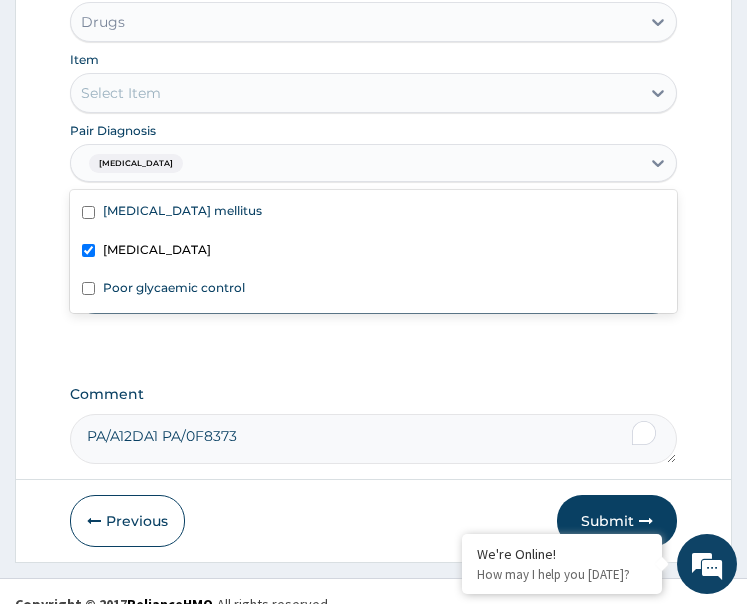 checkbox on "true" 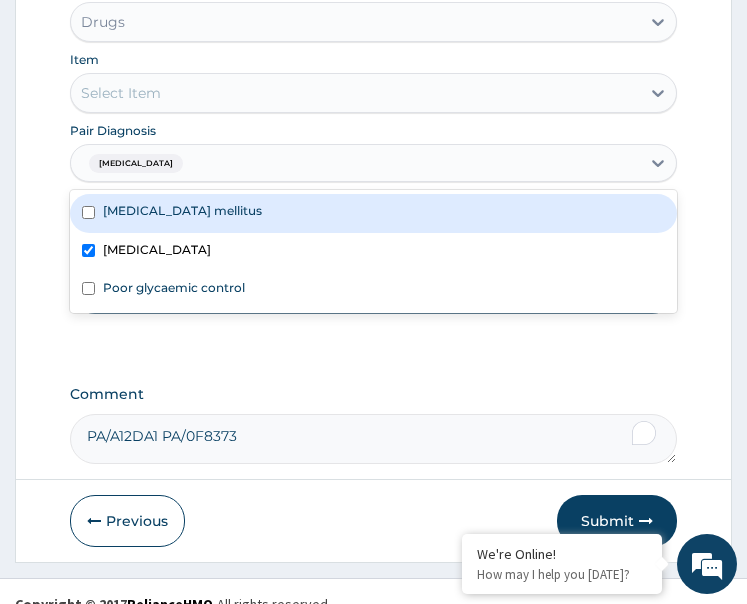 click on "Select Item" at bounding box center [356, 93] 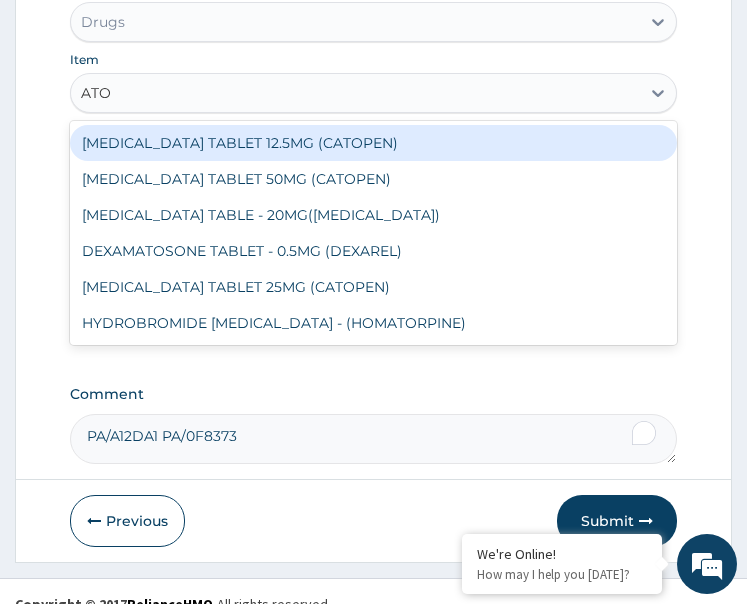 type on "ATOR" 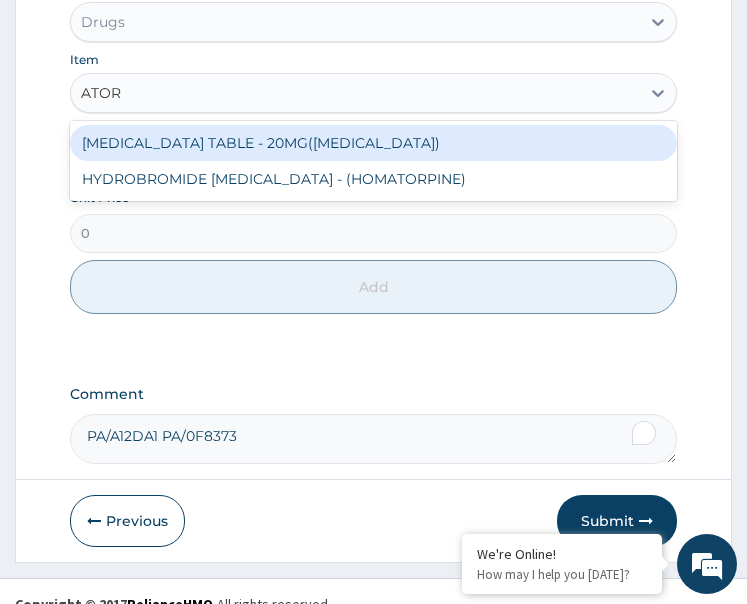 type 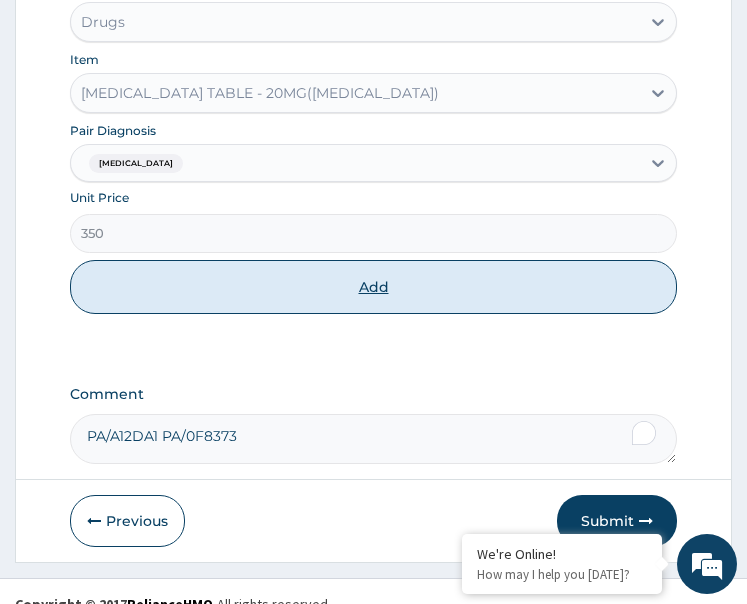 click on "Add" at bounding box center [374, 287] 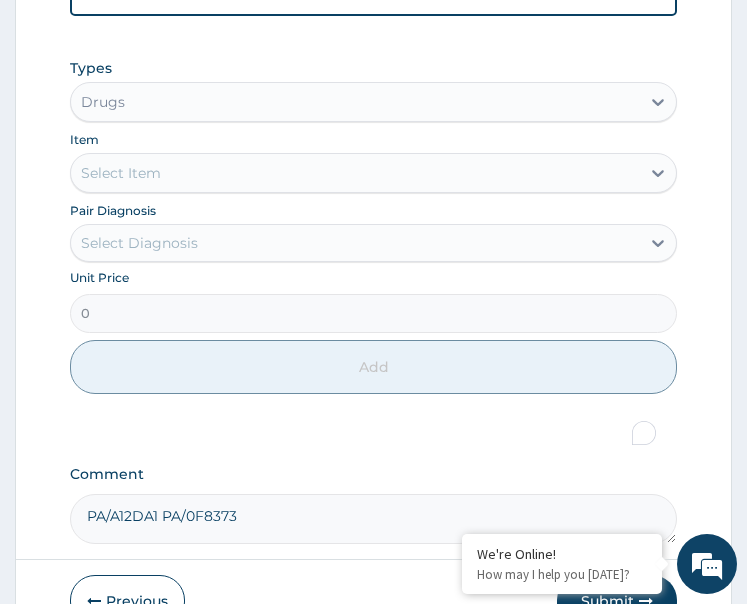 scroll, scrollTop: 818, scrollLeft: 0, axis: vertical 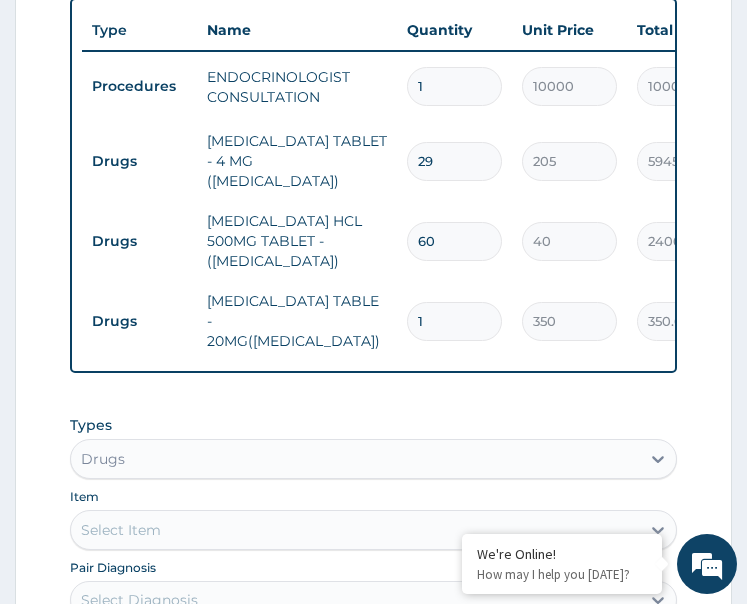 drag, startPoint x: 444, startPoint y: 298, endPoint x: 380, endPoint y: 355, distance: 85.70297 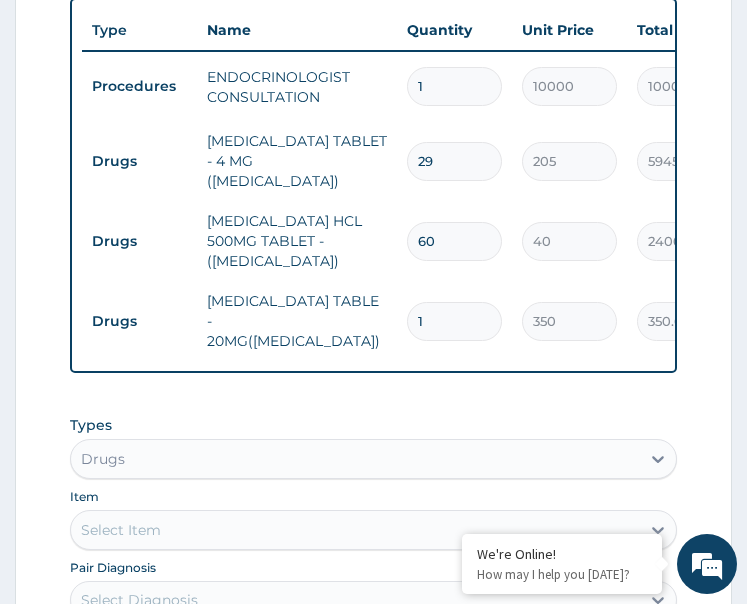 click on "Type Name Quantity Unit Price Total Price Pair Diagnosis Actions Procedures ENDOCRINOLOGIST CONSULTATION 1 10000 10000.00 Diabetes mellitus Delete Drugs GLIMEPIRIDE TABLET - 4 MG (AMARYL) 29 205 5945.00 Poor glycaemic control  + 1 Delete Drugs METFORMIN HCL 500MG TABLET - (GLUCOPHAGE) 60 40 2400.00 Poor glycaemic control Delete Drugs ATORVASTATIN TABLE - 20MG(LIPITOR) 1 350 350.00 Hypertensive heart disease Delete" at bounding box center [374, 185] 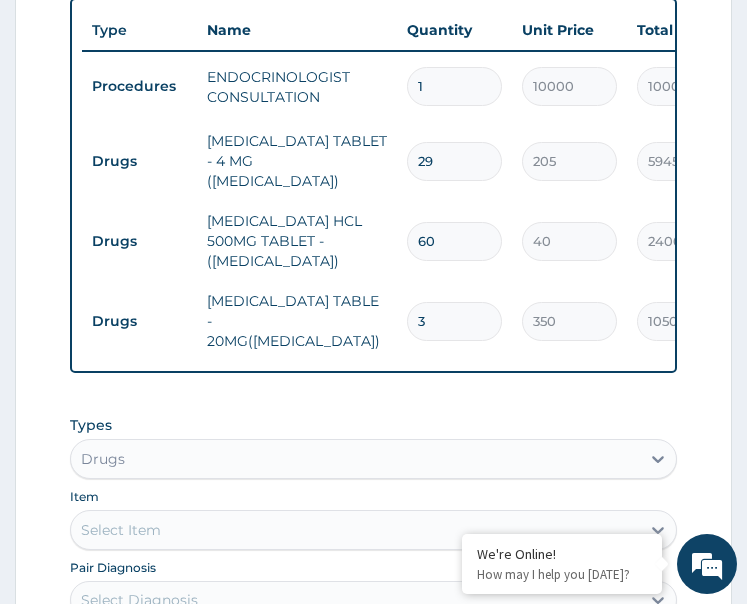 type on "30" 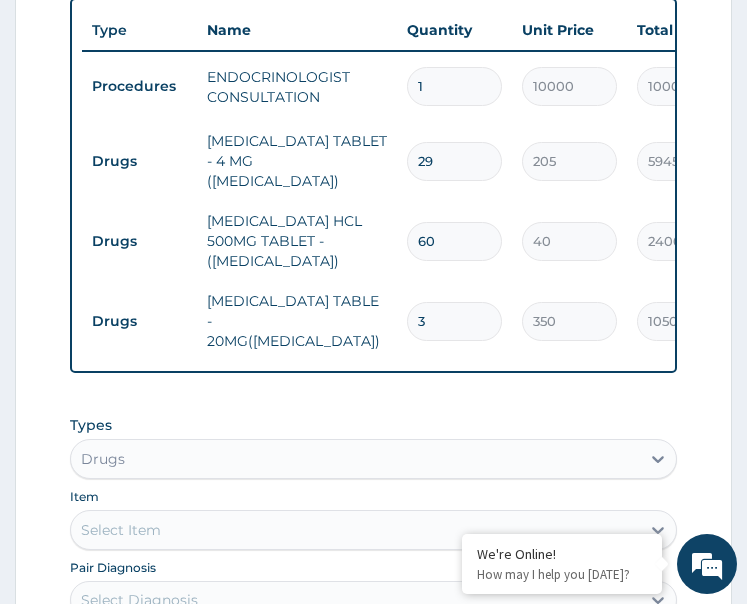 type on "10500.00" 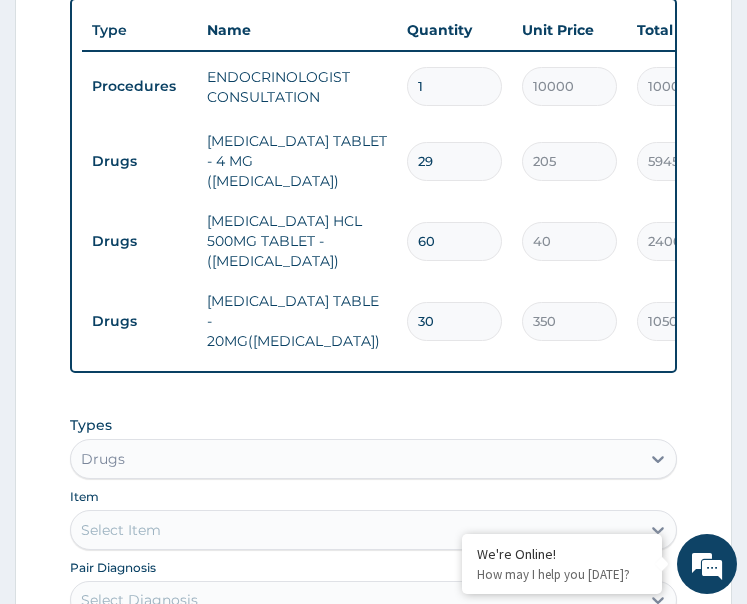 type on "30" 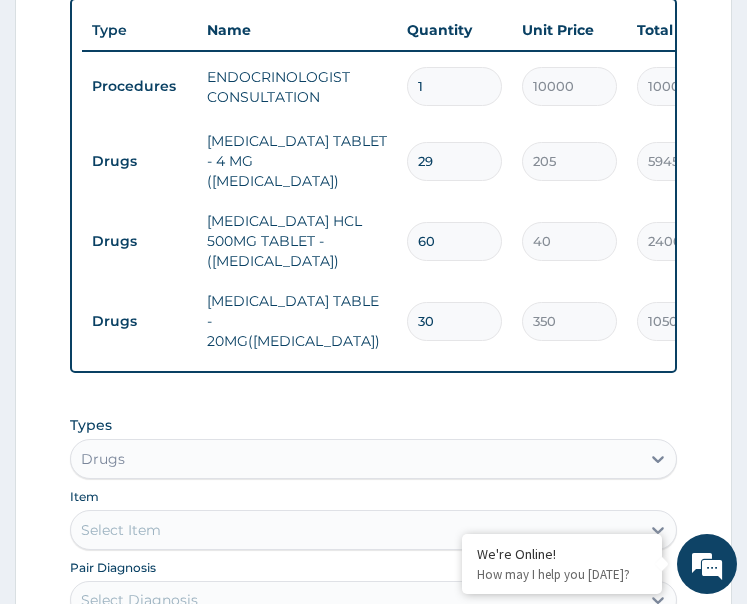 click on "ATORVASTATIN TABLE - 20MG(LIPITOR)" at bounding box center (297, 321) 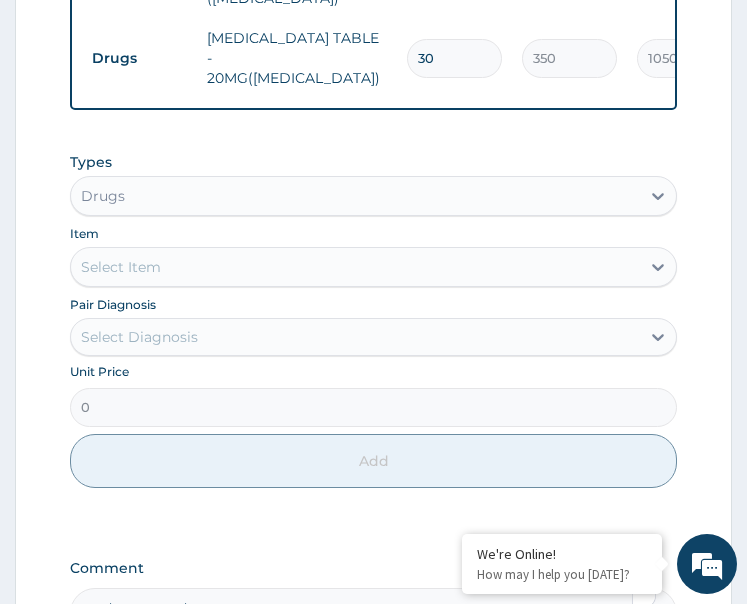 scroll, scrollTop: 1118, scrollLeft: 0, axis: vertical 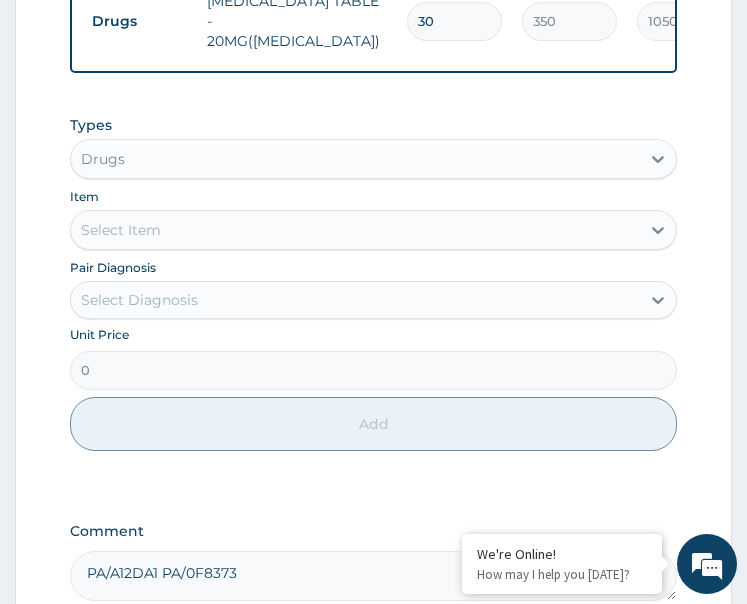 click on "Select Diagnosis" at bounding box center [356, 300] 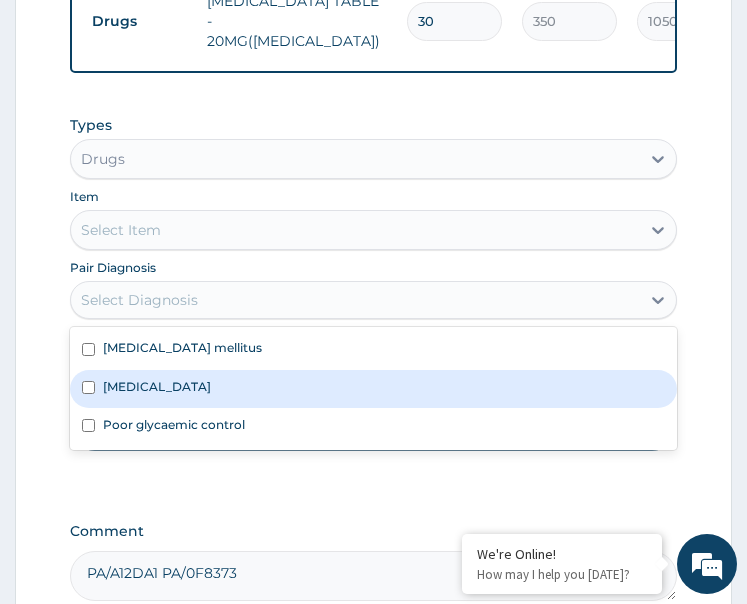 click on "Hypertensive heart disease" at bounding box center (157, 386) 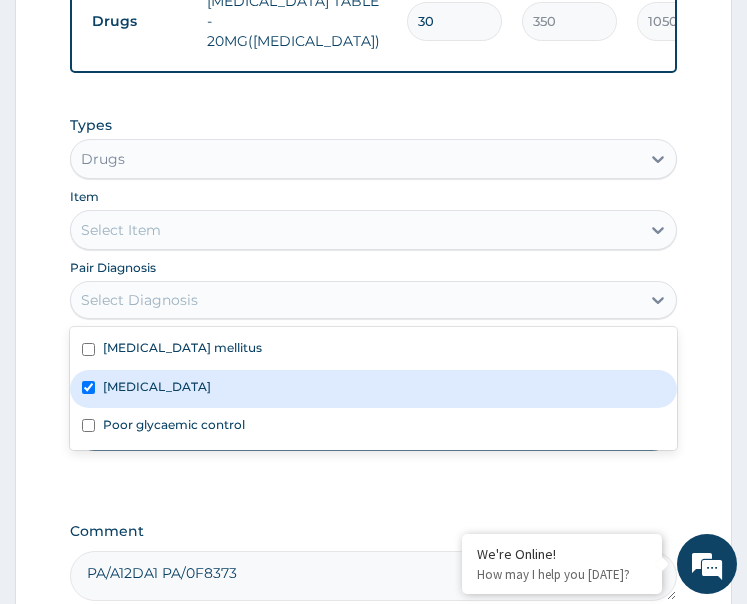 checkbox on "true" 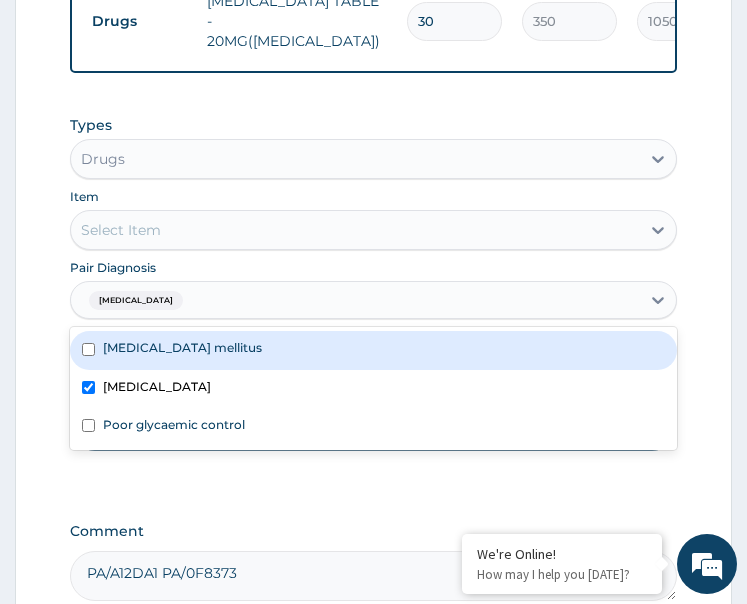 click on "Select Item" at bounding box center (356, 230) 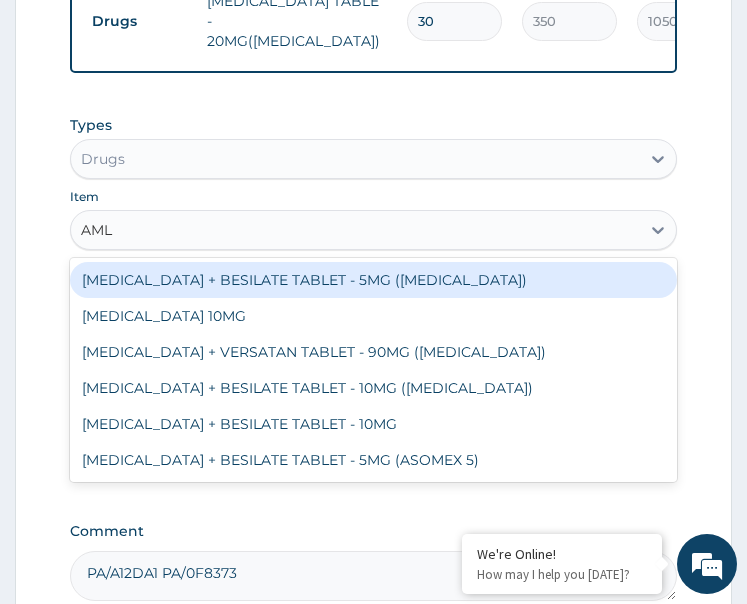 type on "AMLO" 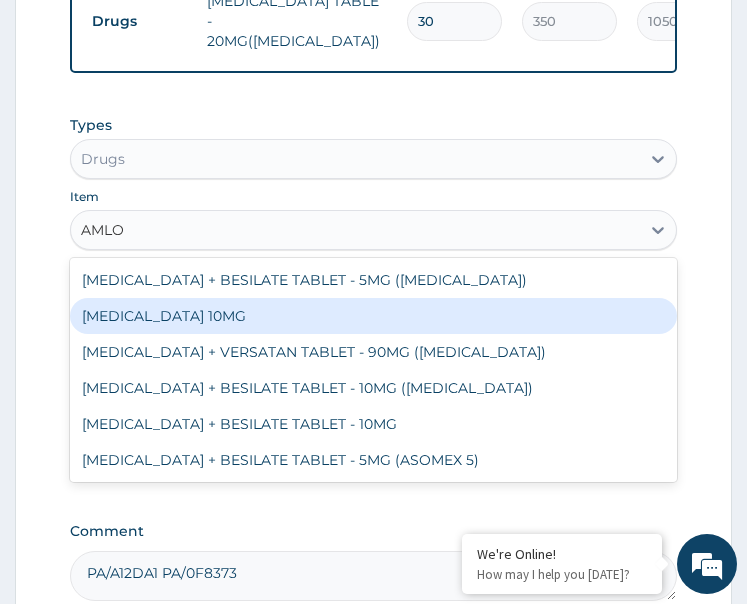click on "AMLODIPINE 10MG" at bounding box center (374, 316) 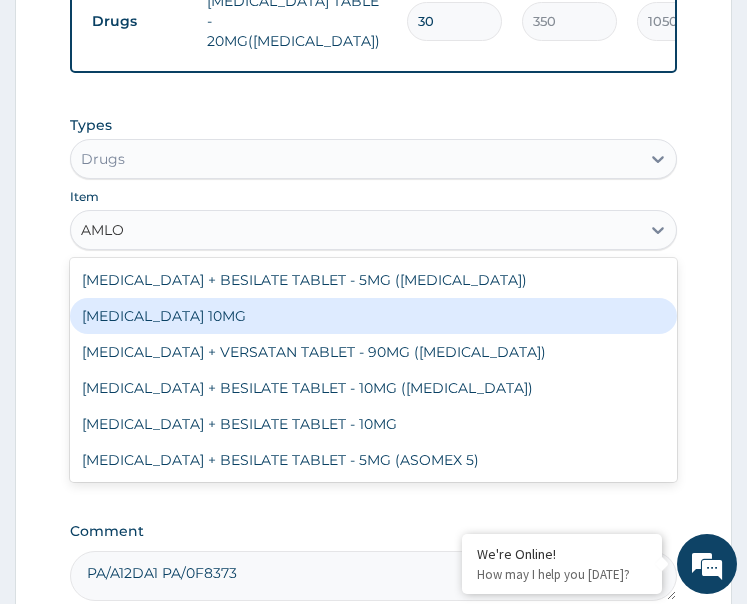 type 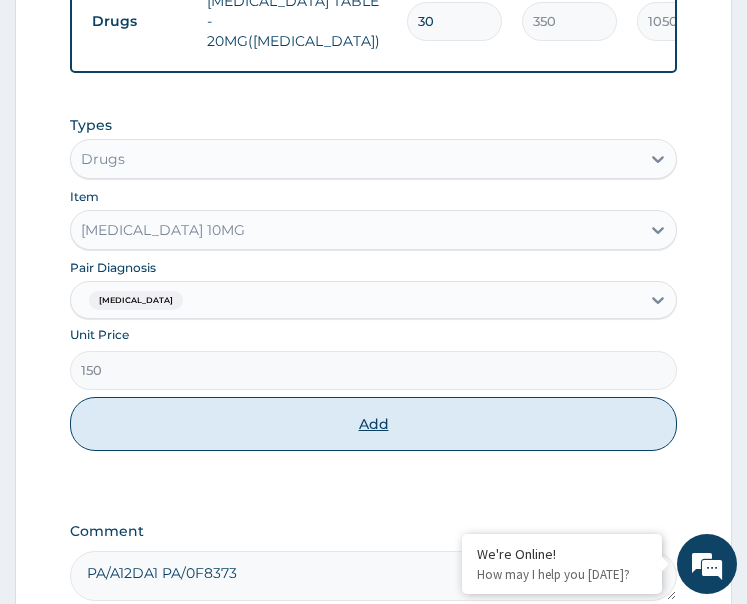 click on "Add" at bounding box center [374, 424] 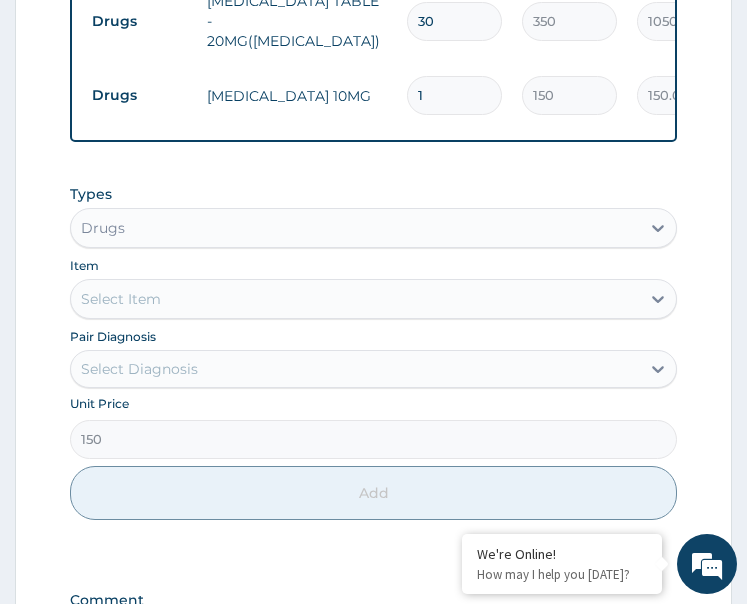 type on "0" 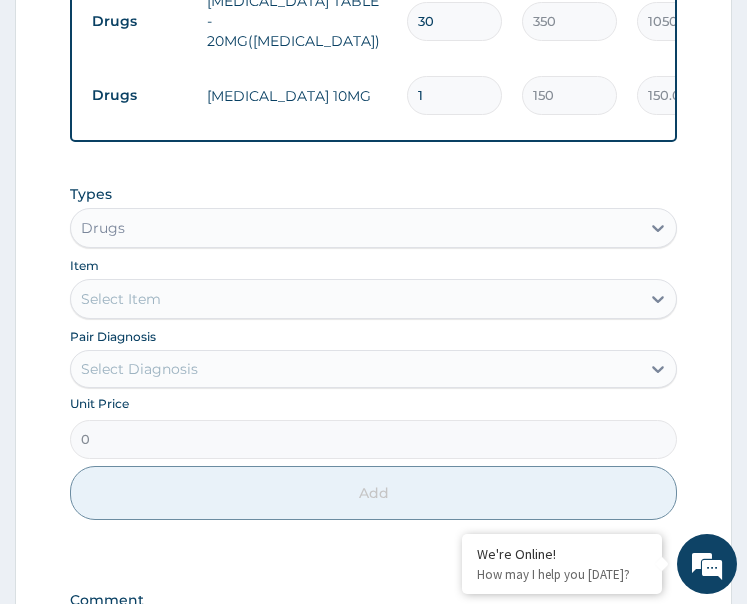 drag, startPoint x: 444, startPoint y: 56, endPoint x: 382, endPoint y: 121, distance: 89.827614 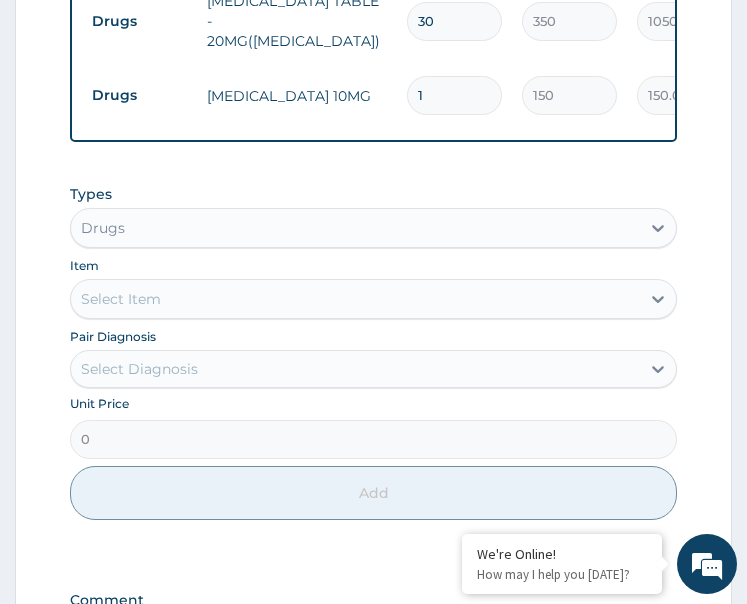 type on "3" 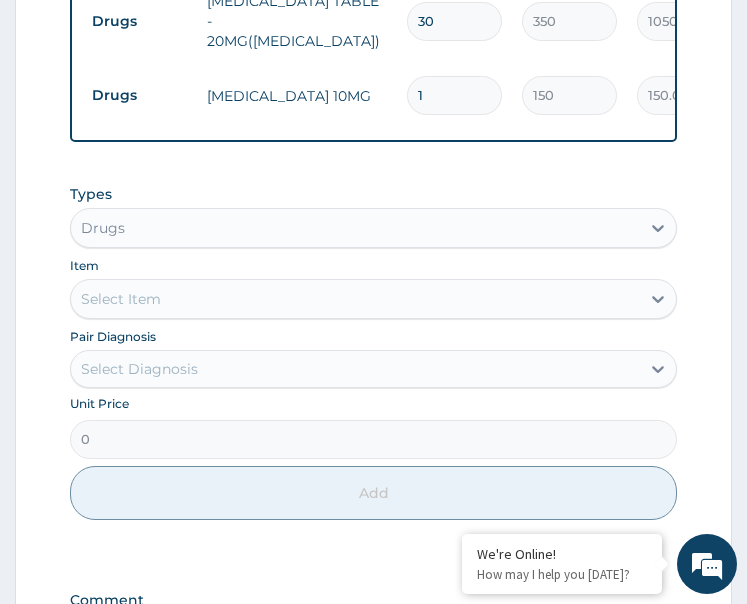 type on "450.00" 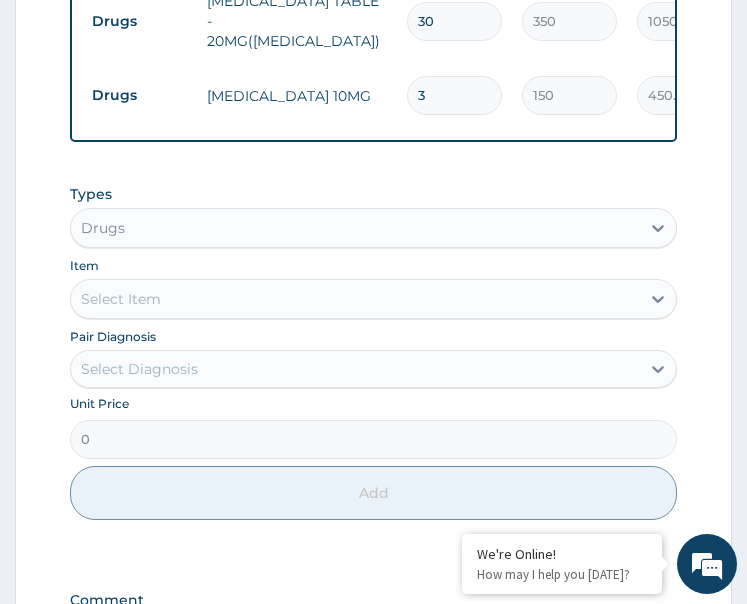 type on "30" 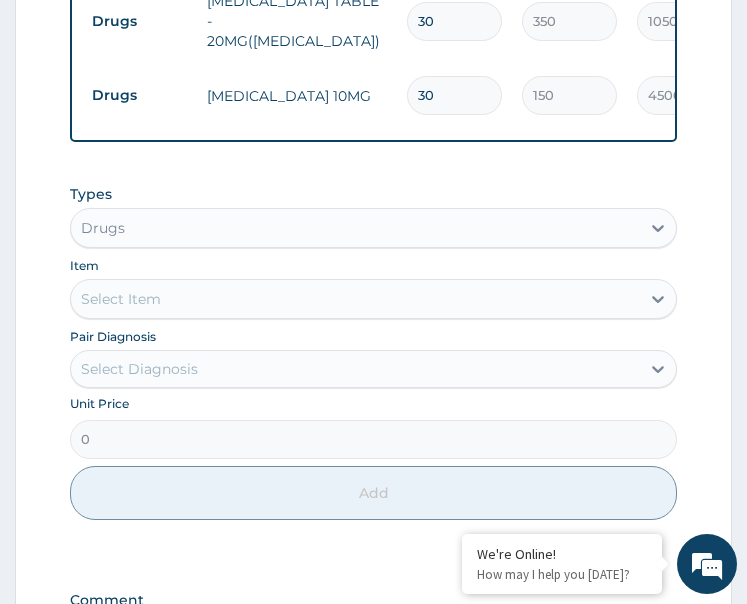 type on "30" 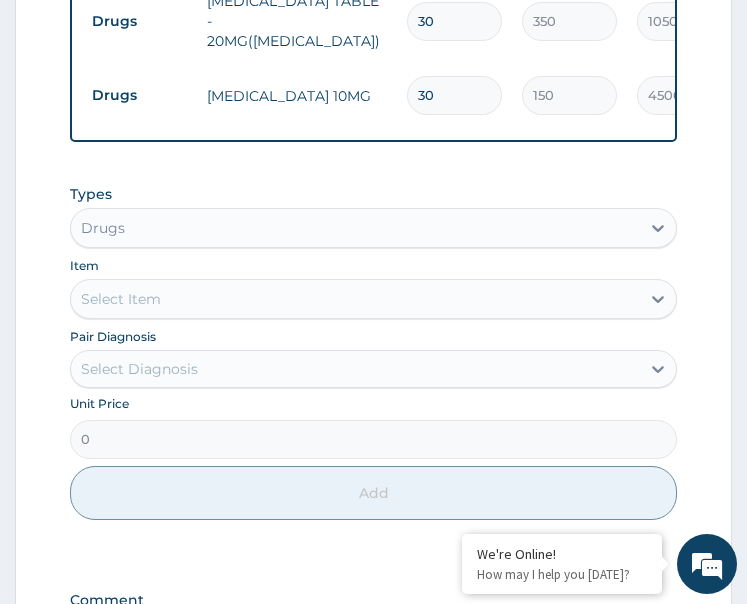 click on "AMLODIPINE 10MG" at bounding box center [297, 96] 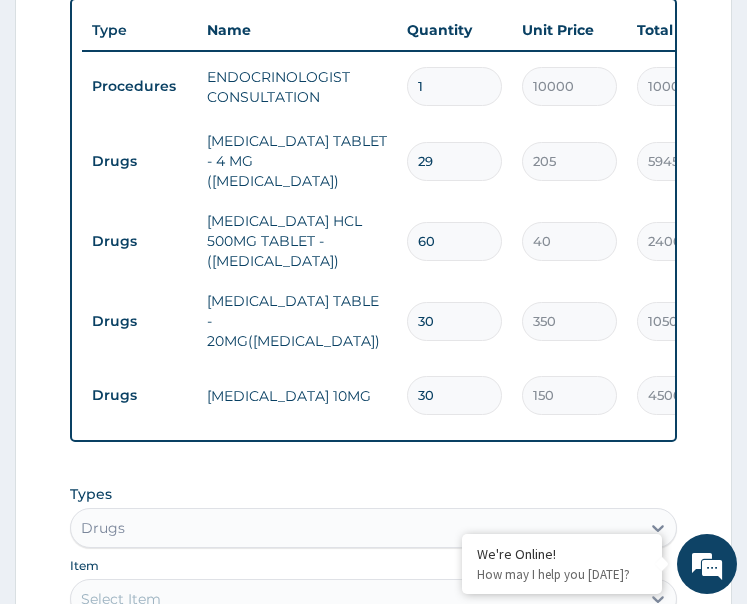 scroll, scrollTop: 1218, scrollLeft: 0, axis: vertical 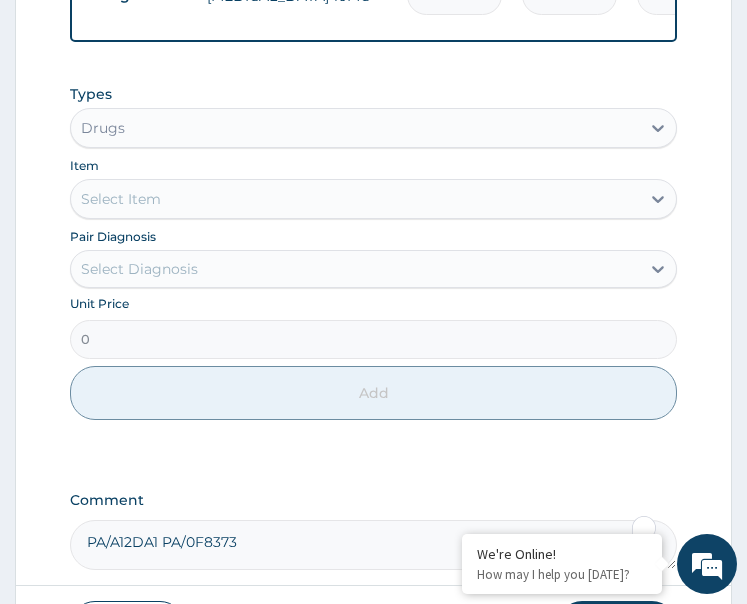 click on "Select Diagnosis" at bounding box center (139, 269) 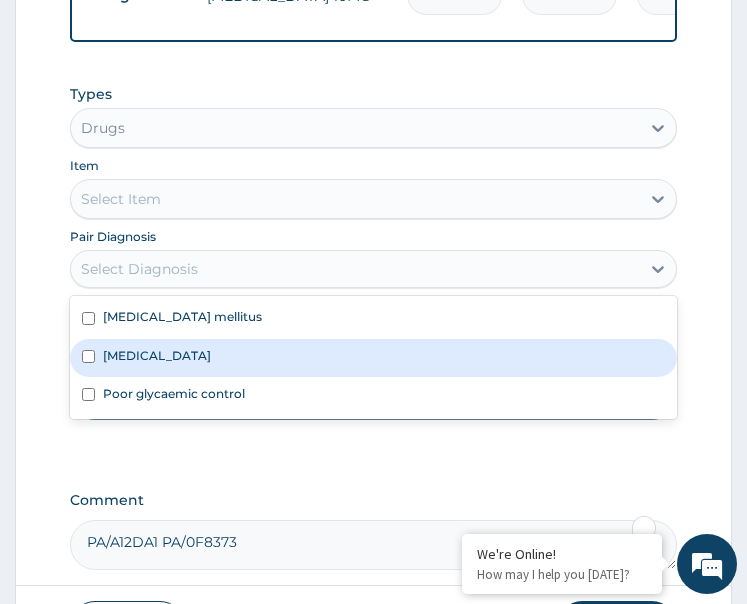 click on "Hypertensive heart disease" at bounding box center (157, 355) 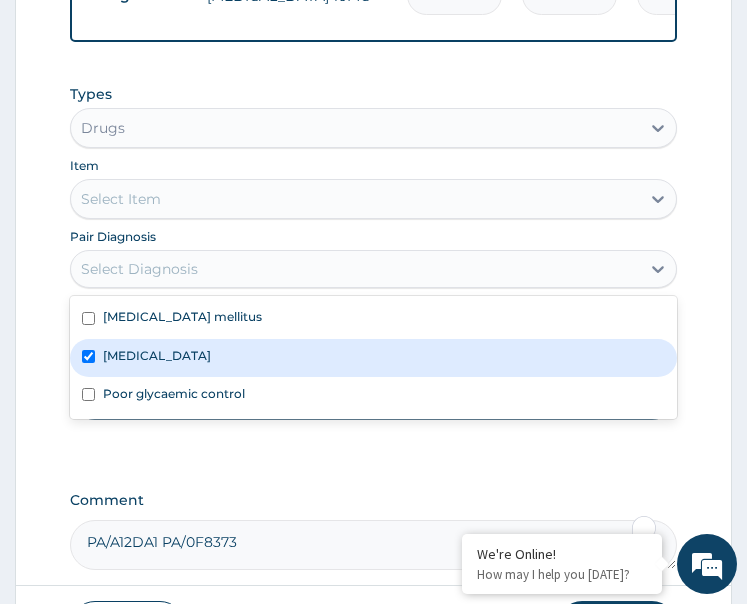 checkbox on "true" 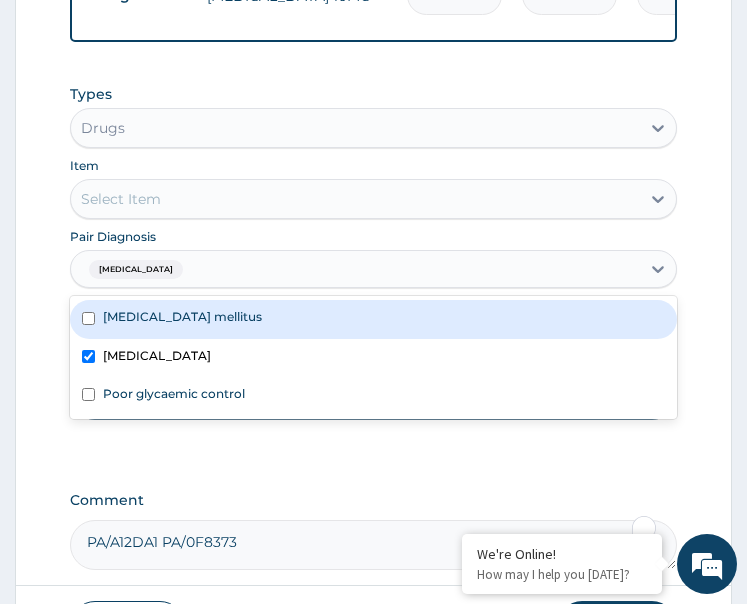 click on "Select Item" at bounding box center [356, 199] 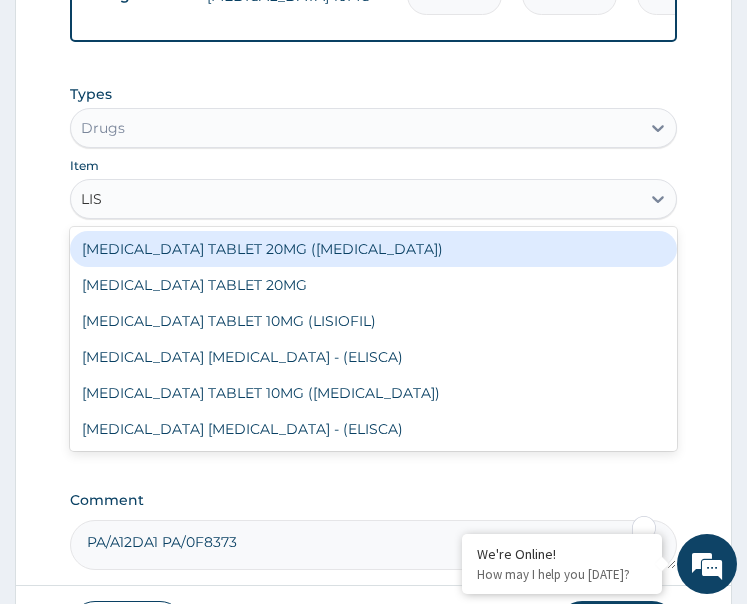 type on "LISI" 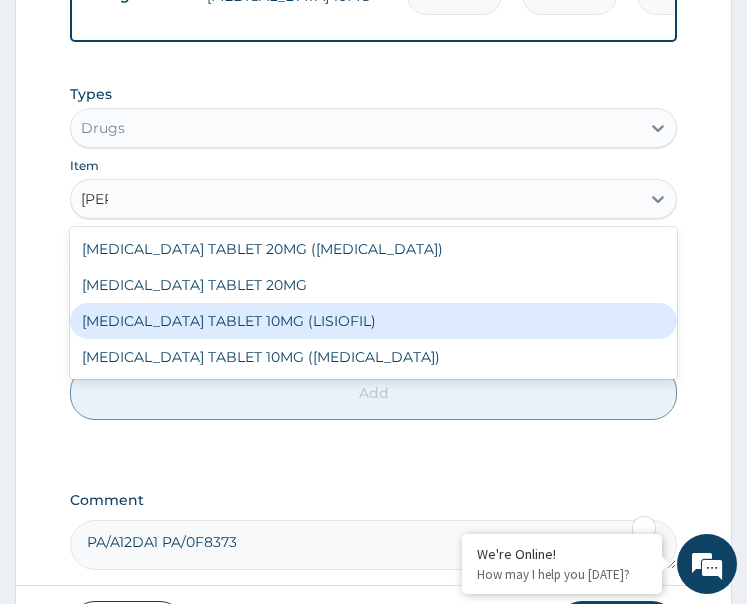 click on "LISINOPRIL TABLET 10MG (LISIOFIL)" at bounding box center (374, 321) 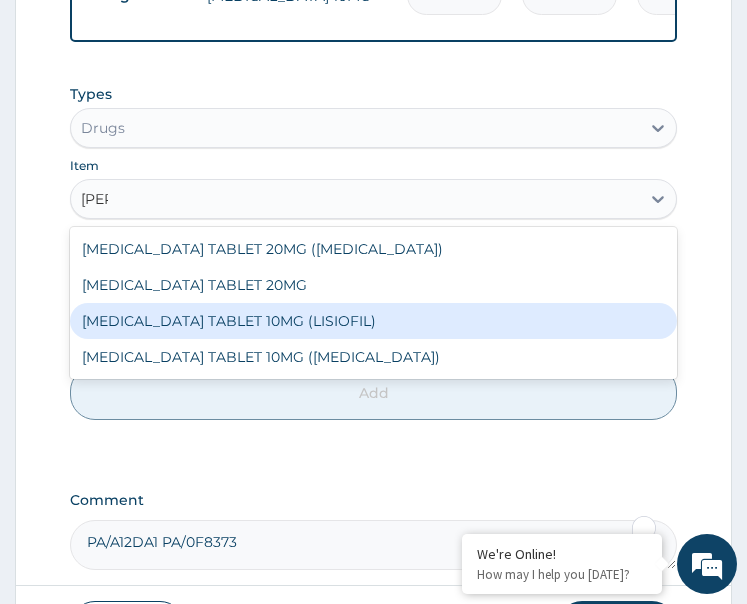 type 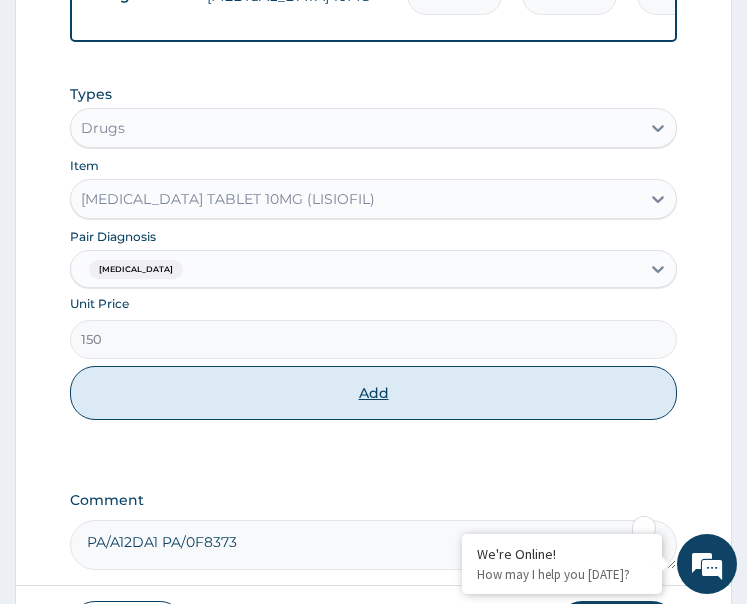 click on "Add" at bounding box center (374, 393) 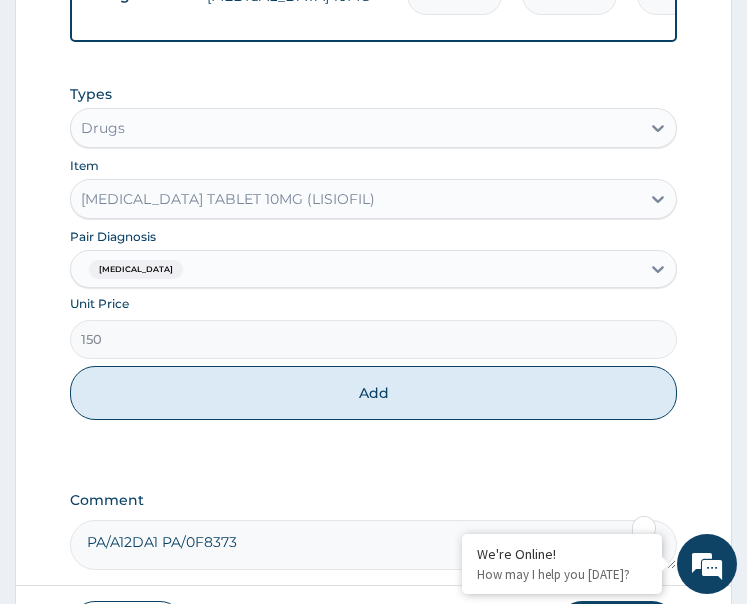 type on "0" 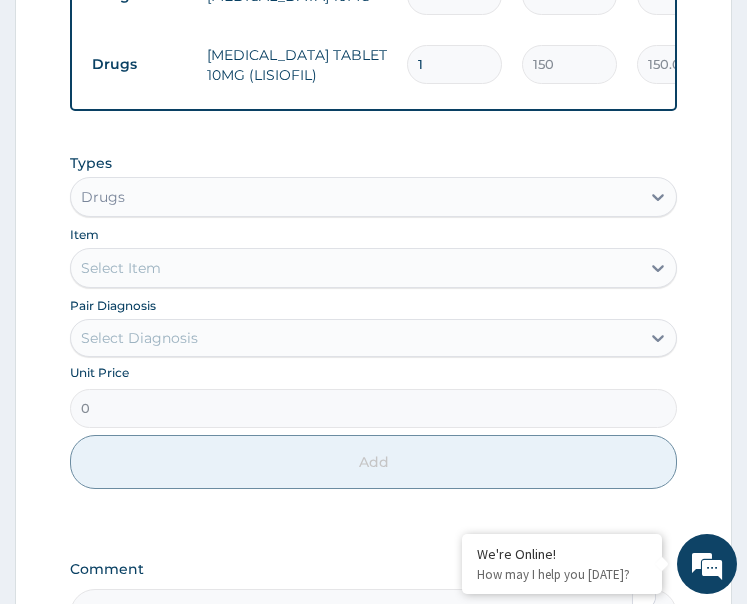 drag, startPoint x: 436, startPoint y: 36, endPoint x: 390, endPoint y: 71, distance: 57.801384 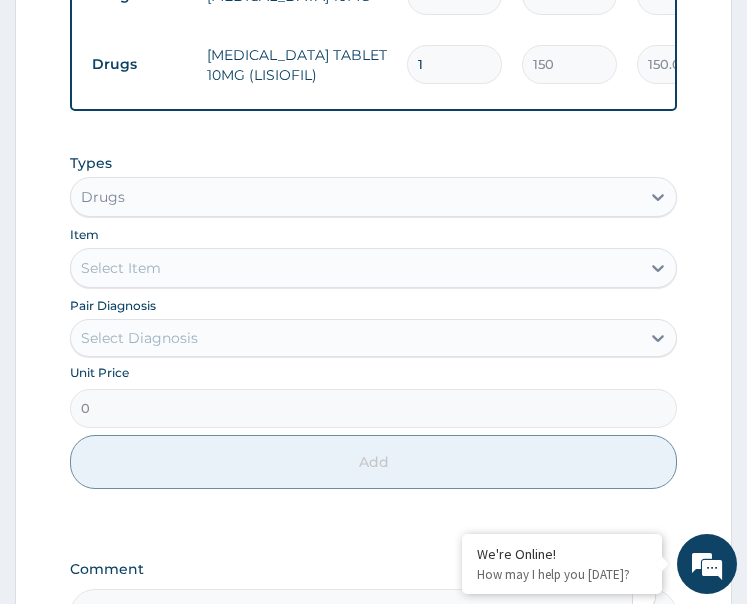 click on "Drugs LISINOPRIL TABLET 10MG (LISIOFIL) 1 150 150.00 Hypertensive heart disease Delete" at bounding box center (572, 64) 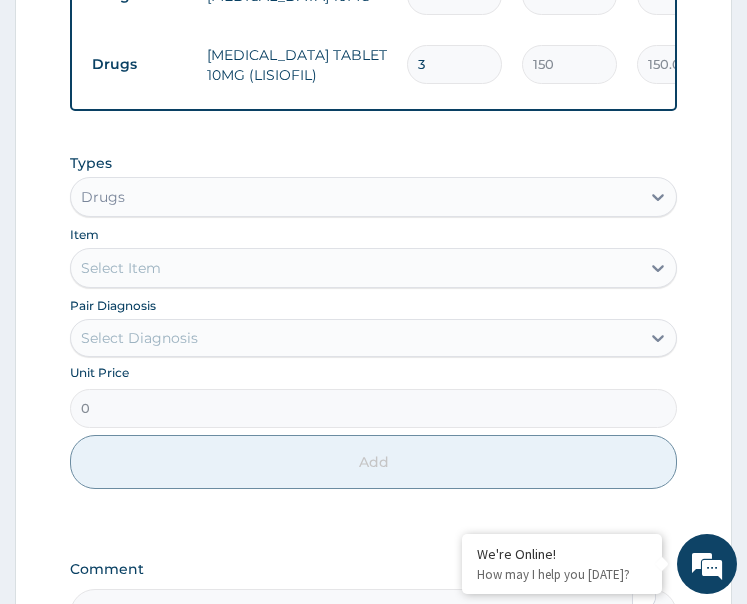 type on "450.00" 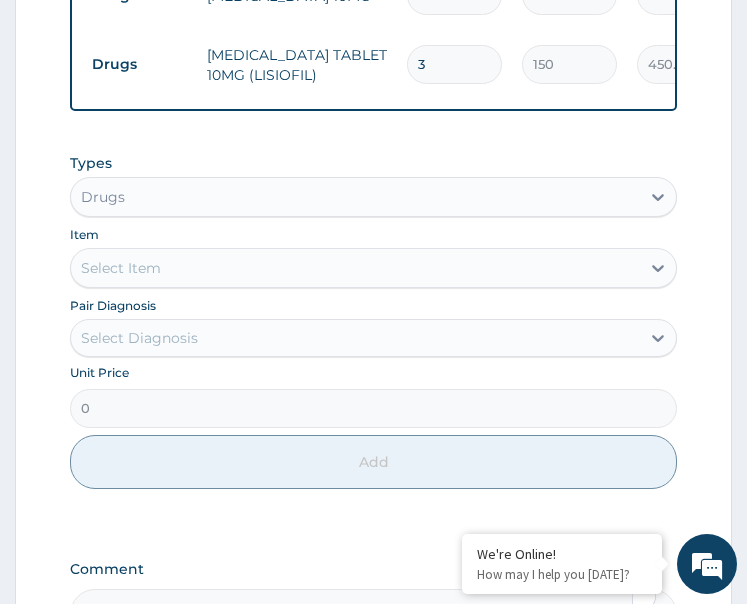 type on "30" 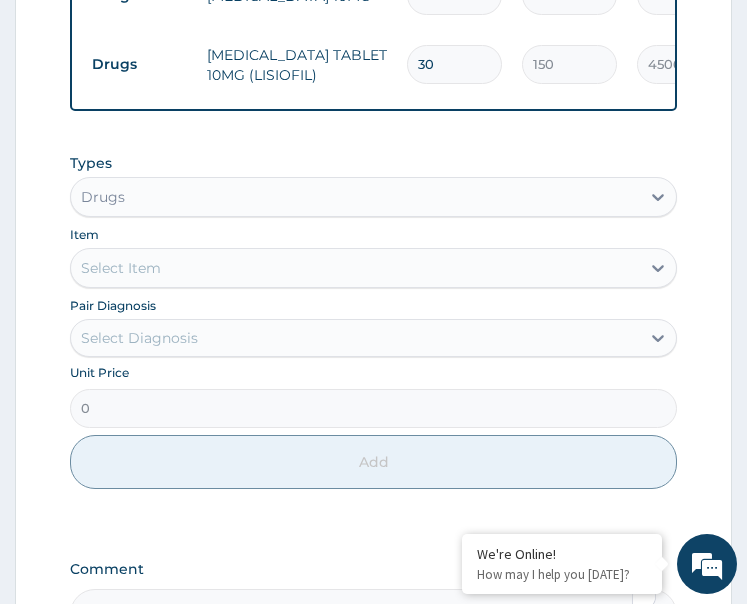 type on "30" 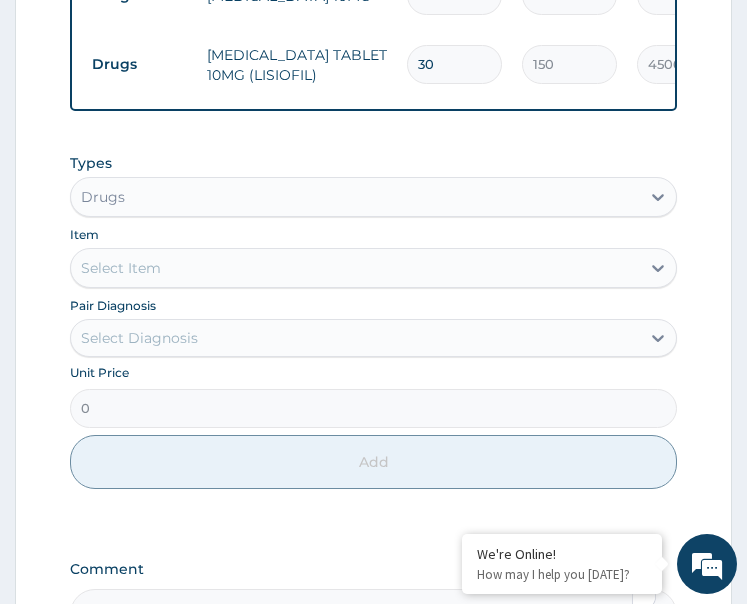 click on "LISINOPRIL TABLET 10MG (LISIOFIL)" at bounding box center [297, 65] 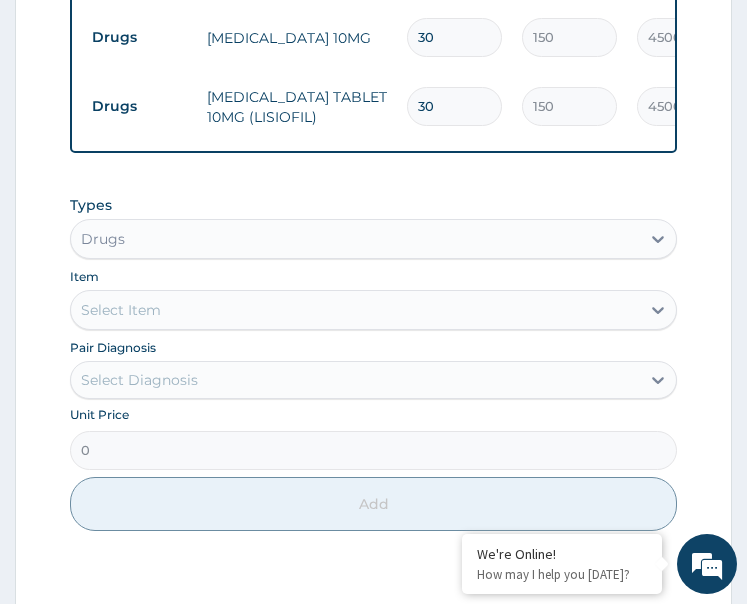 scroll, scrollTop: 1410, scrollLeft: 0, axis: vertical 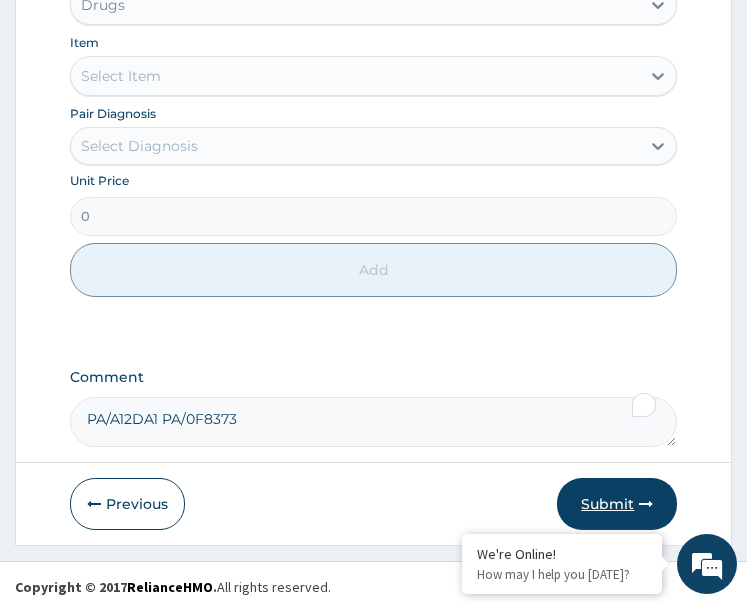 click on "Submit" at bounding box center (617, 504) 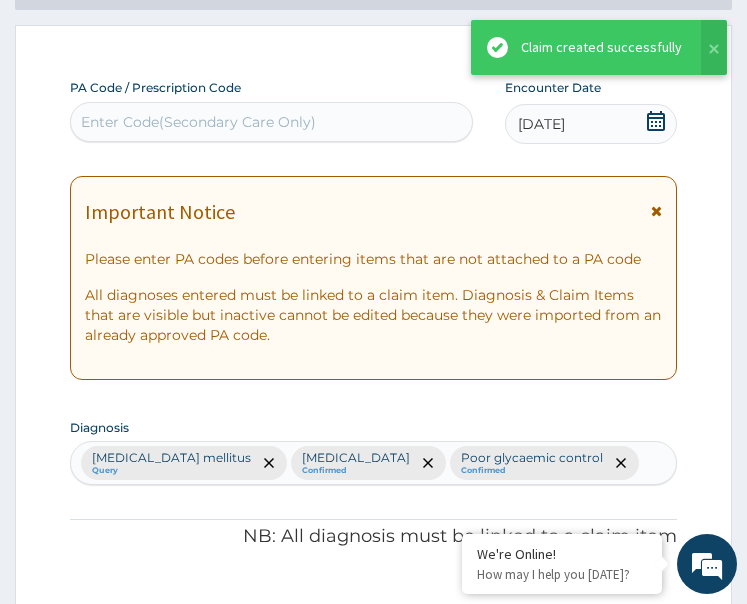 scroll, scrollTop: 1410, scrollLeft: 0, axis: vertical 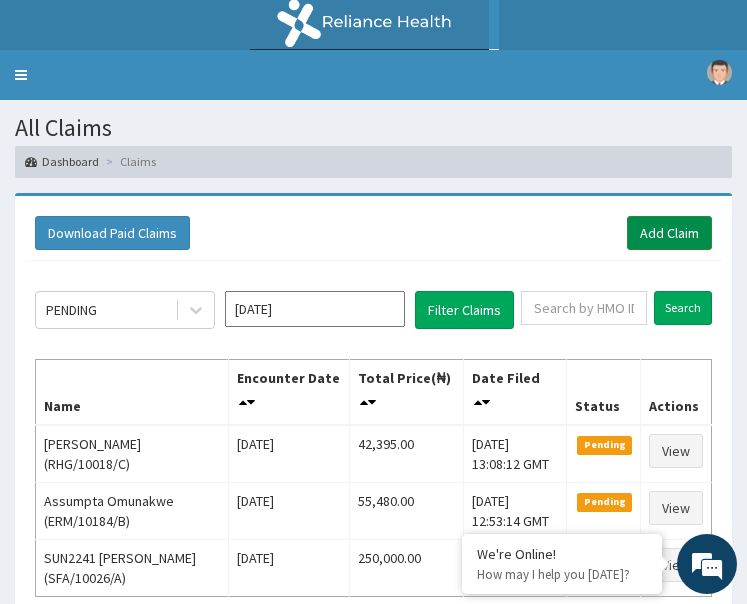 click on "Add Claim" at bounding box center (669, 233) 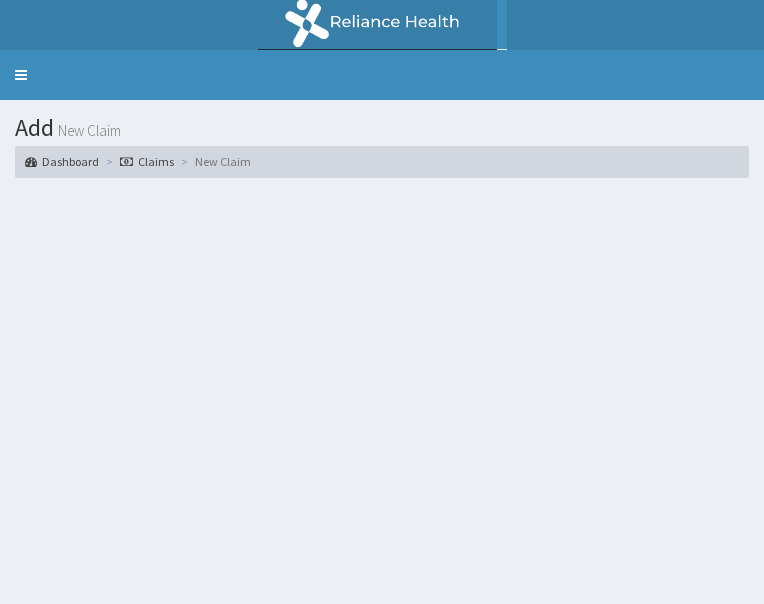 scroll, scrollTop: 0, scrollLeft: 0, axis: both 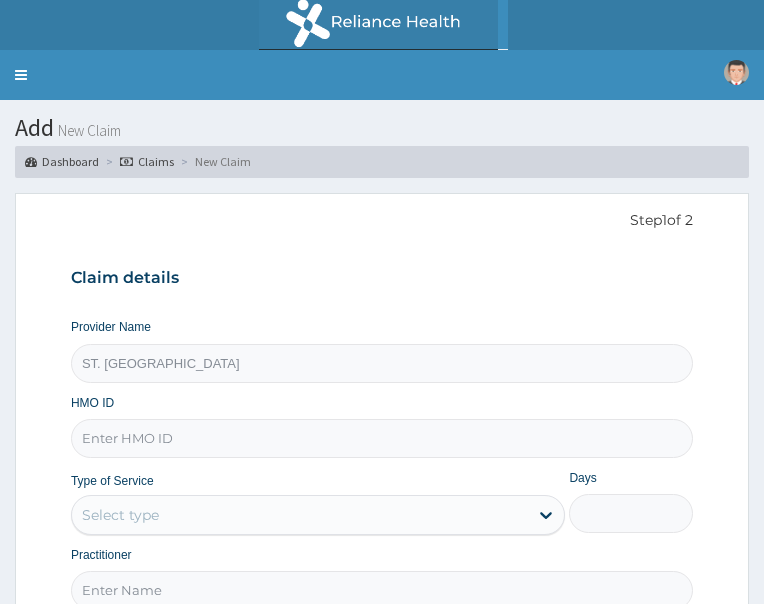 type on "ST. [GEOGRAPHIC_DATA]" 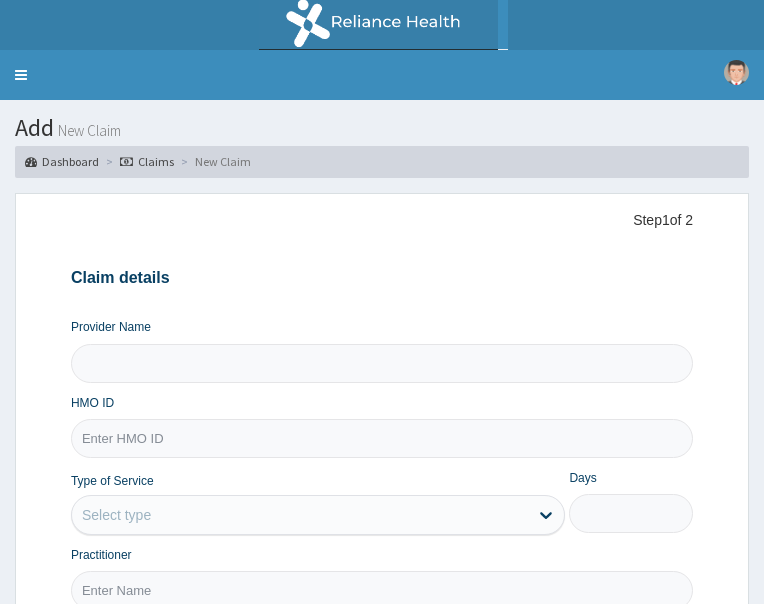 type on "ST. [GEOGRAPHIC_DATA]" 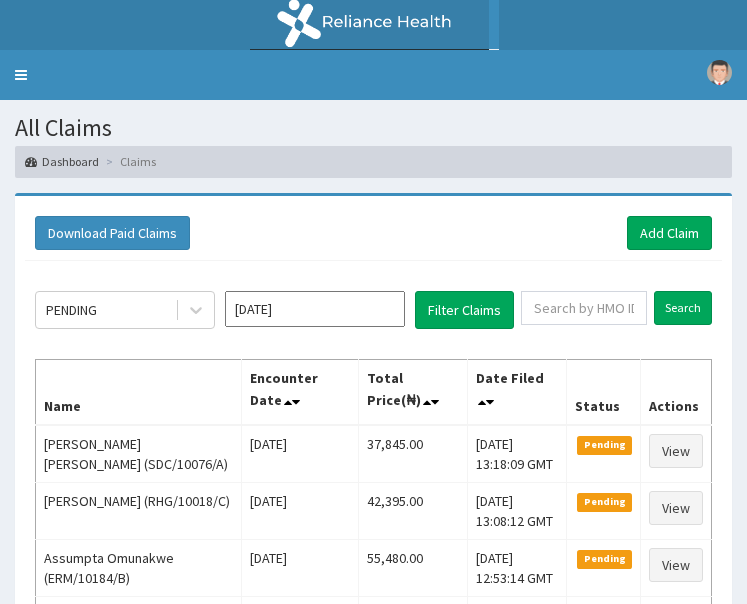 scroll, scrollTop: 0, scrollLeft: 0, axis: both 